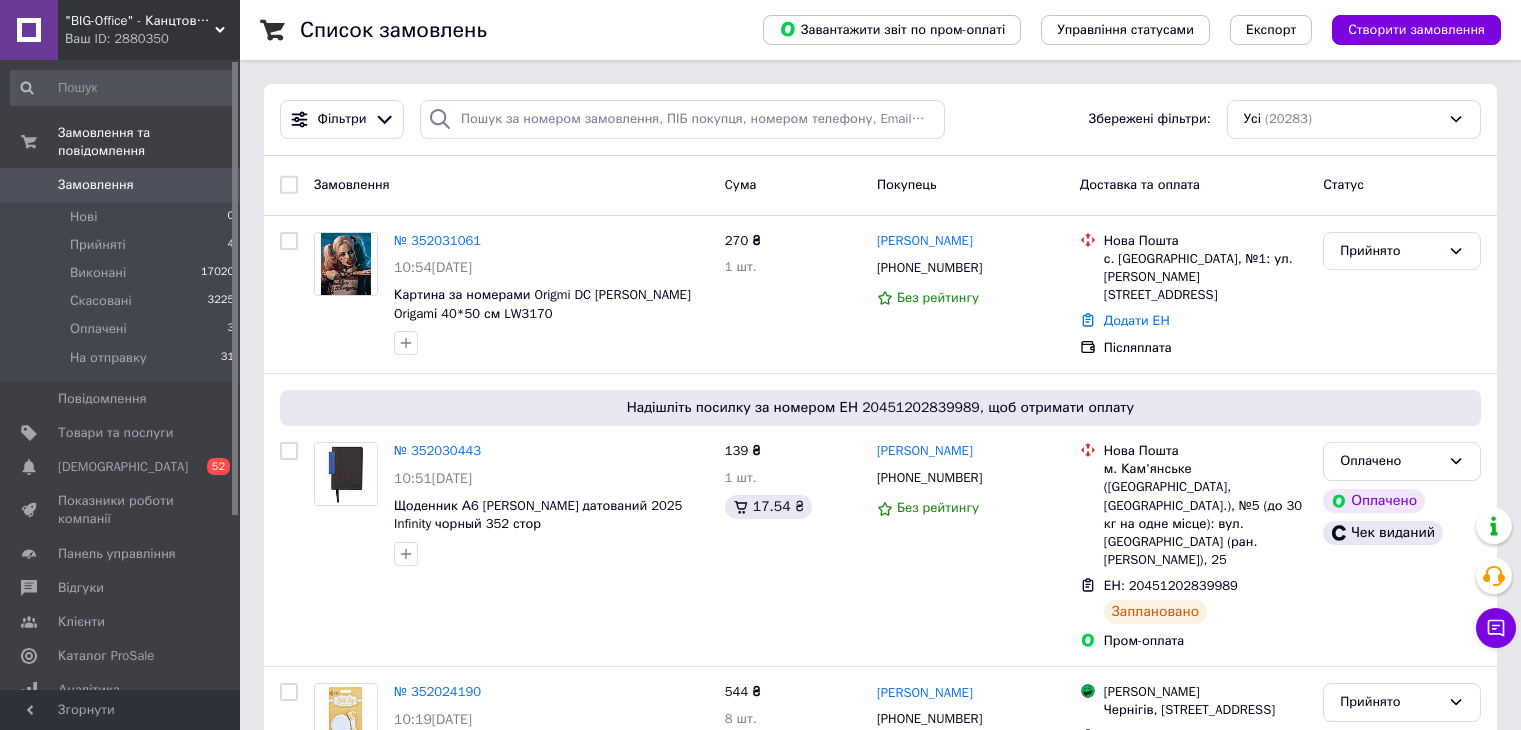 scroll, scrollTop: 0, scrollLeft: 0, axis: both 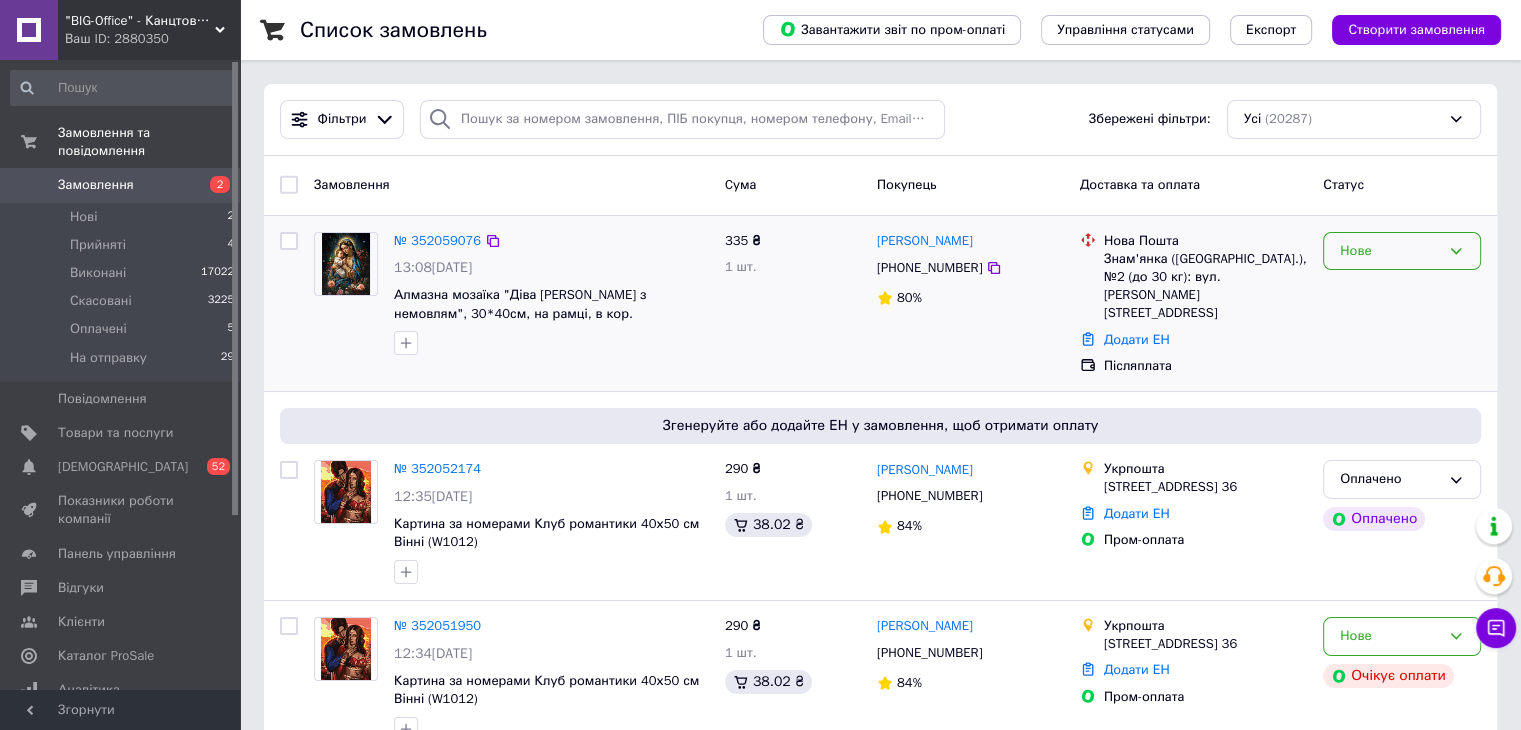 click on "Нове" at bounding box center [1390, 251] 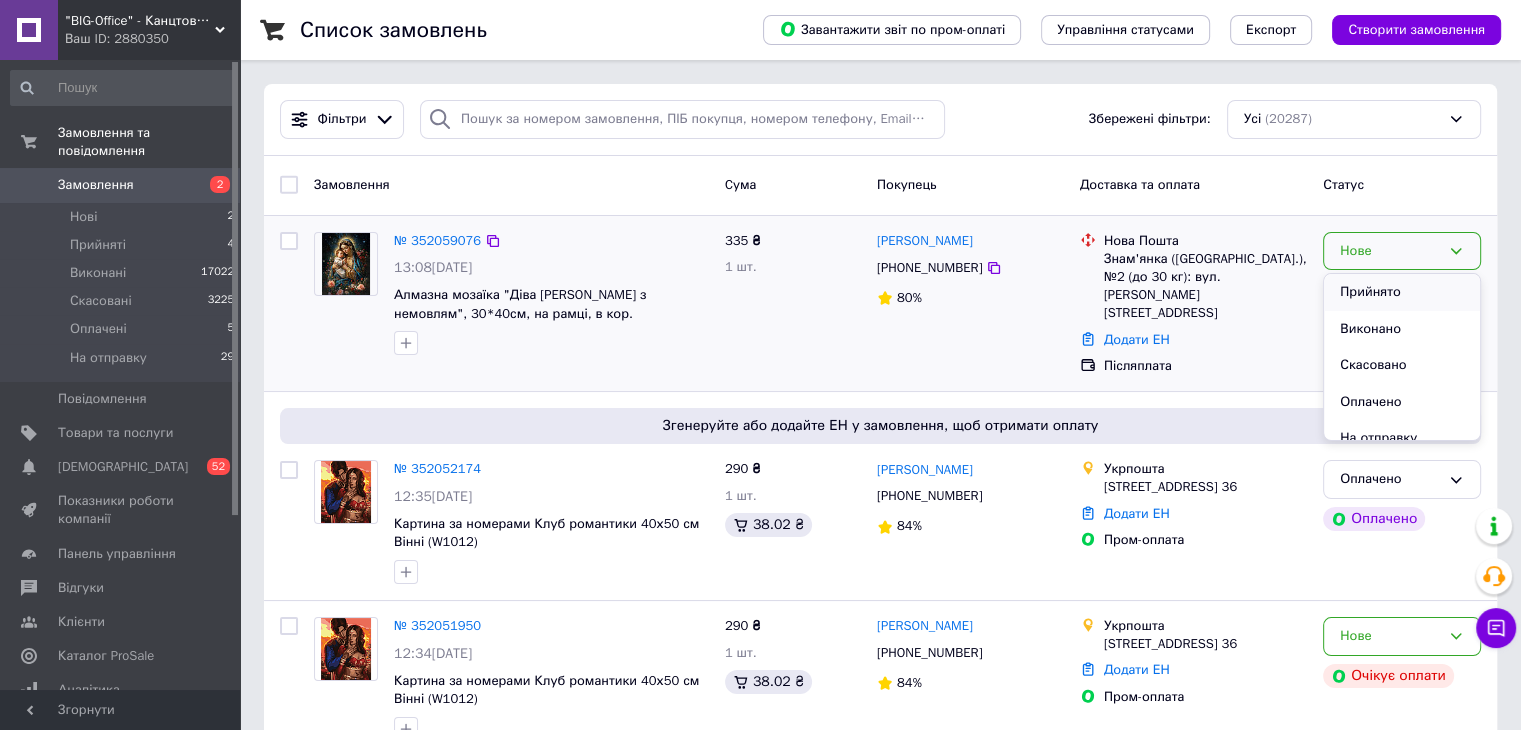 click on "Прийнято" at bounding box center [1402, 292] 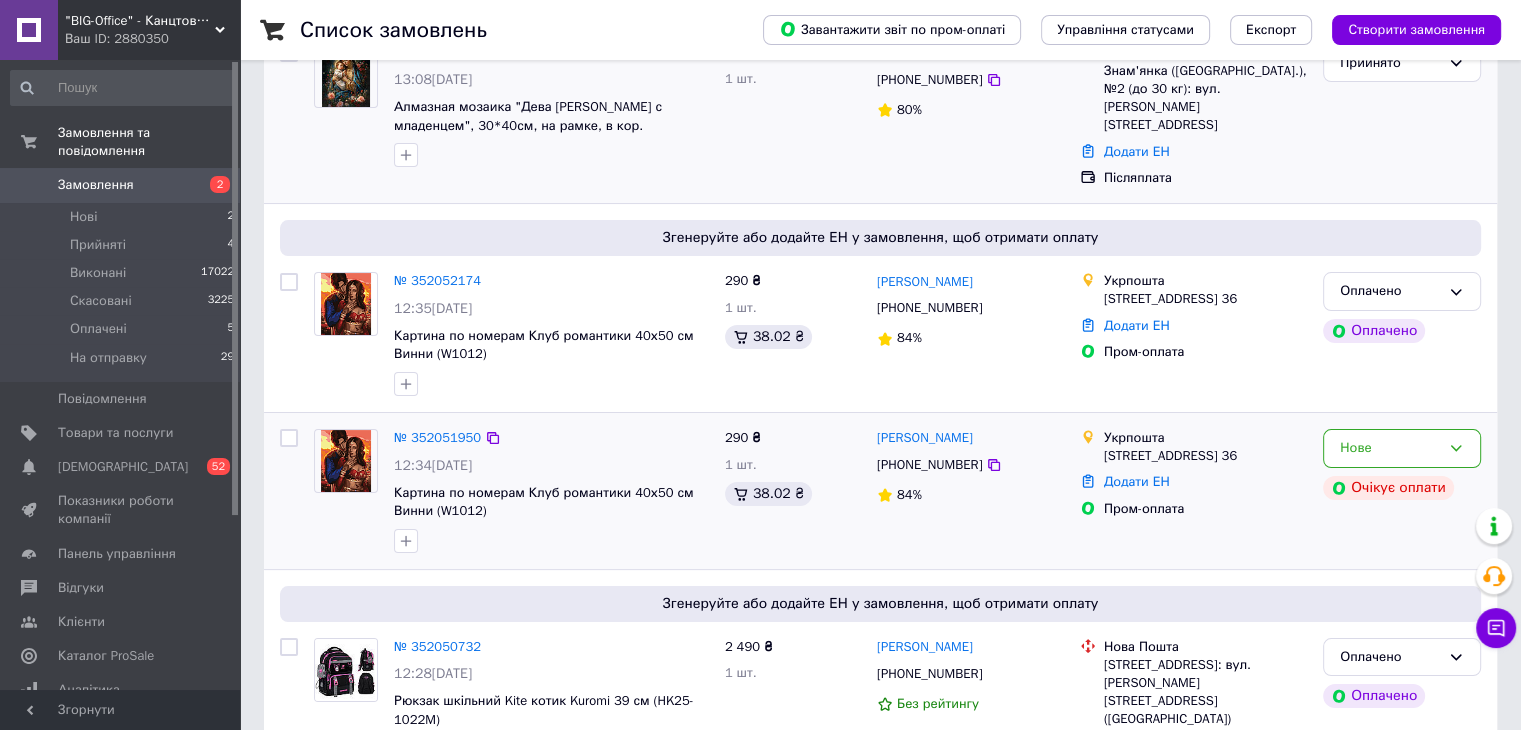 scroll, scrollTop: 200, scrollLeft: 0, axis: vertical 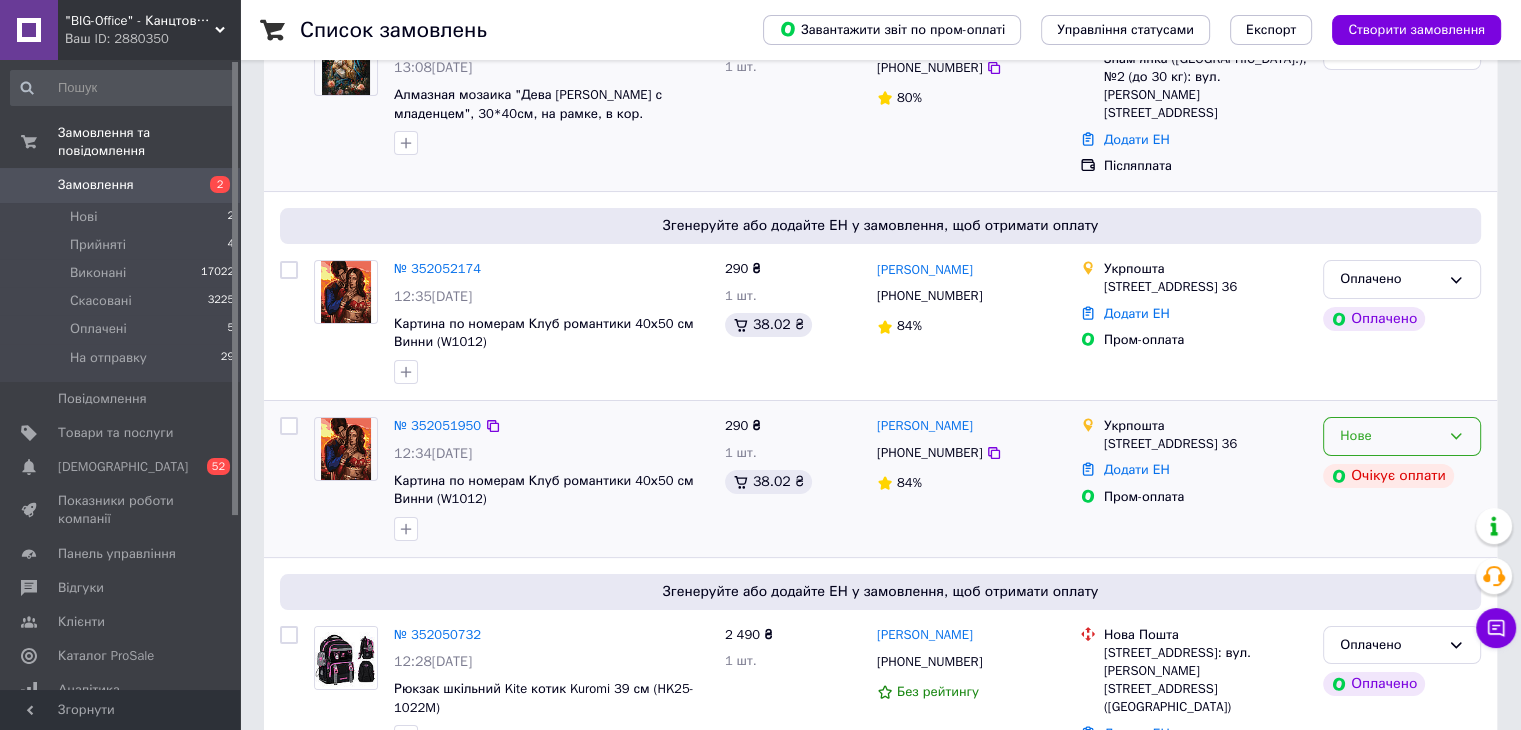 click on "Нове" at bounding box center (1390, 436) 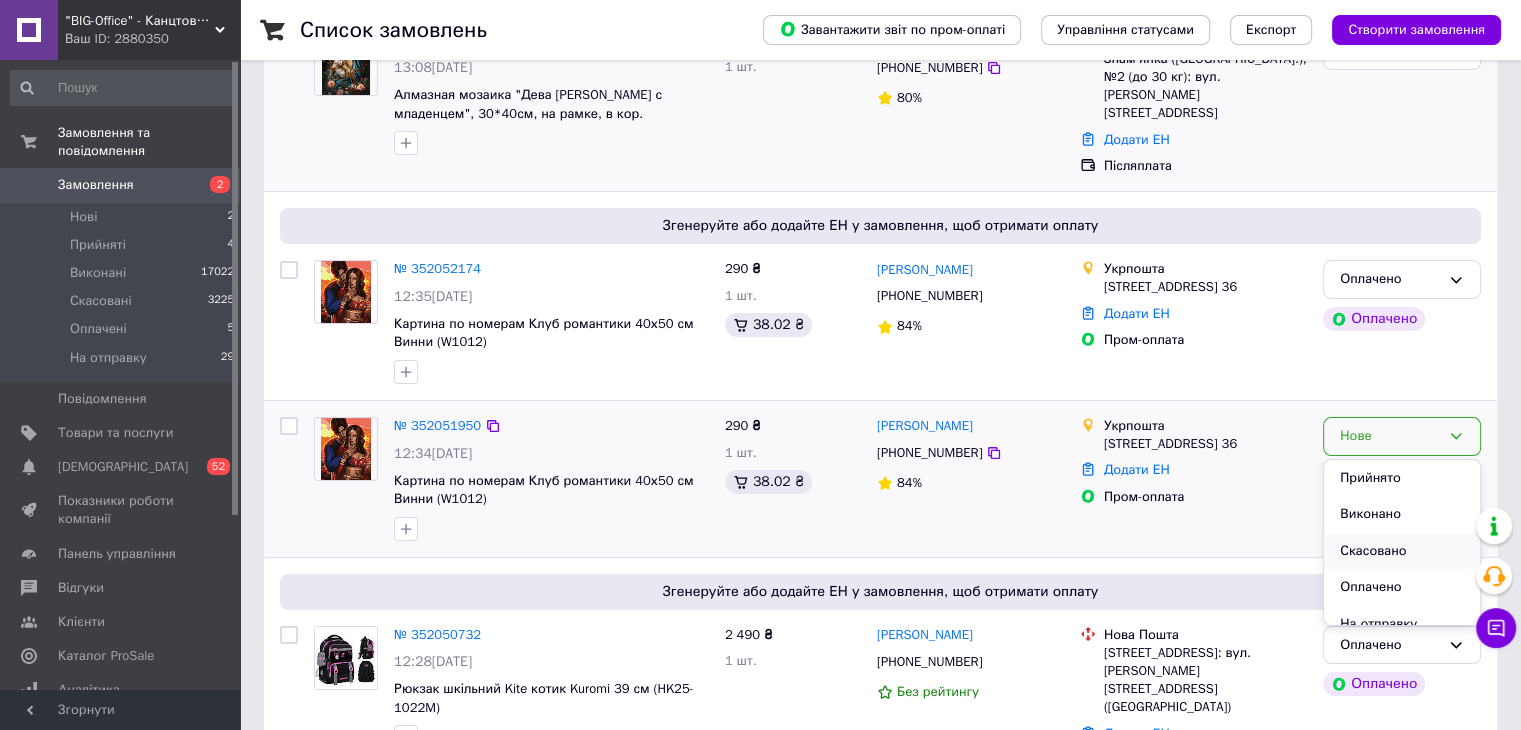 click on "Скасовано" at bounding box center (1402, 551) 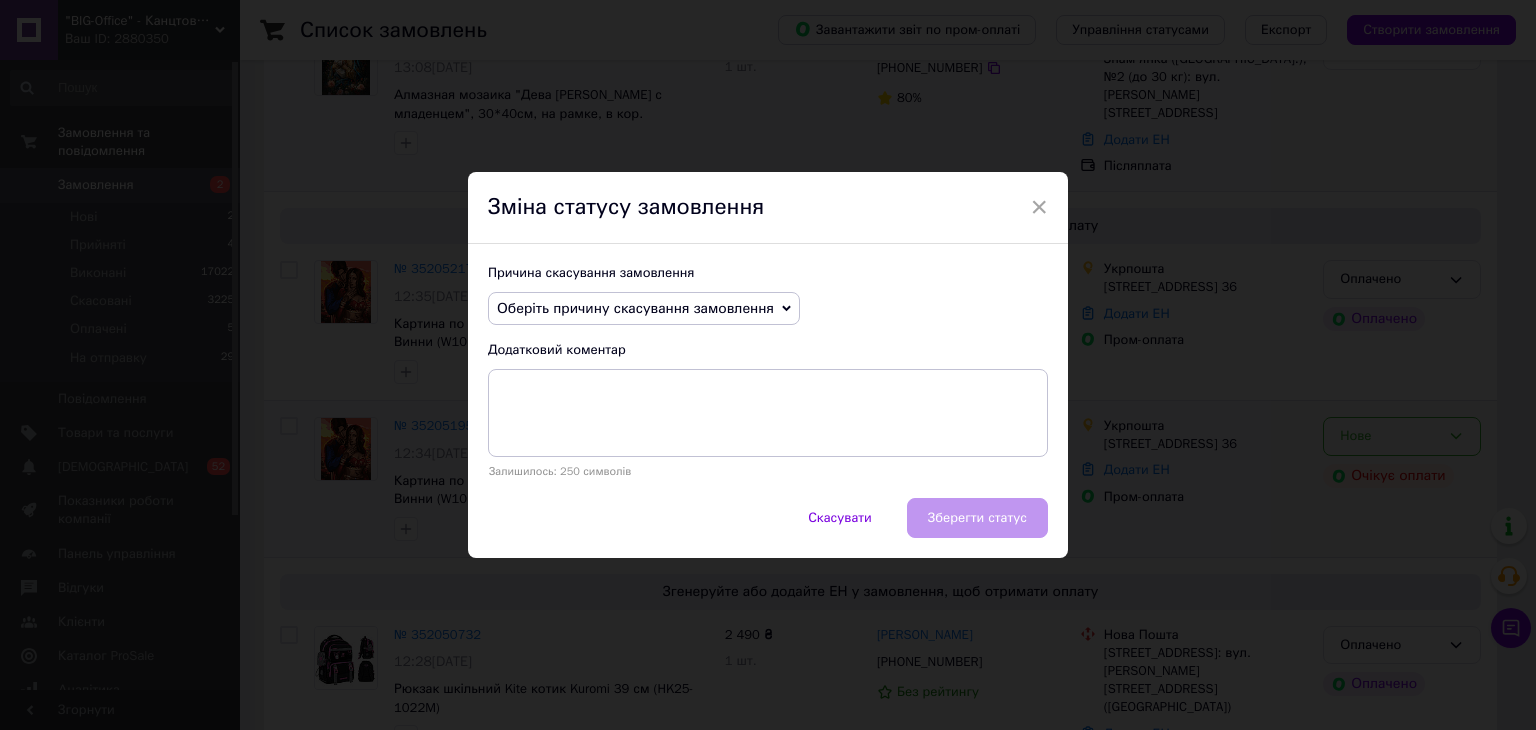click on "Оберіть причину скасування замовлення" at bounding box center [635, 308] 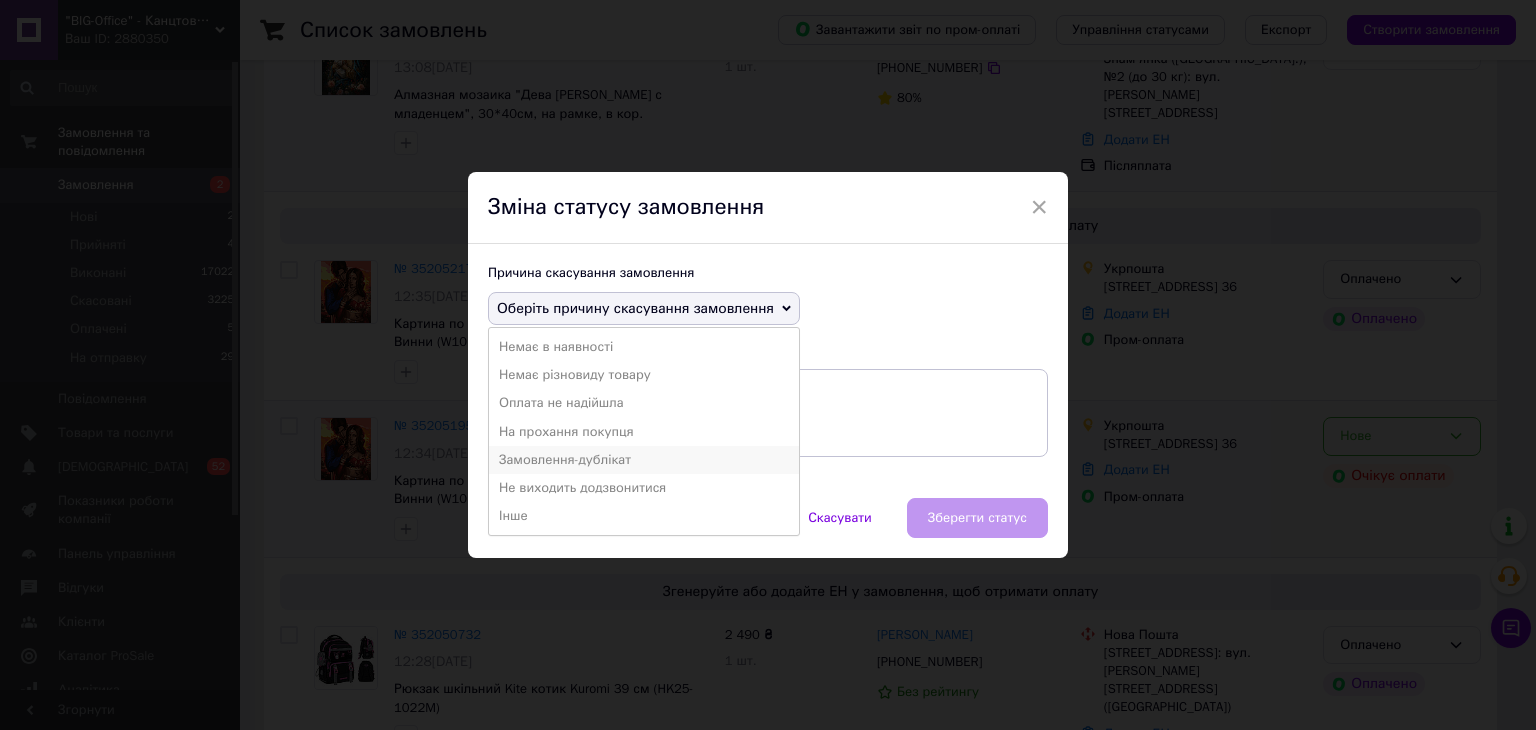 click on "Замовлення-дублікат" at bounding box center (644, 460) 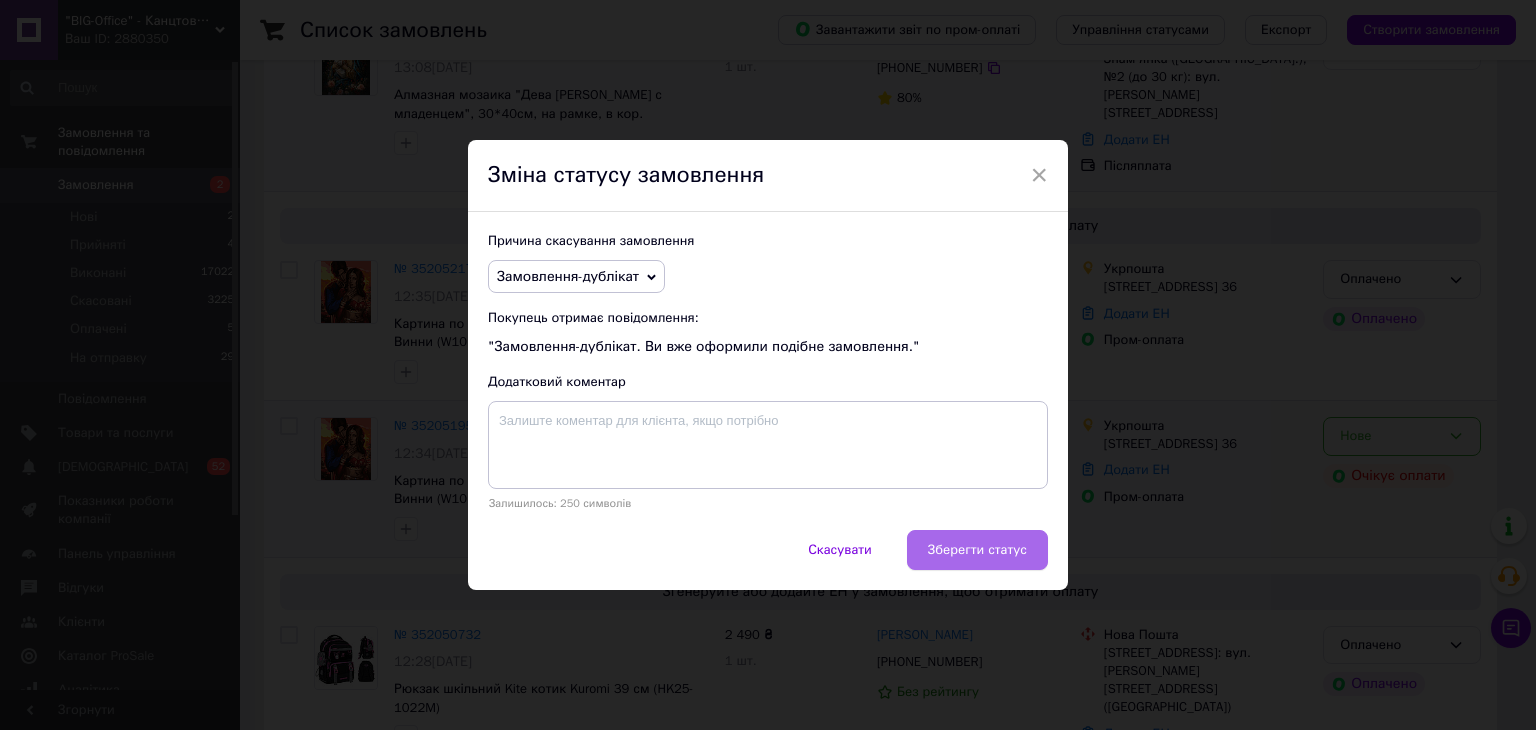 click on "Зберегти статус" at bounding box center [977, 550] 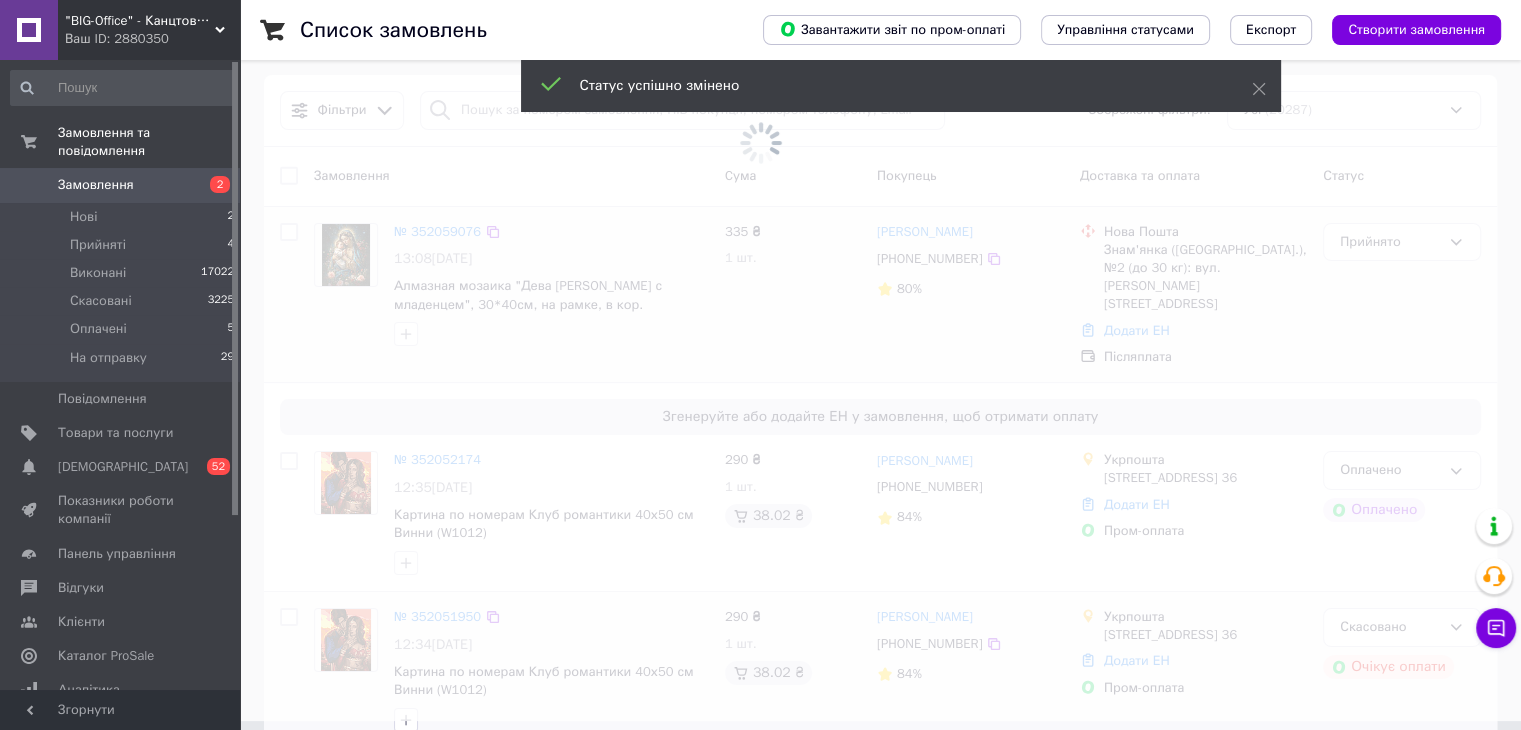 scroll, scrollTop: 0, scrollLeft: 0, axis: both 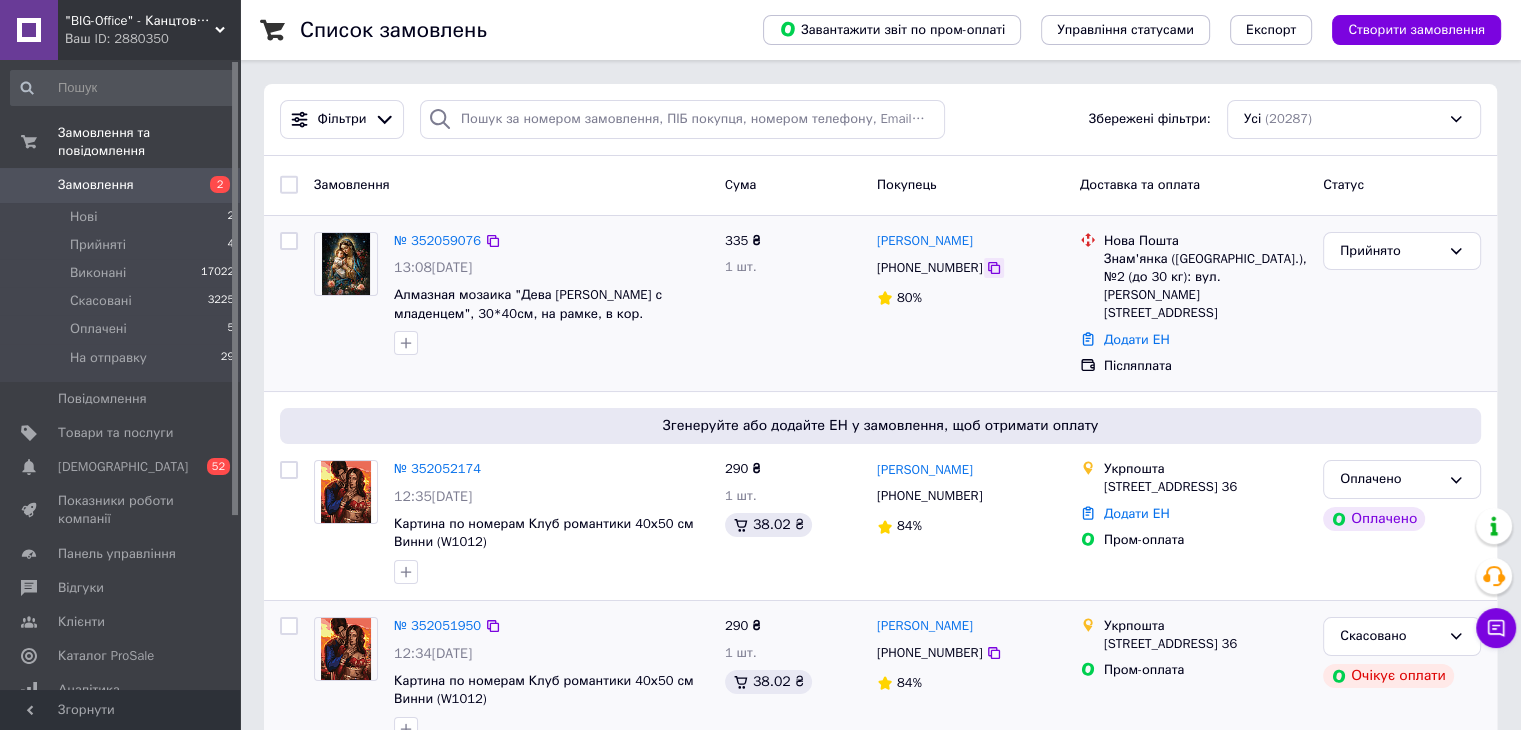 click 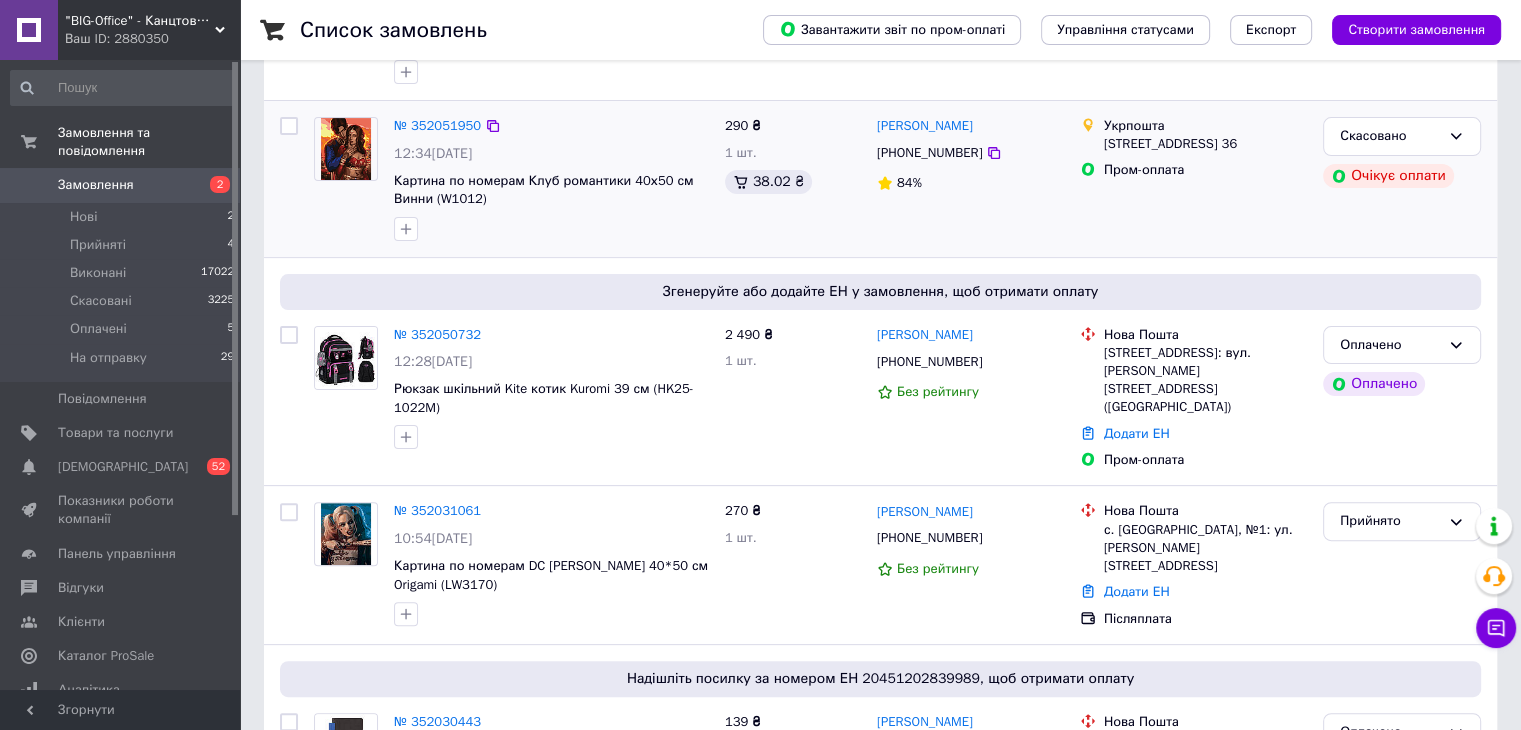 scroll, scrollTop: 600, scrollLeft: 0, axis: vertical 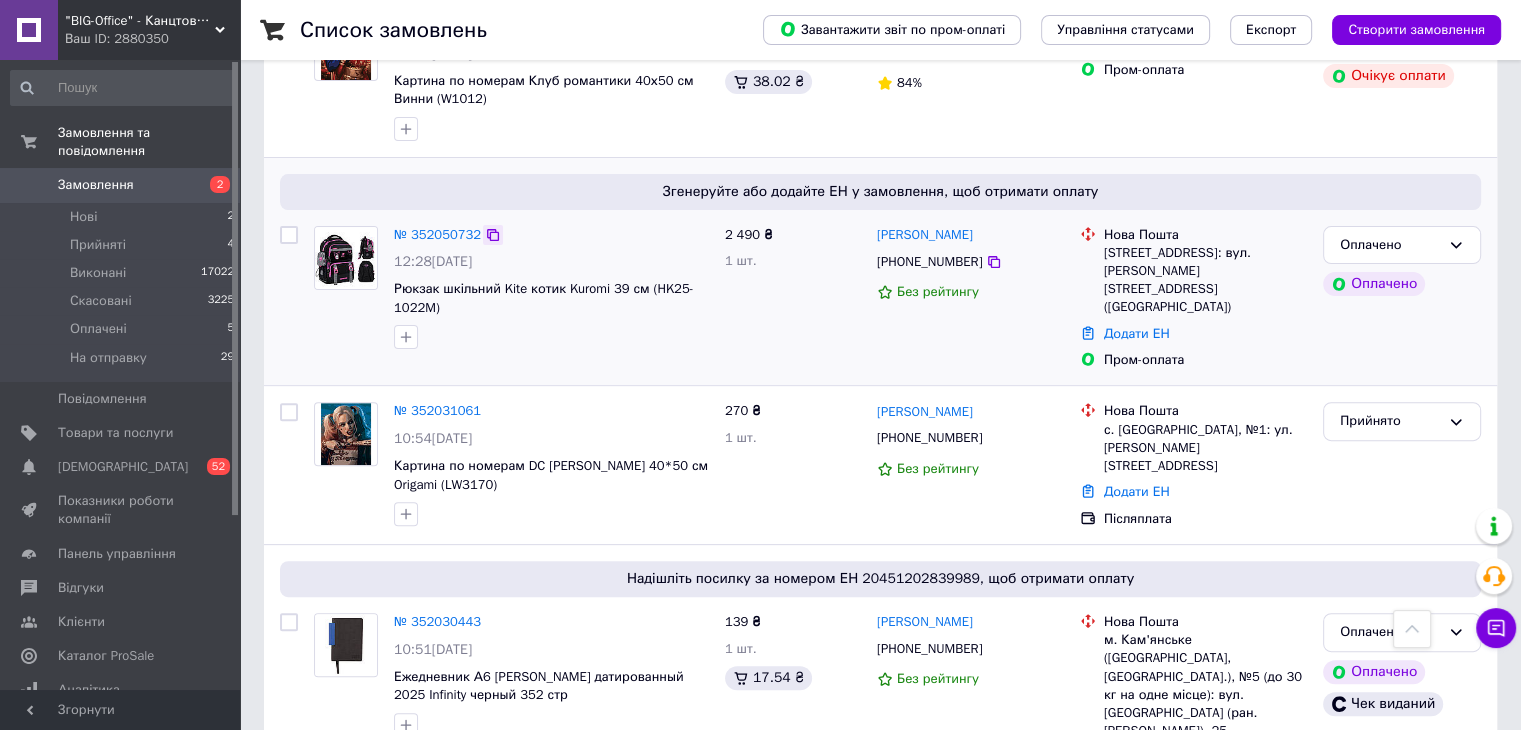 click 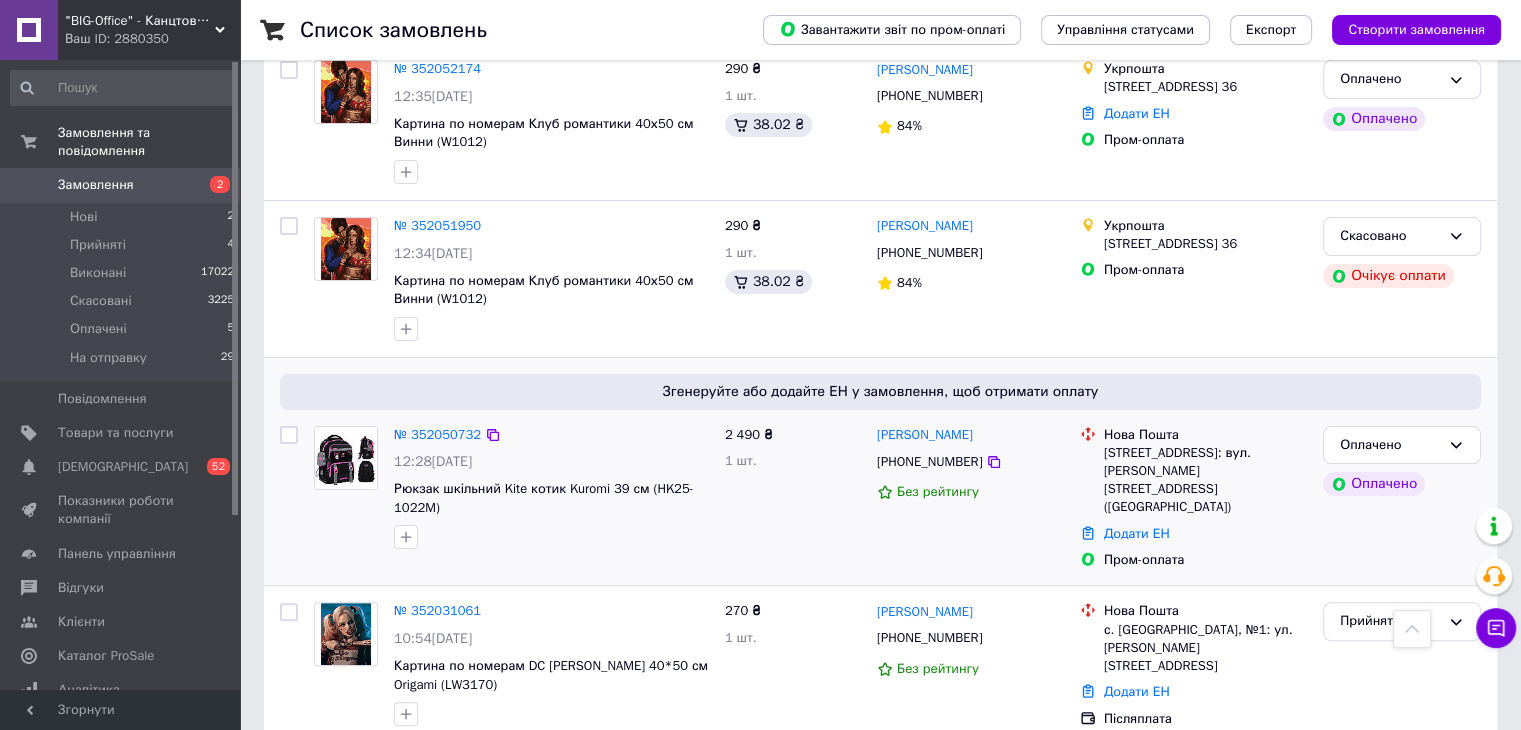 scroll, scrollTop: 300, scrollLeft: 0, axis: vertical 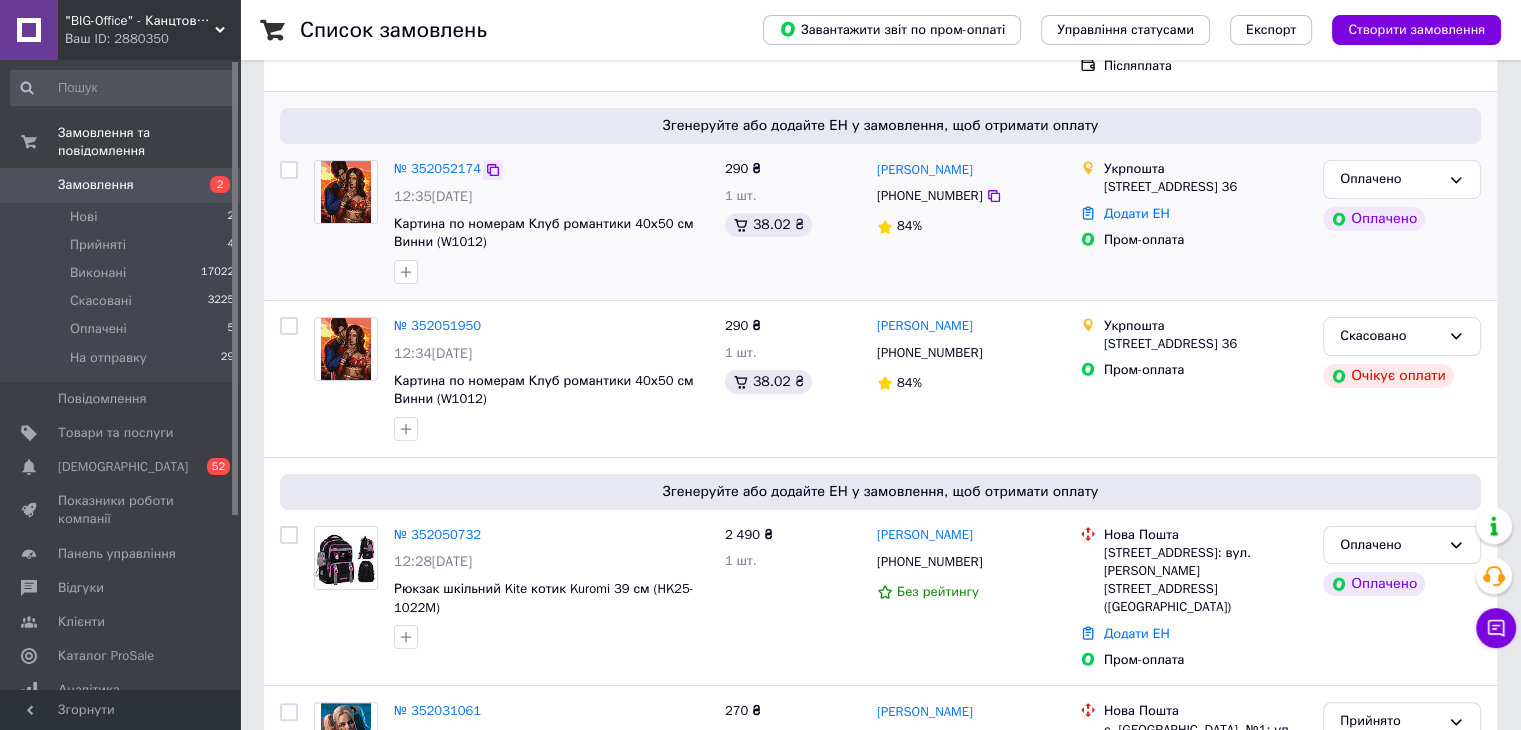 click 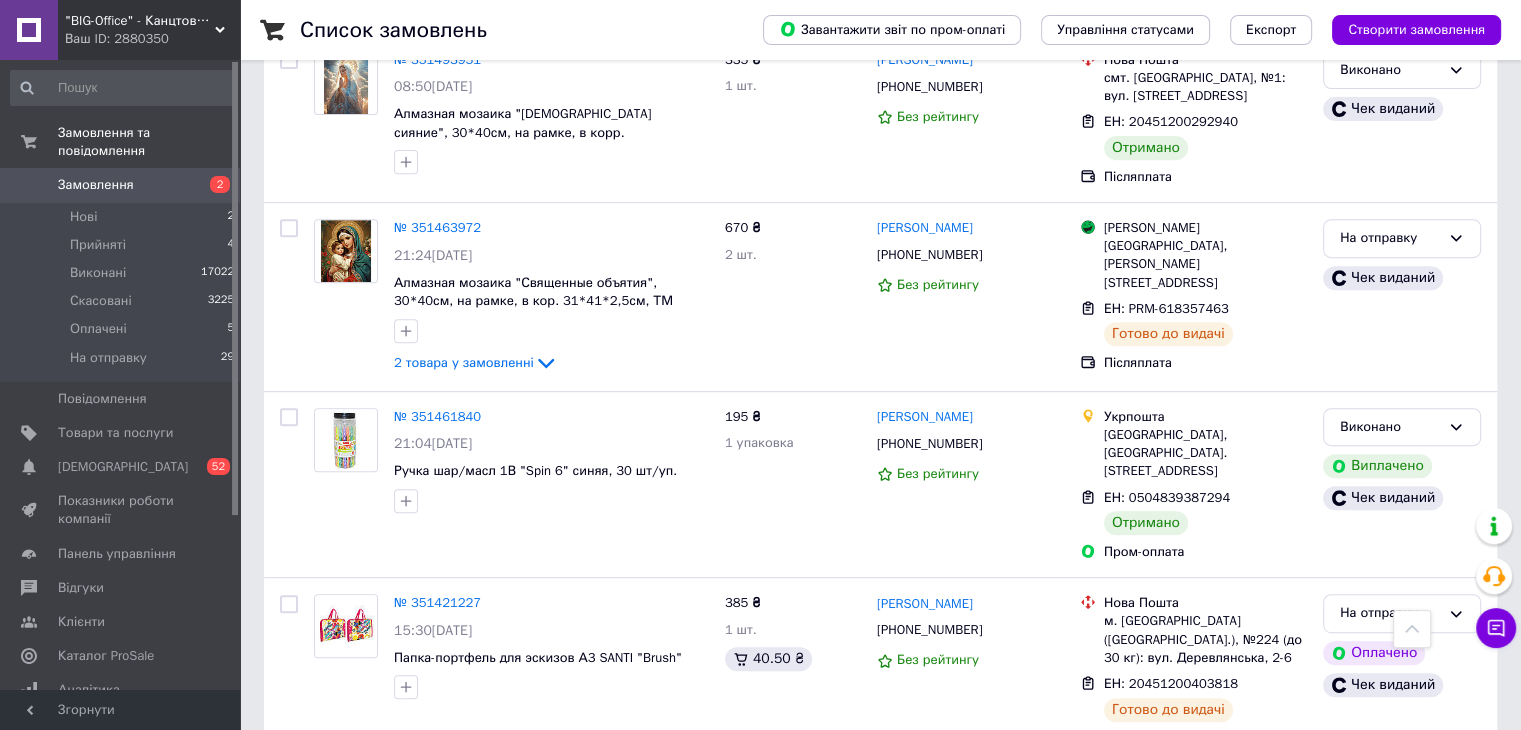 scroll, scrollTop: 8400, scrollLeft: 0, axis: vertical 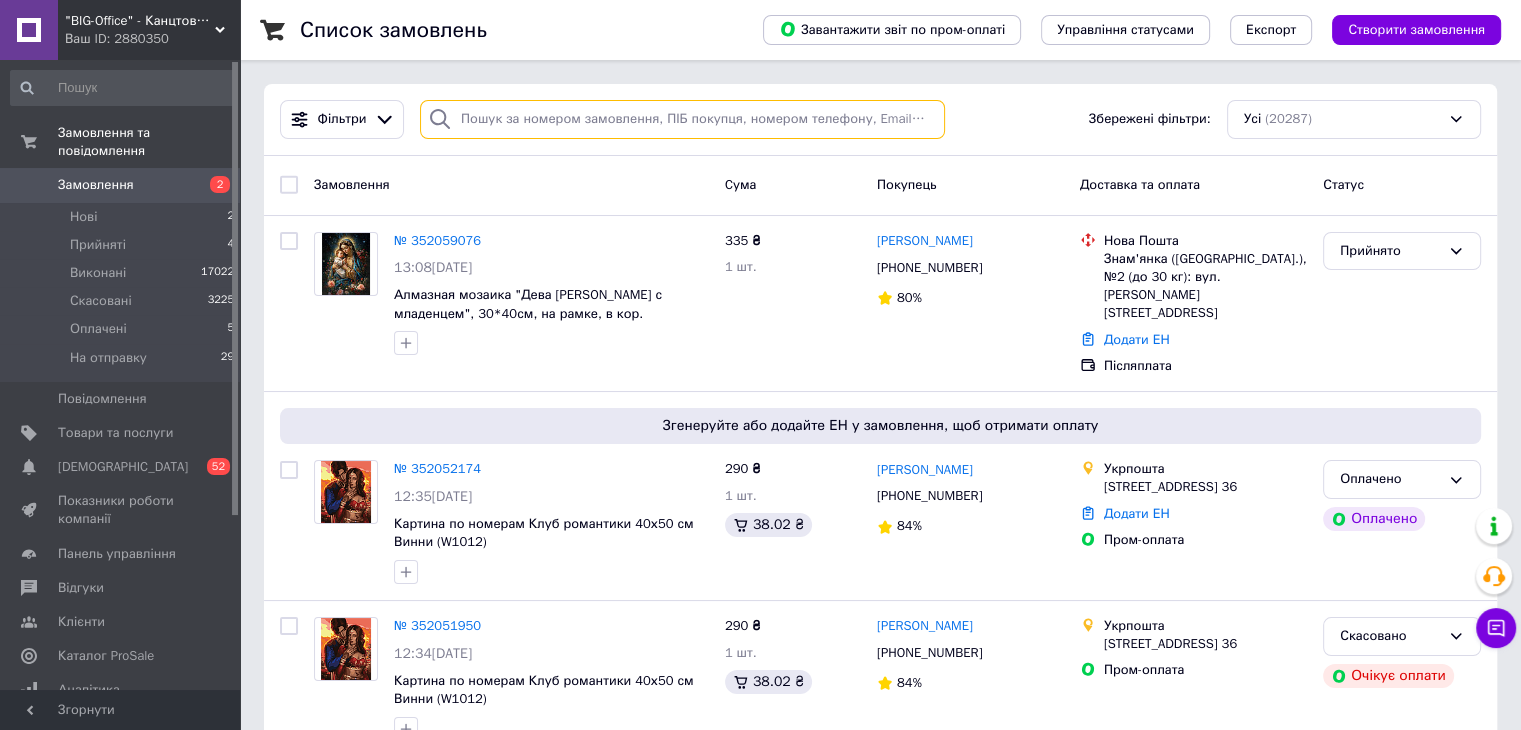 click at bounding box center (682, 119) 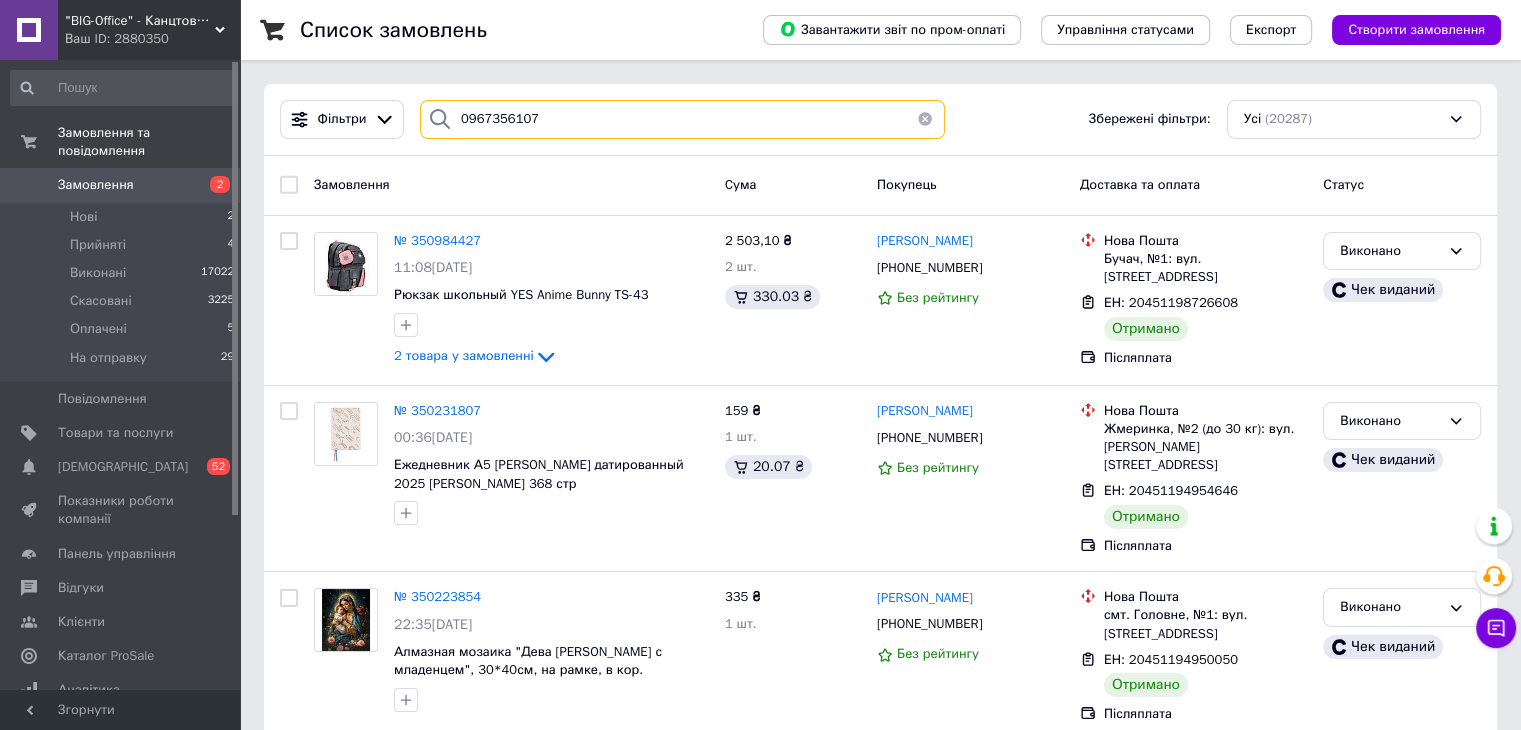type on "0967356107" 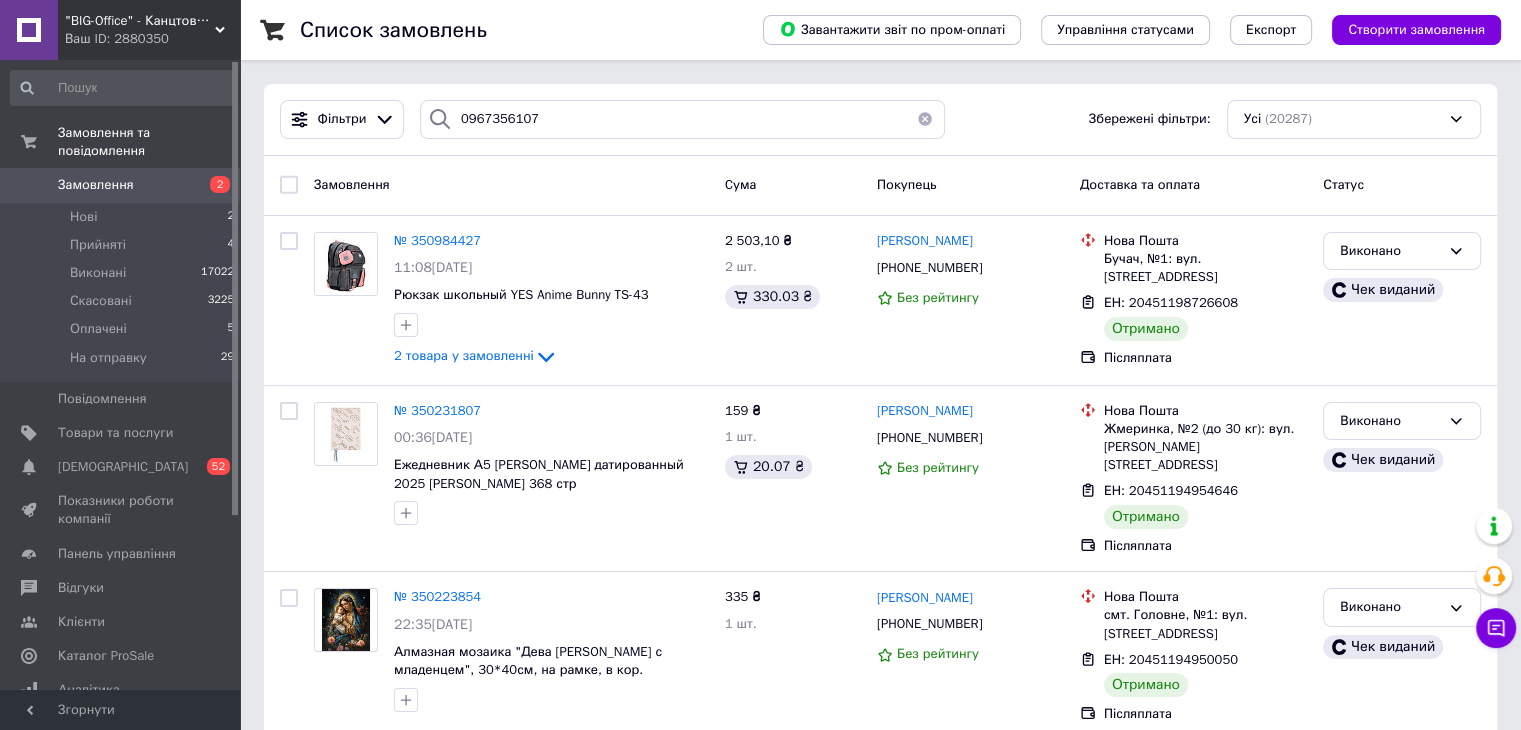 click at bounding box center [925, 119] 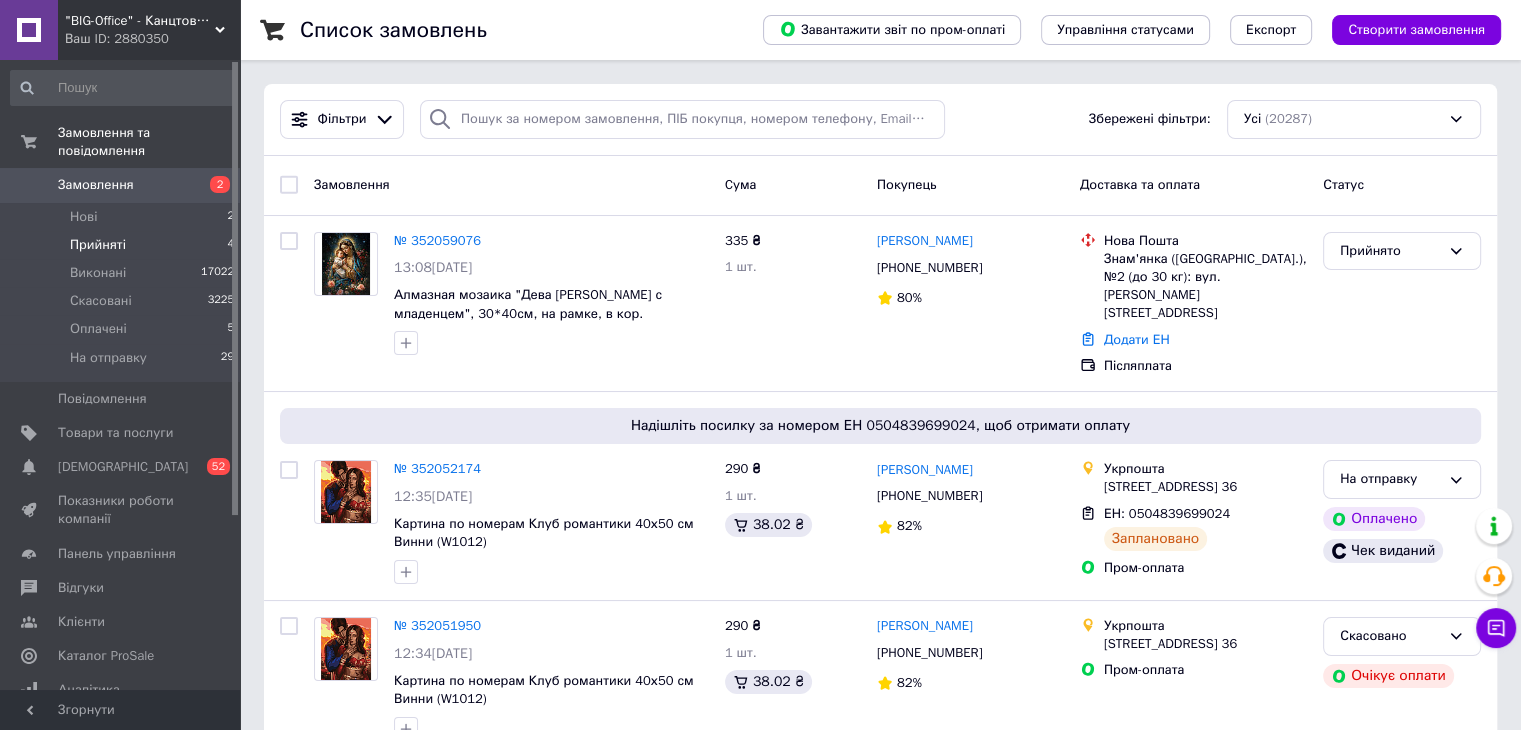 click on "Прийняті" at bounding box center (98, 245) 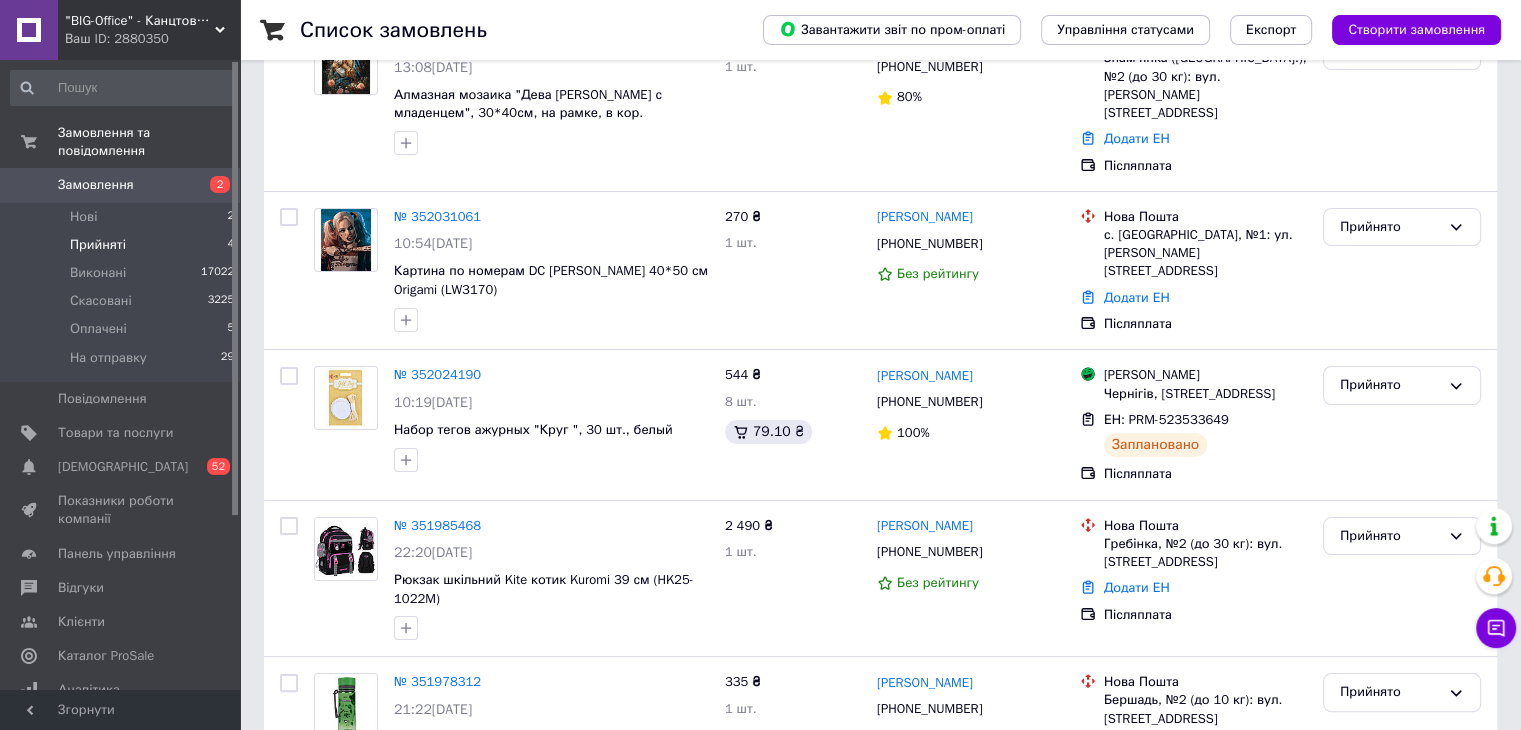 scroll, scrollTop: 340, scrollLeft: 0, axis: vertical 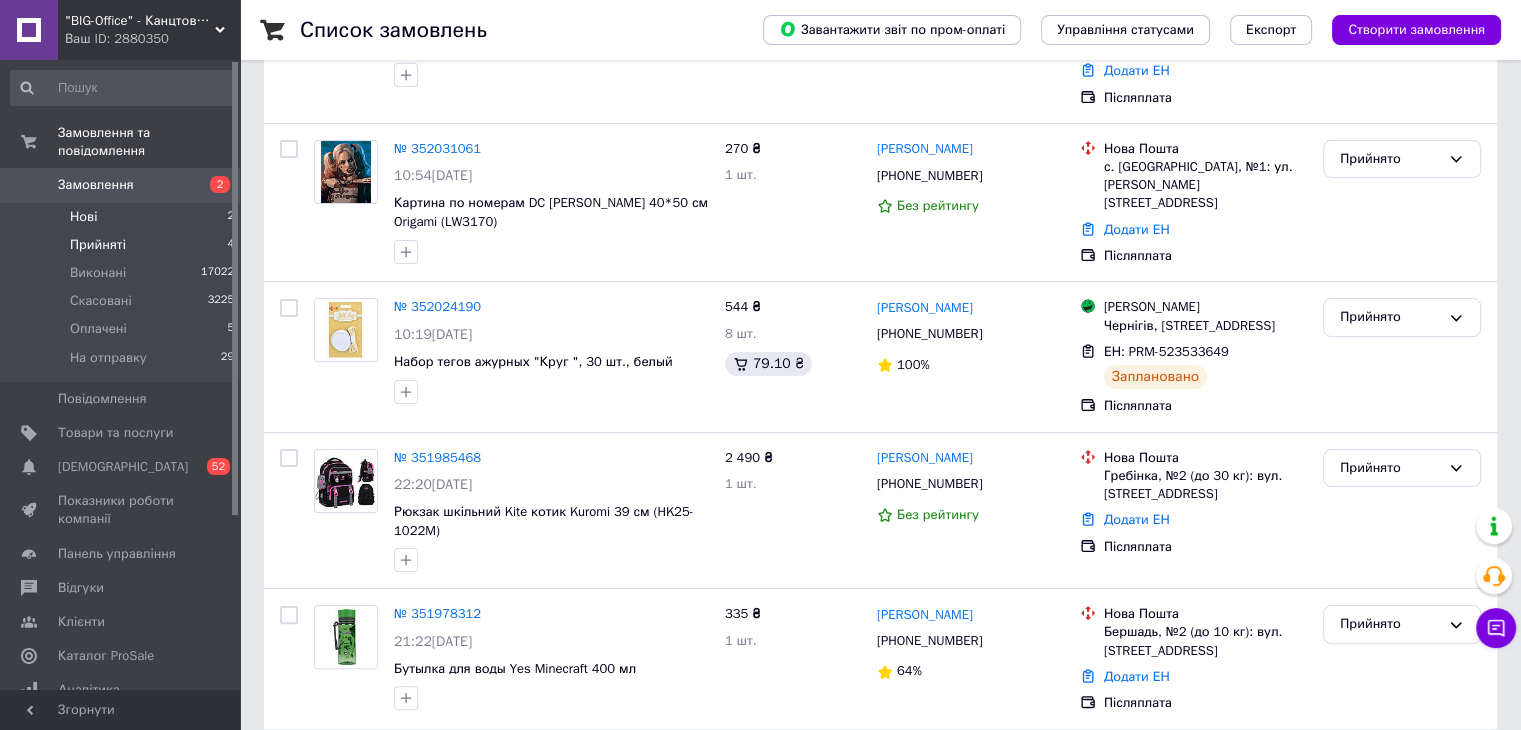 click on "Нові" at bounding box center [83, 217] 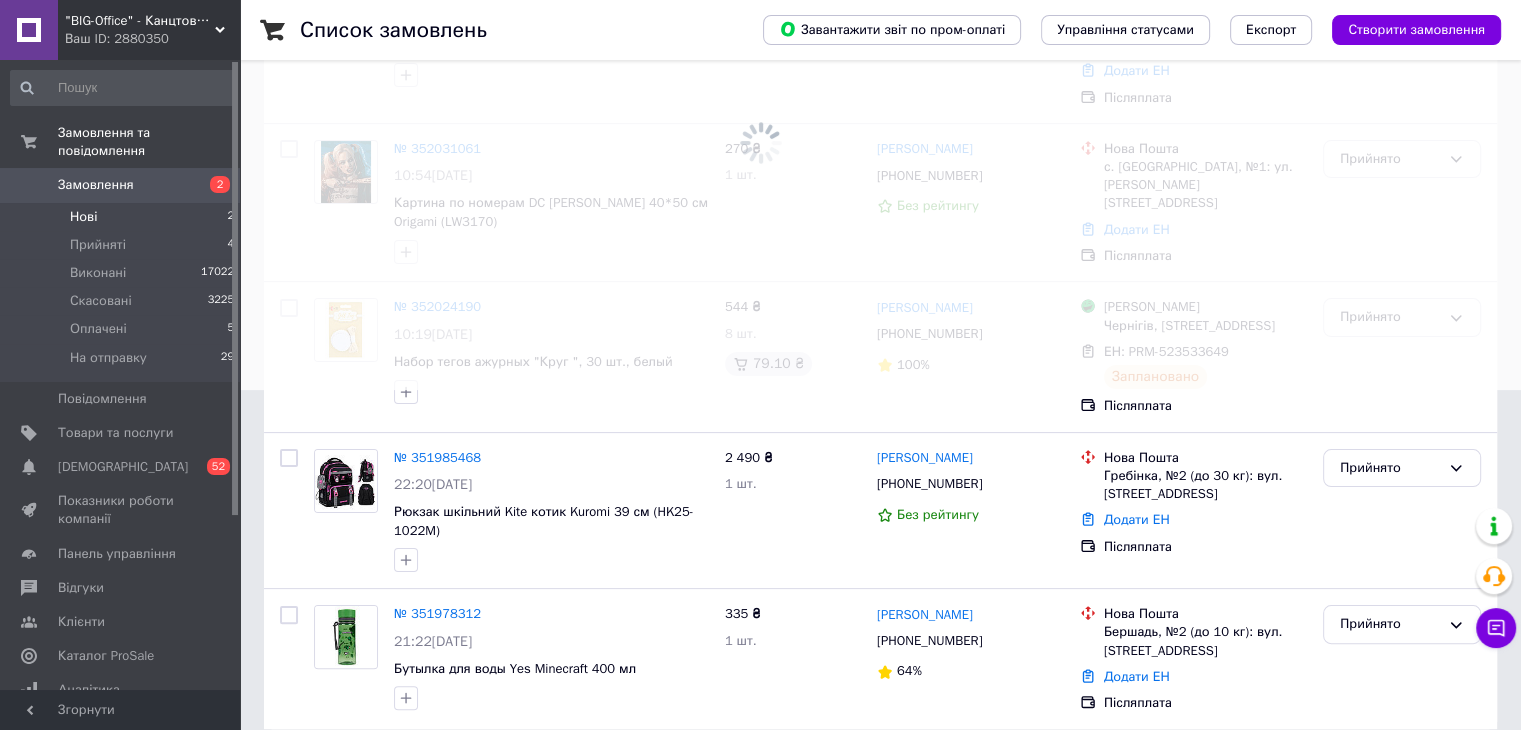 scroll, scrollTop: 0, scrollLeft: 0, axis: both 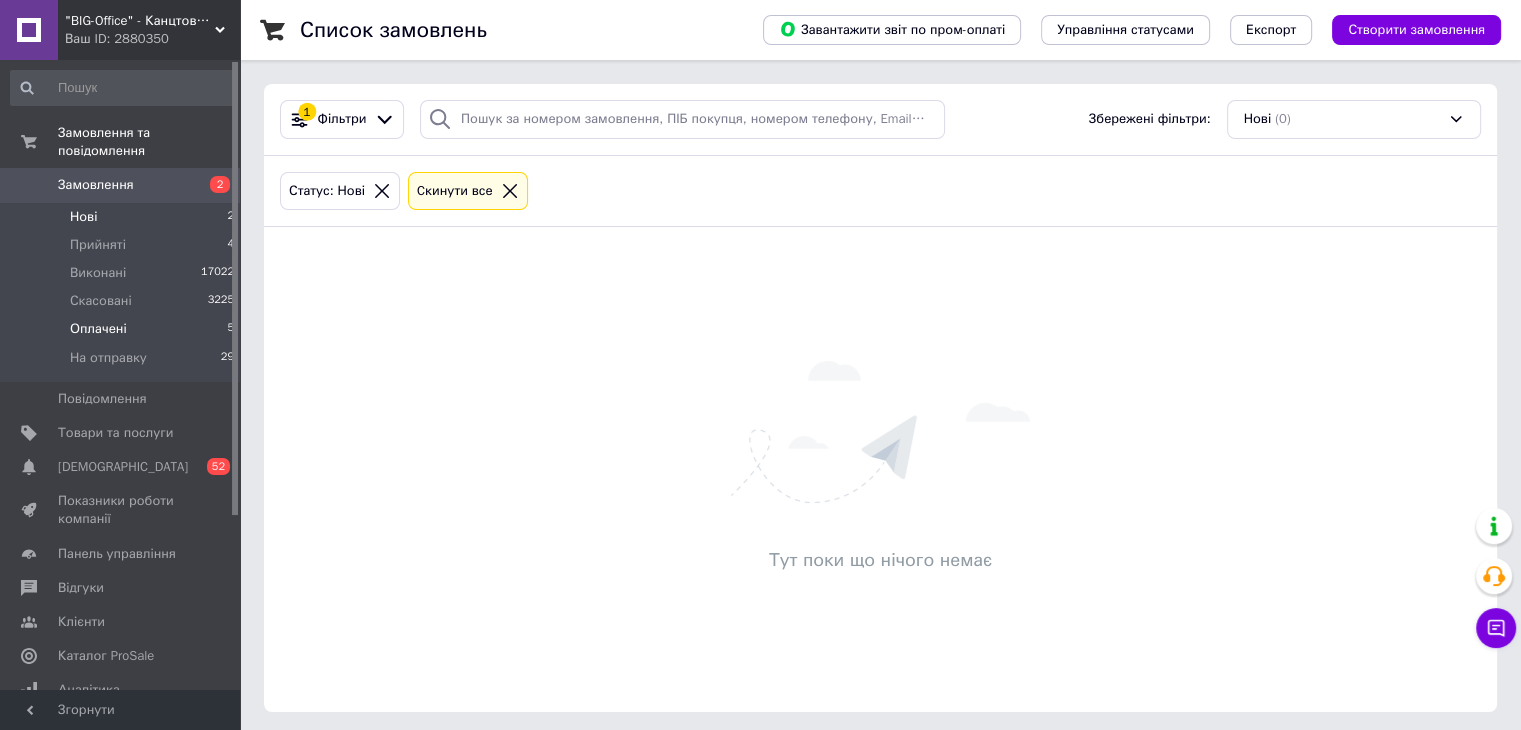 click on "Оплачені" at bounding box center (98, 329) 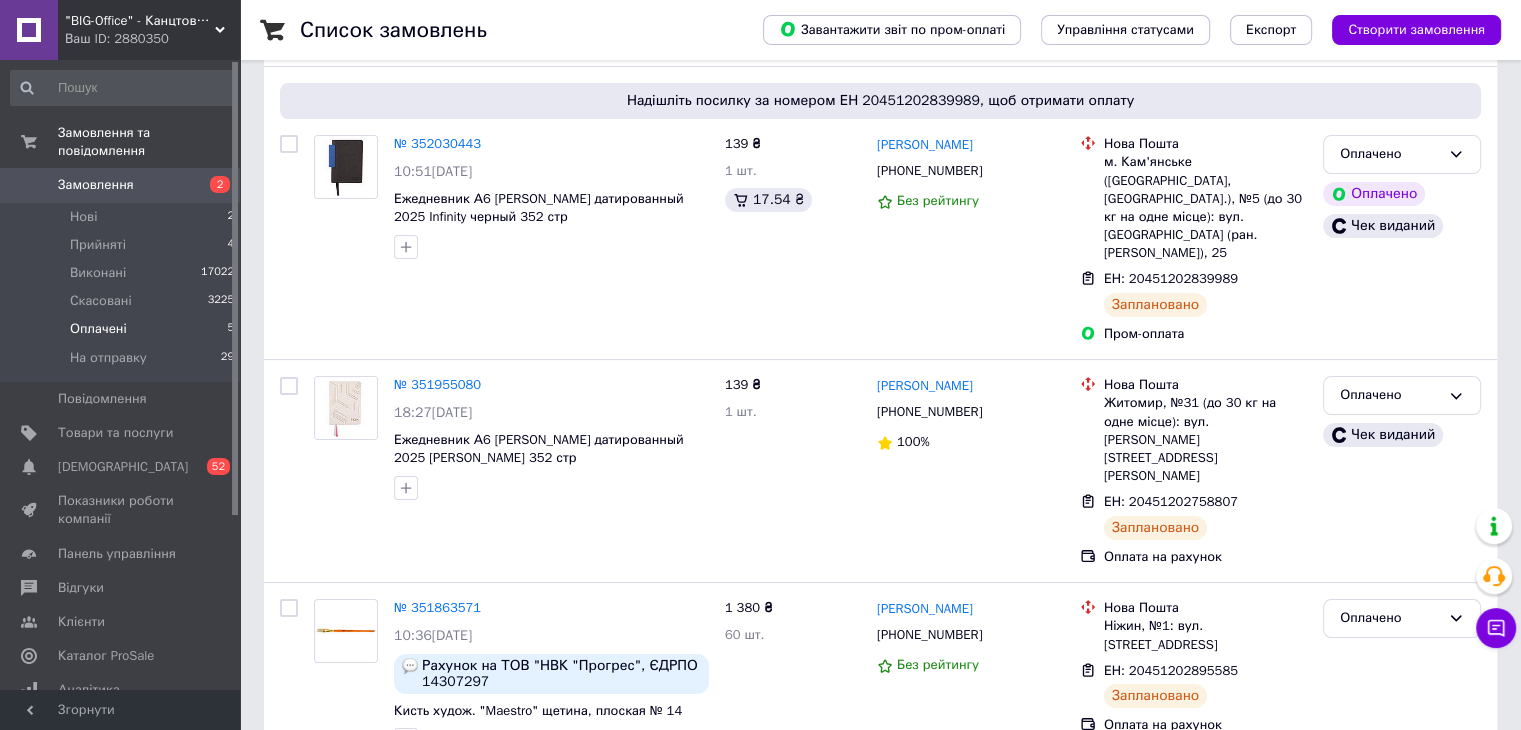 scroll, scrollTop: 222, scrollLeft: 0, axis: vertical 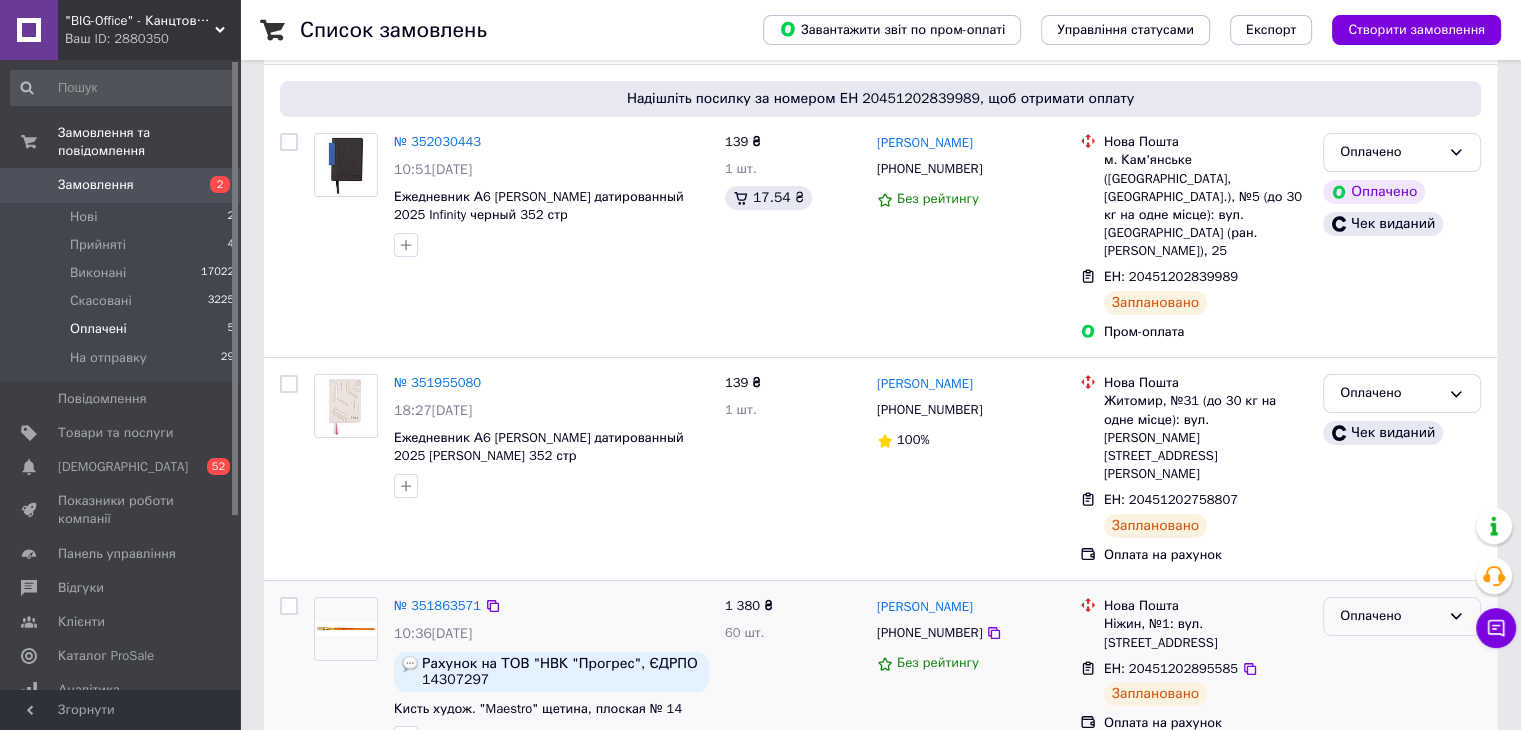 click on "Оплачено" at bounding box center [1390, 616] 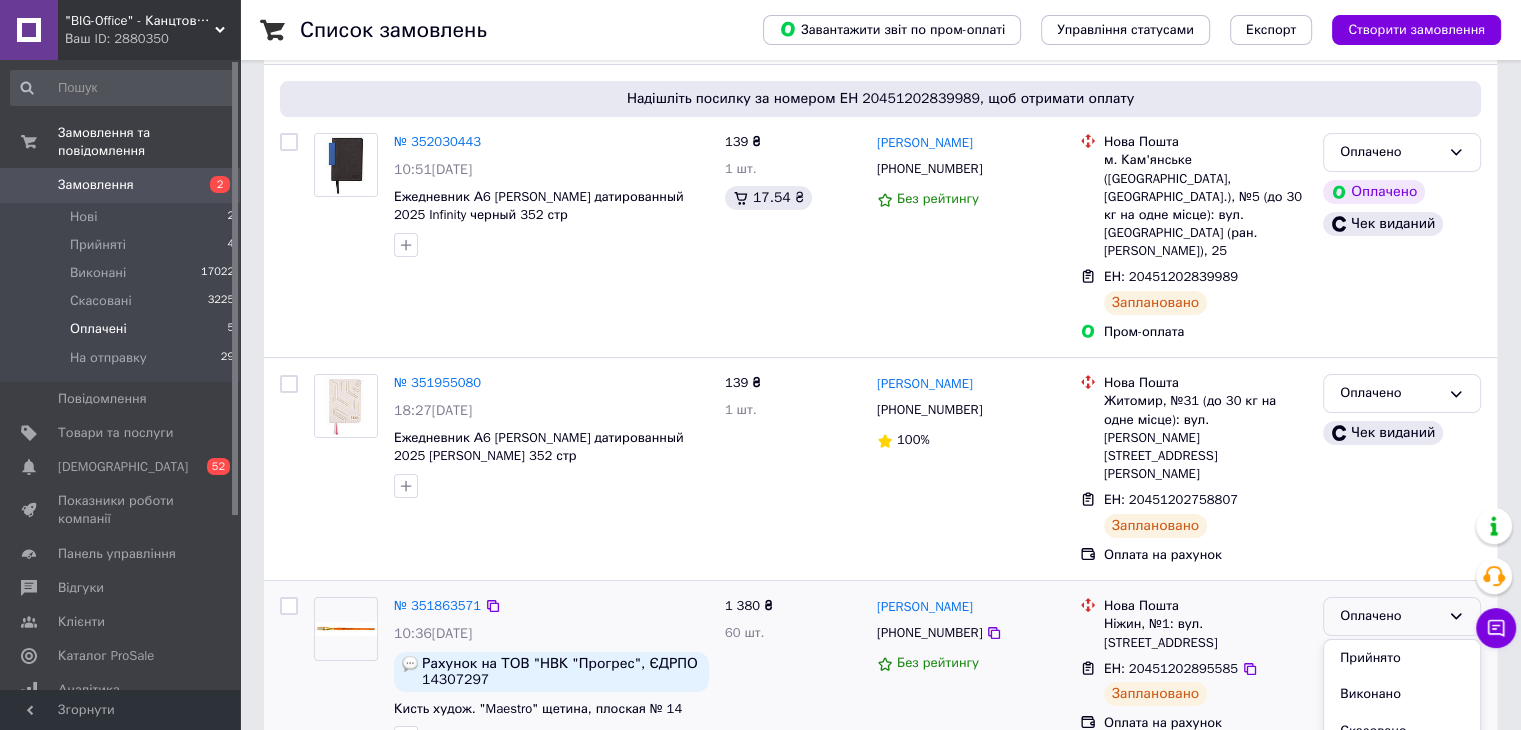 click on "На отправку" at bounding box center [1402, 767] 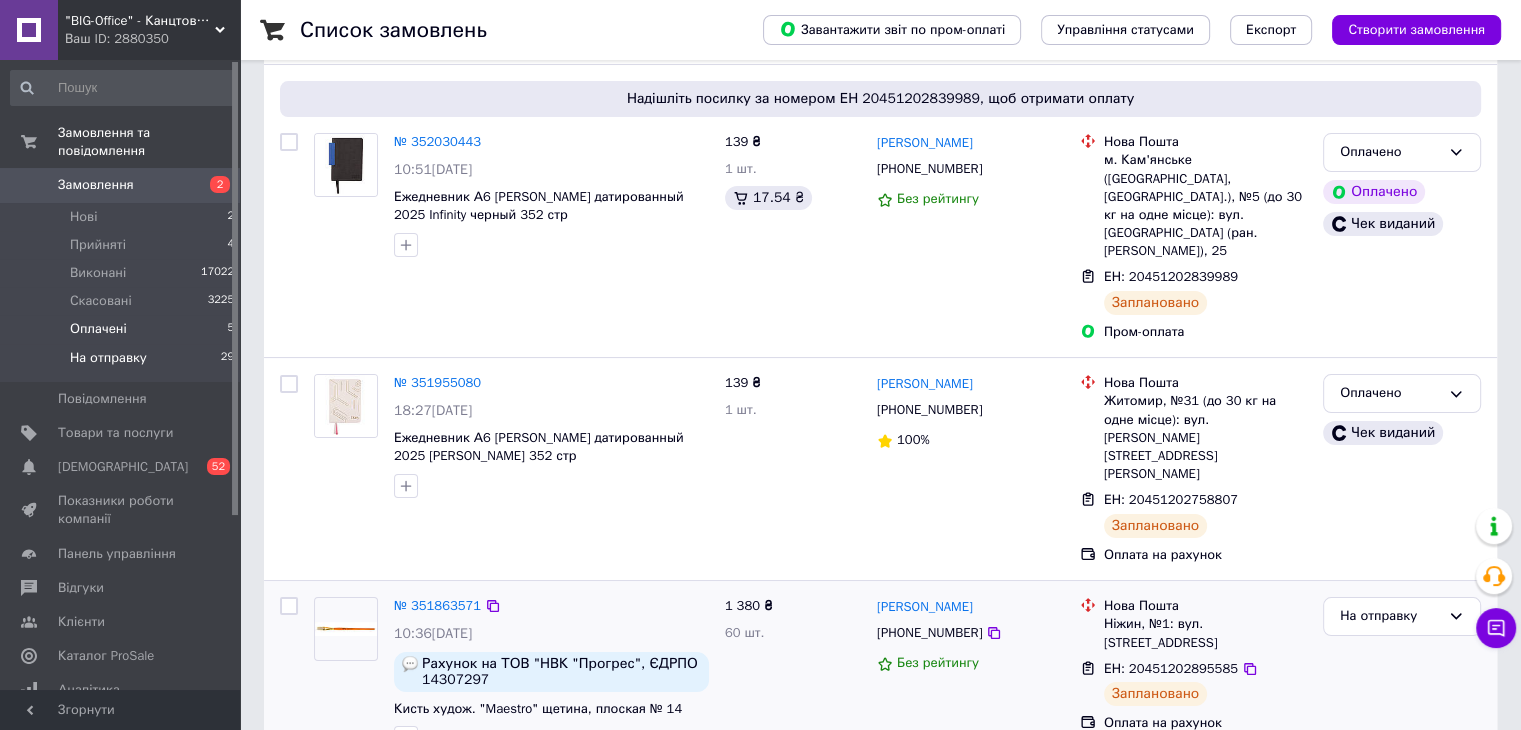 click on "На отправку" at bounding box center [108, 358] 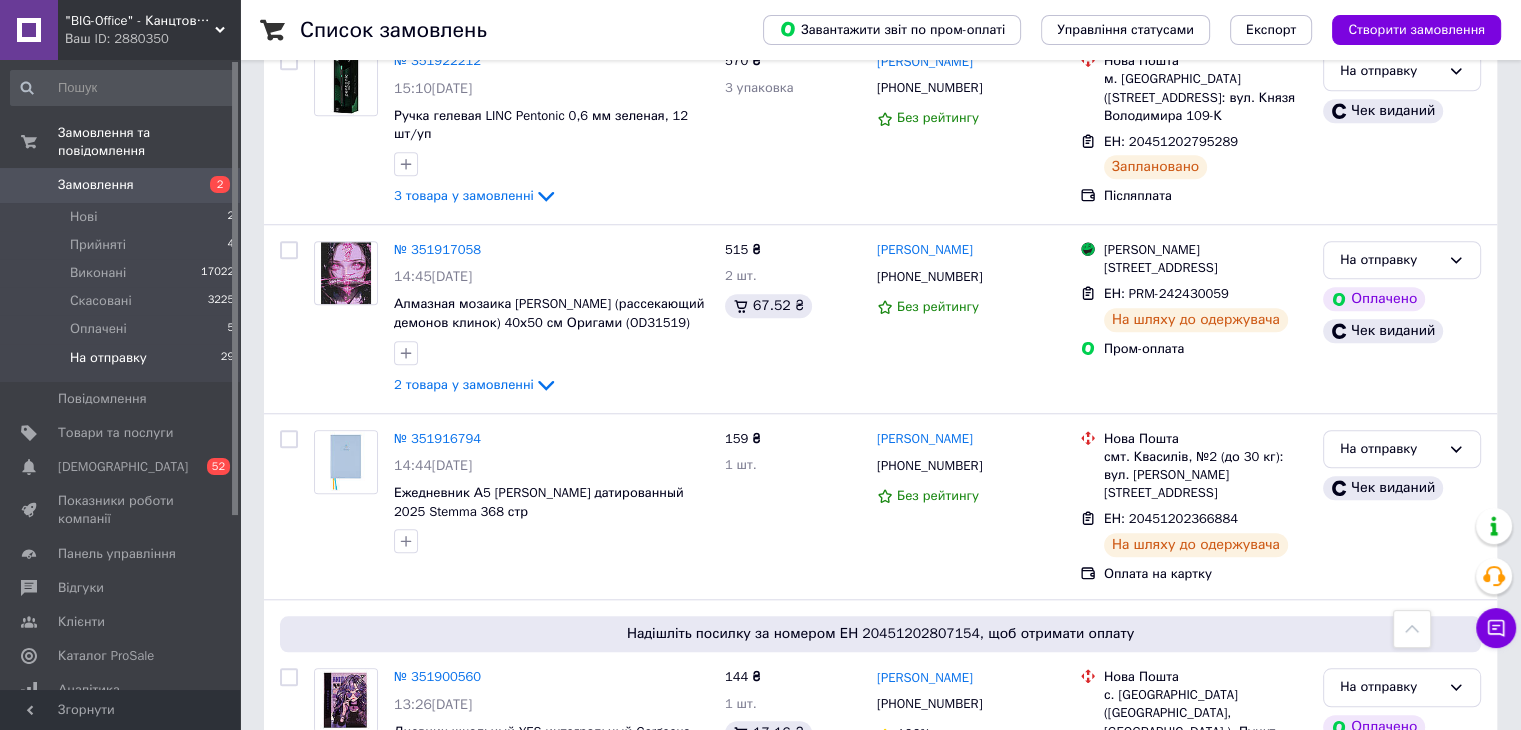 scroll, scrollTop: 1700, scrollLeft: 0, axis: vertical 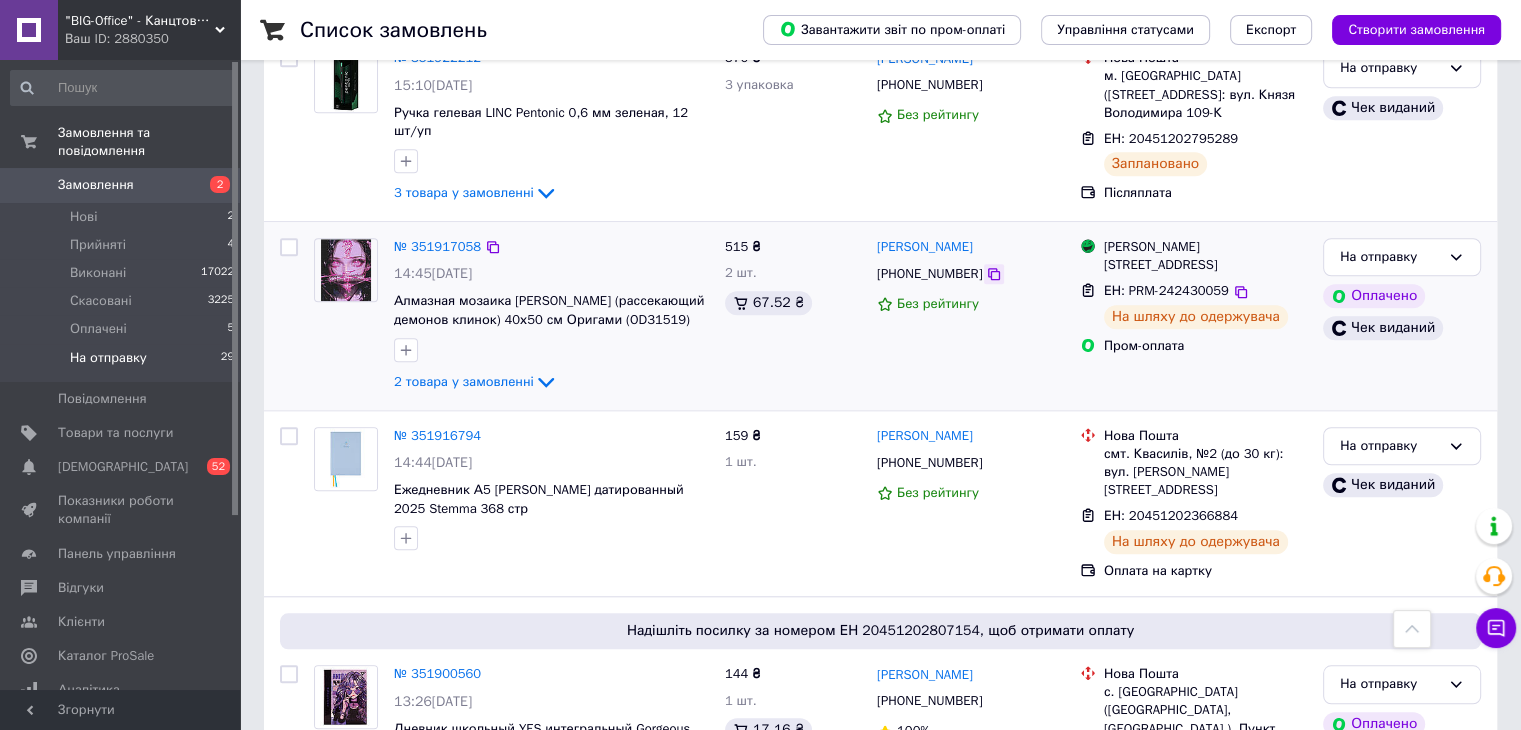 click 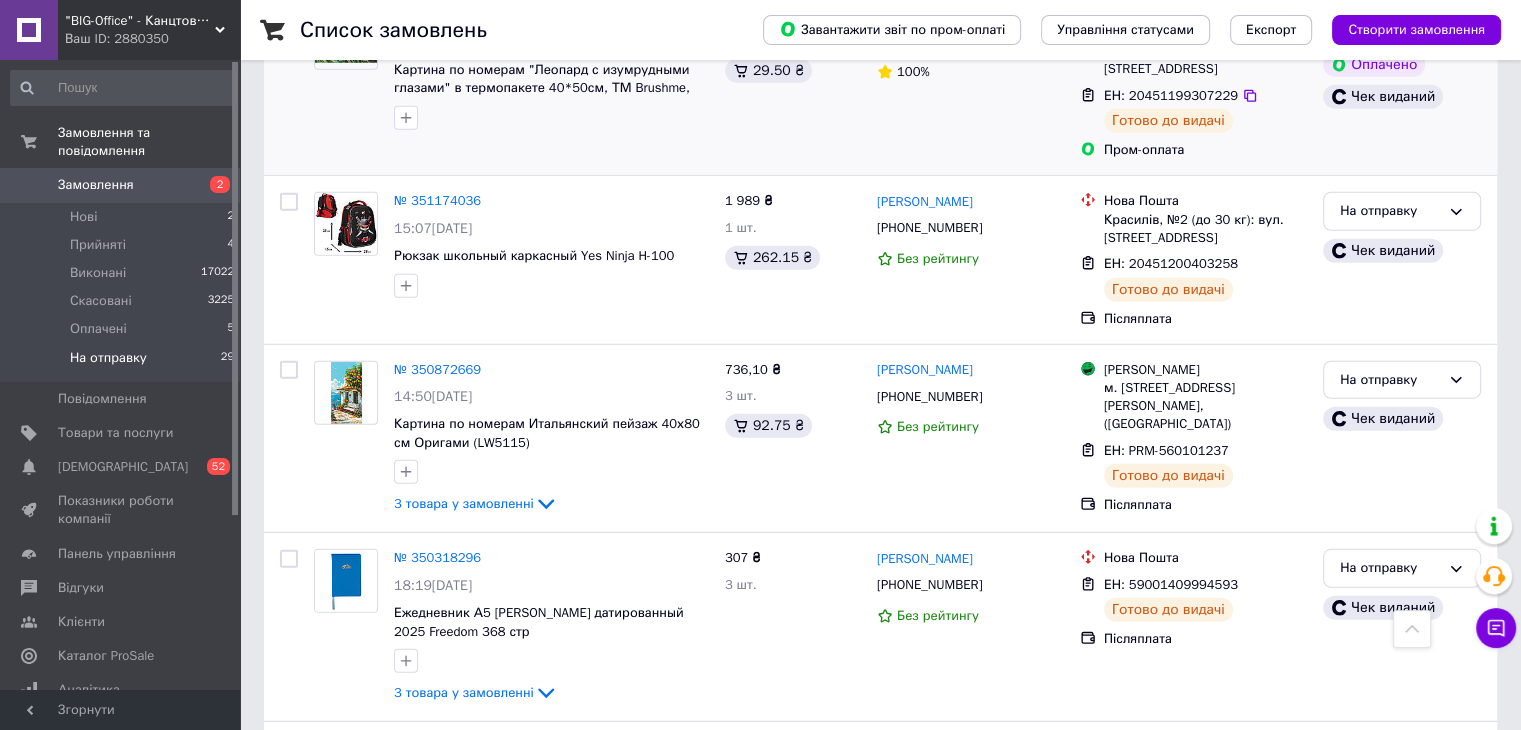 scroll, scrollTop: 5499, scrollLeft: 0, axis: vertical 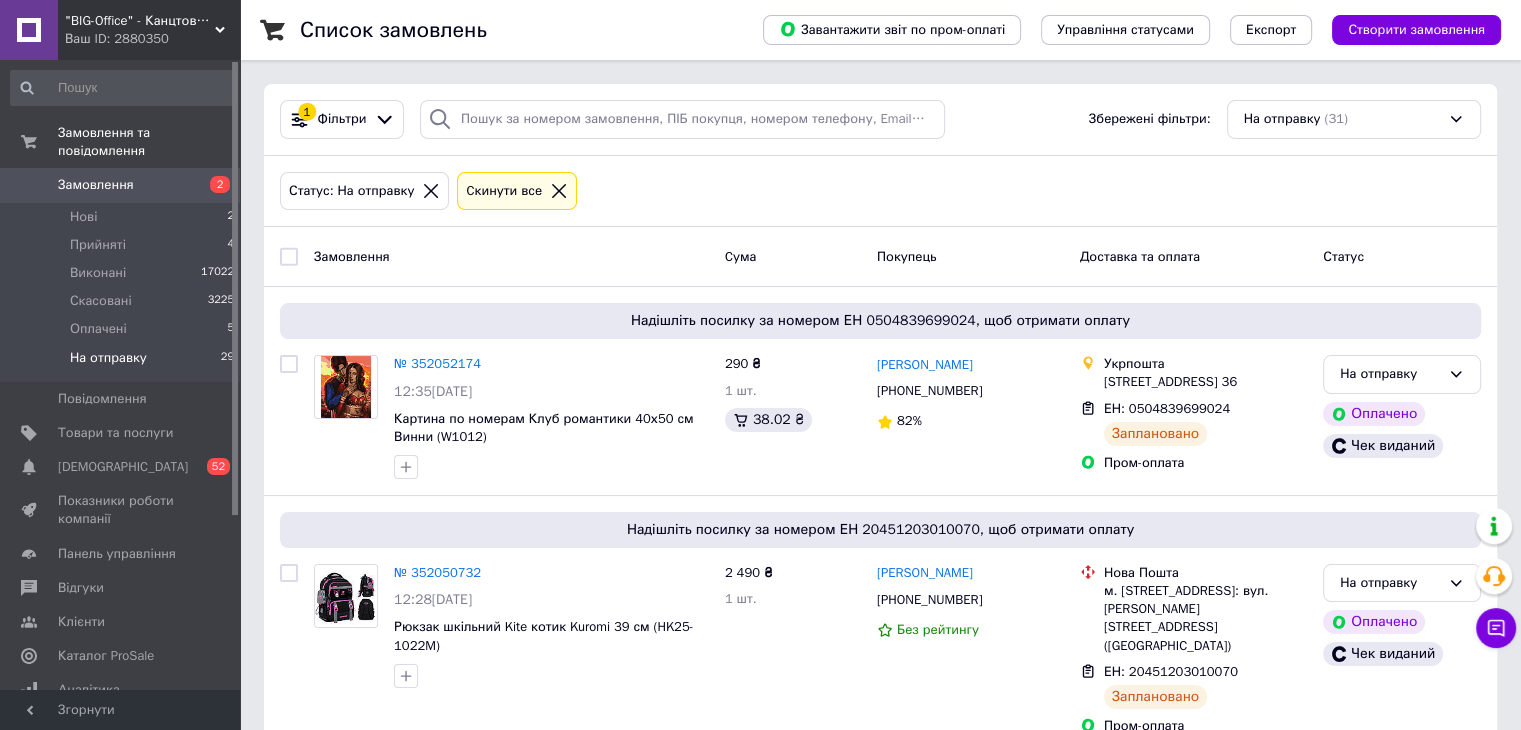 click 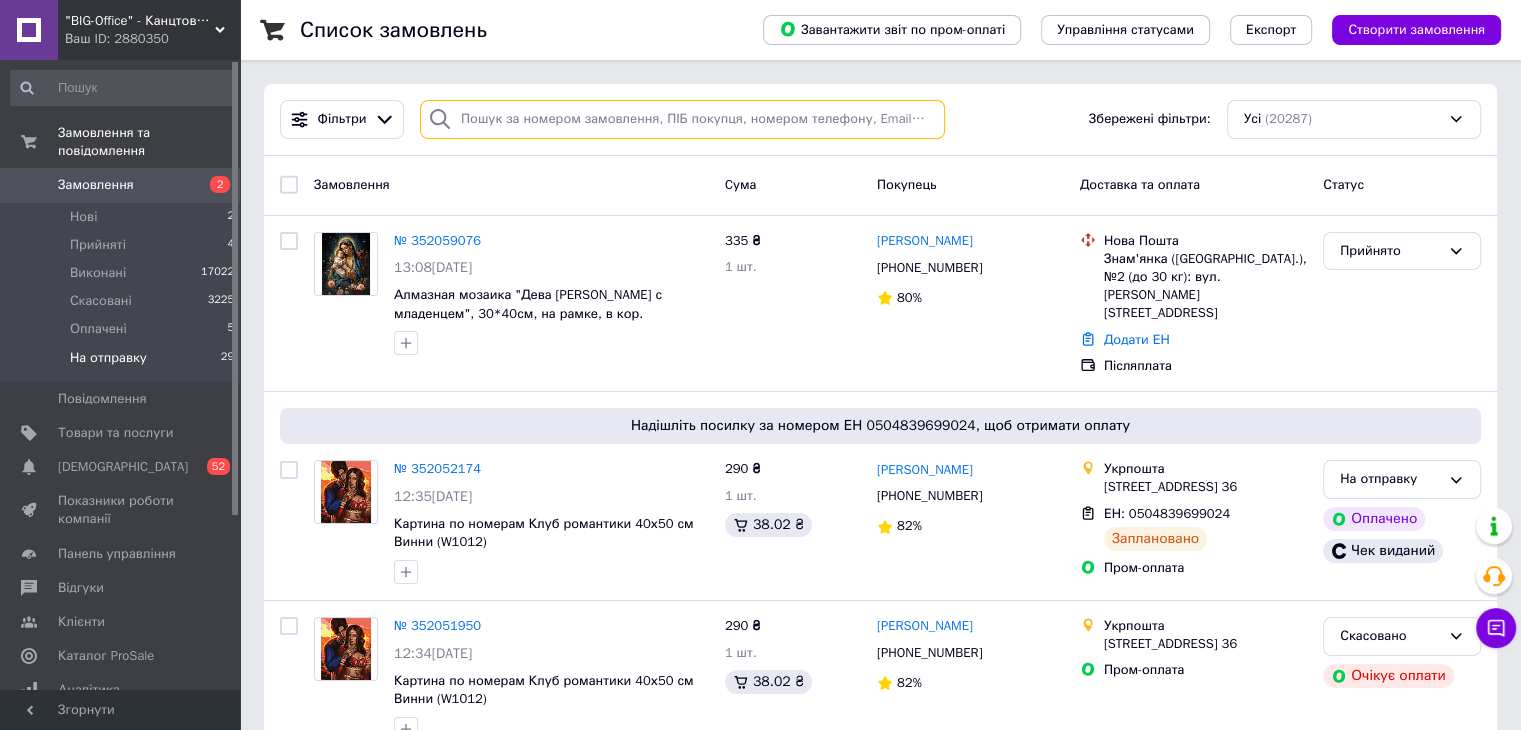 paste on "380506249458" 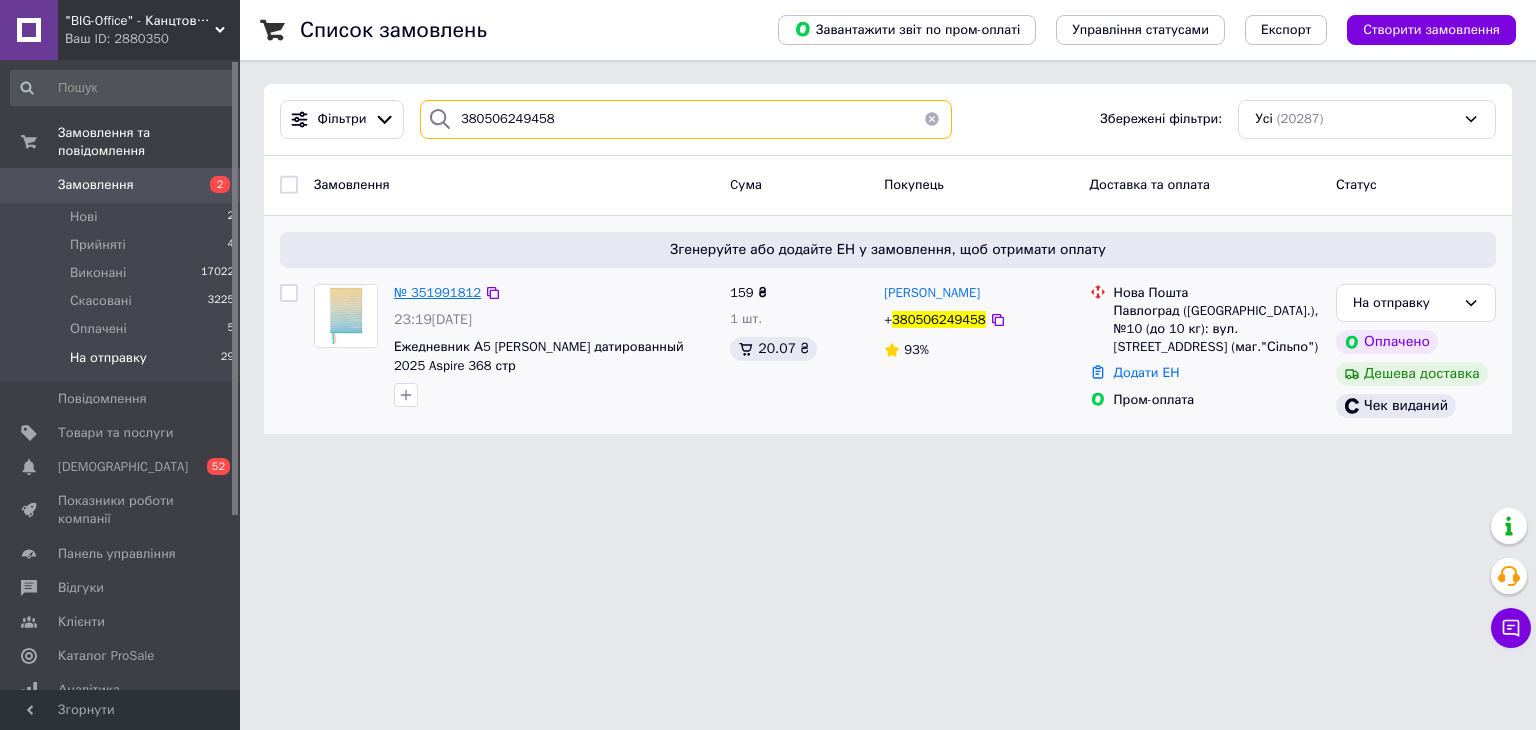 type on "380506249458" 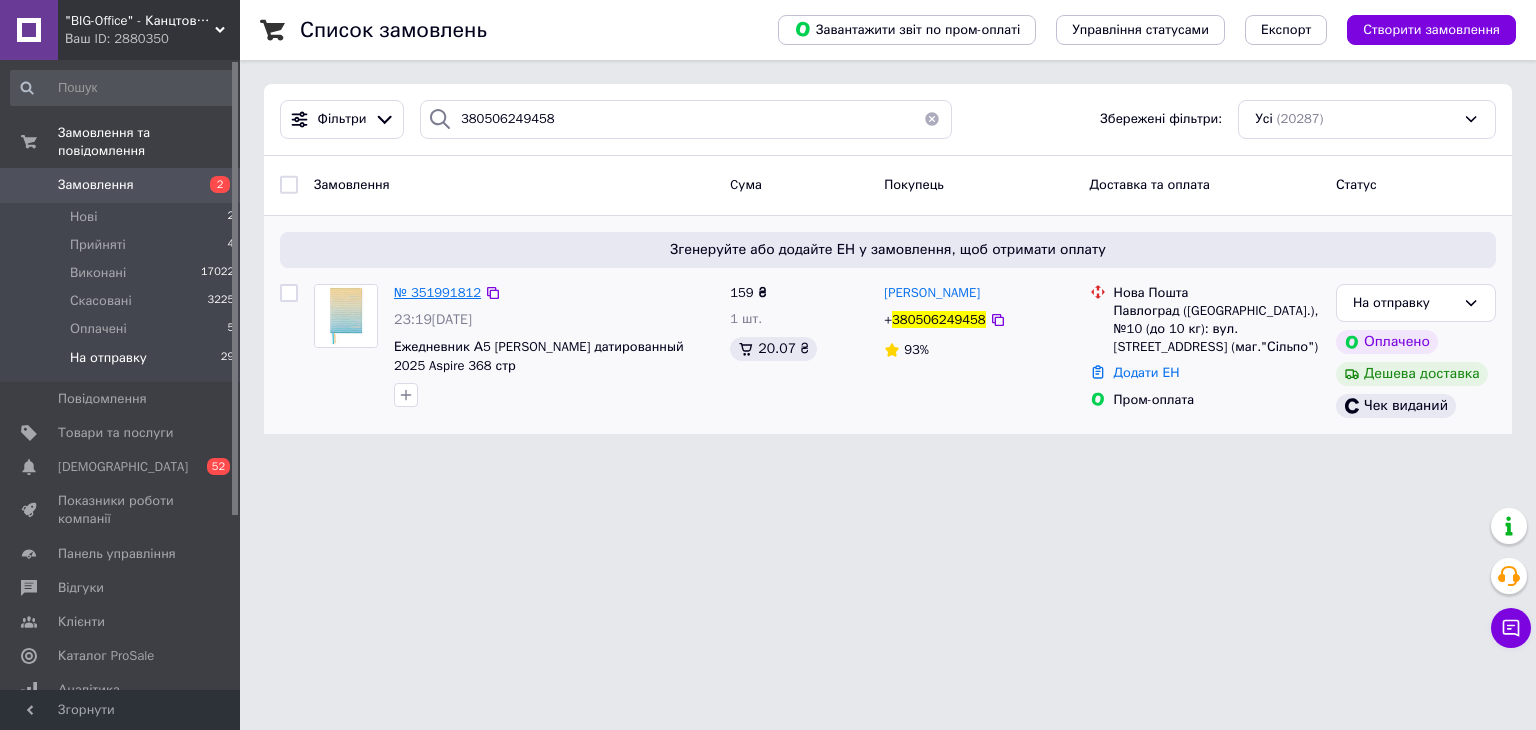 click on "№ 351991812" at bounding box center [437, 292] 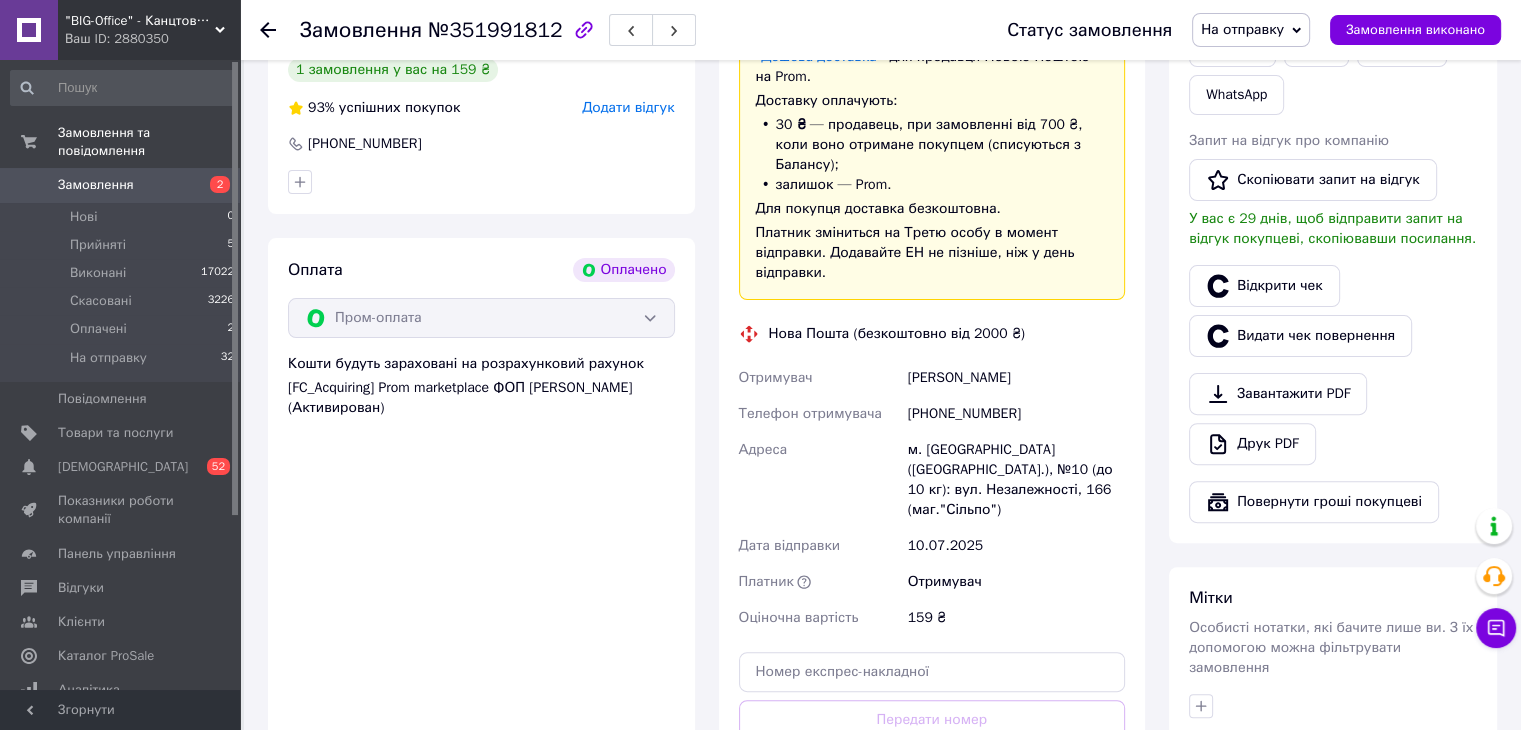 scroll, scrollTop: 700, scrollLeft: 0, axis: vertical 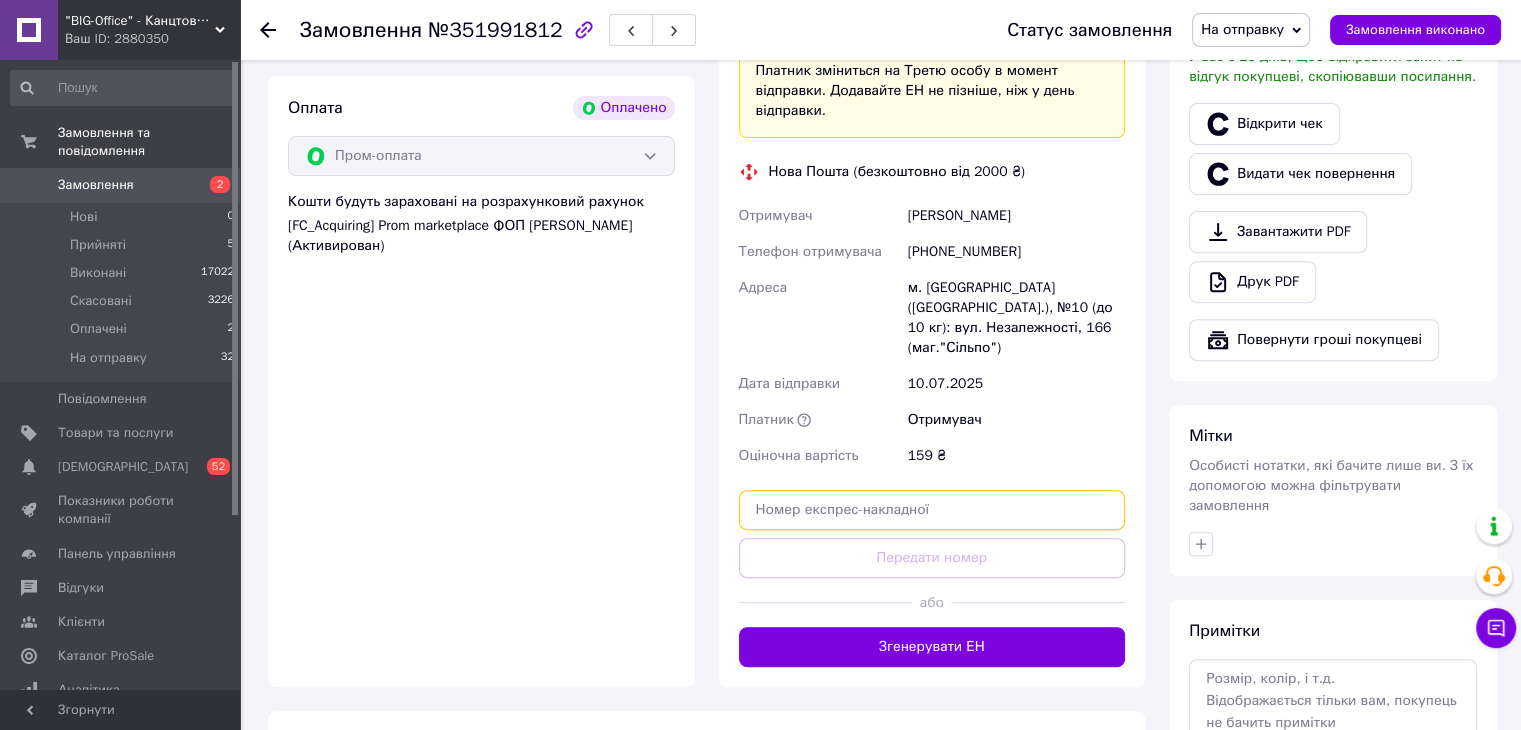paste on "20451202961833" 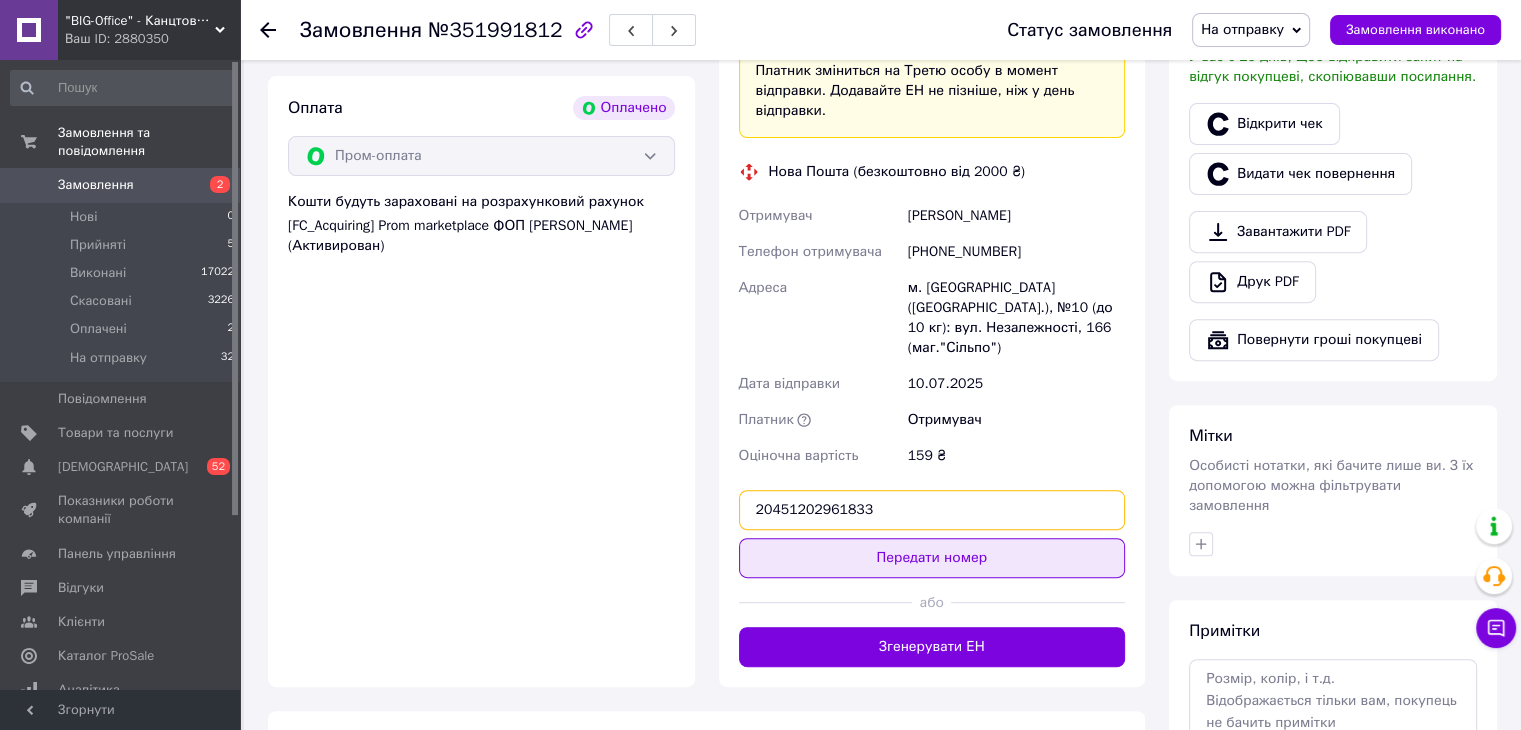 type on "20451202961833" 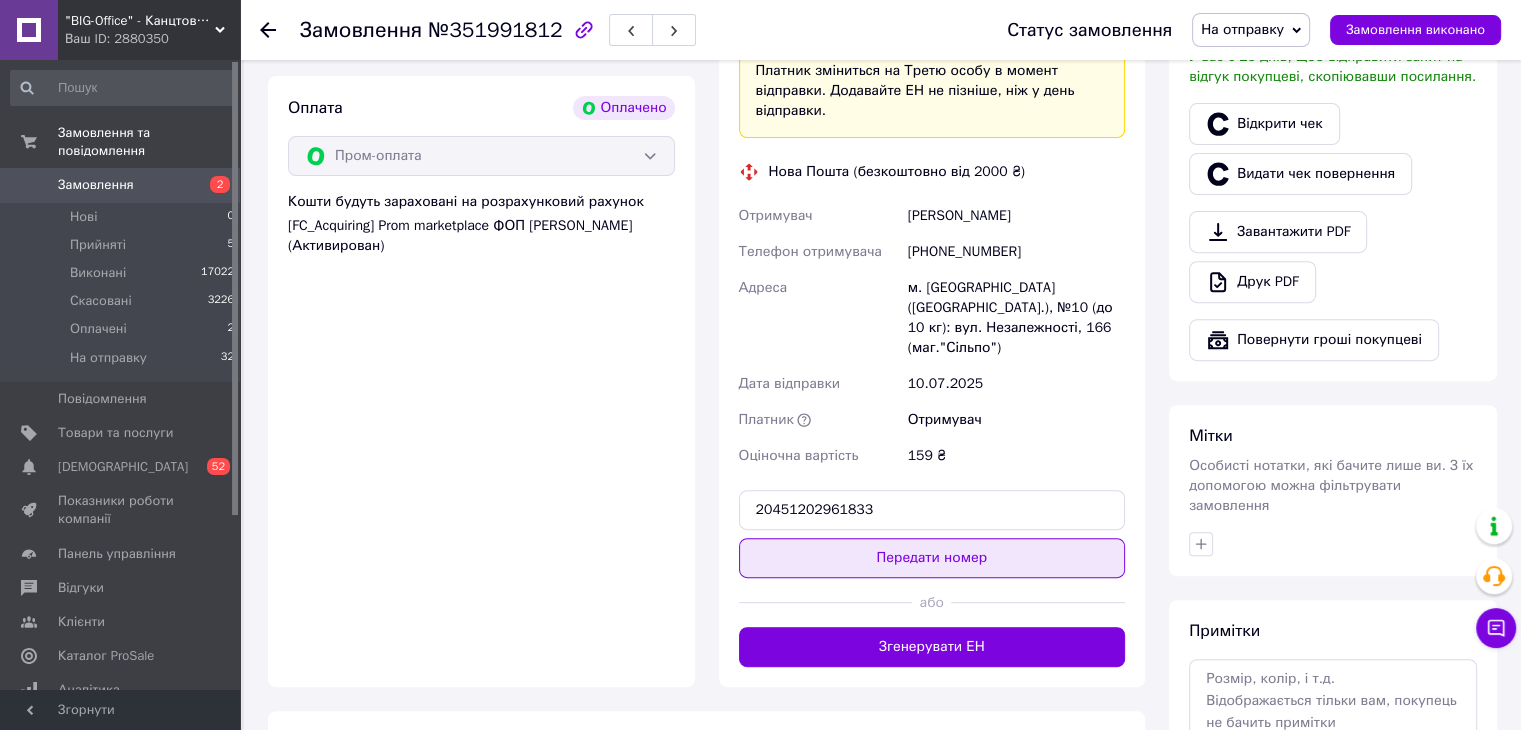 click on "Передати номер" at bounding box center [932, 558] 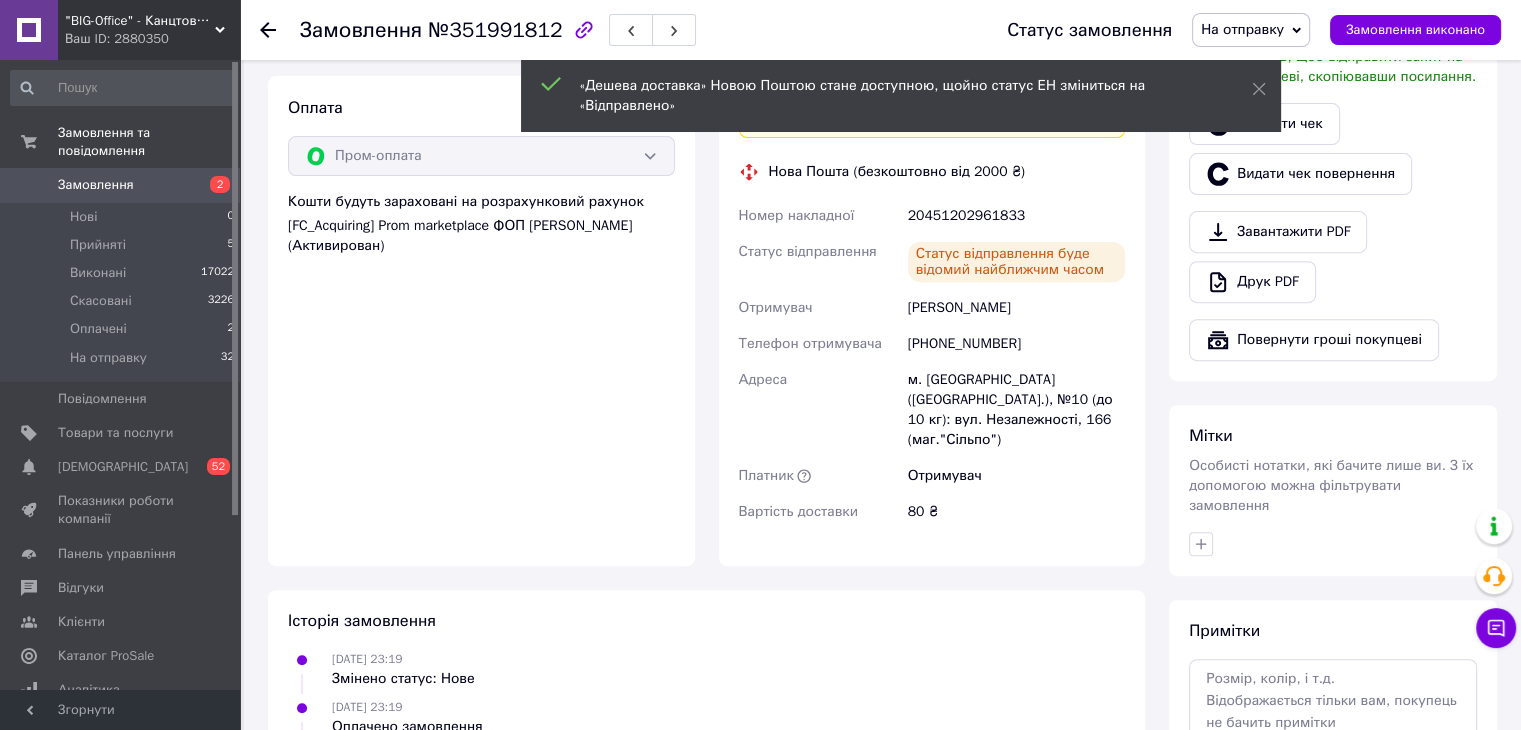 click 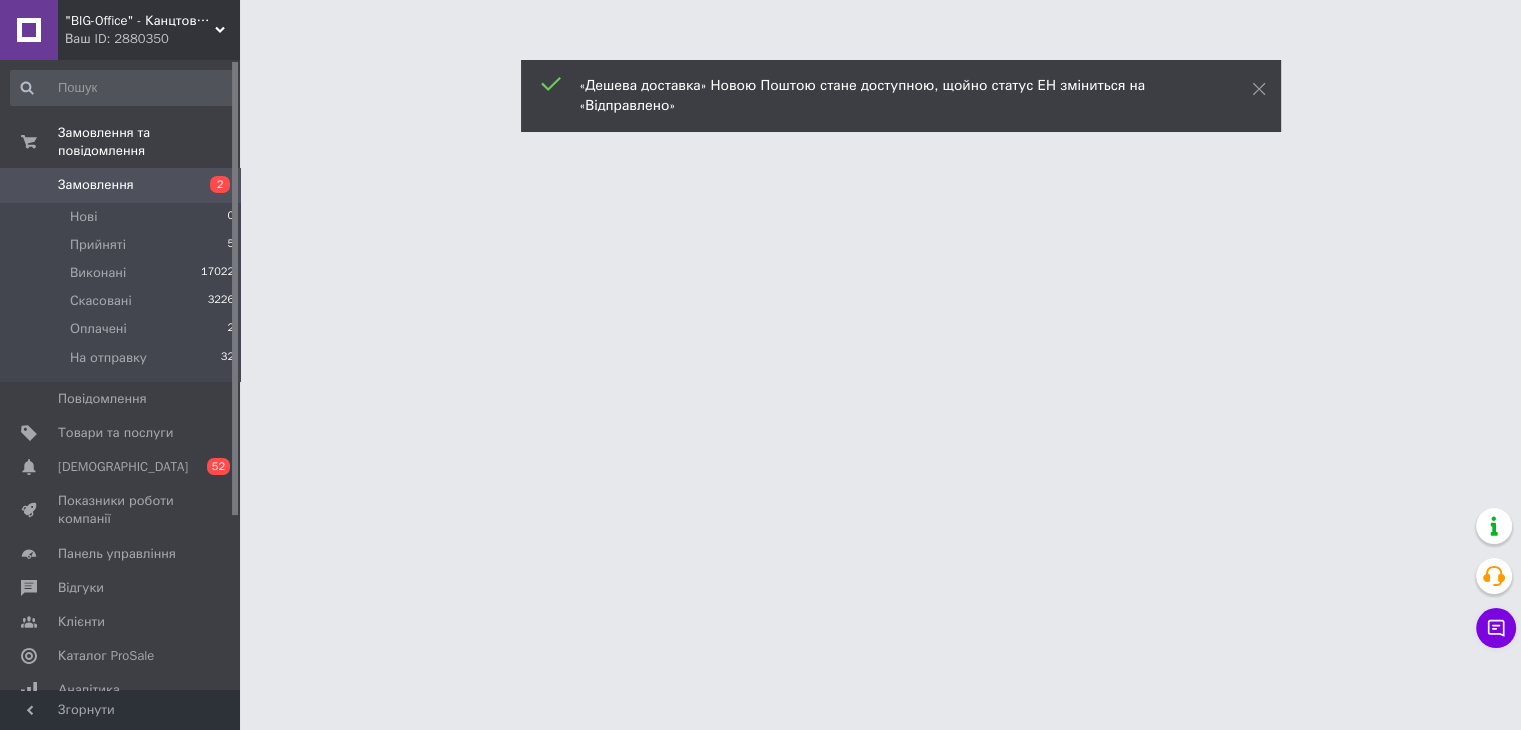 scroll, scrollTop: 0, scrollLeft: 0, axis: both 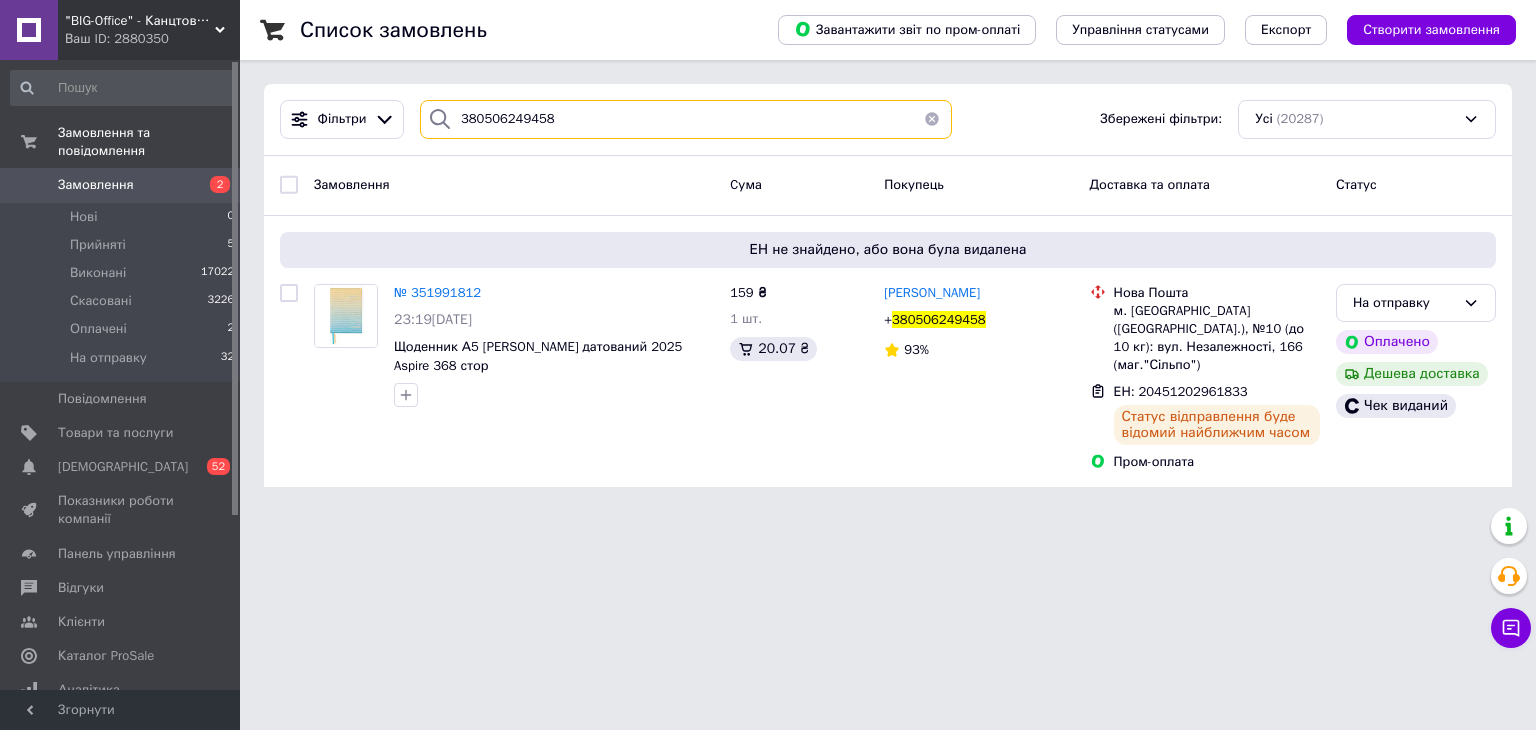 drag, startPoint x: 600, startPoint y: 121, endPoint x: 460, endPoint y: 119, distance: 140.01428 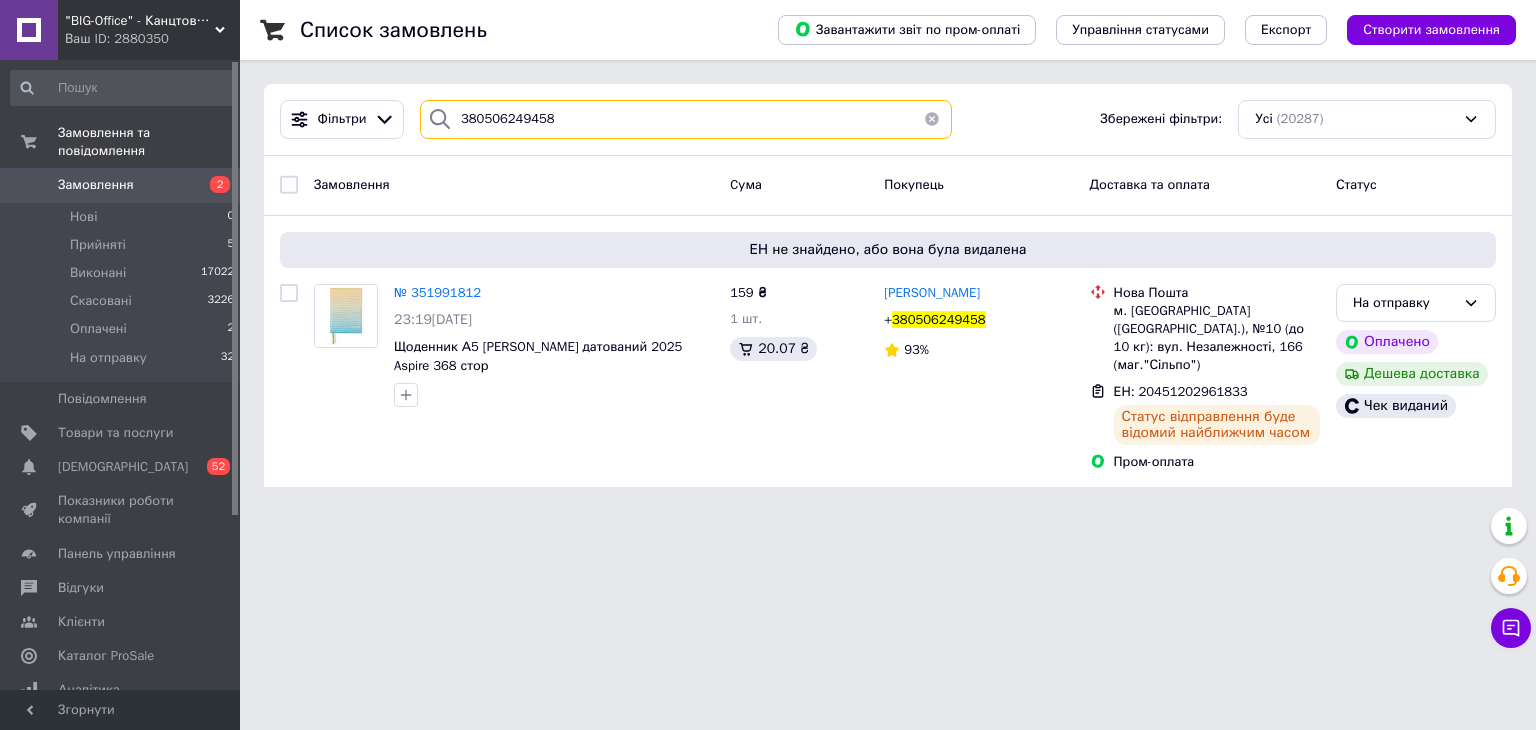click on "380506249458" at bounding box center [686, 119] 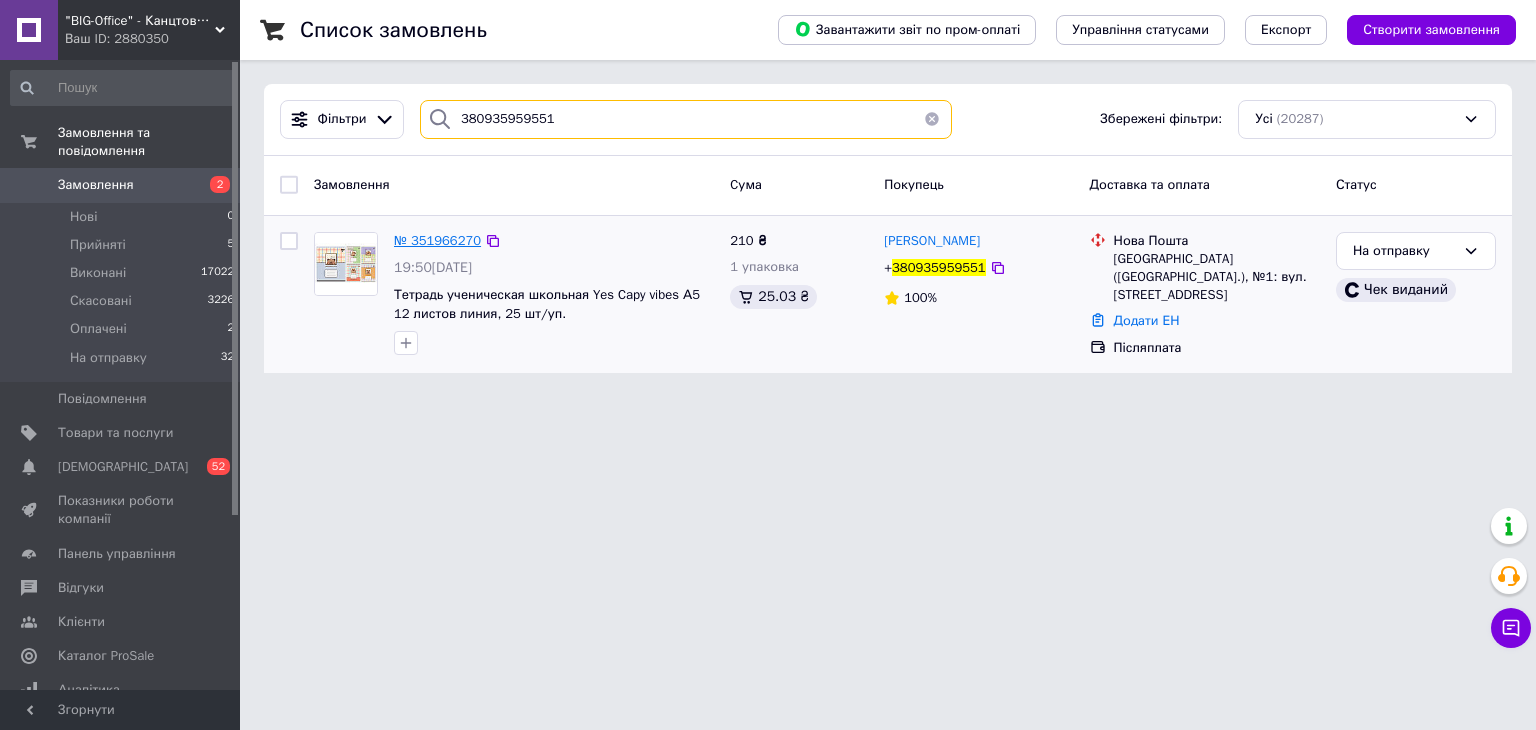 type on "380935959551" 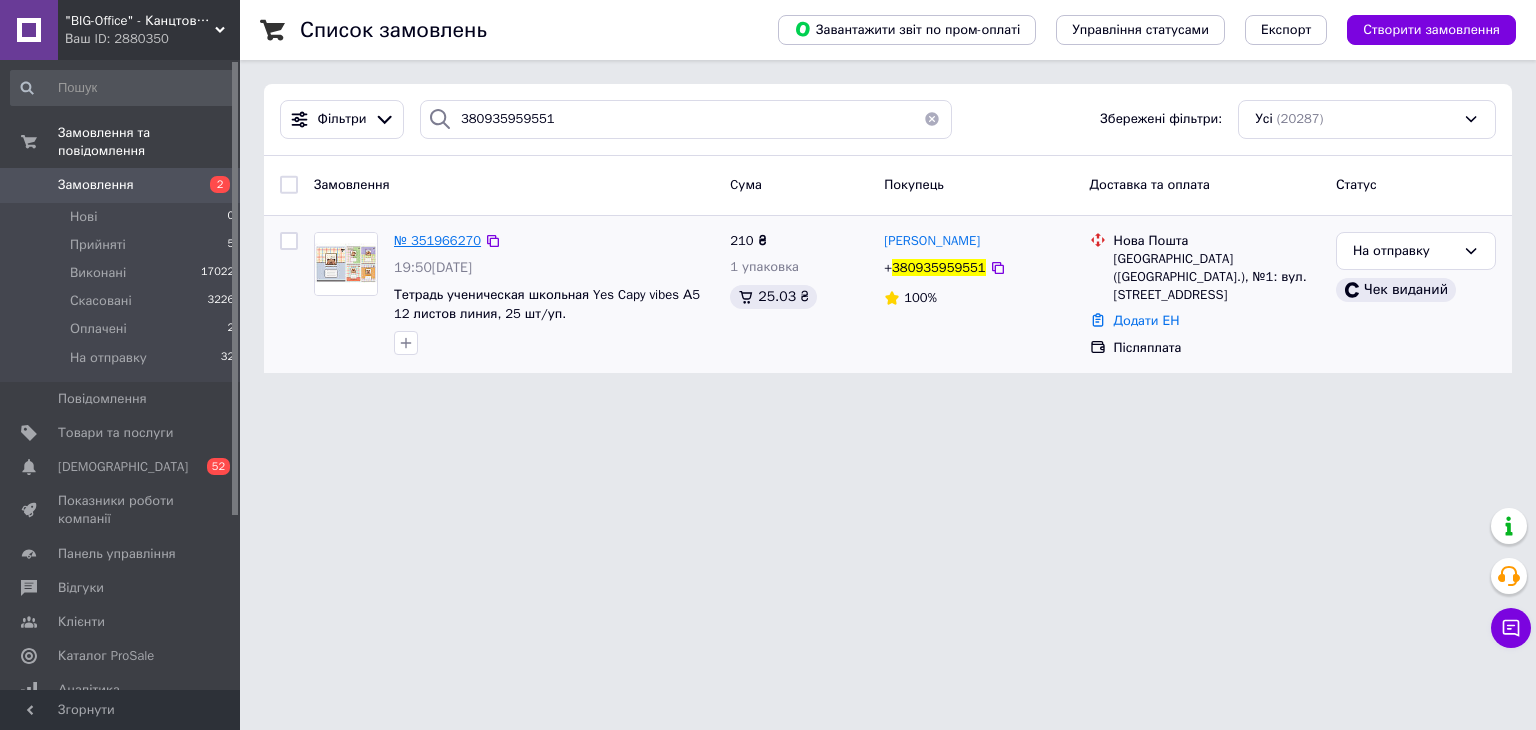 click on "№ 351966270" at bounding box center (437, 240) 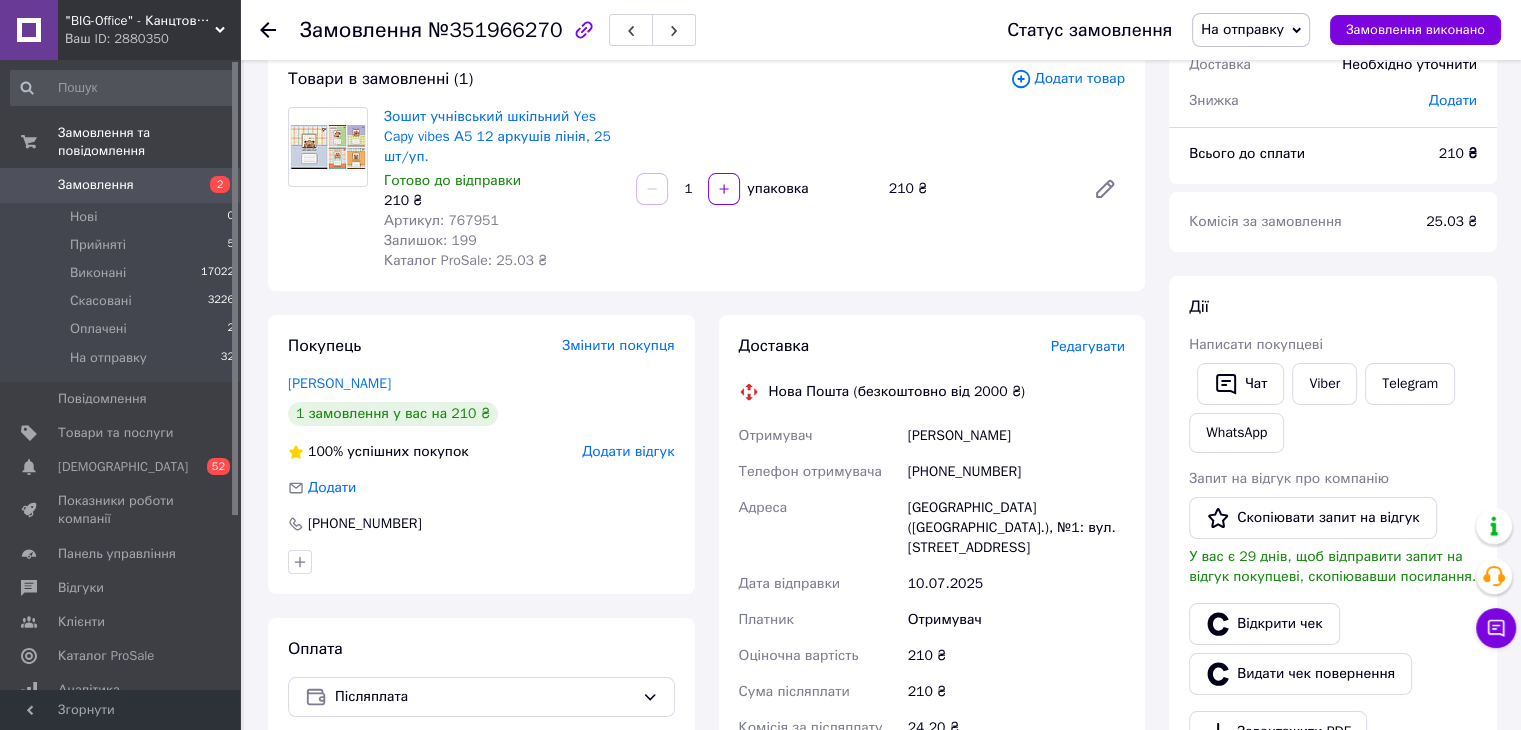 scroll, scrollTop: 300, scrollLeft: 0, axis: vertical 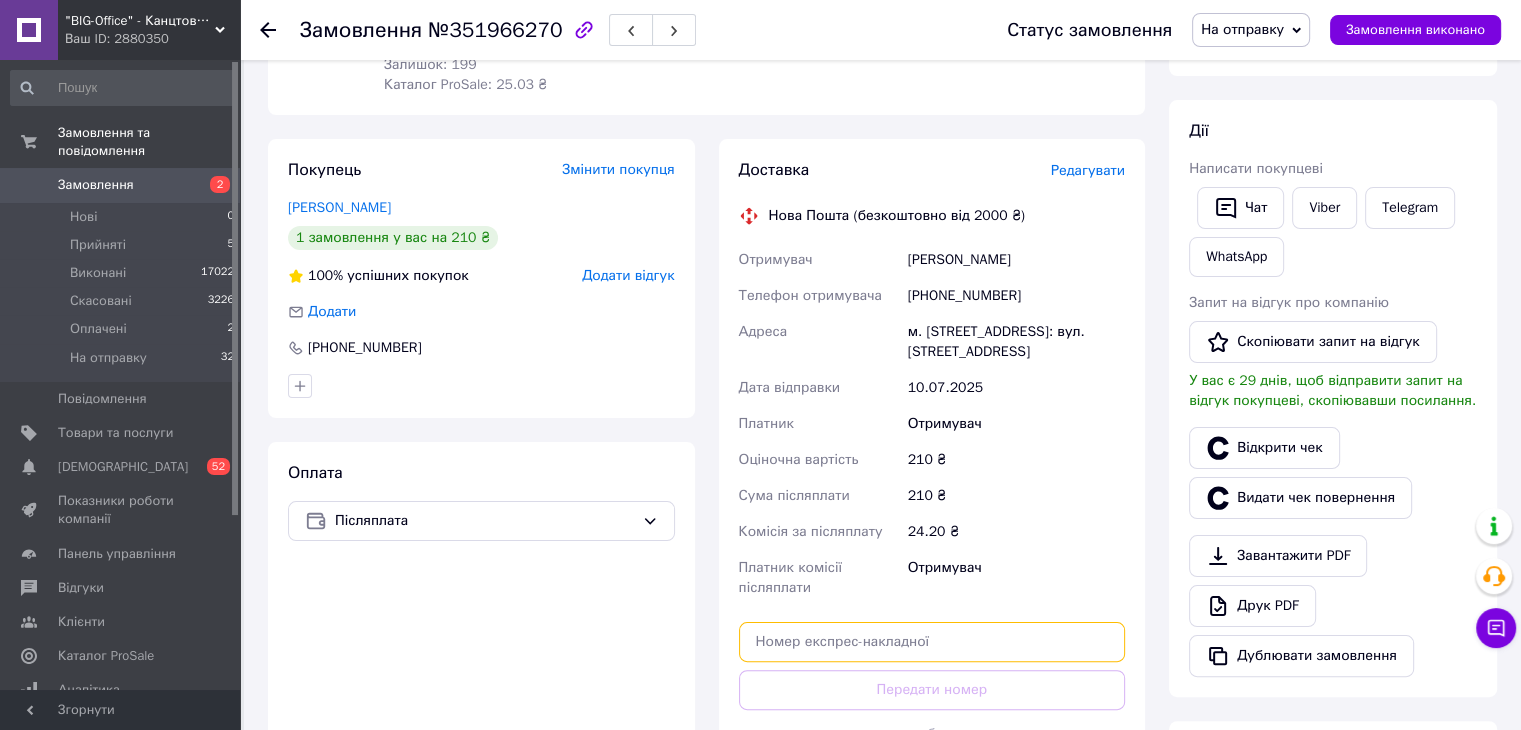 paste on "20451202975402" 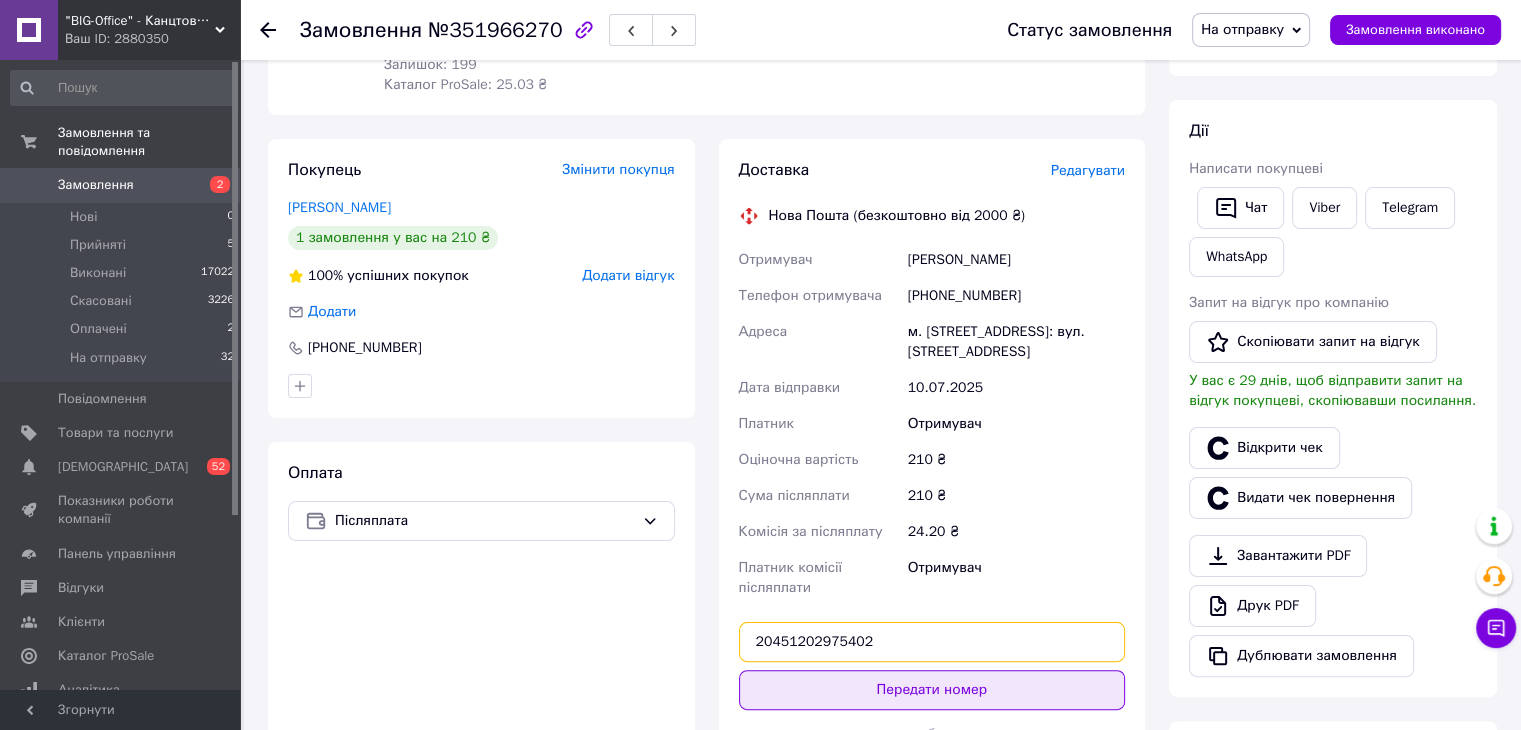 type on "20451202975402" 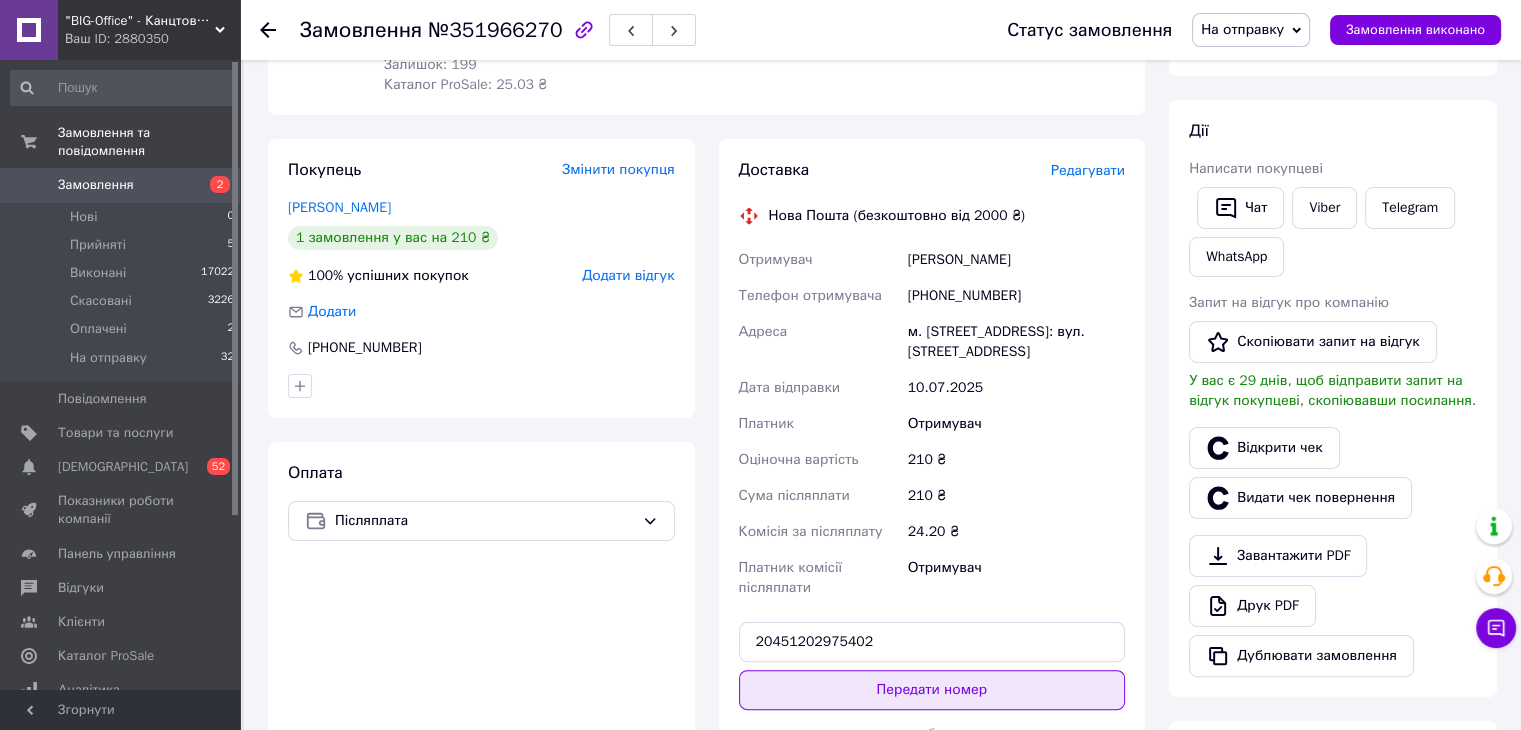 click on "Передати номер" at bounding box center (932, 690) 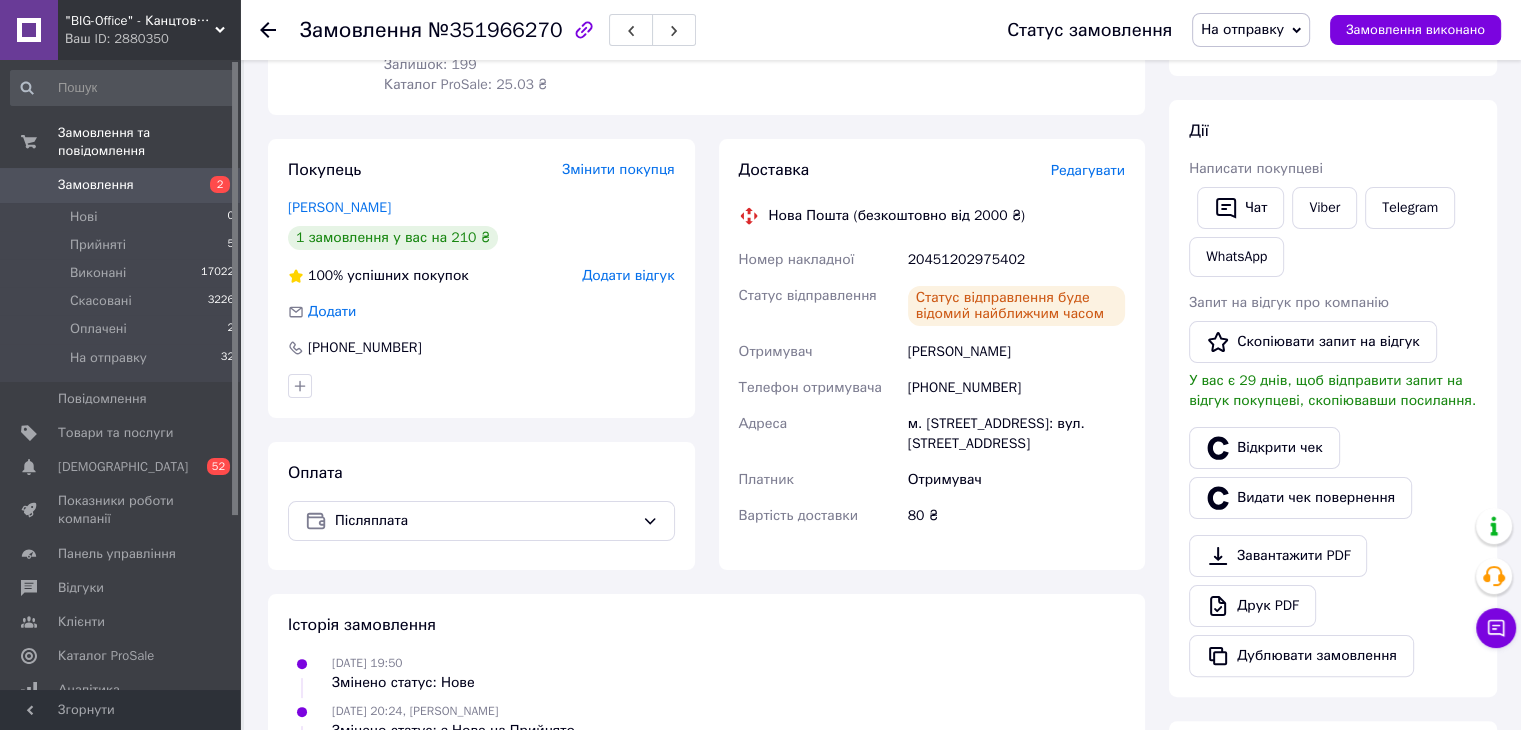 click 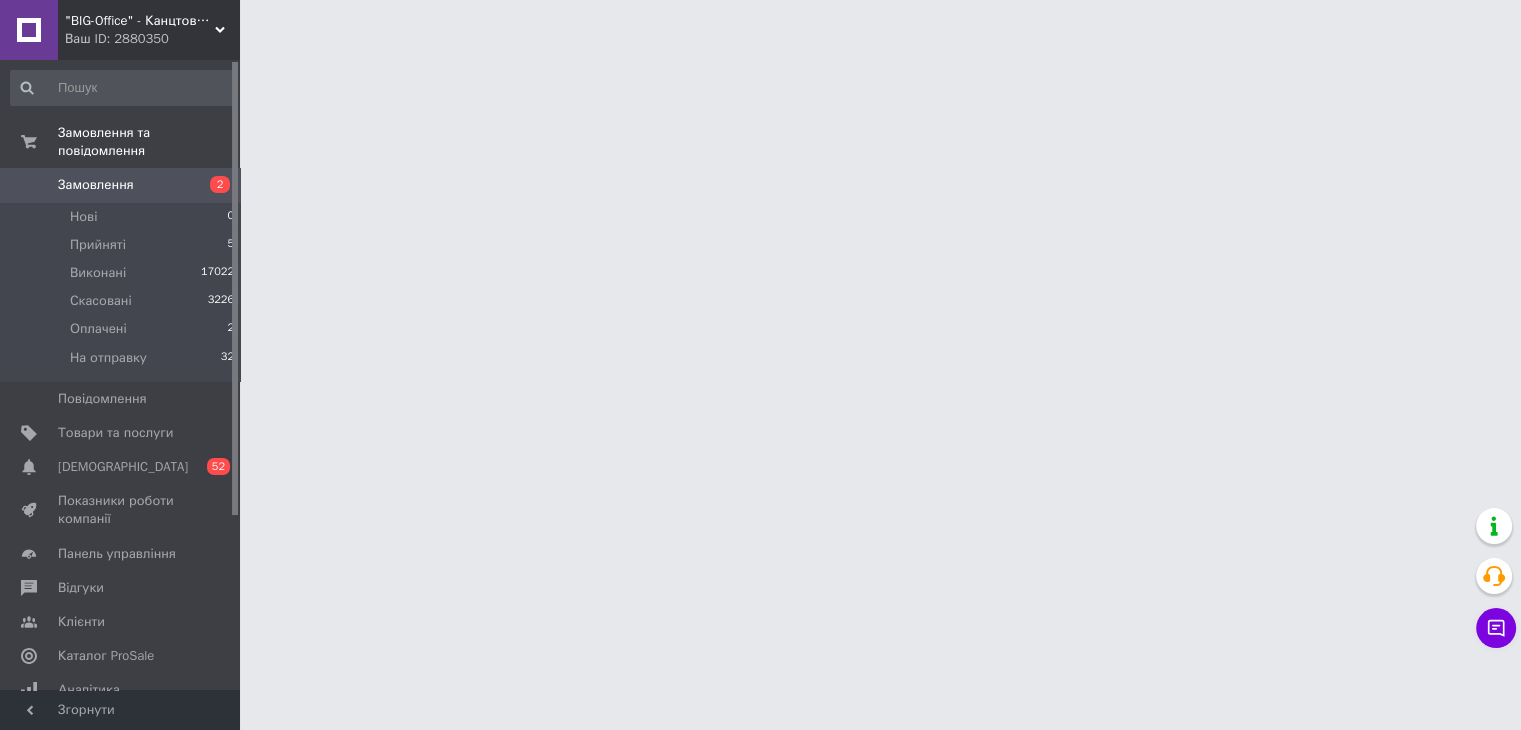 scroll, scrollTop: 0, scrollLeft: 0, axis: both 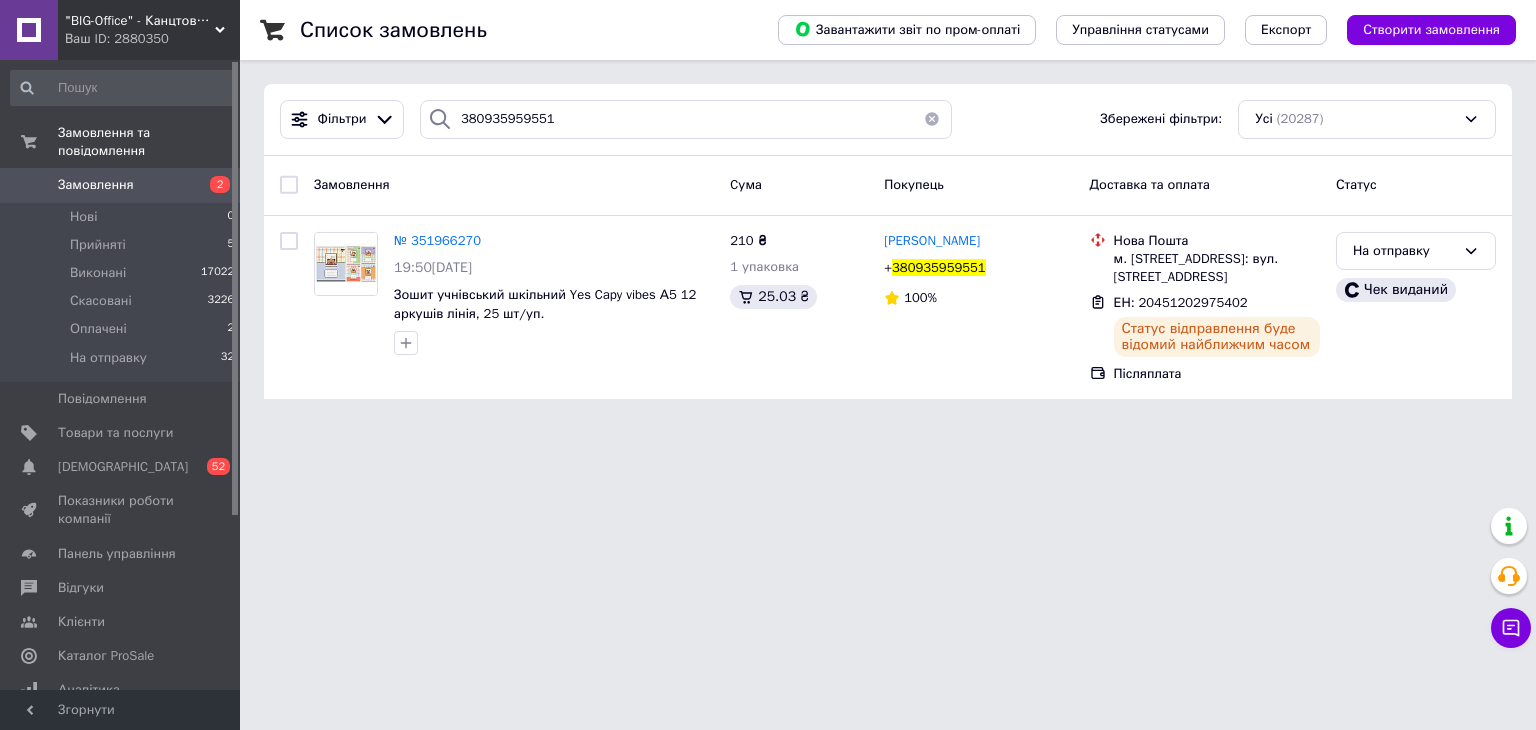 click at bounding box center (932, 119) 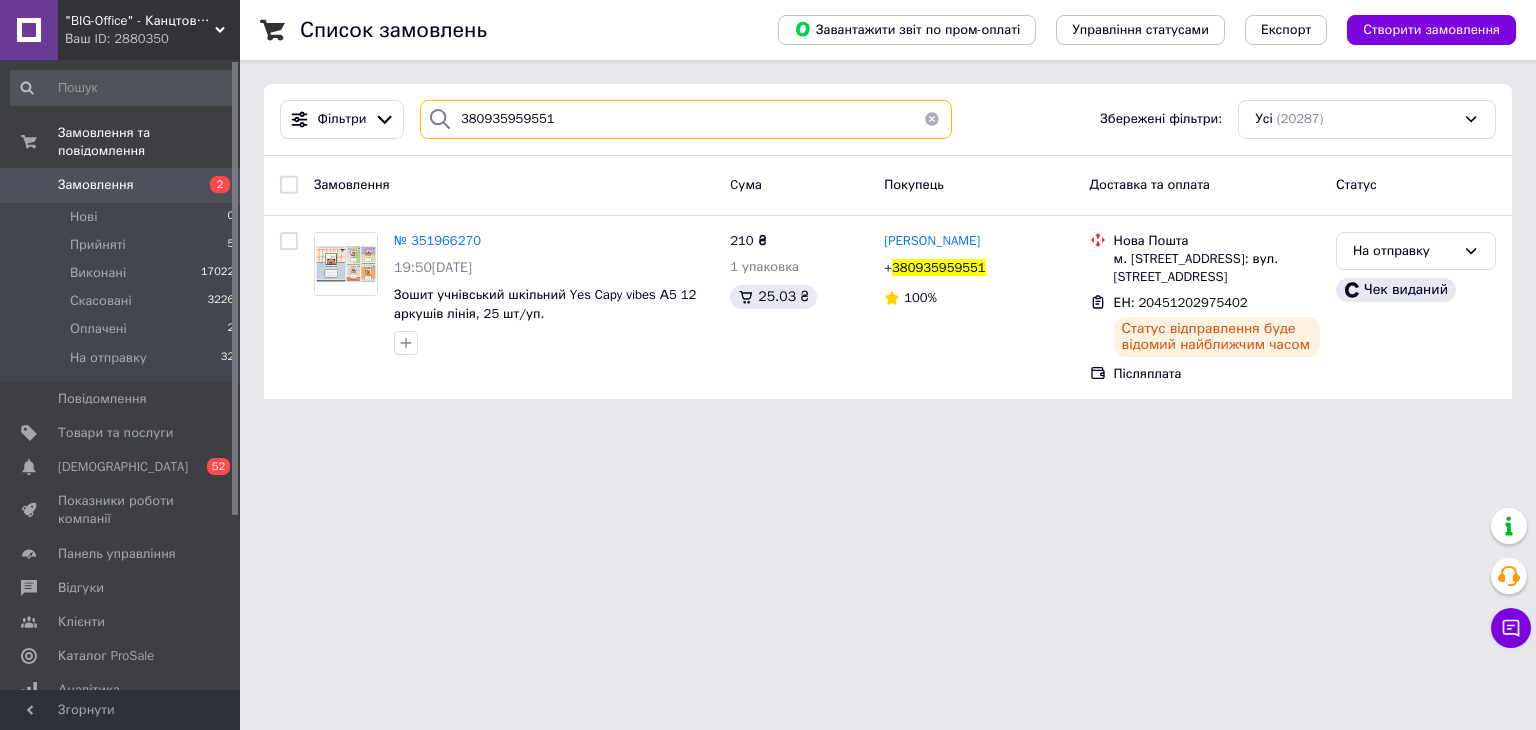 type 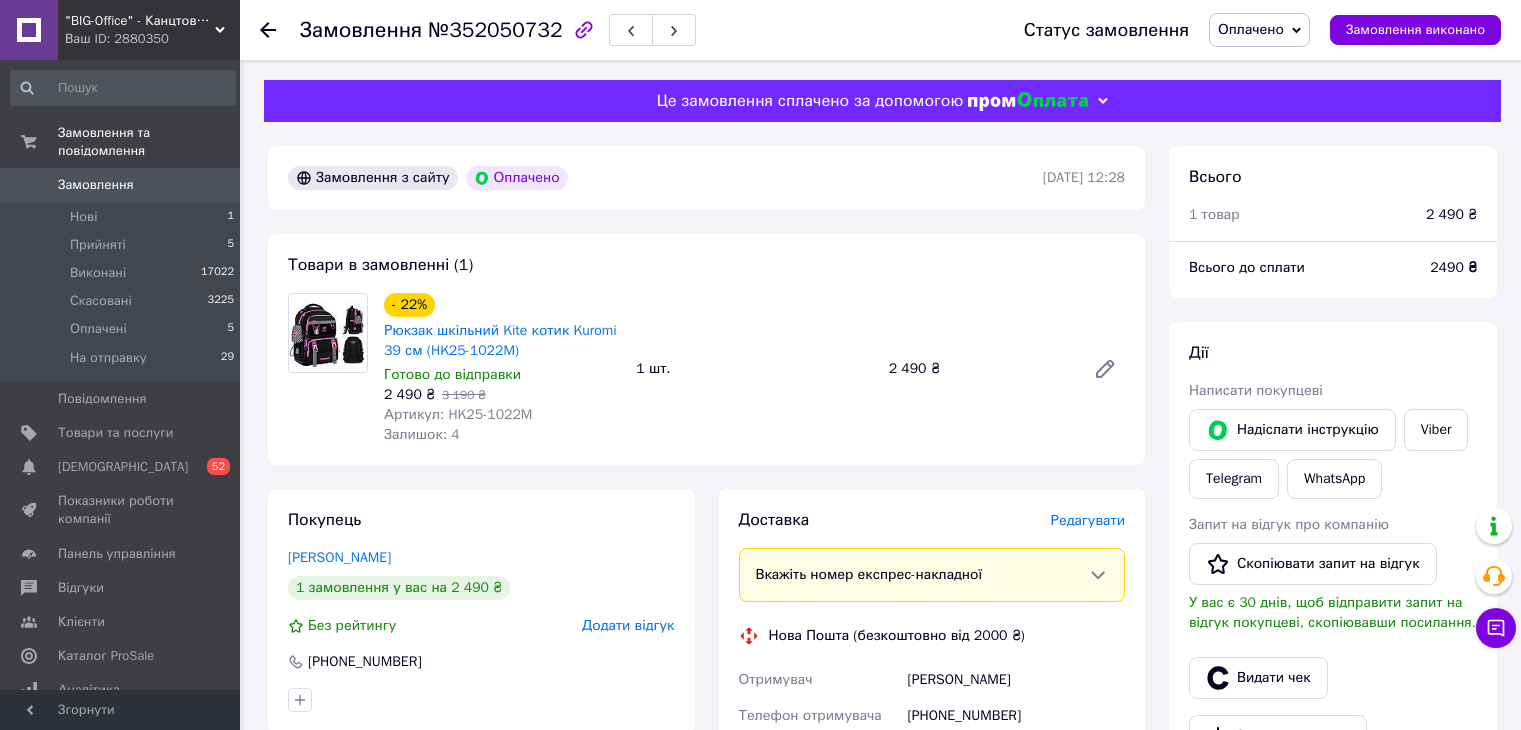 scroll, scrollTop: 0, scrollLeft: 0, axis: both 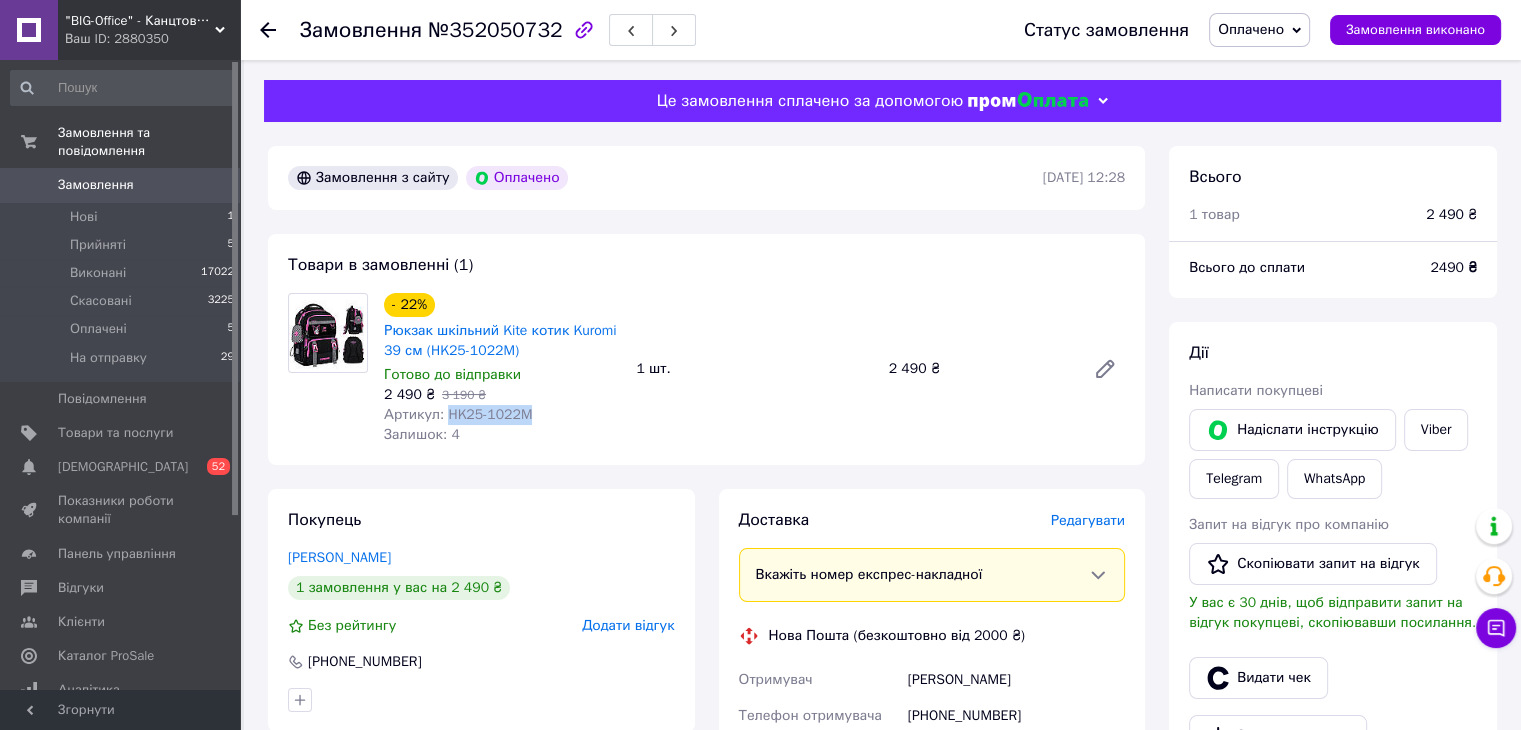drag, startPoint x: 444, startPoint y: 417, endPoint x: 553, endPoint y: 417, distance: 109 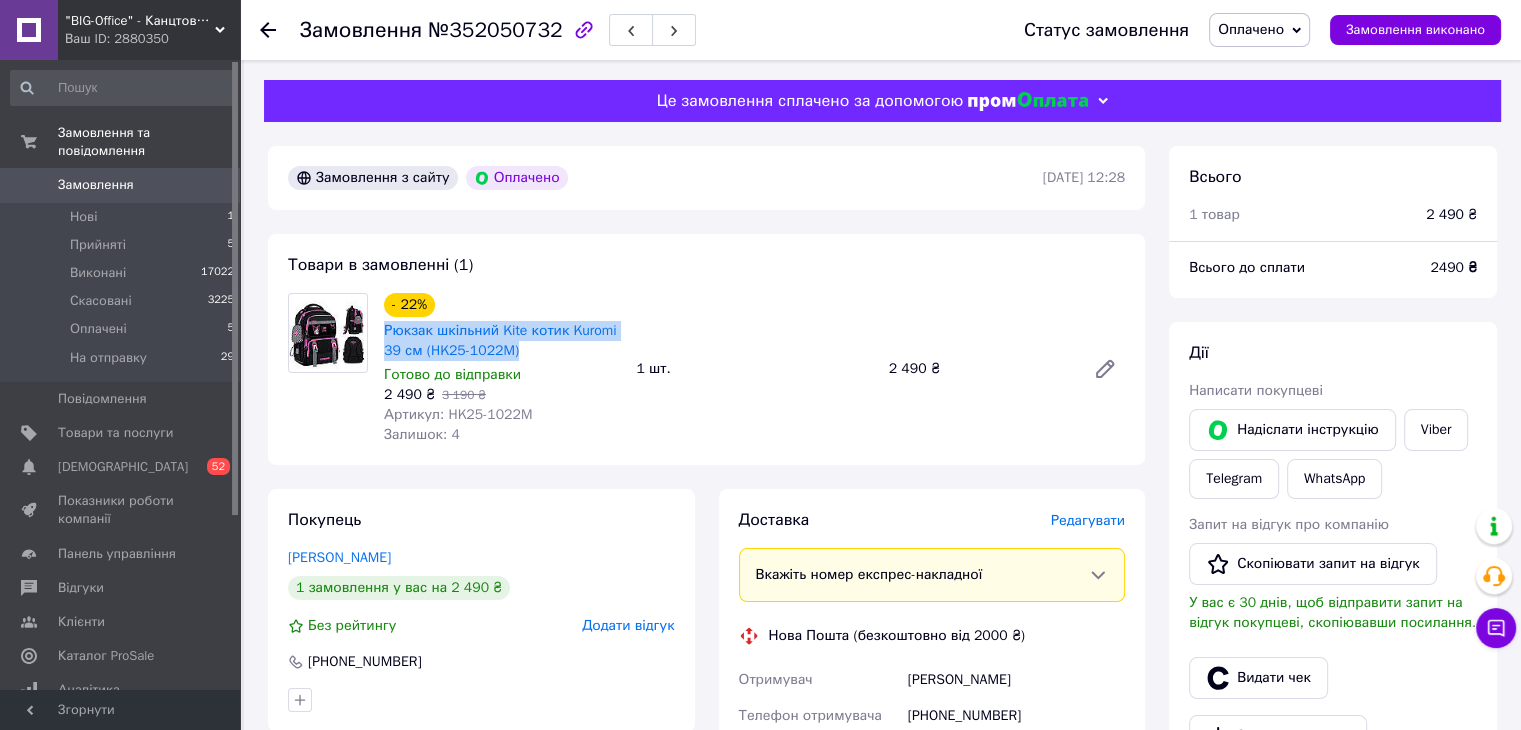 drag, startPoint x: 382, startPoint y: 328, endPoint x: 516, endPoint y: 355, distance: 136.69308 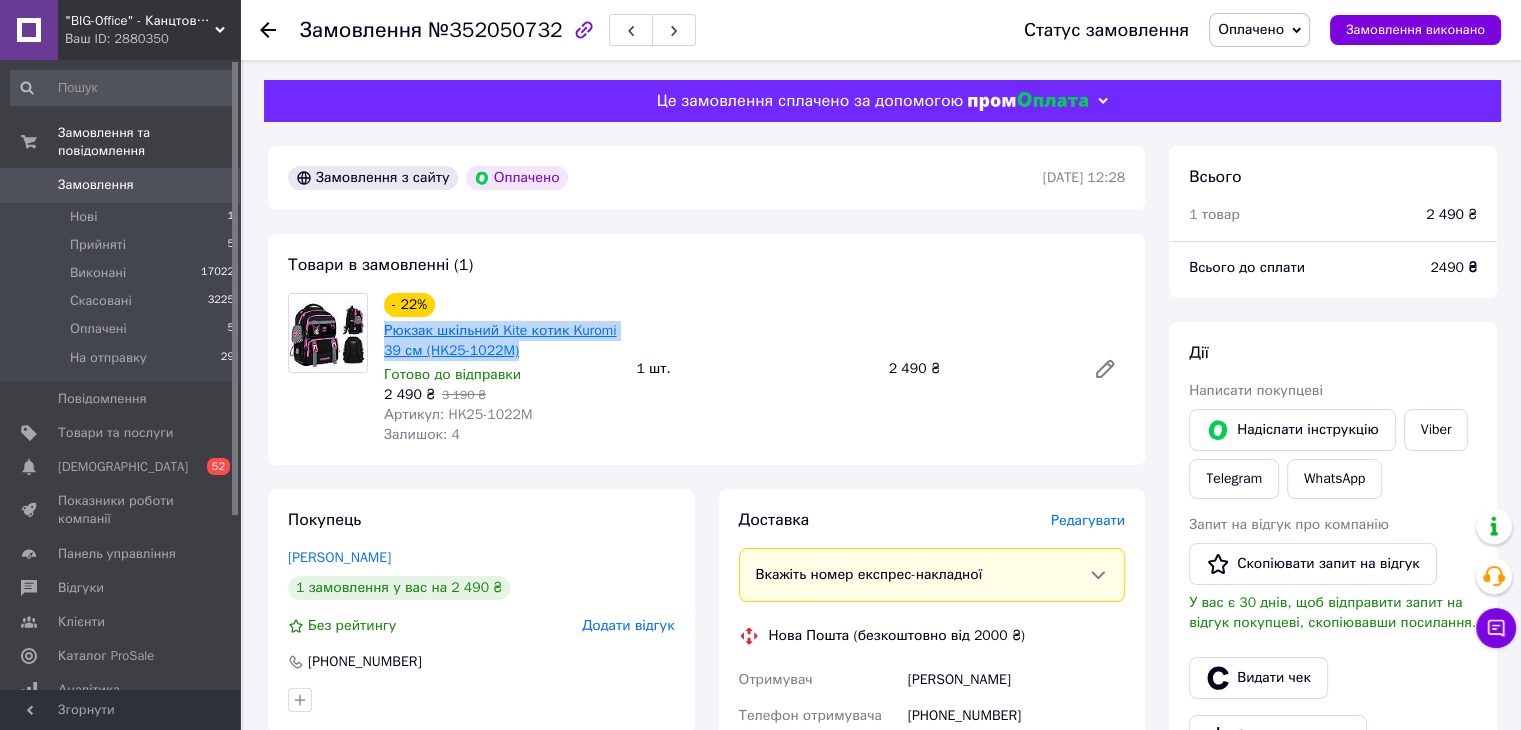 copy on "Рюкзак шкільний Kite котик Kuromi 39 см (HK25-1022M)" 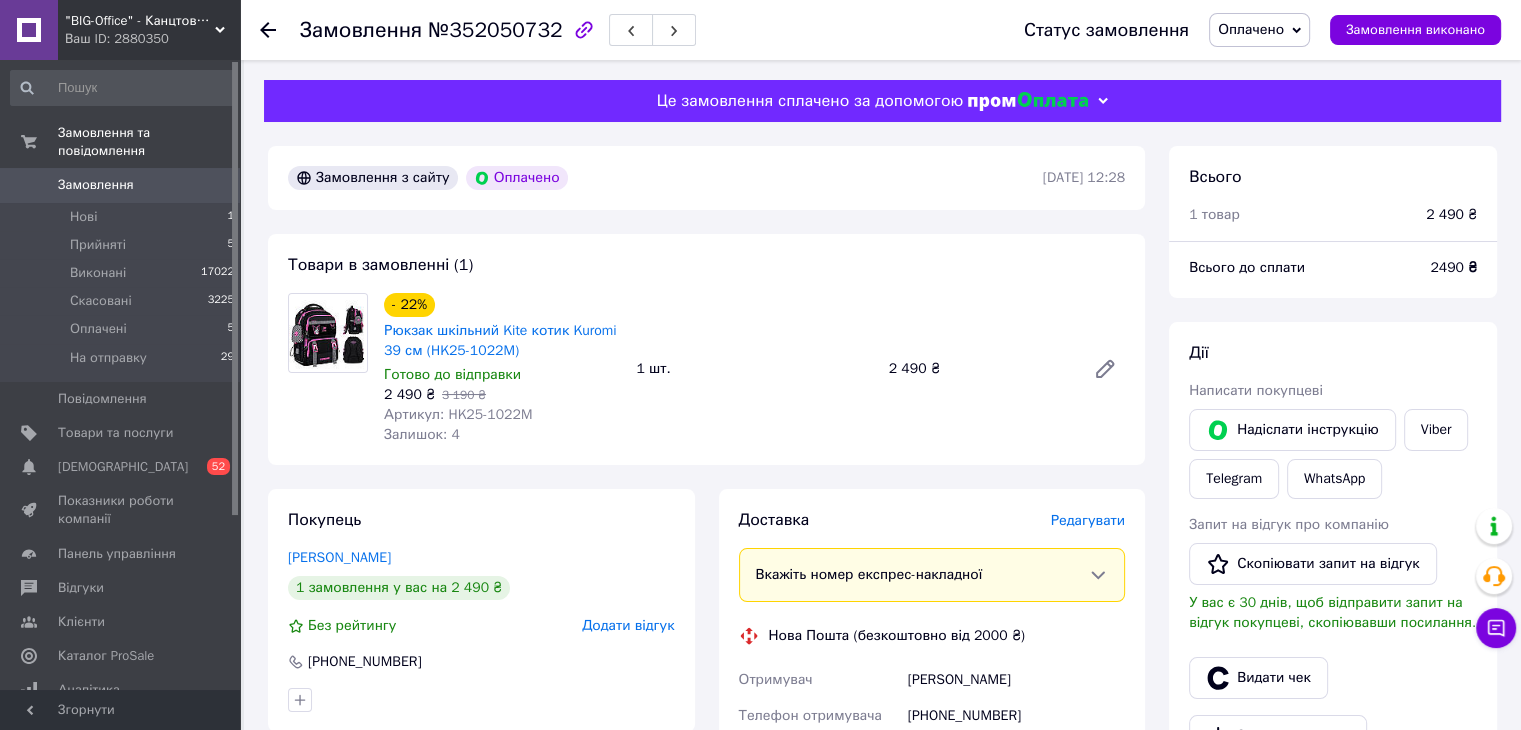 click on "Артикул: HK25-1022M" at bounding box center [458, 414] 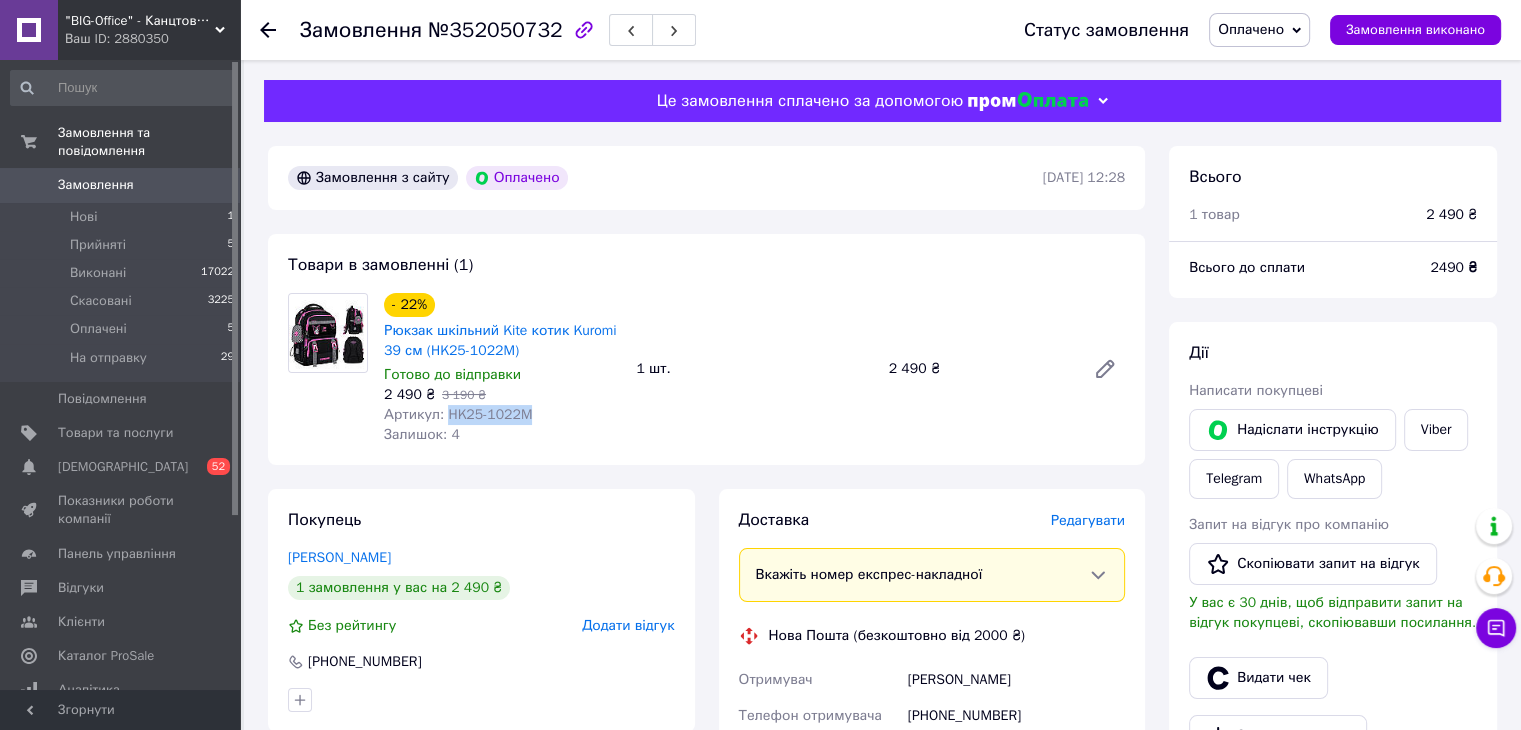 drag, startPoint x: 443, startPoint y: 420, endPoint x: 520, endPoint y: 420, distance: 77 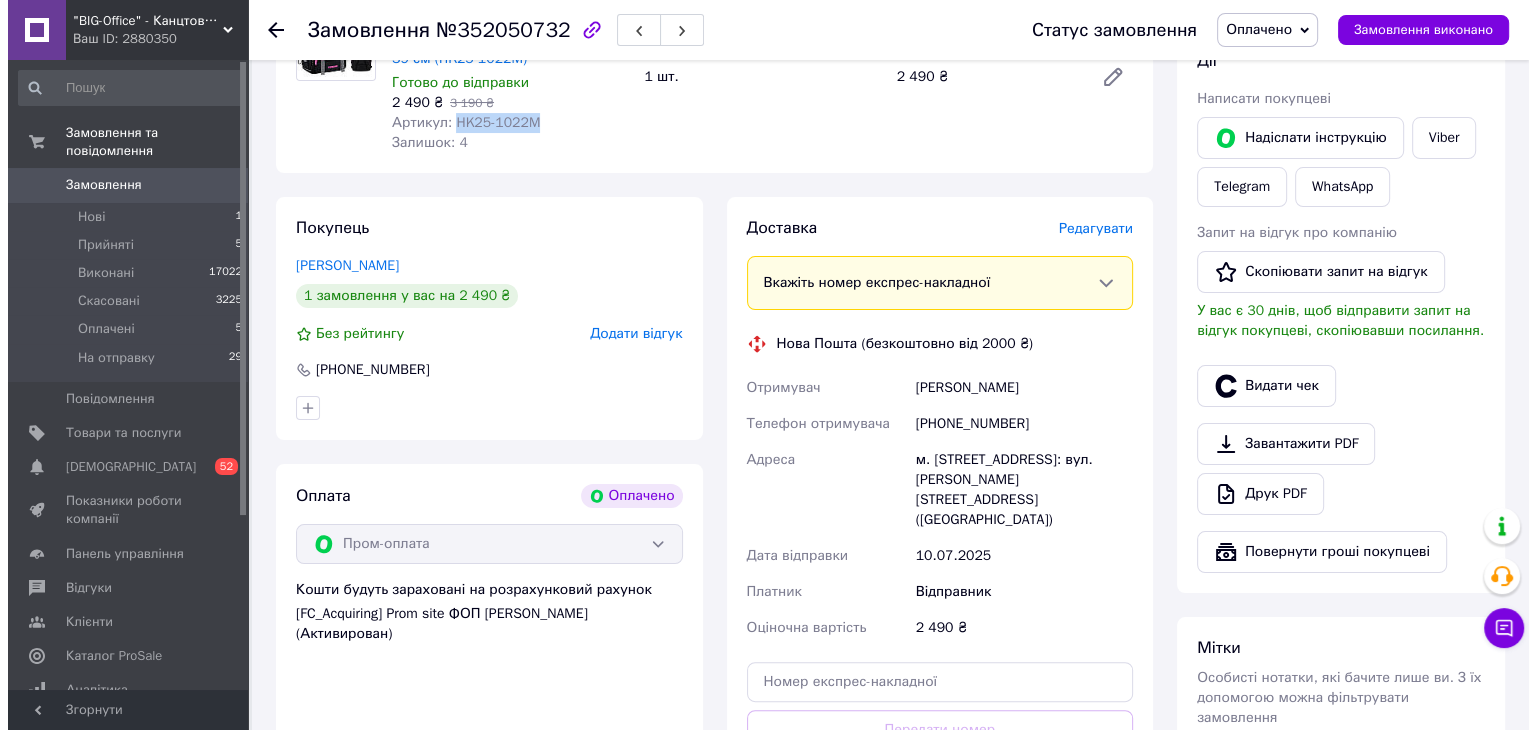 scroll, scrollTop: 300, scrollLeft: 0, axis: vertical 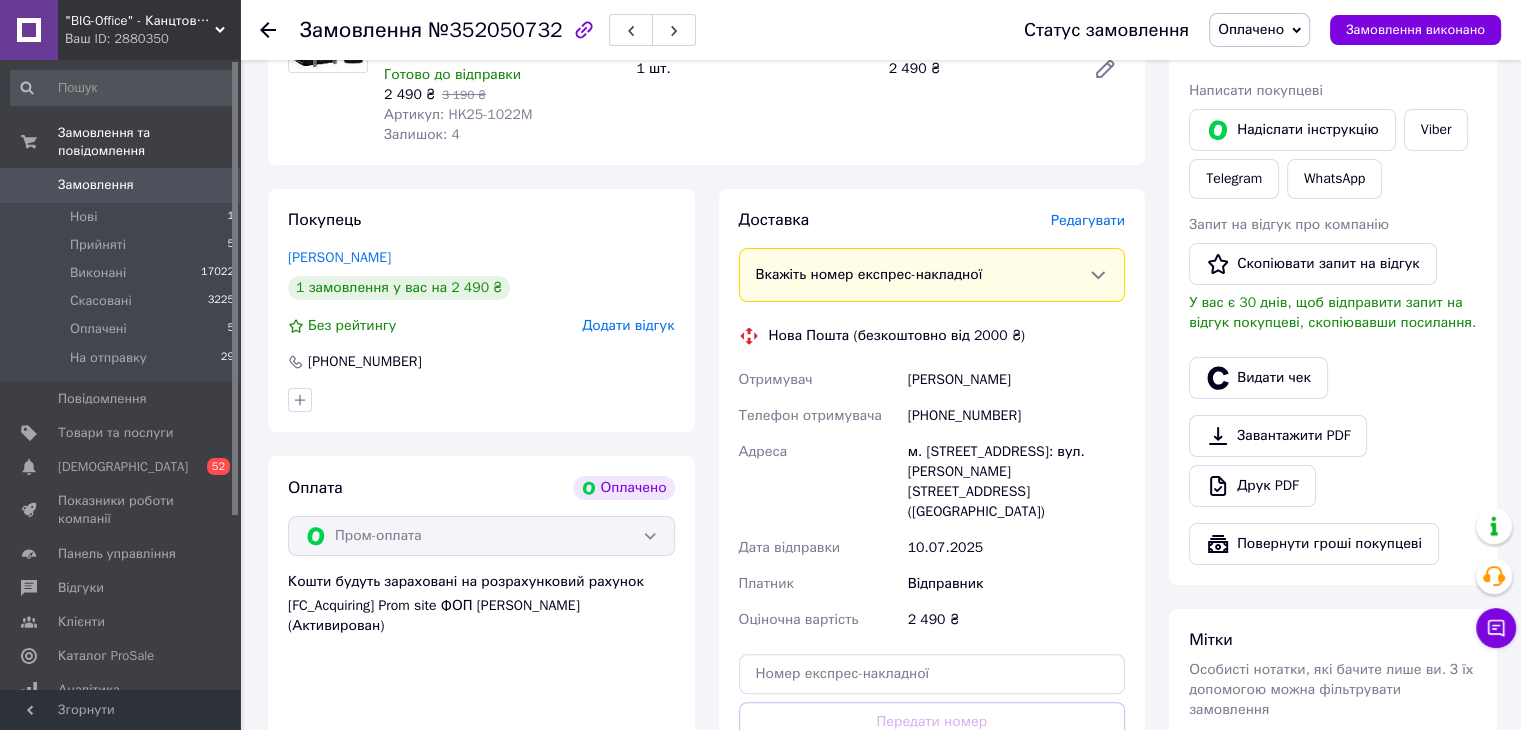 click on "Редагувати" at bounding box center (1088, 220) 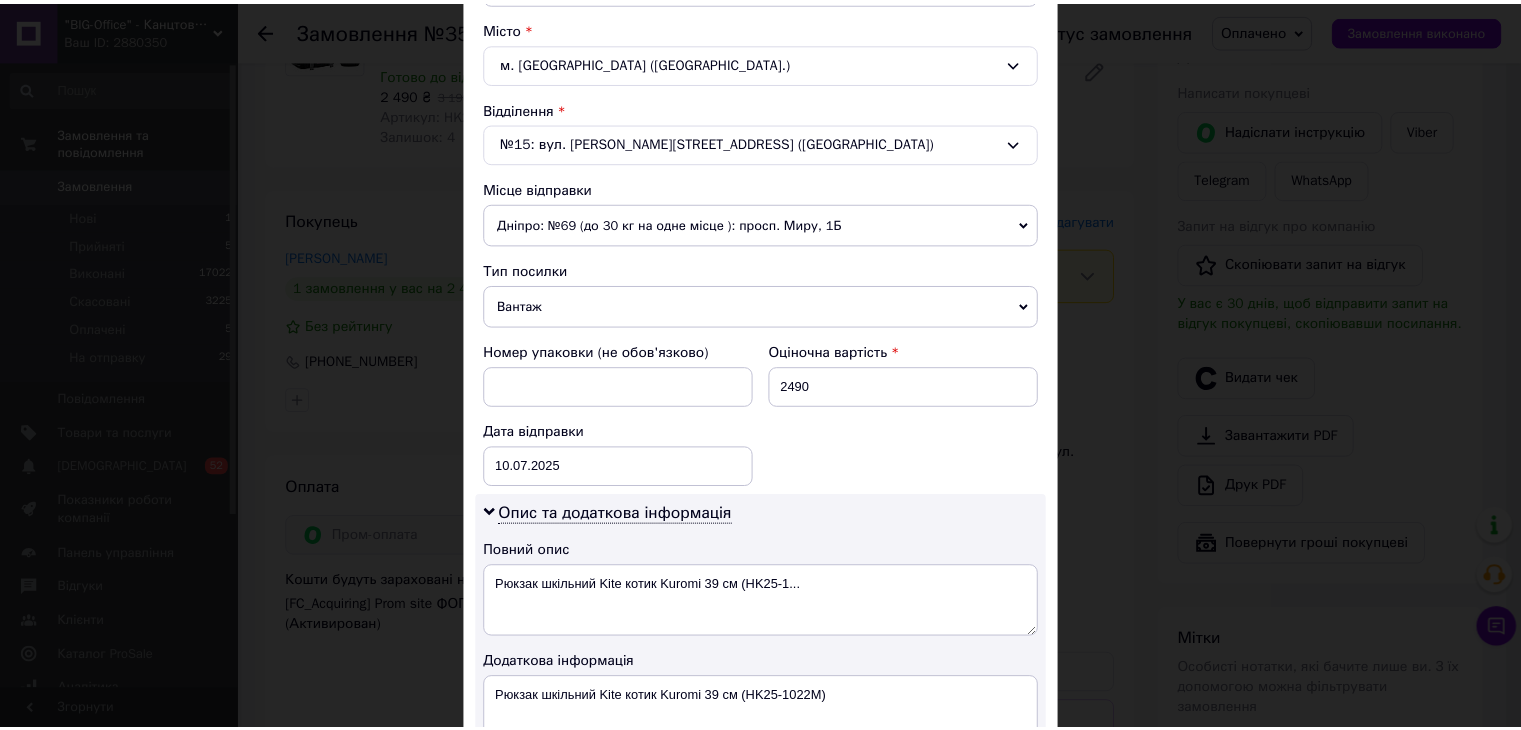 scroll, scrollTop: 800, scrollLeft: 0, axis: vertical 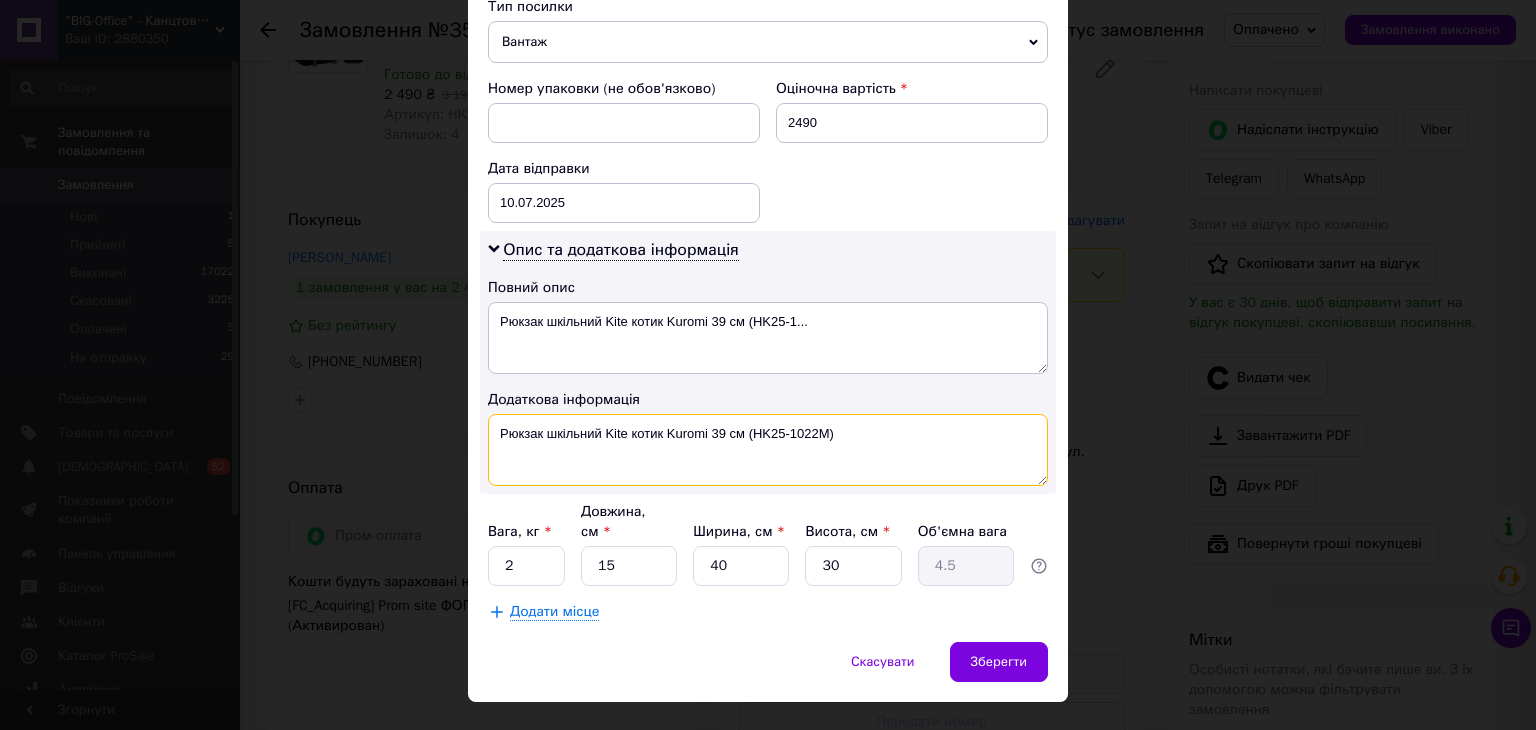 drag, startPoint x: 760, startPoint y: 428, endPoint x: 827, endPoint y: 432, distance: 67.11929 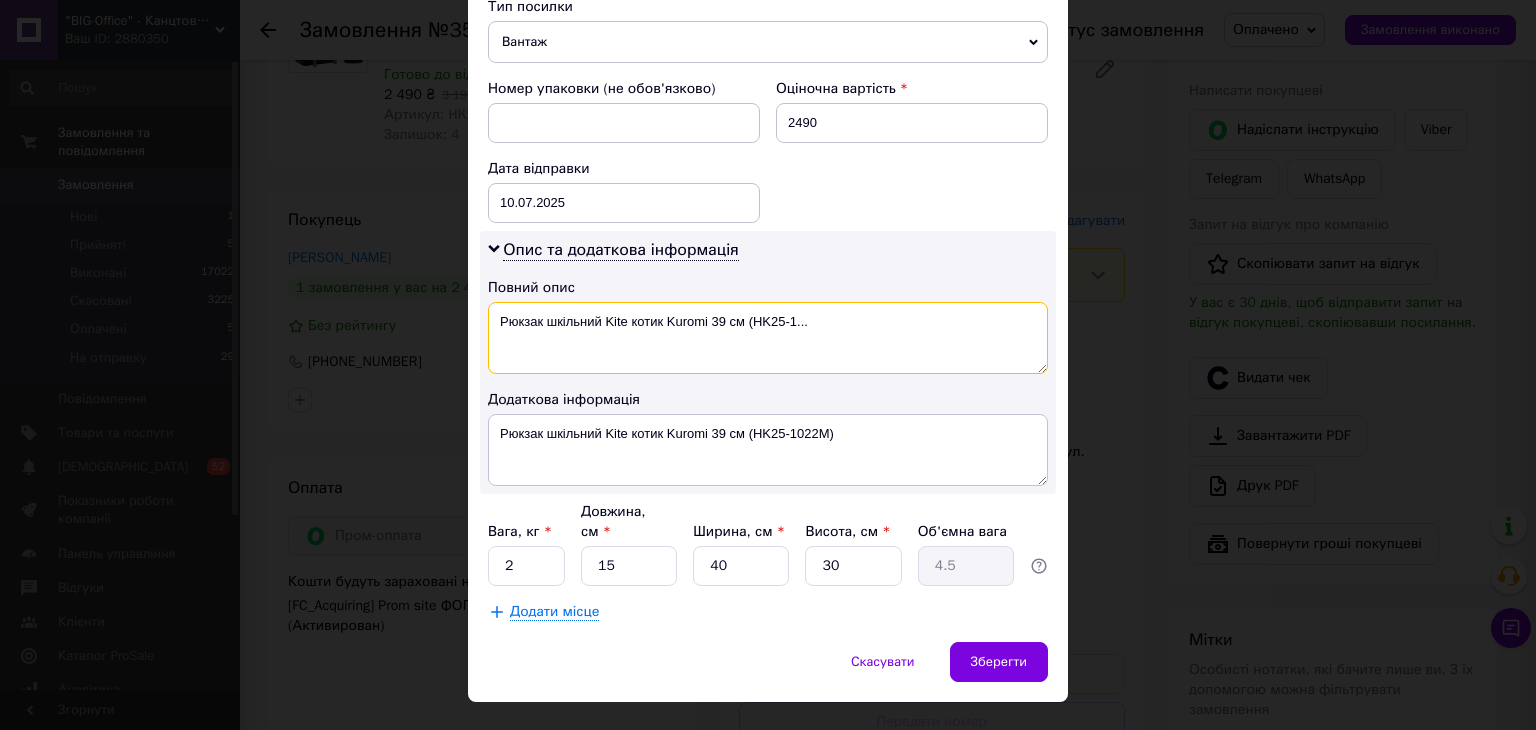 drag, startPoint x: 631, startPoint y: 317, endPoint x: 806, endPoint y: 319, distance: 175.01143 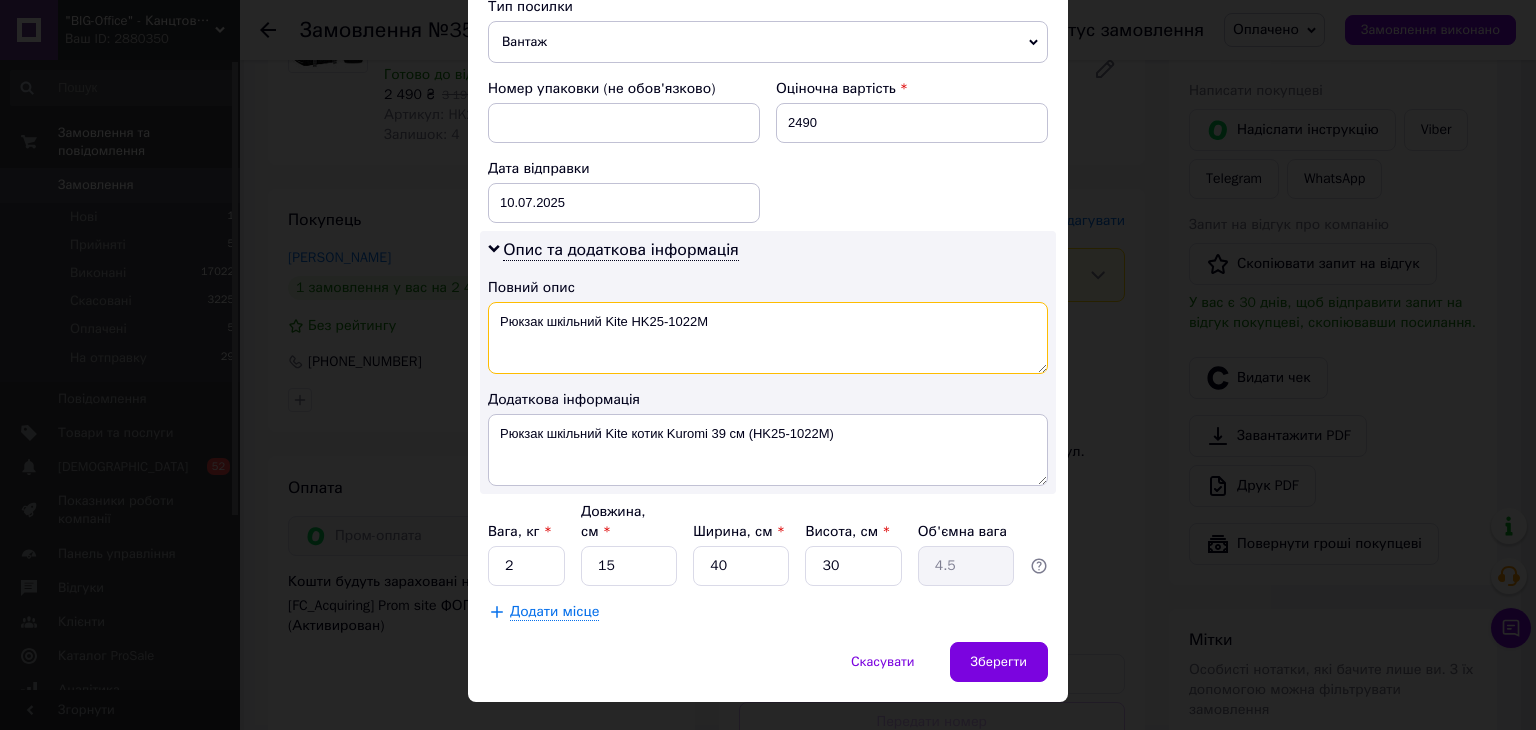 type on "Рюкзак шкільний Kite HK25-1022M" 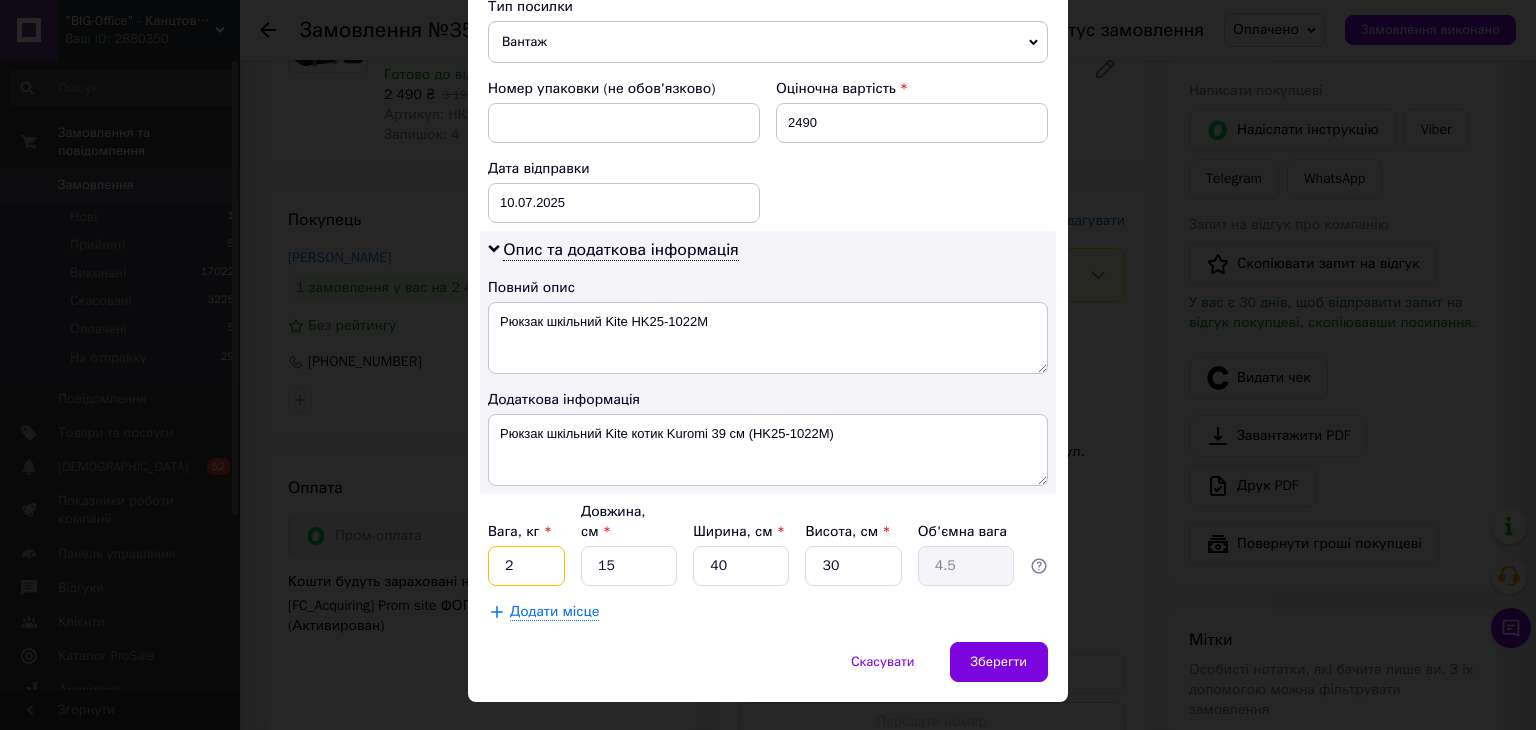 drag, startPoint x: 498, startPoint y: 538, endPoint x: 514, endPoint y: 540, distance: 16.124516 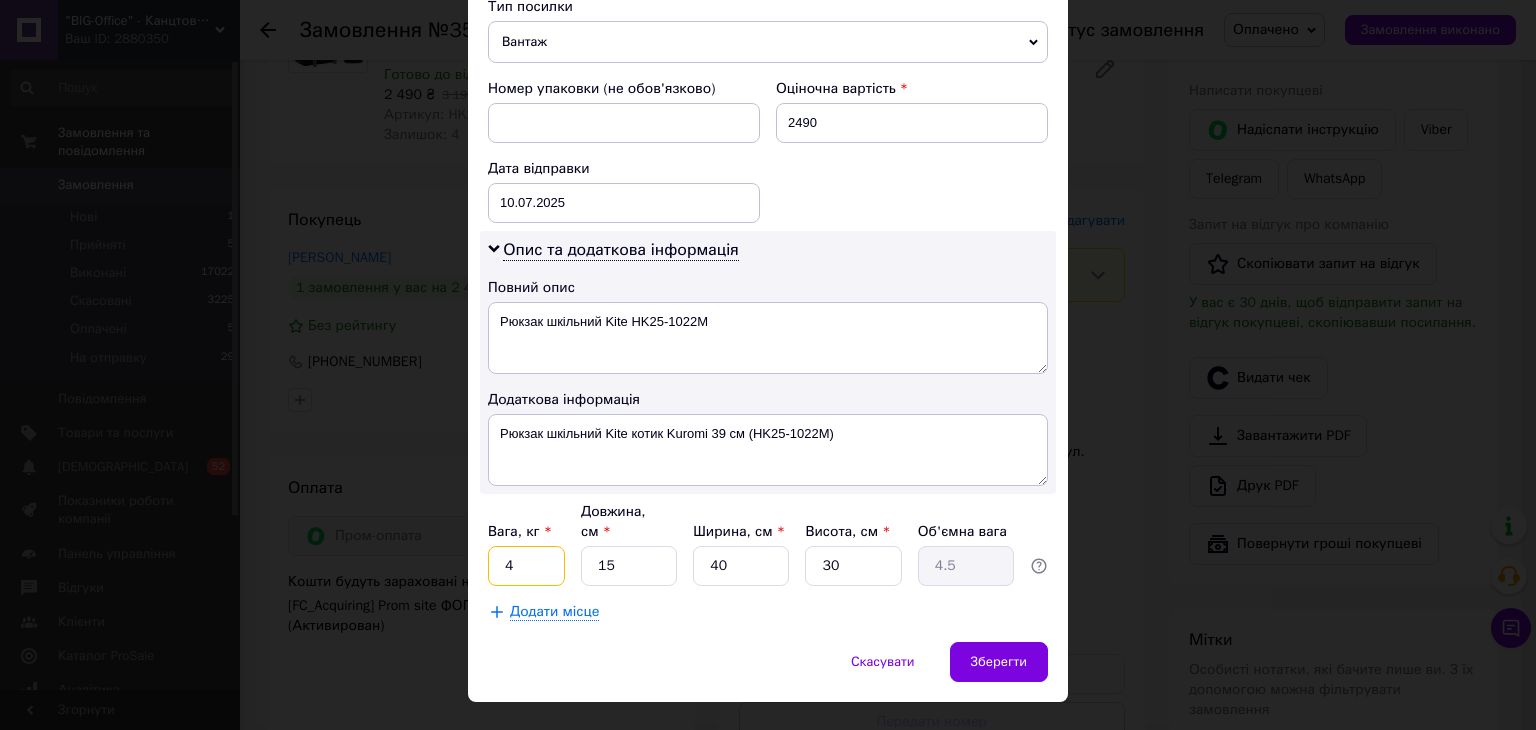 type on "4" 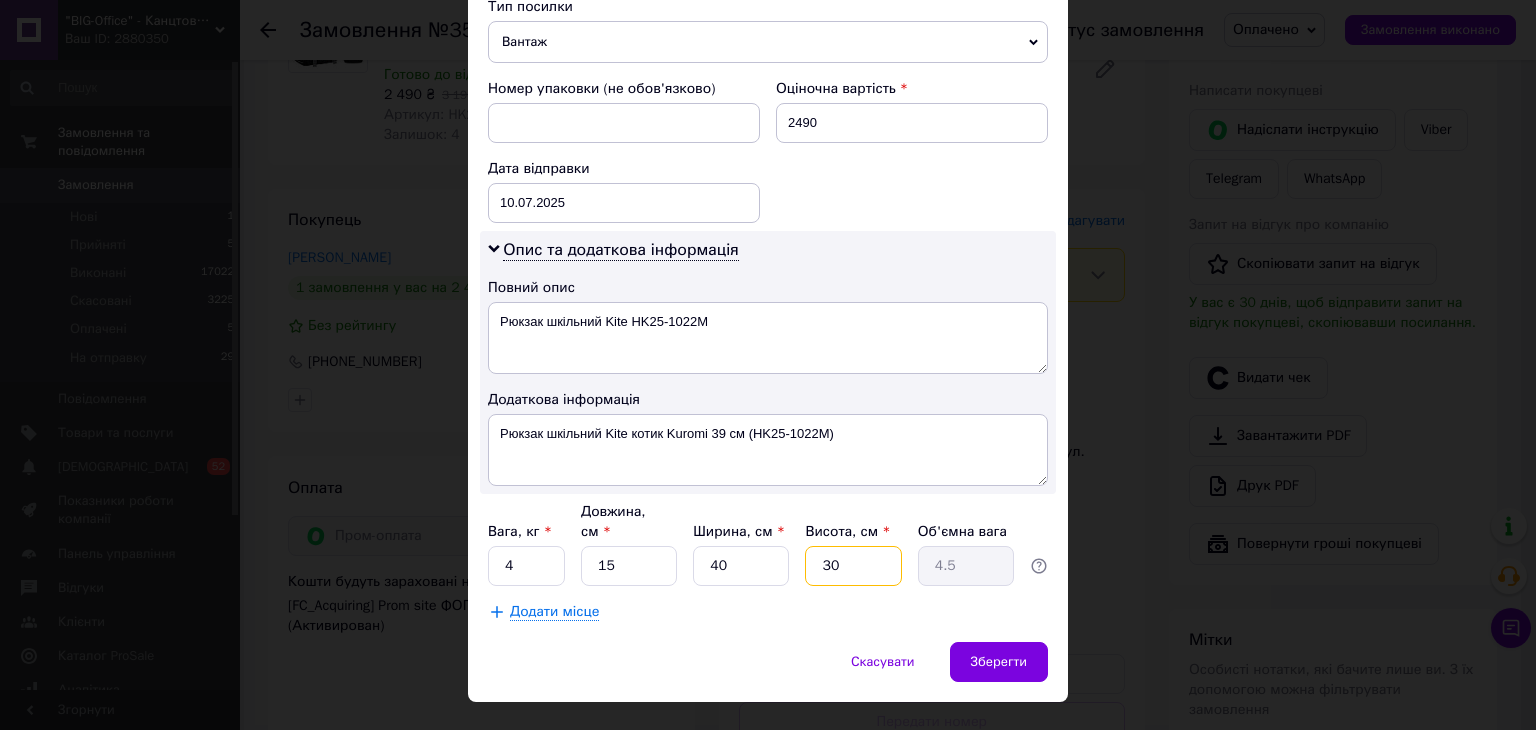 click on "30" at bounding box center [853, 566] 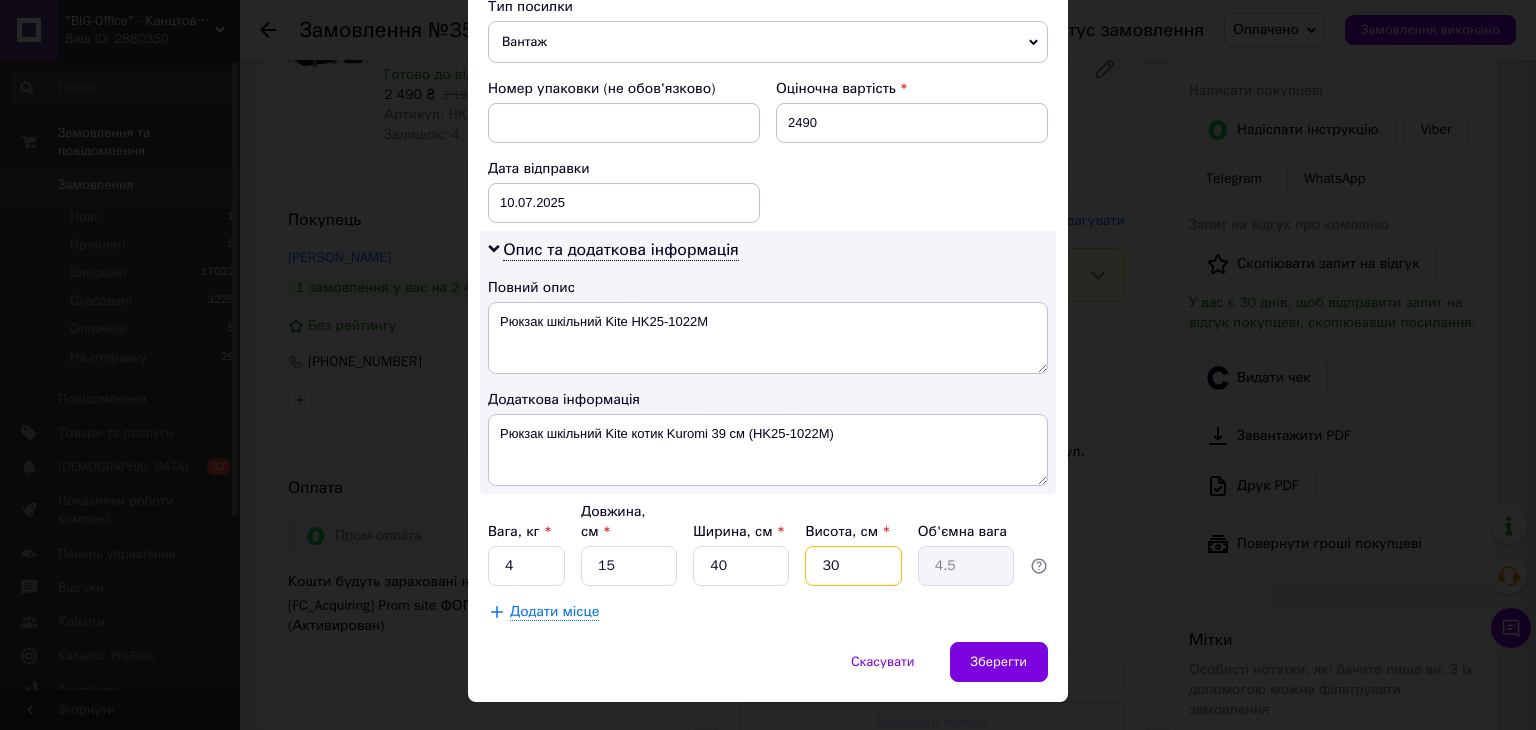 type on "3" 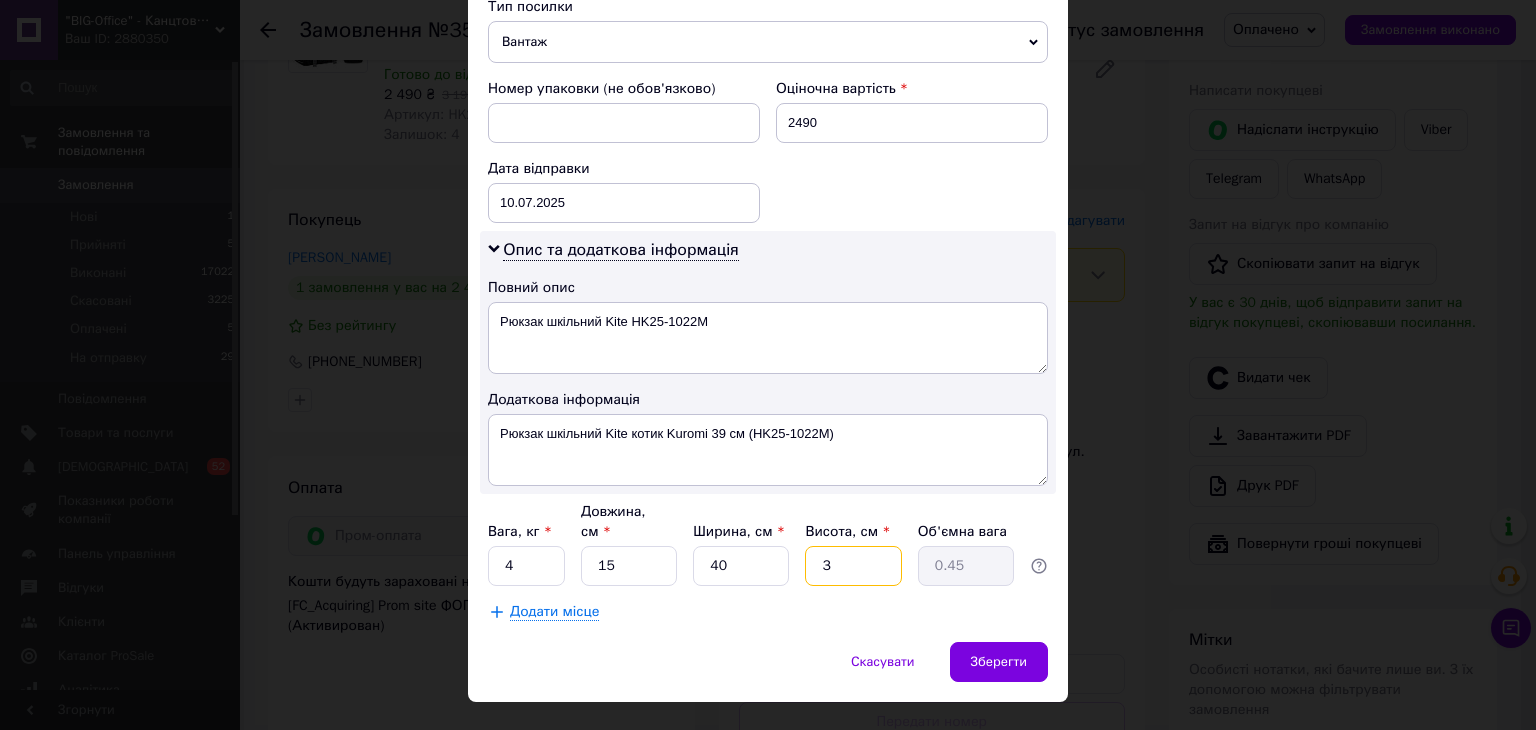 type 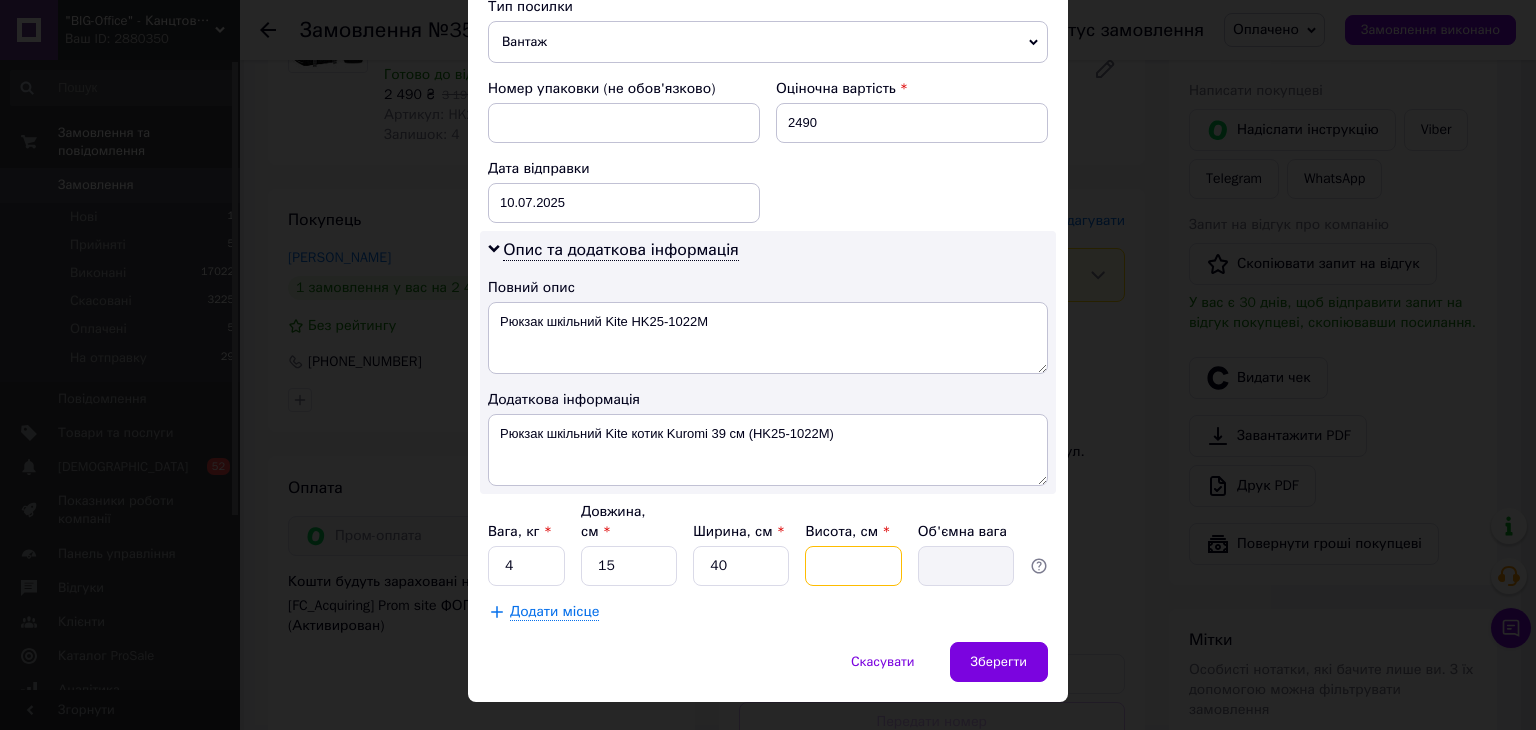 type on "2" 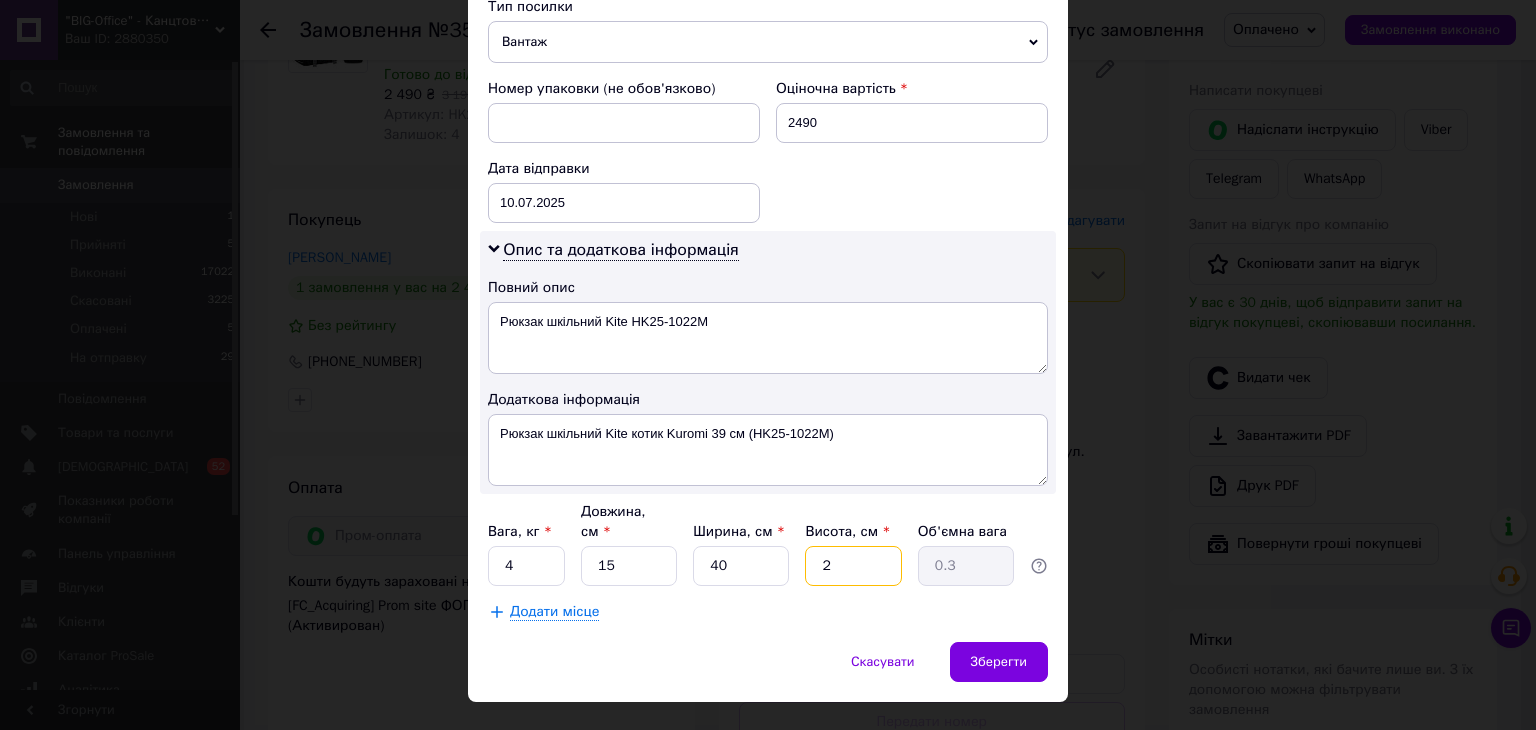 type on "28" 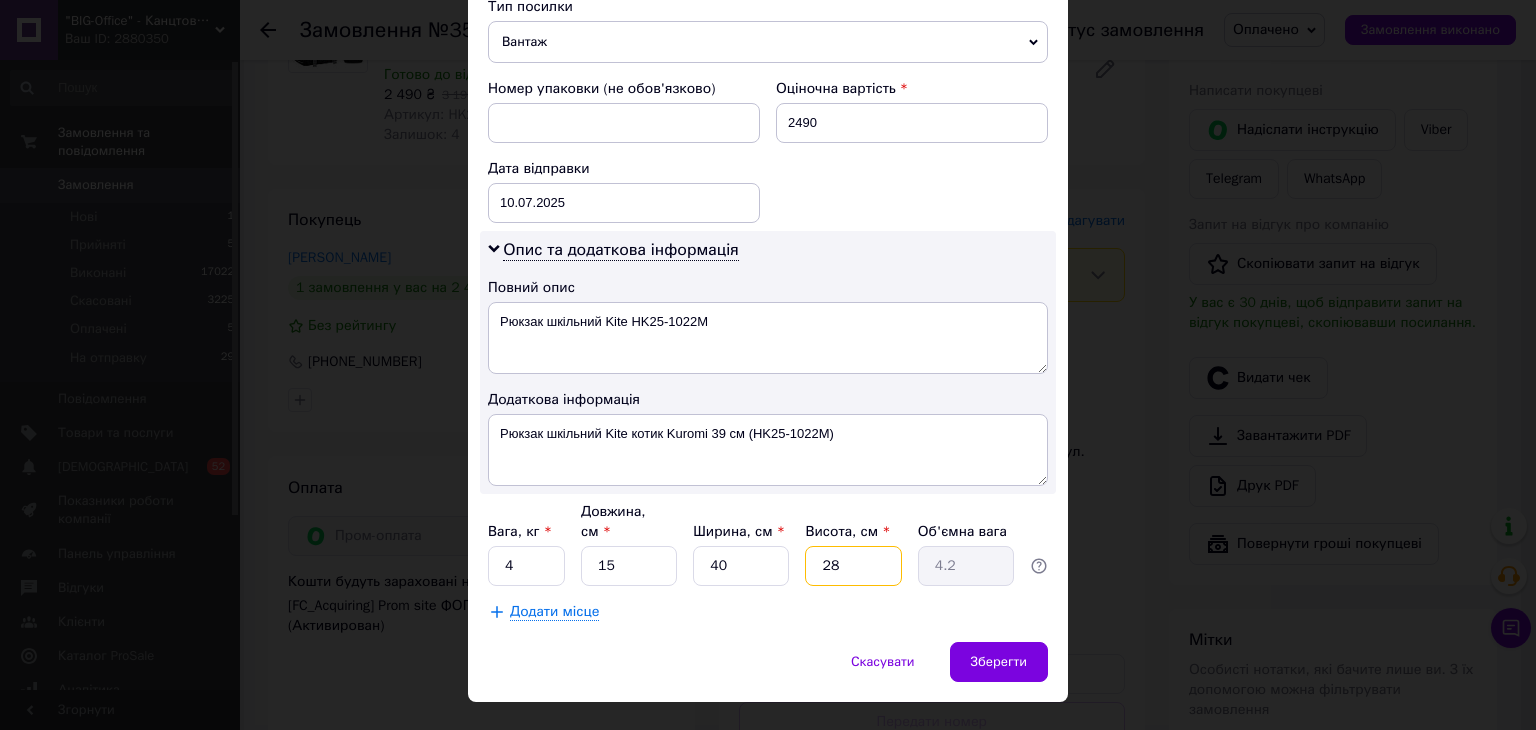 type on "2" 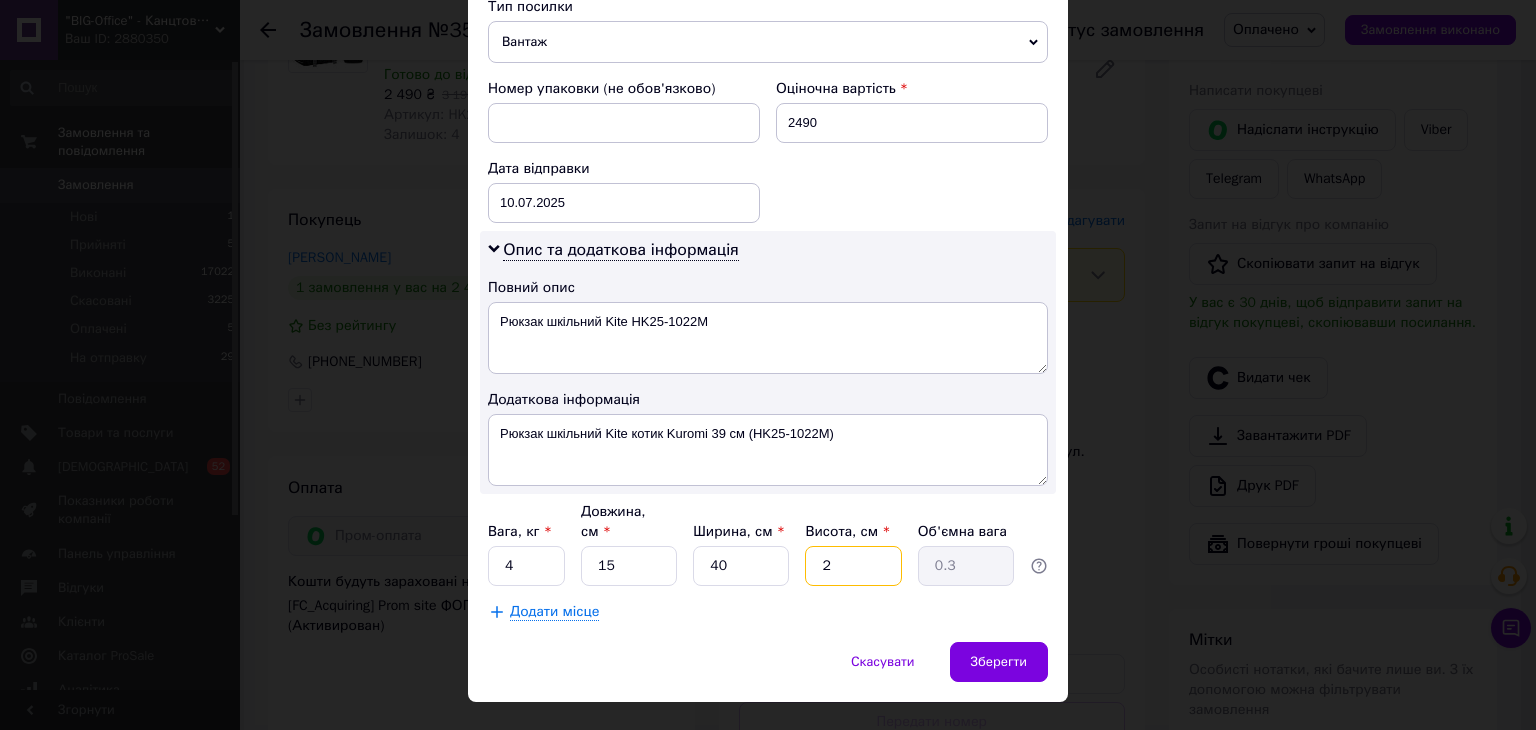 type on "27" 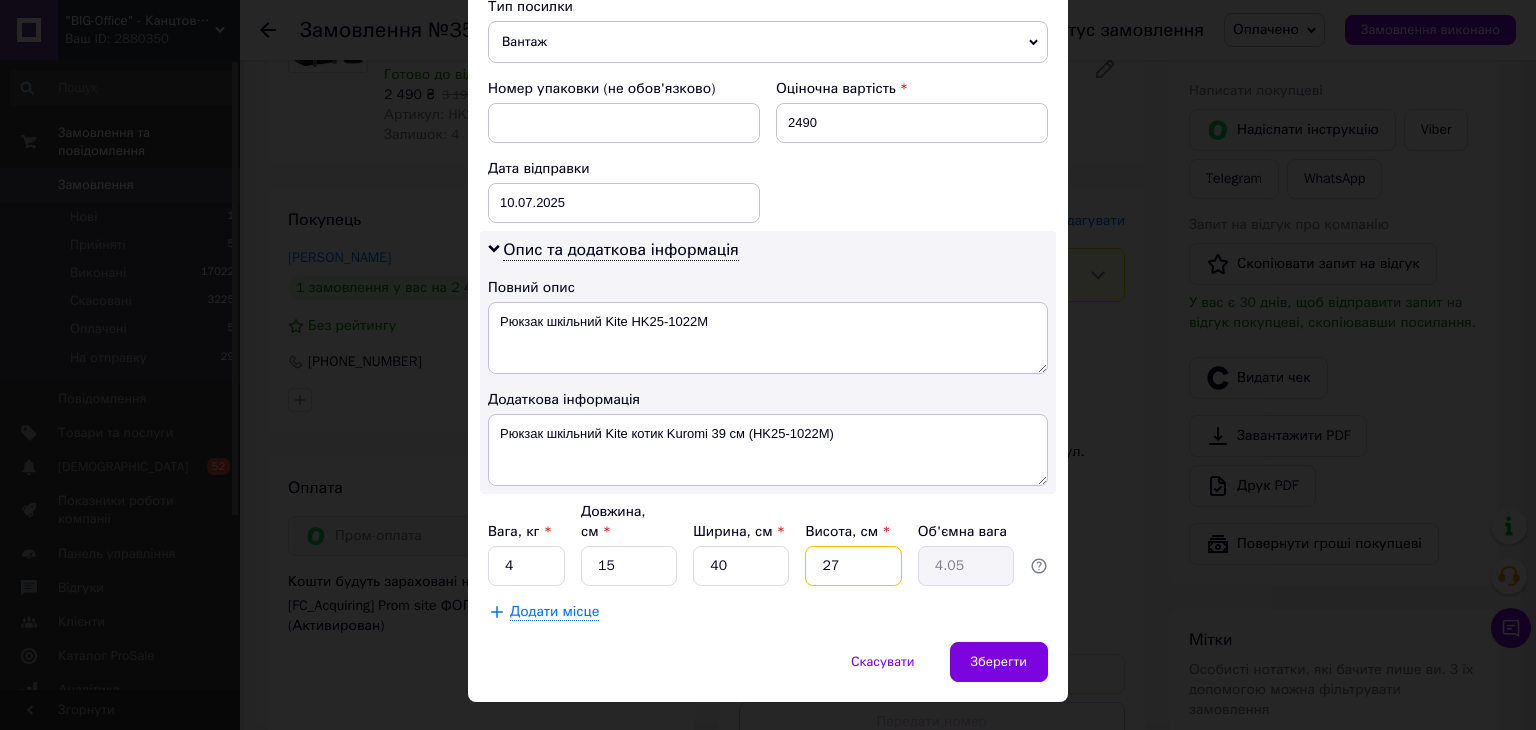 type on "27" 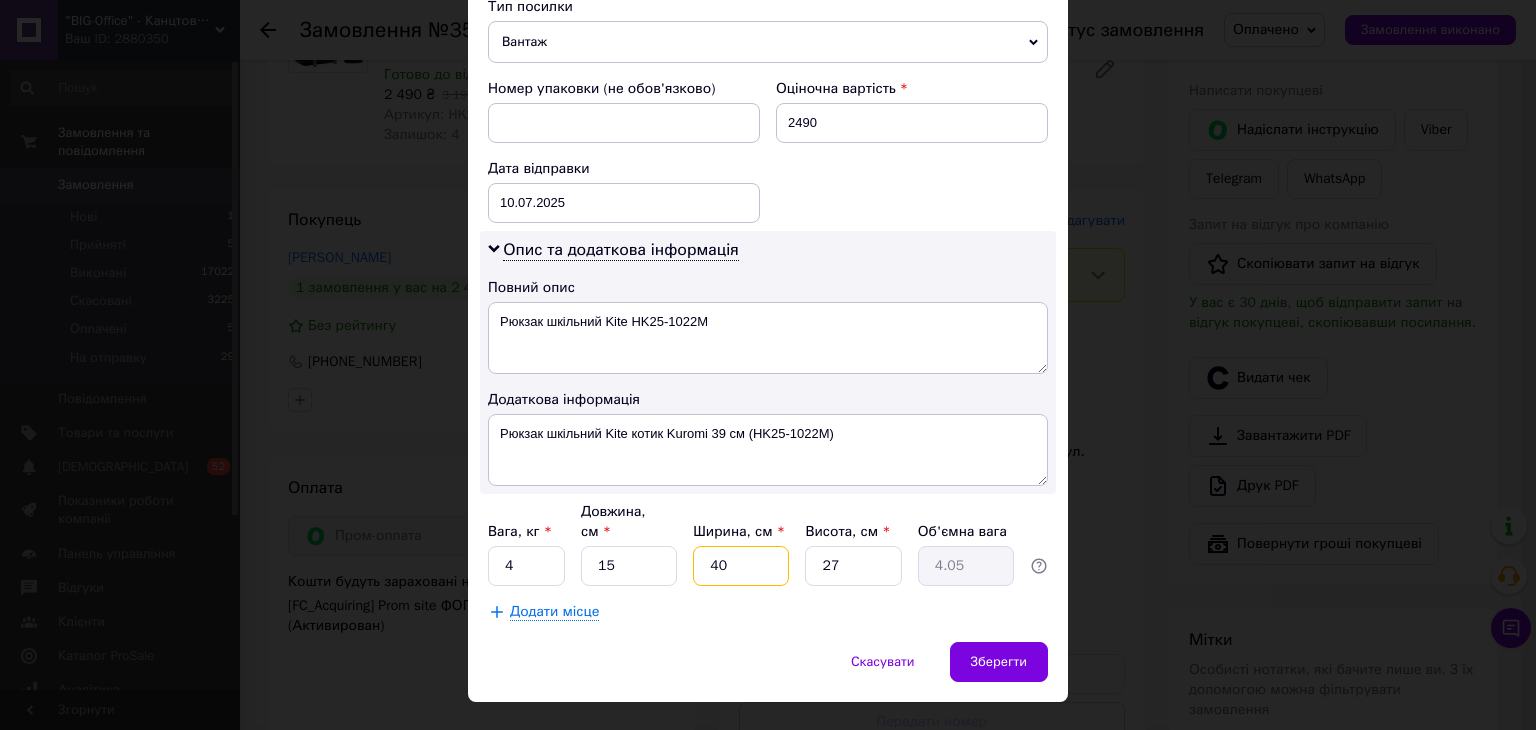 drag, startPoint x: 729, startPoint y: 544, endPoint x: 692, endPoint y: 542, distance: 37.054016 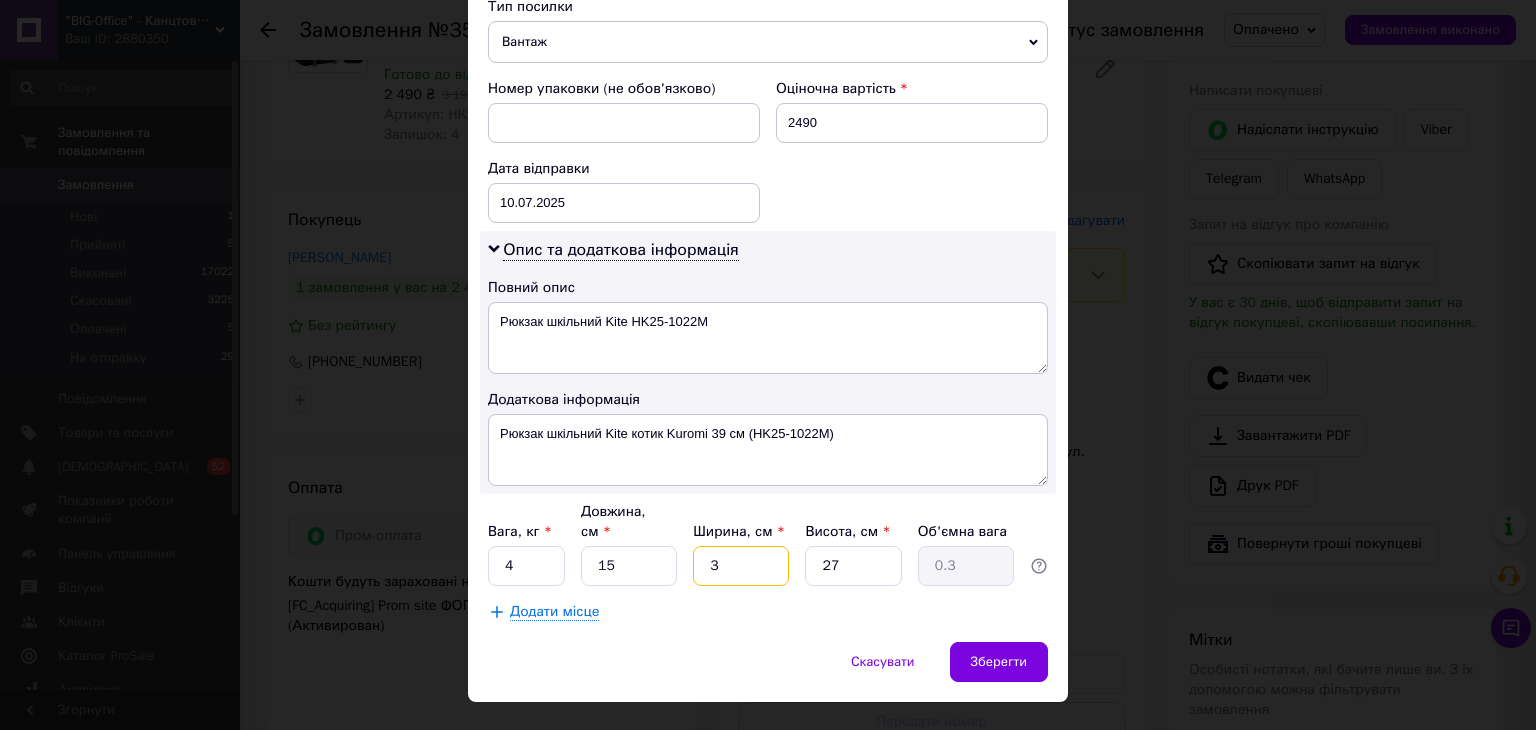 type on "39" 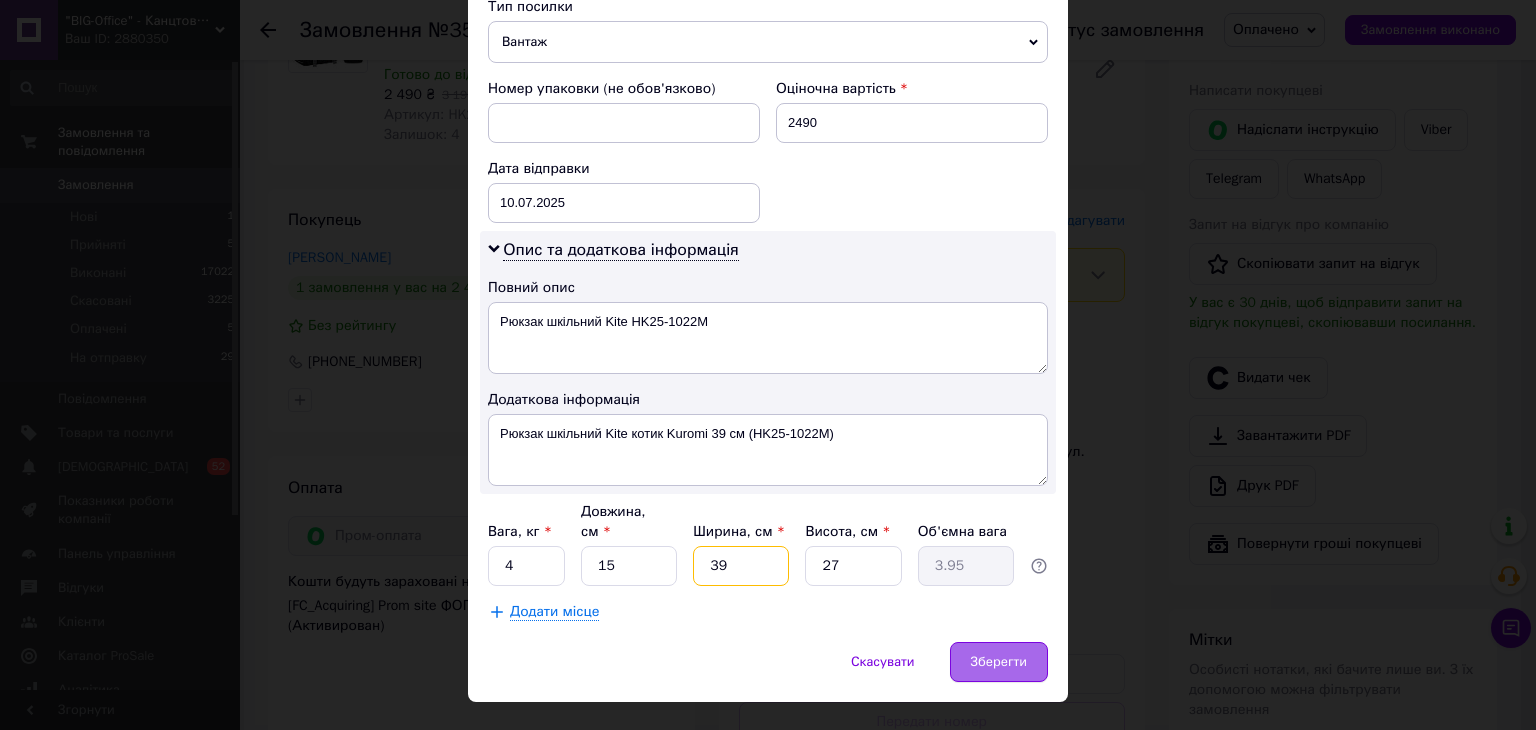 type on "39" 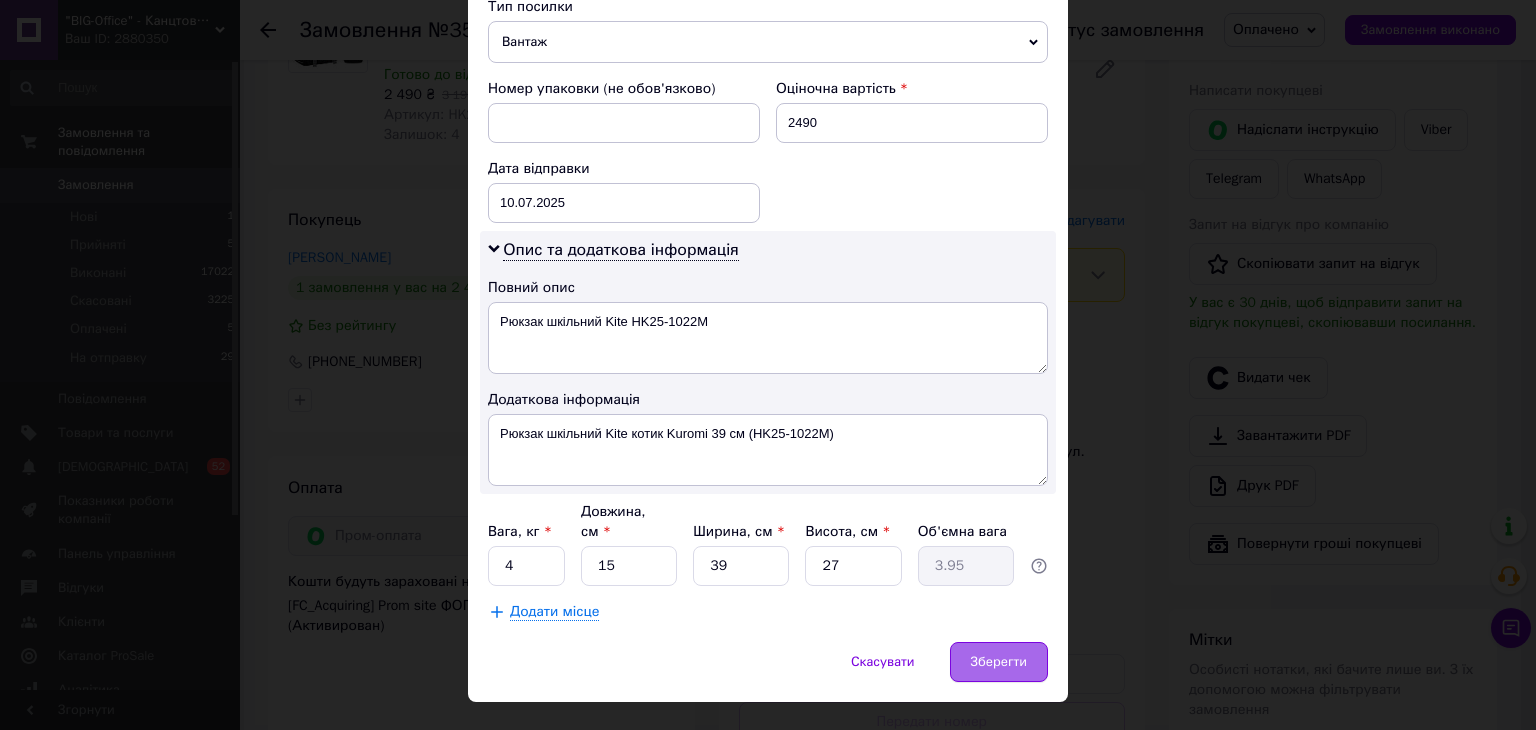click on "Зберегти" at bounding box center [999, 662] 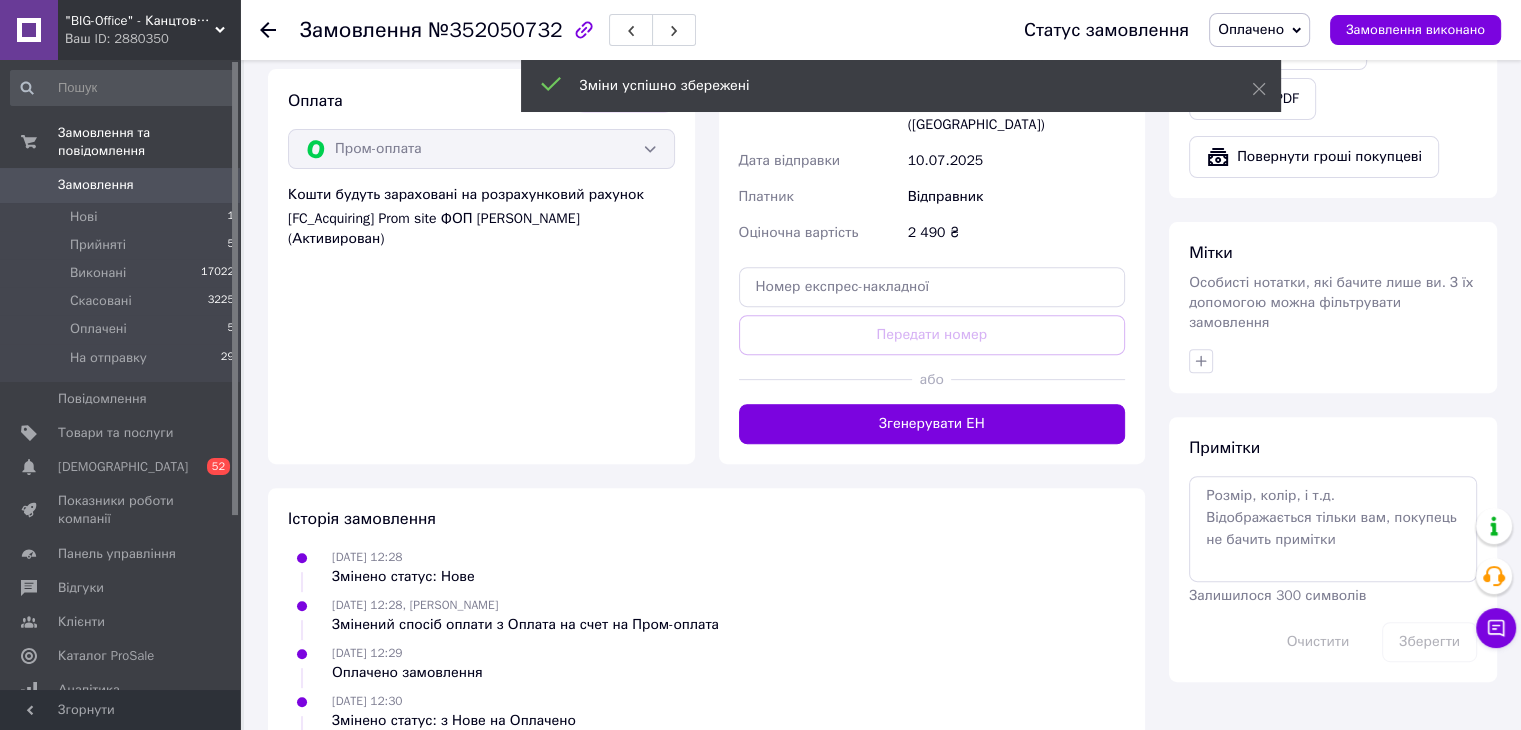 scroll, scrollTop: 700, scrollLeft: 0, axis: vertical 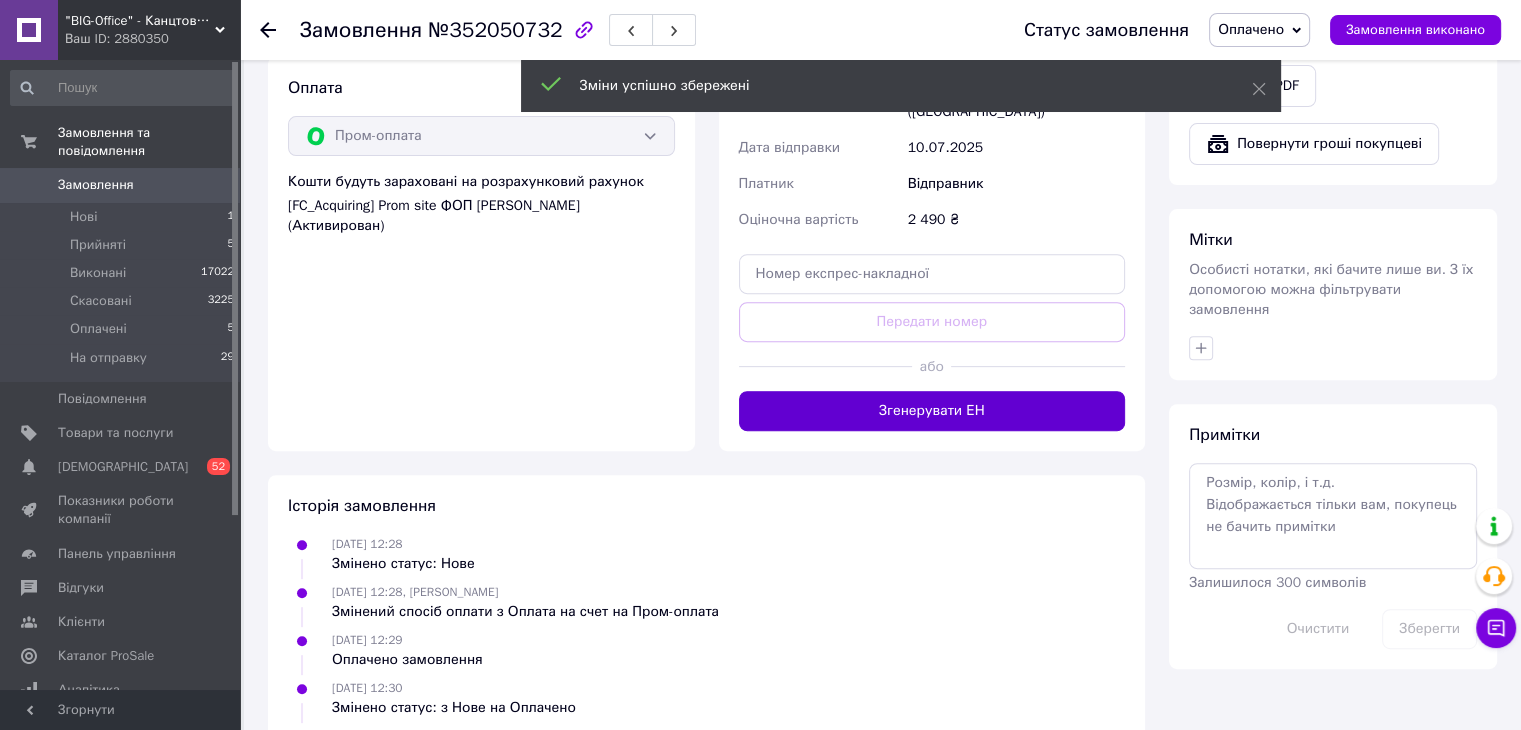 click on "Згенерувати ЕН" at bounding box center (932, 411) 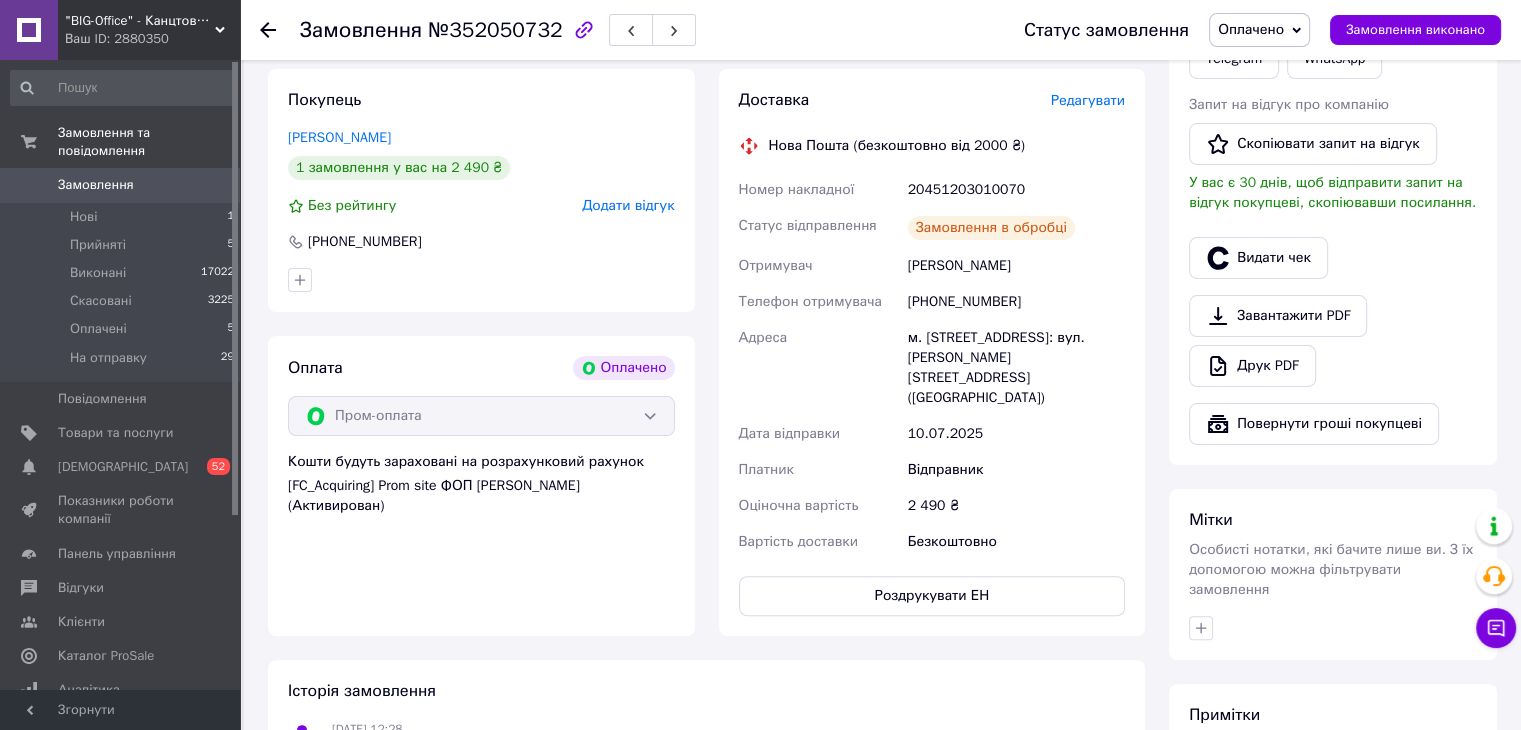 scroll, scrollTop: 300, scrollLeft: 0, axis: vertical 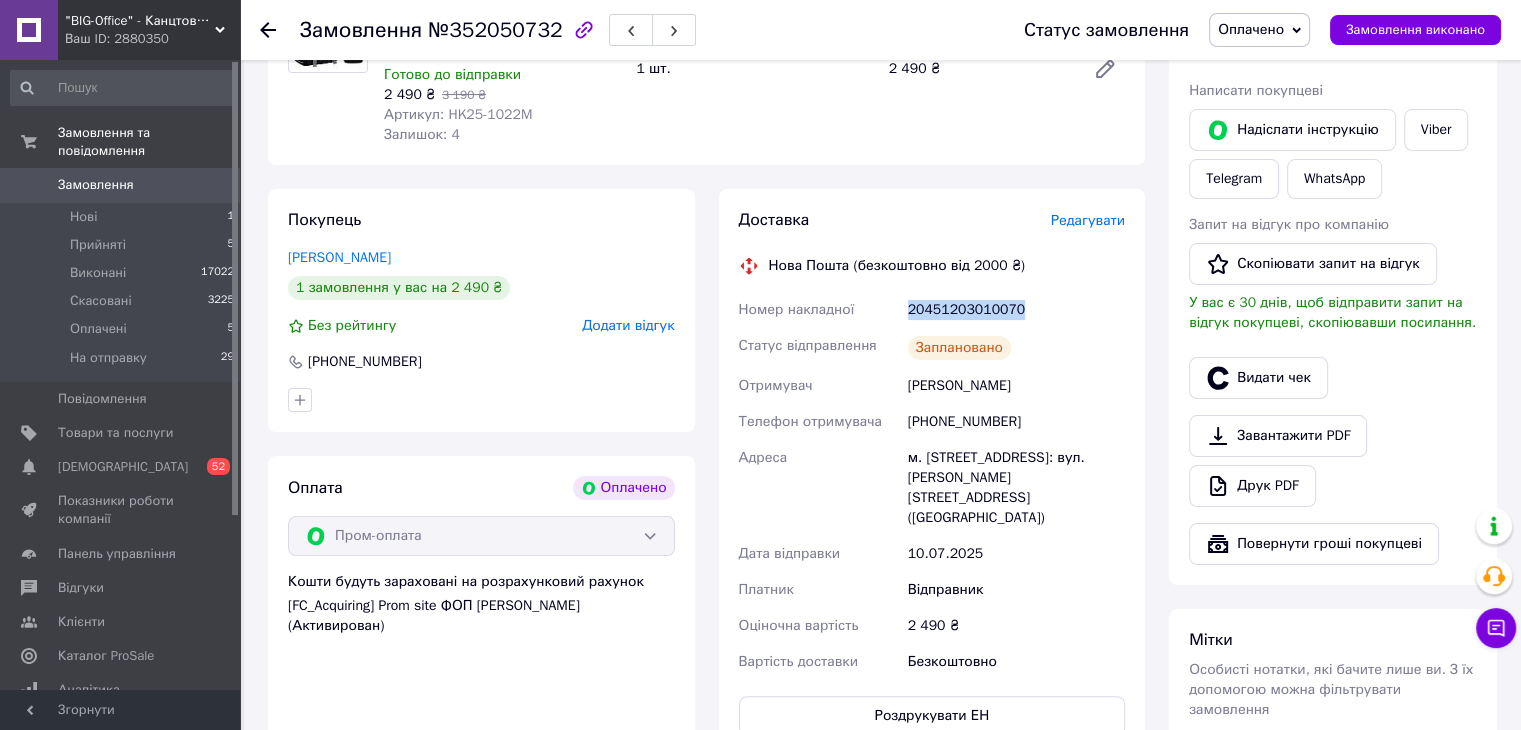 drag, startPoint x: 908, startPoint y: 306, endPoint x: 1044, endPoint y: 308, distance: 136.01471 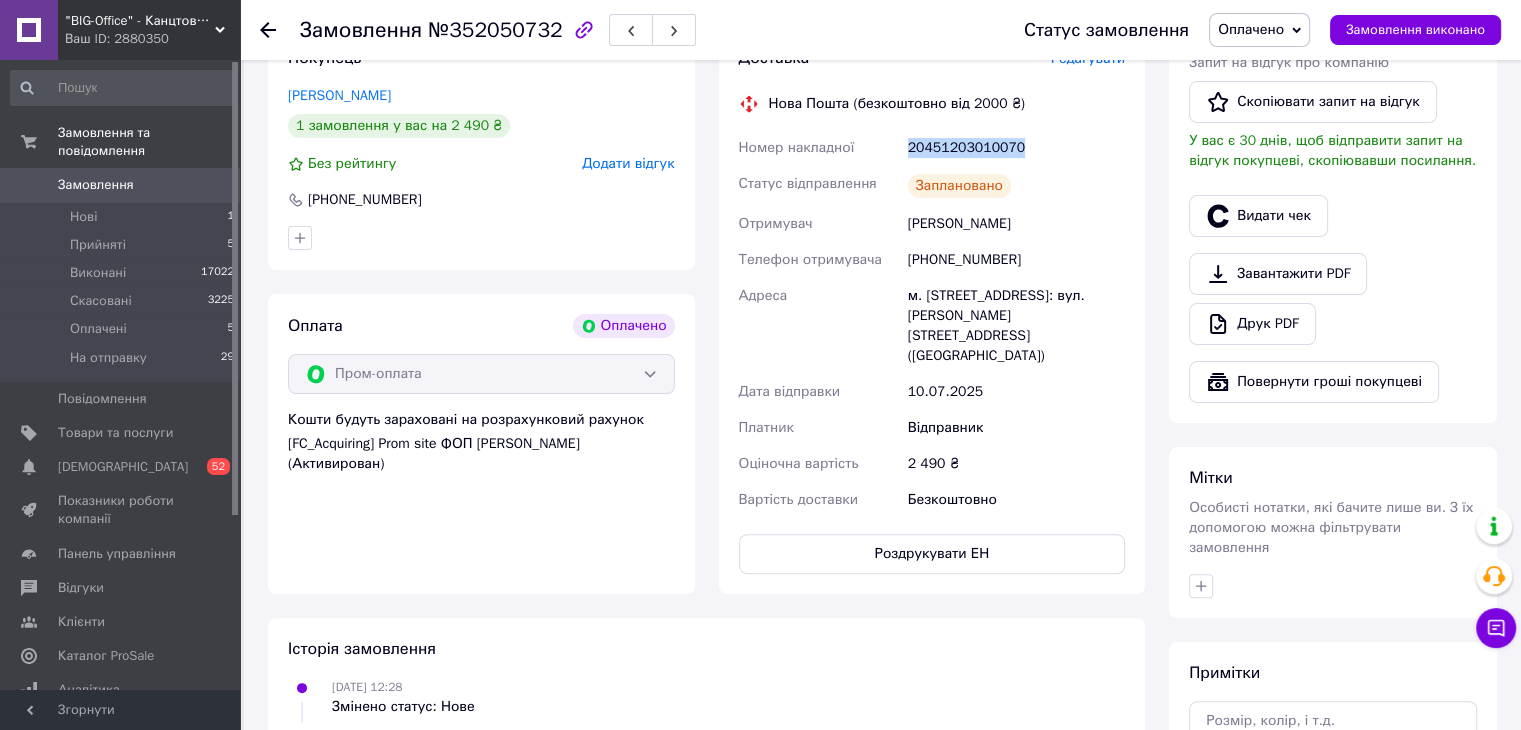 scroll, scrollTop: 600, scrollLeft: 0, axis: vertical 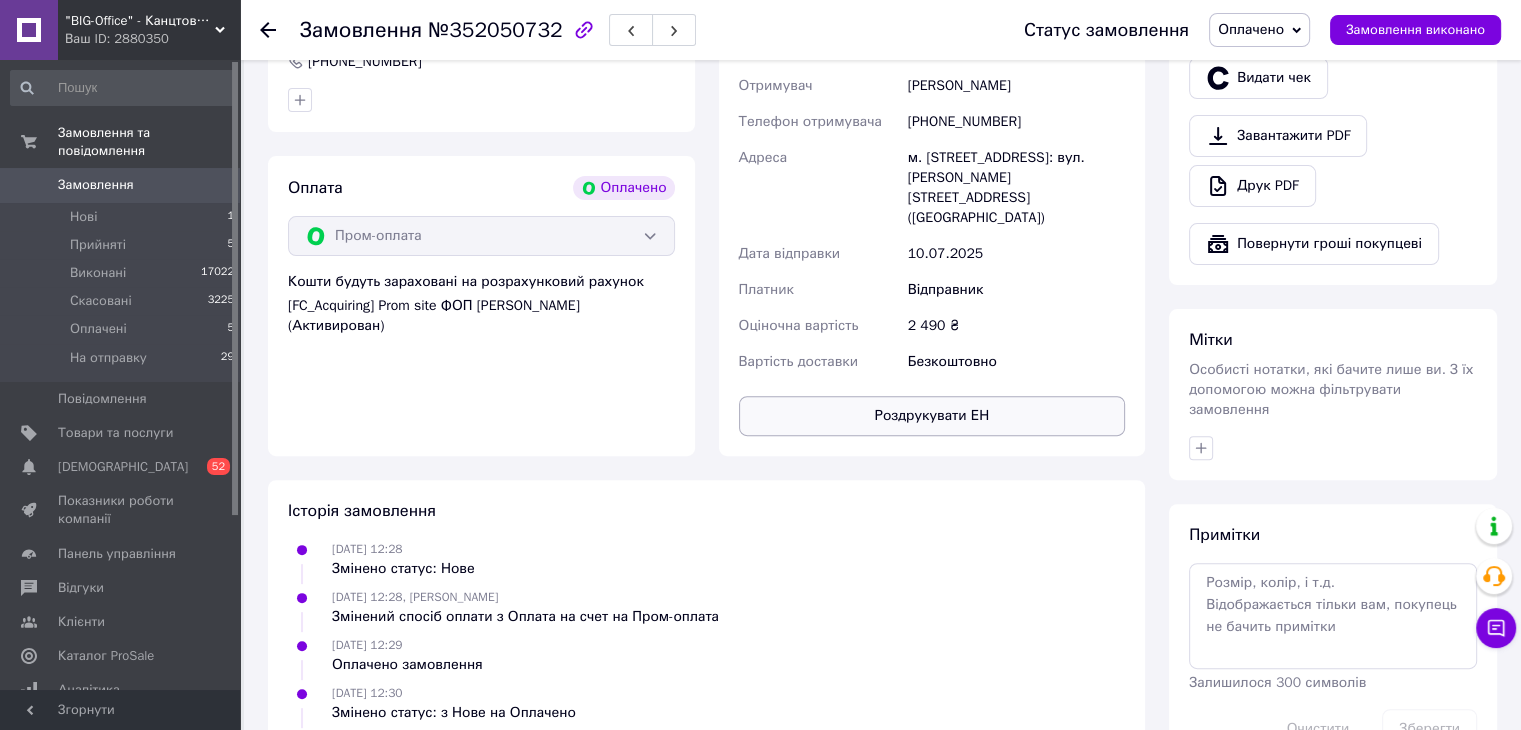 click on "Роздрукувати ЕН" at bounding box center [932, 416] 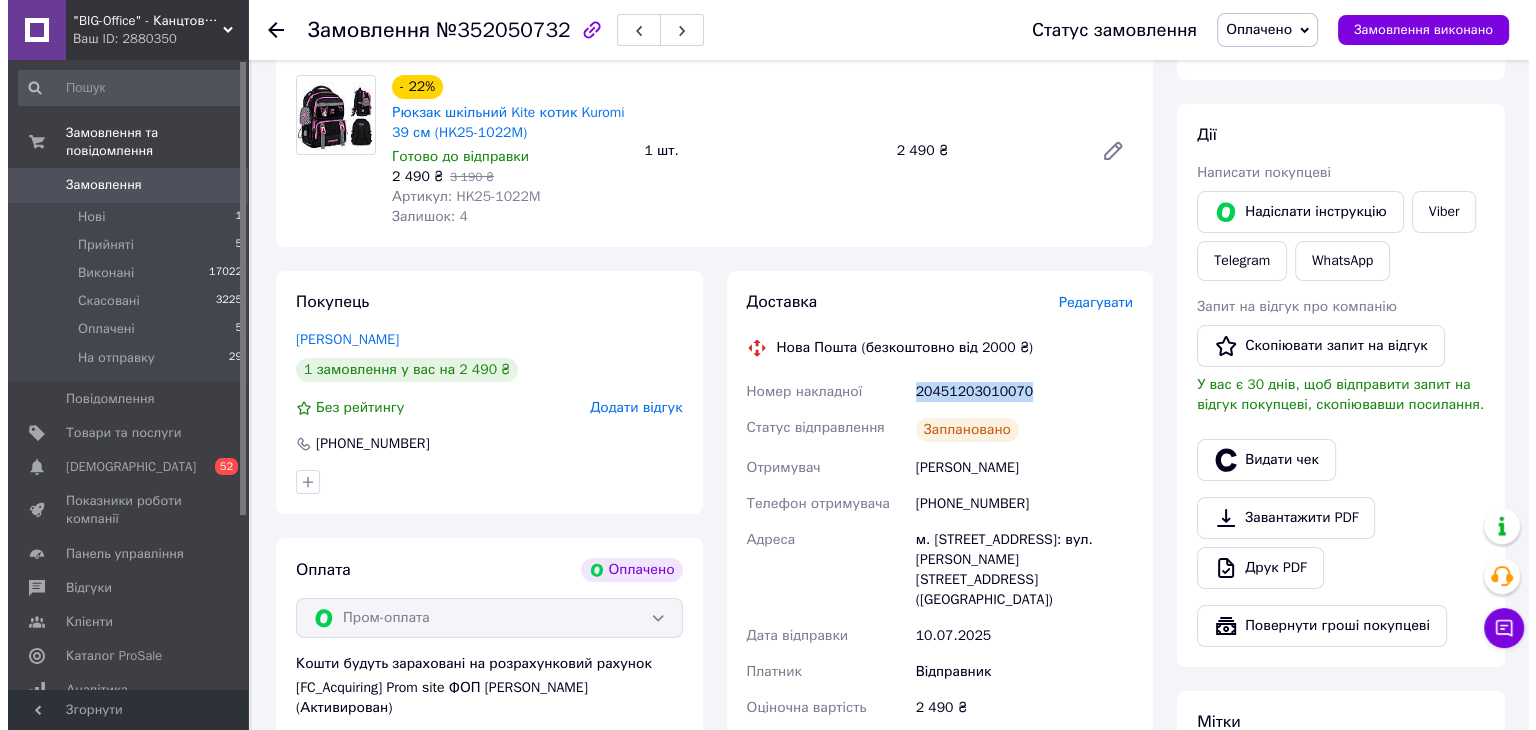 scroll, scrollTop: 200, scrollLeft: 0, axis: vertical 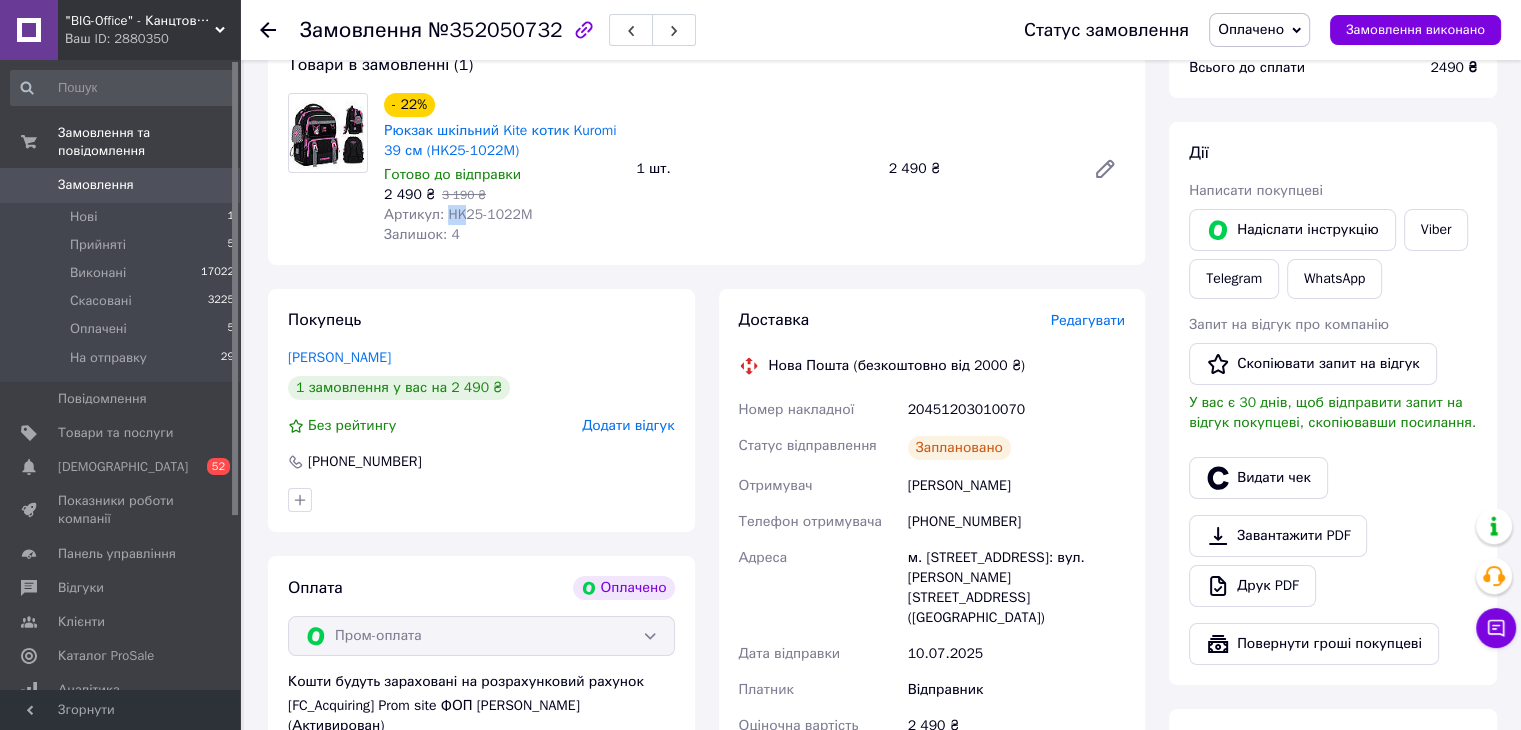 drag, startPoint x: 448, startPoint y: 217, endPoint x: 460, endPoint y: 217, distance: 12 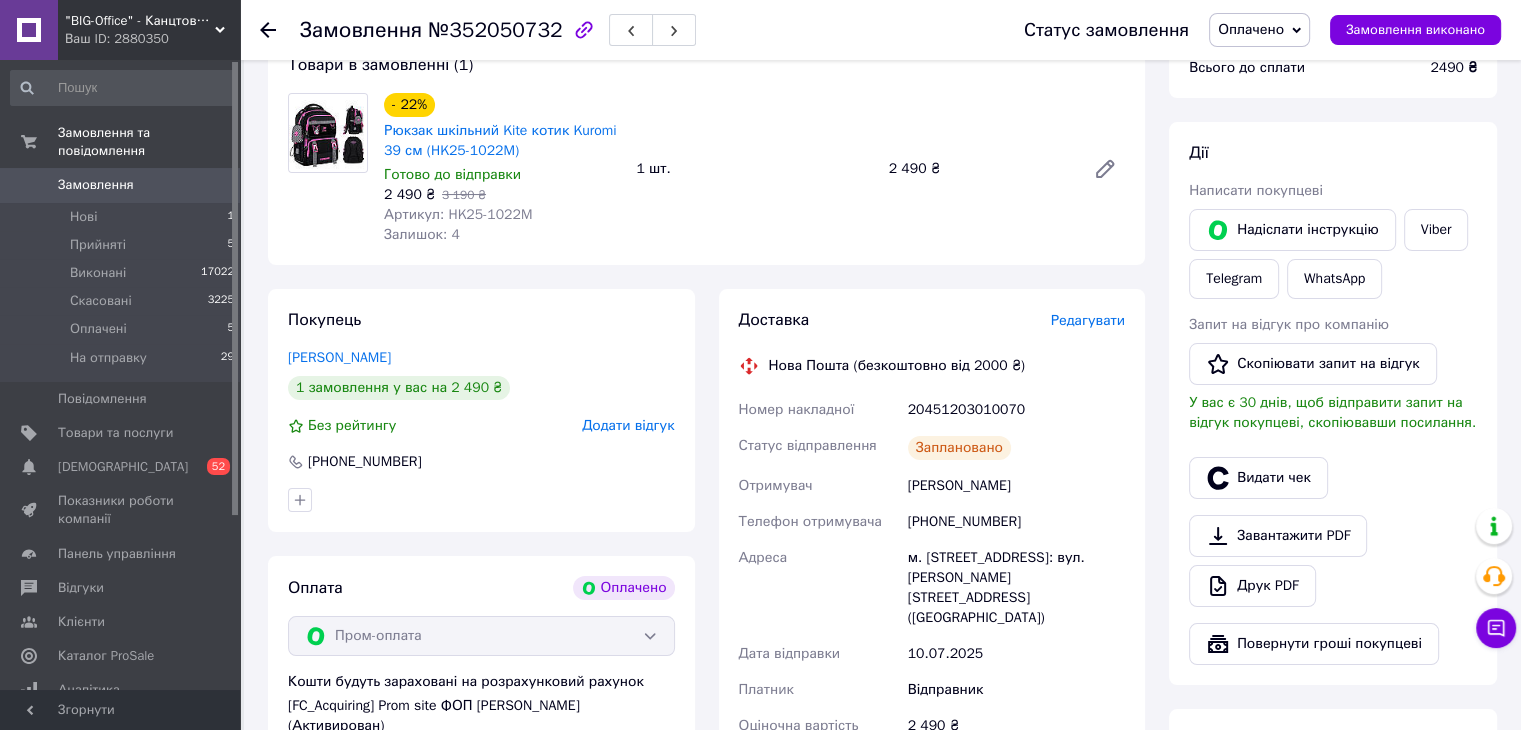 click on "Артикул: HK25-1022M" at bounding box center (458, 214) 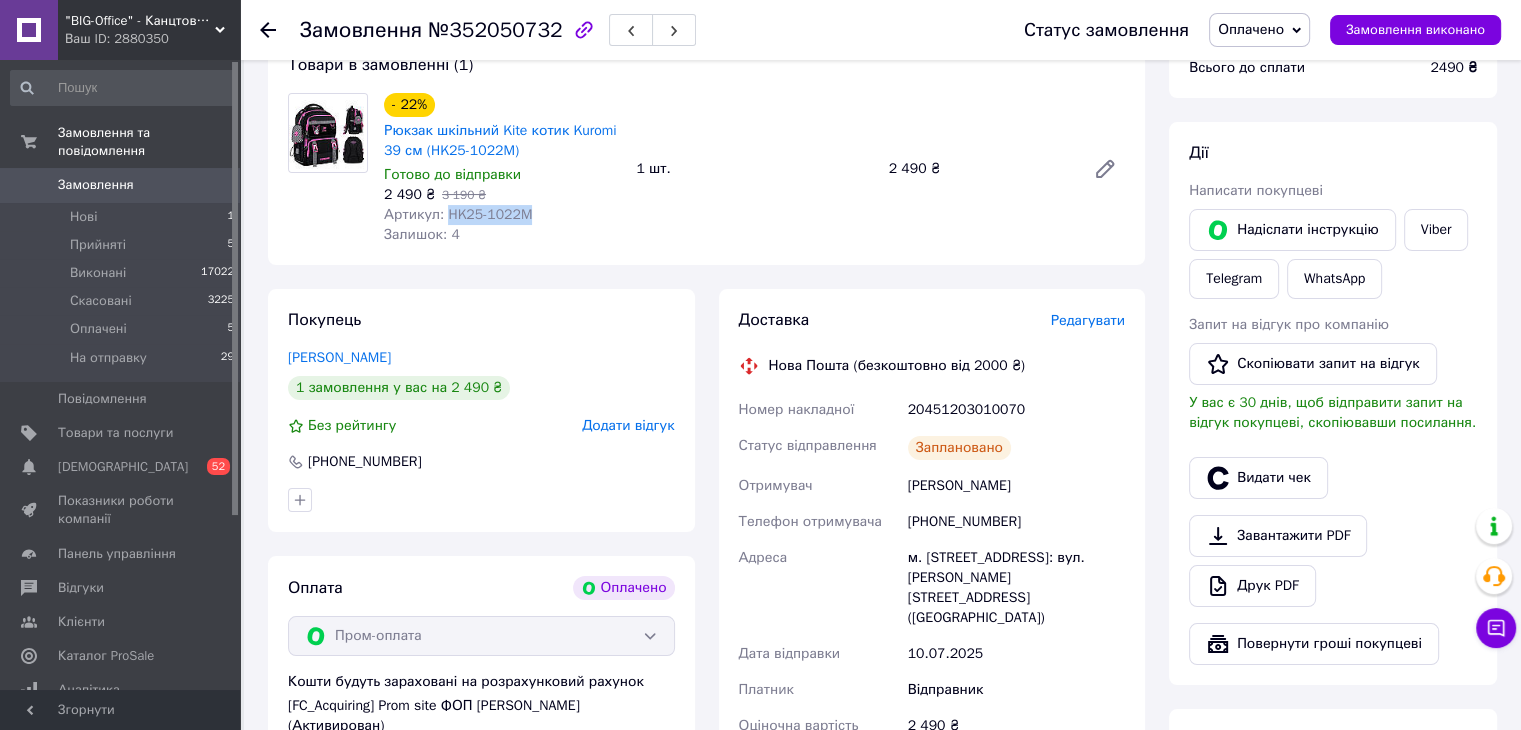 drag, startPoint x: 444, startPoint y: 217, endPoint x: 508, endPoint y: 212, distance: 64.195015 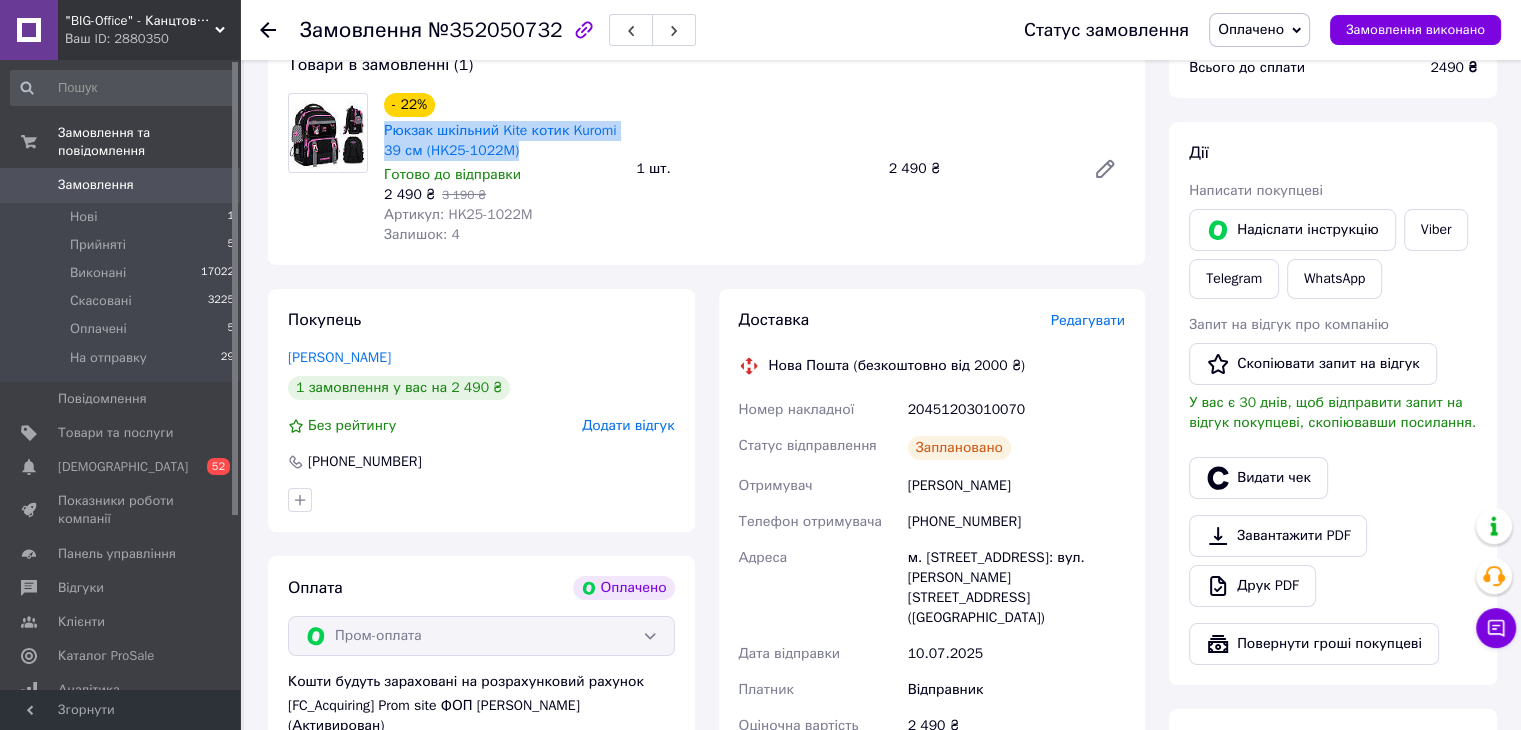 drag, startPoint x: 379, startPoint y: 129, endPoint x: 522, endPoint y: 156, distance: 145.52663 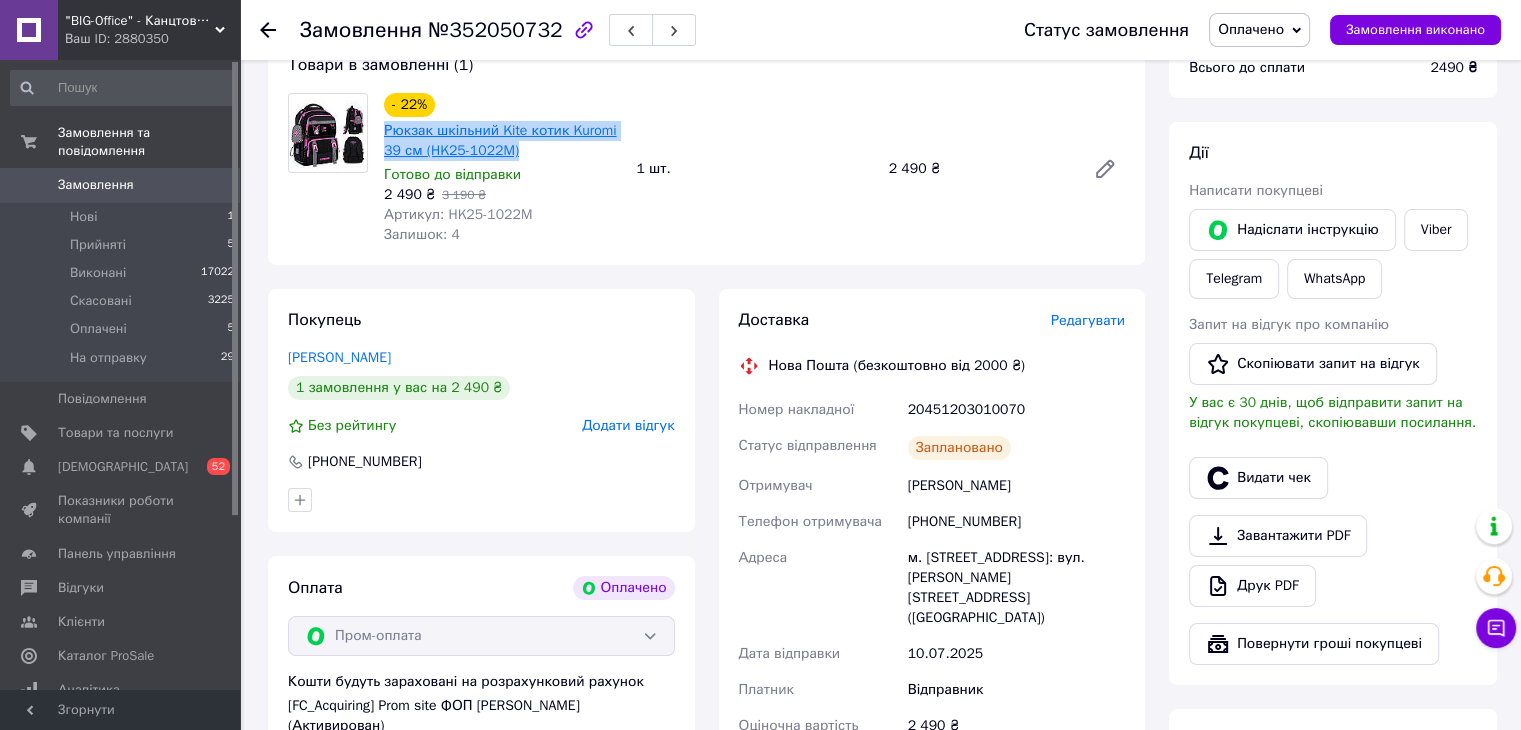 copy on "Рюкзак шкільний Kite котик Kuromi 39 см (HK25-1022M)" 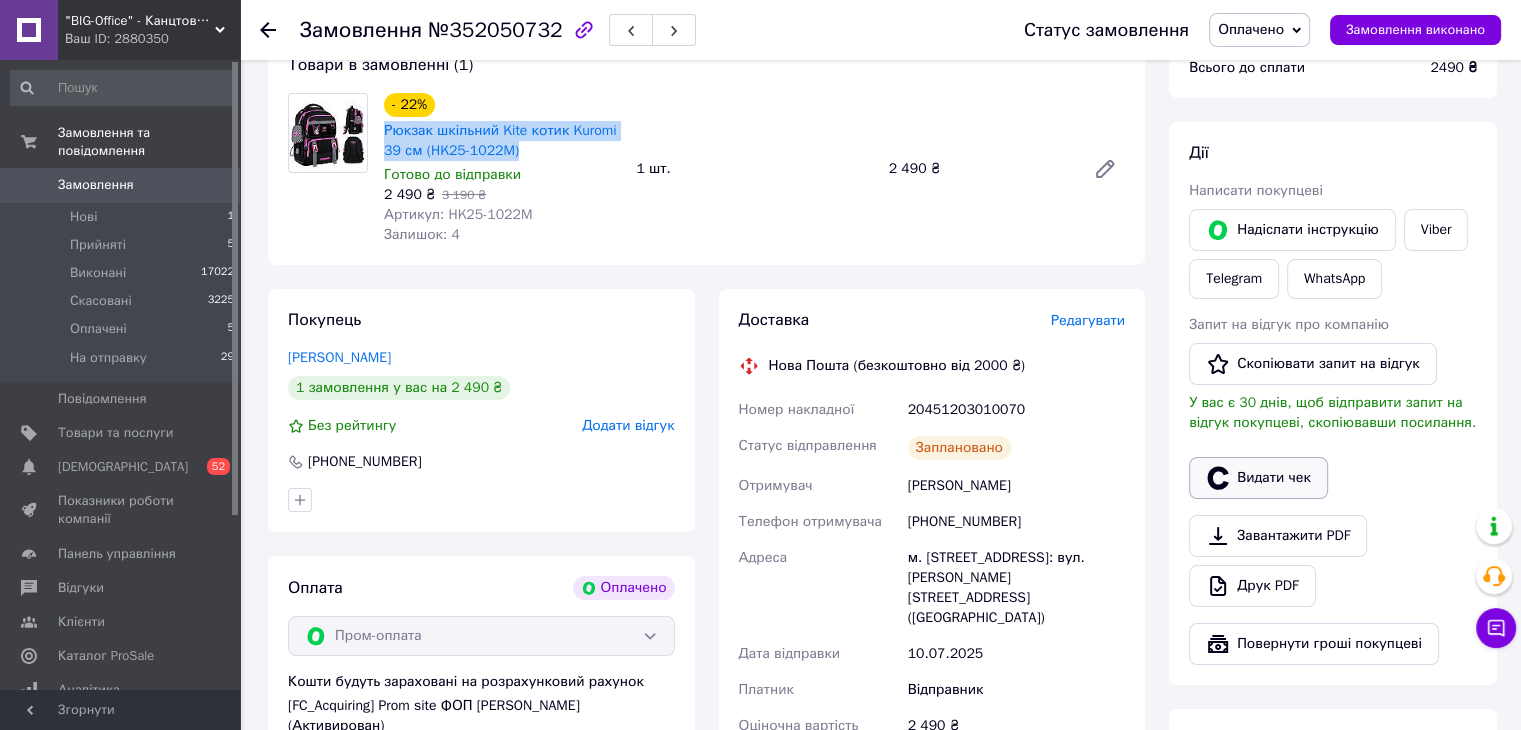 click on "Видати чек" at bounding box center (1258, 478) 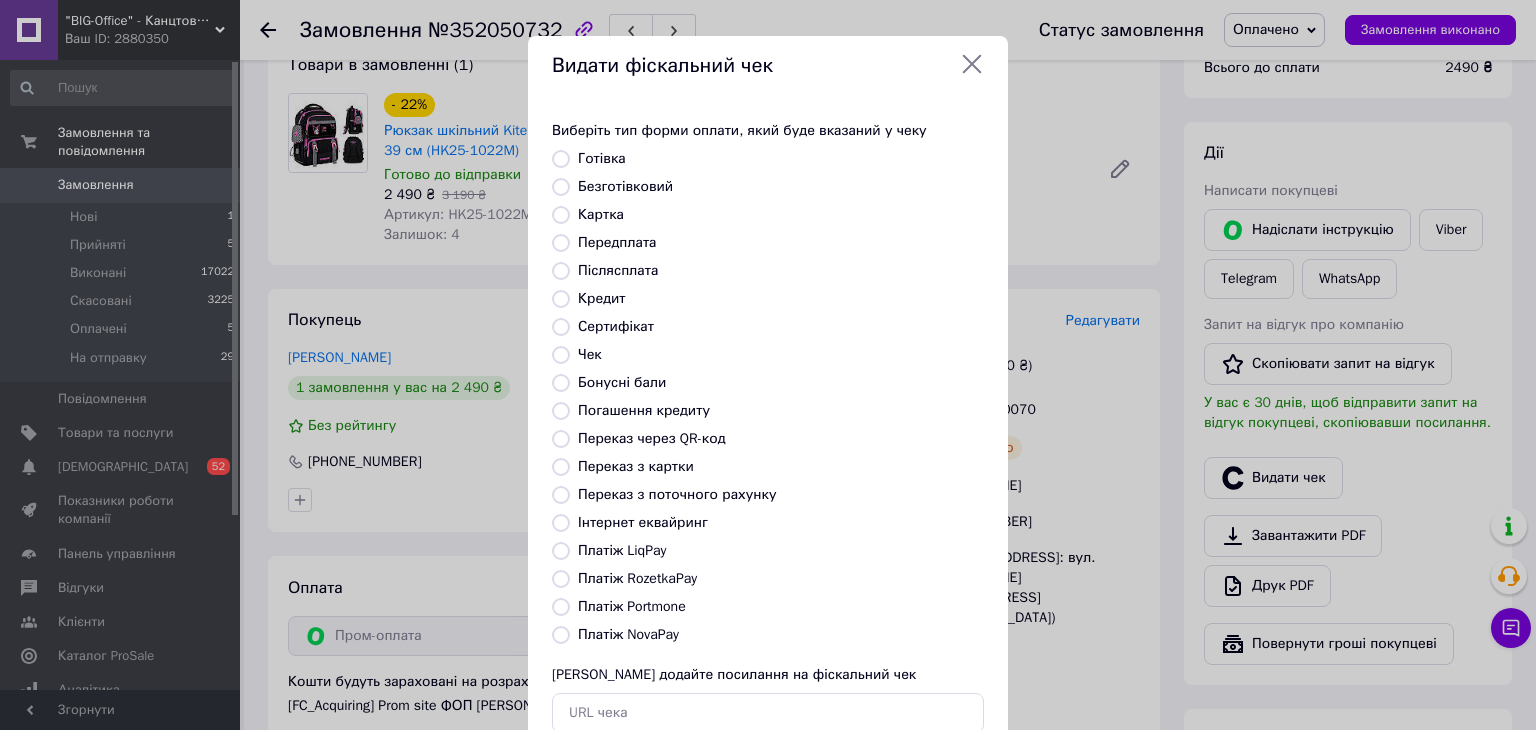 click on "Платіж RozetkaPay" at bounding box center [637, 578] 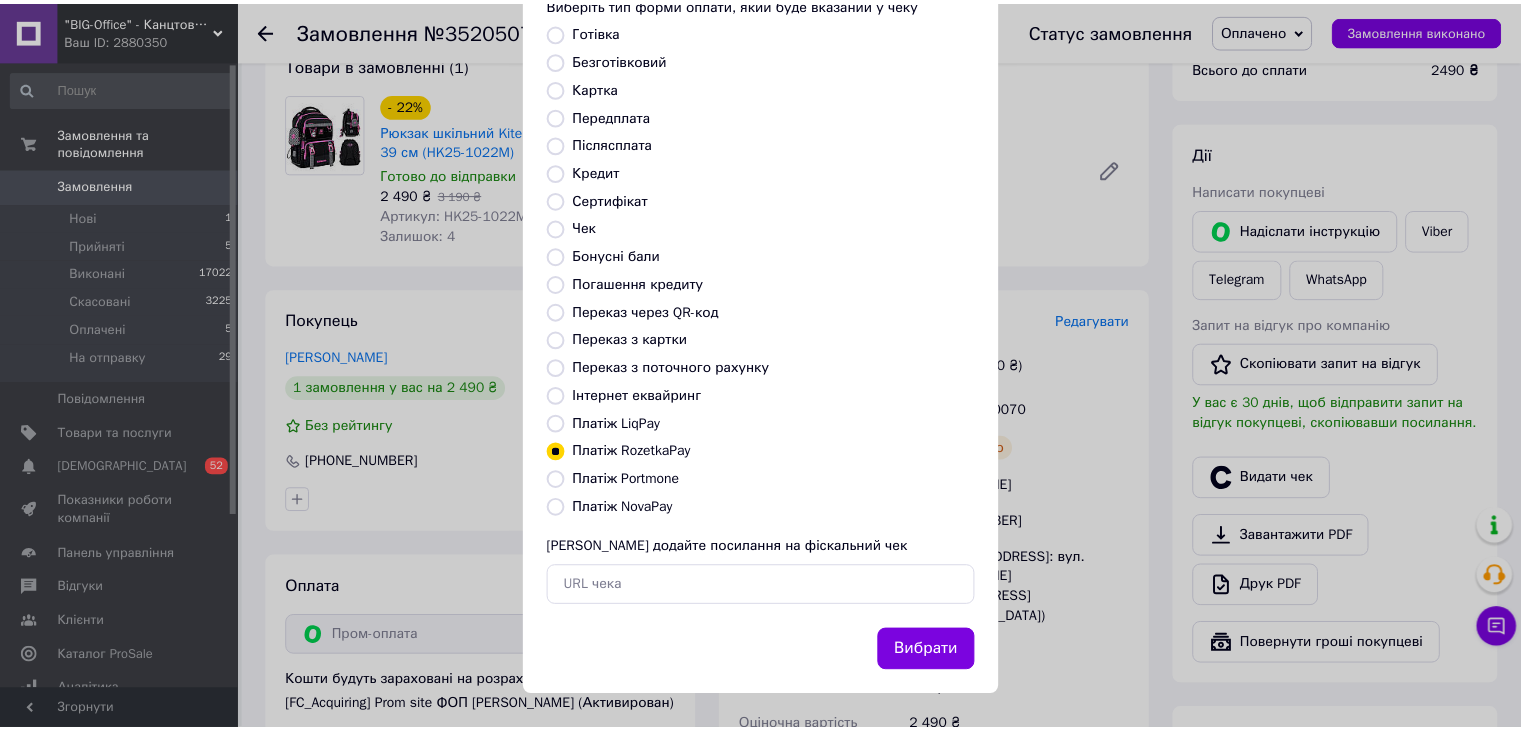 scroll, scrollTop: 128, scrollLeft: 0, axis: vertical 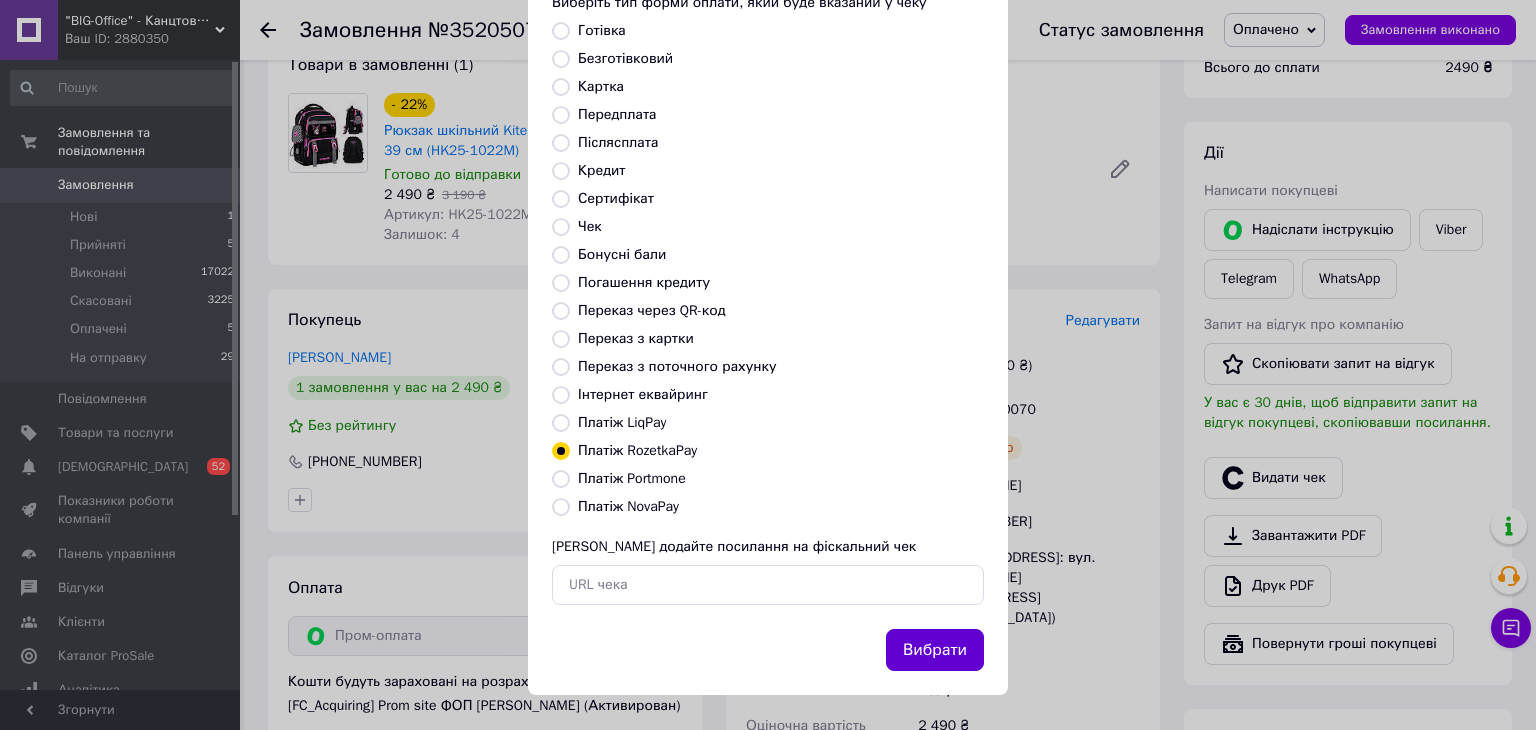 click on "Вибрати" at bounding box center [935, 650] 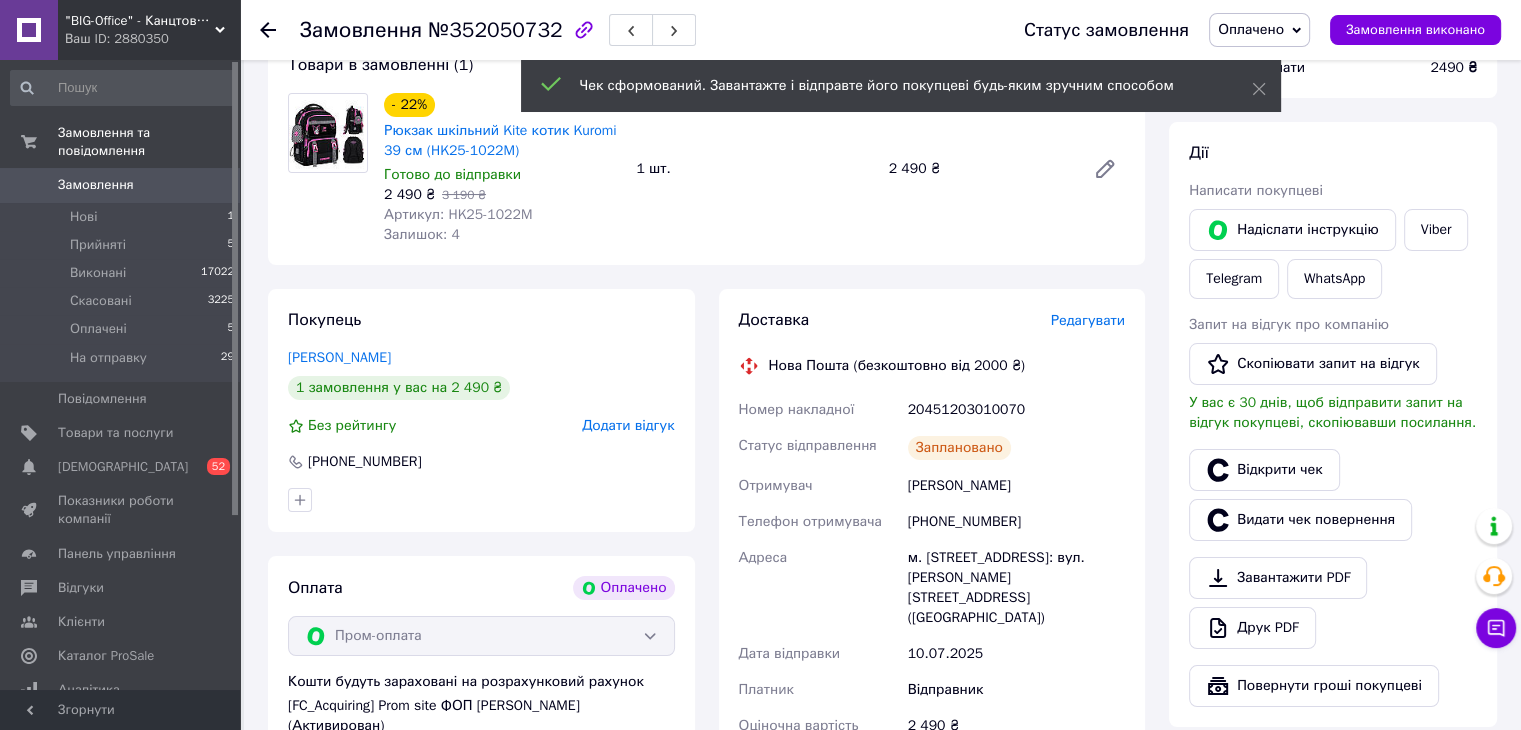 click on "Оплачено" at bounding box center [1251, 29] 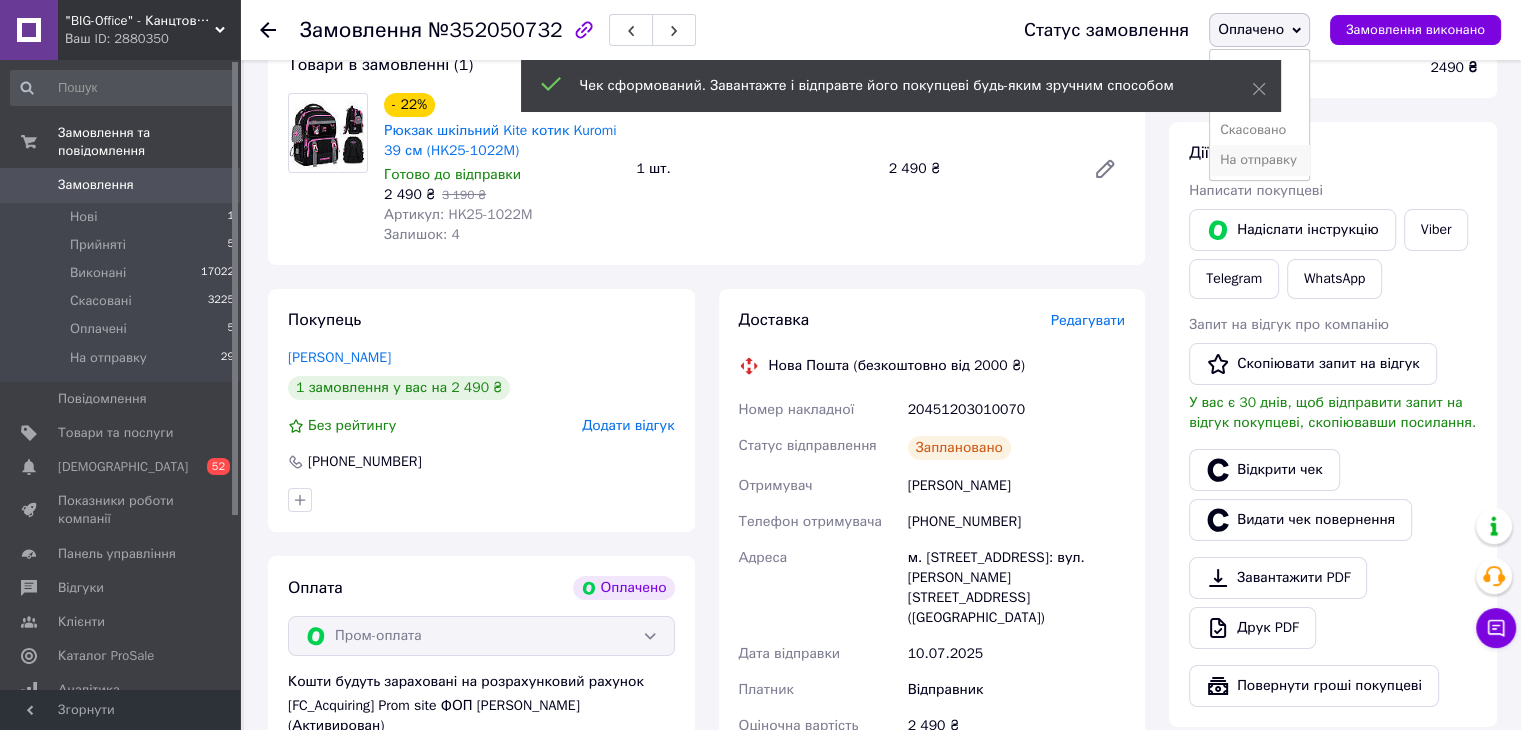 click on "На отправку" at bounding box center (1259, 160) 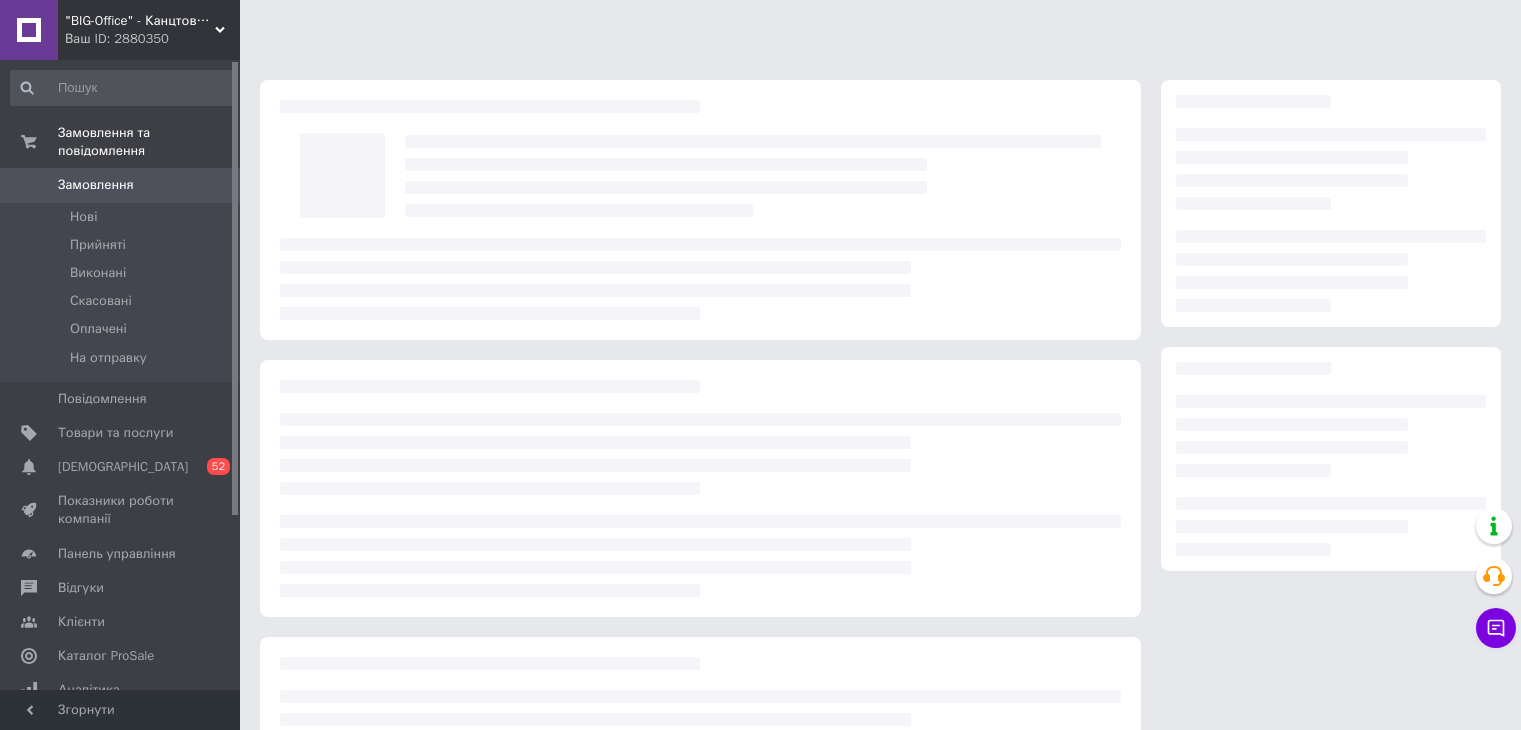 scroll, scrollTop: 0, scrollLeft: 0, axis: both 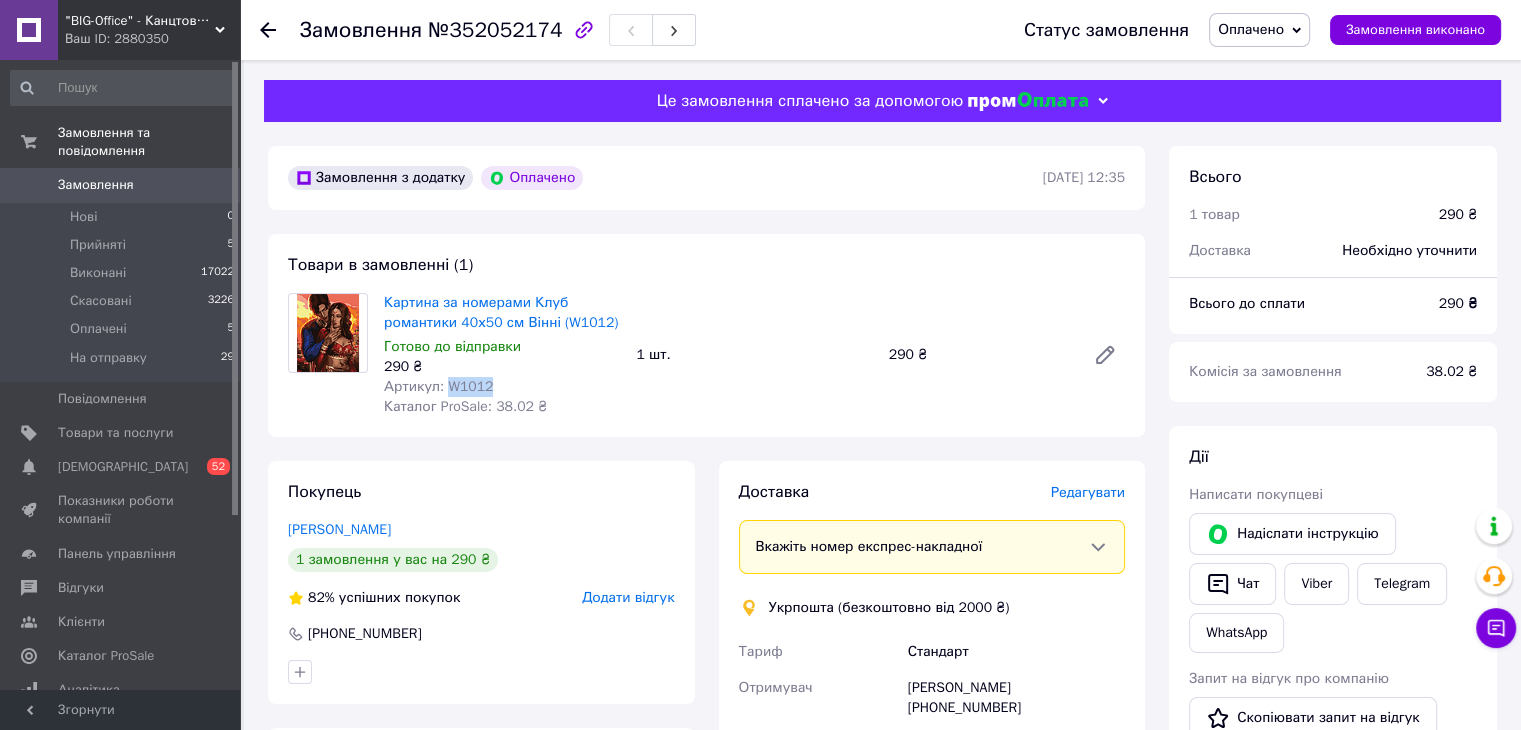 drag, startPoint x: 443, startPoint y: 389, endPoint x: 513, endPoint y: 388, distance: 70.00714 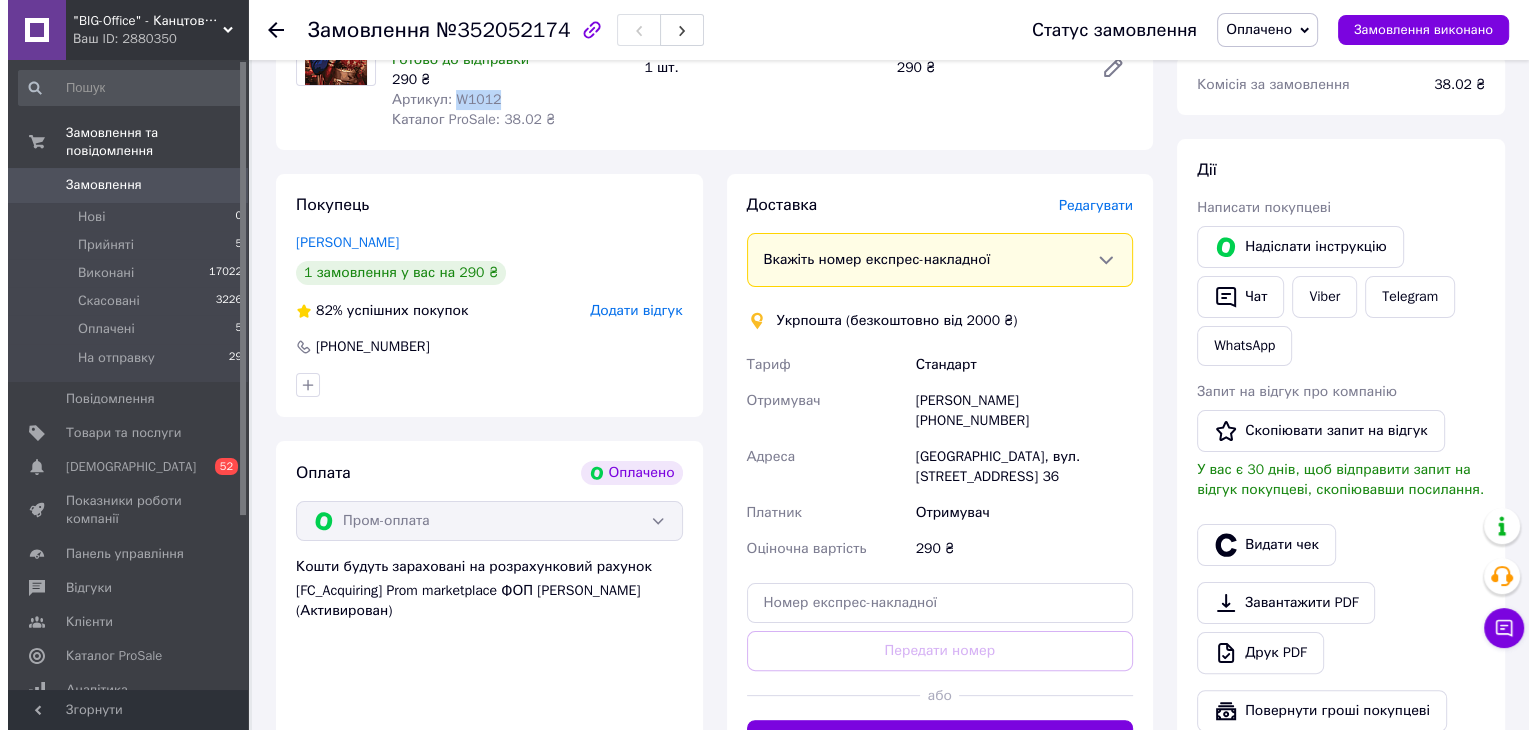 scroll, scrollTop: 300, scrollLeft: 0, axis: vertical 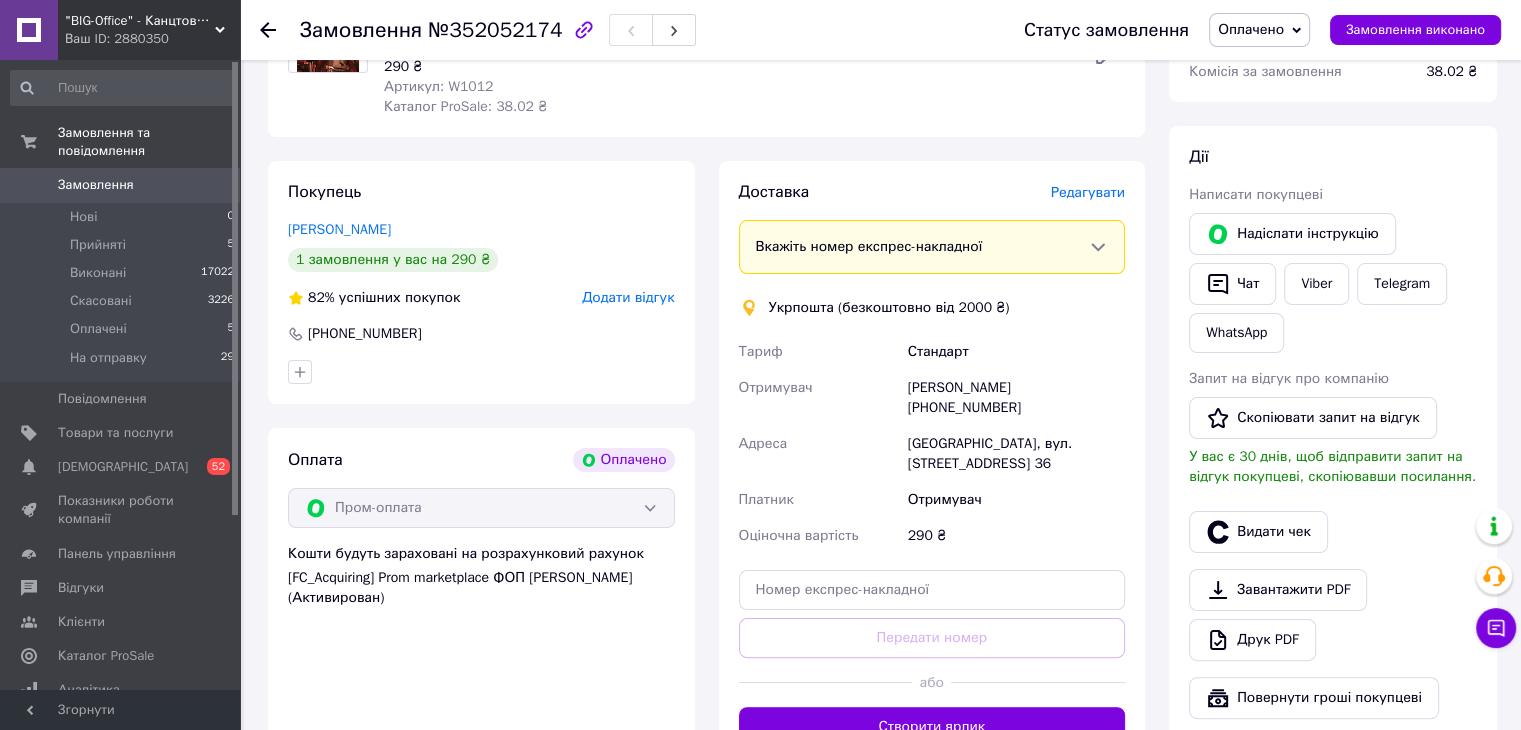 click on "Редагувати" at bounding box center [1088, 192] 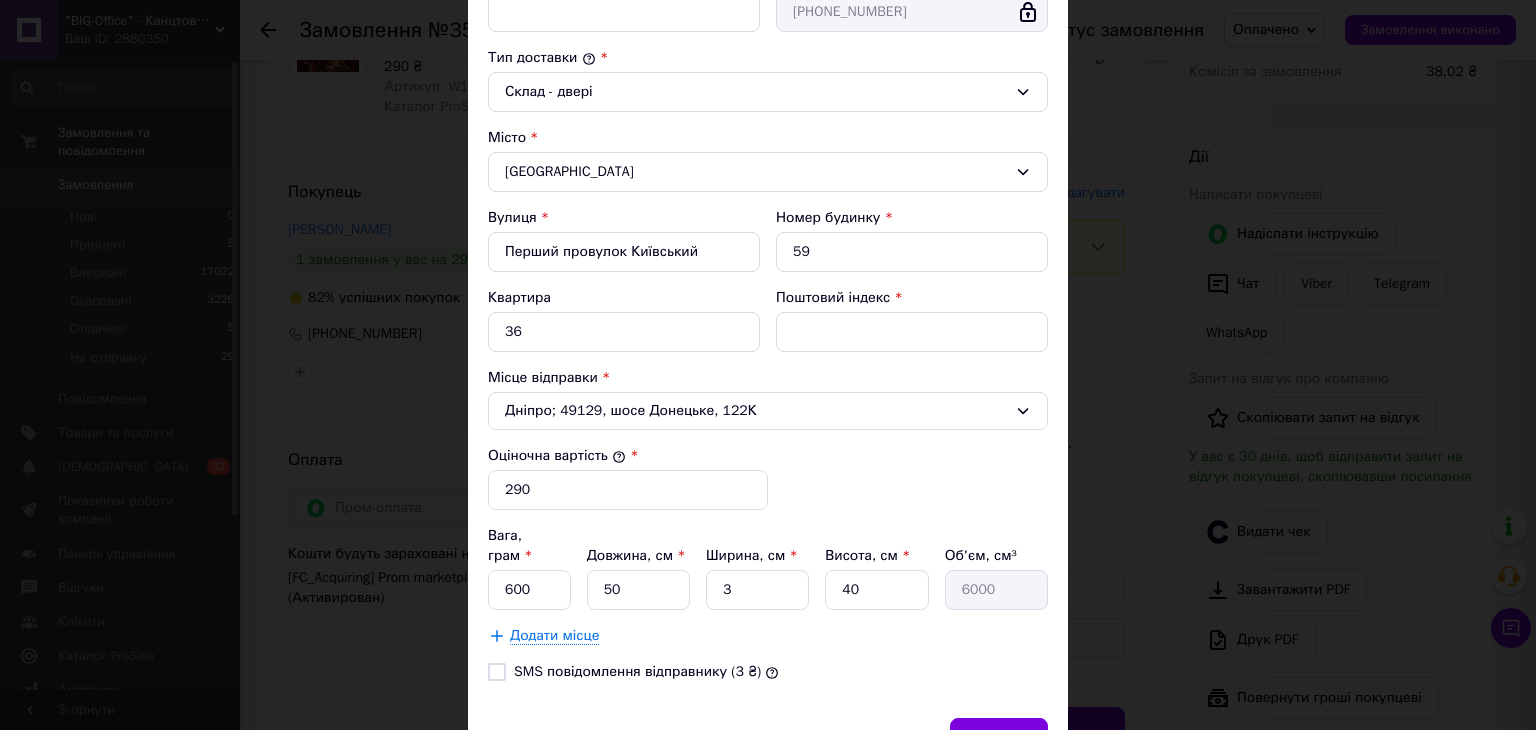 scroll, scrollTop: 596, scrollLeft: 0, axis: vertical 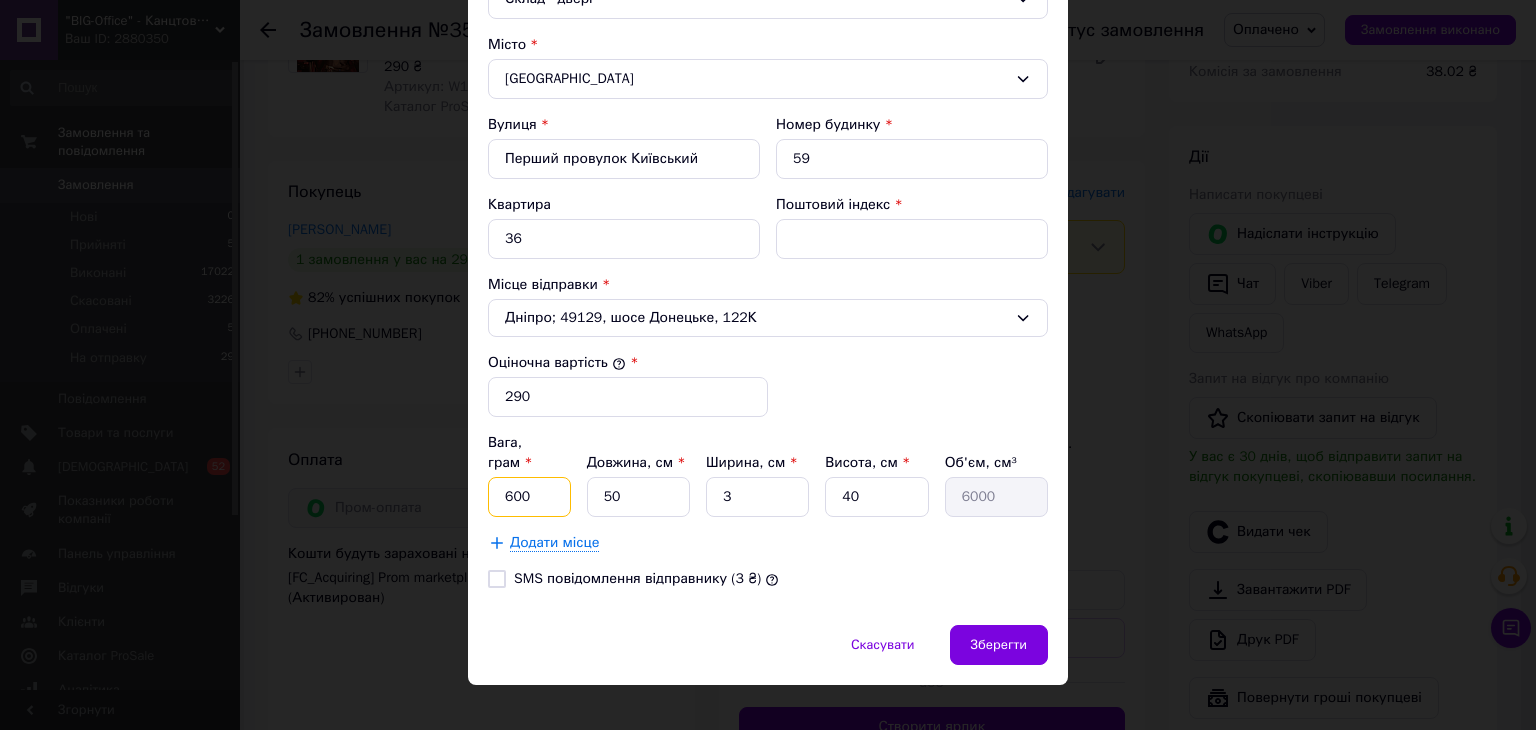 click on "600" at bounding box center (529, 497) 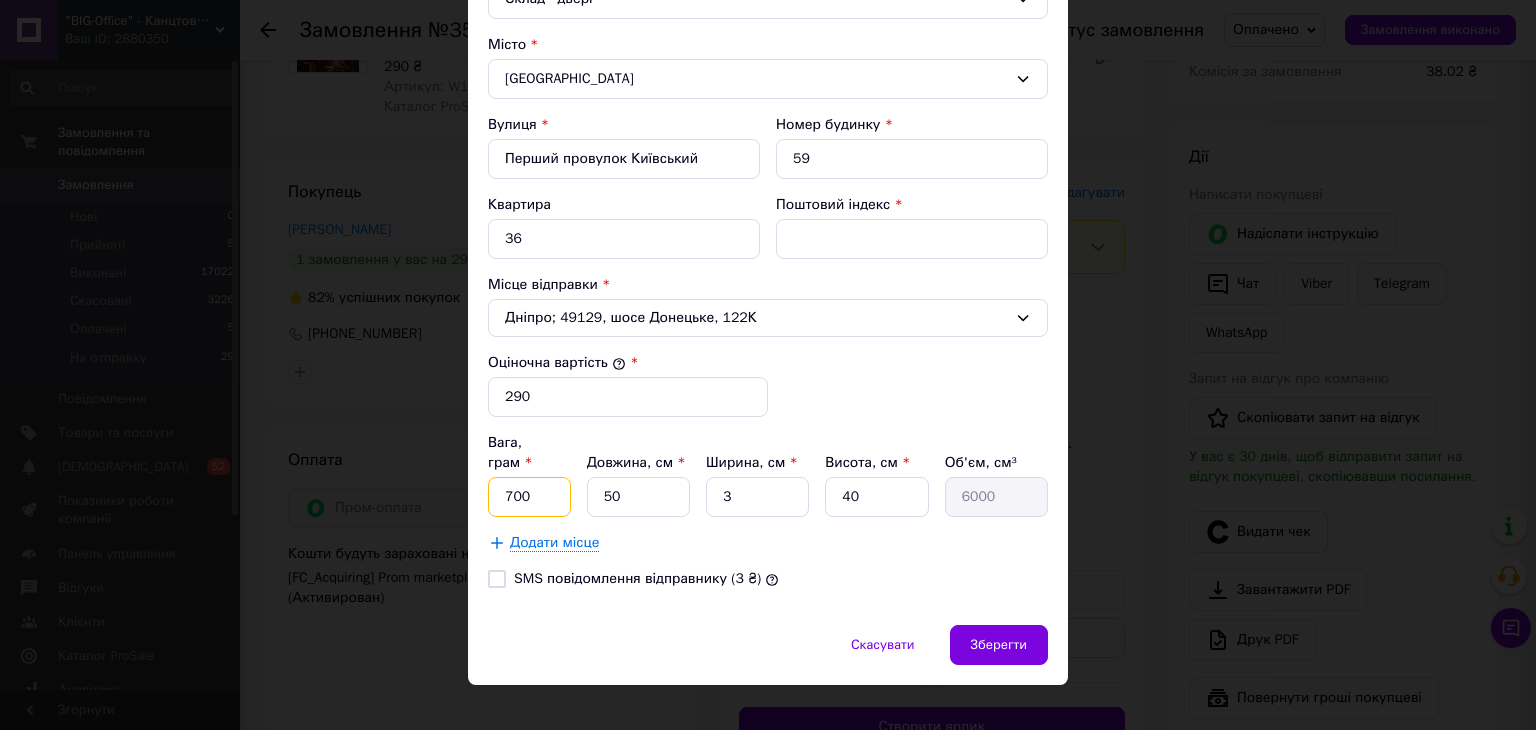 type on "700" 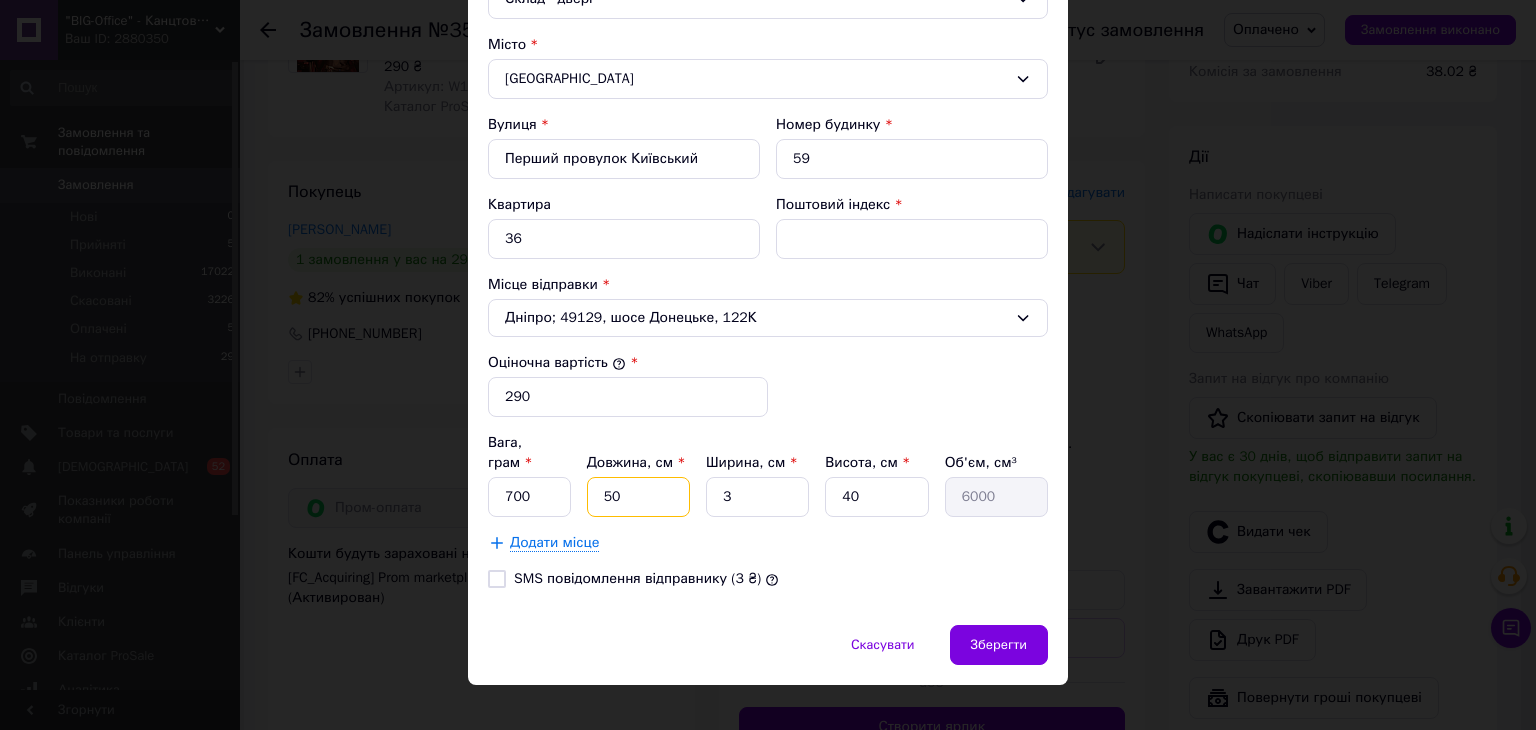drag, startPoint x: 608, startPoint y: 469, endPoint x: 624, endPoint y: 475, distance: 17.088007 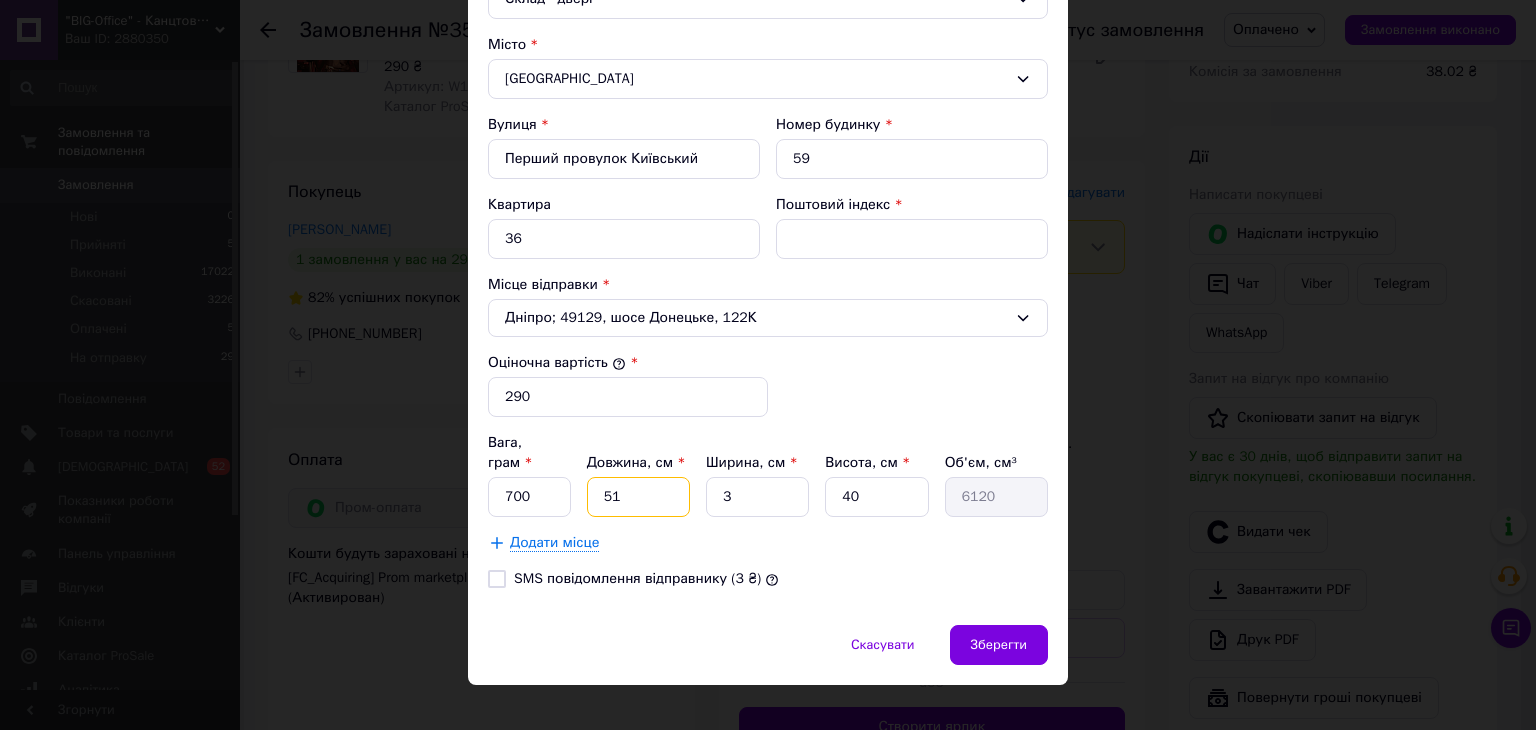 type on "51" 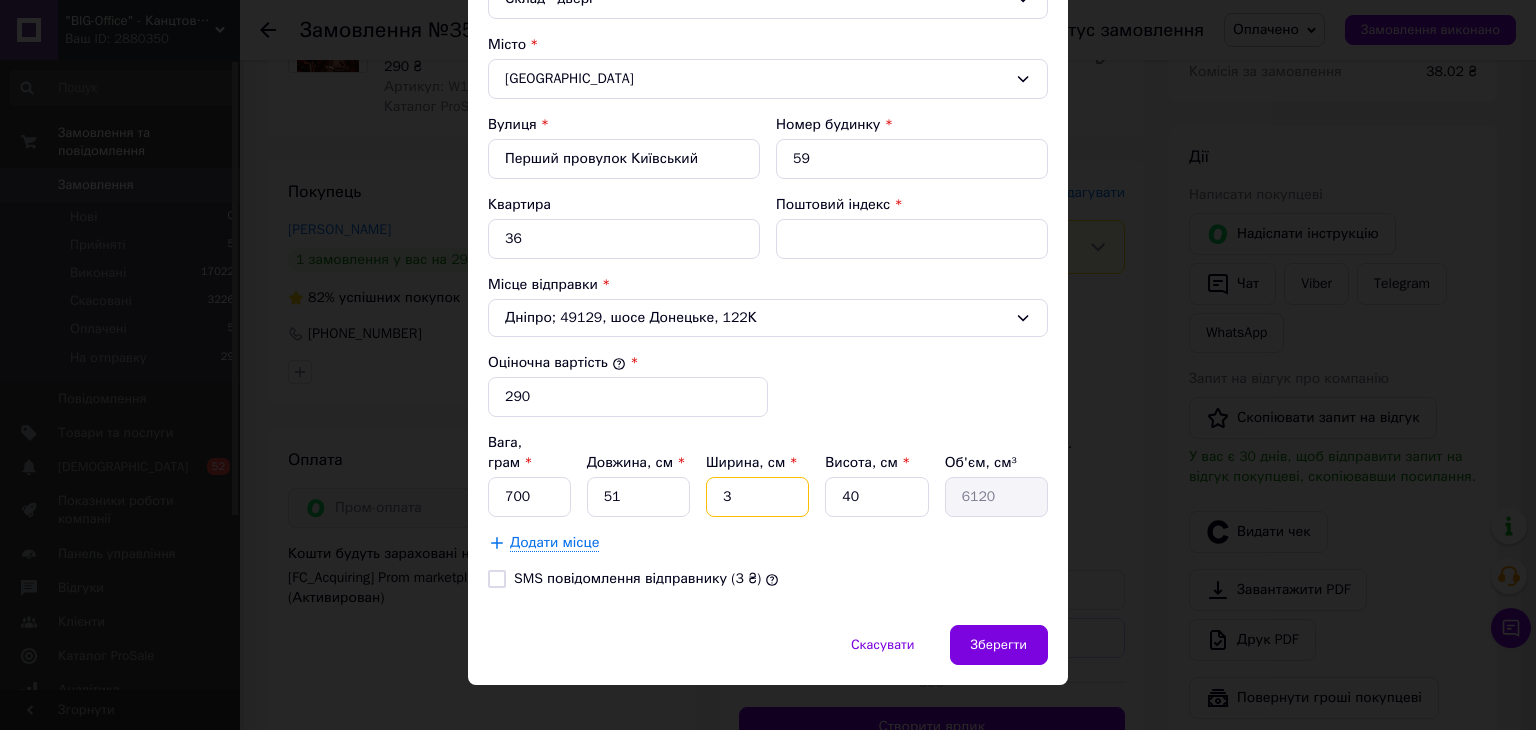 drag, startPoint x: 720, startPoint y: 471, endPoint x: 751, endPoint y: 471, distance: 31 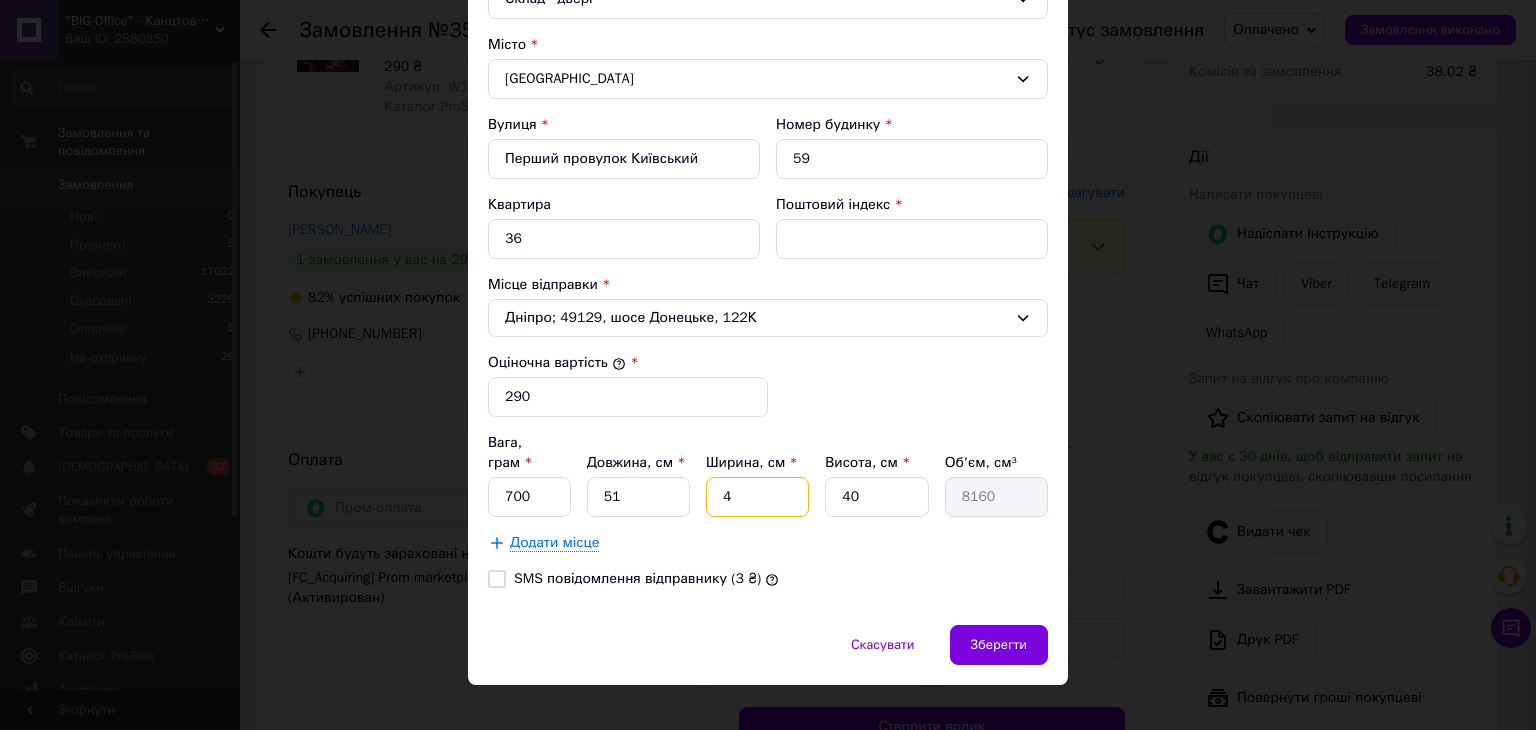 type on "41" 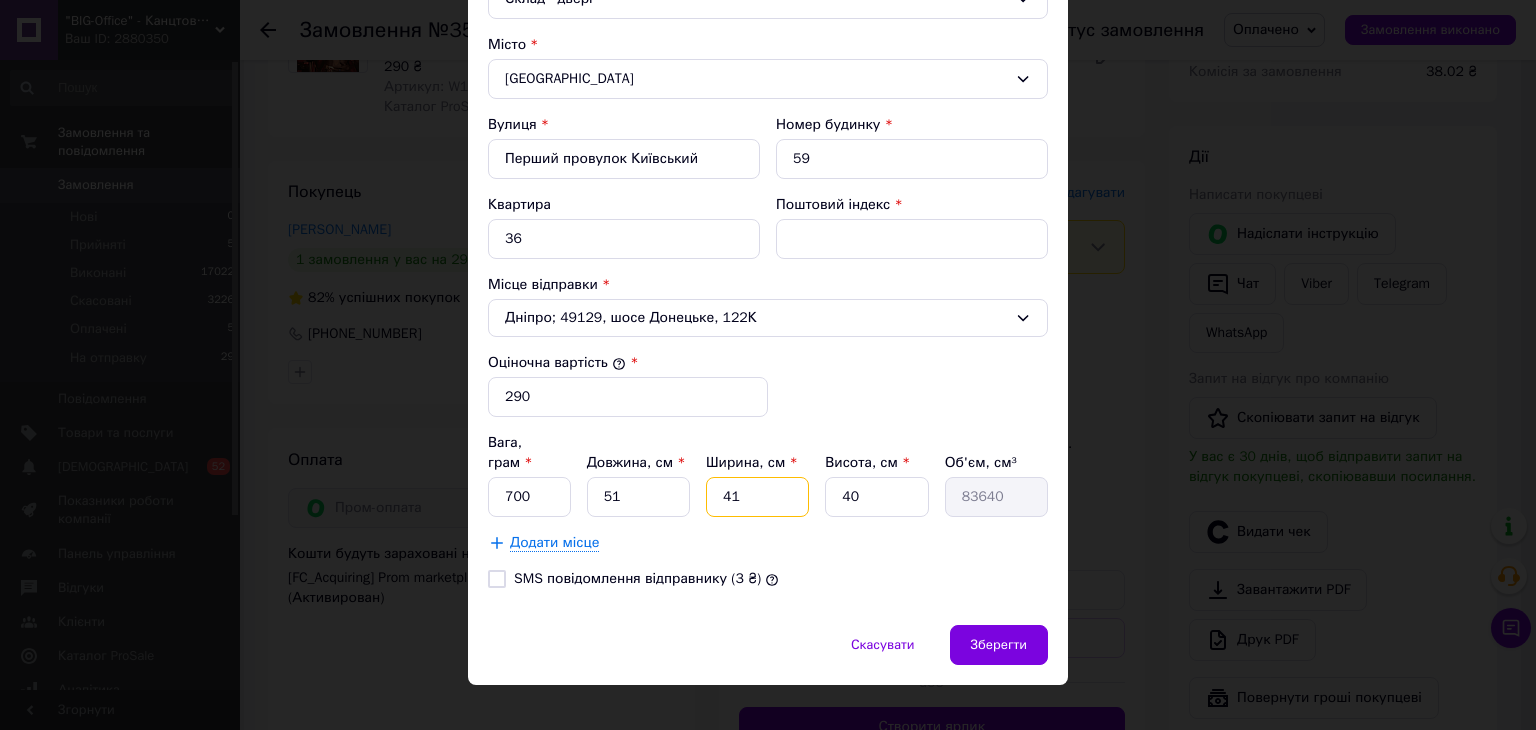 type on "41" 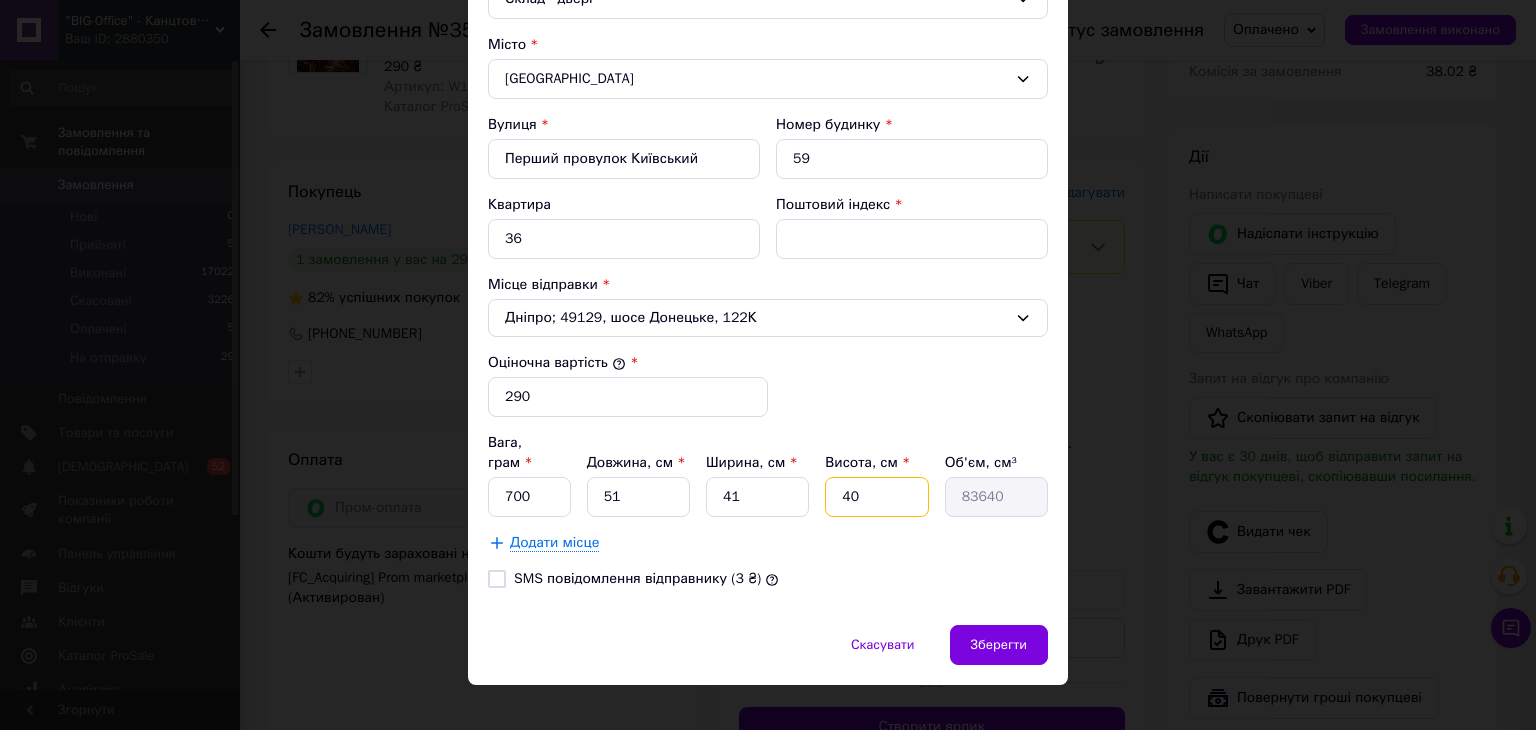 drag, startPoint x: 837, startPoint y: 470, endPoint x: 880, endPoint y: 473, distance: 43.104523 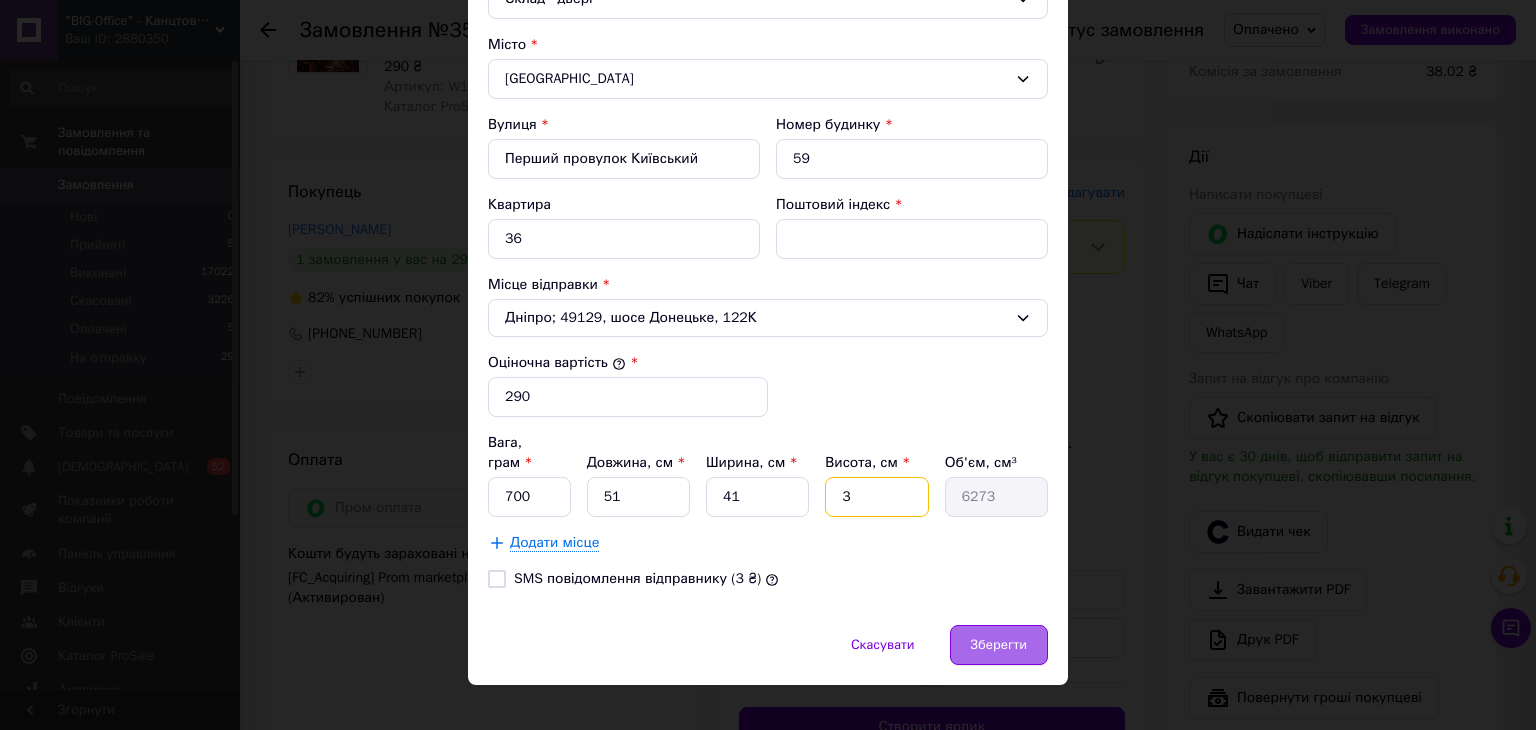 type on "3" 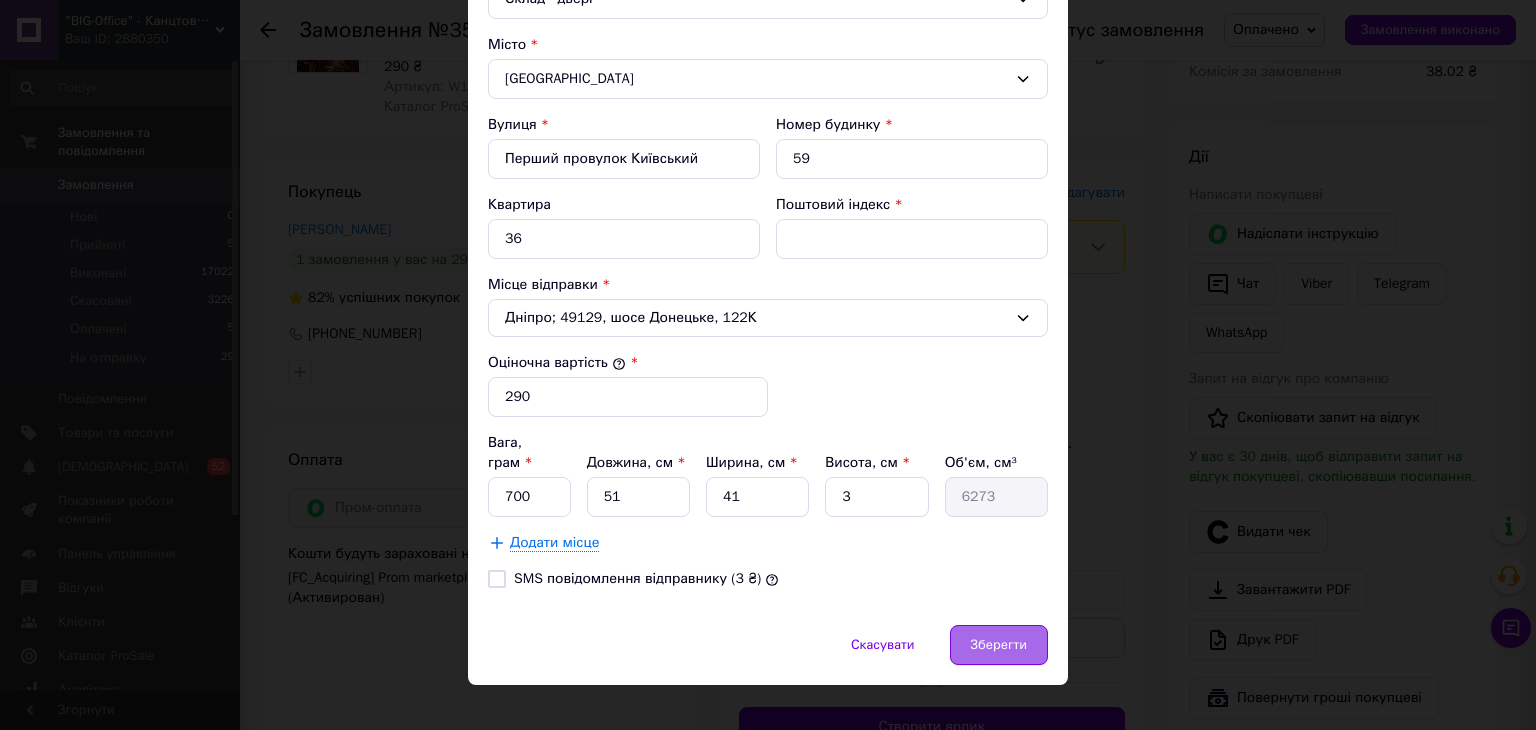 click on "Зберегти" at bounding box center (999, 645) 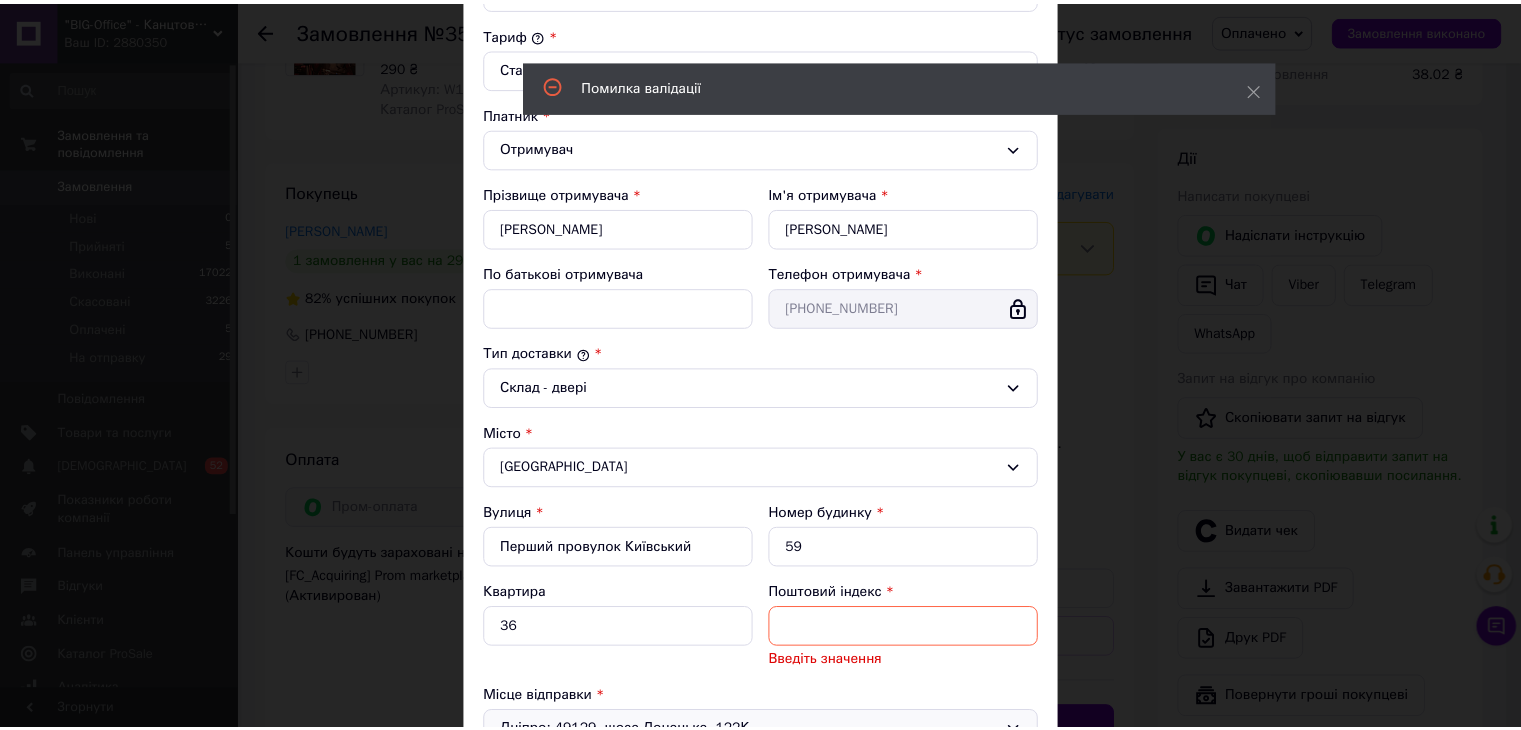 scroll, scrollTop: 0, scrollLeft: 0, axis: both 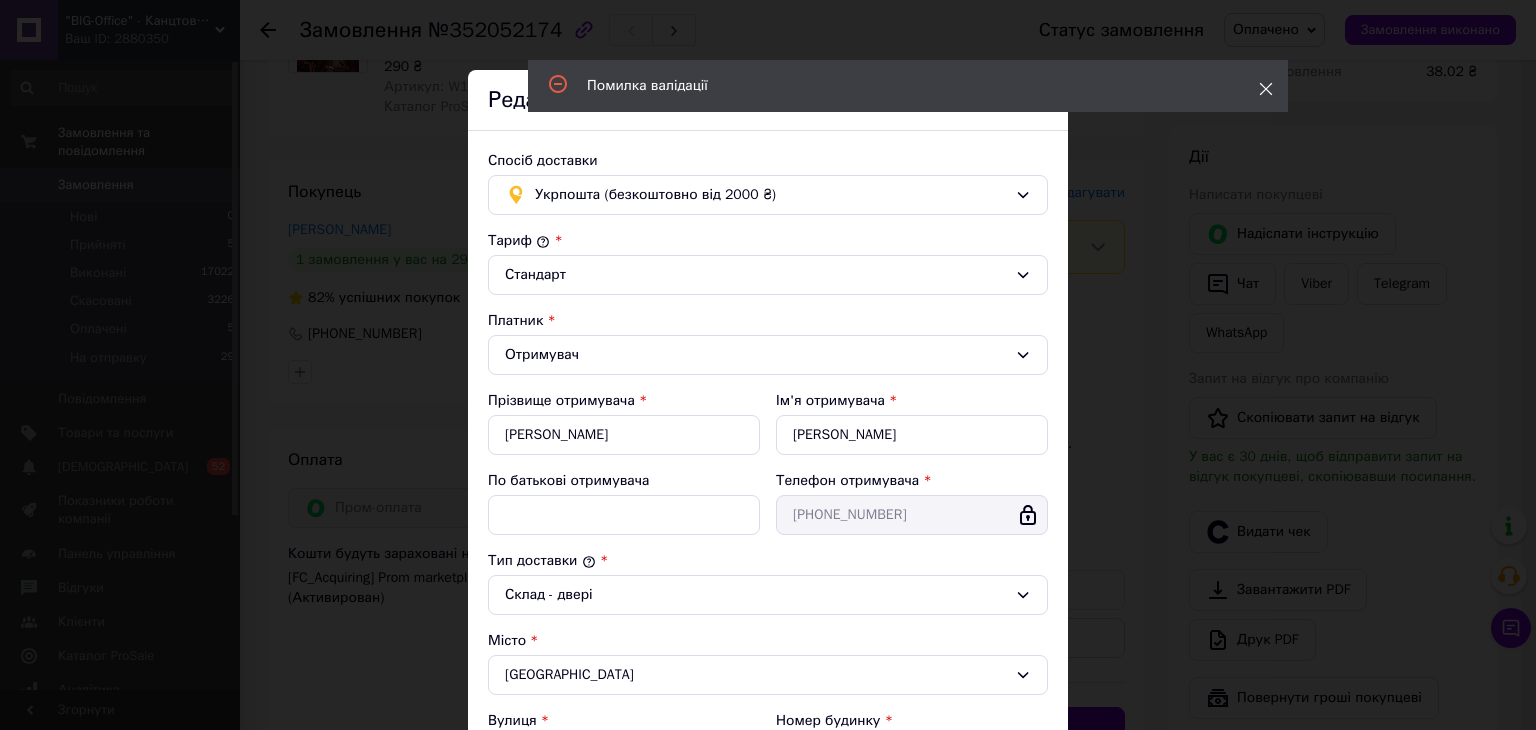click 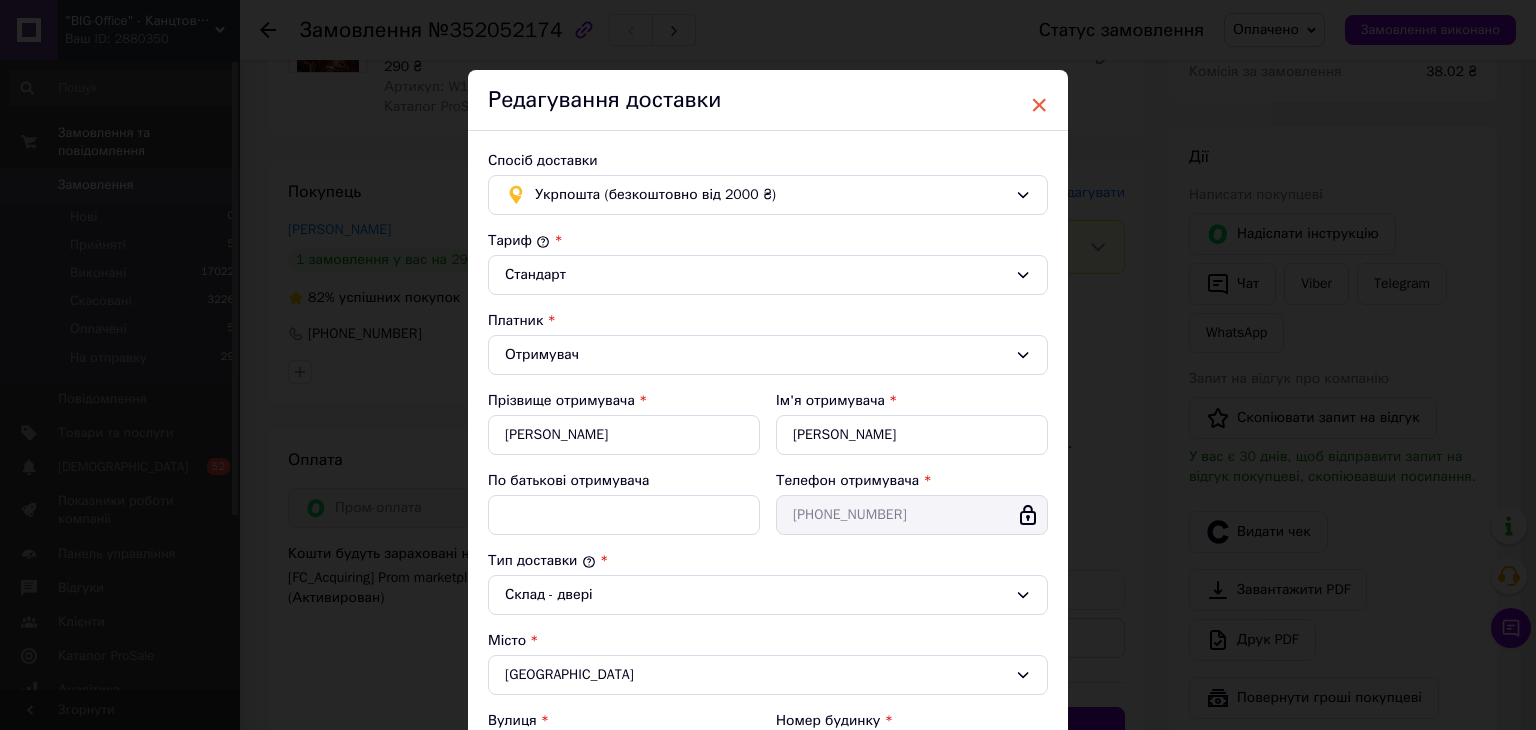 click on "×" at bounding box center (1039, 105) 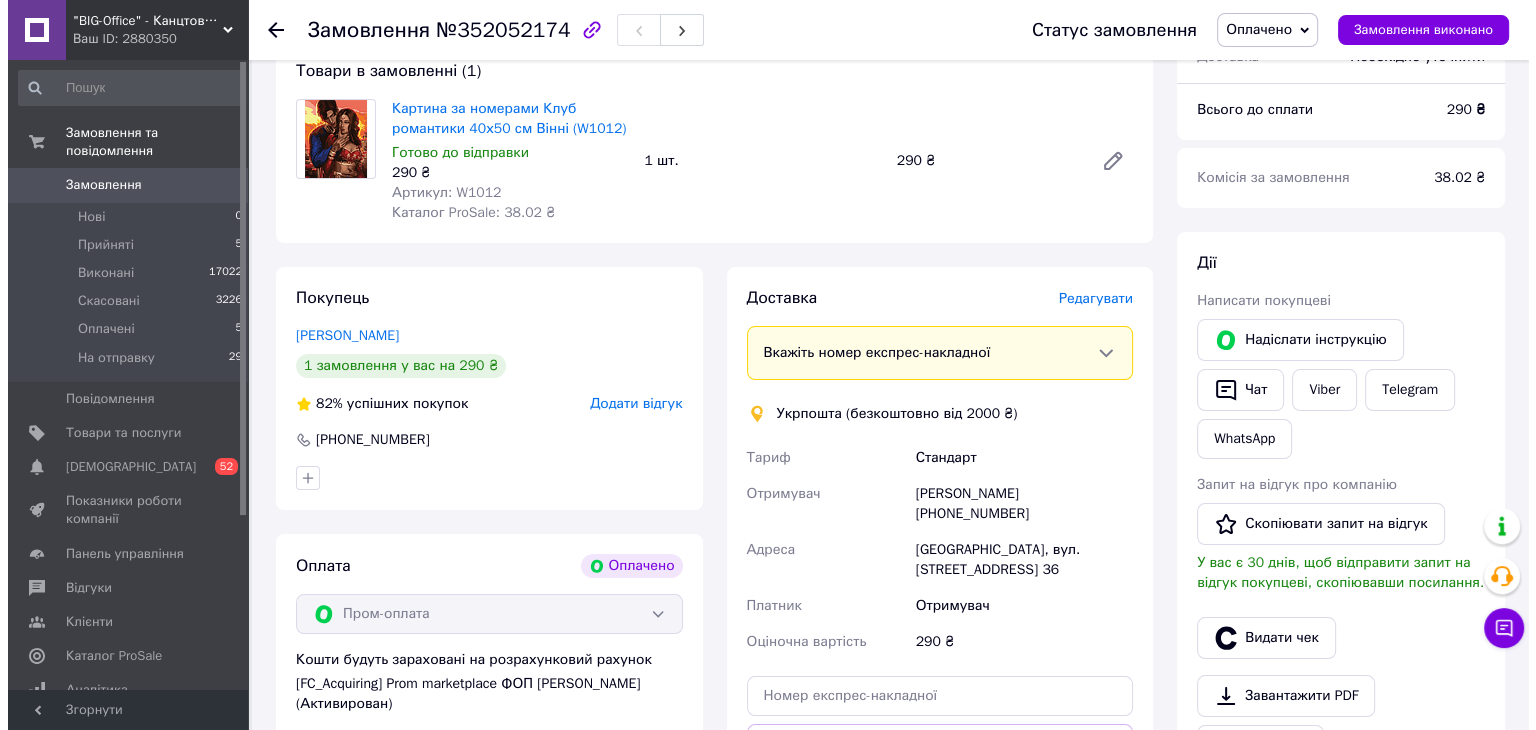 scroll, scrollTop: 200, scrollLeft: 0, axis: vertical 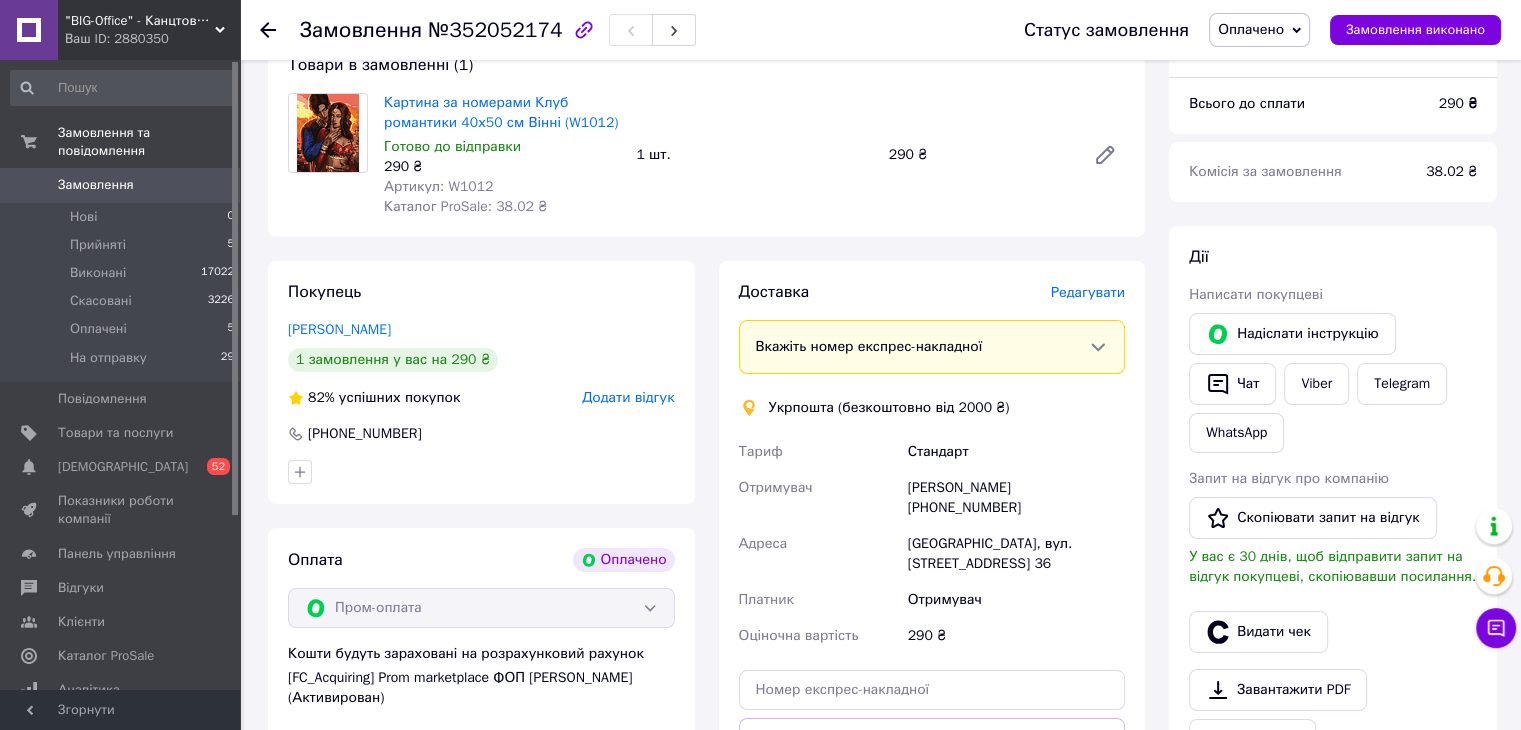 click on "Редагувати" at bounding box center [1088, 292] 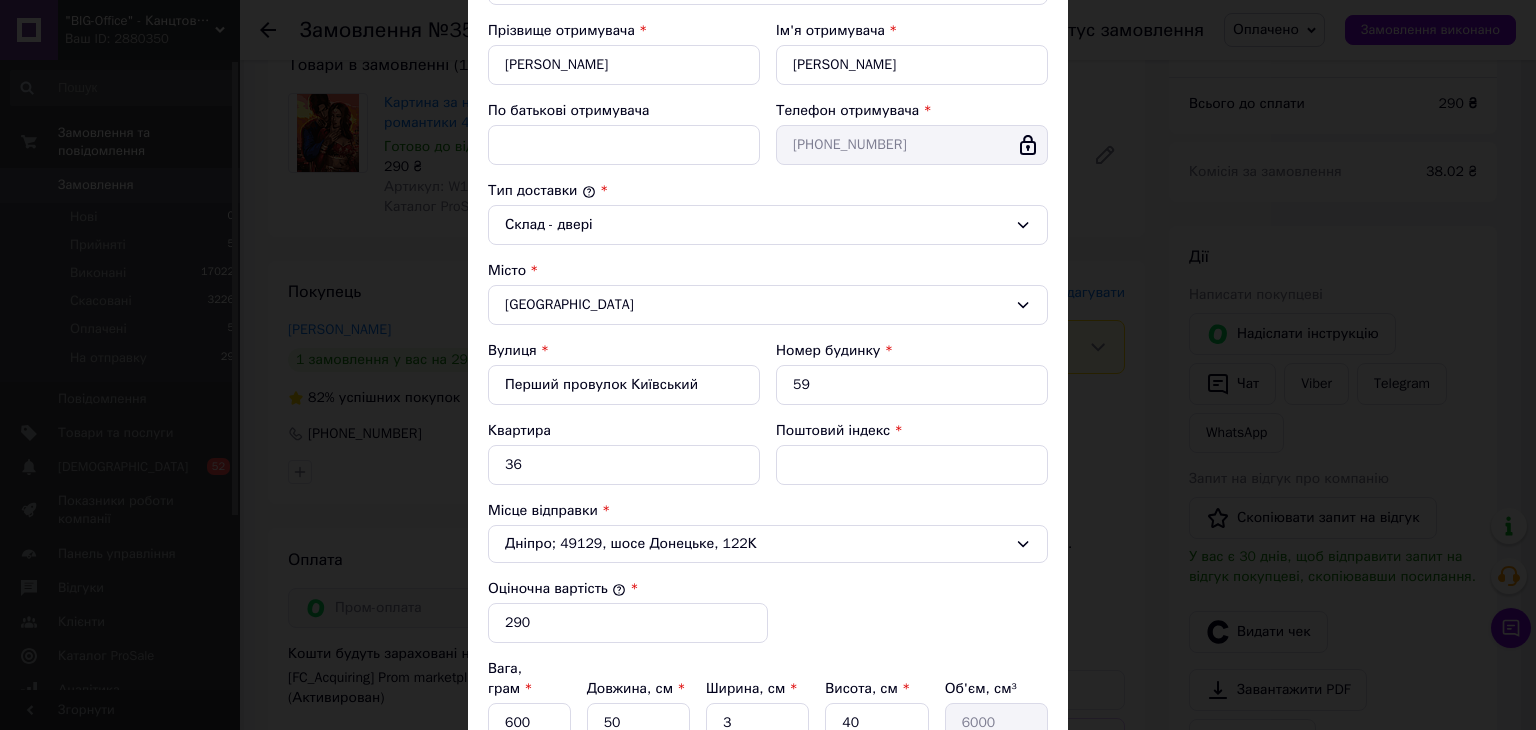 scroll, scrollTop: 400, scrollLeft: 0, axis: vertical 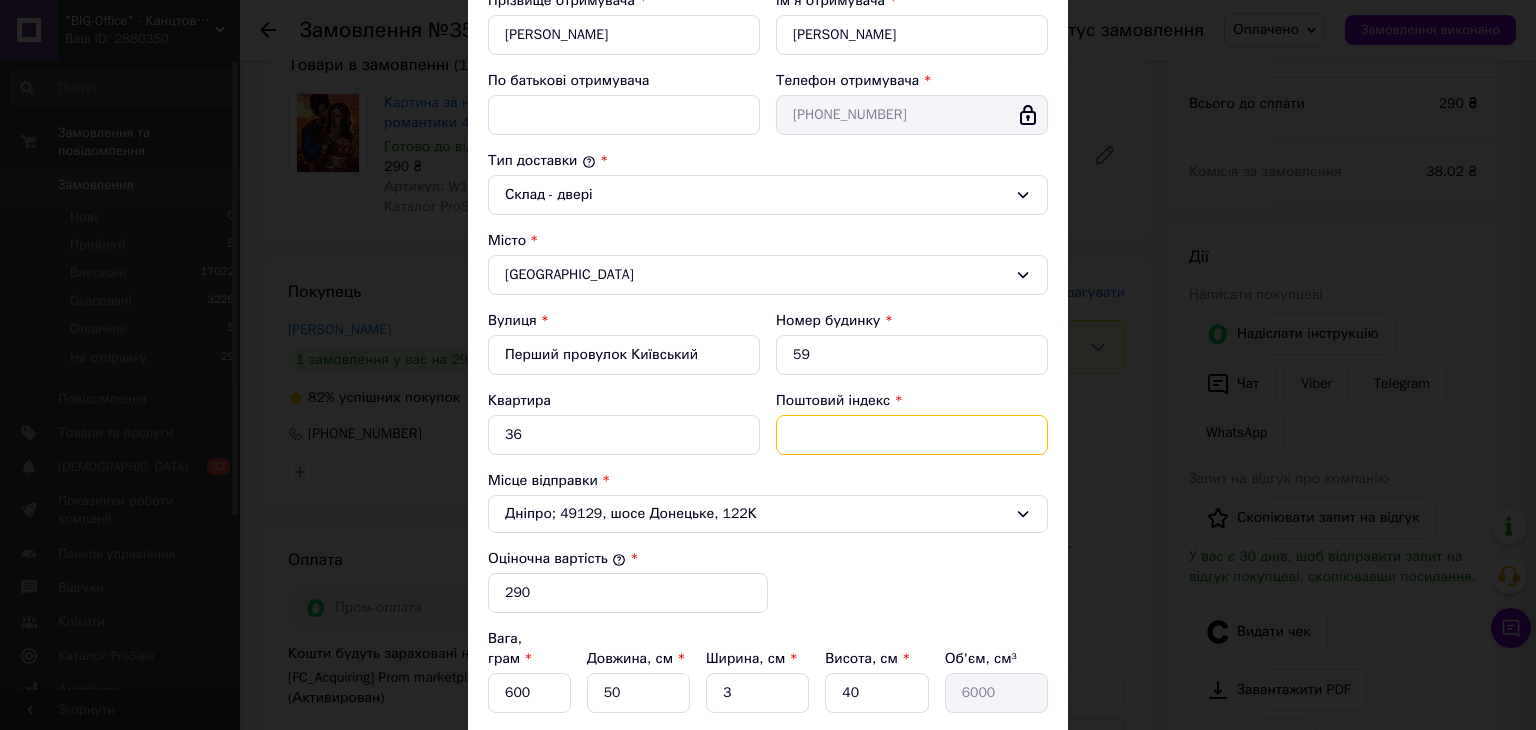click on "Поштовий індекс" at bounding box center (912, 435) 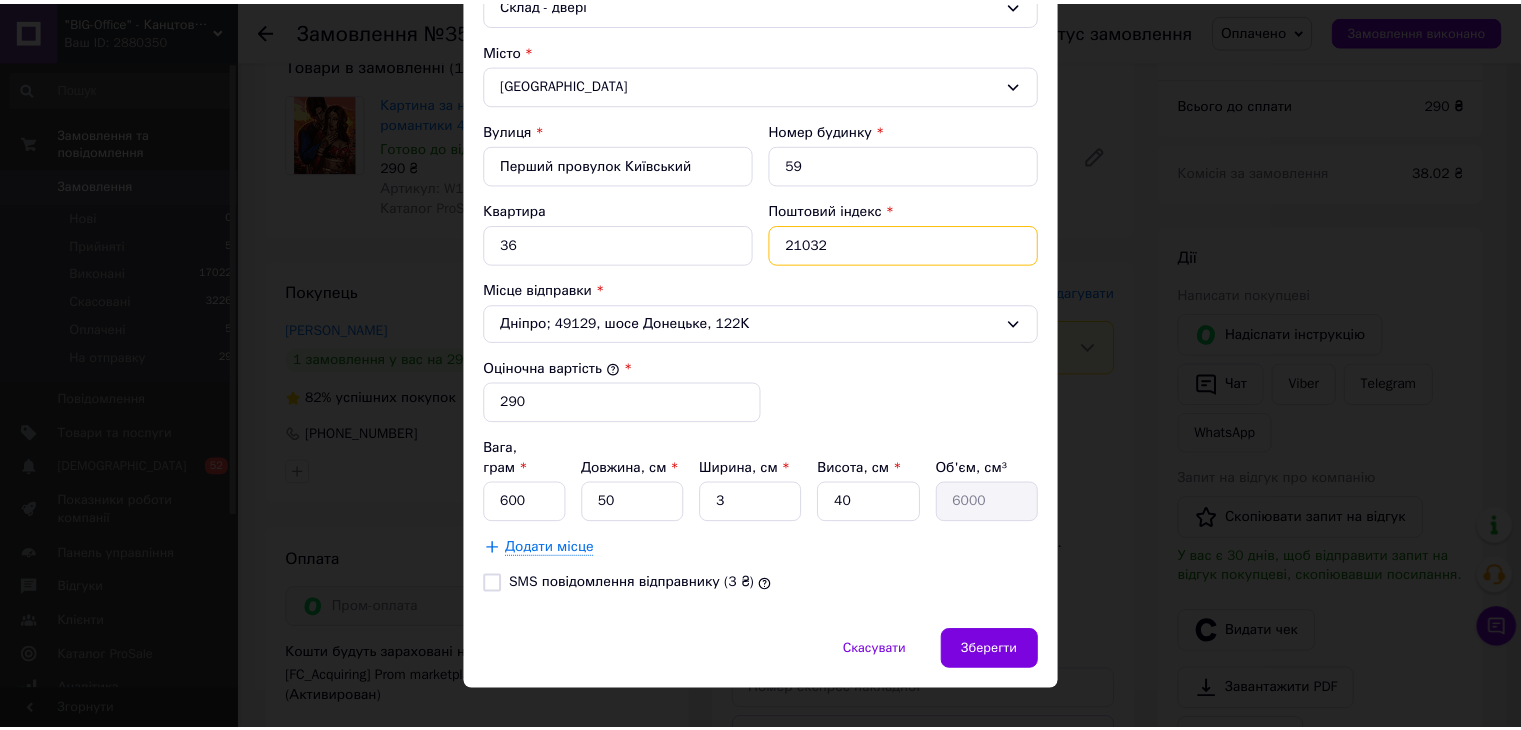 scroll, scrollTop: 596, scrollLeft: 0, axis: vertical 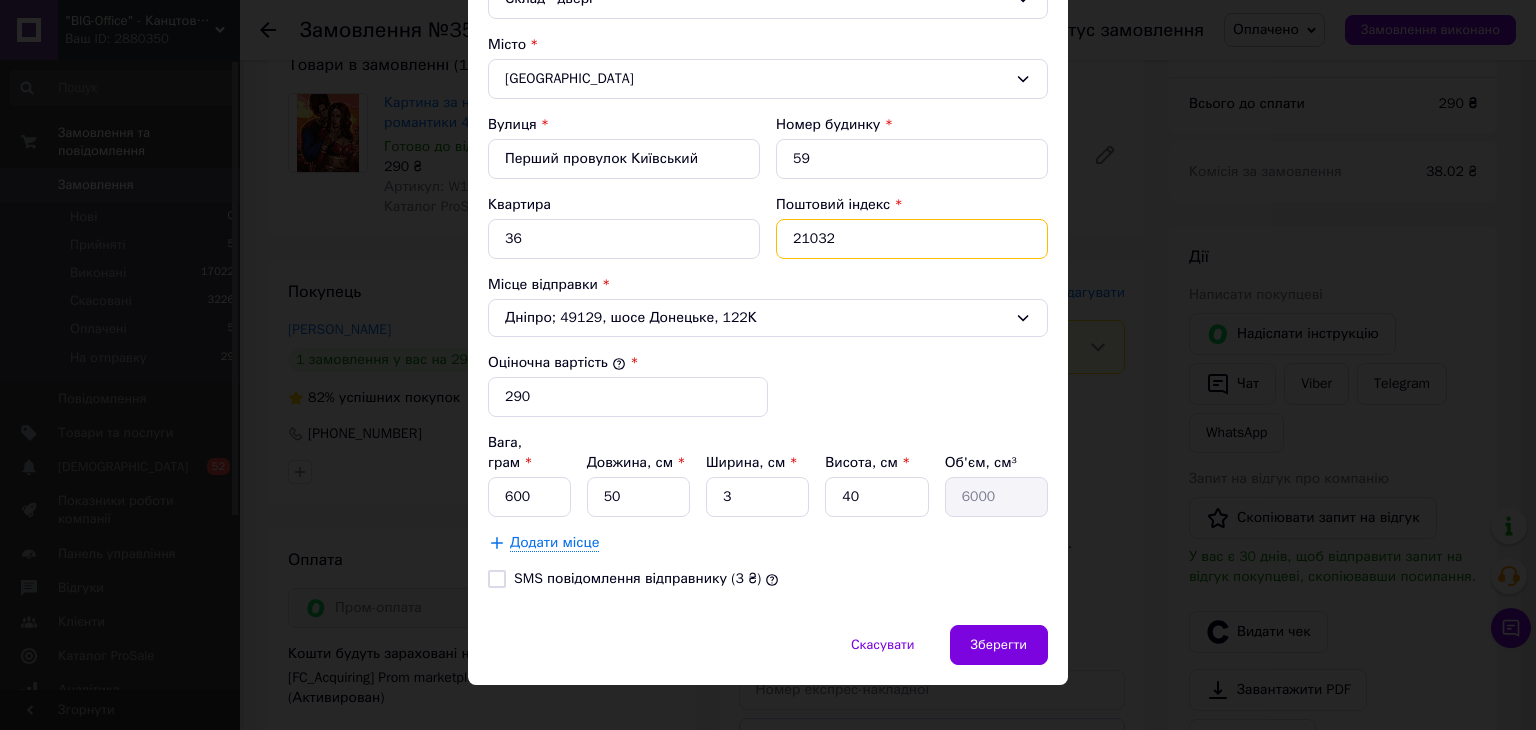 type on "21032" 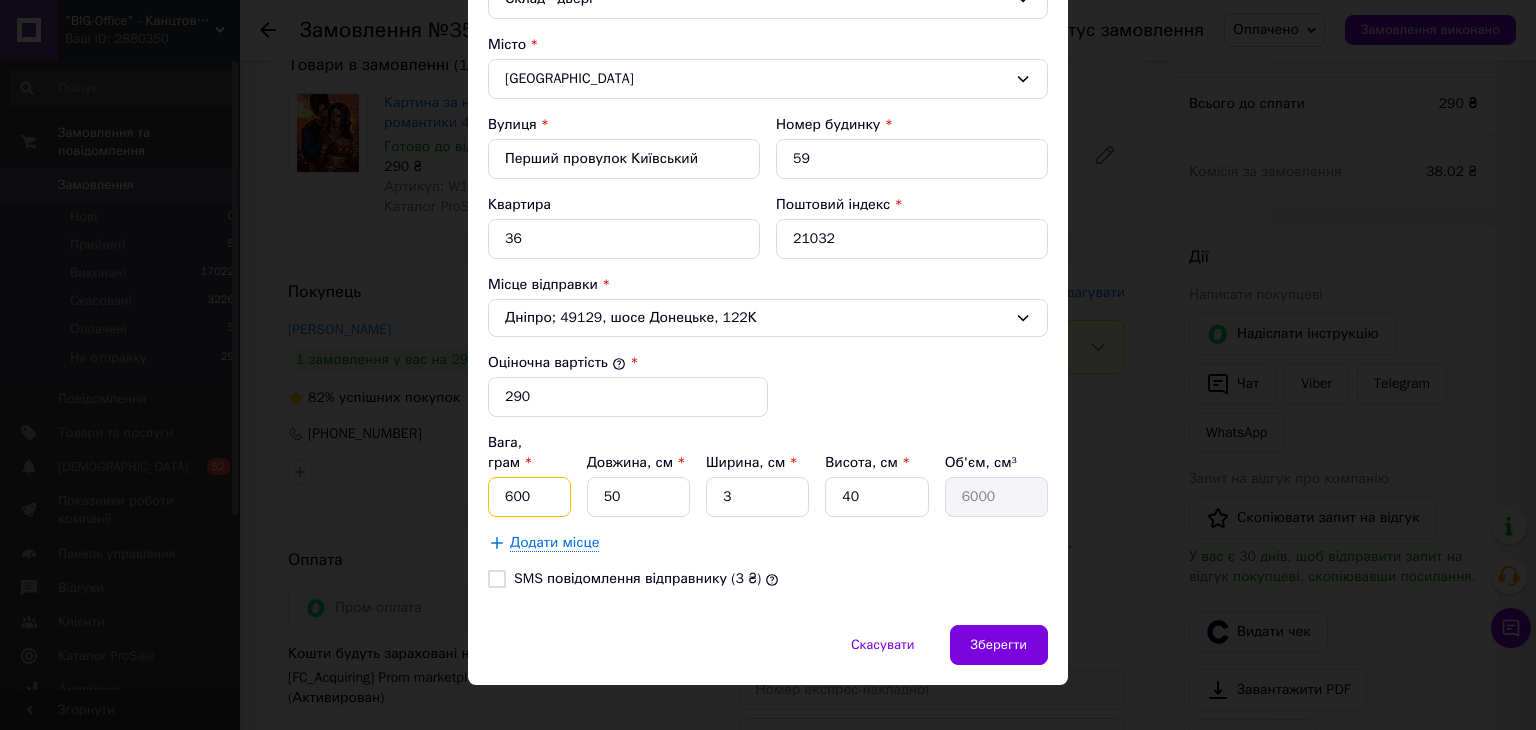 drag, startPoint x: 508, startPoint y: 469, endPoint x: 497, endPoint y: 472, distance: 11.401754 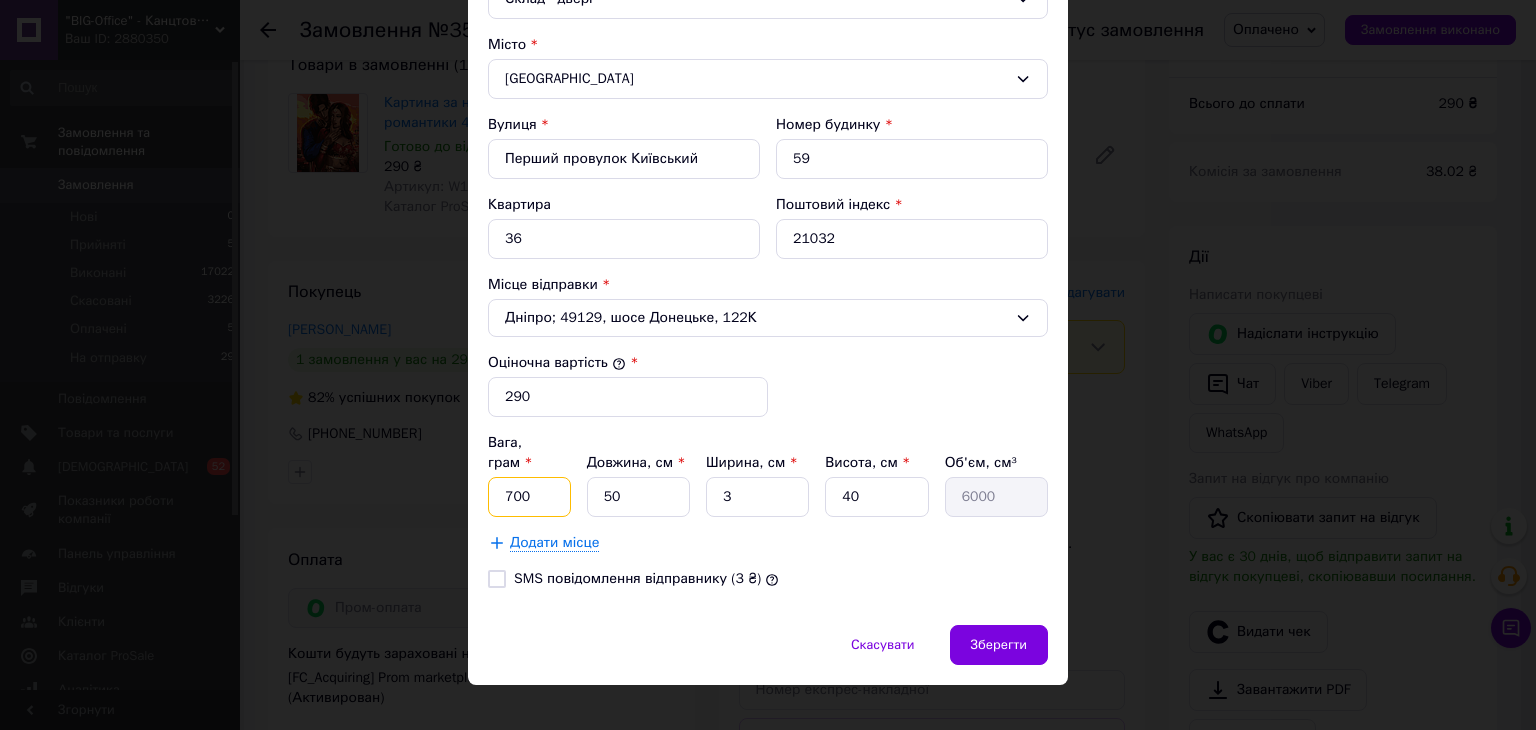 type on "700" 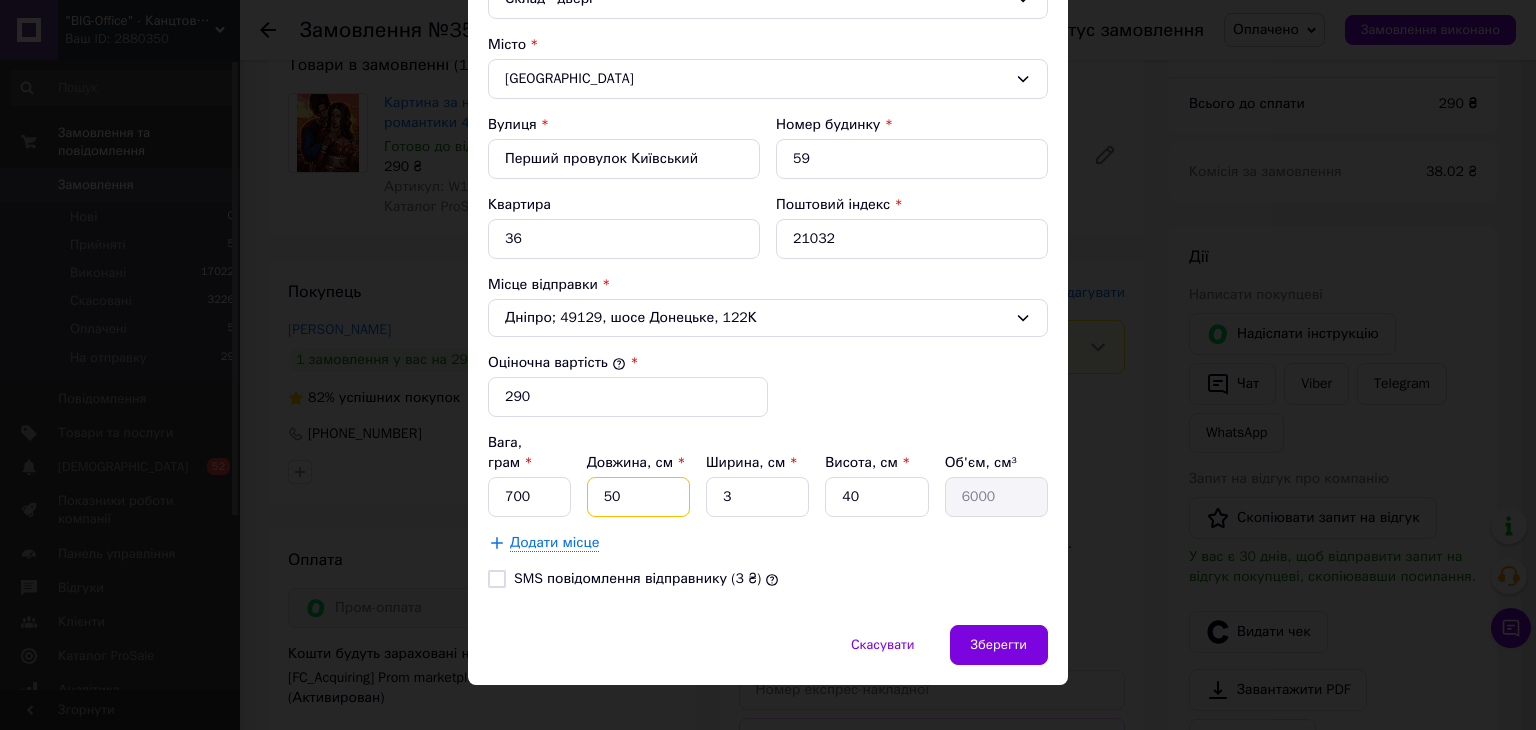 click on "50" at bounding box center (638, 497) 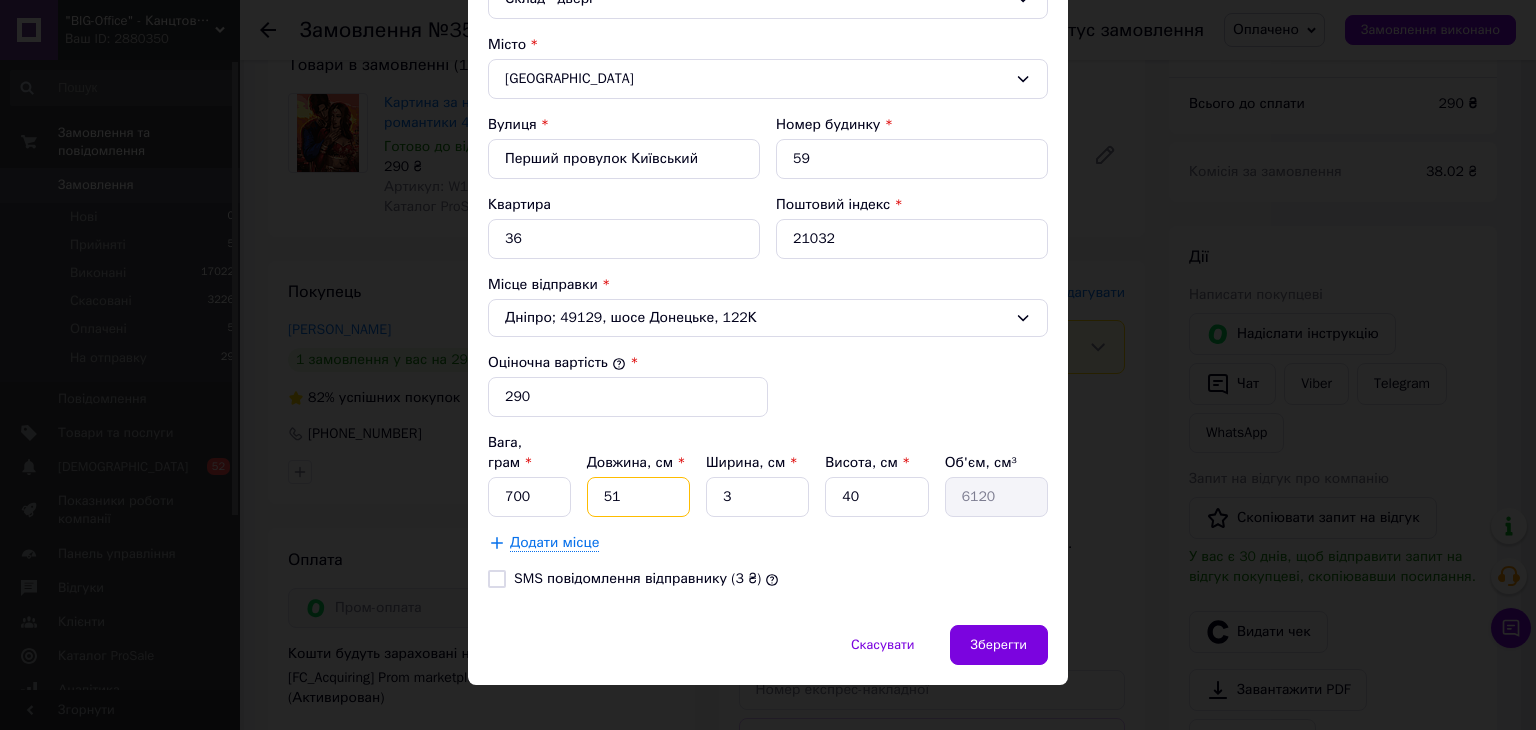 type on "51" 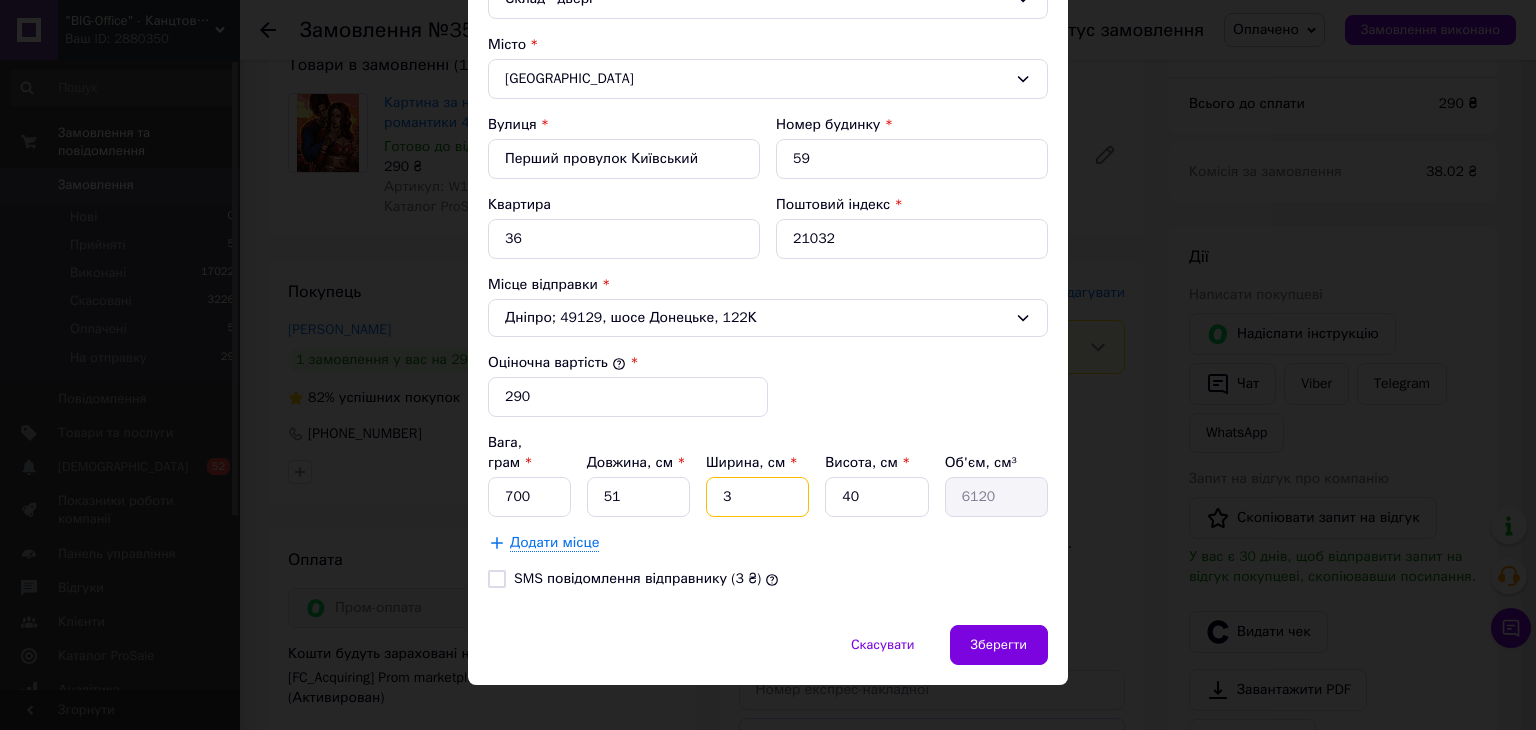 drag, startPoint x: 707, startPoint y: 467, endPoint x: 748, endPoint y: 468, distance: 41.01219 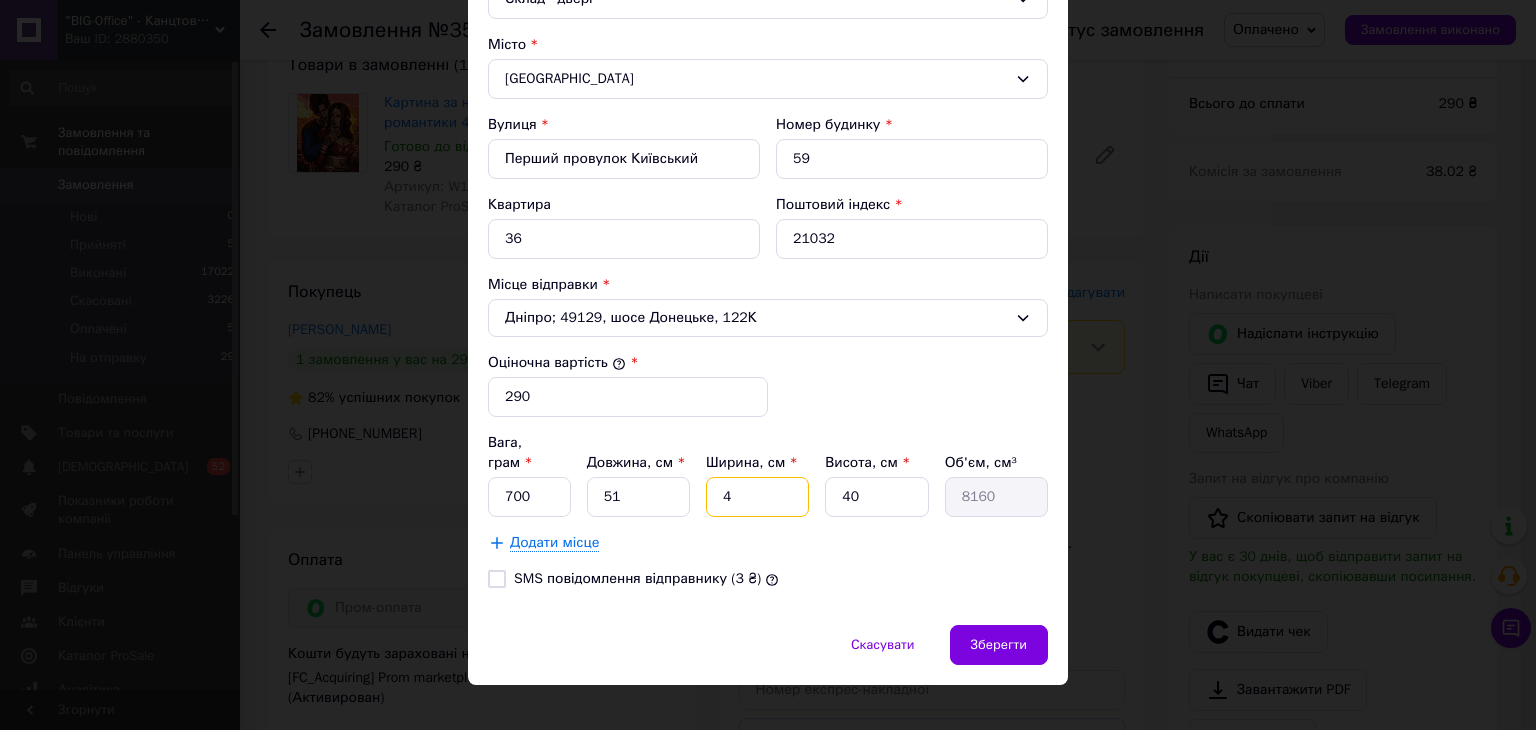 type on "41" 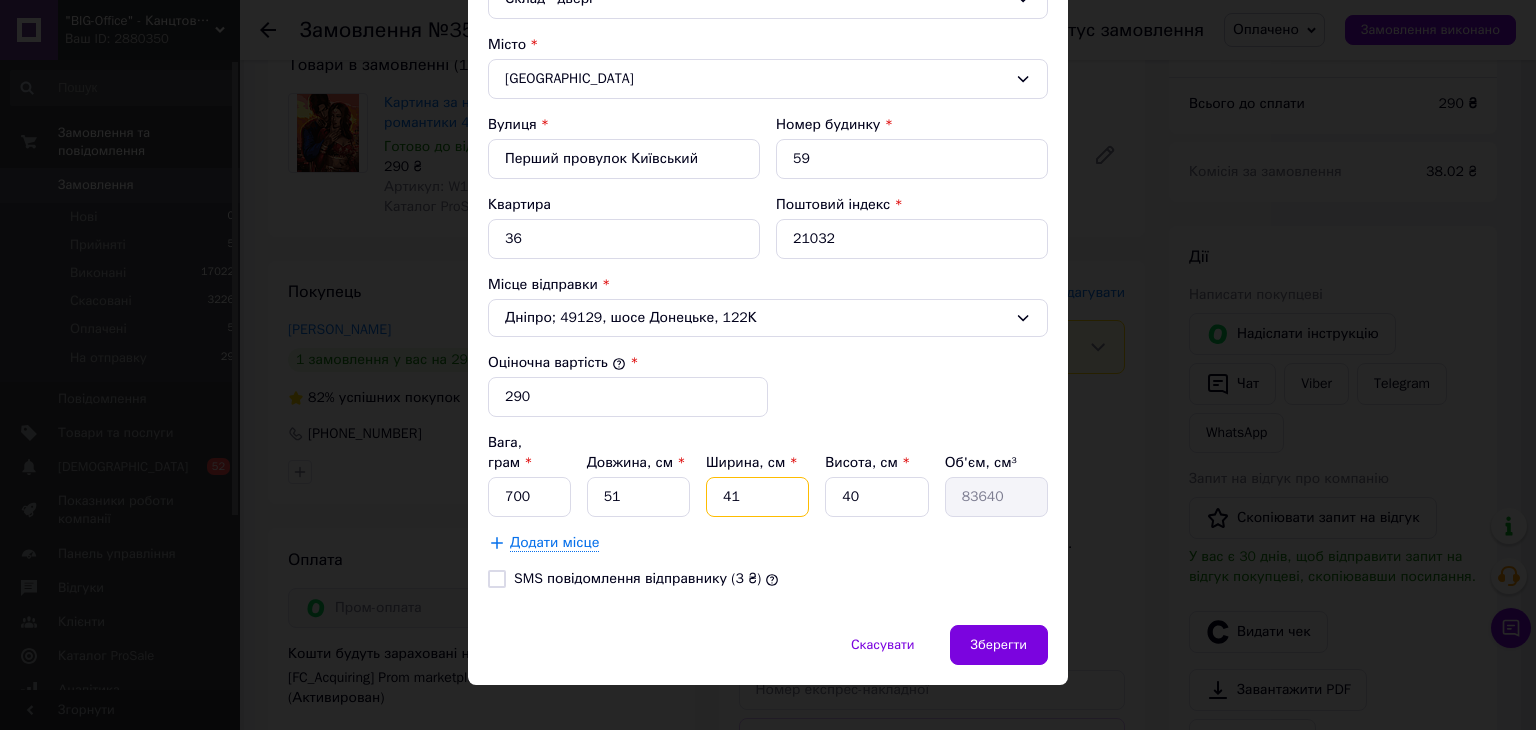 type on "41" 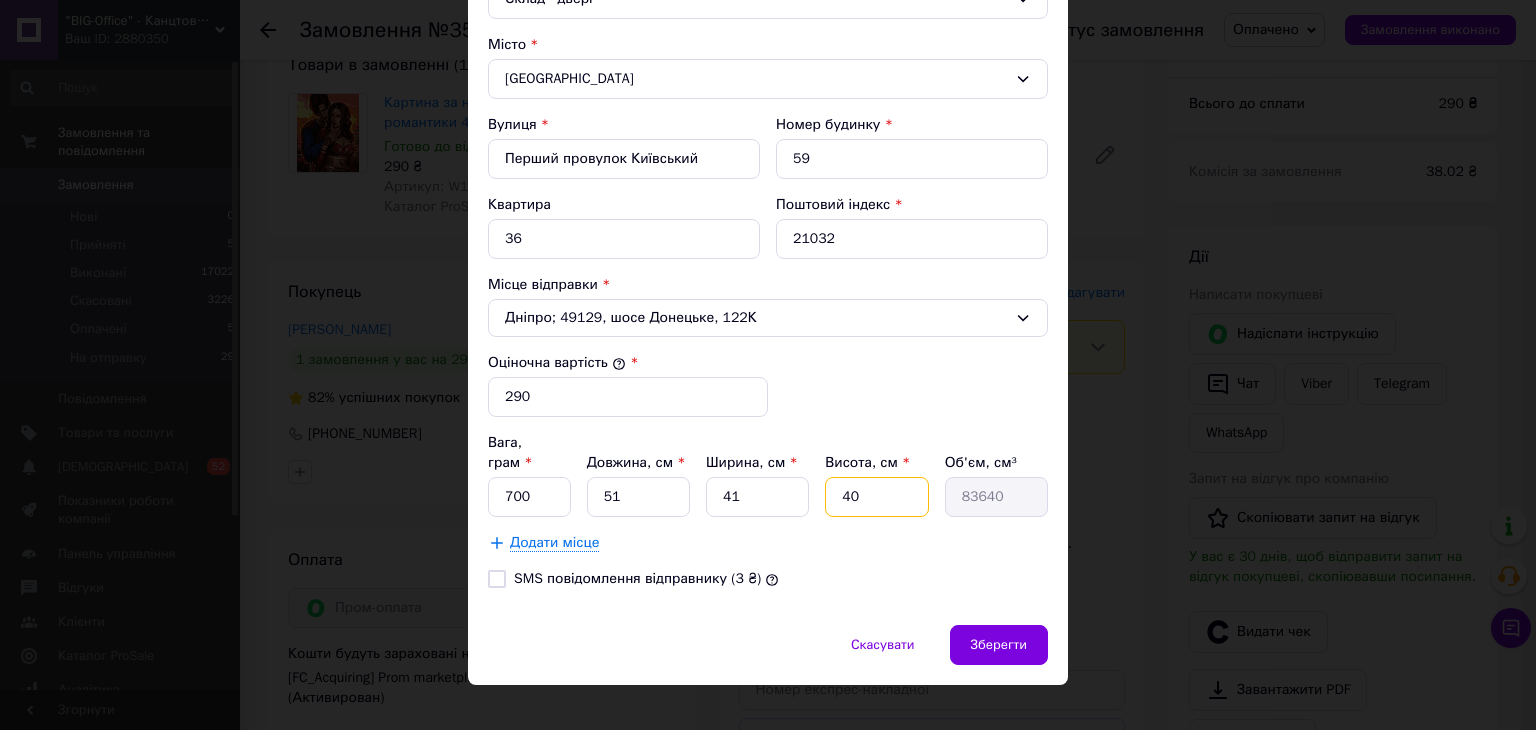 drag, startPoint x: 840, startPoint y: 471, endPoint x: 873, endPoint y: 471, distance: 33 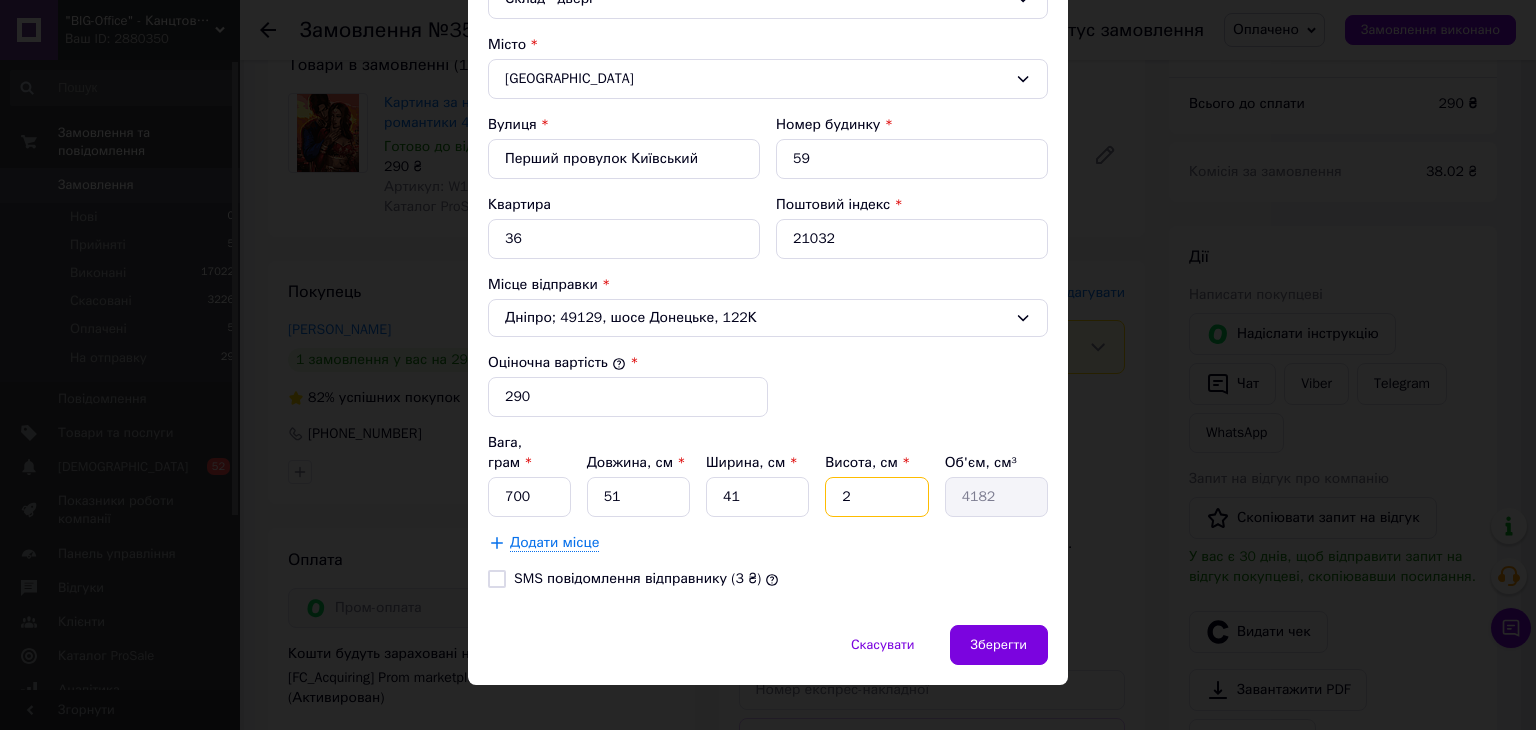 type on "2" 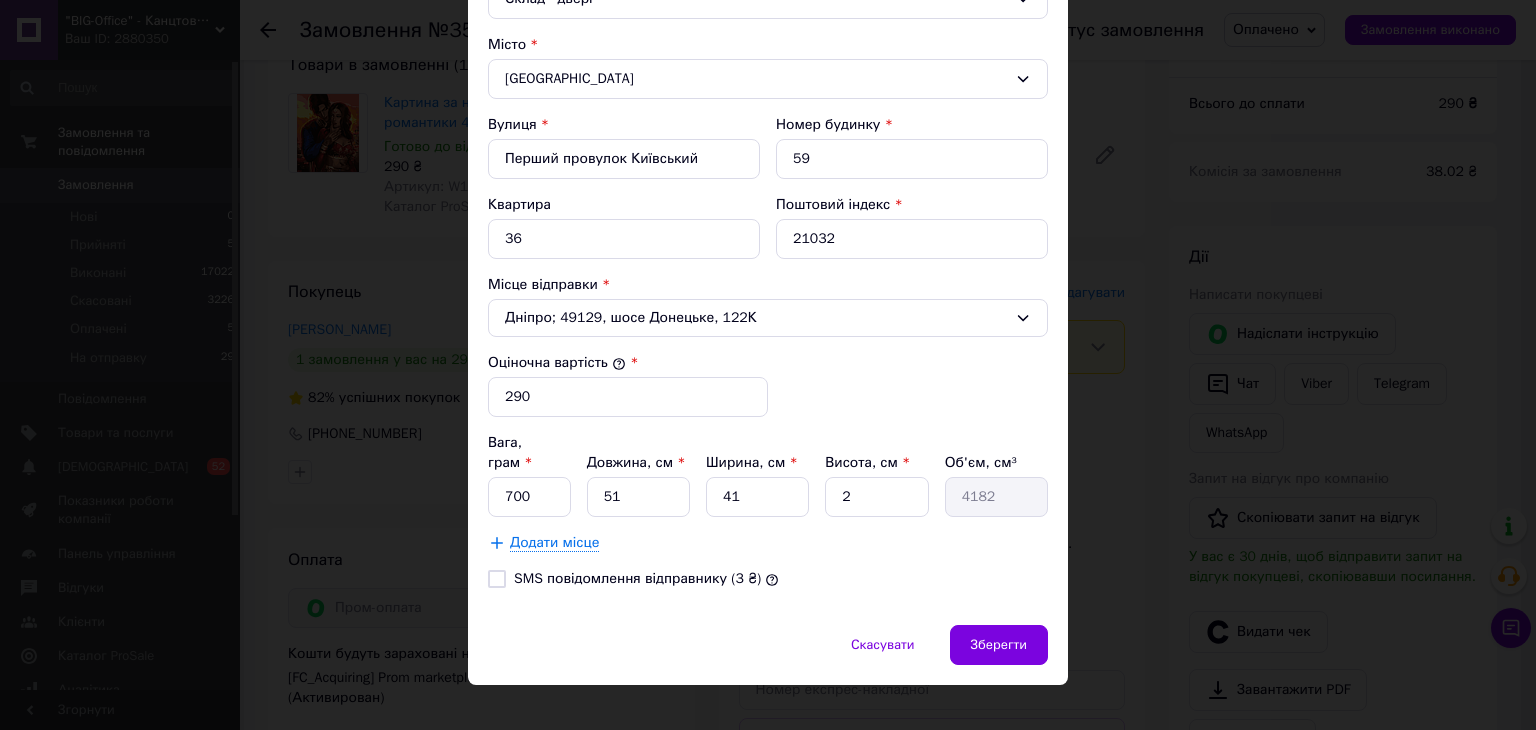 click on "Додати місце" at bounding box center [768, 543] 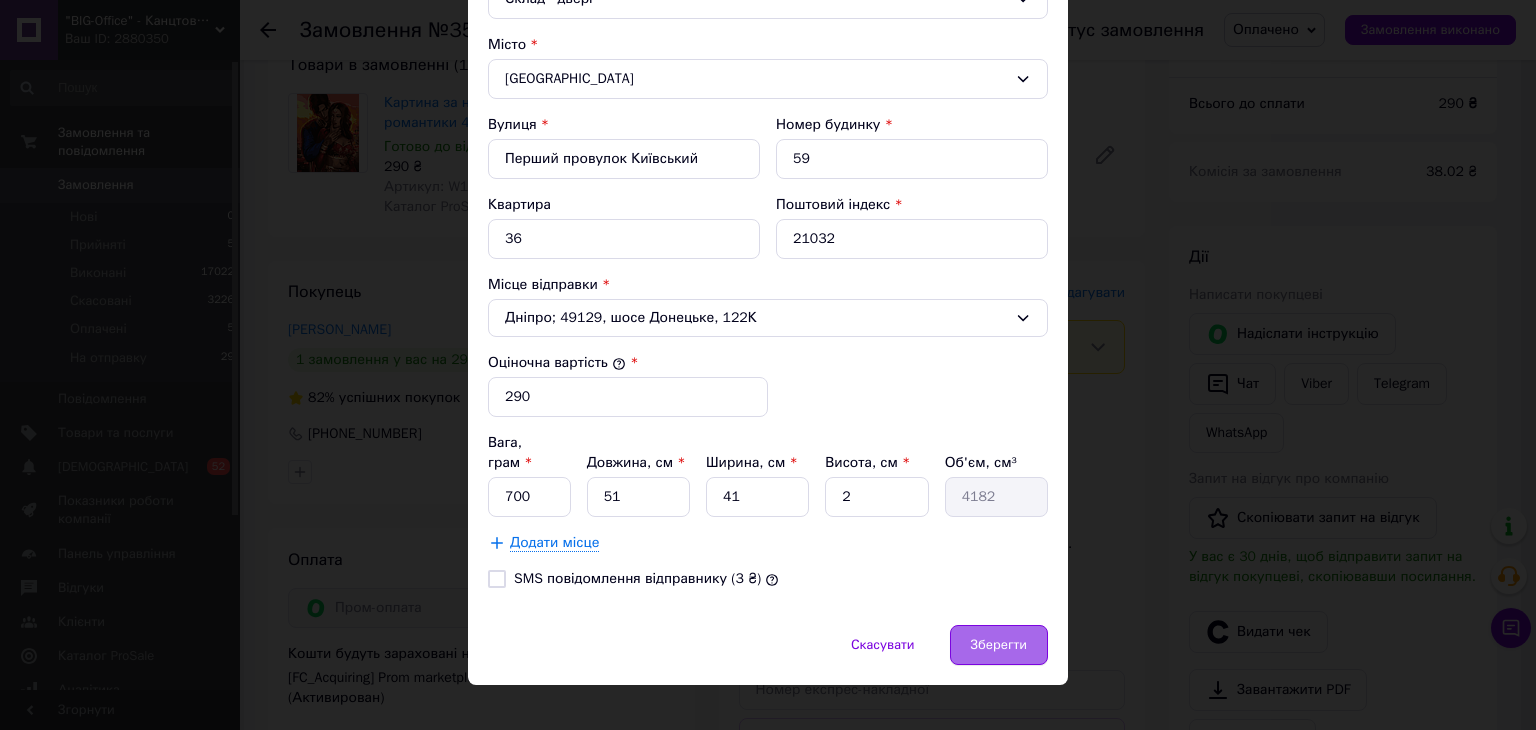 click on "Зберегти" at bounding box center (999, 645) 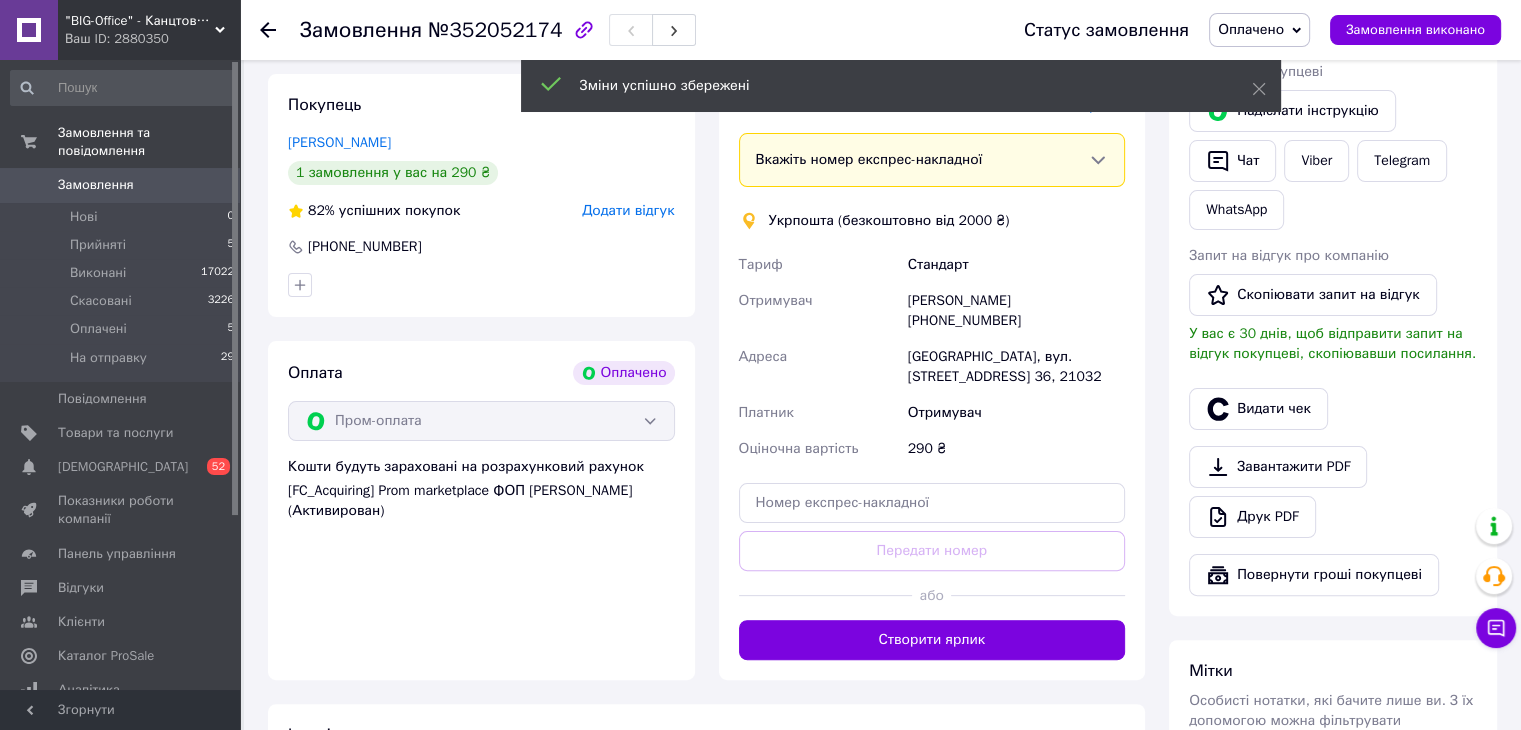 scroll, scrollTop: 400, scrollLeft: 0, axis: vertical 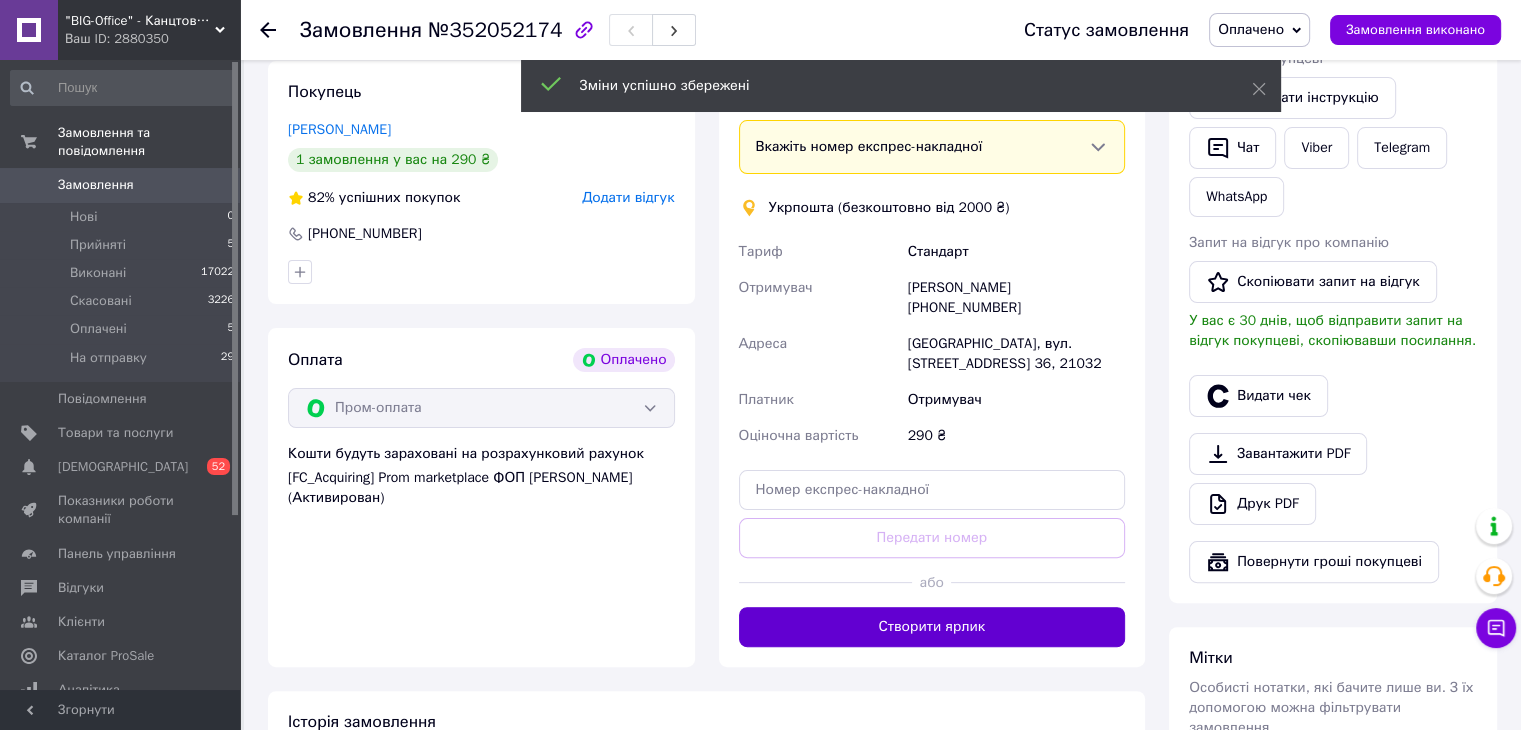 click on "Створити ярлик" at bounding box center [932, 627] 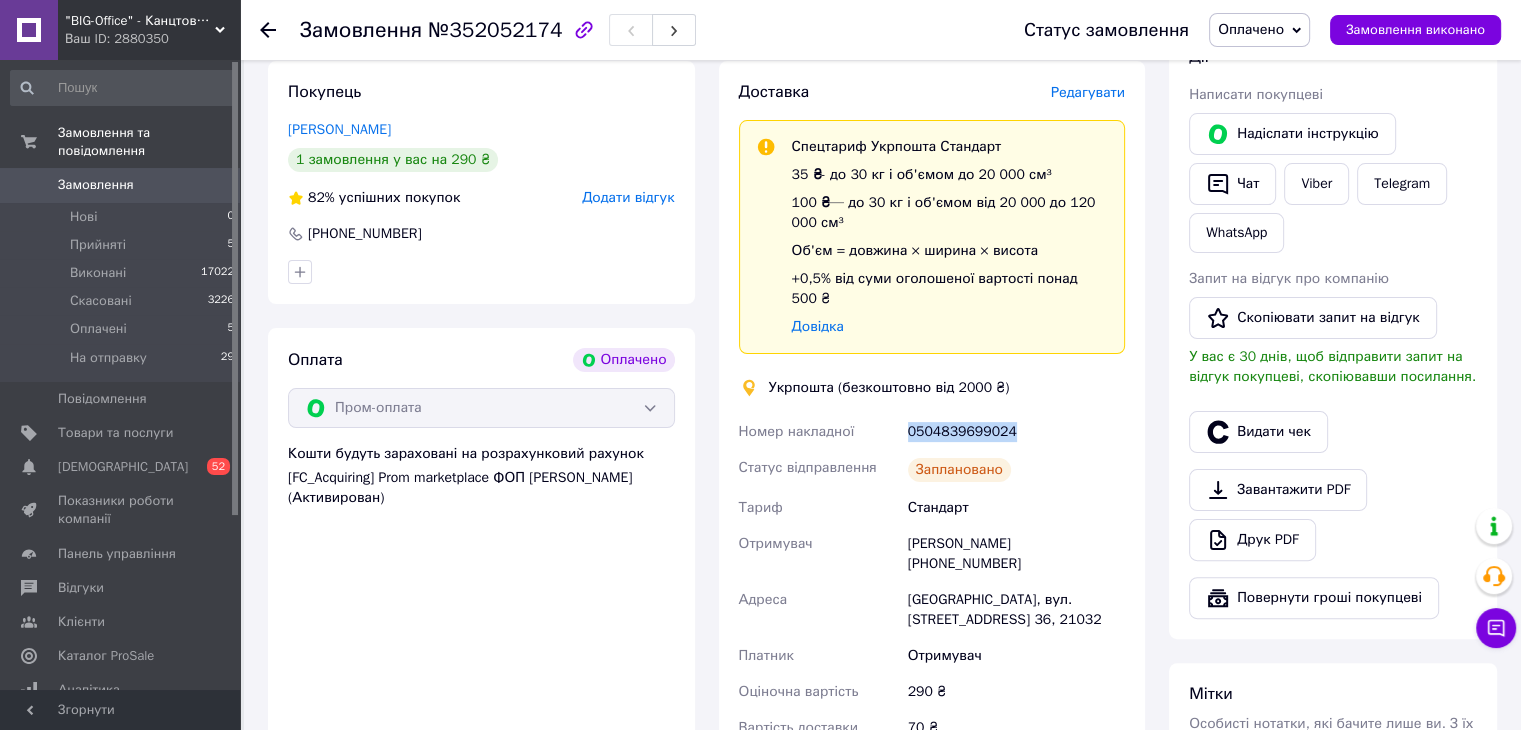 drag, startPoint x: 908, startPoint y: 412, endPoint x: 1014, endPoint y: 412, distance: 106 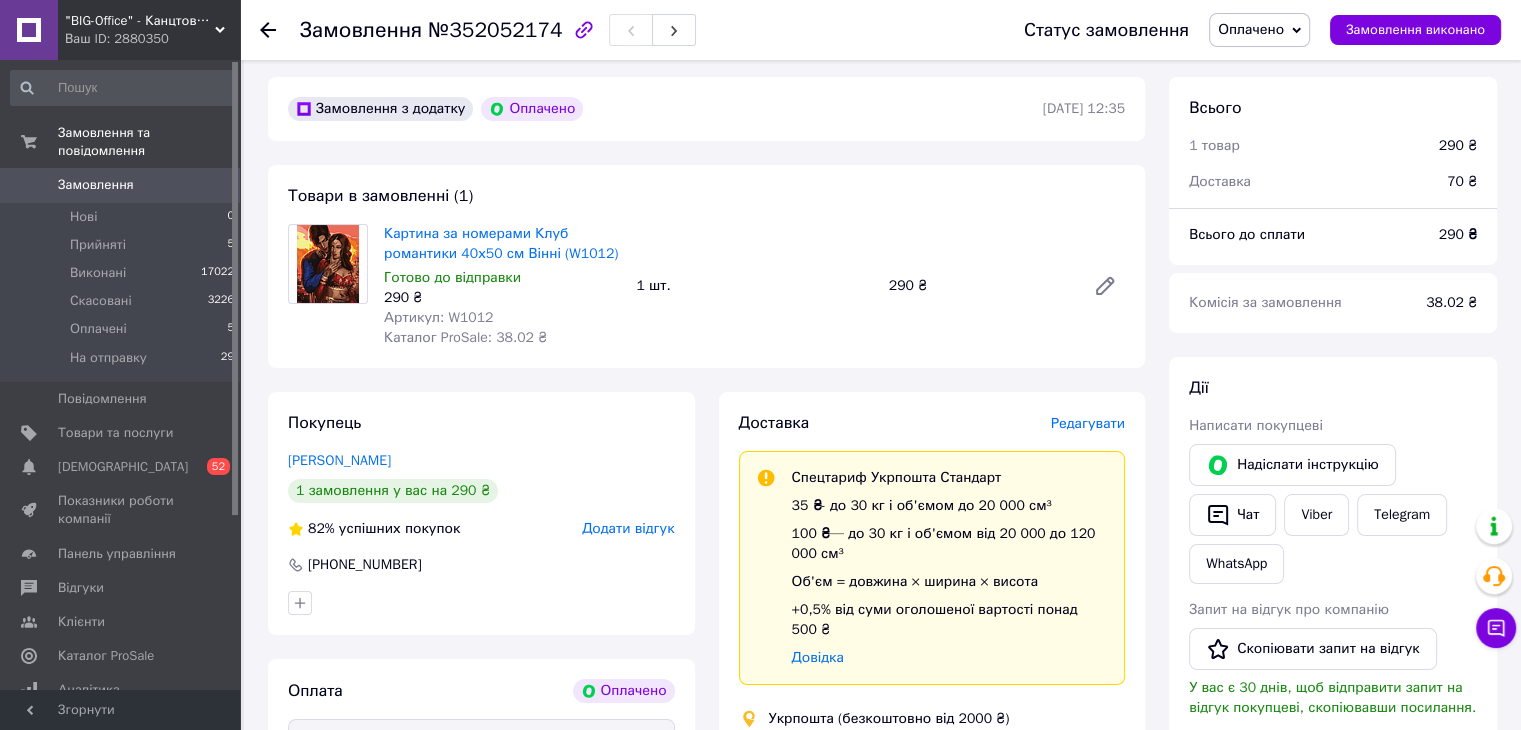 scroll, scrollTop: 0, scrollLeft: 0, axis: both 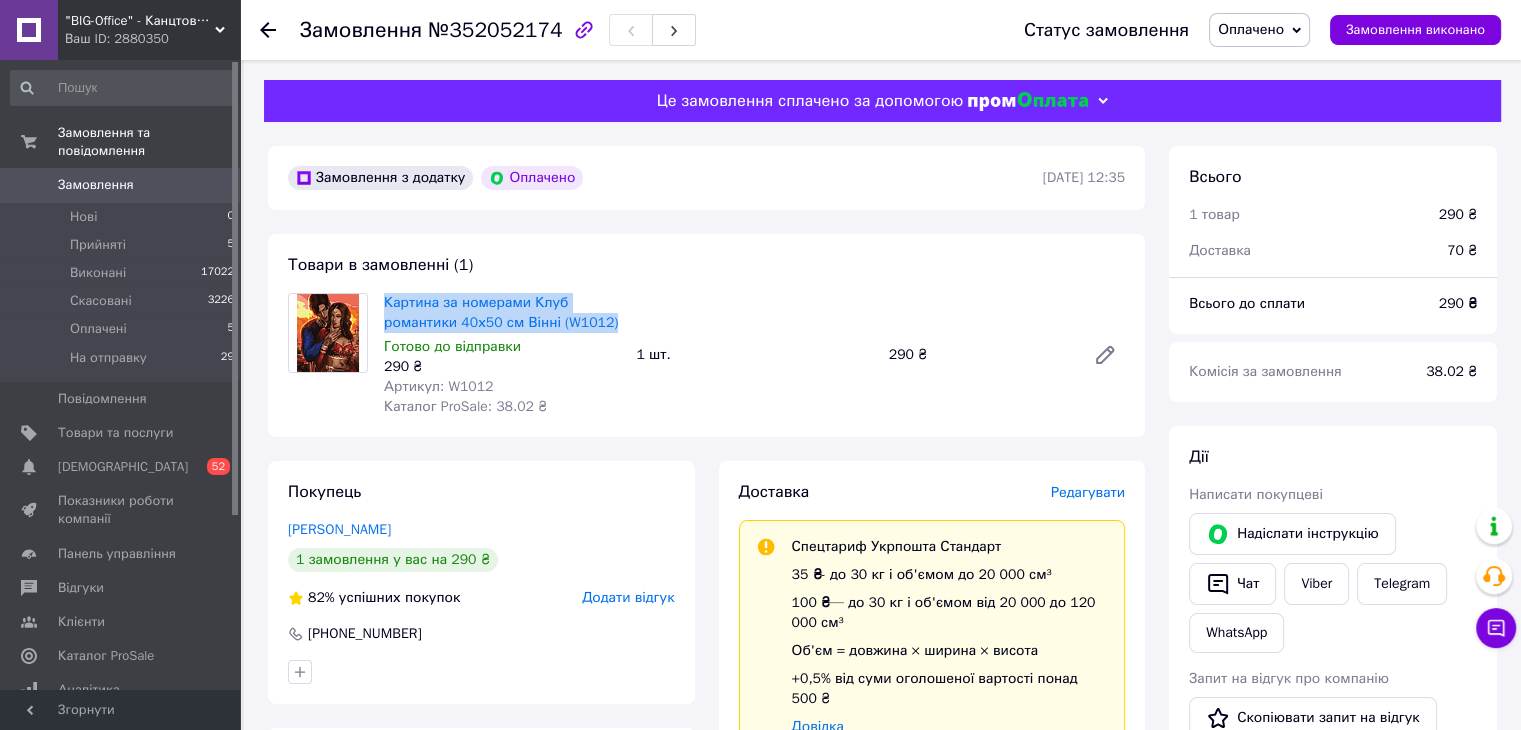 drag, startPoint x: 379, startPoint y: 299, endPoint x: 606, endPoint y: 319, distance: 227.87935 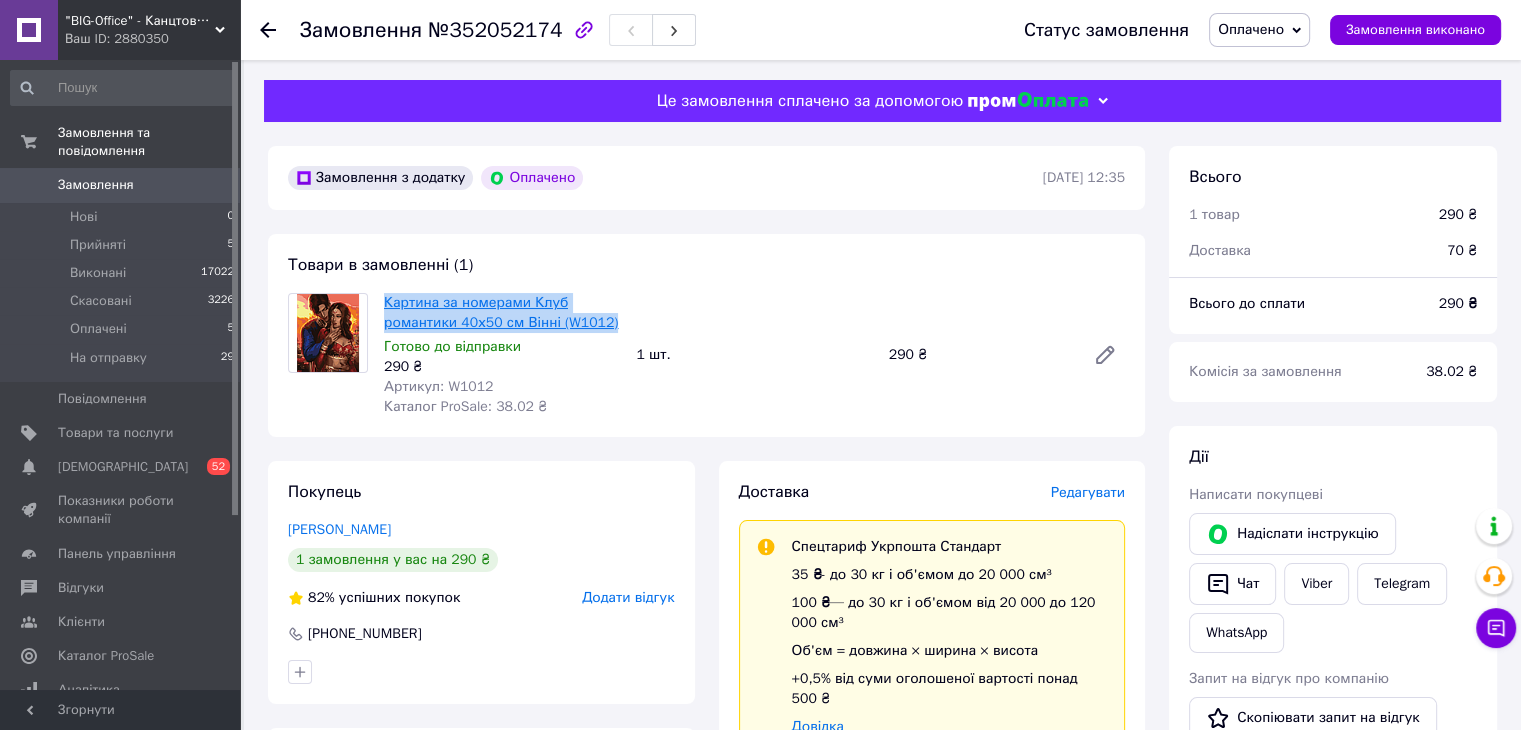 copy on "Картина за номерами Клуб романтики 40х50 см Вінні (W1012)" 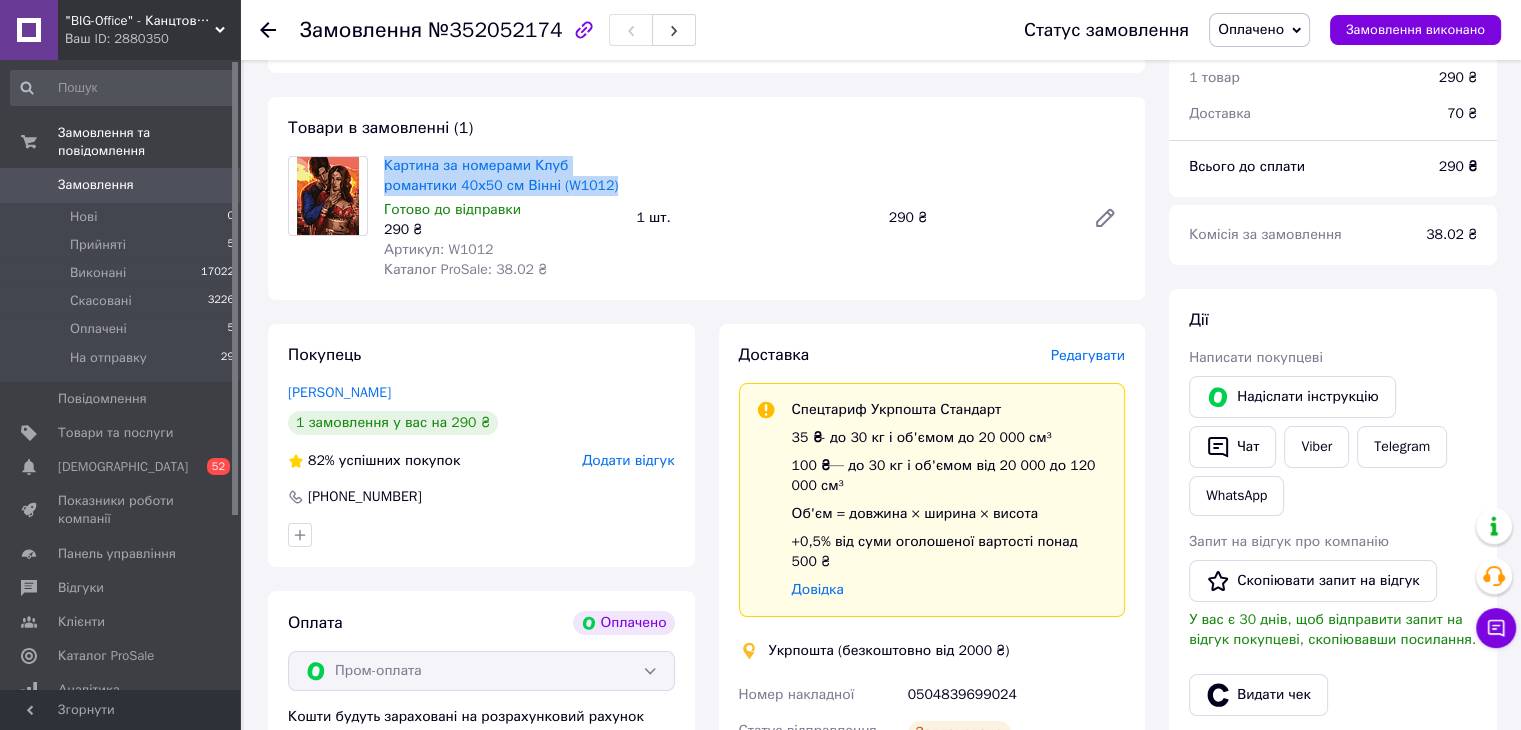 scroll, scrollTop: 300, scrollLeft: 0, axis: vertical 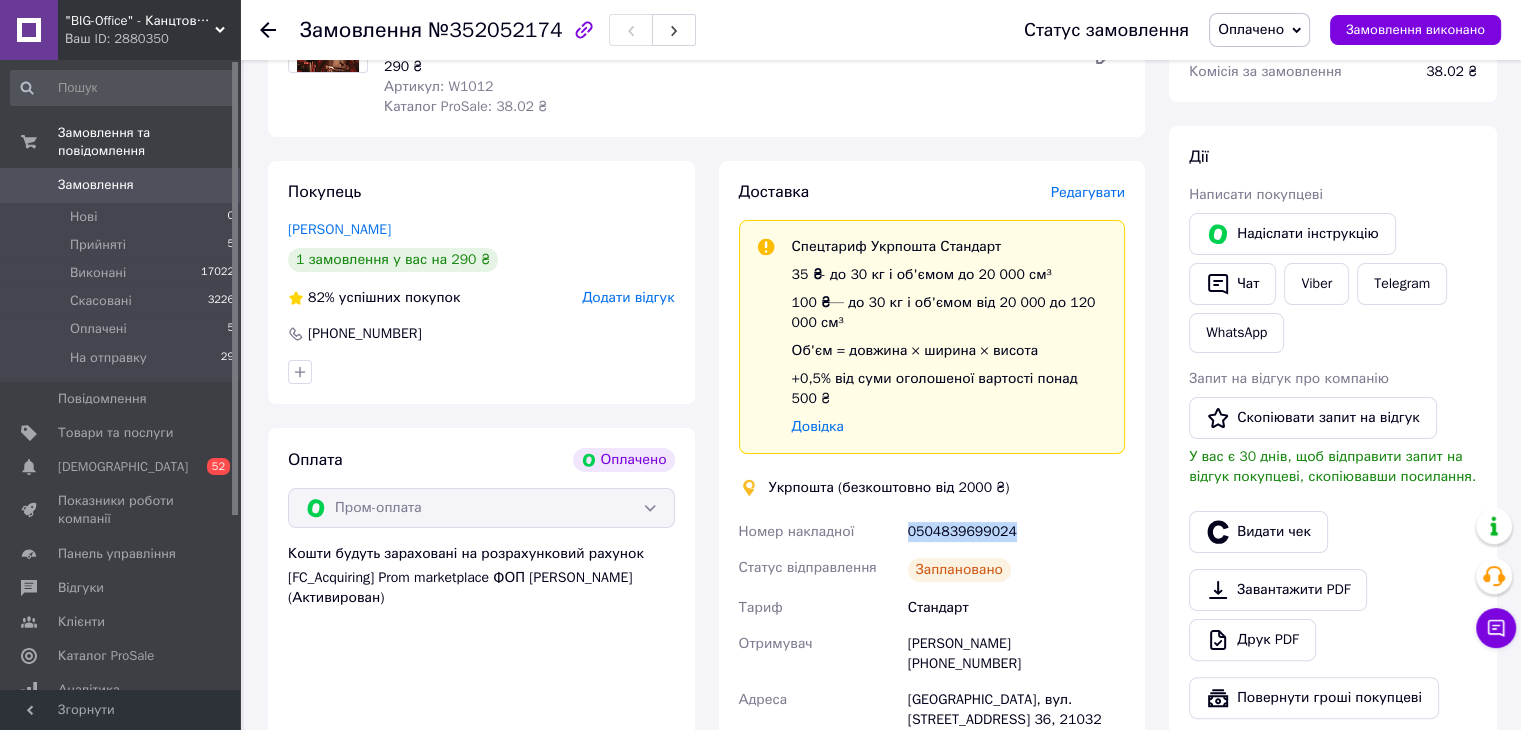drag, startPoint x: 907, startPoint y: 509, endPoint x: 1034, endPoint y: 508, distance: 127.00394 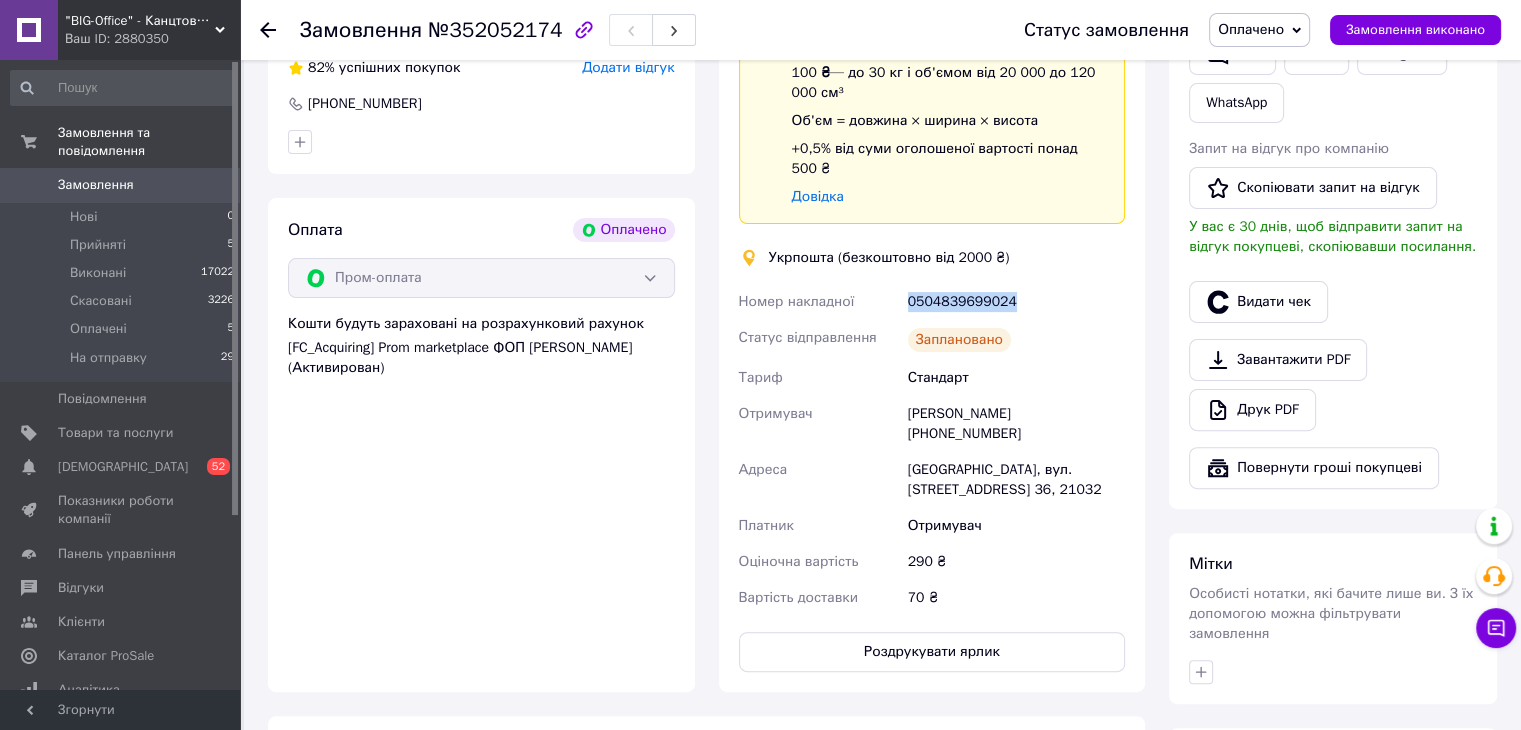 scroll, scrollTop: 800, scrollLeft: 0, axis: vertical 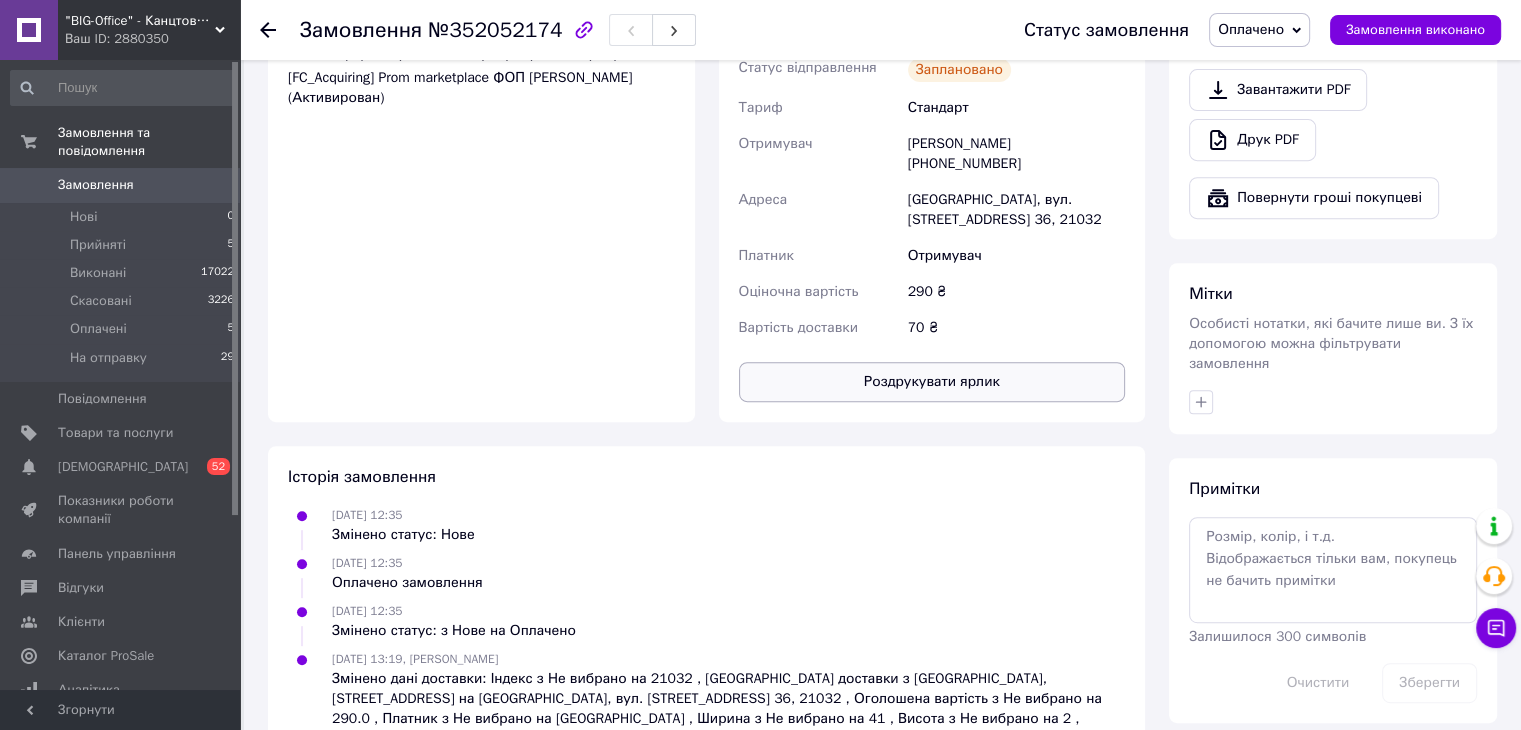 click on "Роздрукувати ярлик" at bounding box center [932, 382] 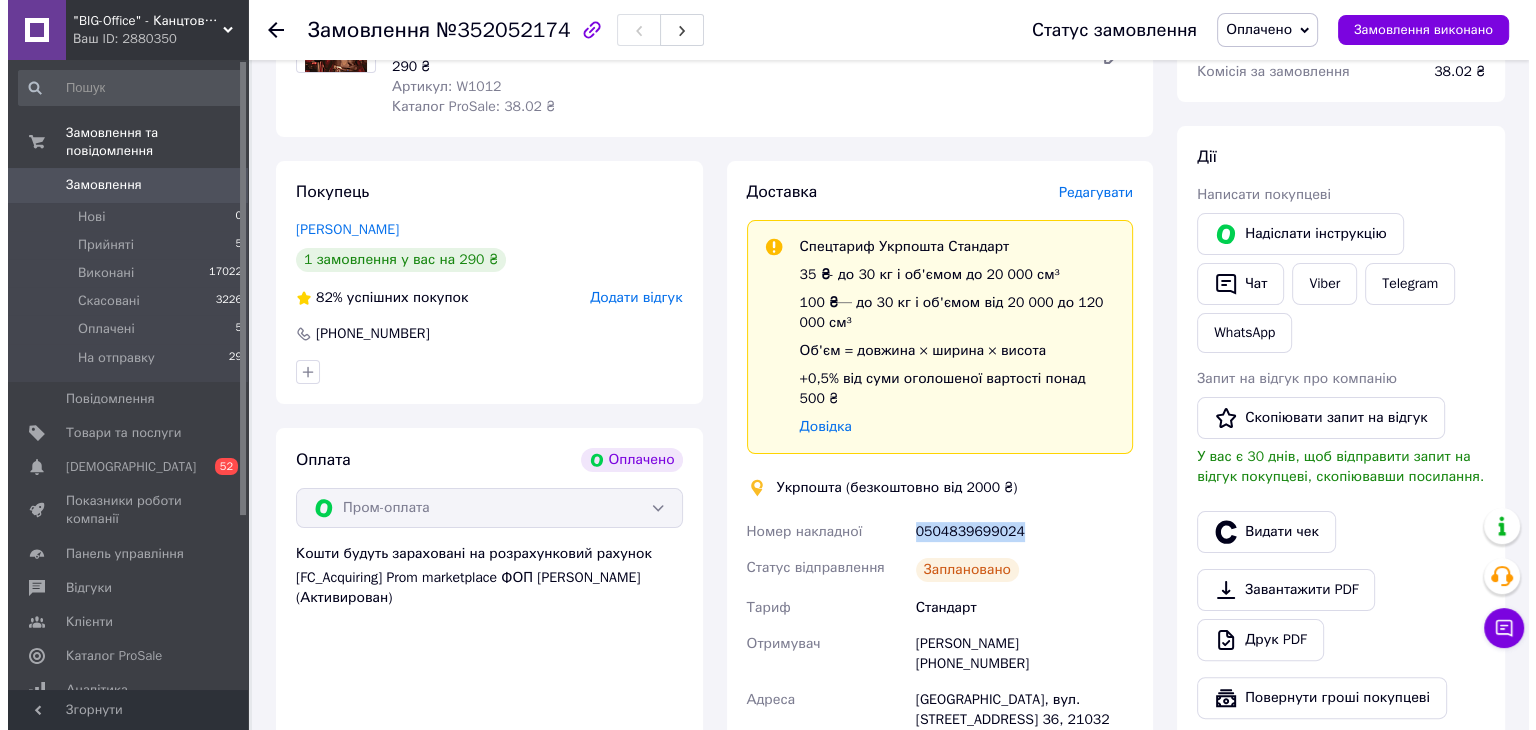 scroll, scrollTop: 400, scrollLeft: 0, axis: vertical 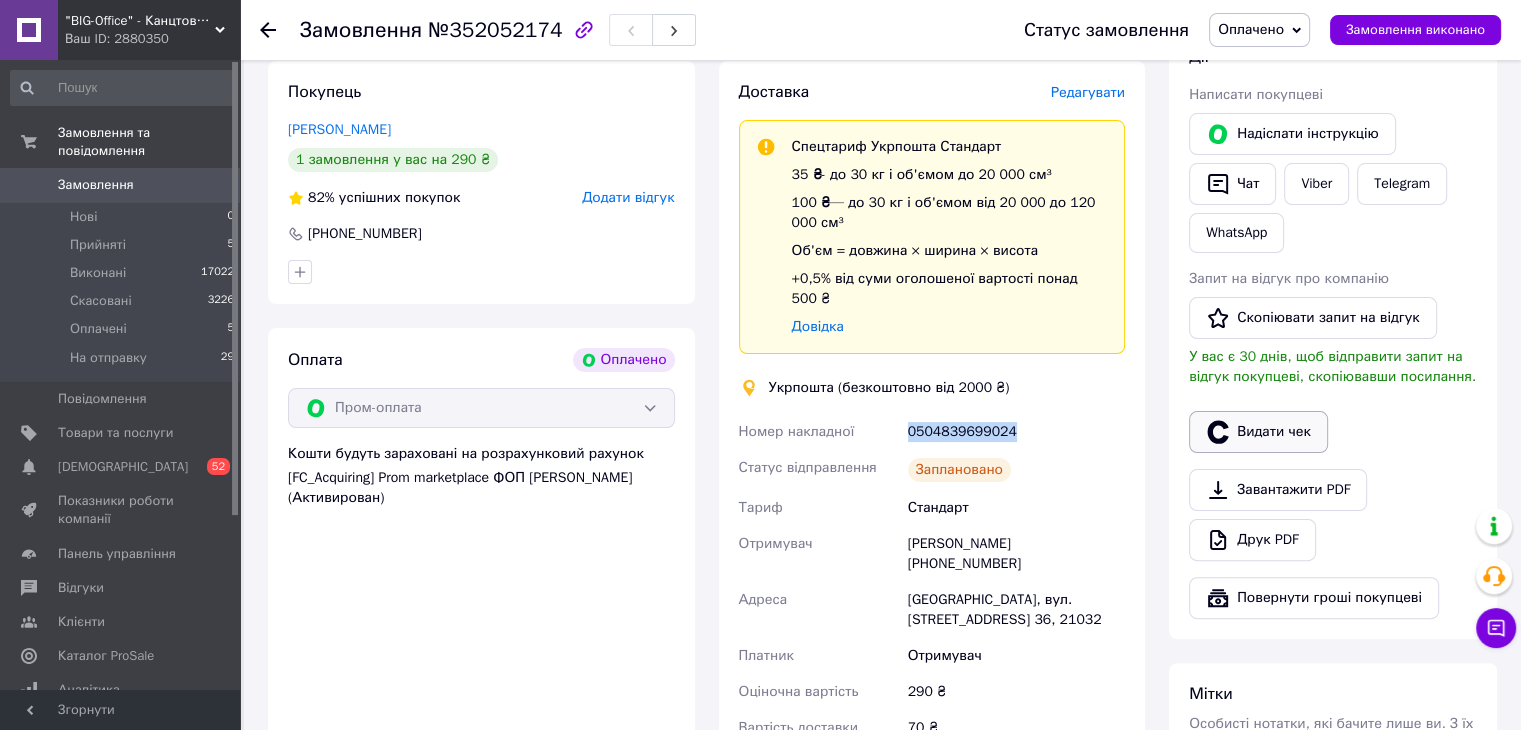 click on "Видати чек" at bounding box center (1258, 432) 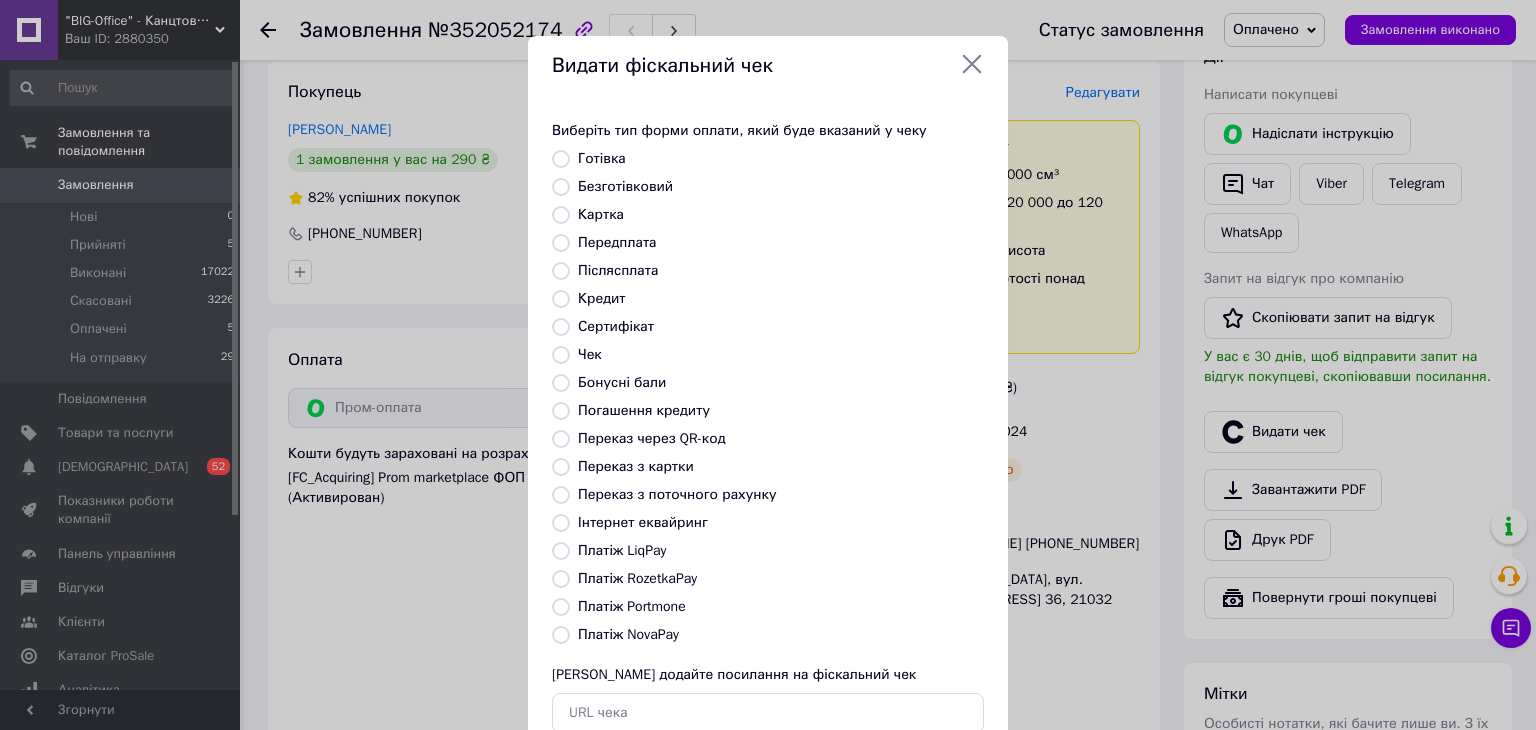 click on "Платіж RozetkaPay" at bounding box center [637, 578] 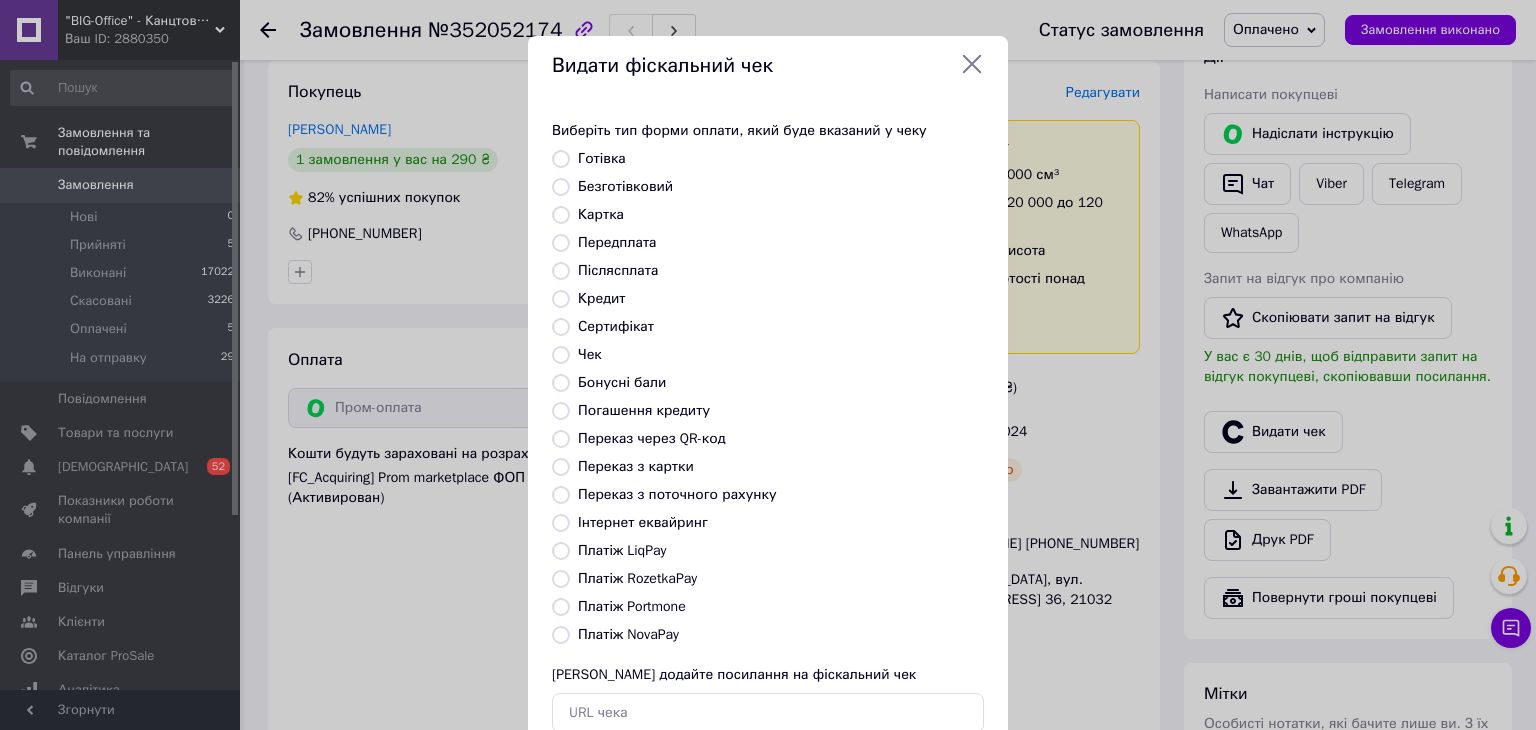radio on "true" 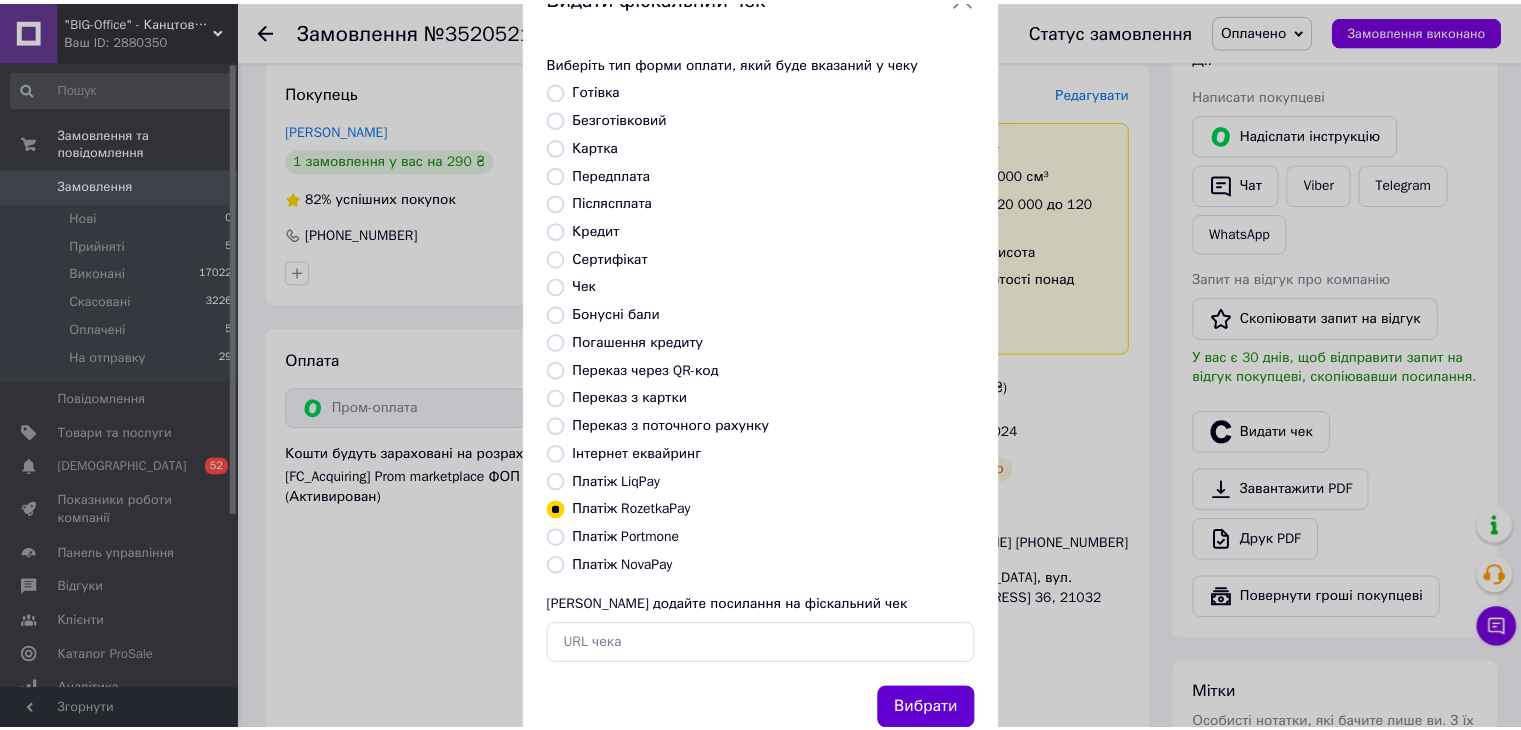 scroll, scrollTop: 128, scrollLeft: 0, axis: vertical 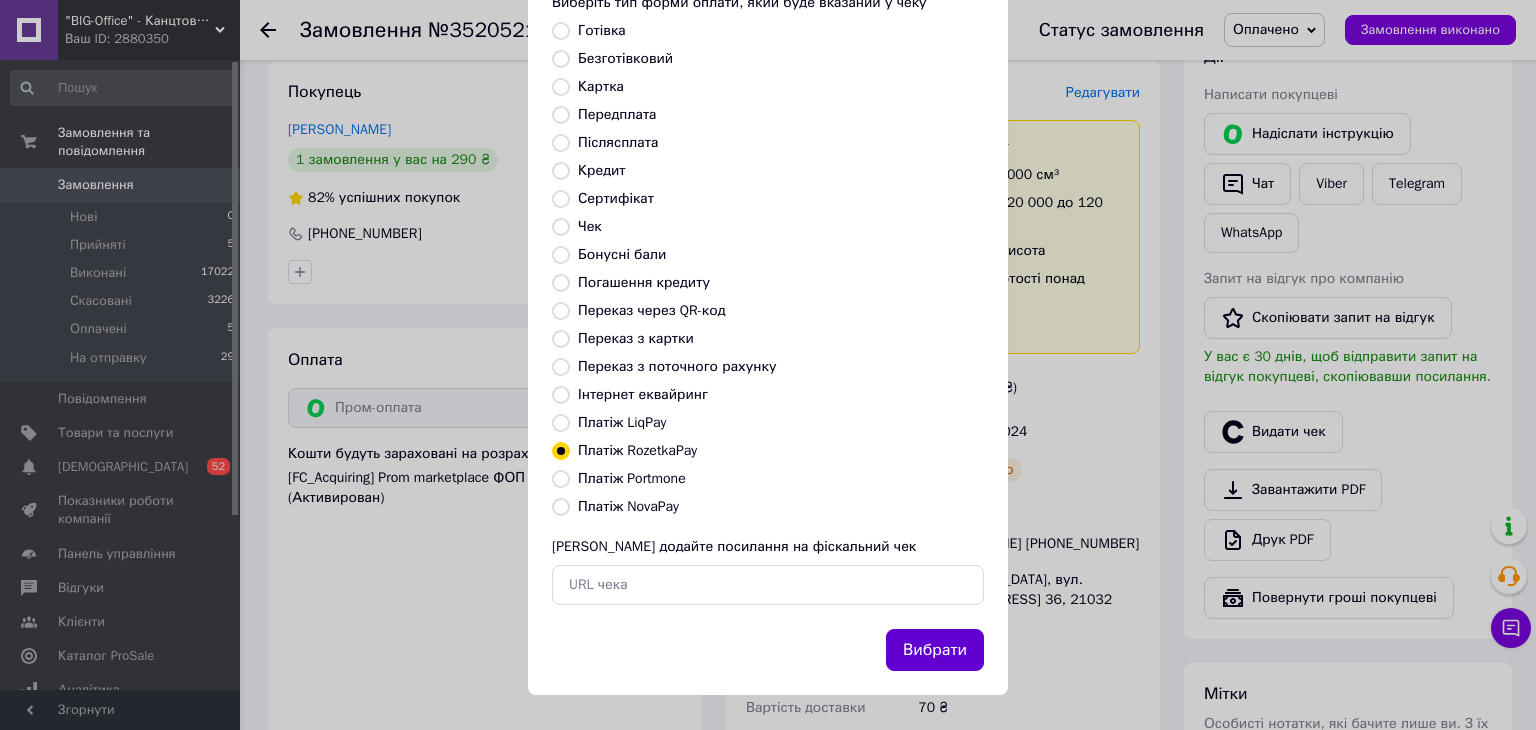 click on "Вибрати" at bounding box center [935, 650] 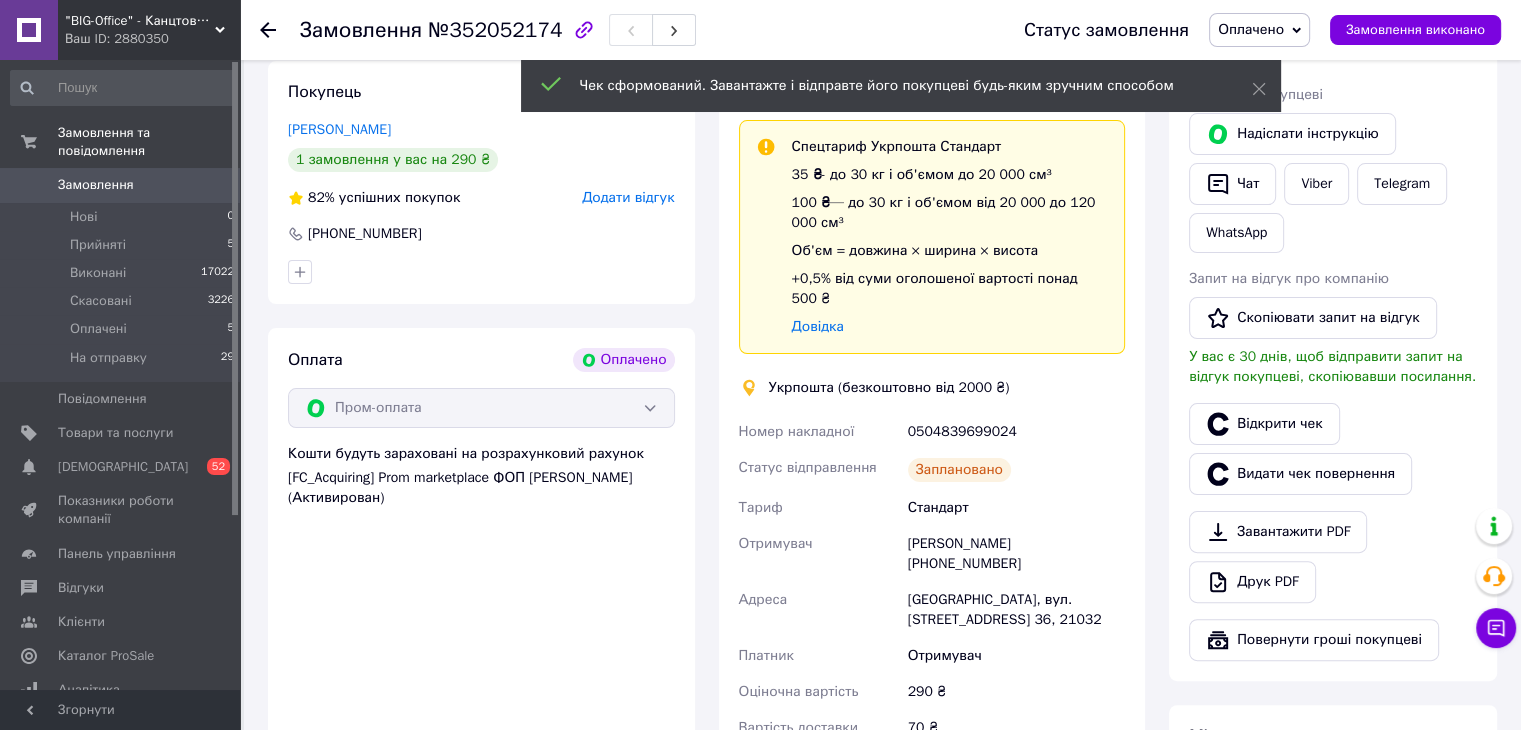 click on "Оплачено" at bounding box center [1251, 29] 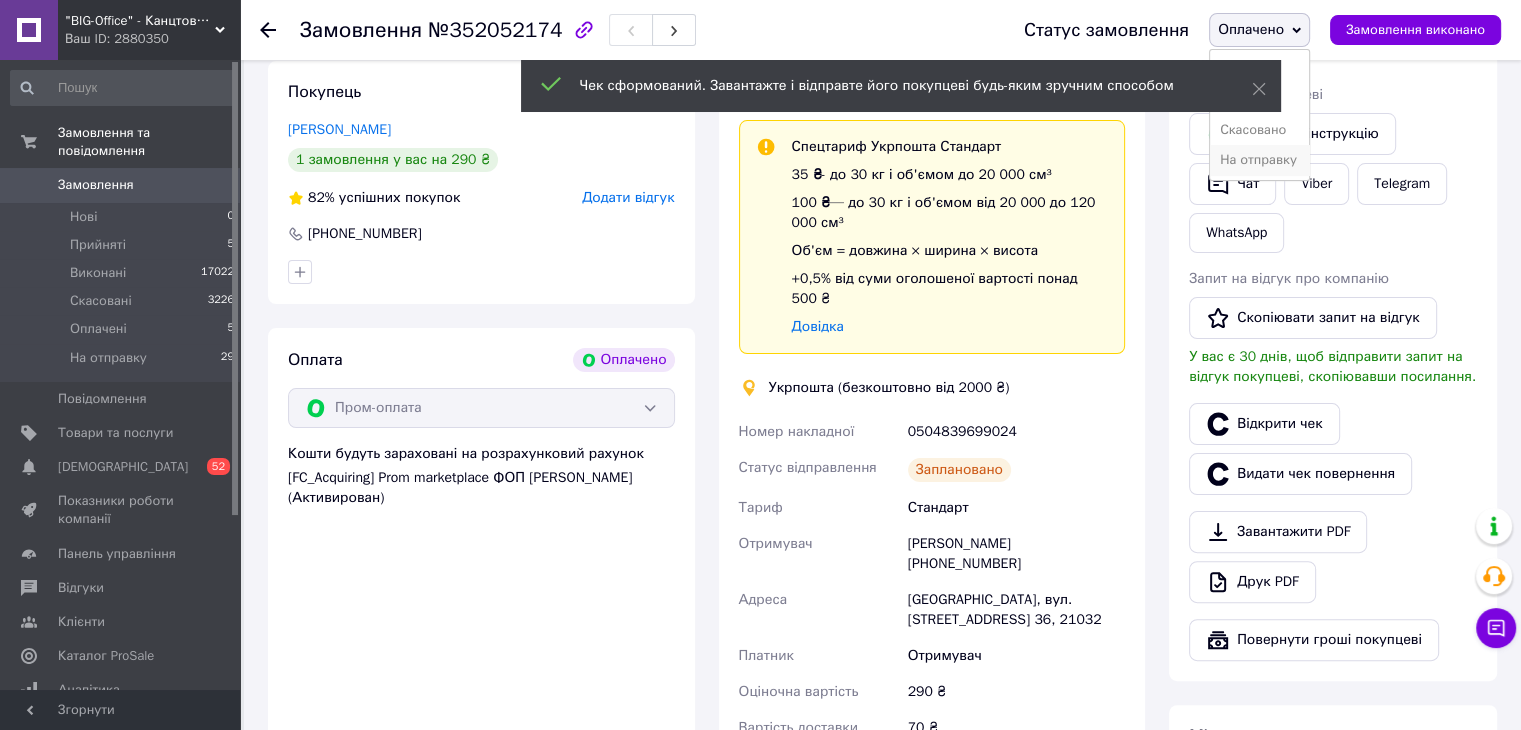 click on "На отправку" at bounding box center (1259, 160) 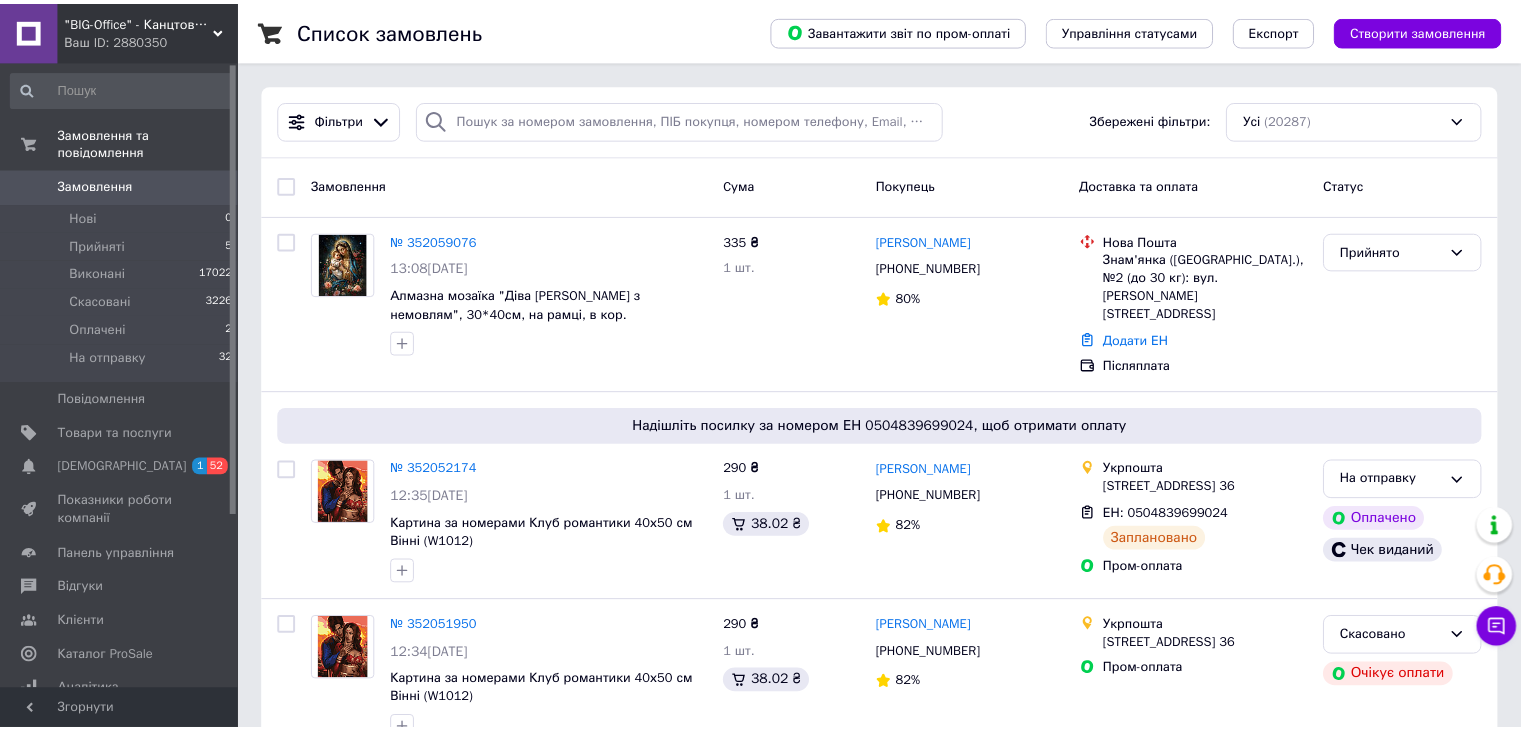 scroll, scrollTop: 0, scrollLeft: 0, axis: both 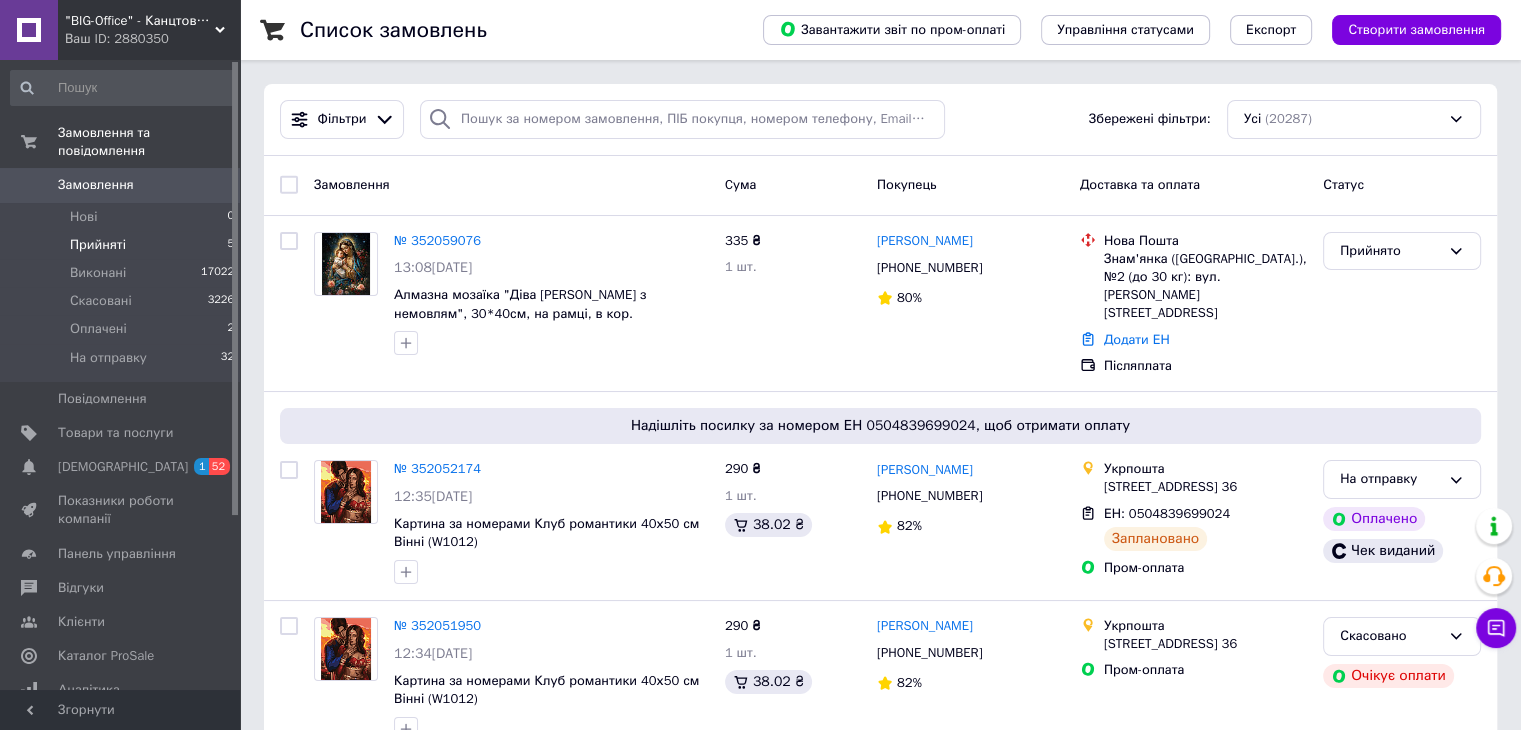 click on "Прийняті" at bounding box center (98, 245) 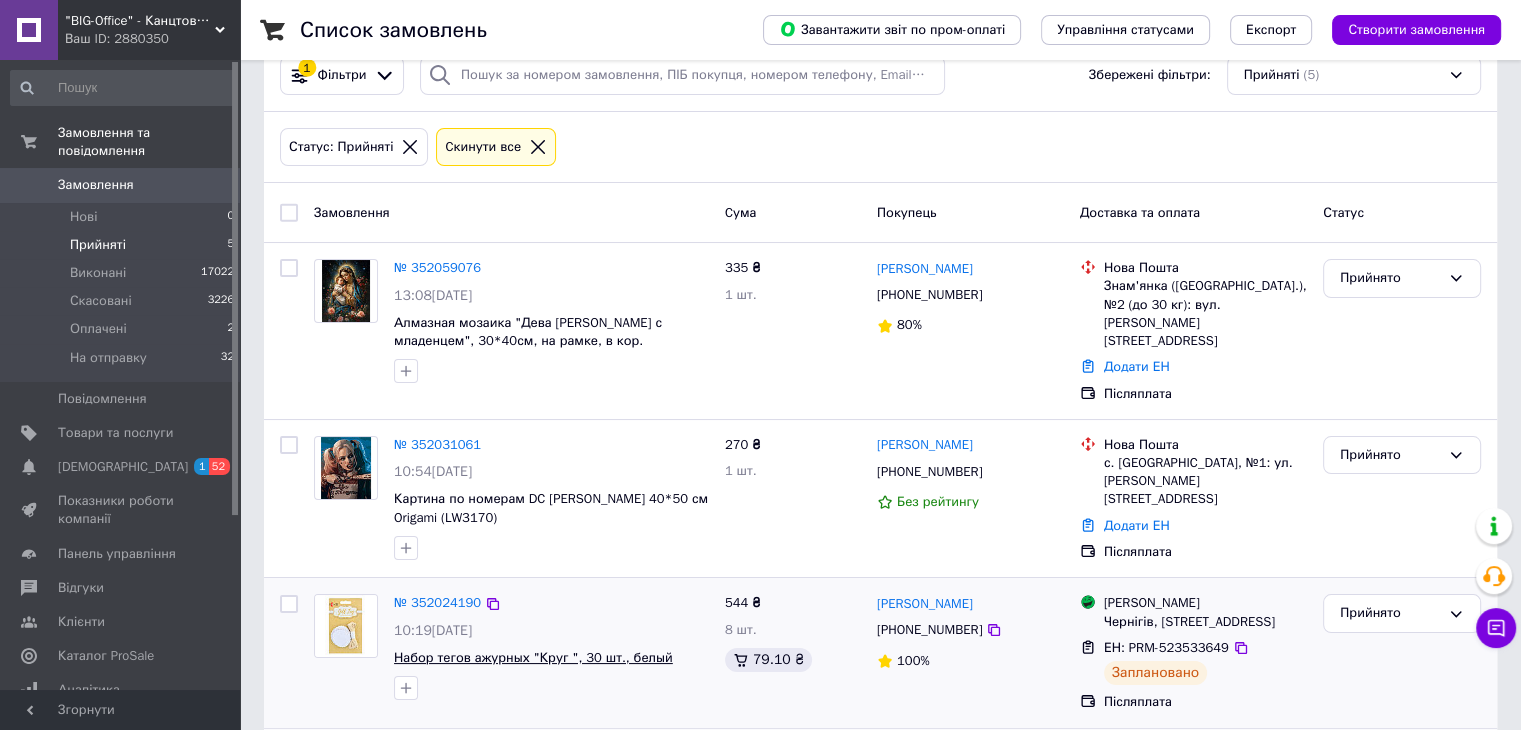 scroll, scrollTop: 0, scrollLeft: 0, axis: both 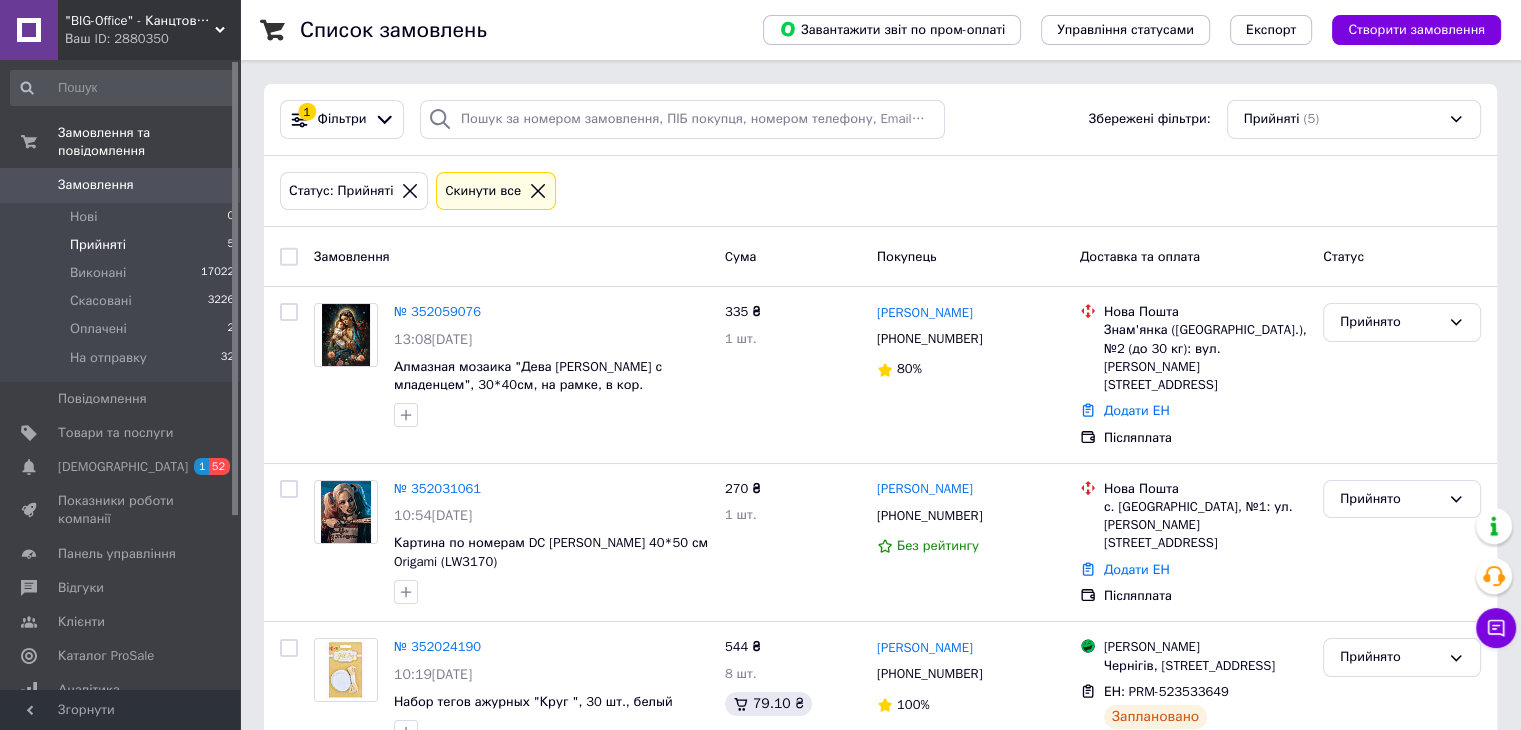click 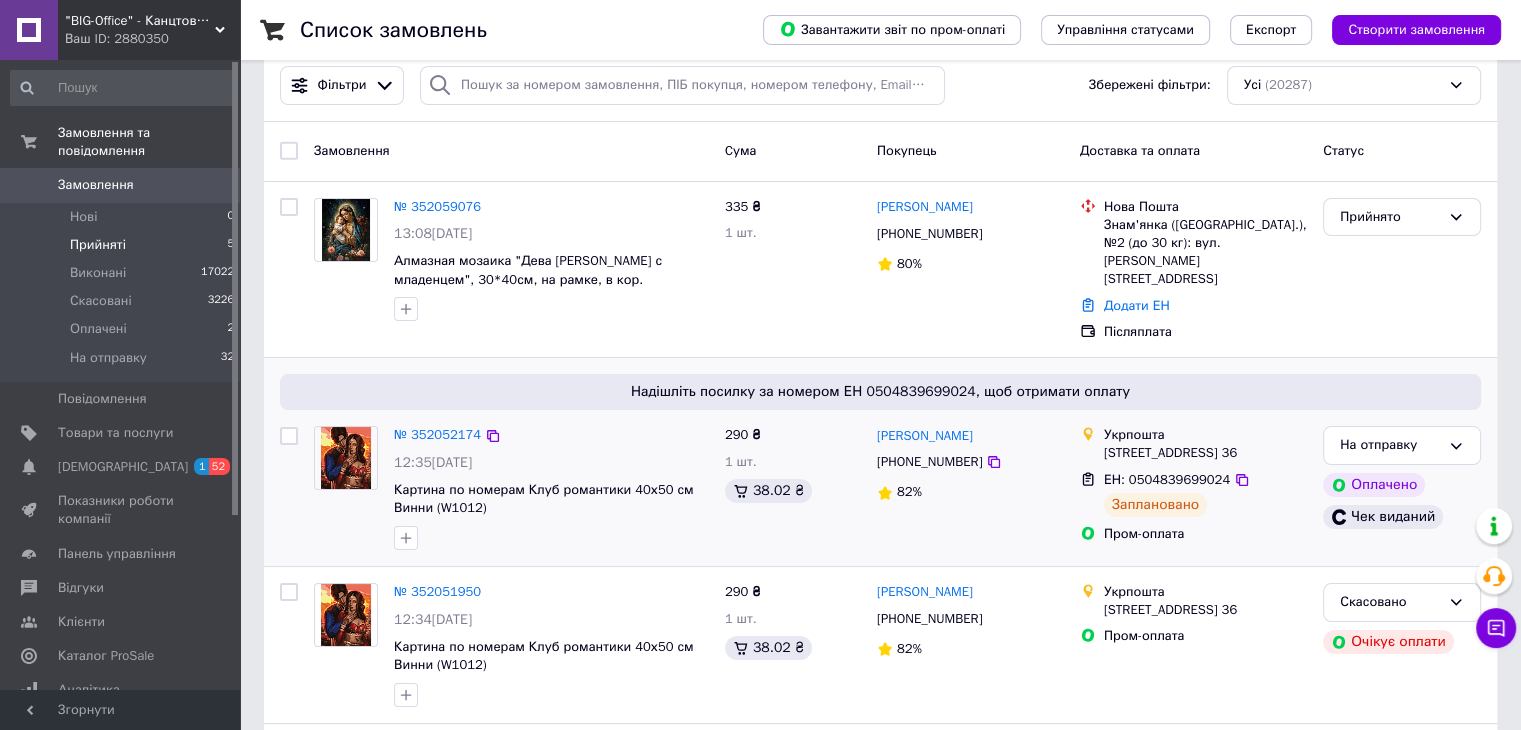 scroll, scrollTop: 0, scrollLeft: 0, axis: both 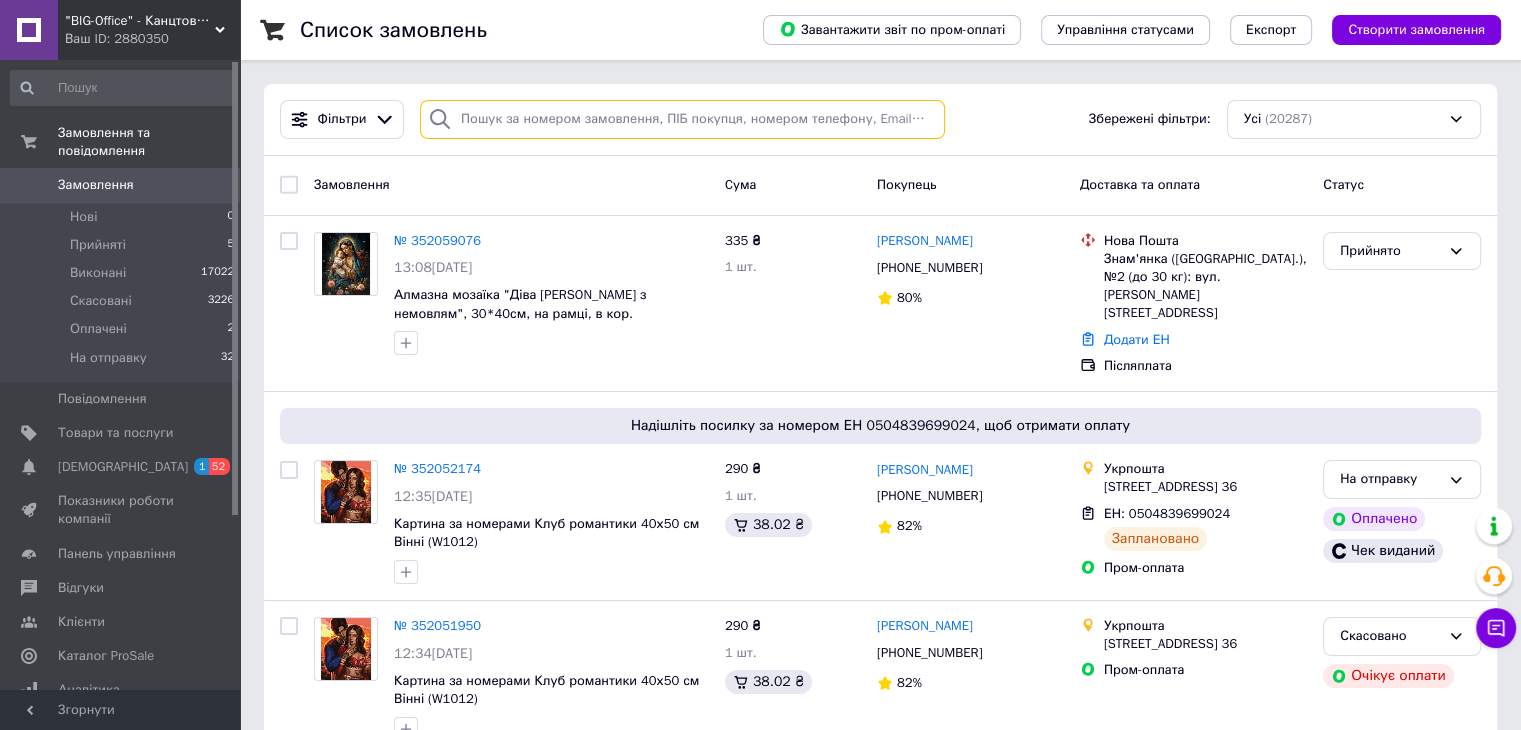 click at bounding box center [682, 119] 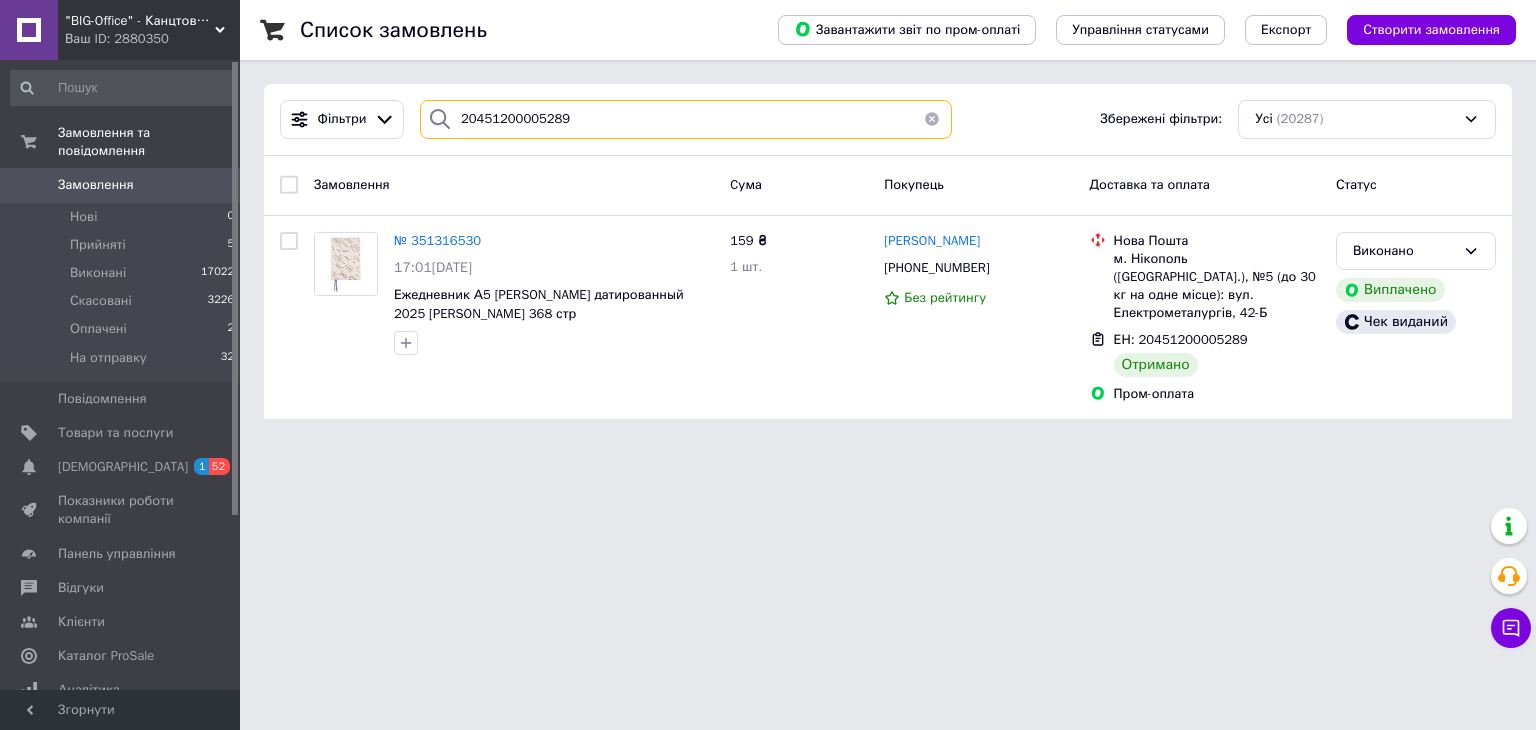 drag, startPoint x: 507, startPoint y: 117, endPoint x: 616, endPoint y: 117, distance: 109 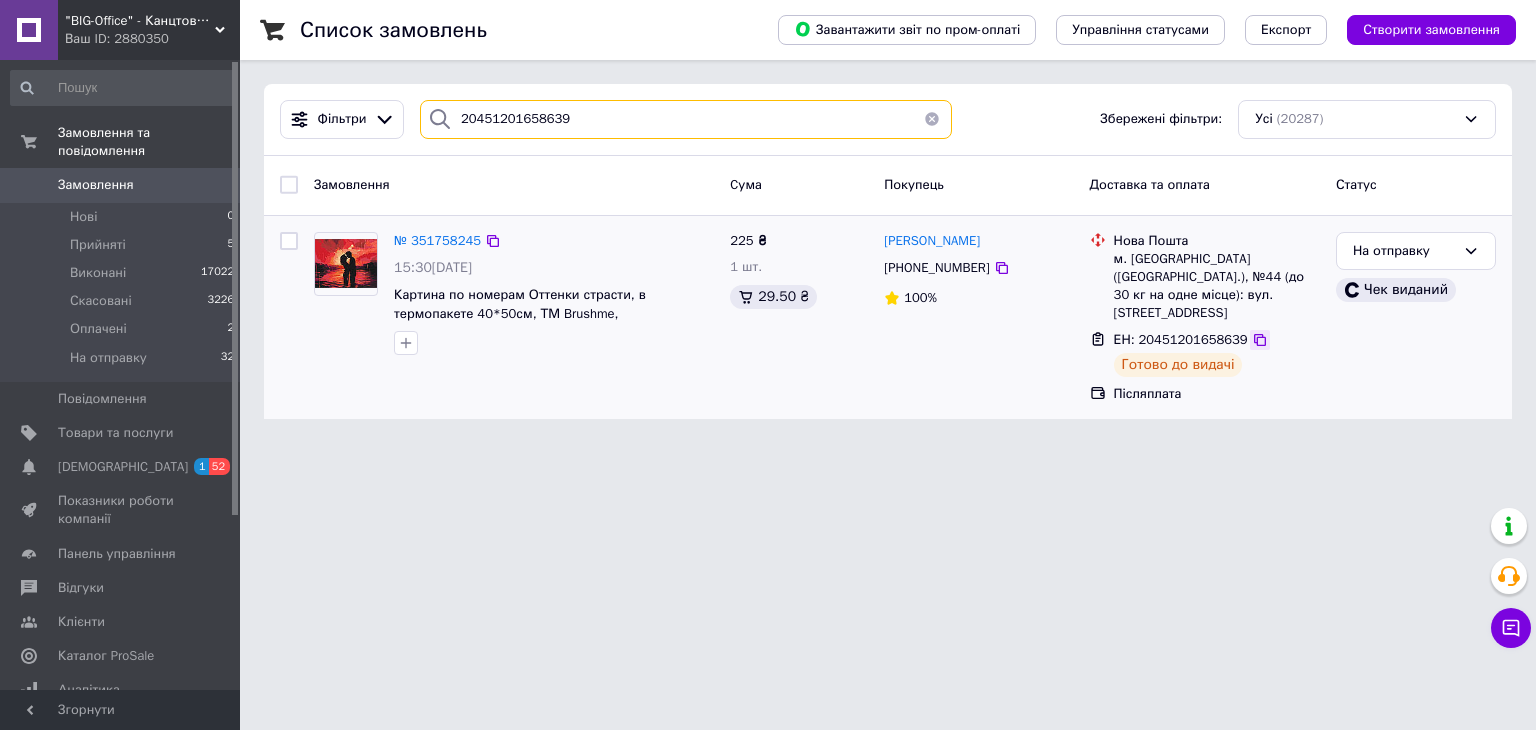 type on "20451201658639" 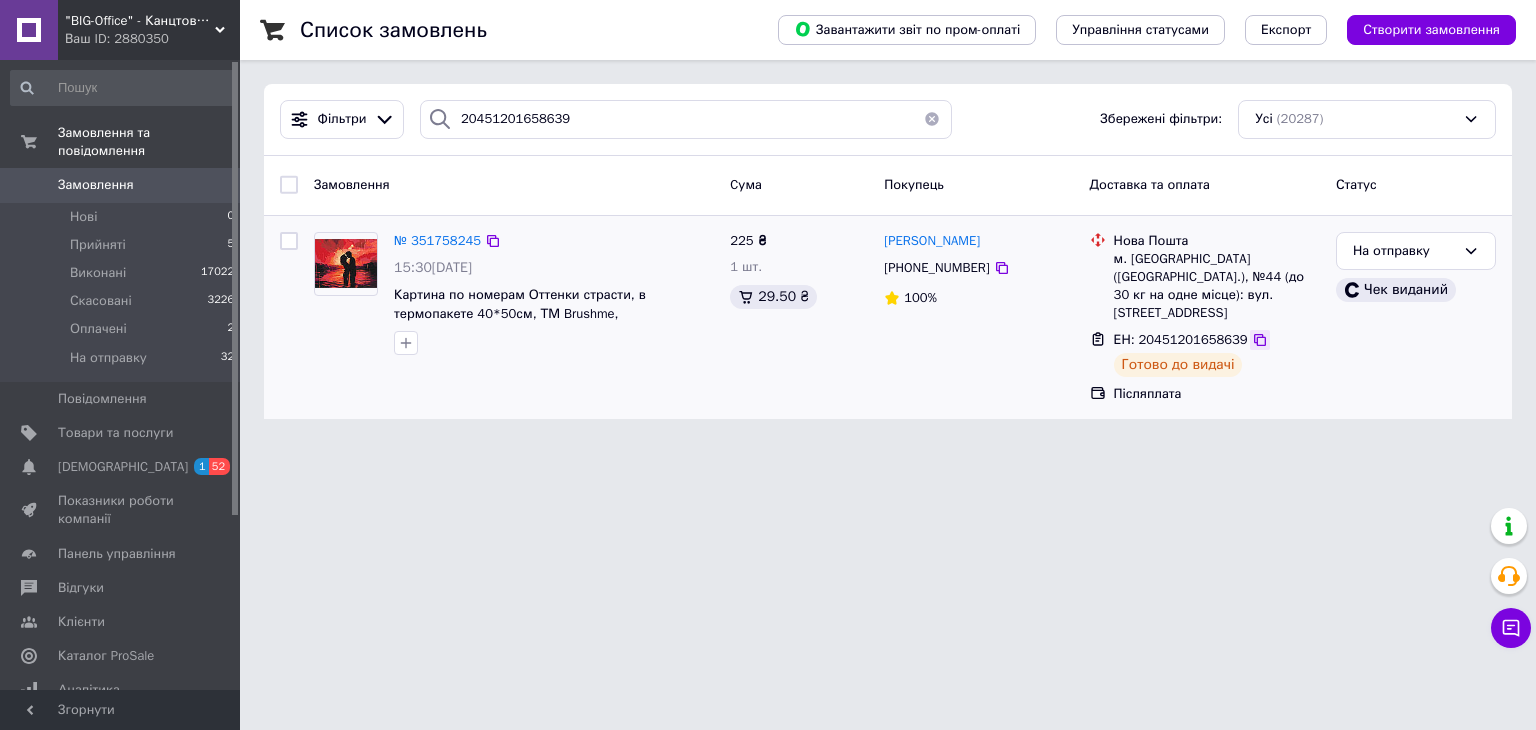 click 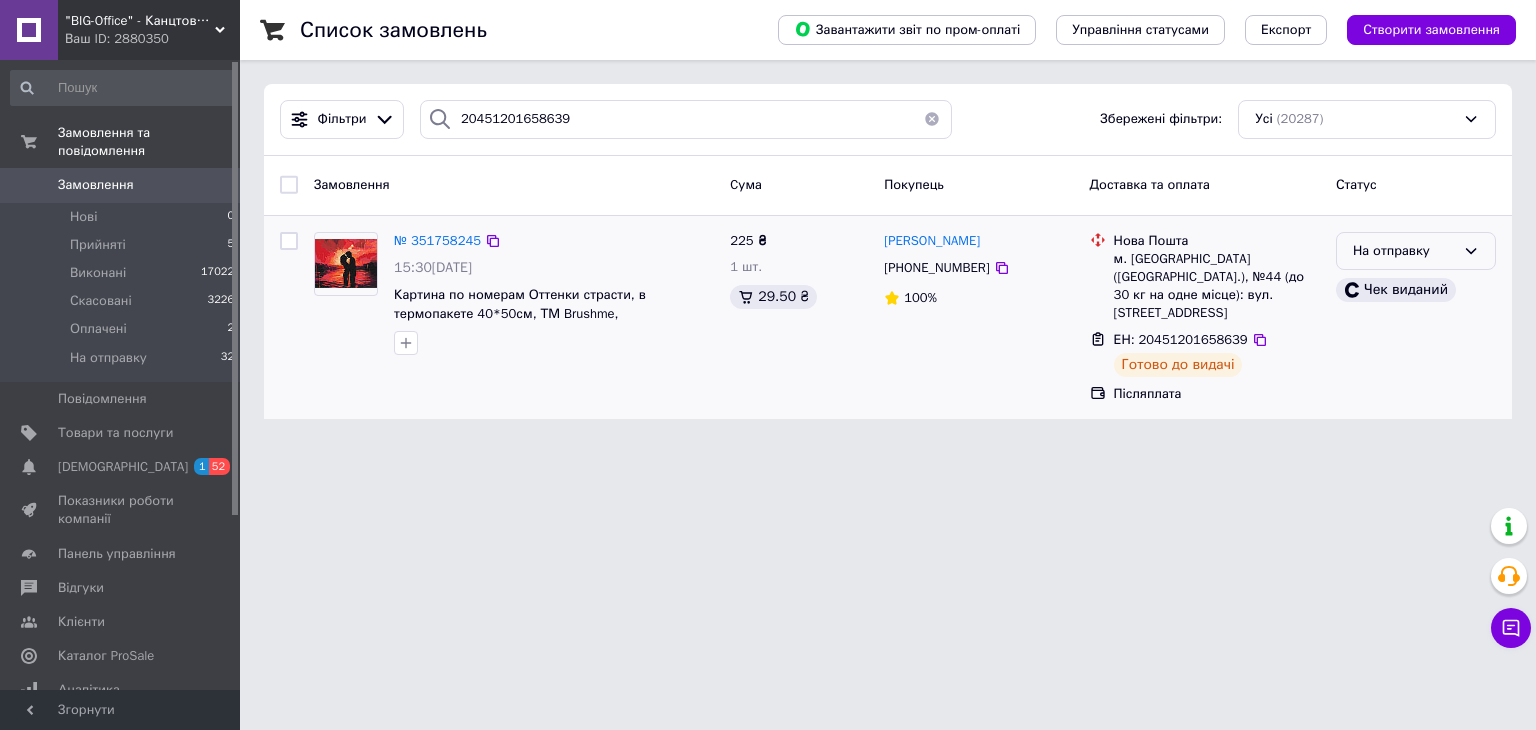 click on "На отправку" at bounding box center (1404, 251) 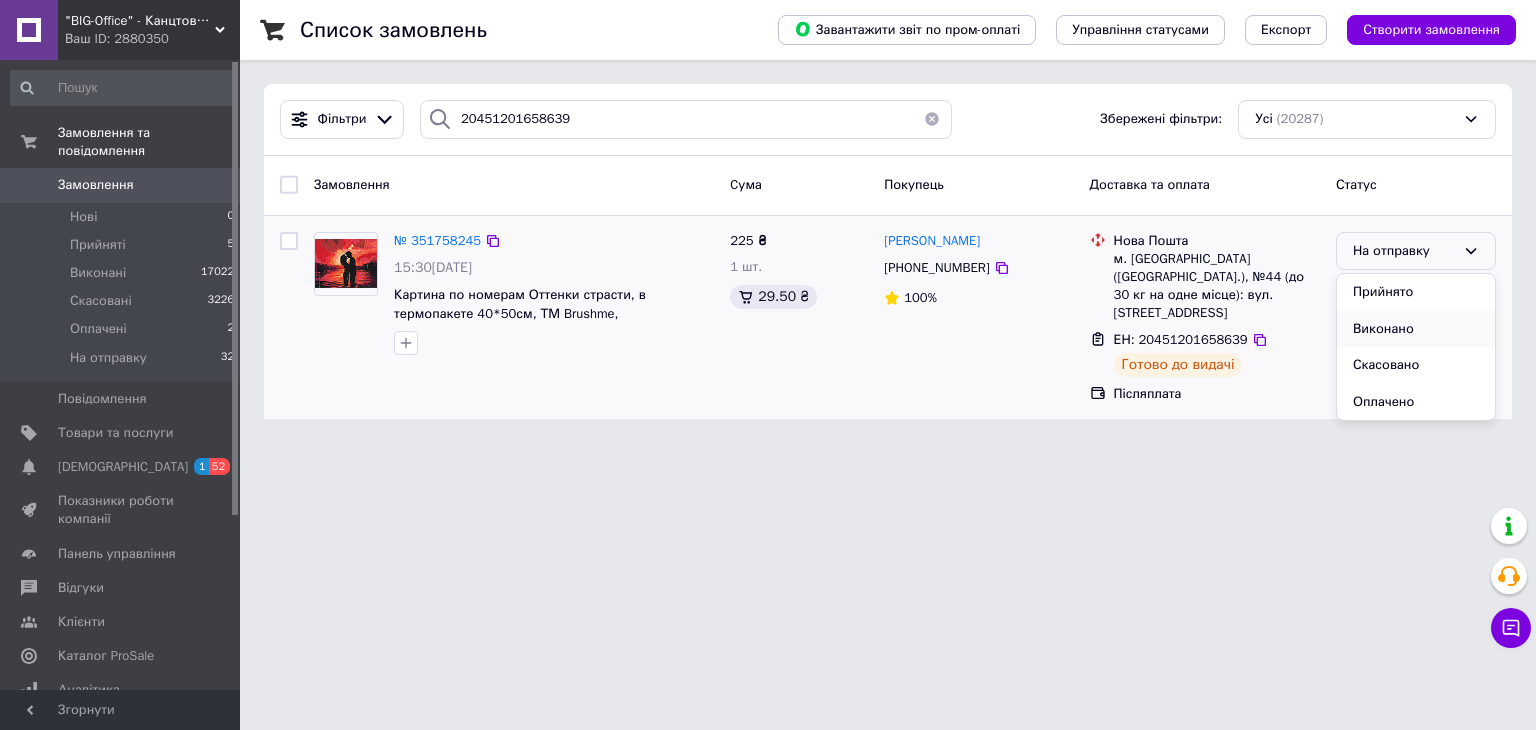 click on "Виконано" at bounding box center (1416, 329) 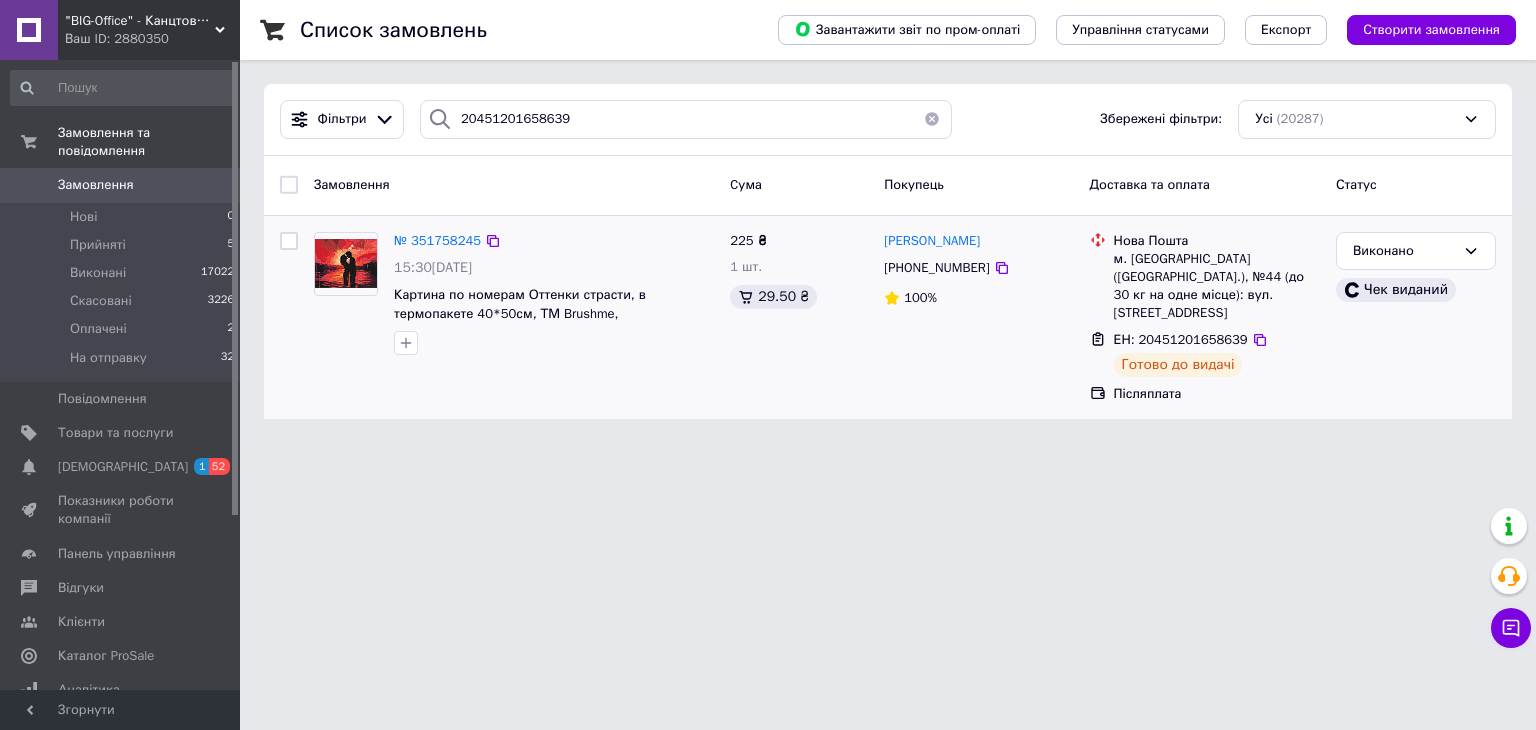 click at bounding box center [932, 119] 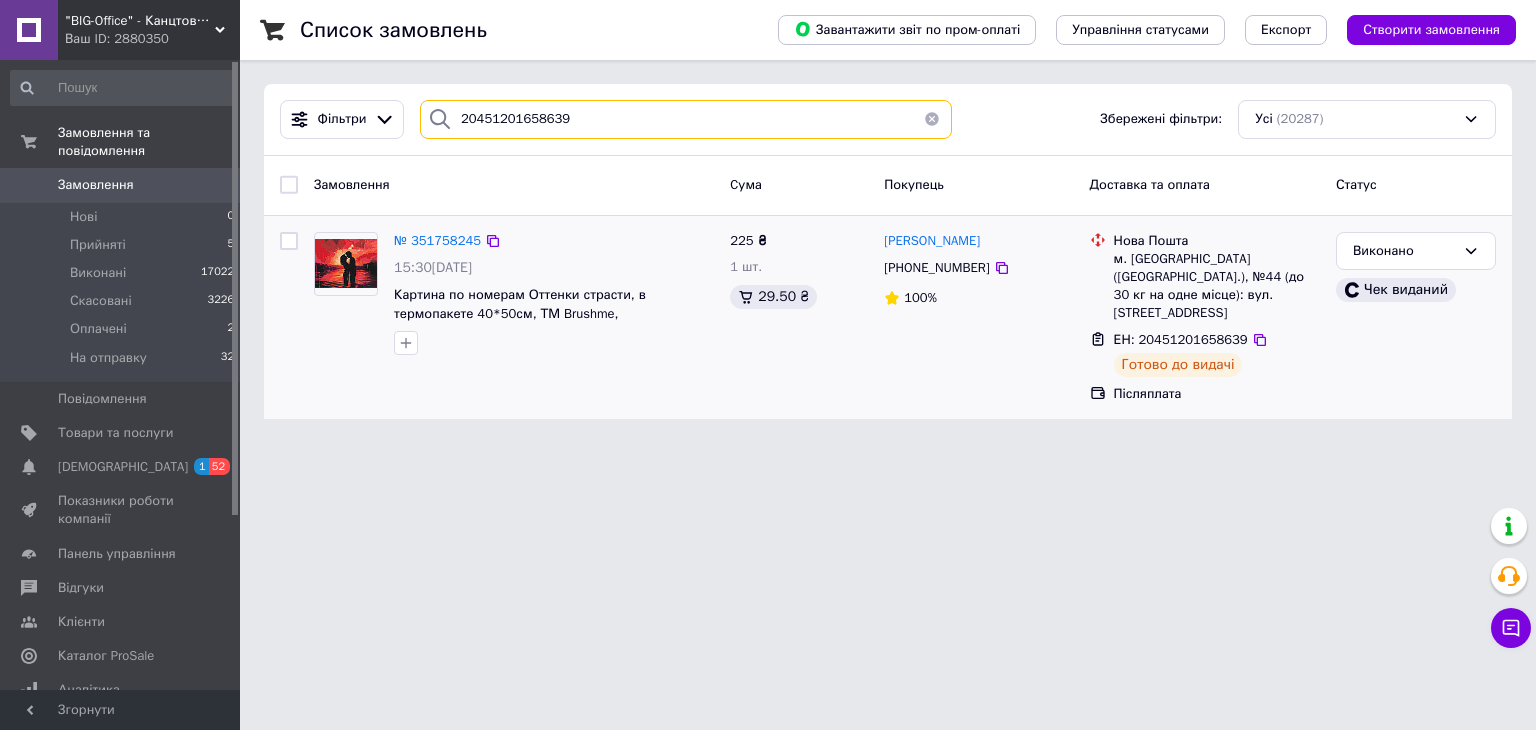 type 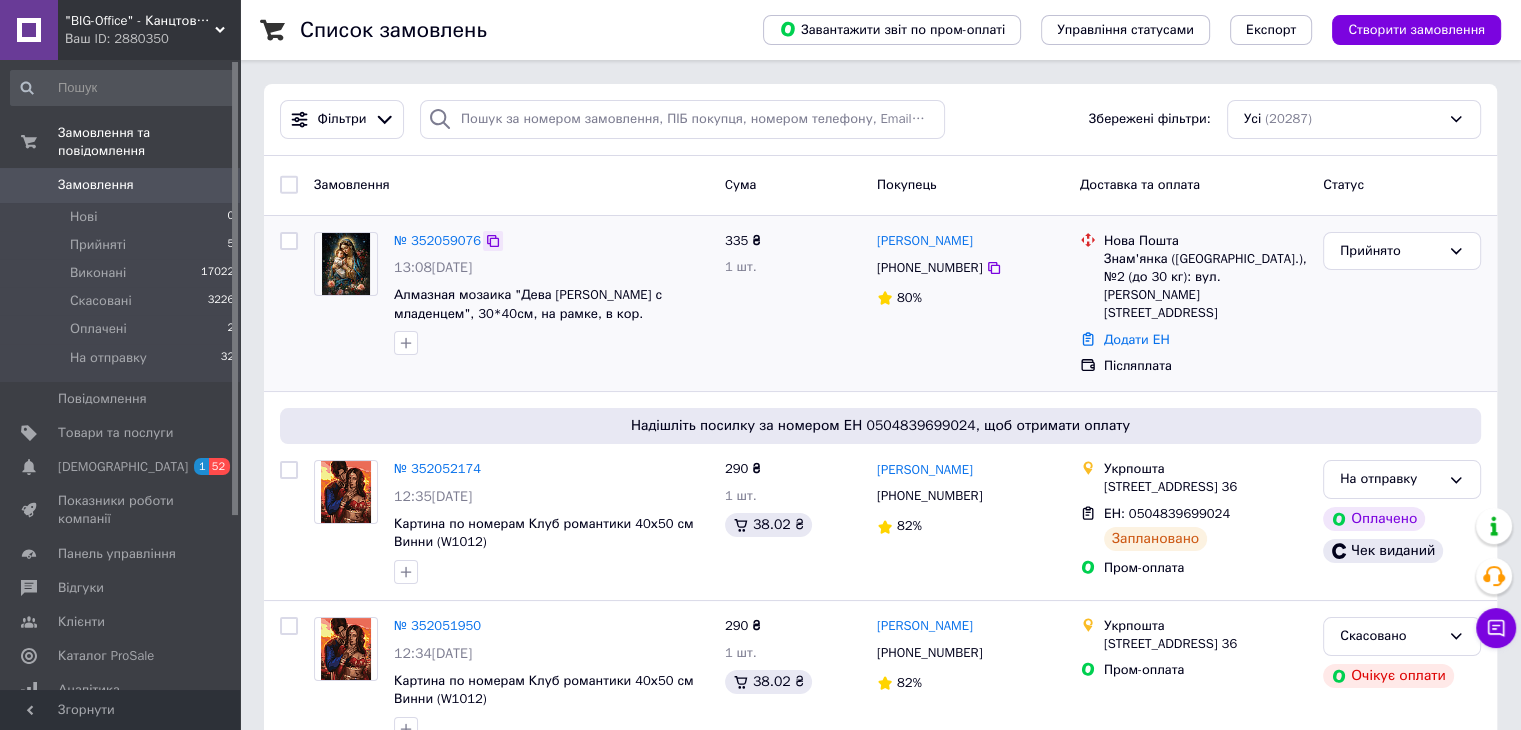 click 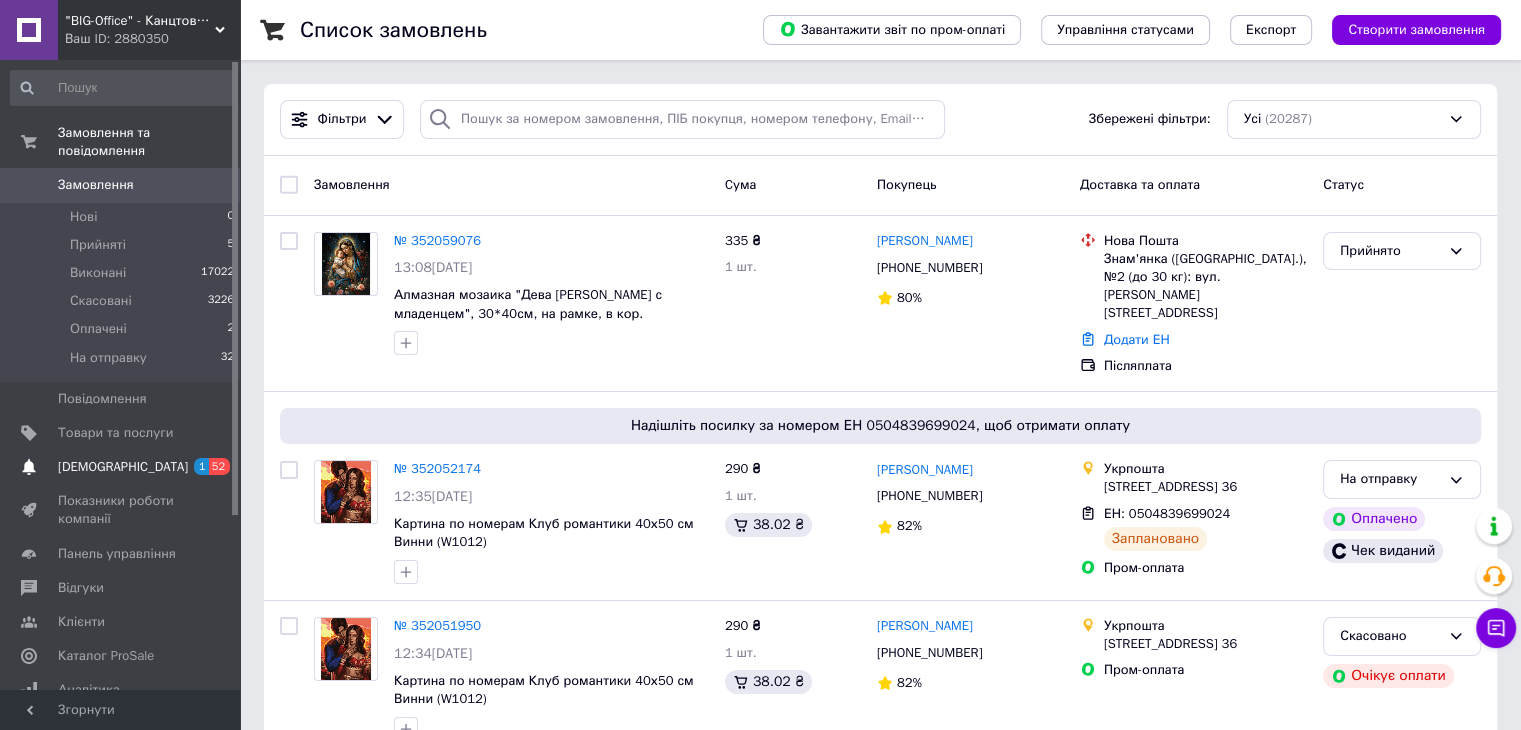 click on "[DEMOGRAPHIC_DATA]" at bounding box center [123, 467] 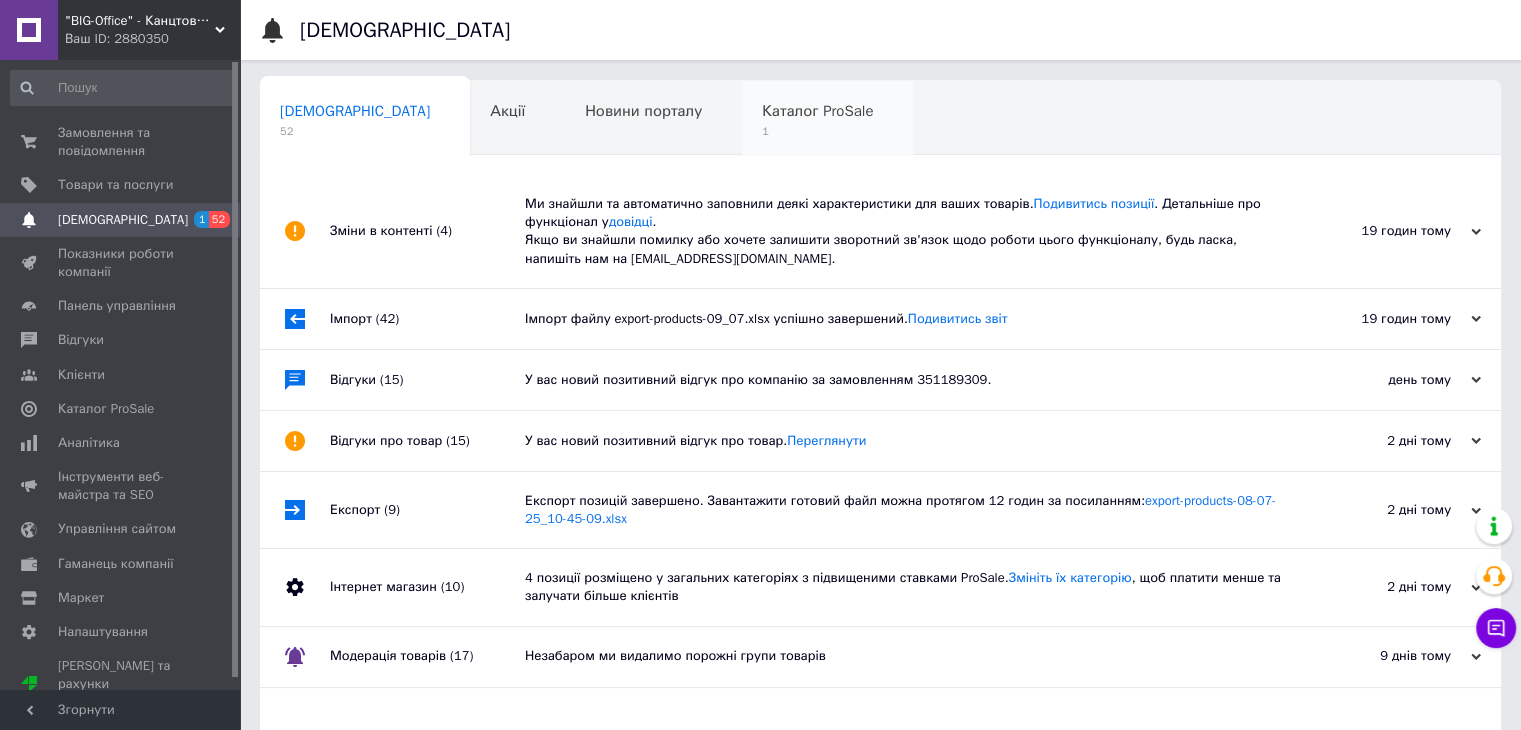 click on "Каталог ProSale" at bounding box center (817, 111) 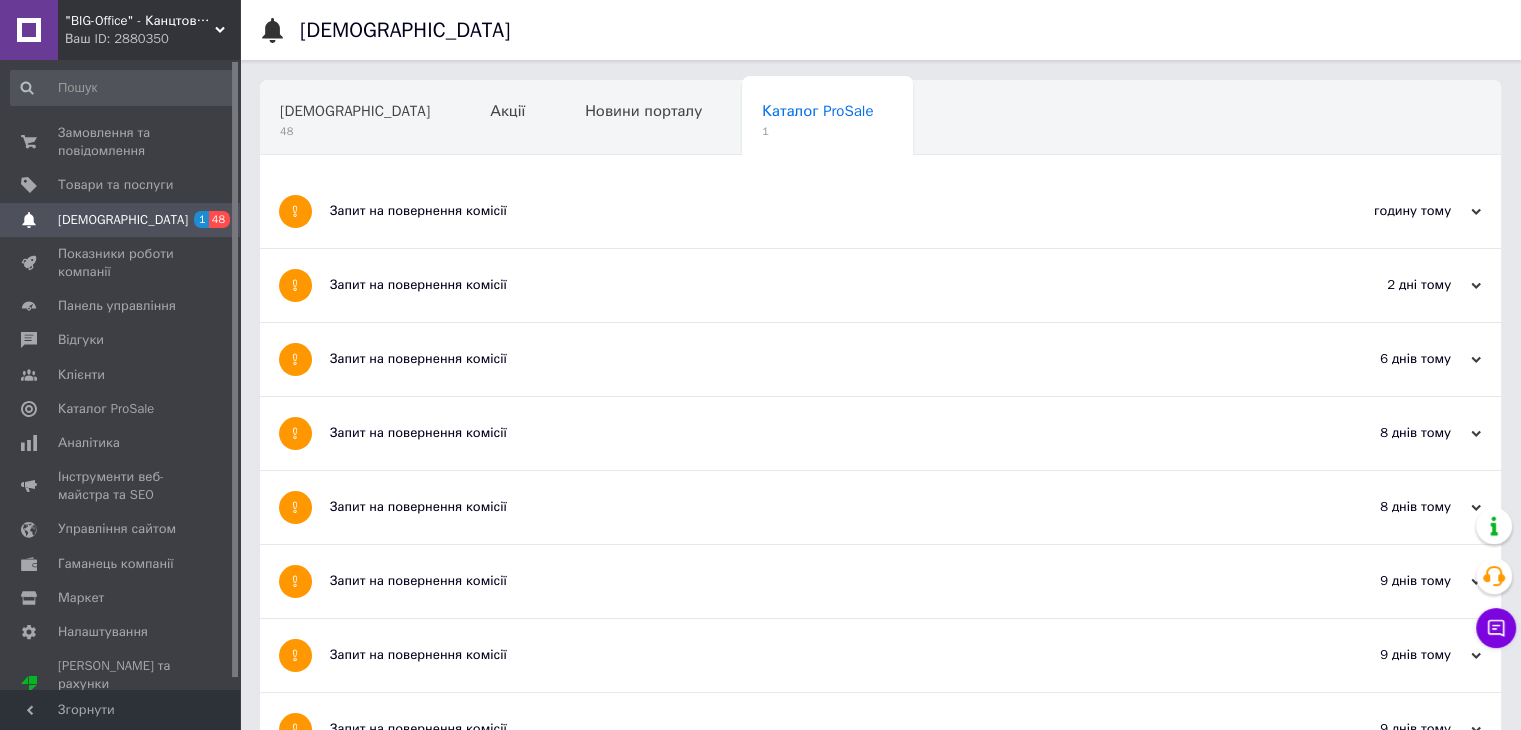 click on "Запит на повернення комісії" at bounding box center (805, 211) 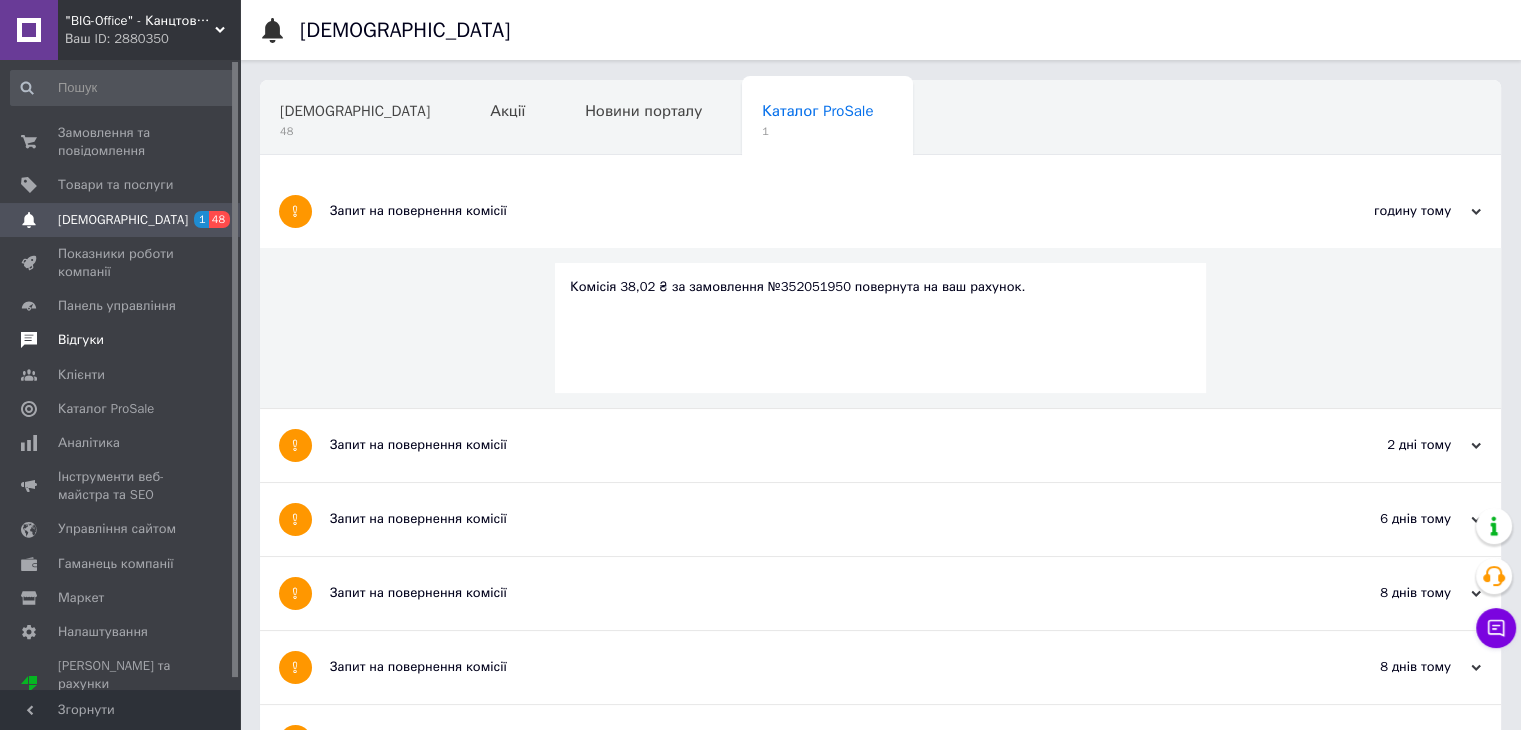 click on "Відгуки" at bounding box center (81, 340) 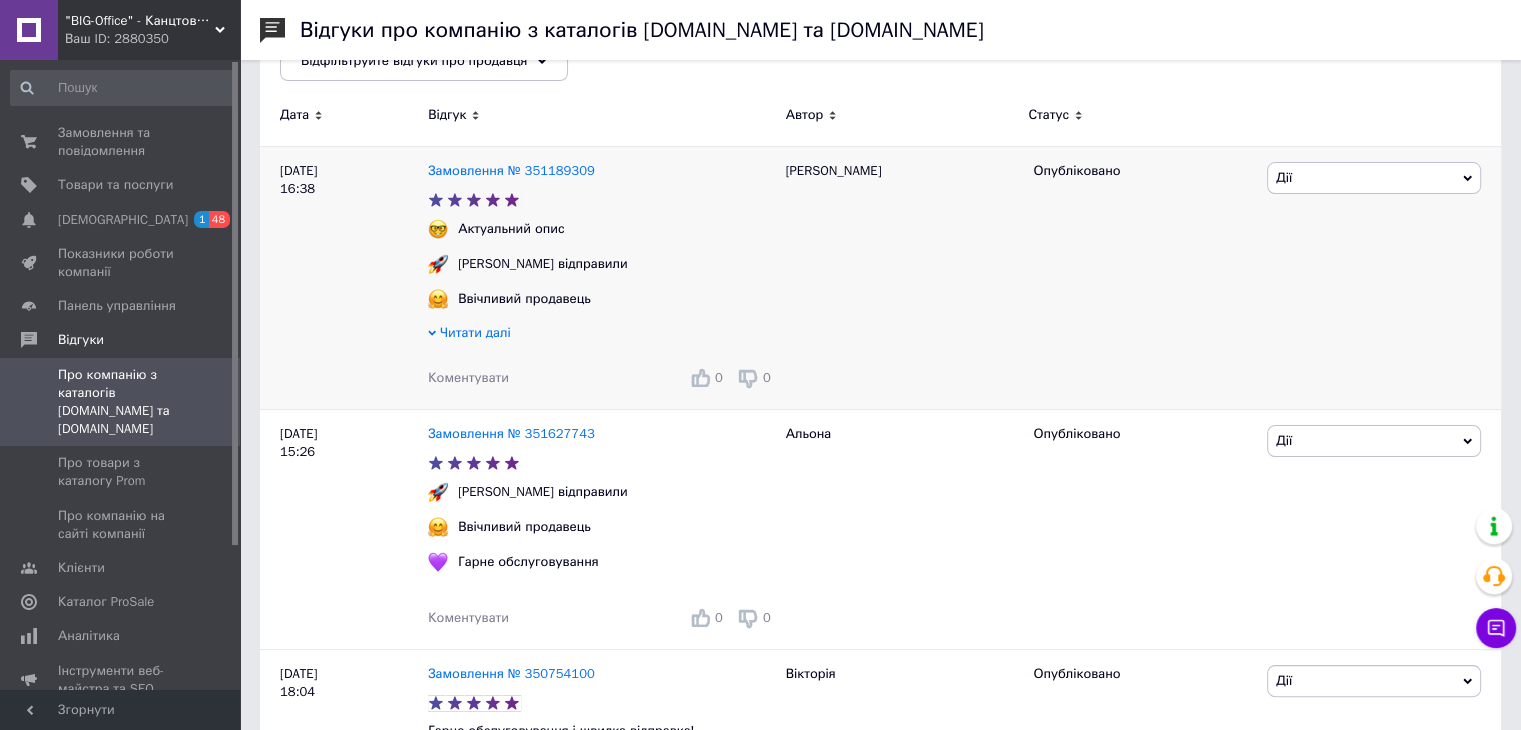 scroll, scrollTop: 300, scrollLeft: 0, axis: vertical 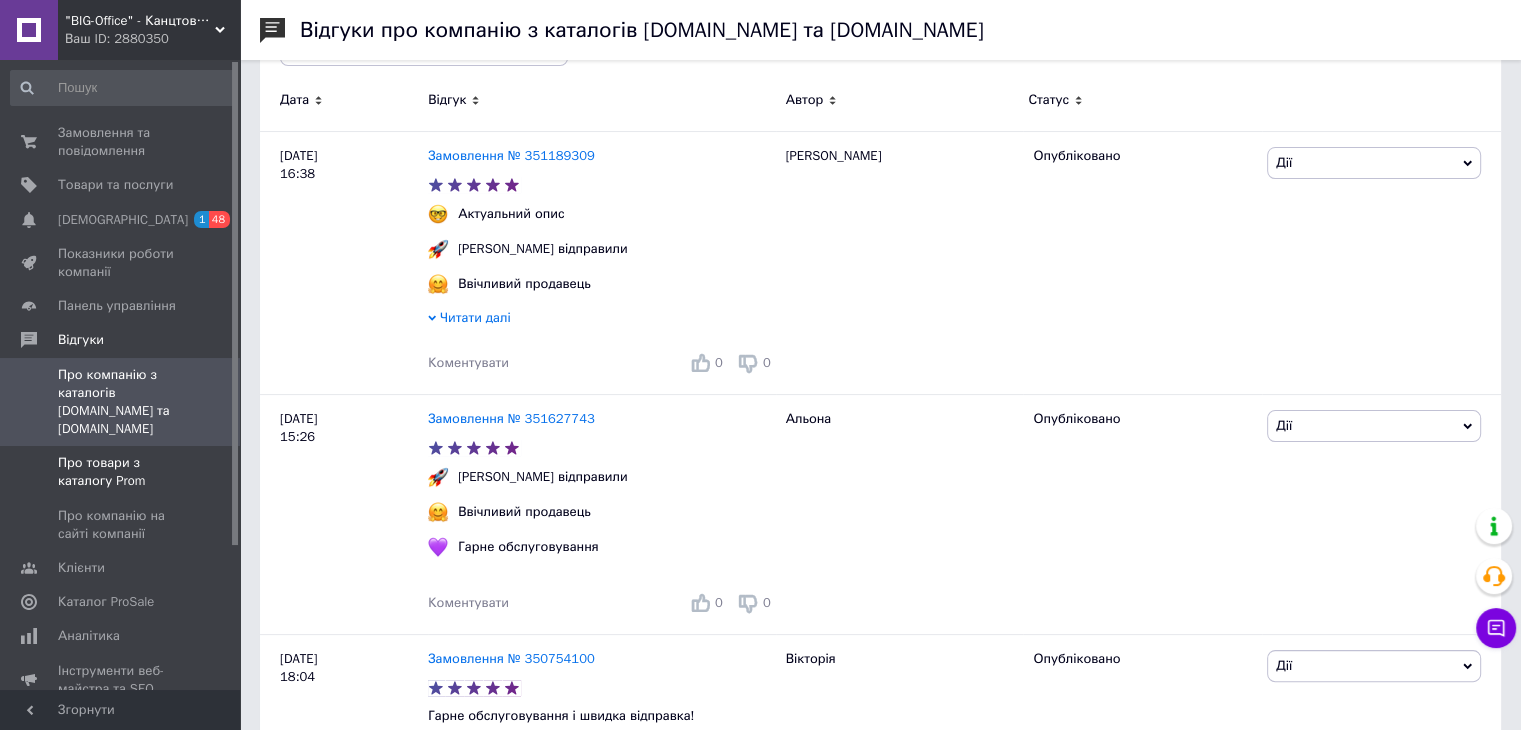 click on "Про товари з каталогу Prom" at bounding box center [121, 472] 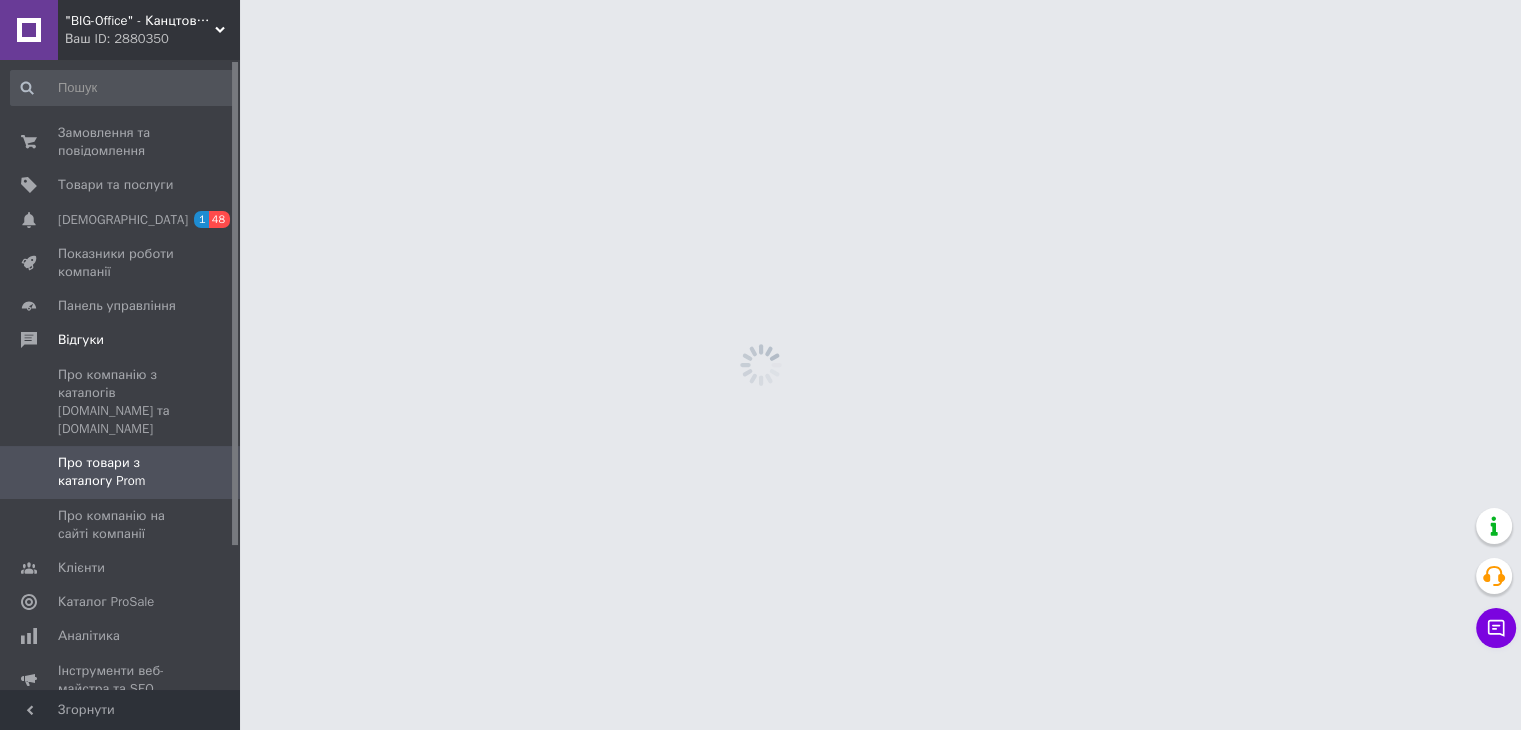 scroll, scrollTop: 0, scrollLeft: 0, axis: both 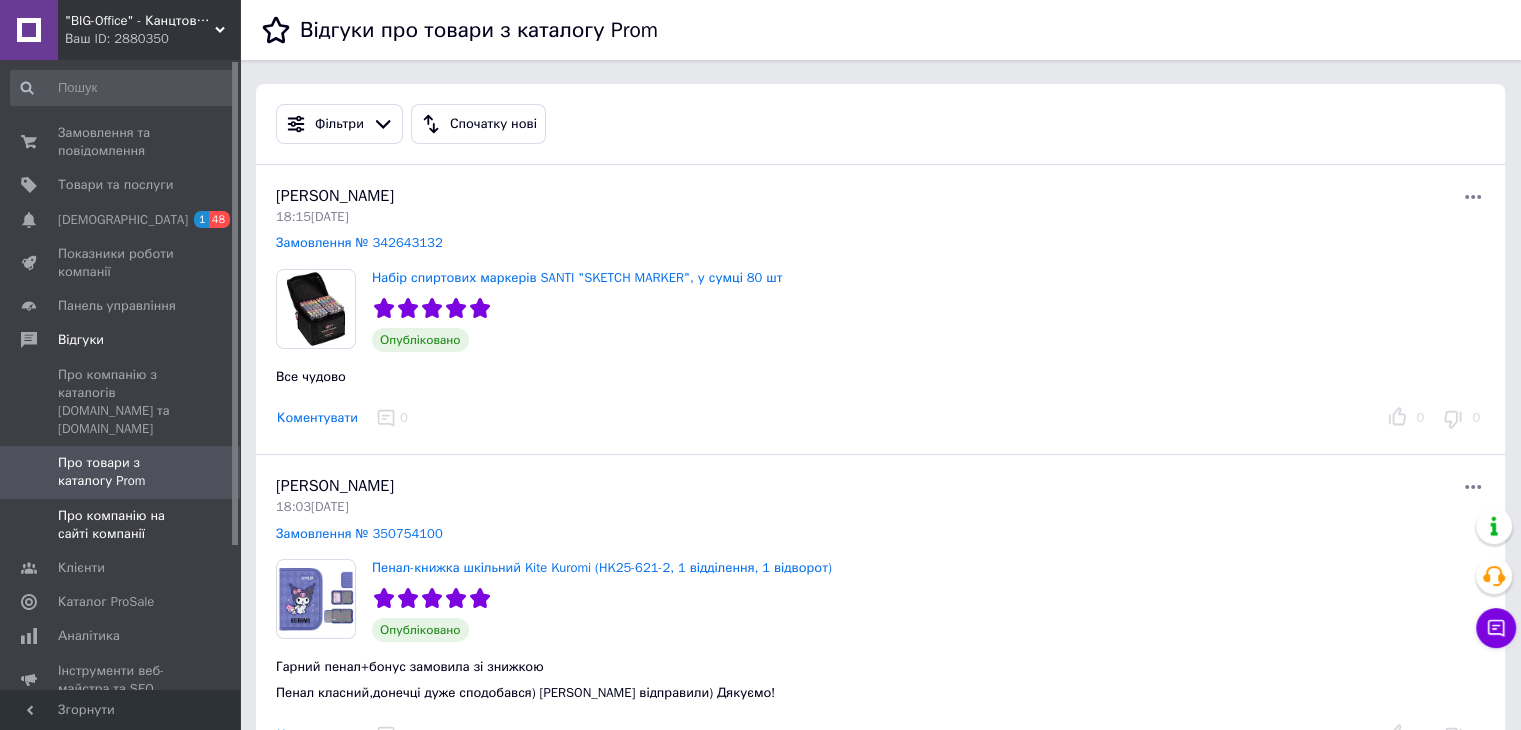 click on "Про компанію на сайті компанії" at bounding box center (121, 525) 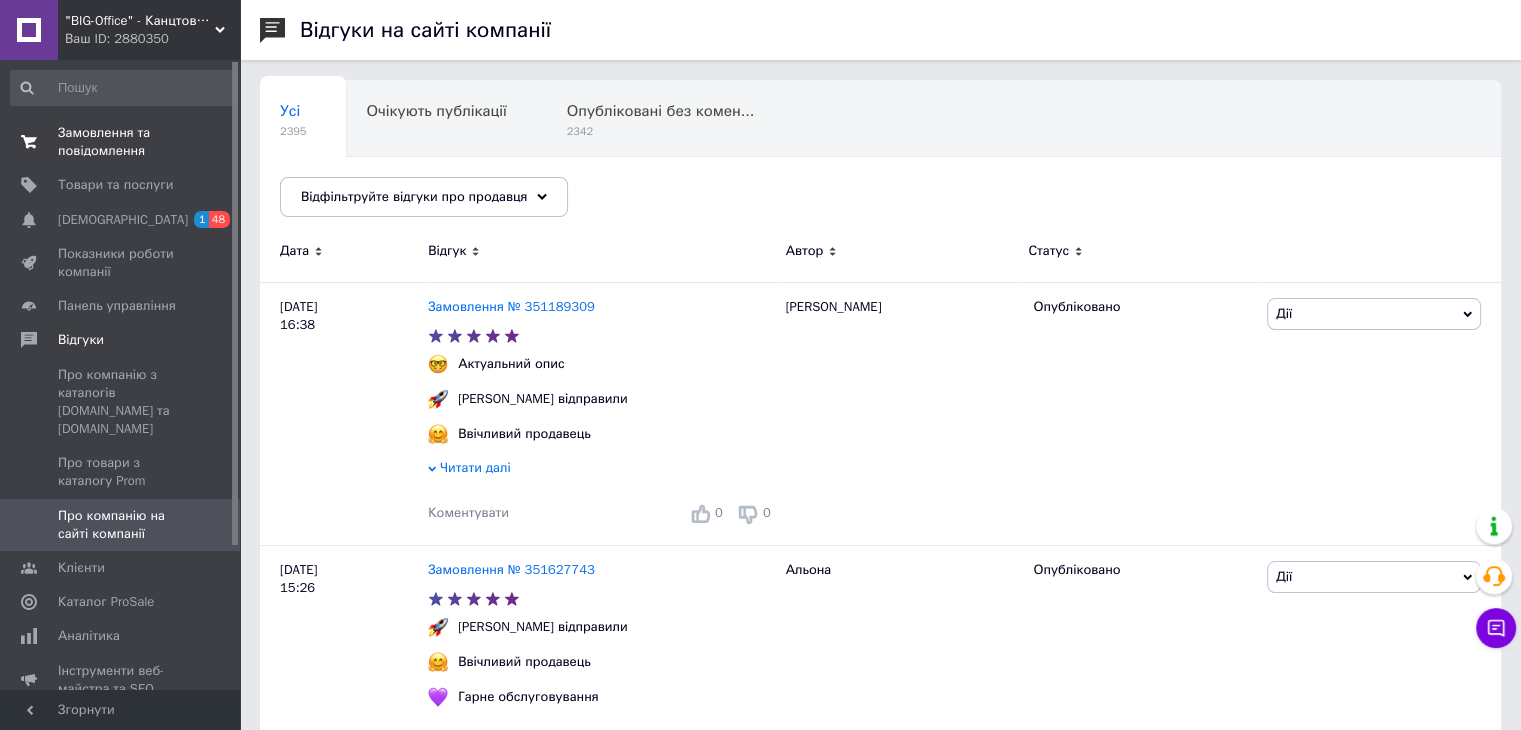 click on "Замовлення та повідомлення" at bounding box center [121, 142] 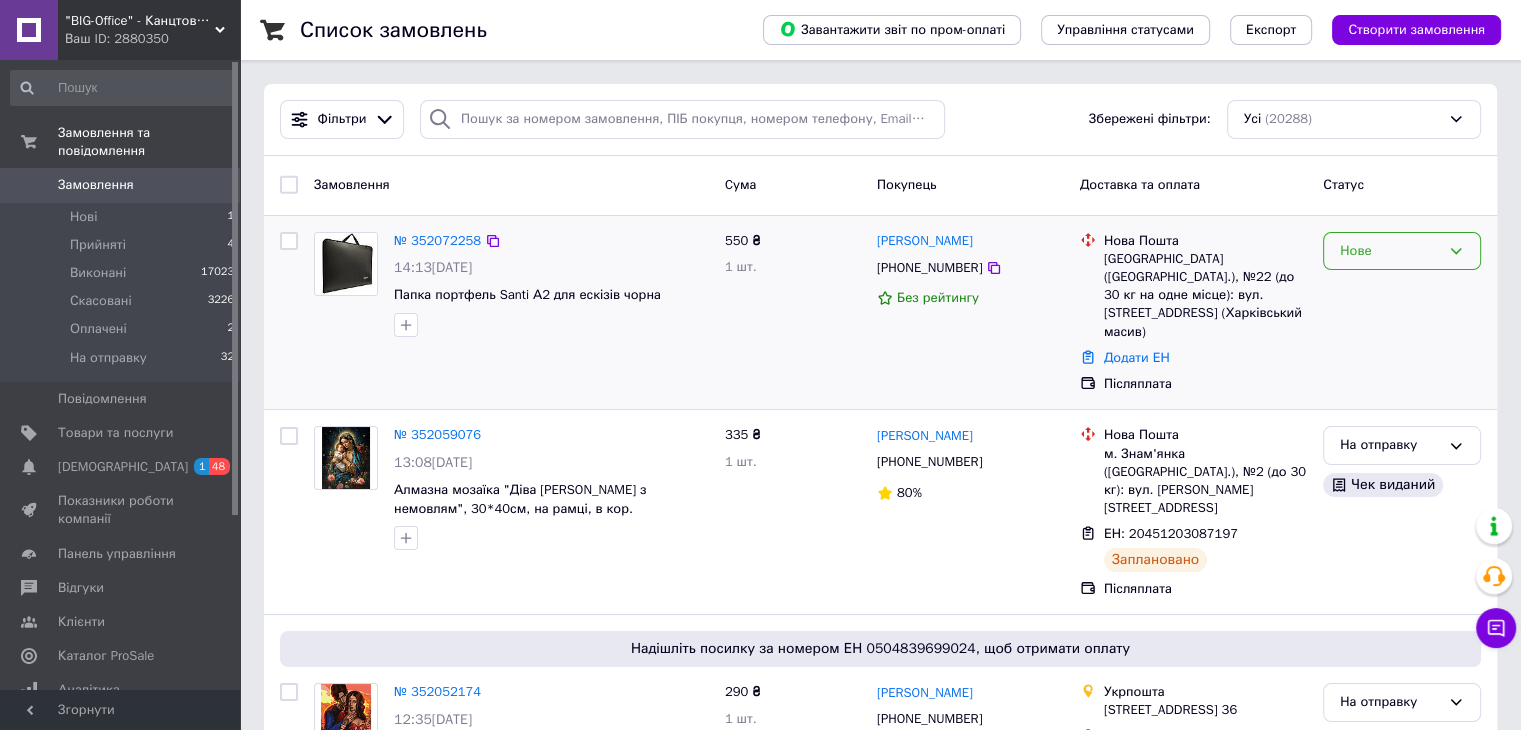 click on "Нове" at bounding box center [1390, 251] 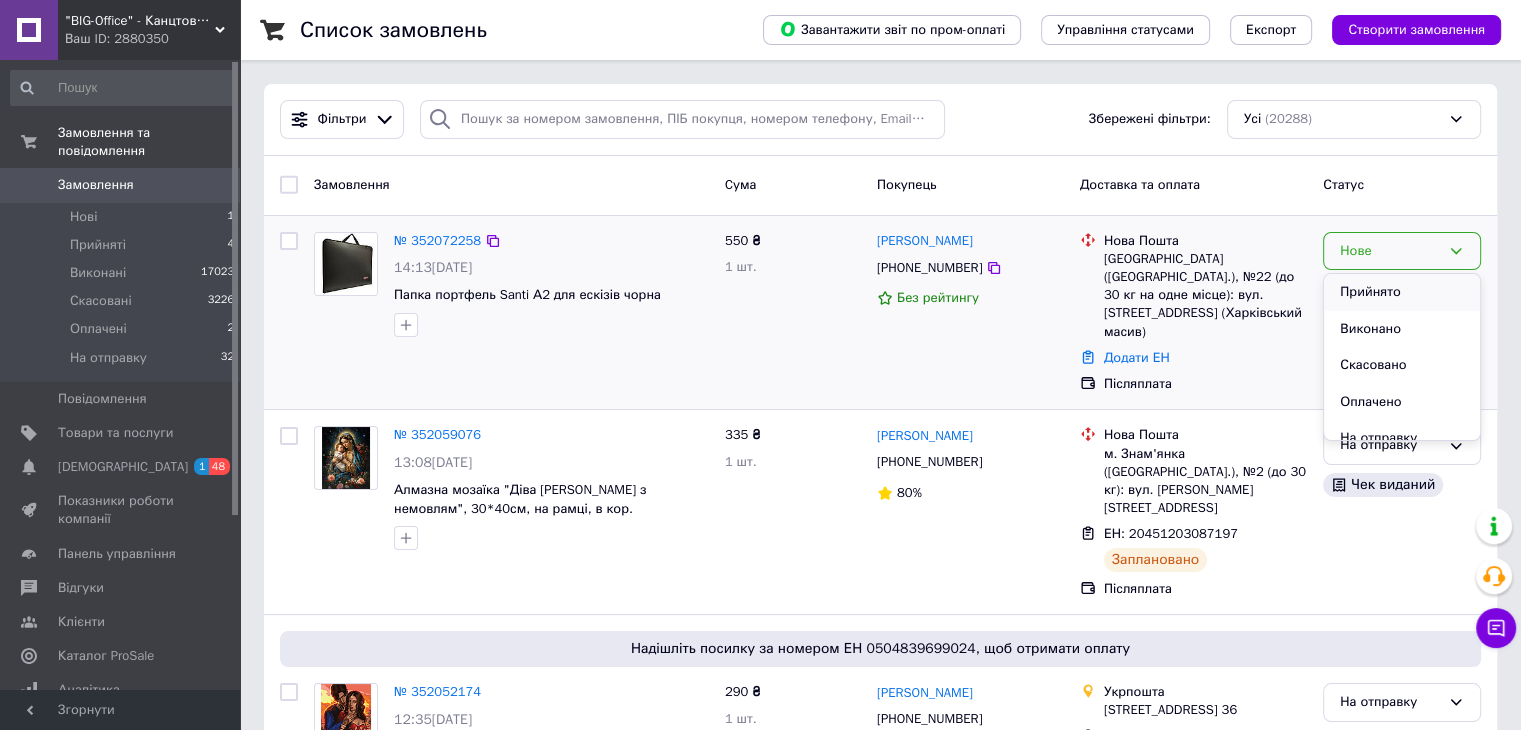 click on "Прийнято" at bounding box center (1402, 292) 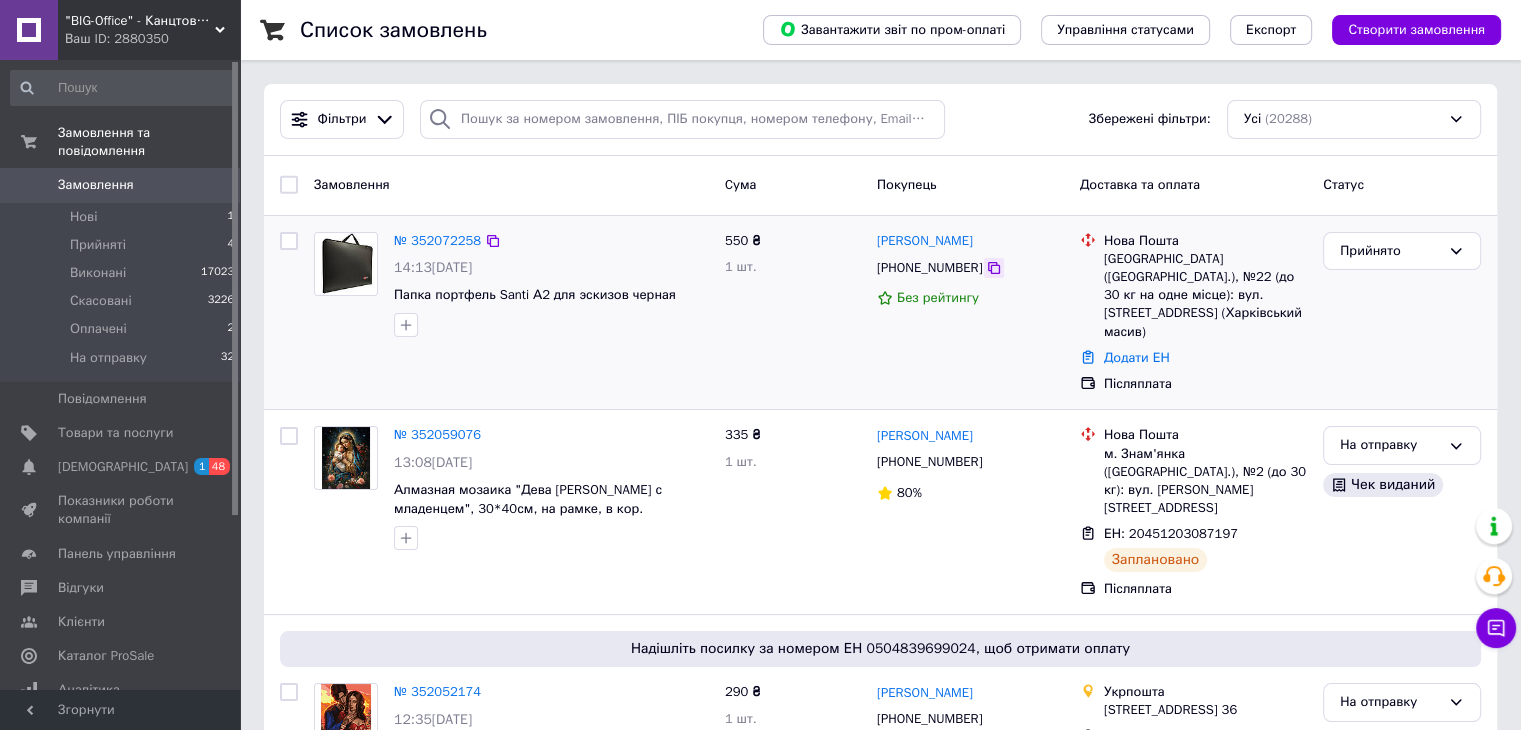 click 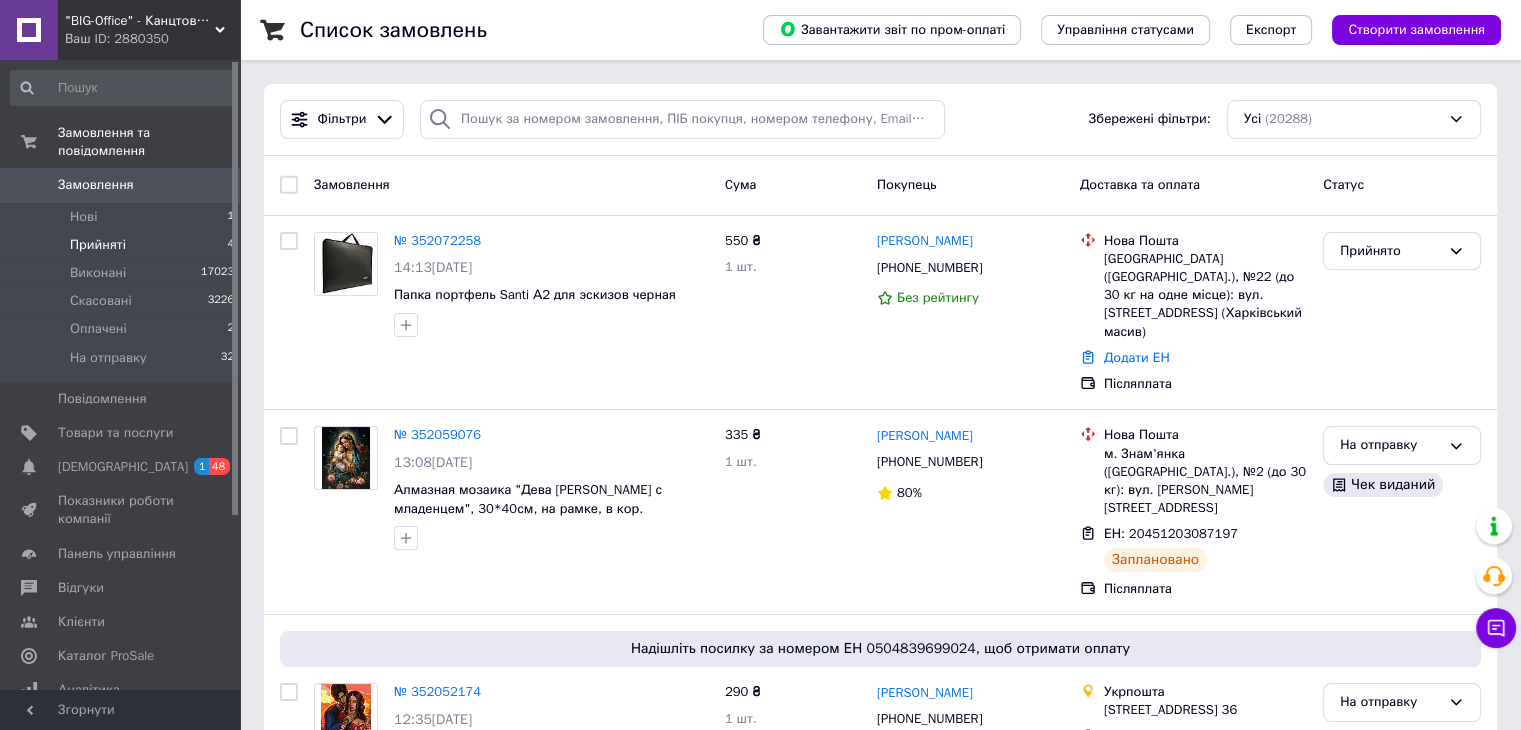 click on "Прийняті" at bounding box center [98, 245] 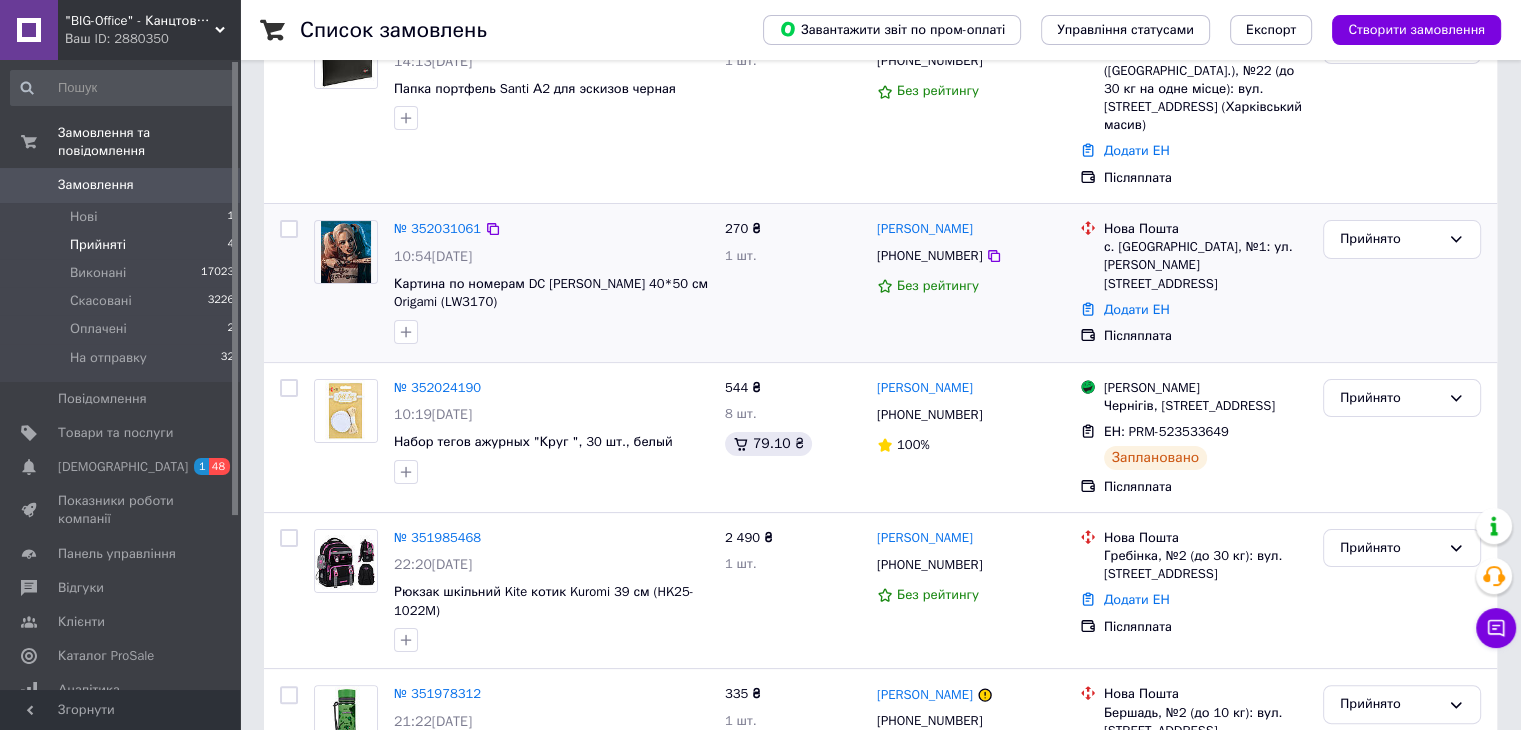 scroll, scrollTop: 359, scrollLeft: 0, axis: vertical 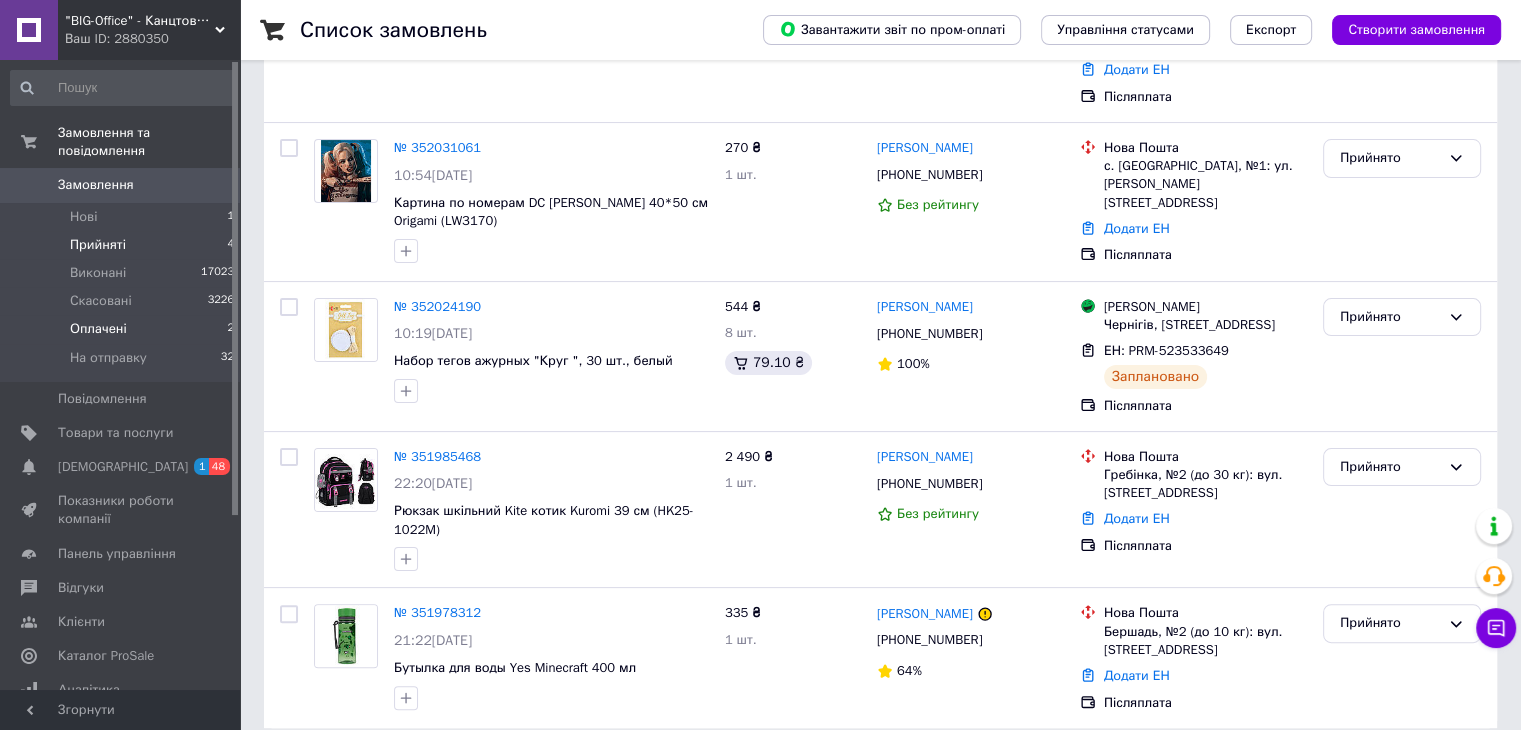 click on "Оплачені" at bounding box center (98, 329) 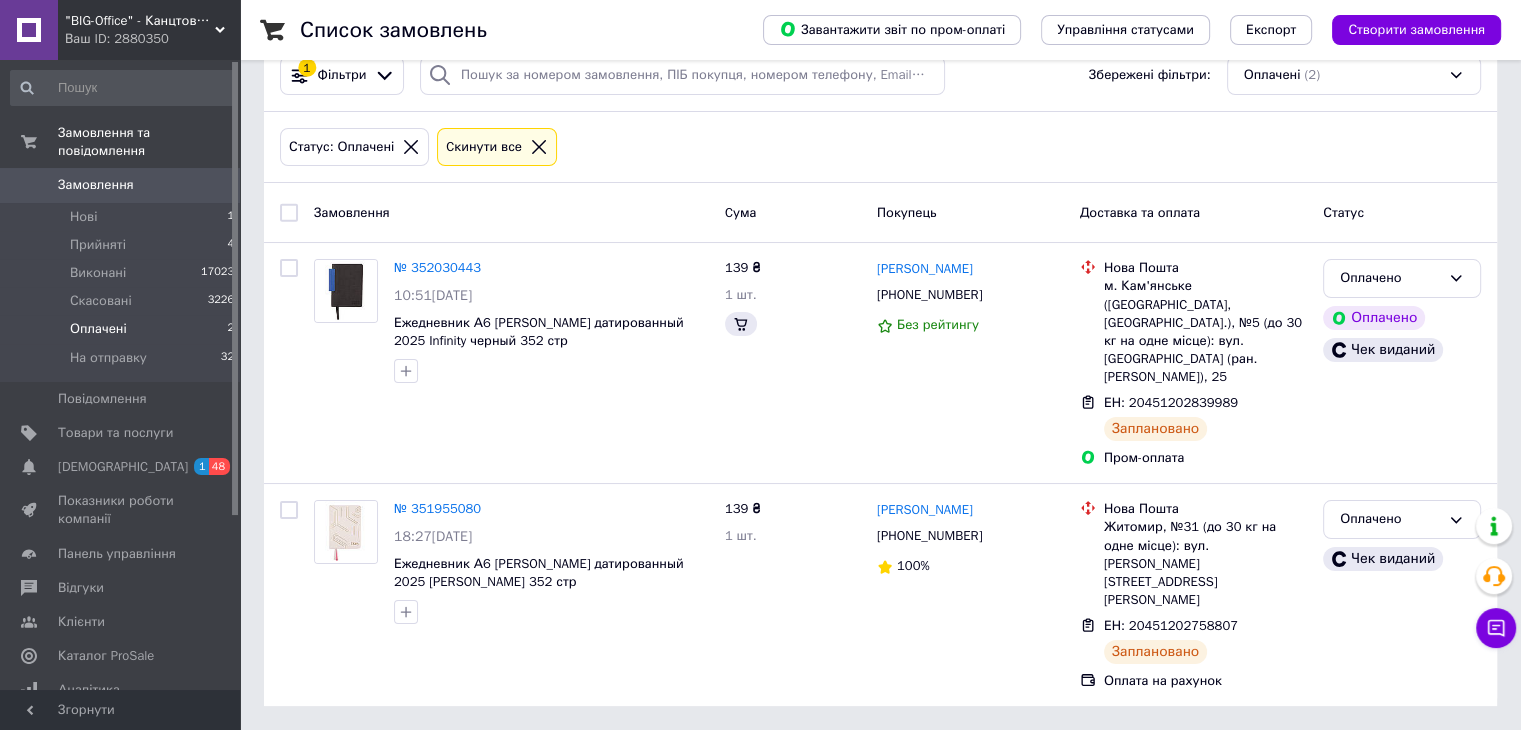 scroll, scrollTop: 0, scrollLeft: 0, axis: both 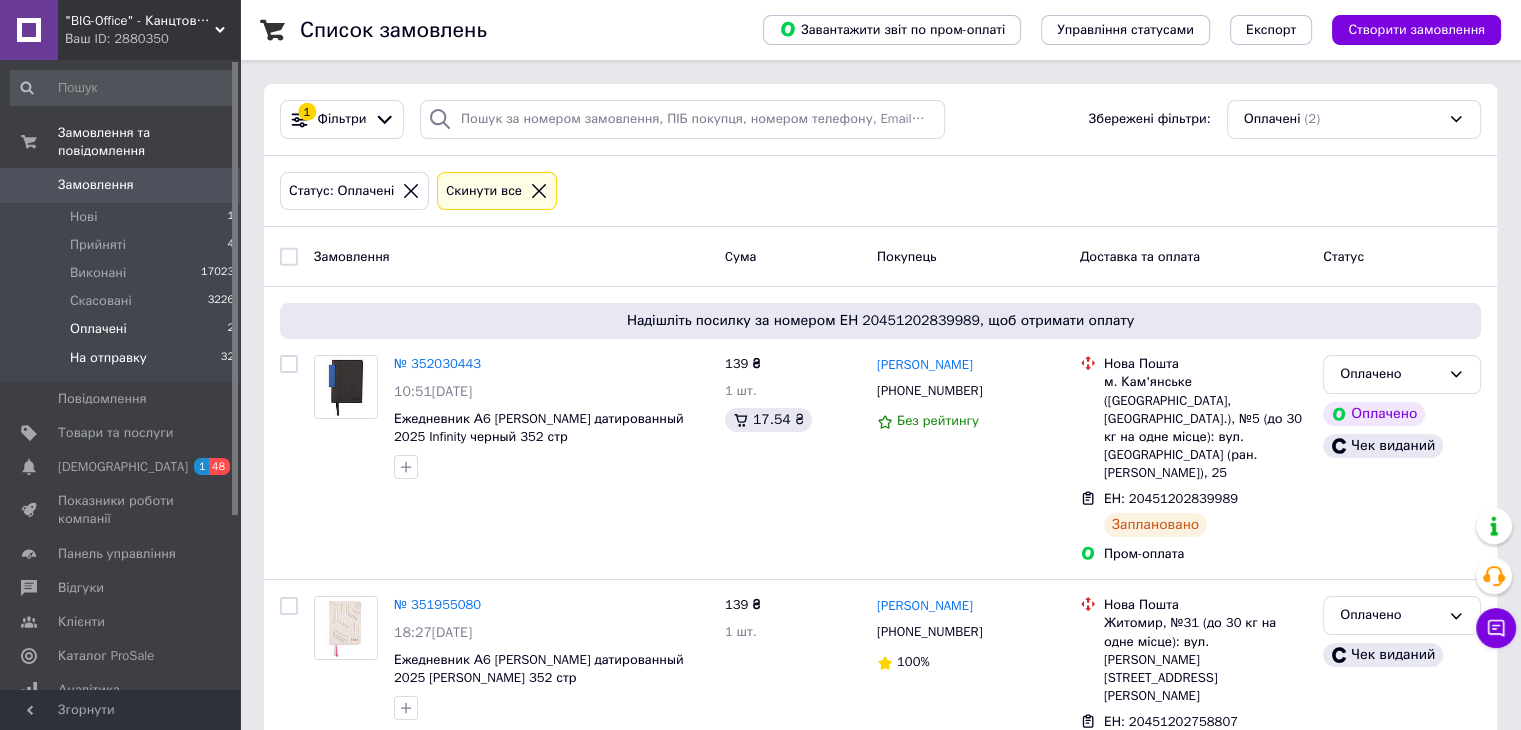 click on "На отправку" at bounding box center (108, 358) 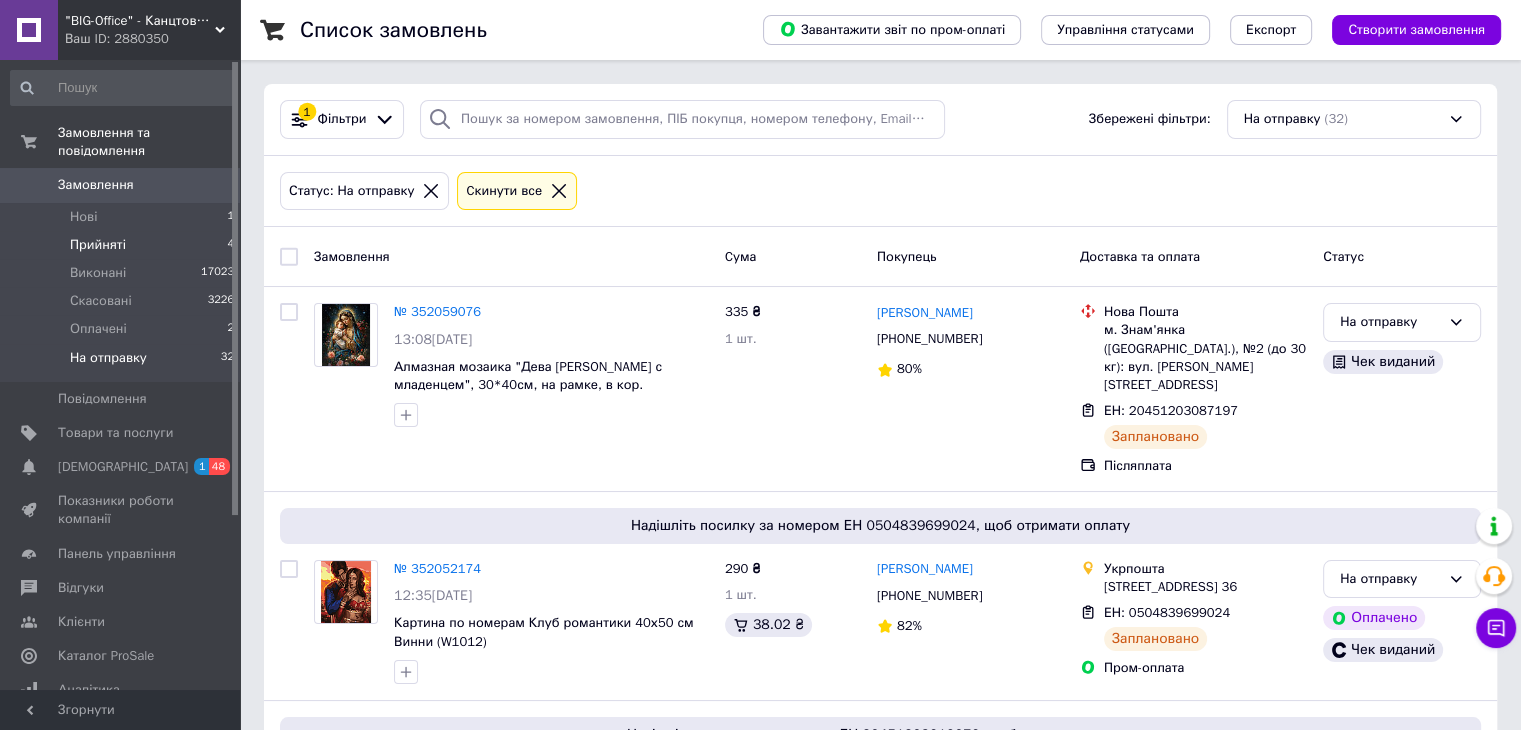 click on "Прийняті" at bounding box center (98, 245) 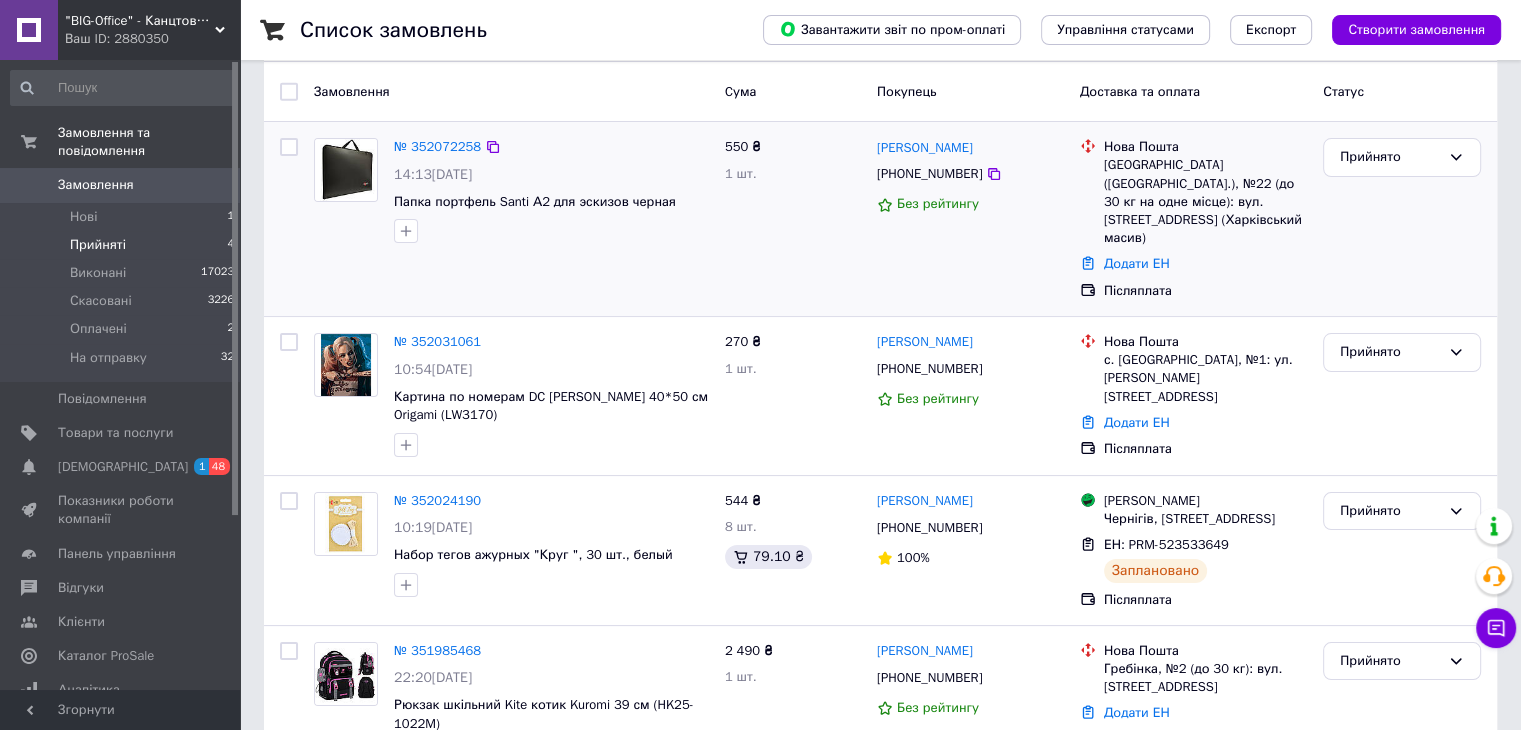 scroll, scrollTop: 200, scrollLeft: 0, axis: vertical 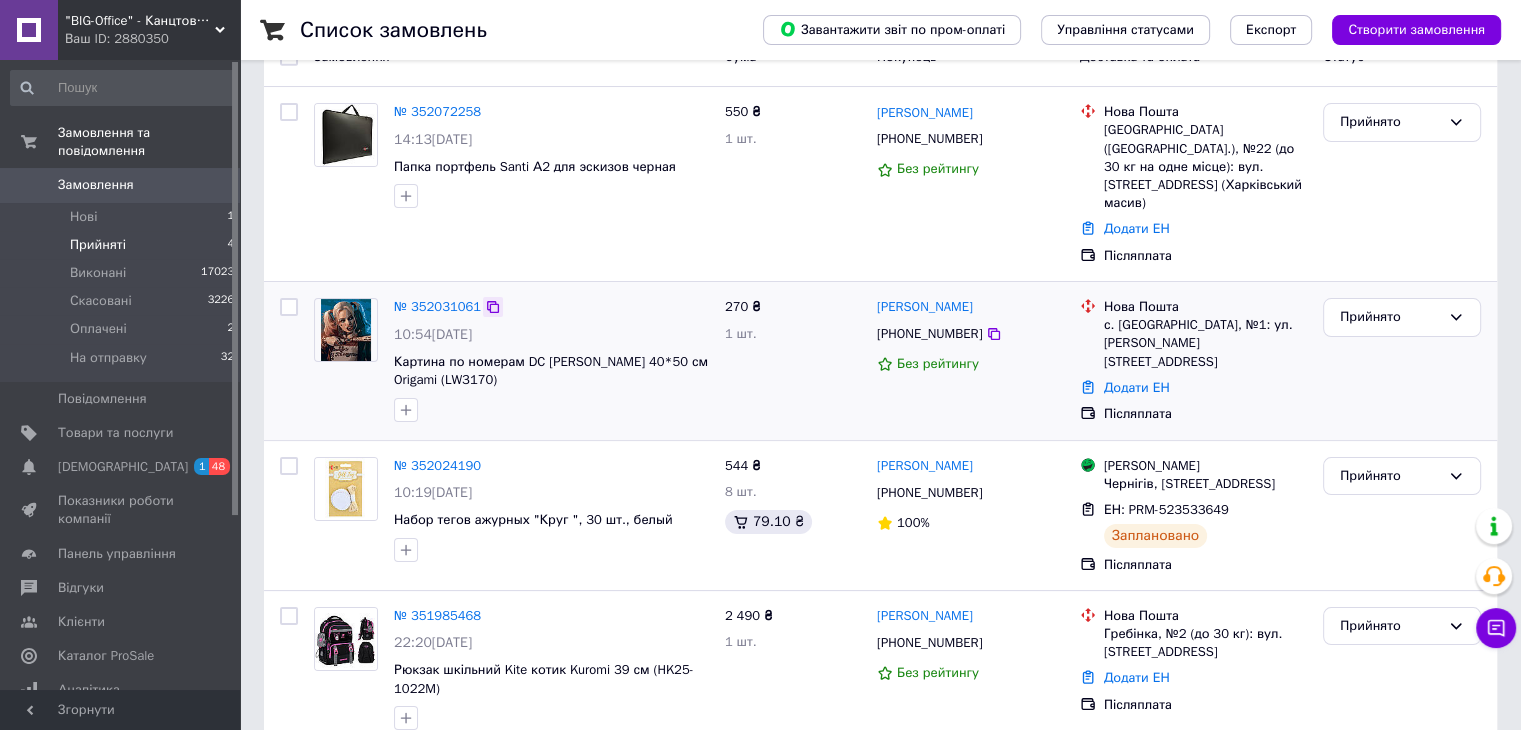click 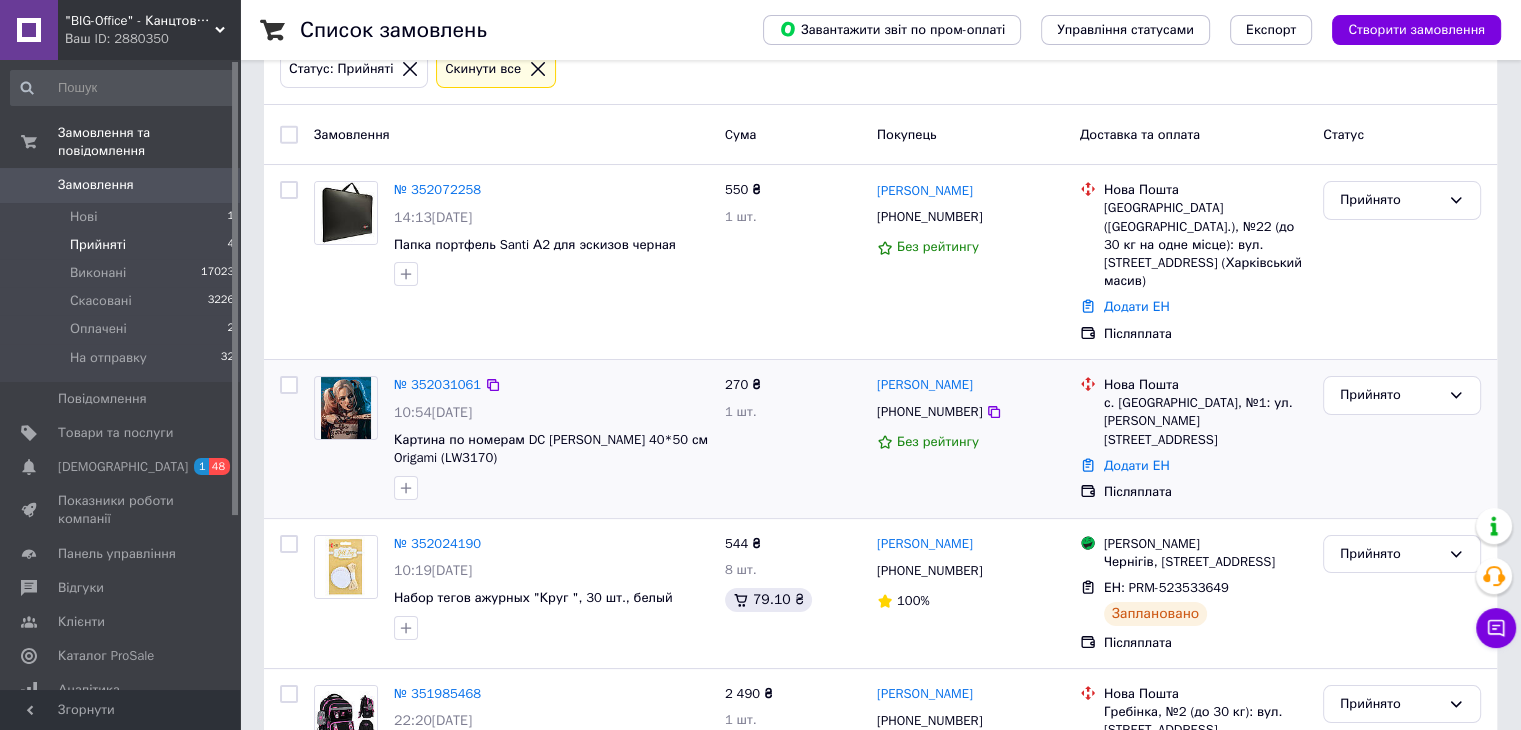 scroll, scrollTop: 0, scrollLeft: 0, axis: both 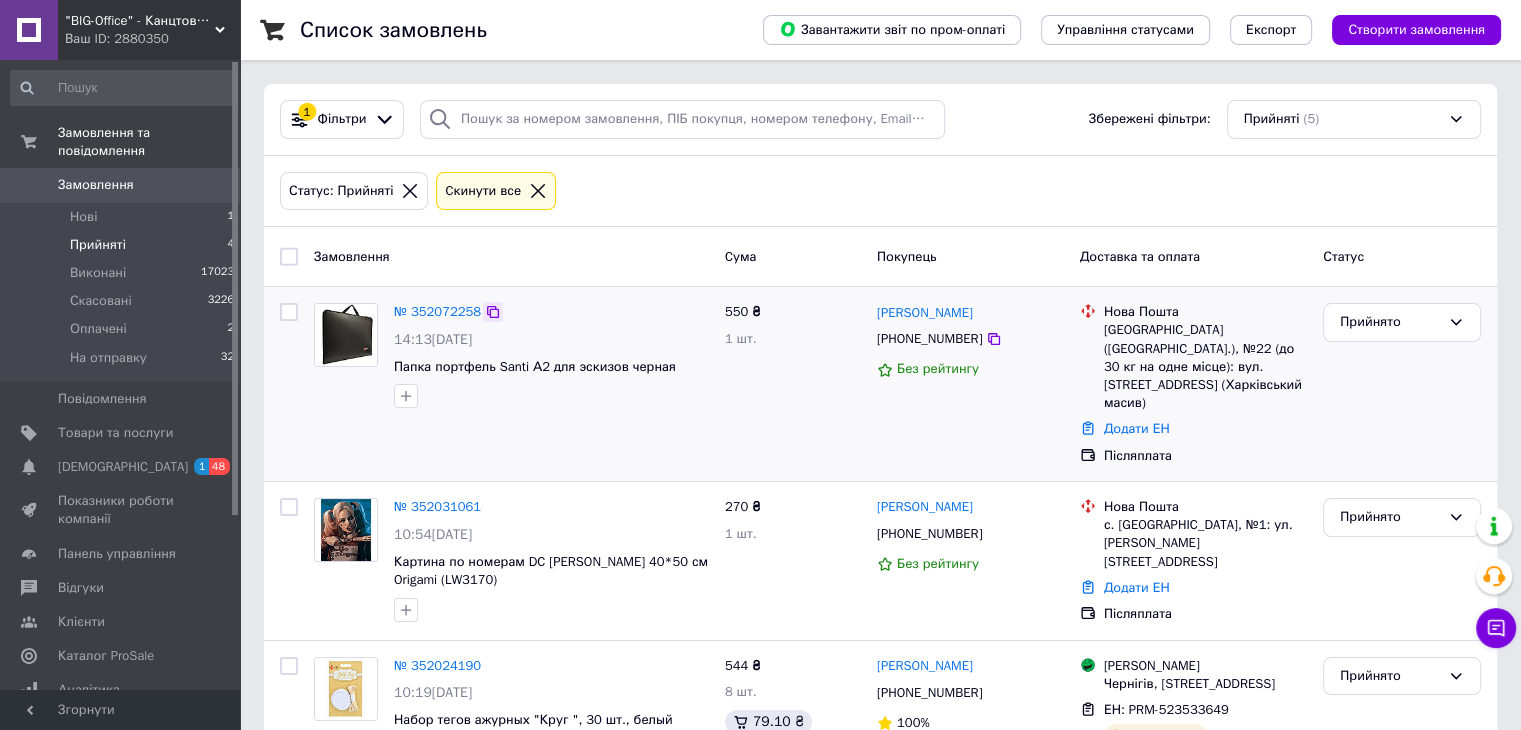 click 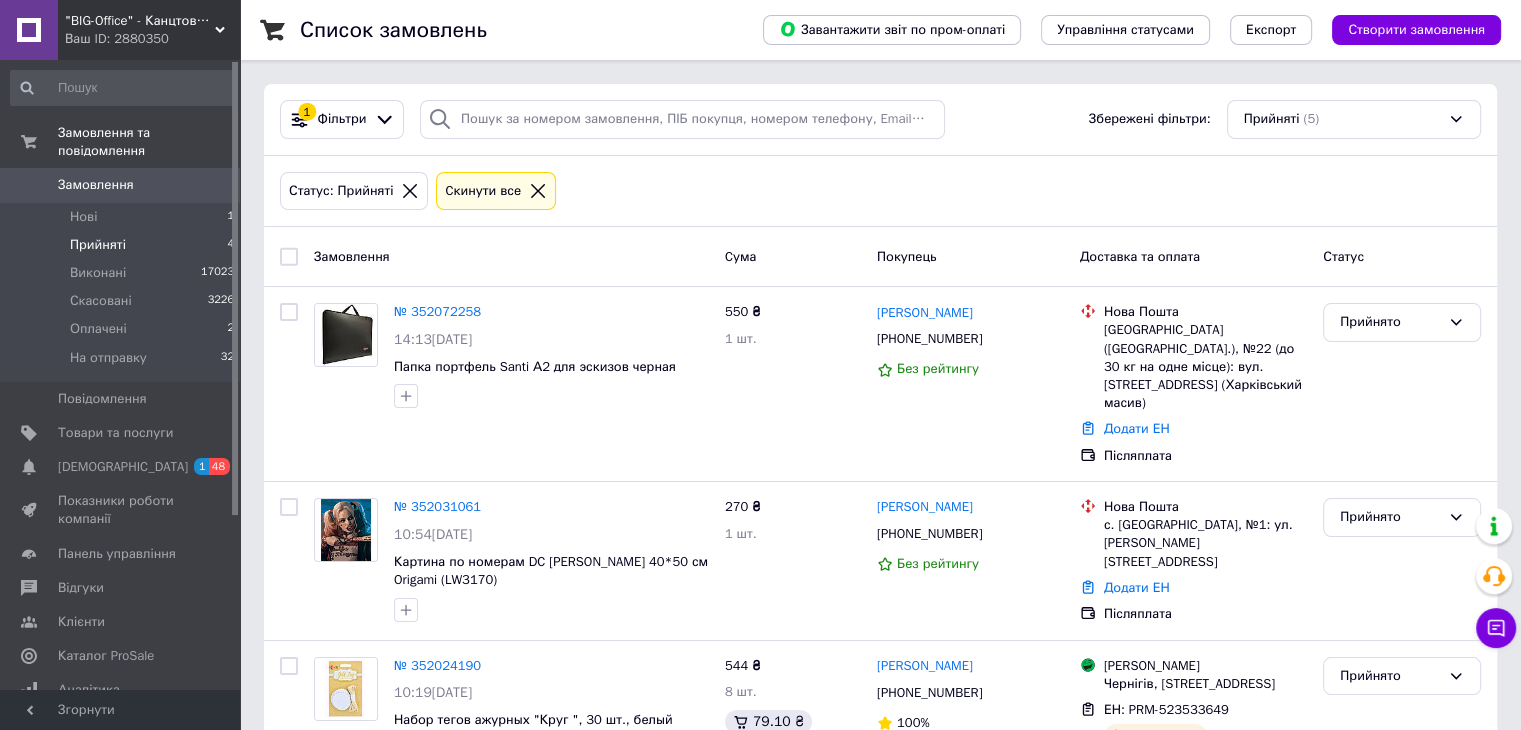 click 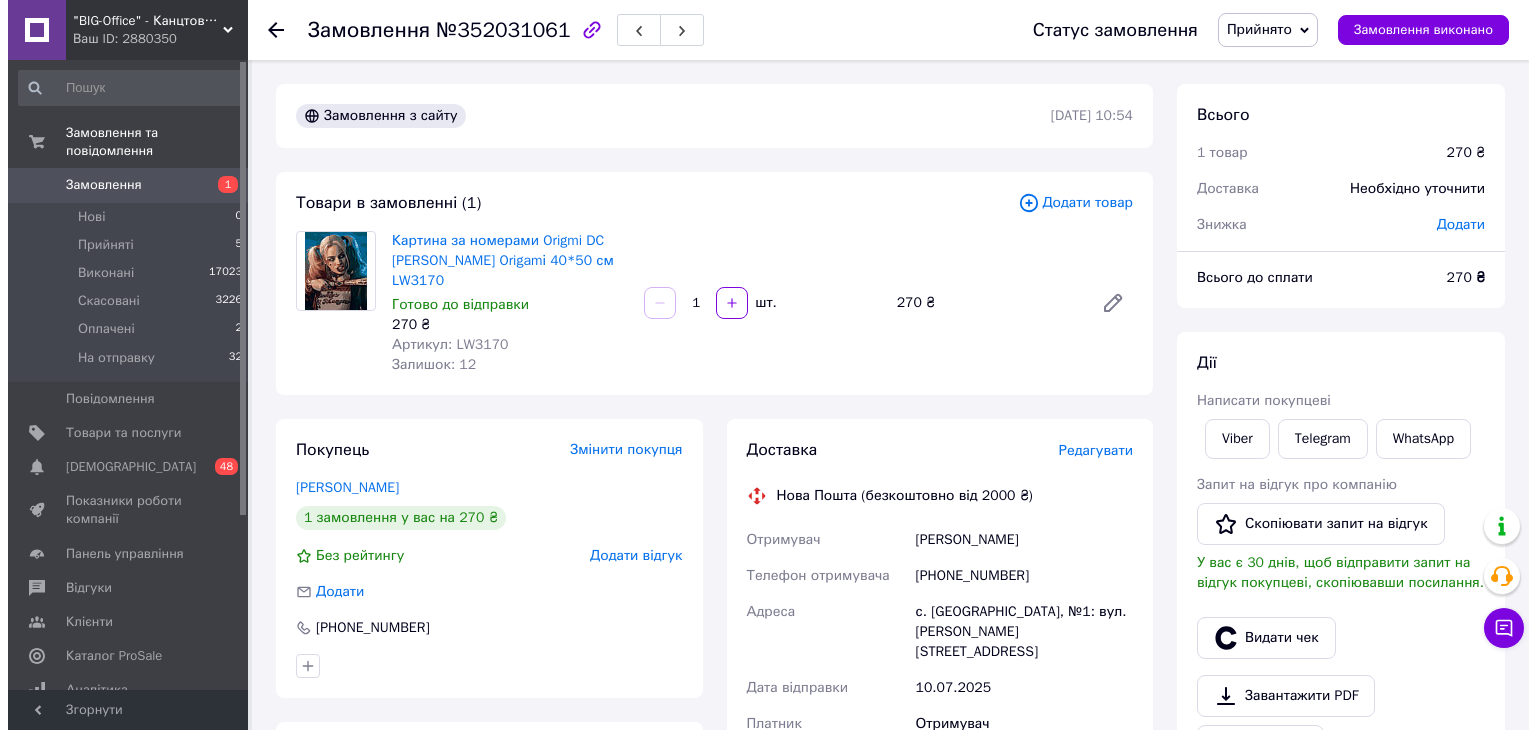 scroll, scrollTop: 0, scrollLeft: 0, axis: both 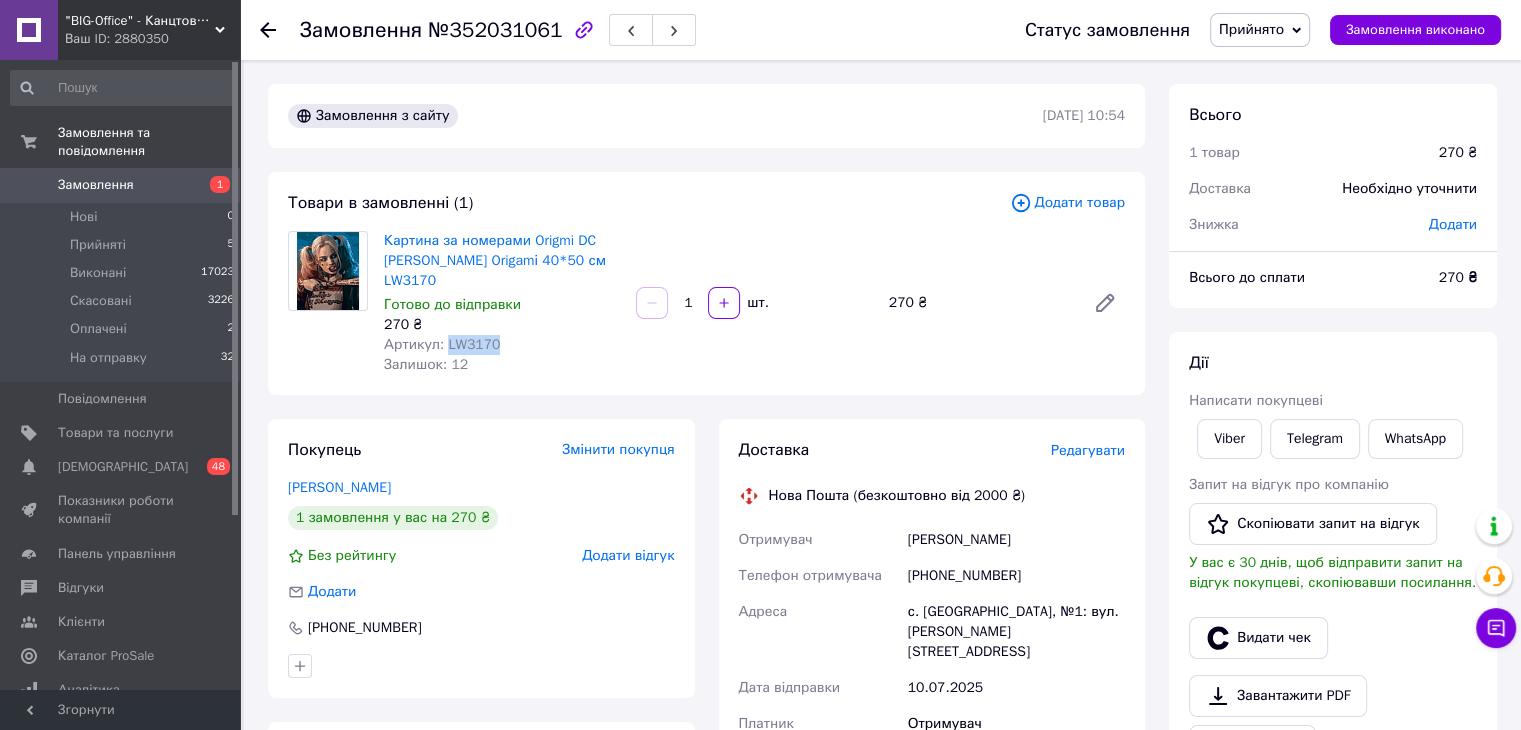 drag, startPoint x: 443, startPoint y: 337, endPoint x: 512, endPoint y: 338, distance: 69.00725 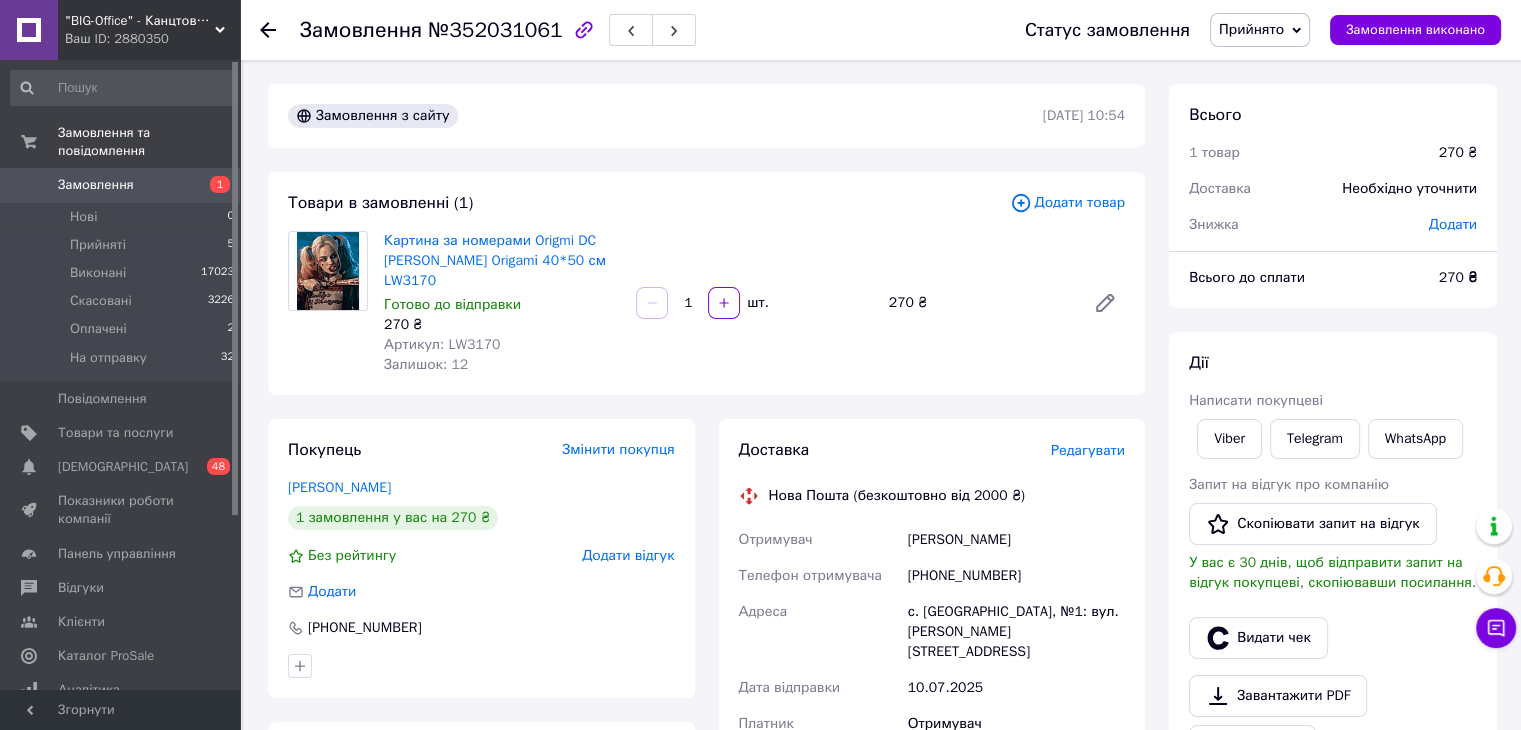 click on "Редагувати" at bounding box center (1088, 450) 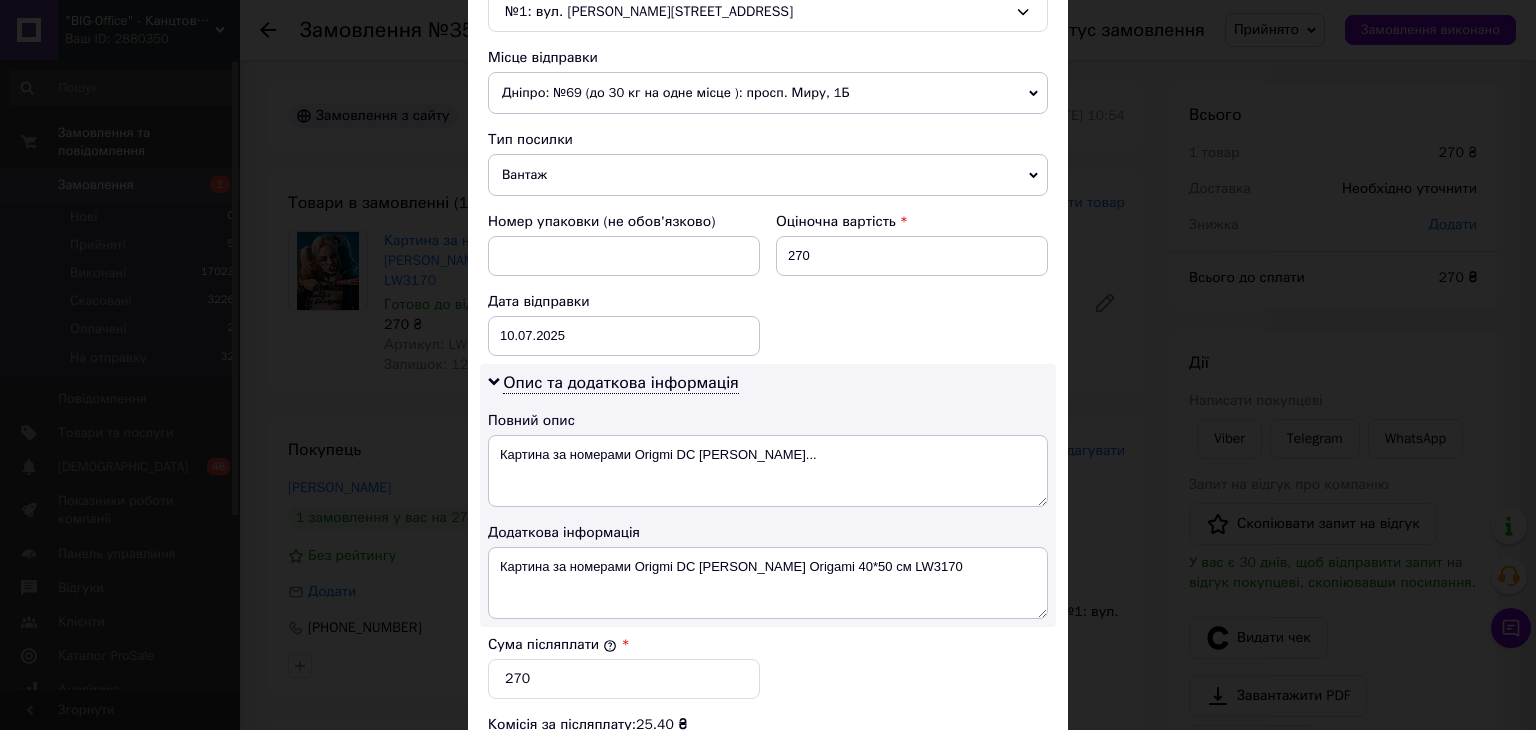 scroll, scrollTop: 700, scrollLeft: 0, axis: vertical 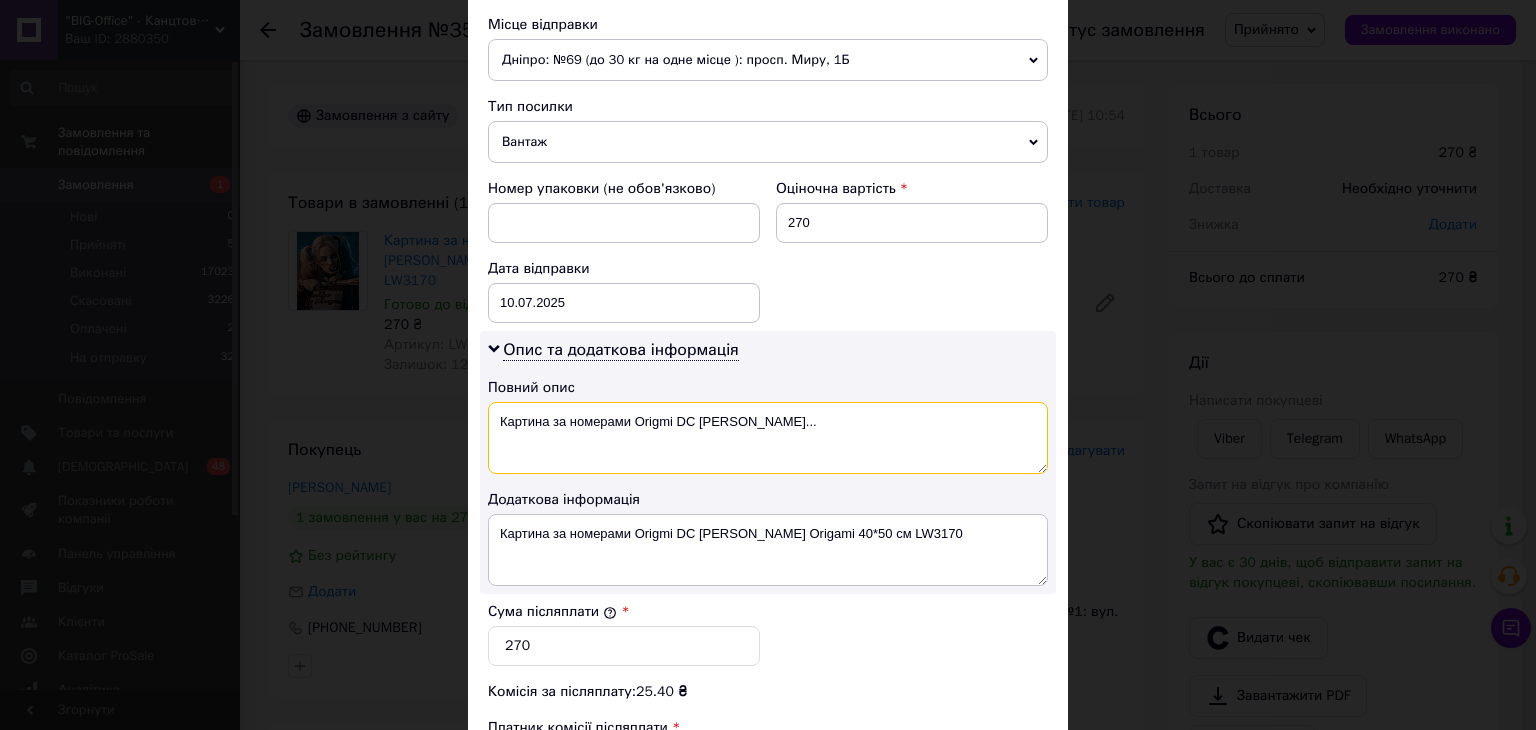 drag, startPoint x: 635, startPoint y: 414, endPoint x: 877, endPoint y: 416, distance: 242.00827 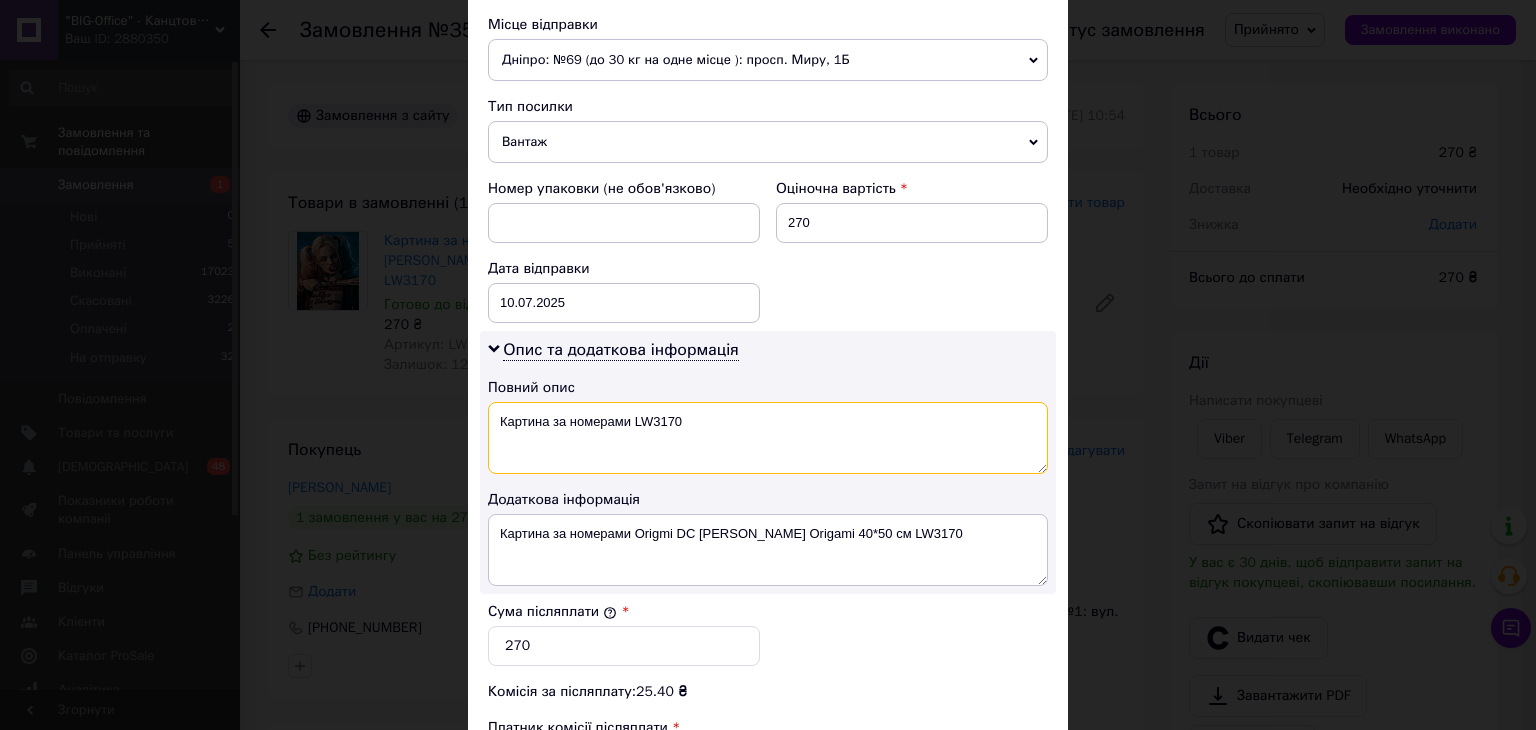 type on "Картина за номерами LW3170" 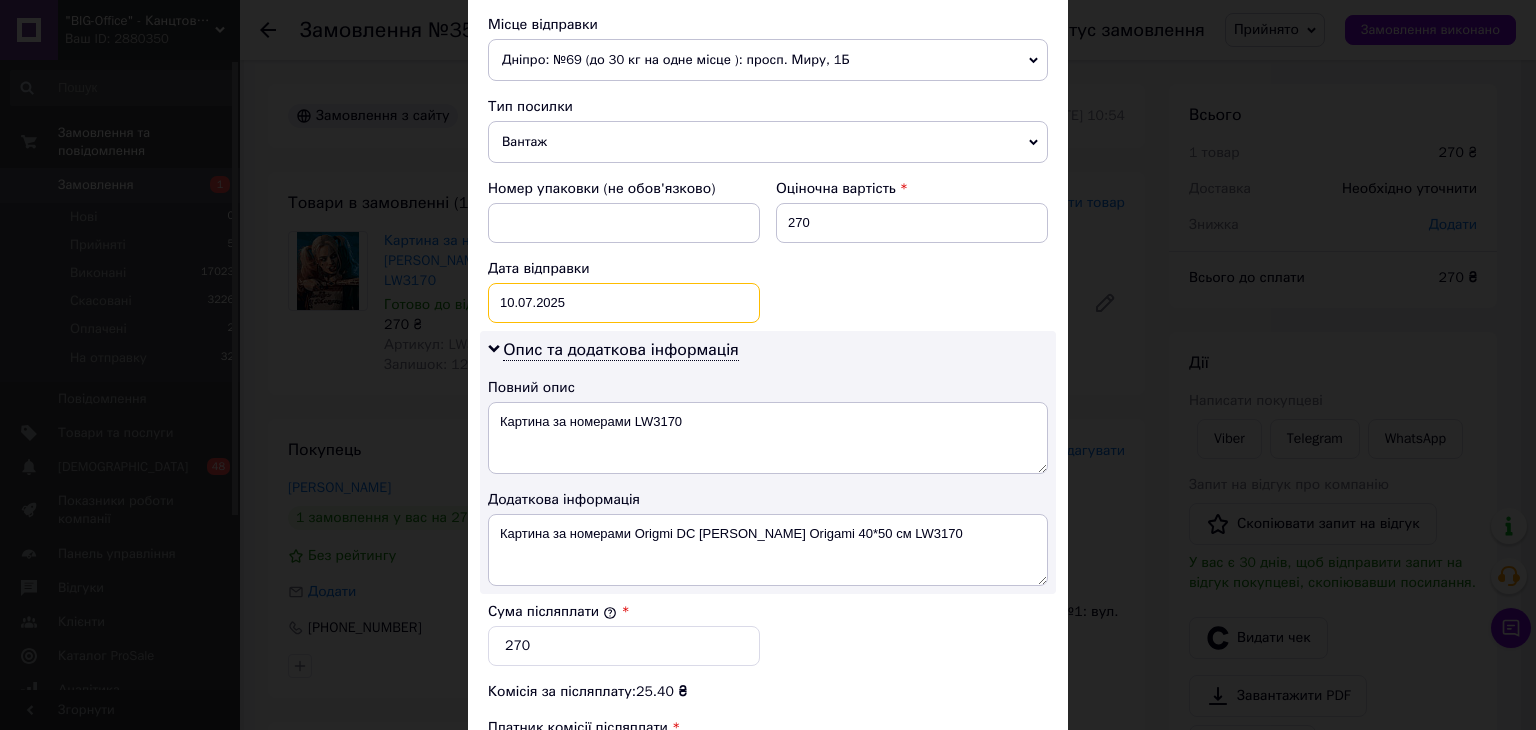 click on "[DATE] < 2025 > < Июль > Пн Вт Ср Чт Пт Сб Вс 30 1 2 3 4 5 6 7 8 9 10 11 12 13 14 15 16 17 18 19 20 21 22 23 24 25 26 27 28 29 30 31 1 2 3 4 5 6 7 8 9 10" at bounding box center [624, 303] 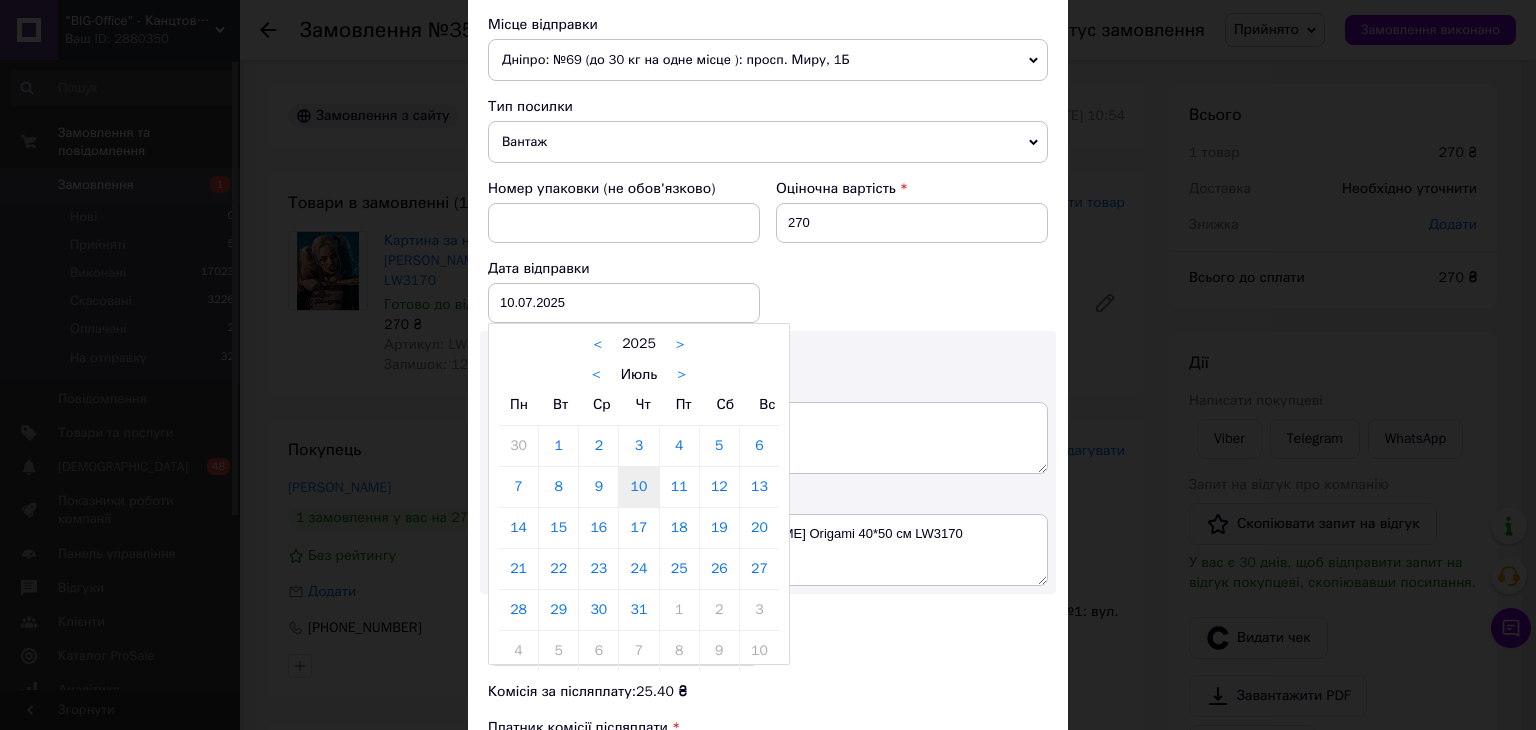 click at bounding box center [768, 365] 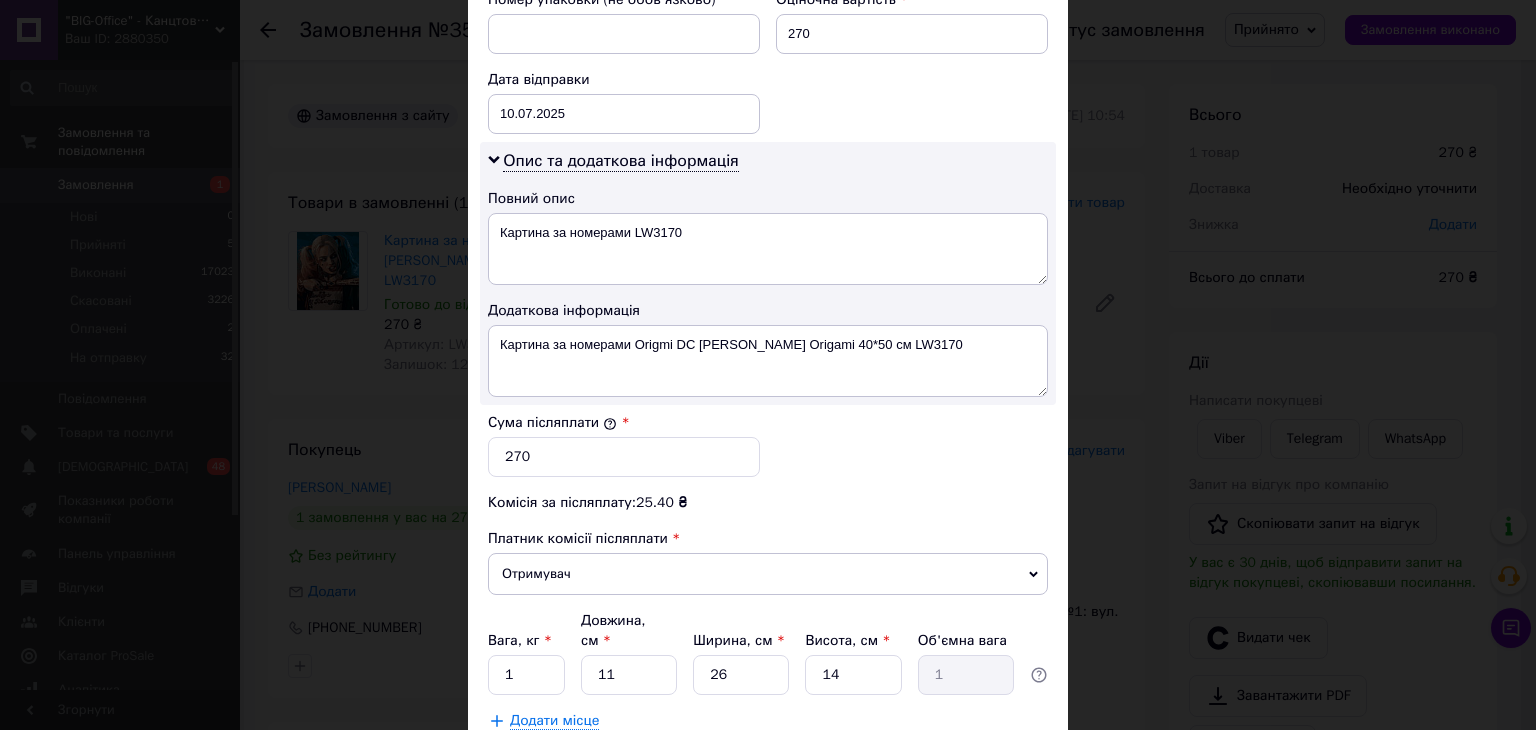 scroll, scrollTop: 900, scrollLeft: 0, axis: vertical 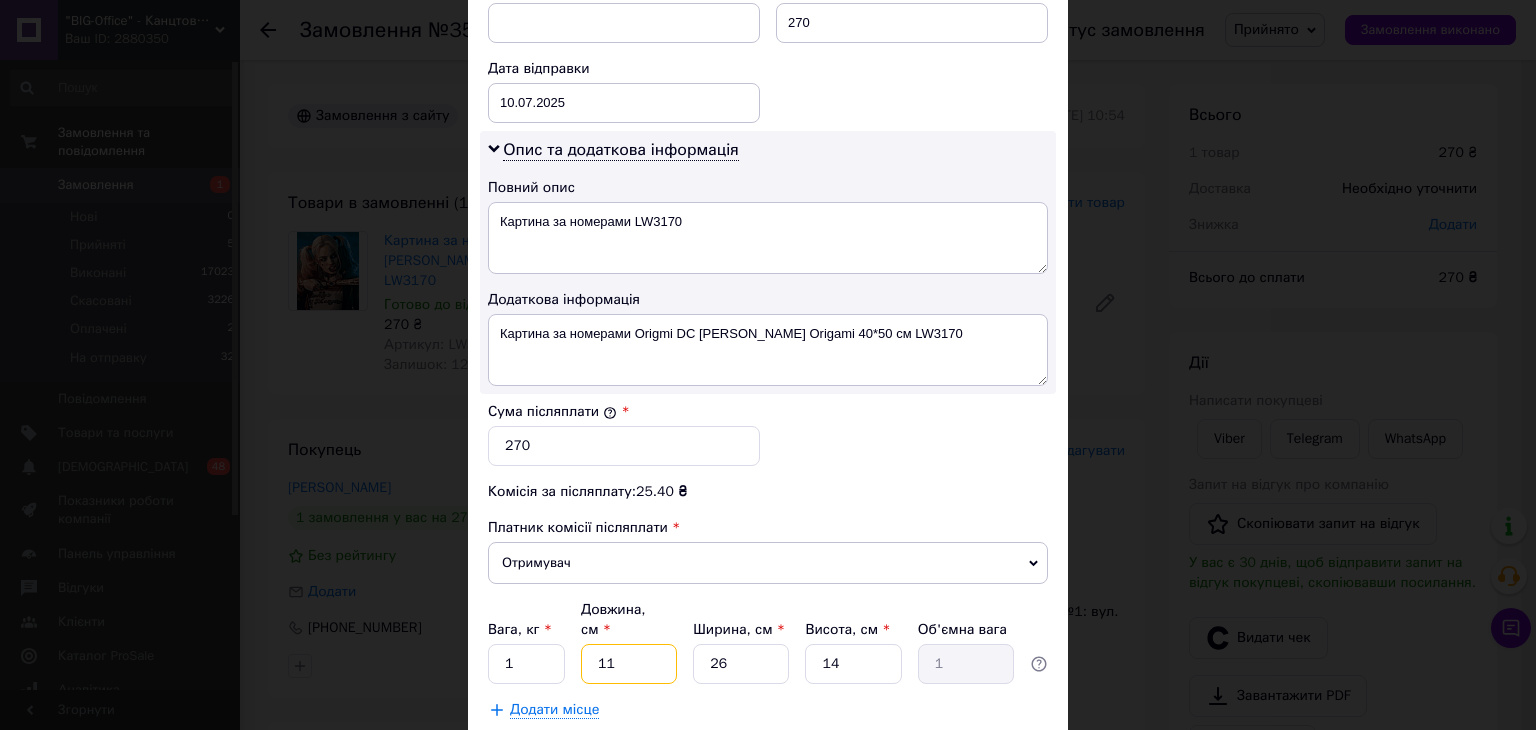click on "11" at bounding box center (629, 664) 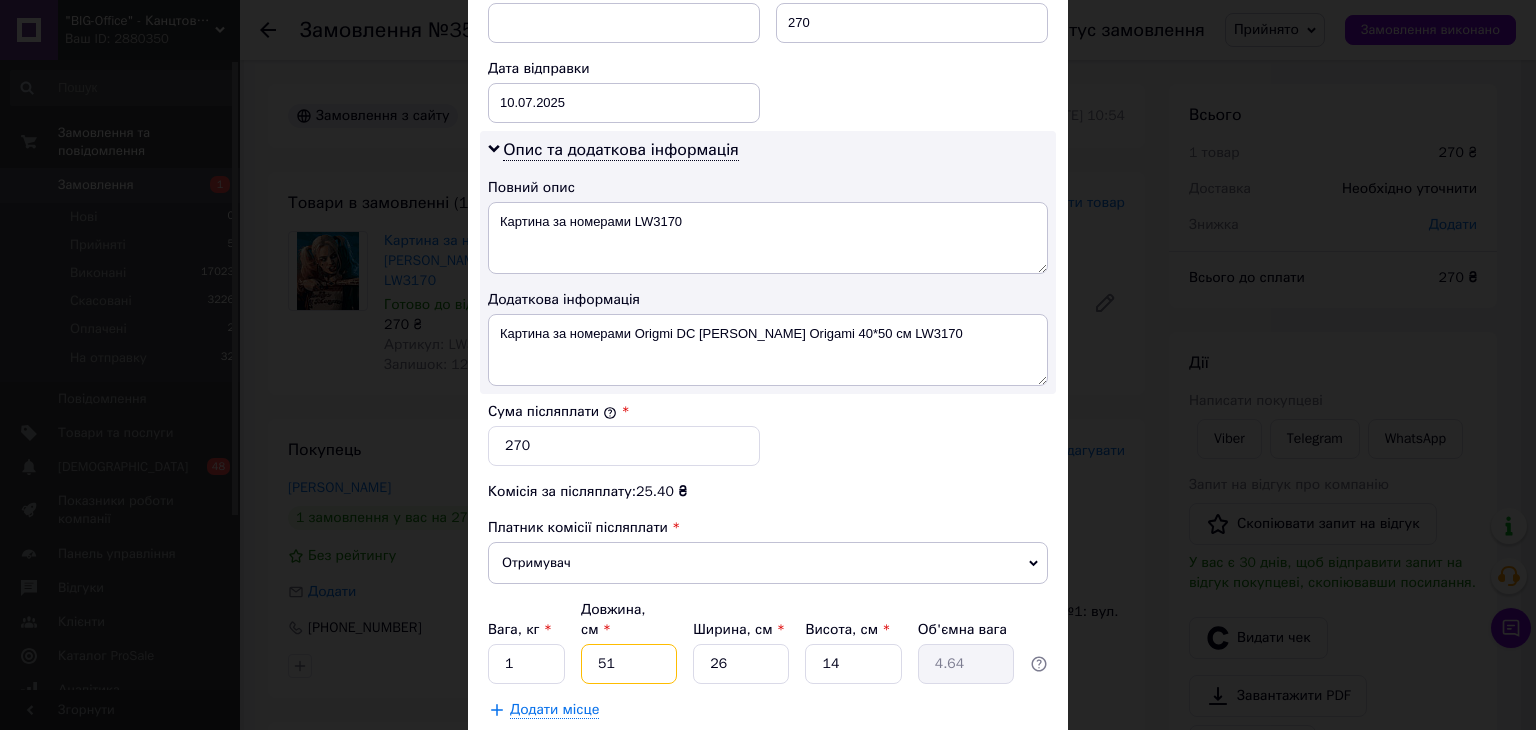 type on "51" 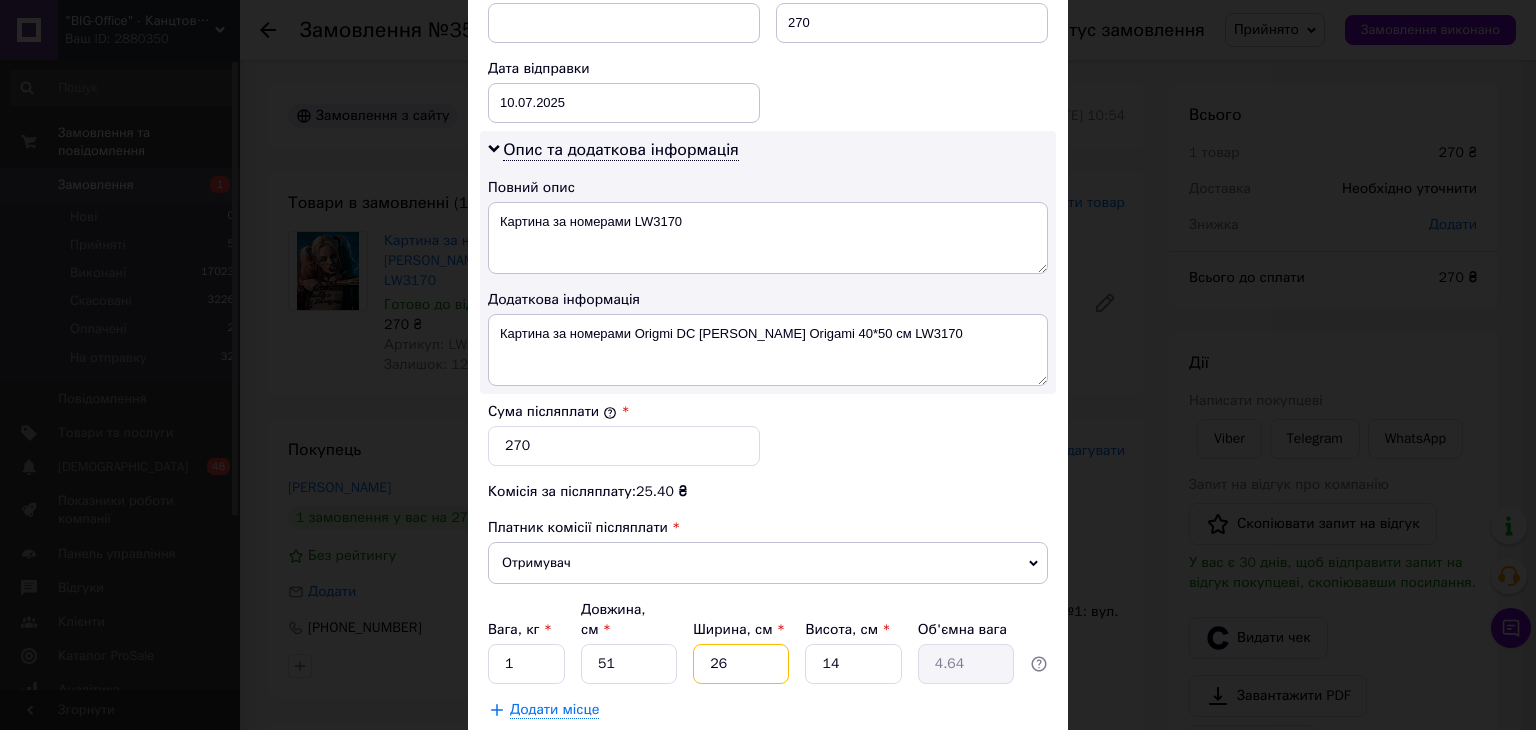 drag, startPoint x: 706, startPoint y: 629, endPoint x: 765, endPoint y: 629, distance: 59 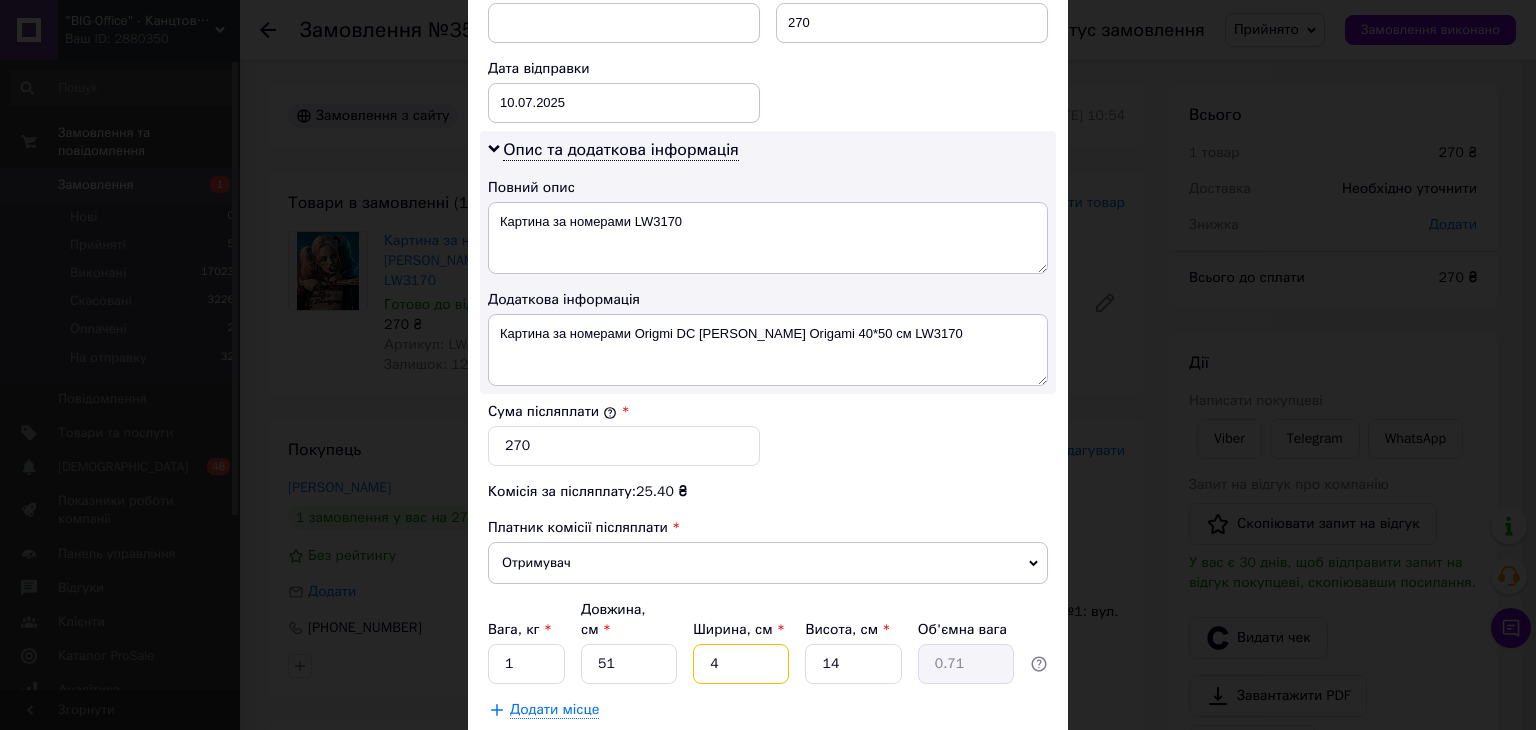 type on "41" 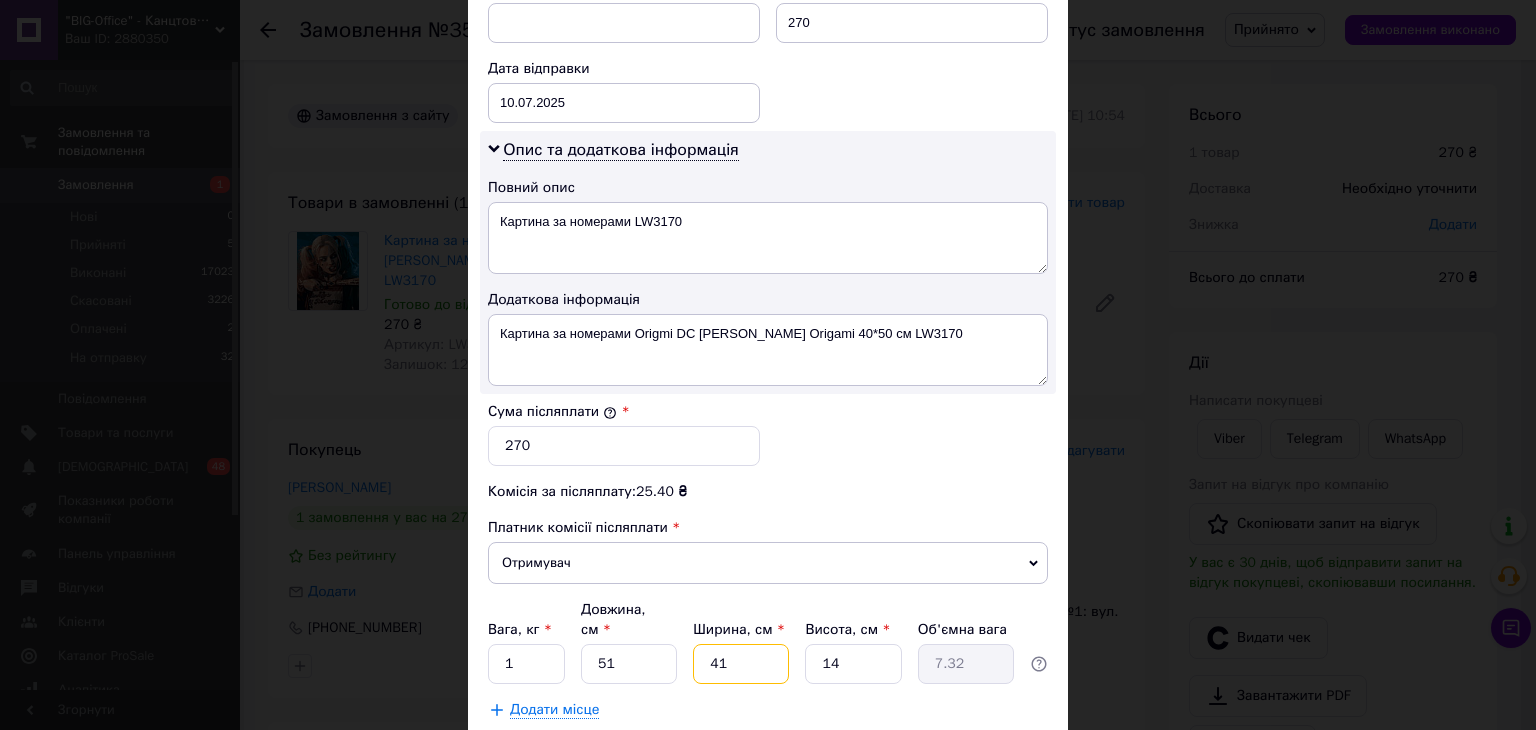 type on "41" 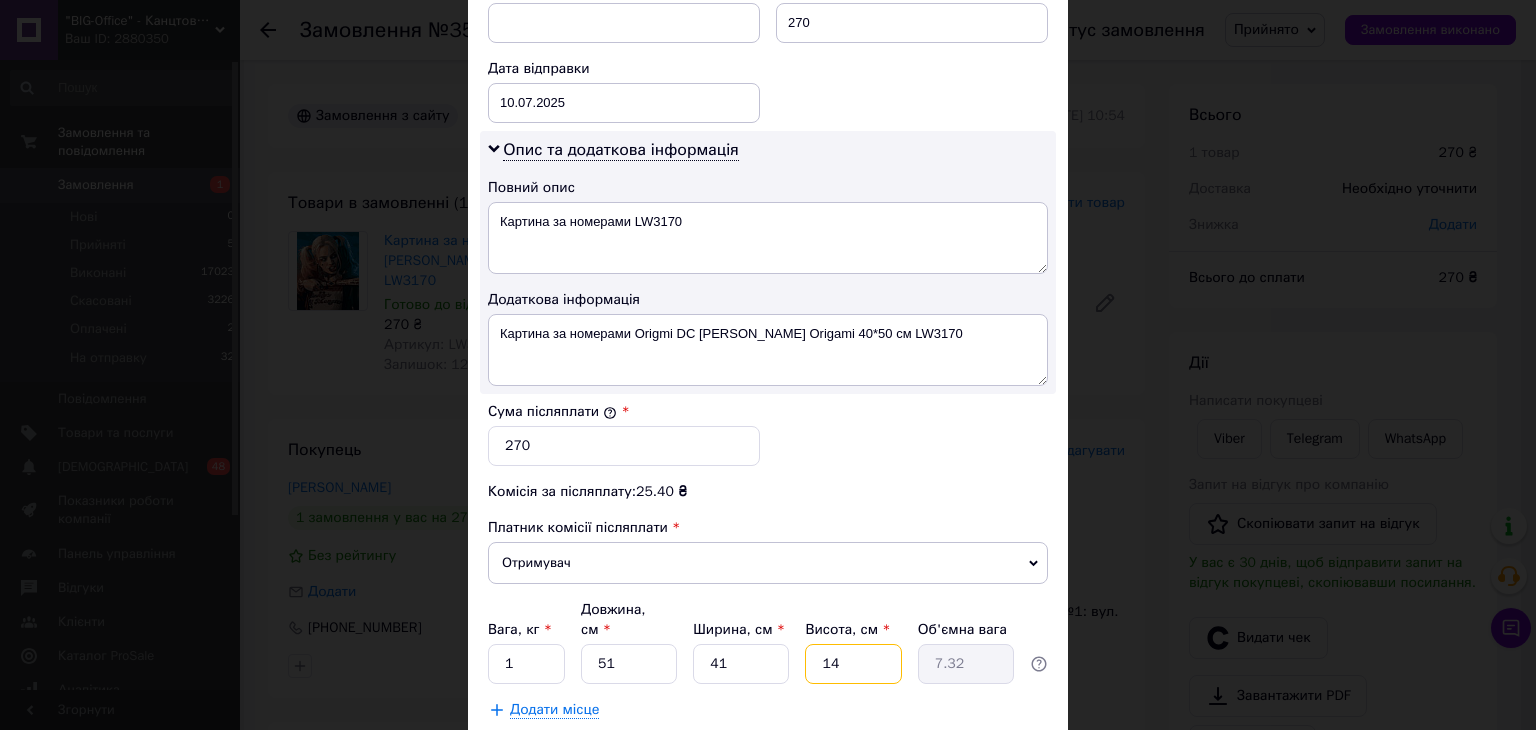 drag, startPoint x: 818, startPoint y: 633, endPoint x: 866, endPoint y: 633, distance: 48 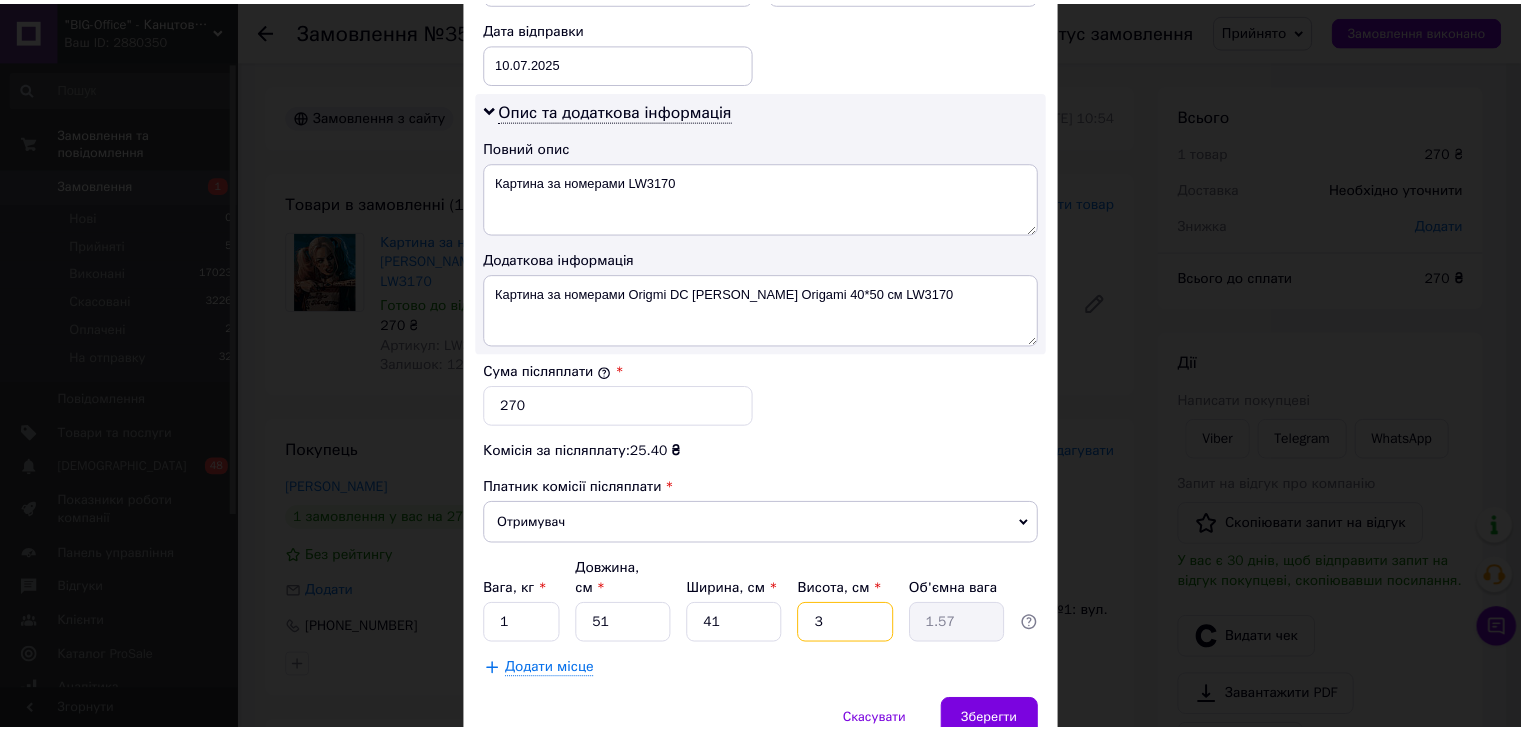 scroll, scrollTop: 1000, scrollLeft: 0, axis: vertical 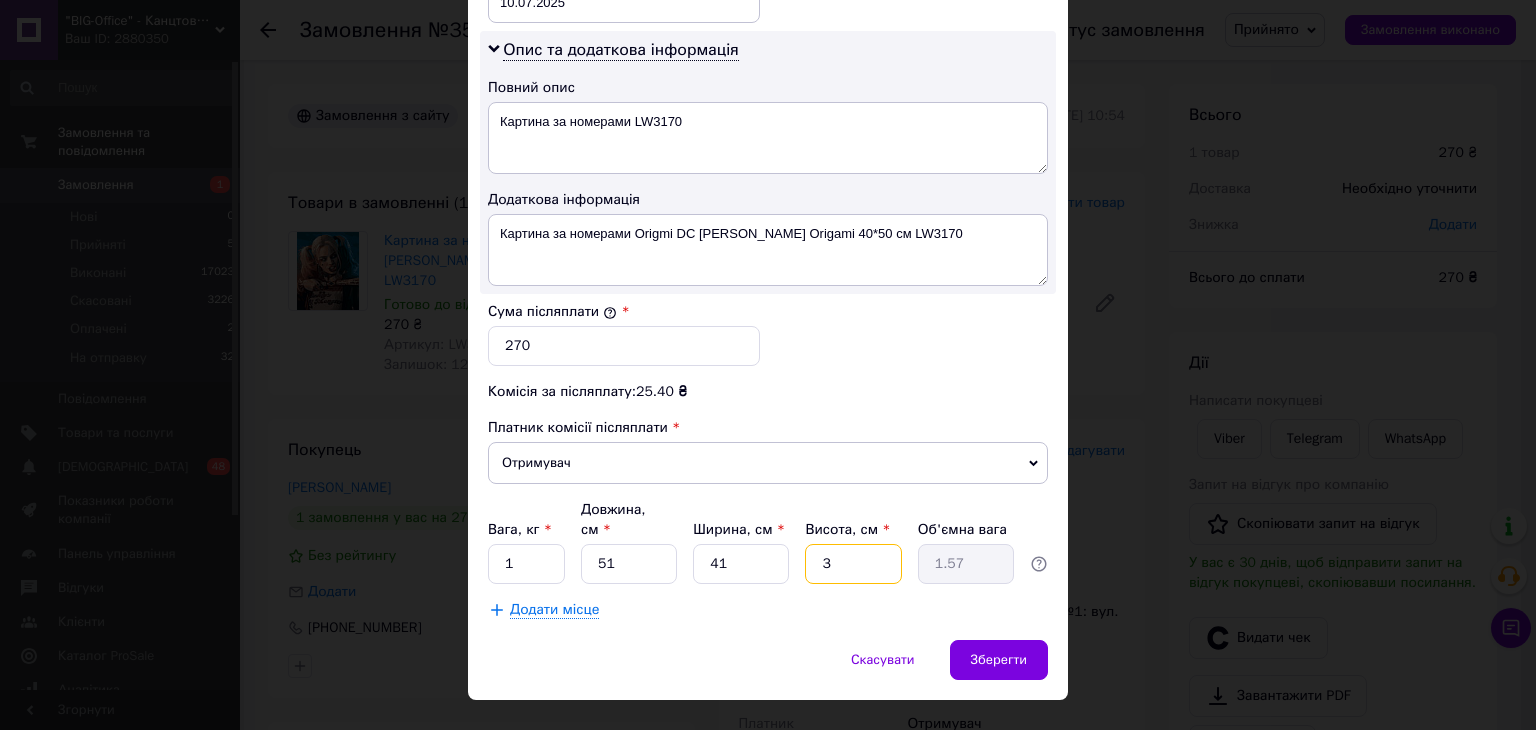 type on "3" 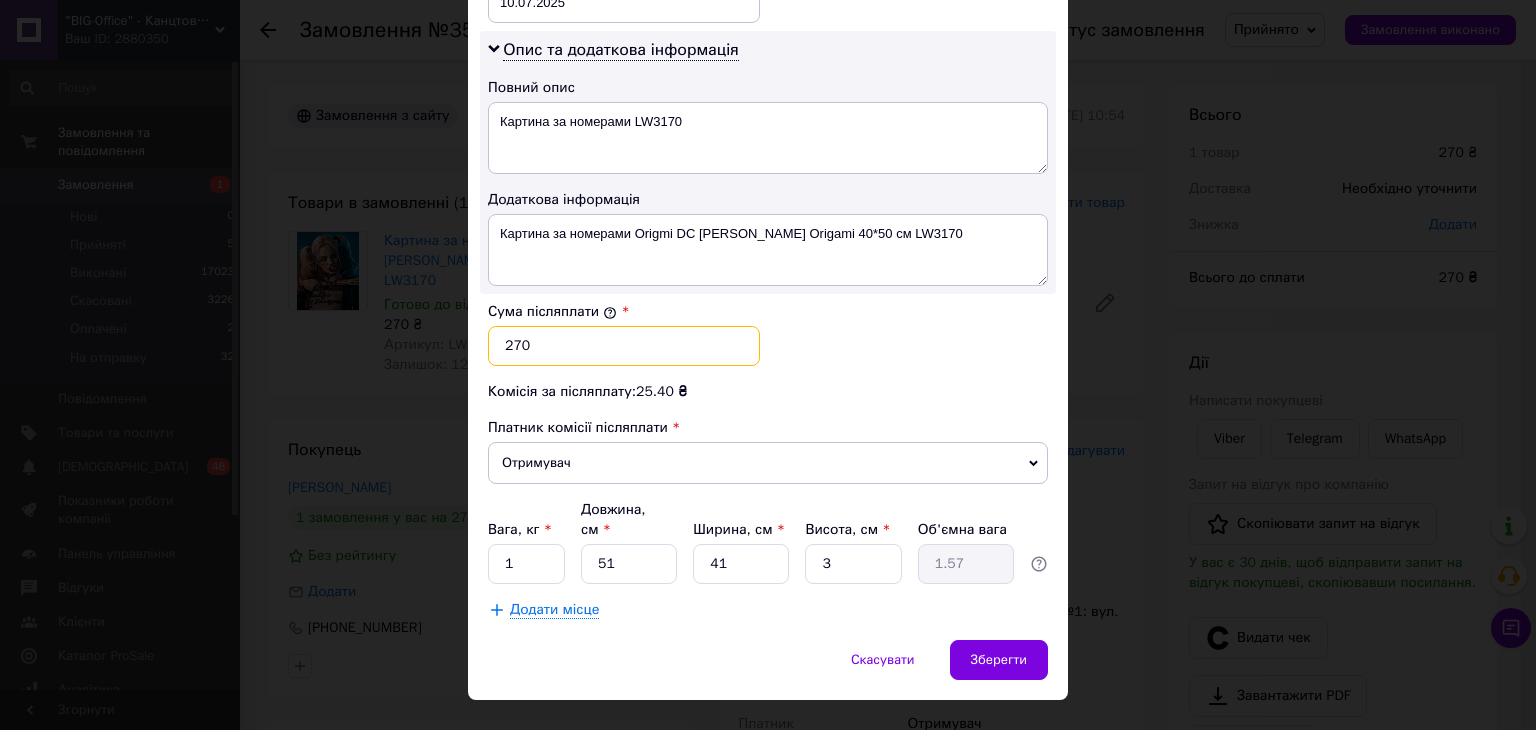drag, startPoint x: 510, startPoint y: 342, endPoint x: 489, endPoint y: 341, distance: 21.023796 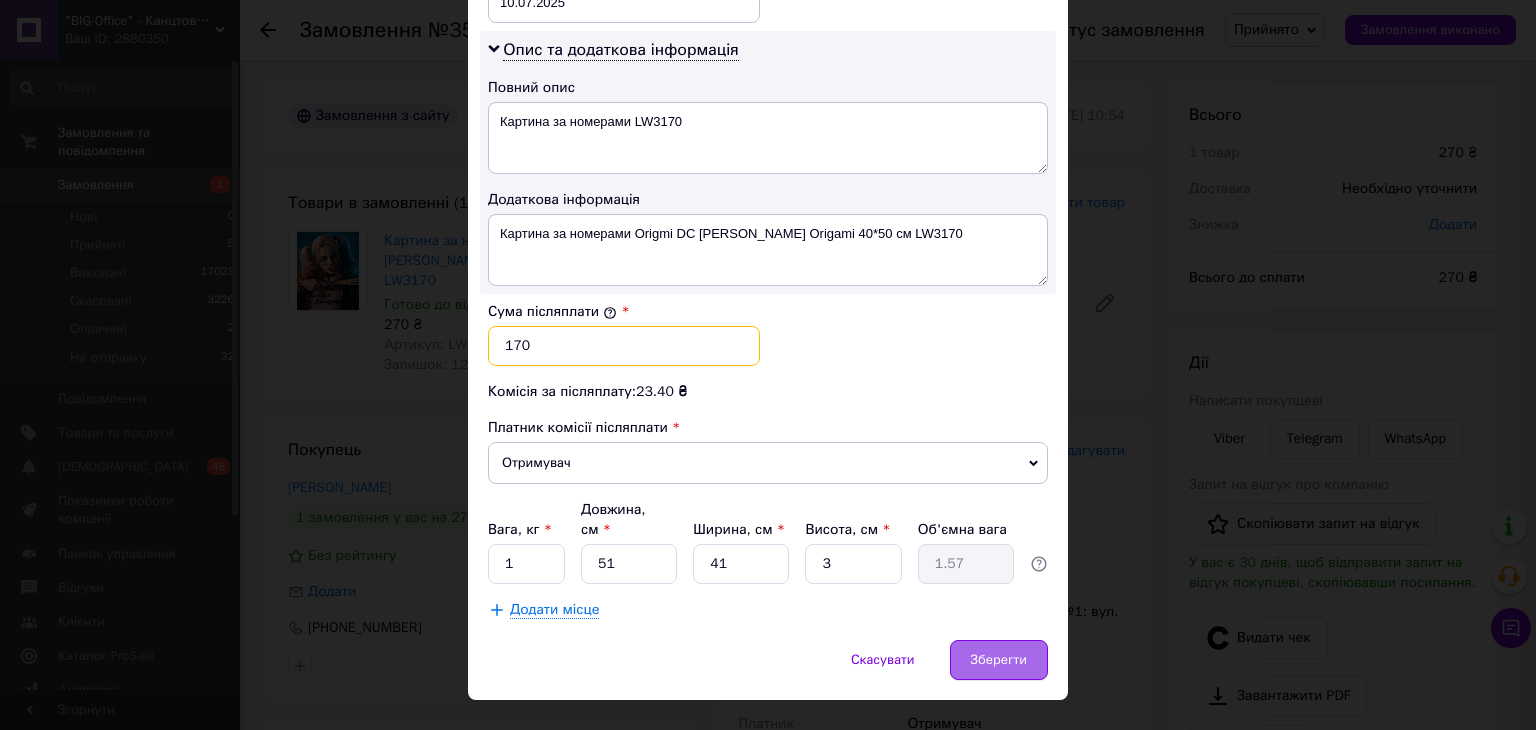 type on "170" 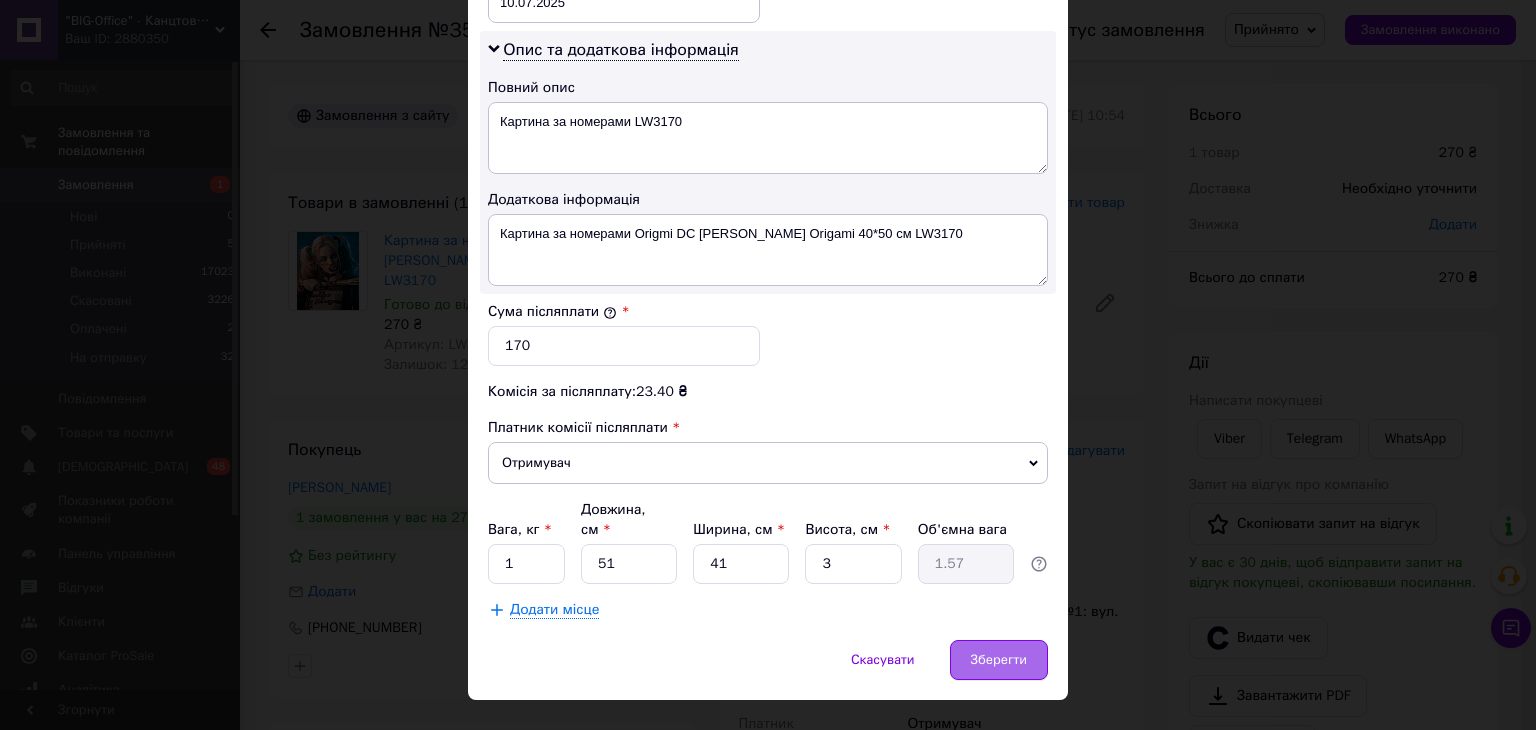click on "Зберегти" at bounding box center [999, 660] 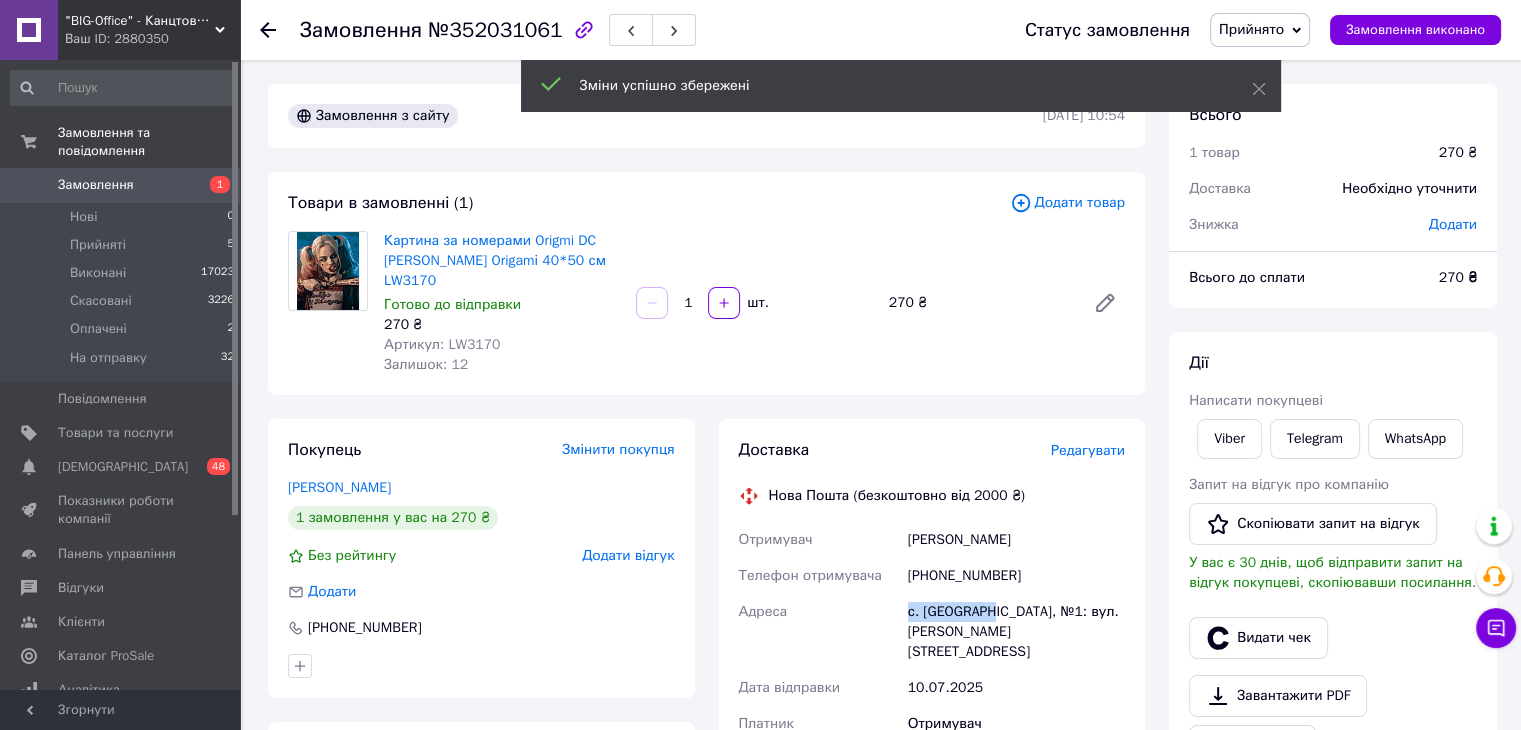 drag, startPoint x: 908, startPoint y: 606, endPoint x: 991, endPoint y: 613, distance: 83.294655 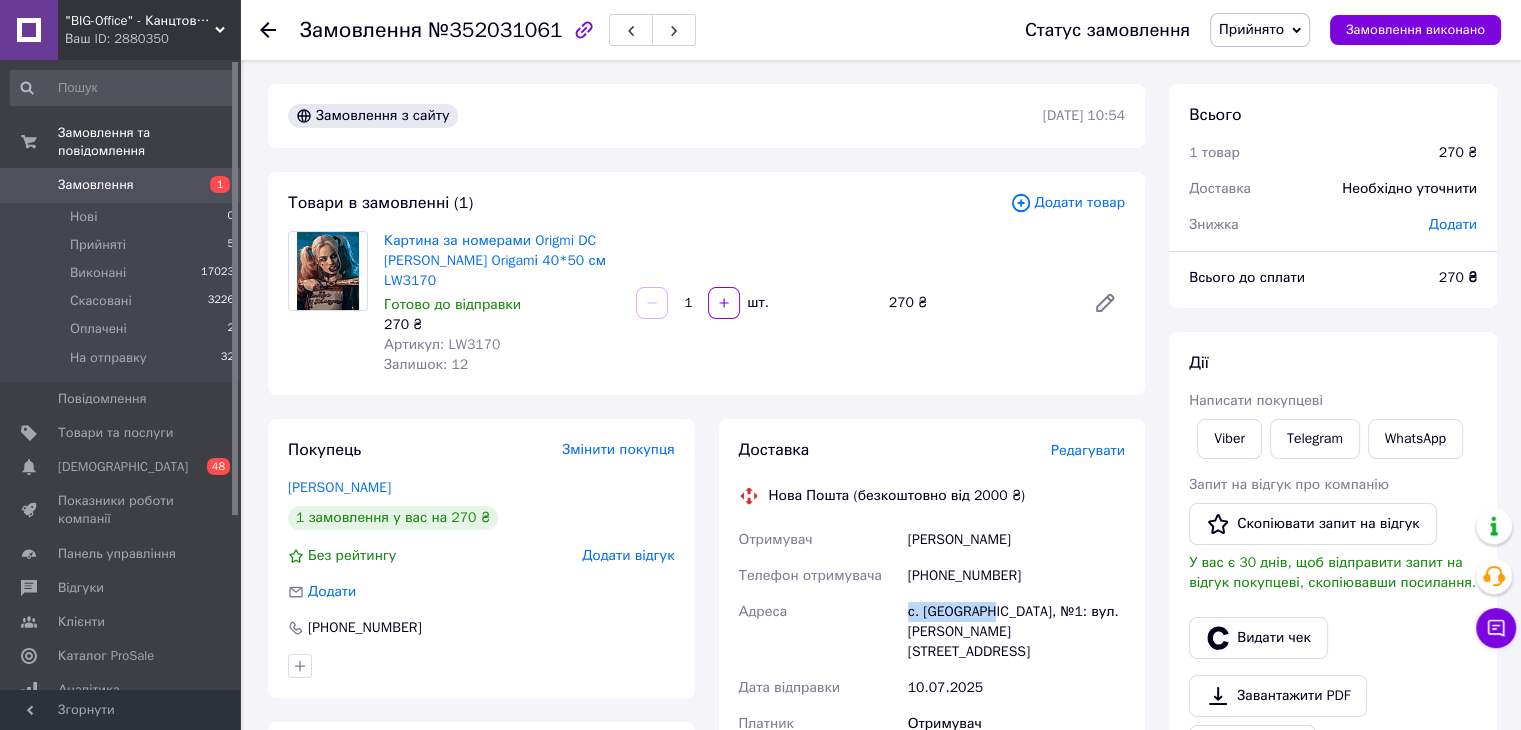 copy on "с. [GEOGRAPHIC_DATA]" 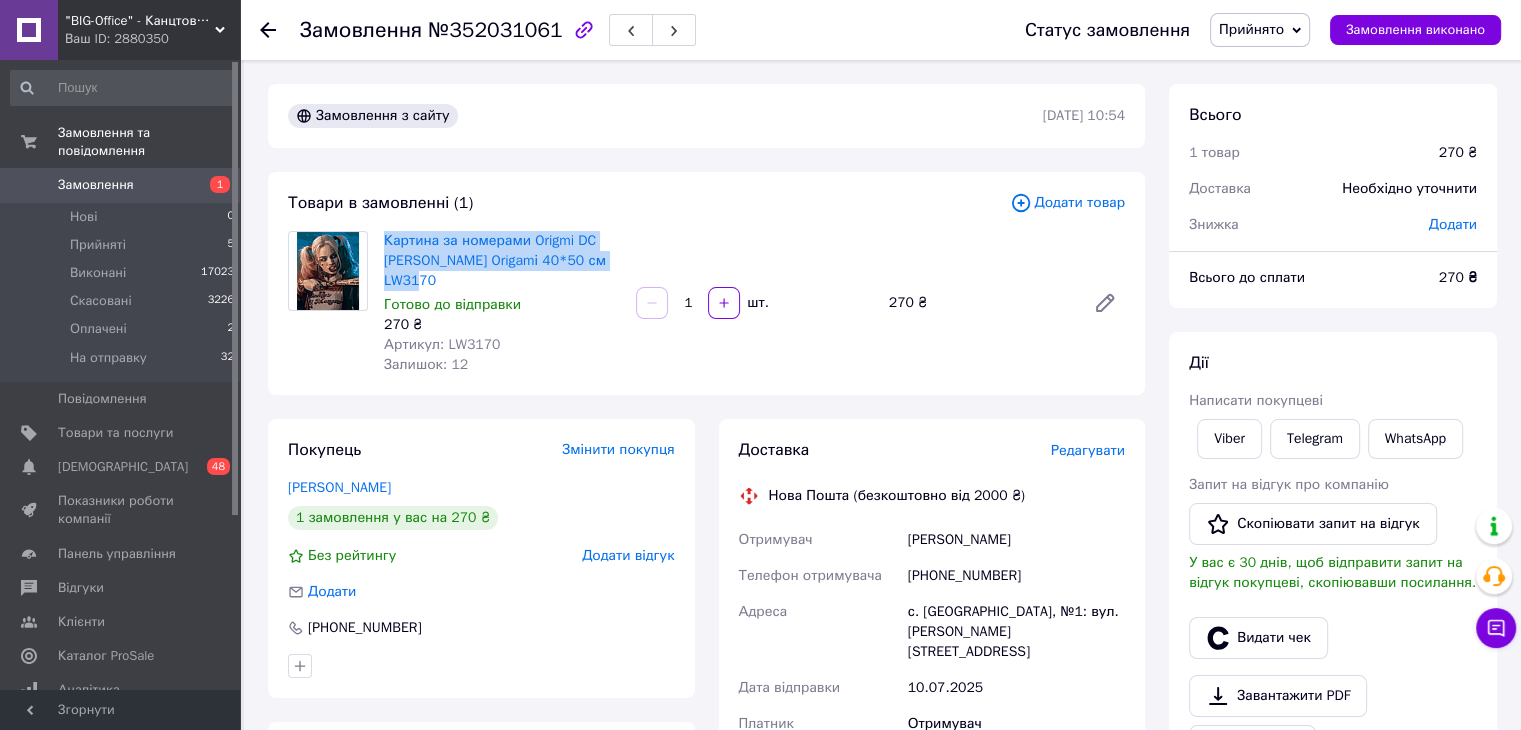 drag, startPoint x: 376, startPoint y: 240, endPoint x: 444, endPoint y: 282, distance: 79.924965 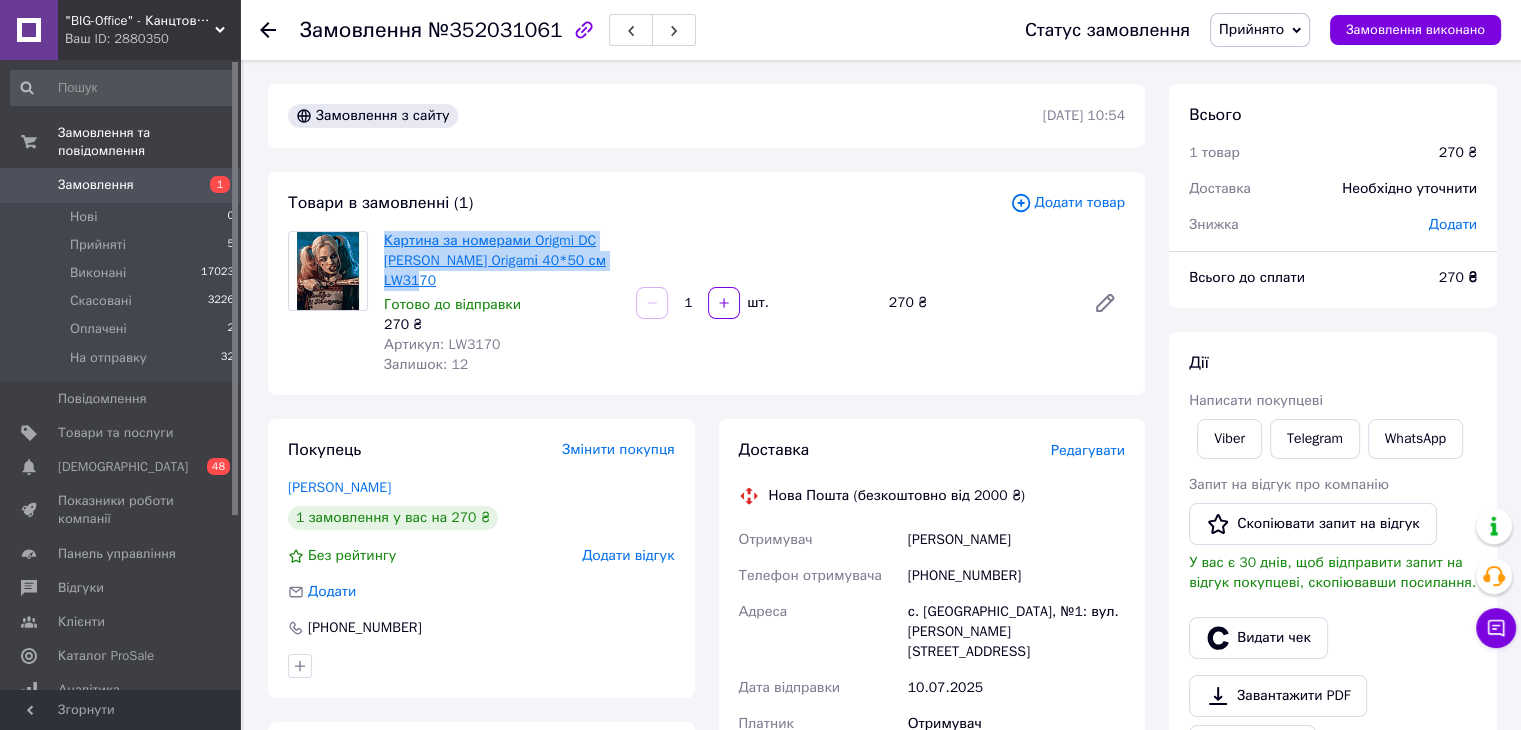 copy on "Картина за номерами Origmi DC [PERSON_NAME] Origamі 40*50 см LW3170" 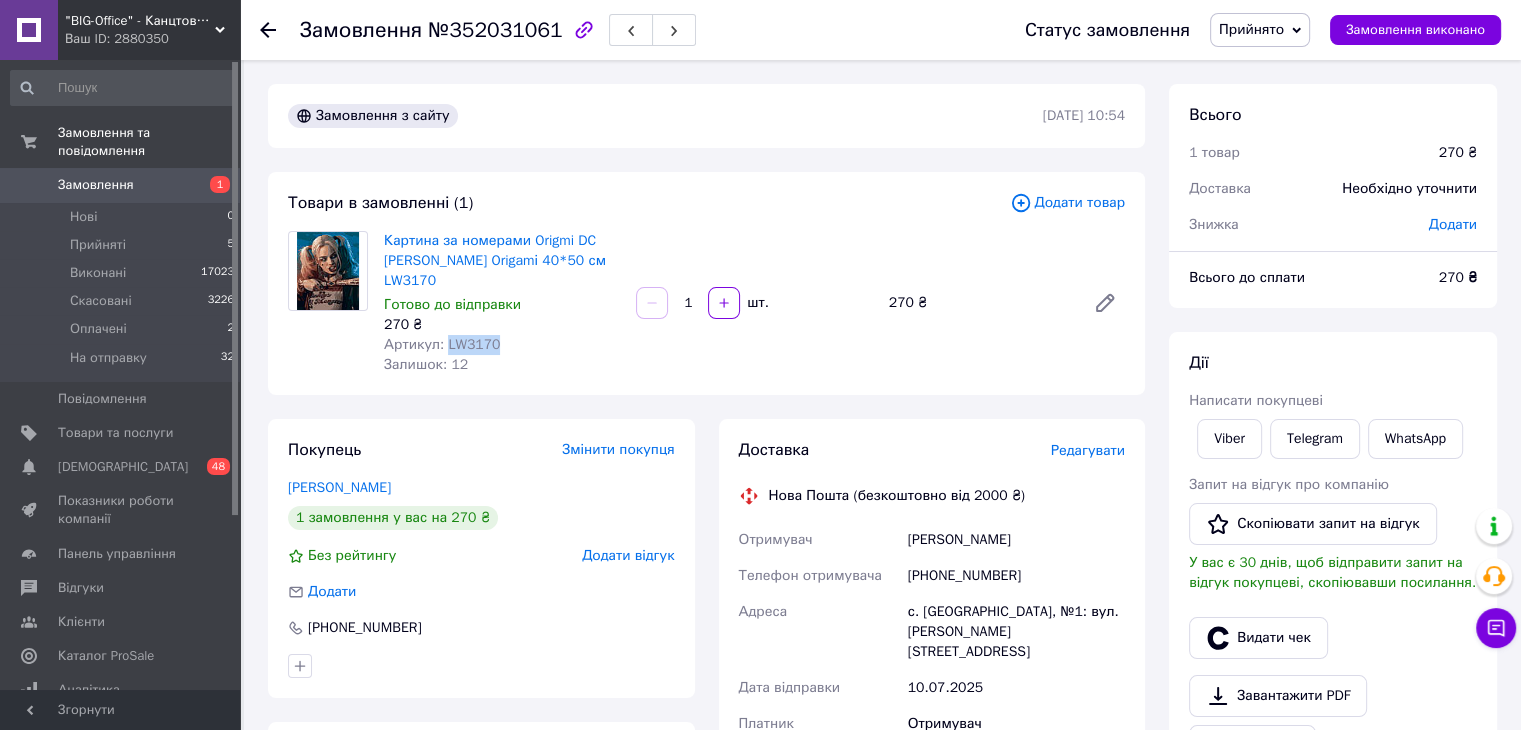 drag, startPoint x: 444, startPoint y: 348, endPoint x: 514, endPoint y: 337, distance: 70.85902 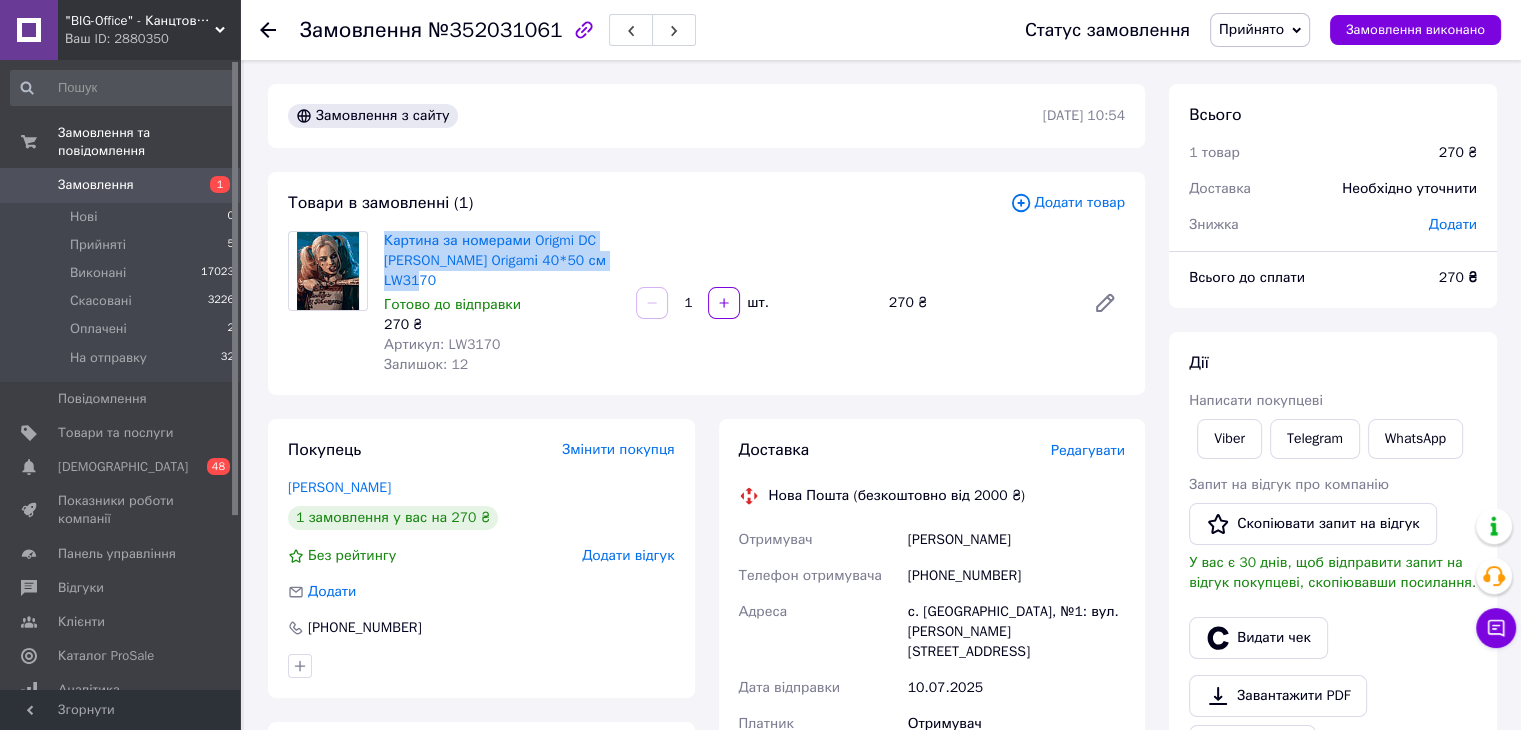 drag, startPoint x: 382, startPoint y: 235, endPoint x: 437, endPoint y: 285, distance: 74.330345 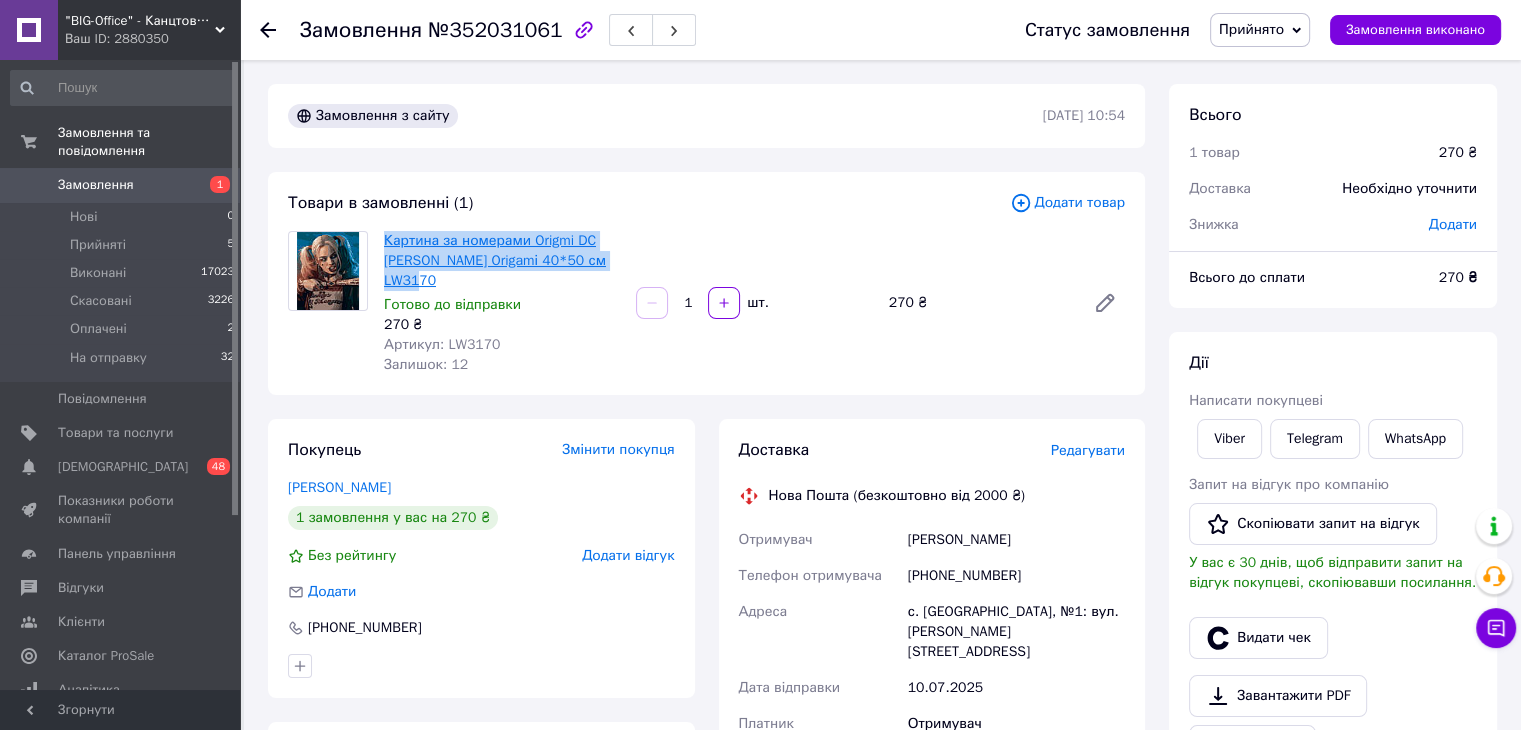 copy on "Картина за номерами Origmi DC [PERSON_NAME] Origamі 40*50 см LW3170" 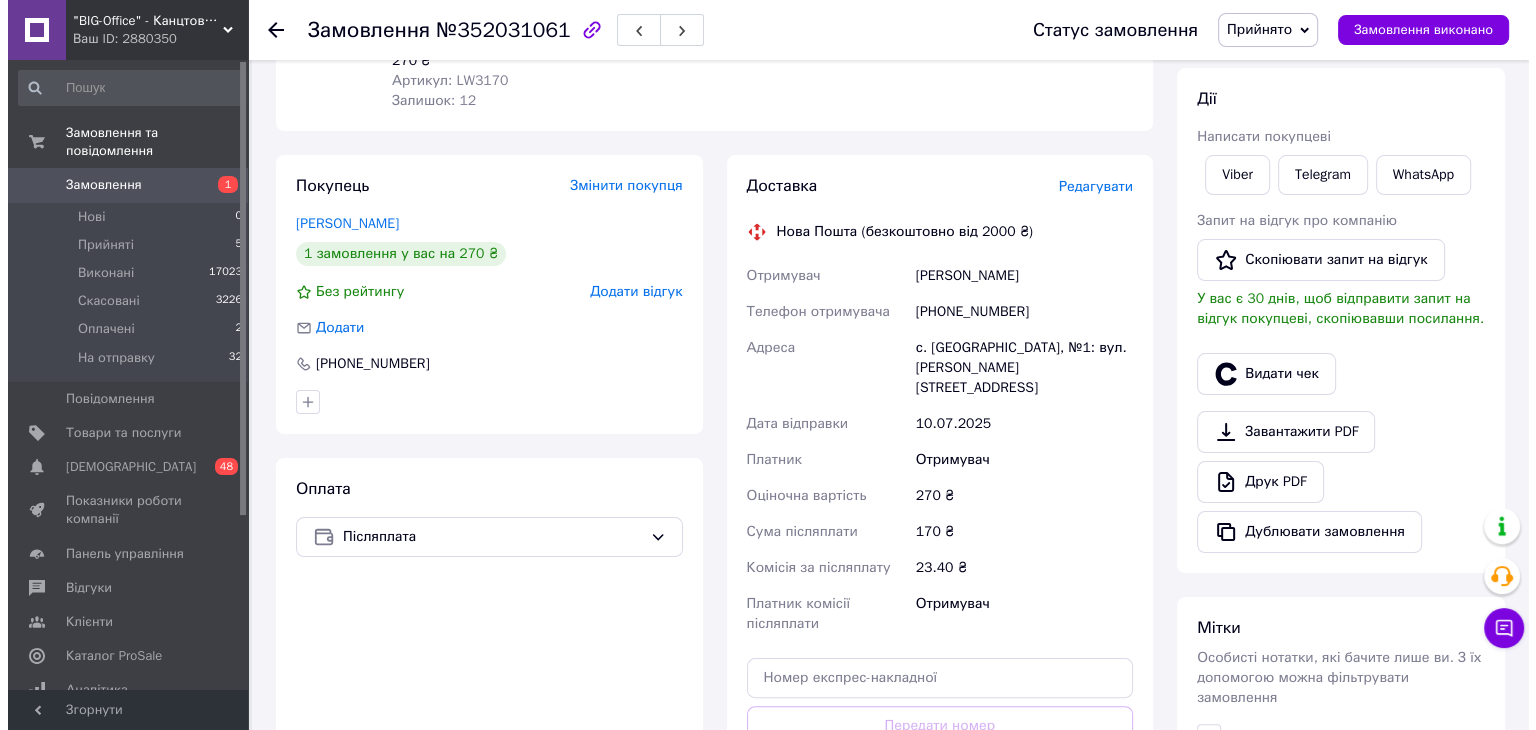scroll, scrollTop: 300, scrollLeft: 0, axis: vertical 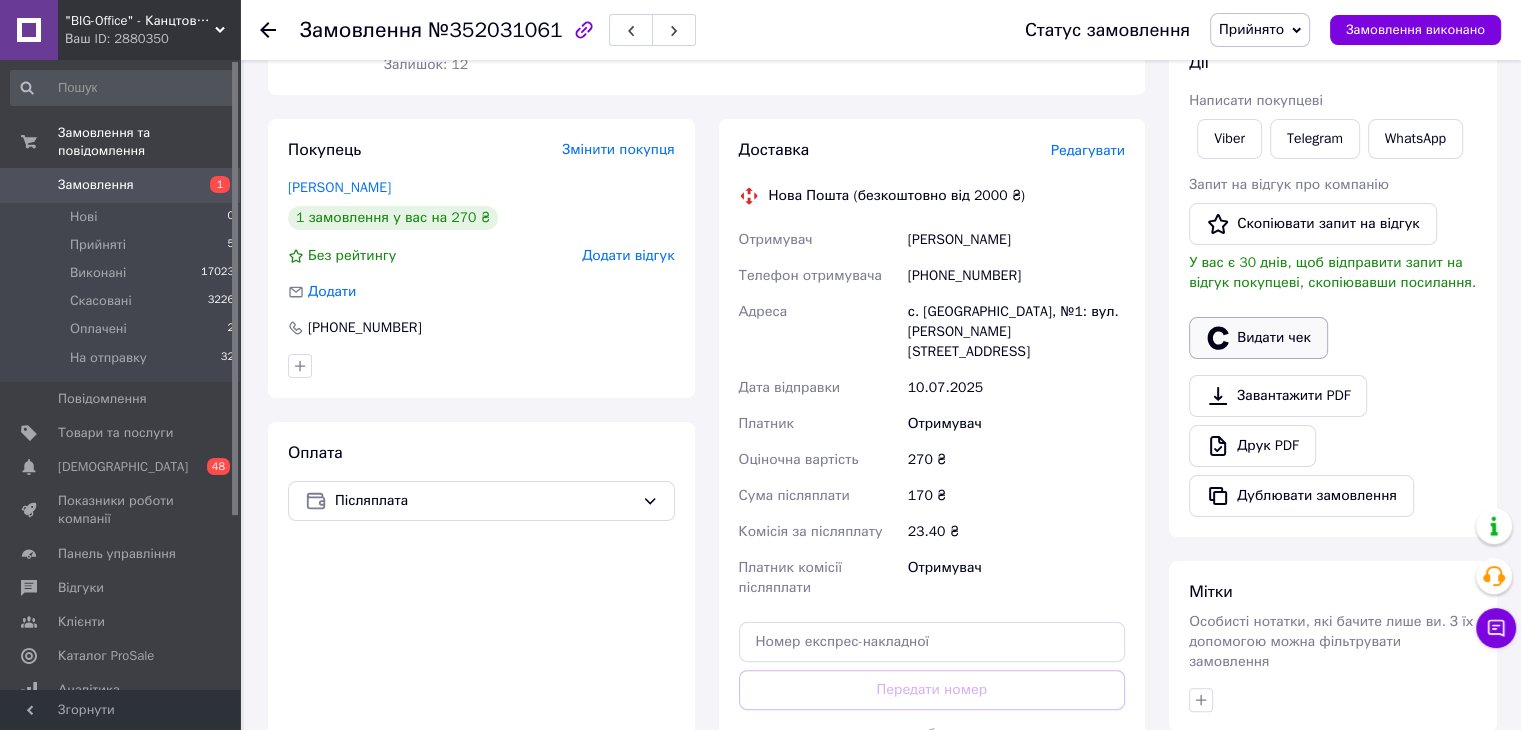 click on "Видати чек" at bounding box center [1258, 338] 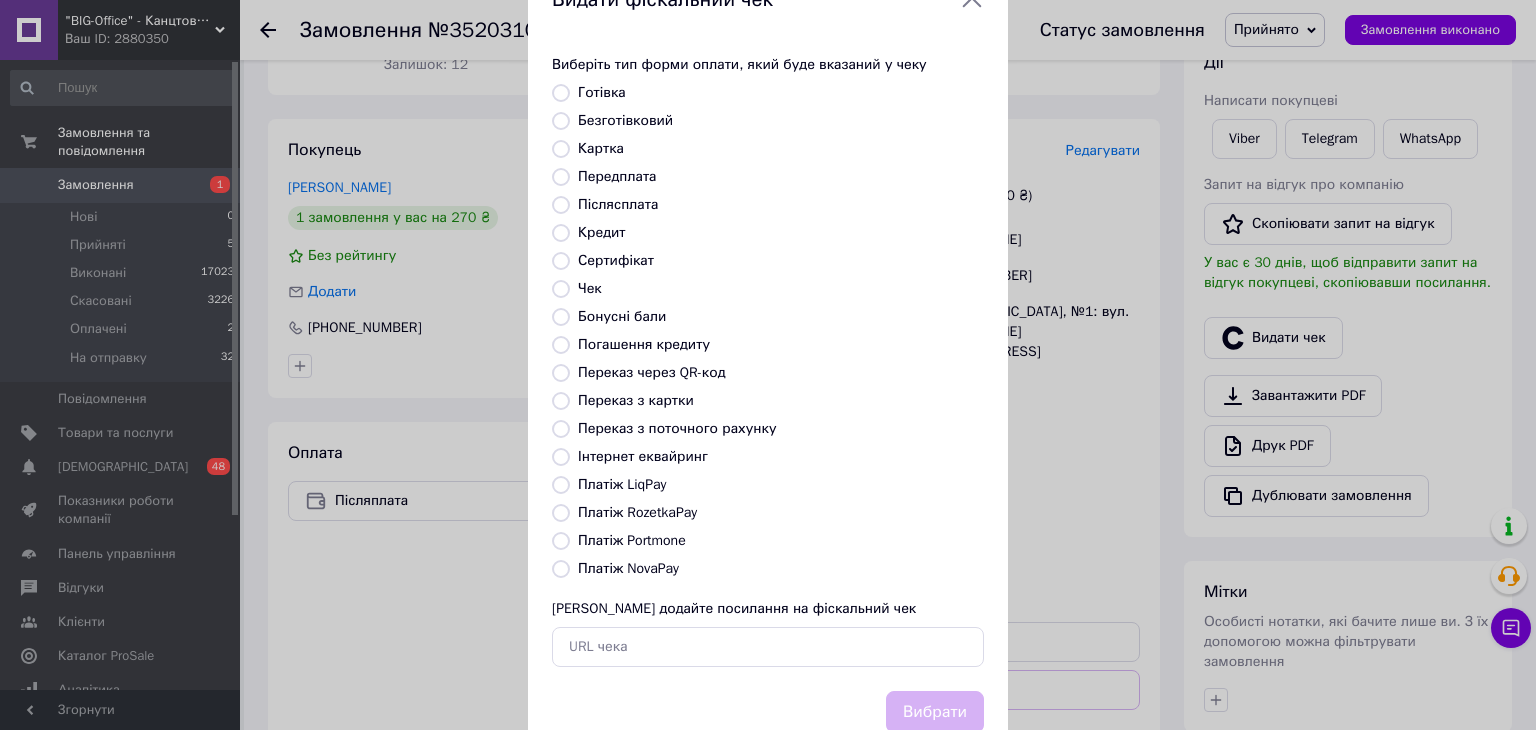 scroll, scrollTop: 128, scrollLeft: 0, axis: vertical 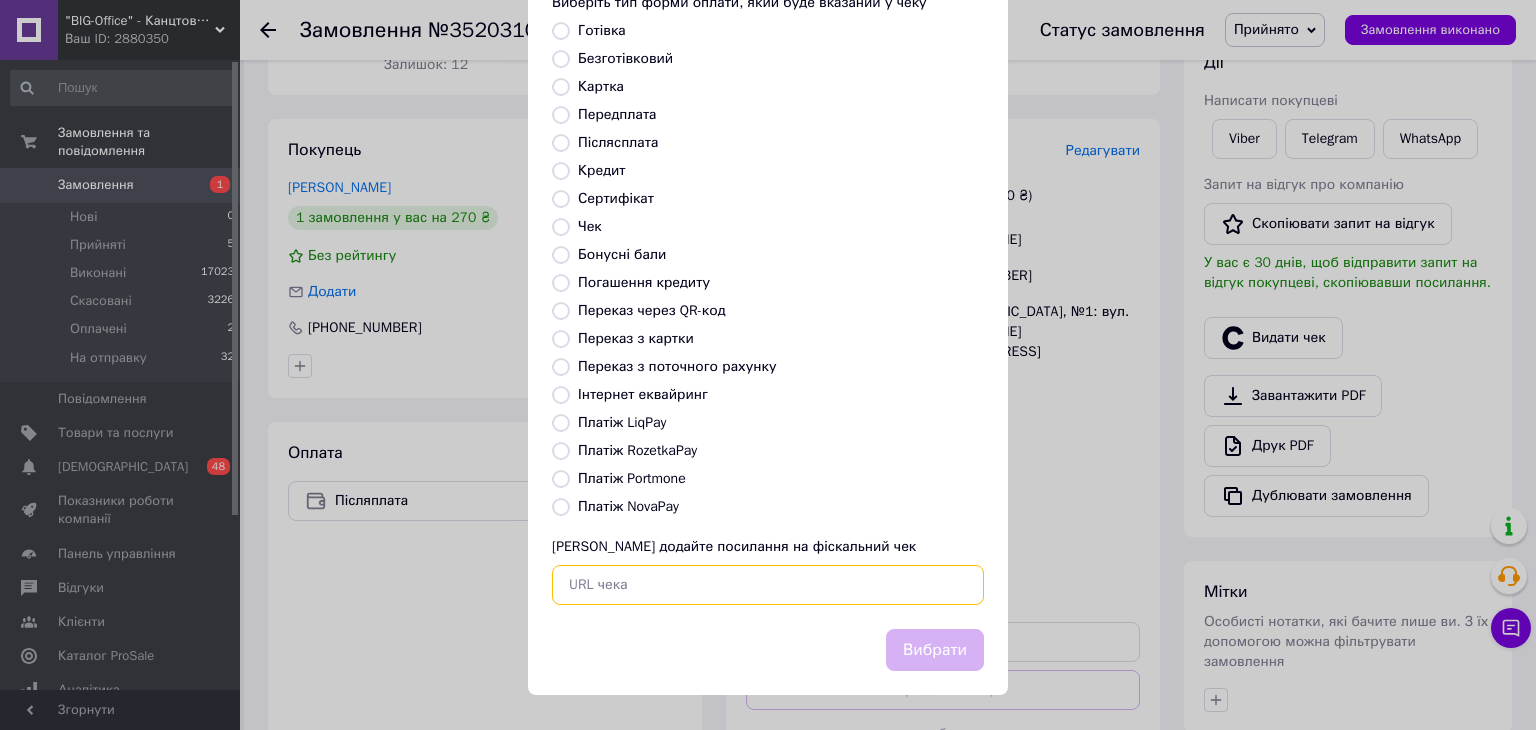 click at bounding box center (768, 585) 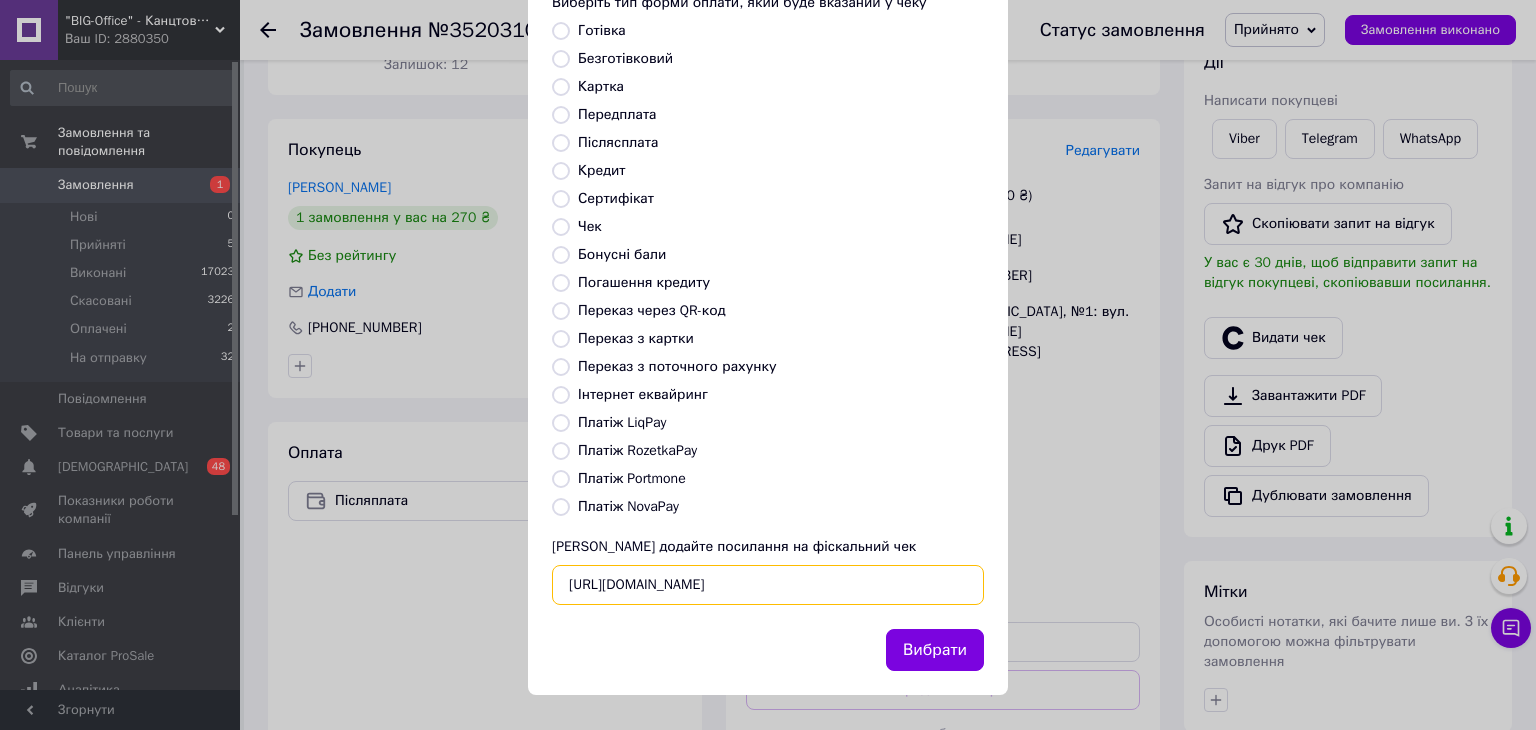 scroll, scrollTop: 0, scrollLeft: 24, axis: horizontal 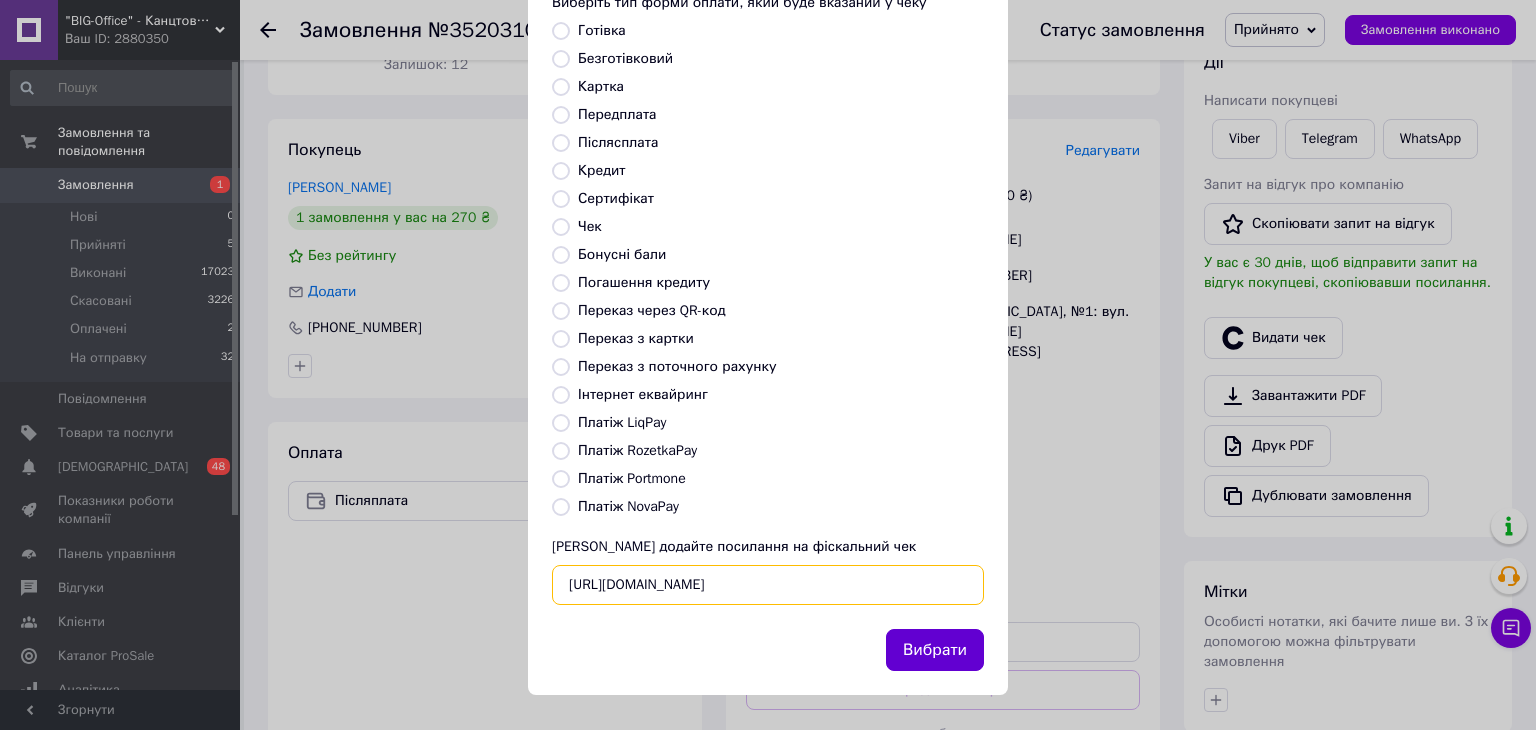 type on "https://check.checkbox.ua/c451a039-4f62-4dfb-8b0a-1b9d9c46889a" 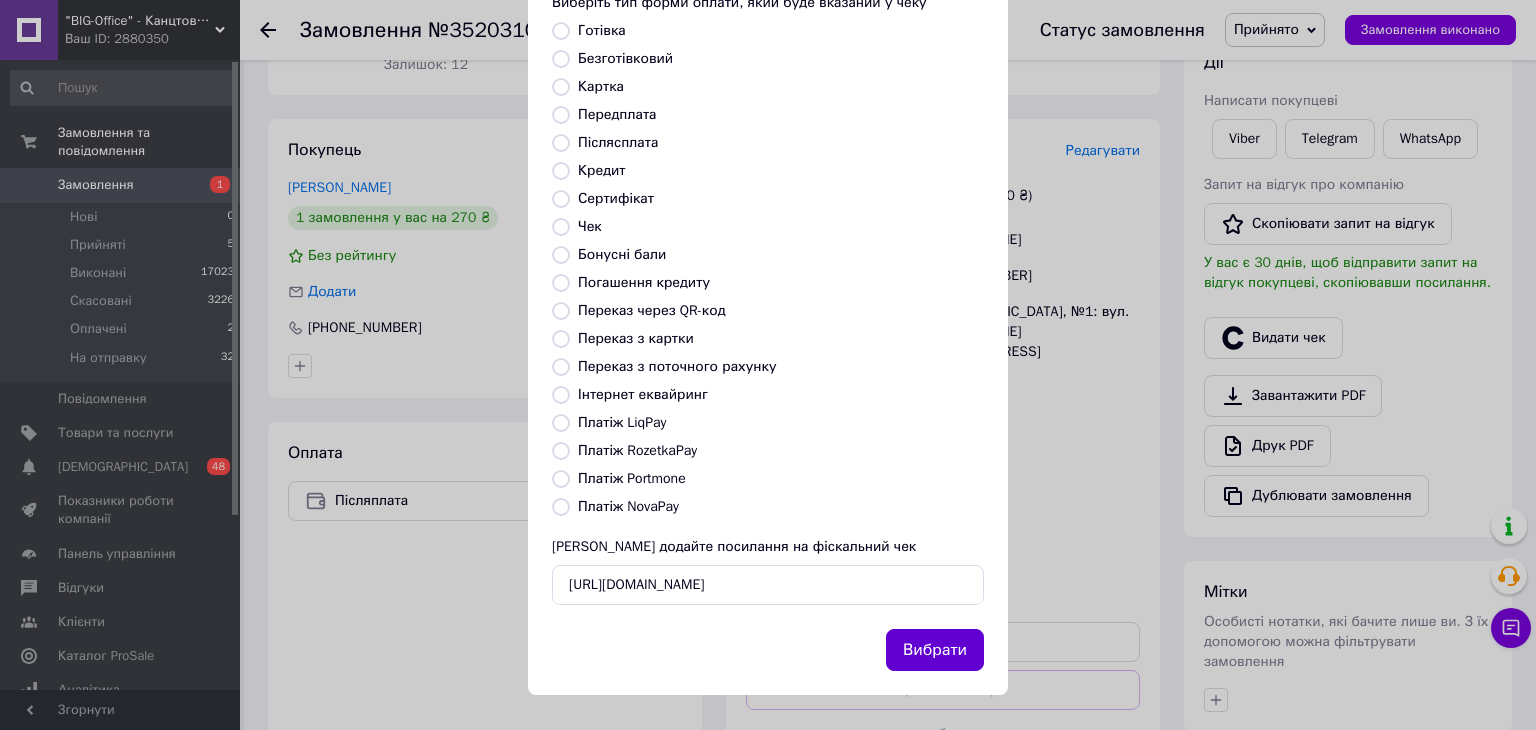 click on "Вибрати" at bounding box center [935, 650] 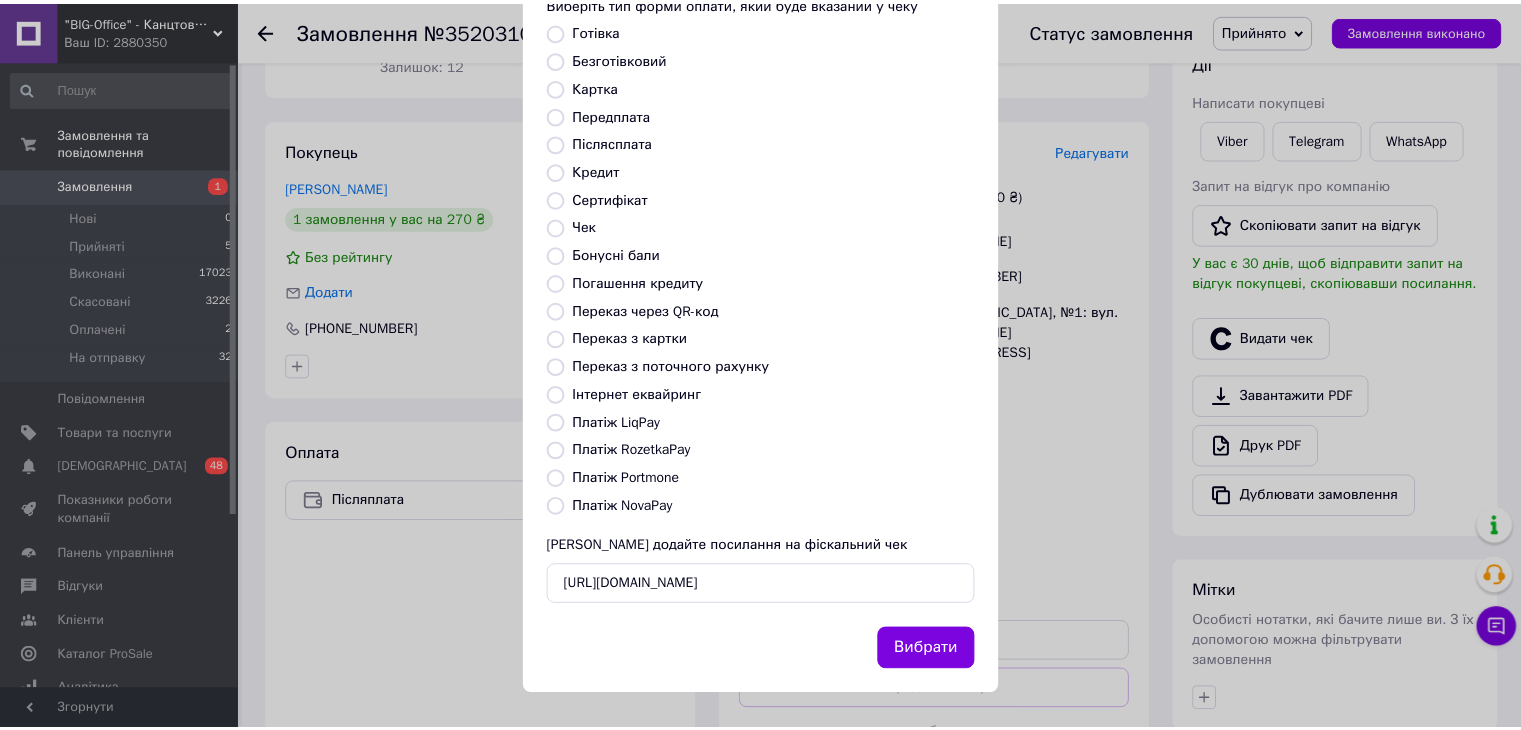 scroll, scrollTop: 0, scrollLeft: 0, axis: both 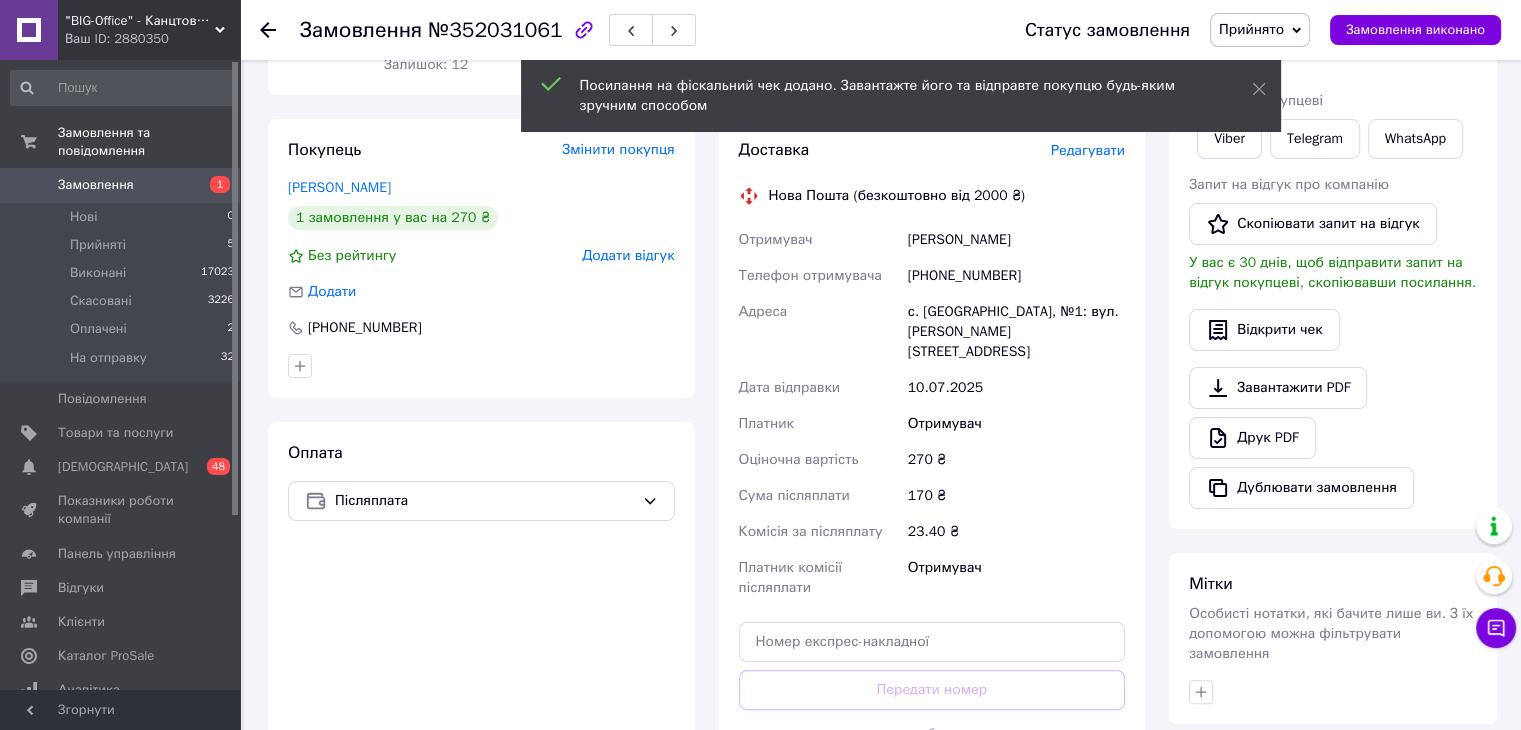 click on "Прийнято" at bounding box center [1251, 29] 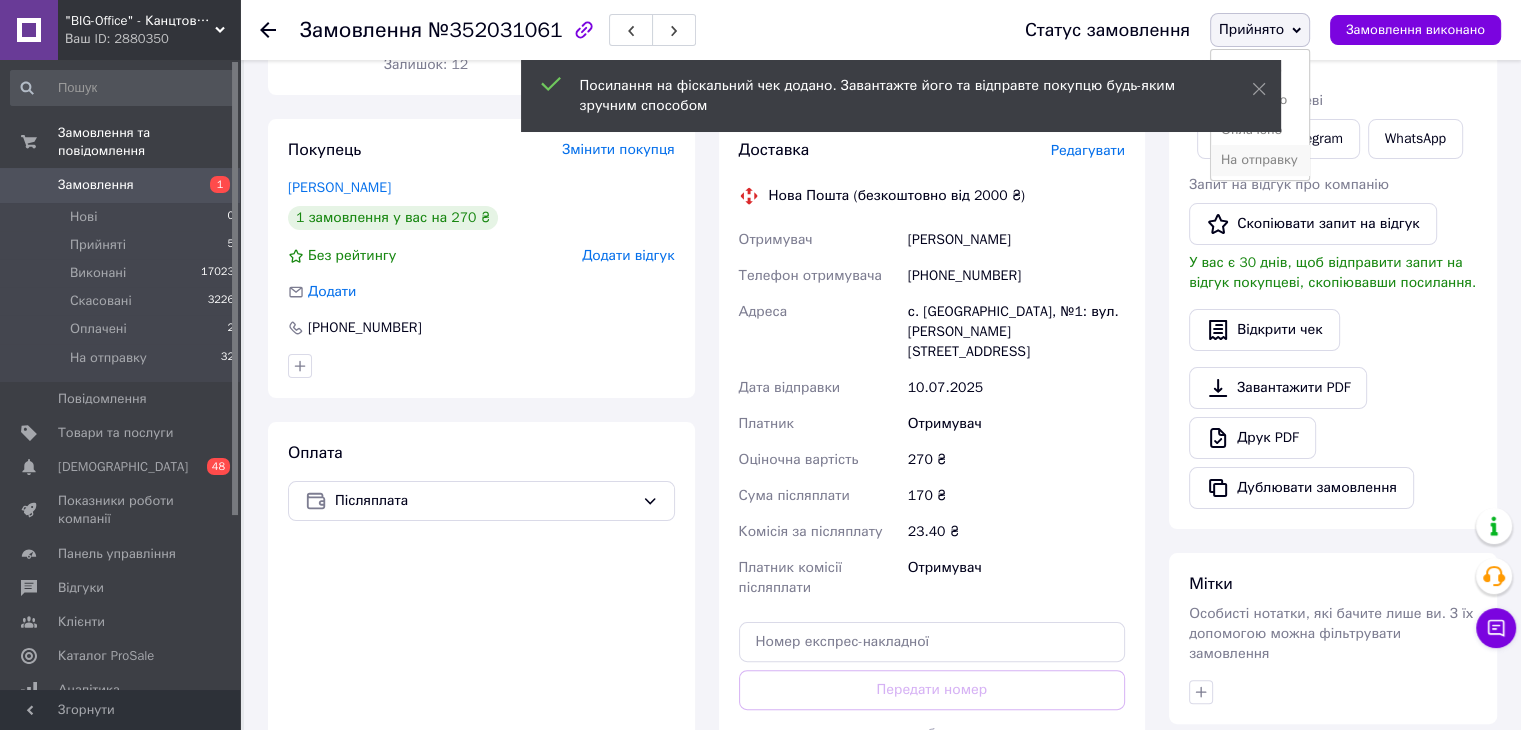 click on "На отправку" at bounding box center [1260, 160] 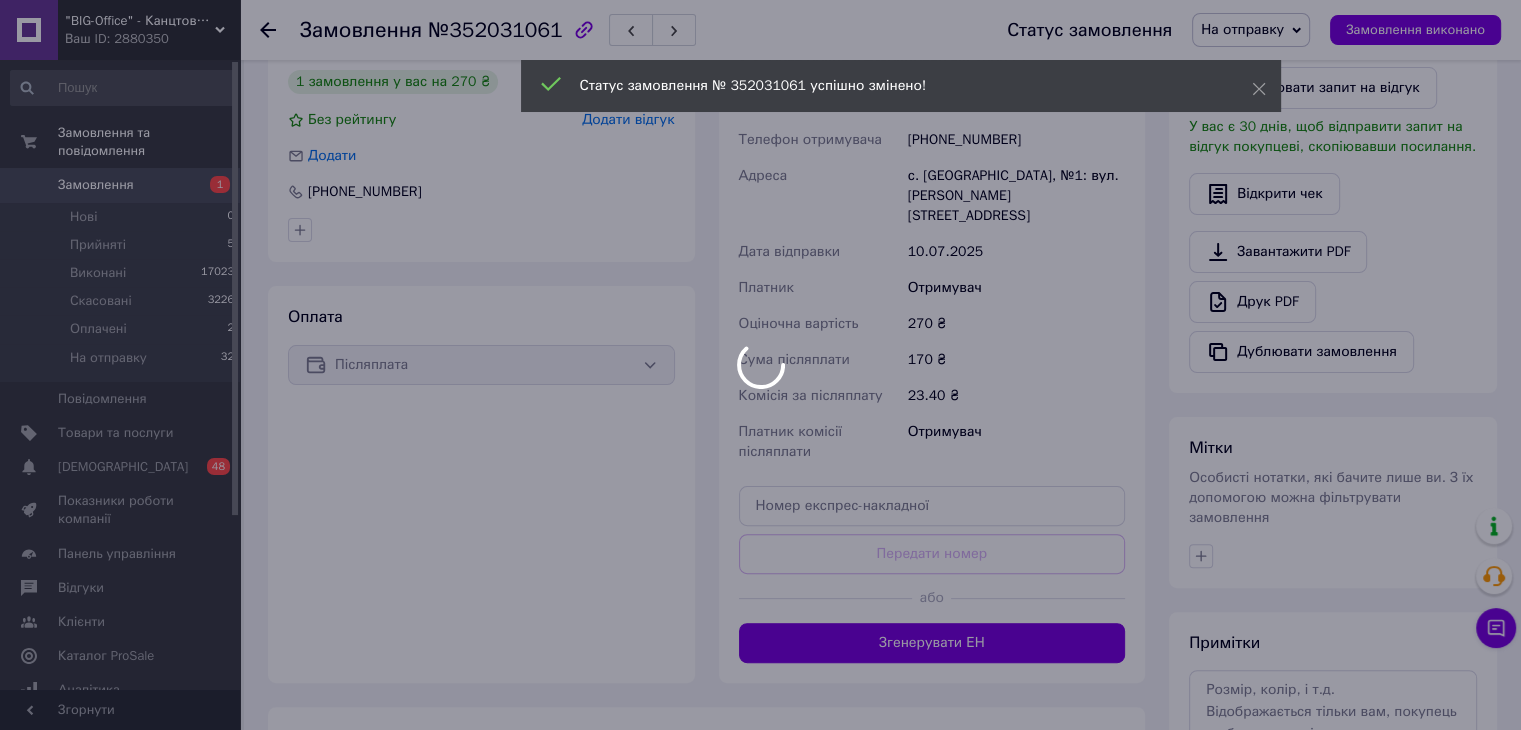 scroll, scrollTop: 600, scrollLeft: 0, axis: vertical 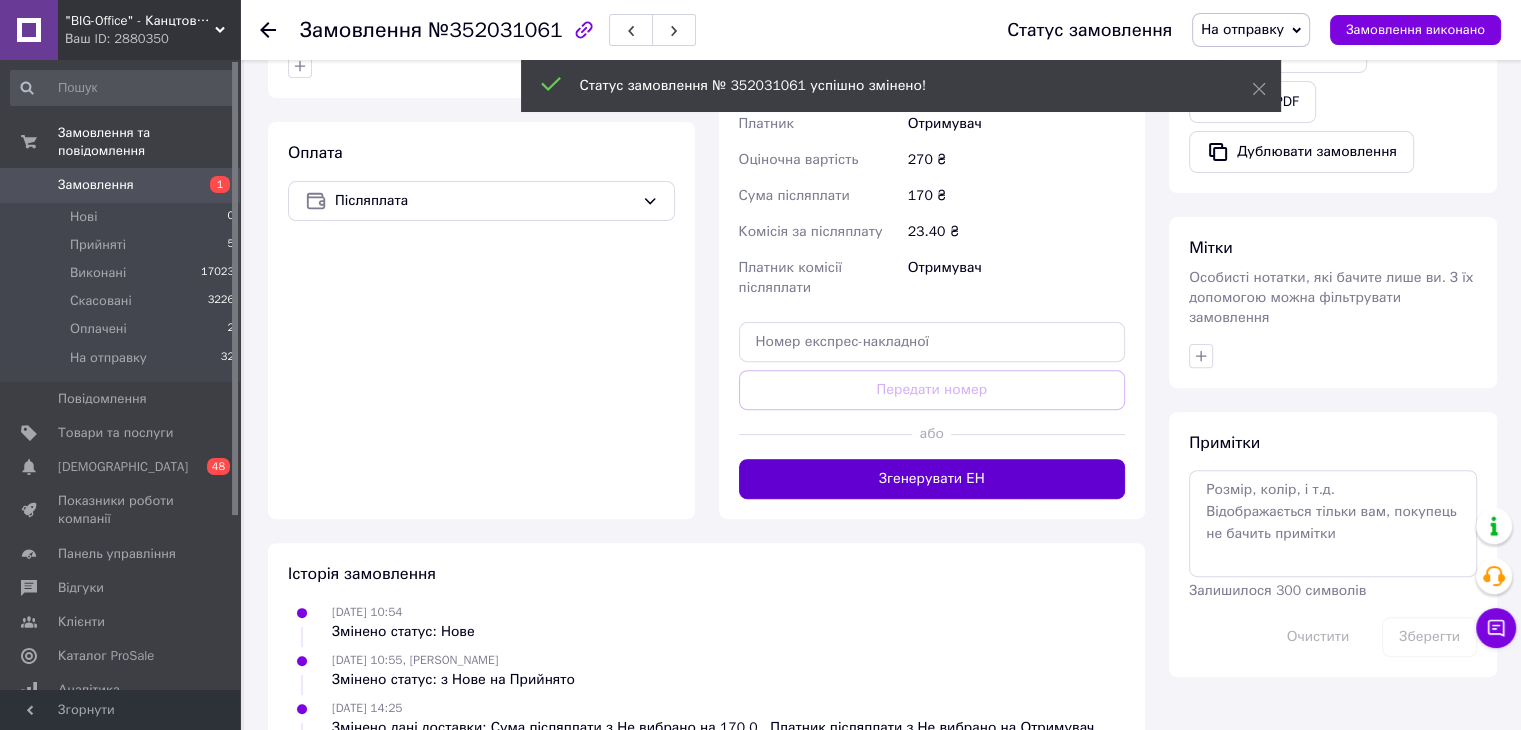 click on "Згенерувати ЕН" at bounding box center (932, 479) 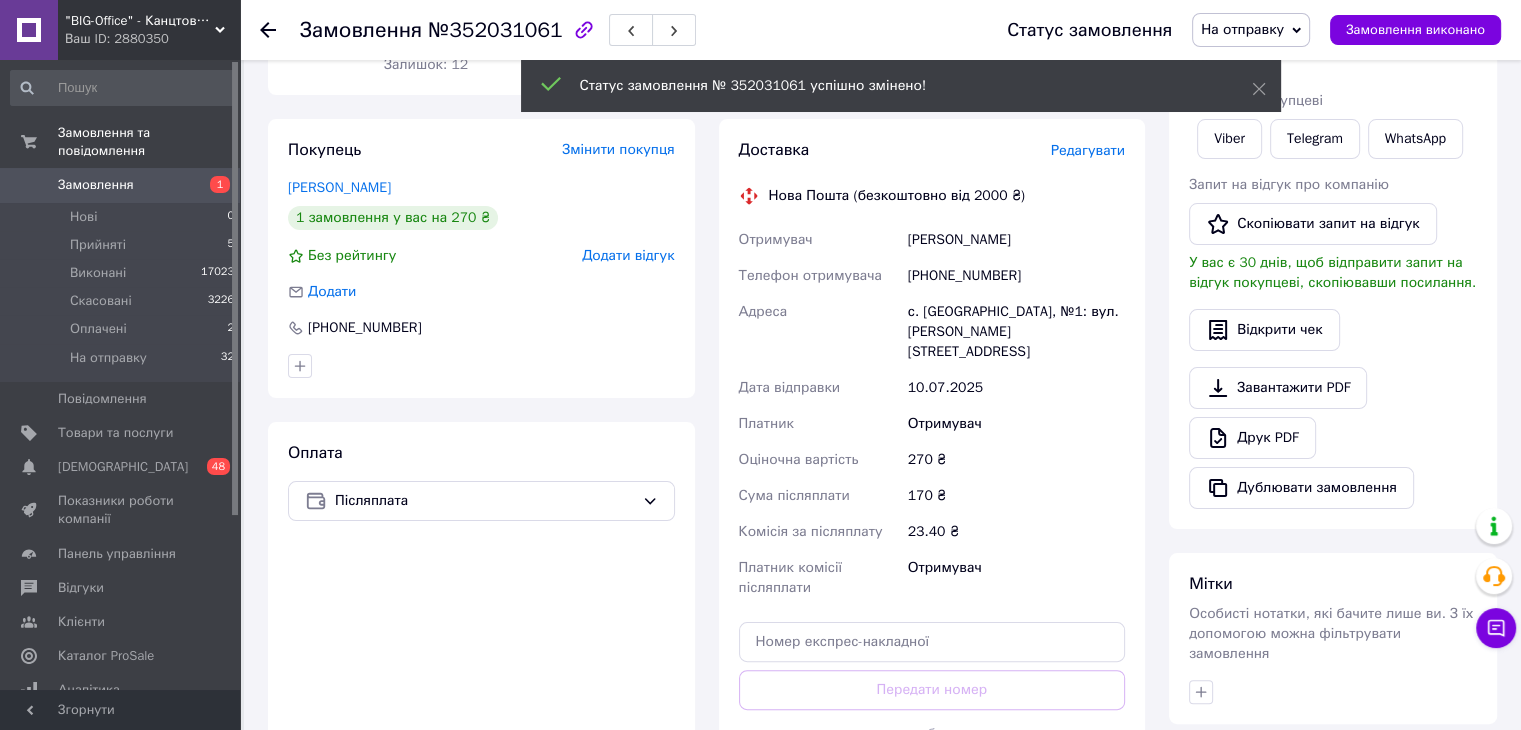 scroll, scrollTop: 300, scrollLeft: 0, axis: vertical 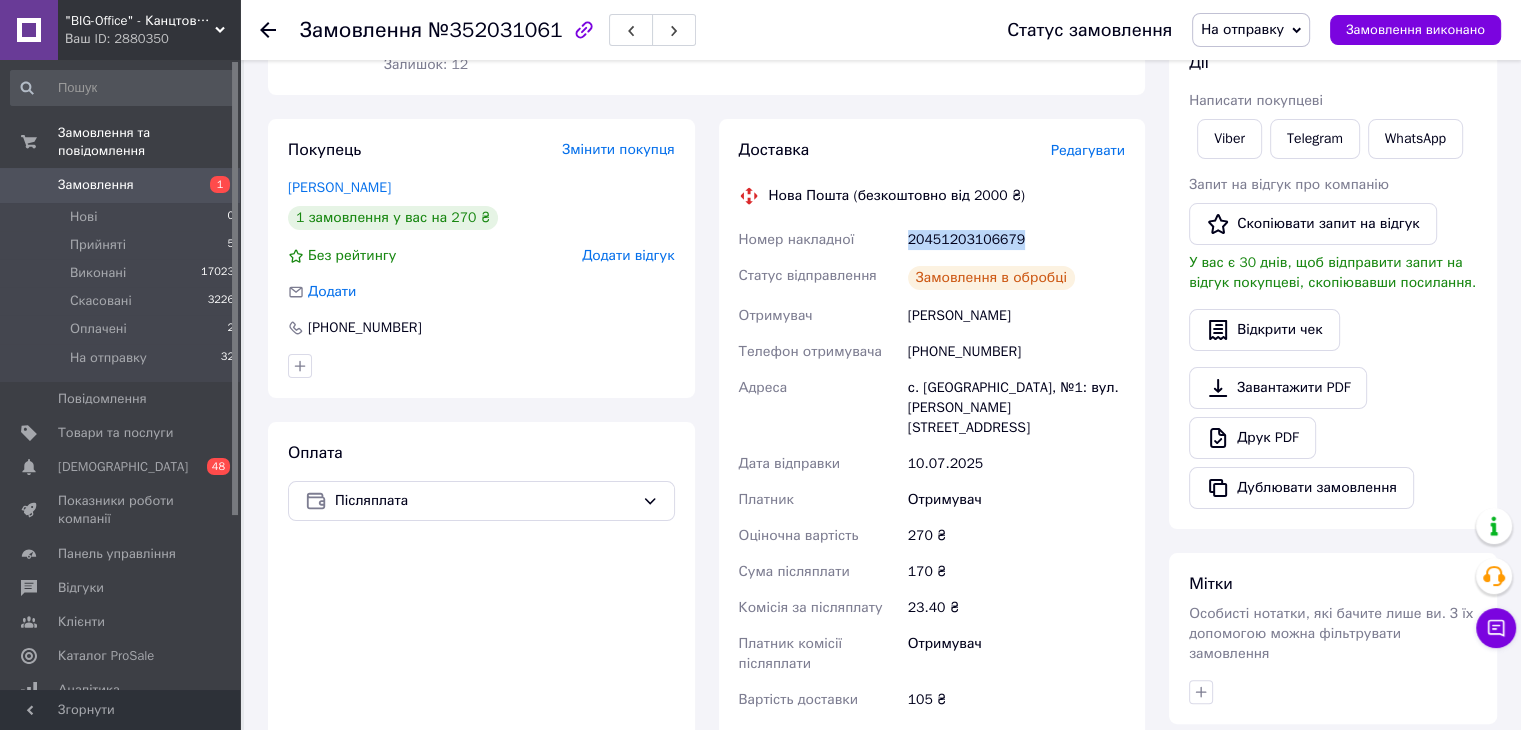 drag, startPoint x: 906, startPoint y: 234, endPoint x: 1024, endPoint y: 234, distance: 118 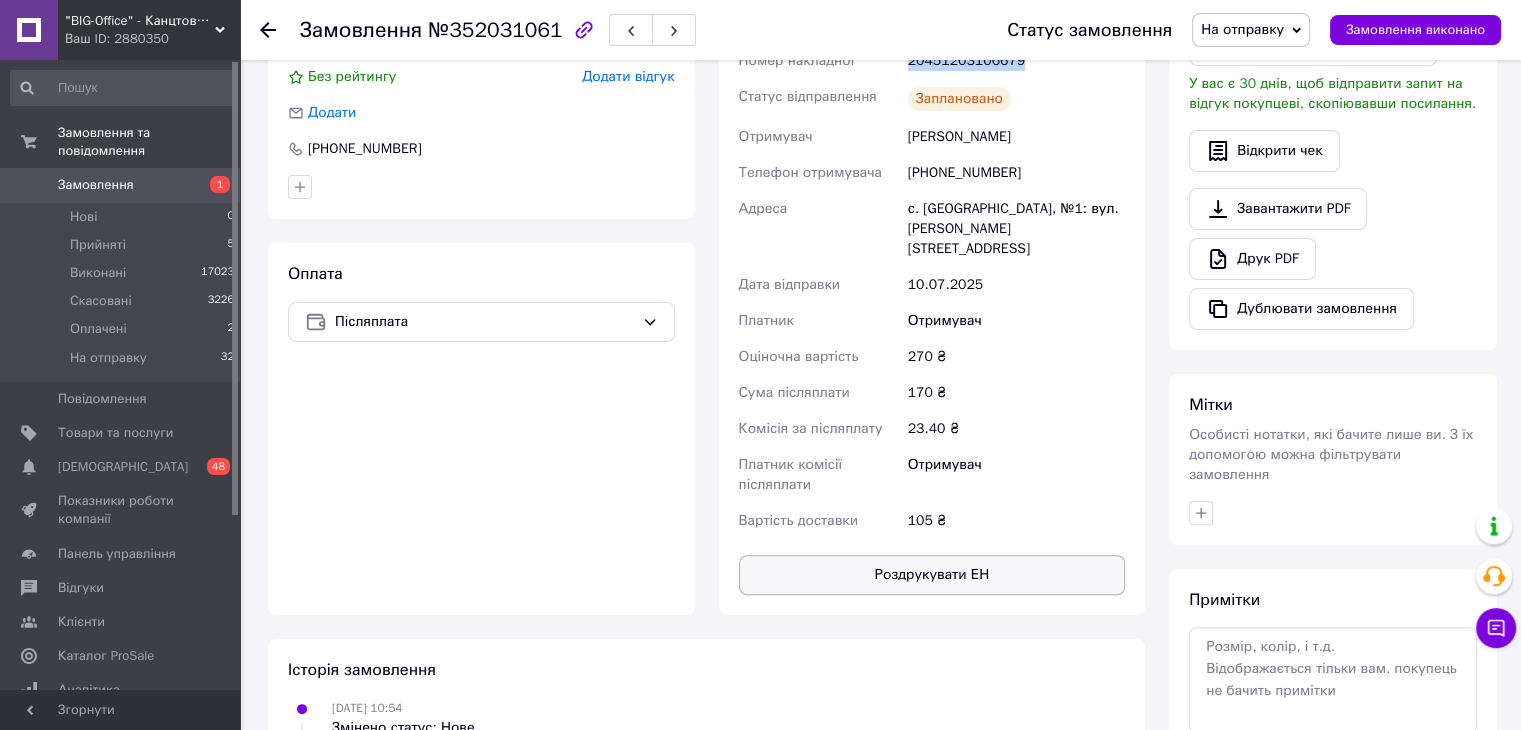scroll, scrollTop: 600, scrollLeft: 0, axis: vertical 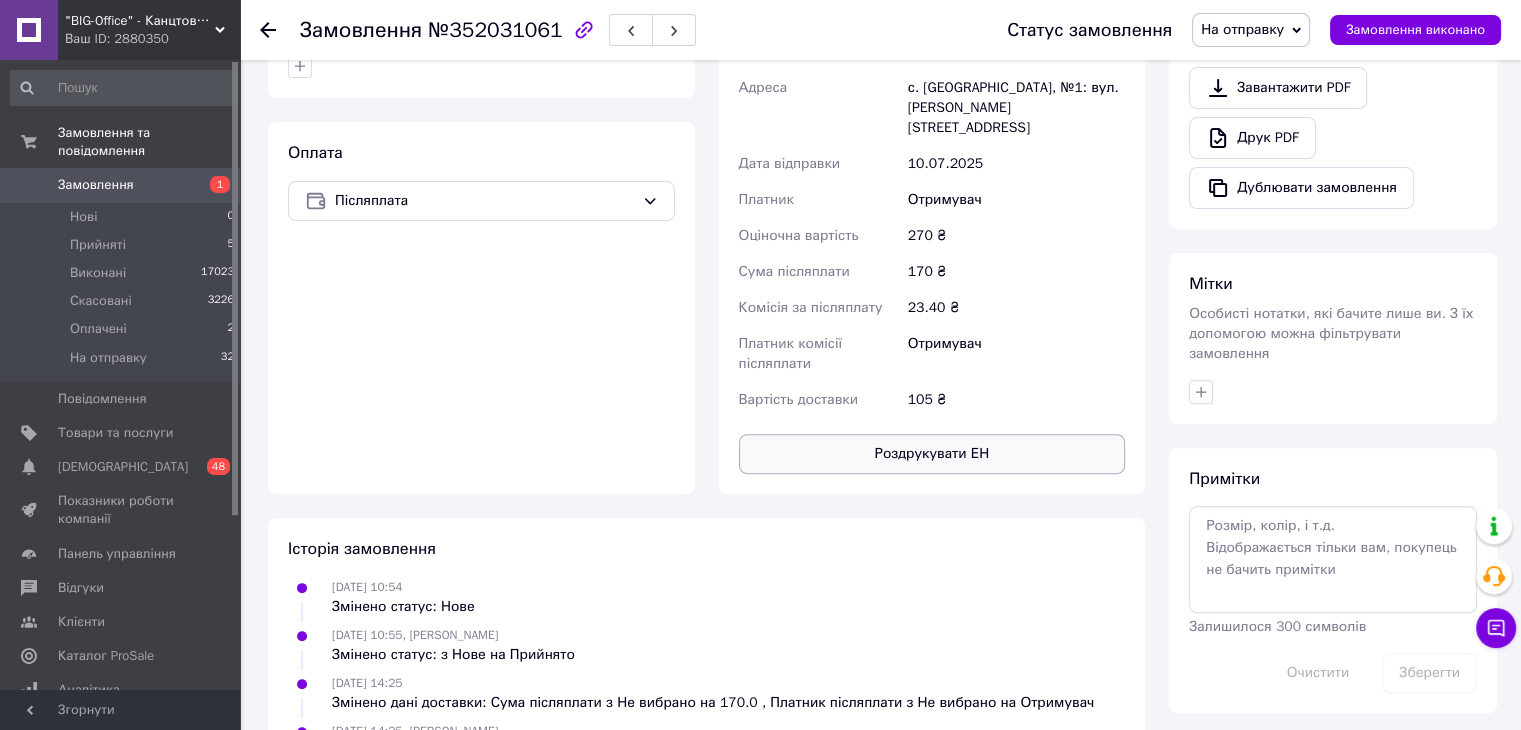 click on "Роздрукувати ЕН" at bounding box center [932, 454] 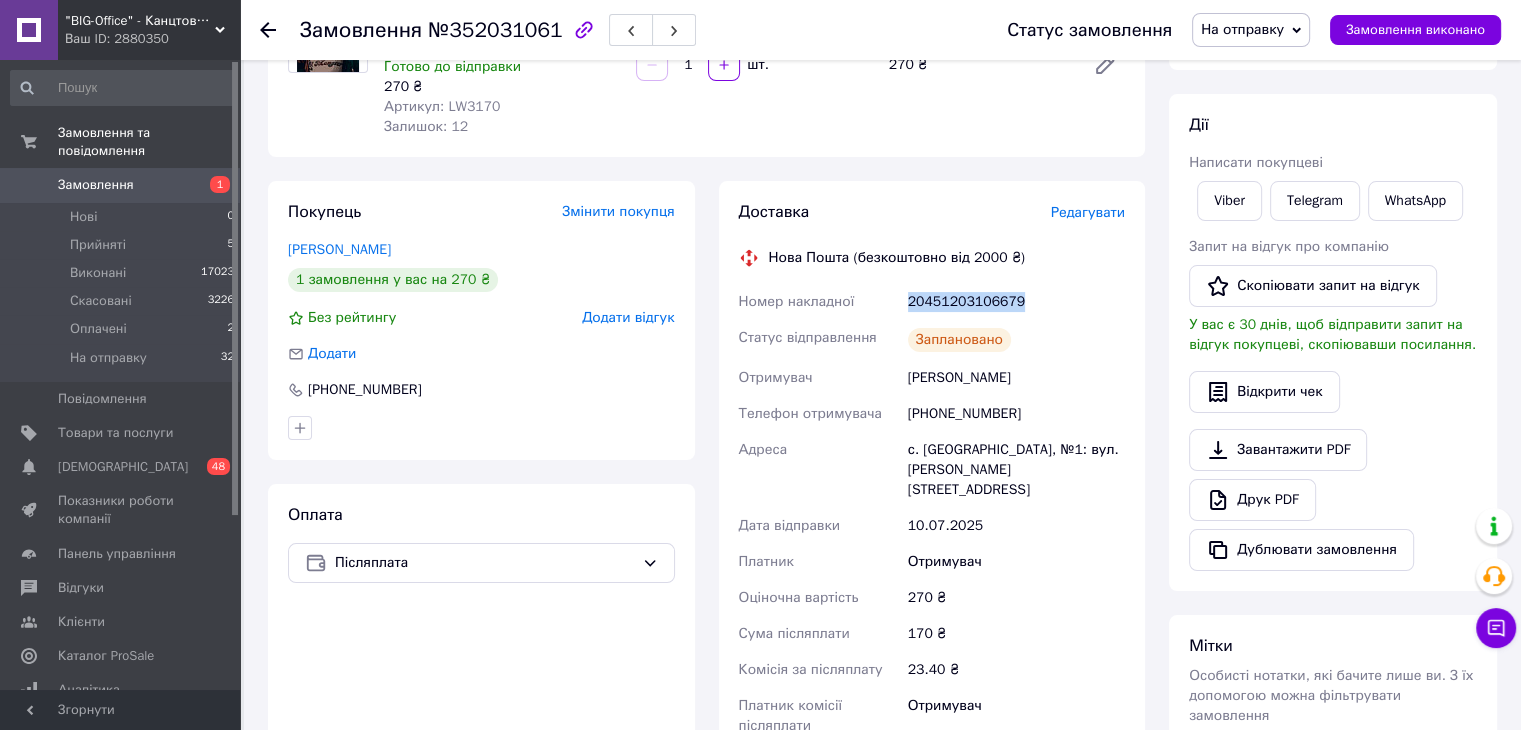 scroll, scrollTop: 100, scrollLeft: 0, axis: vertical 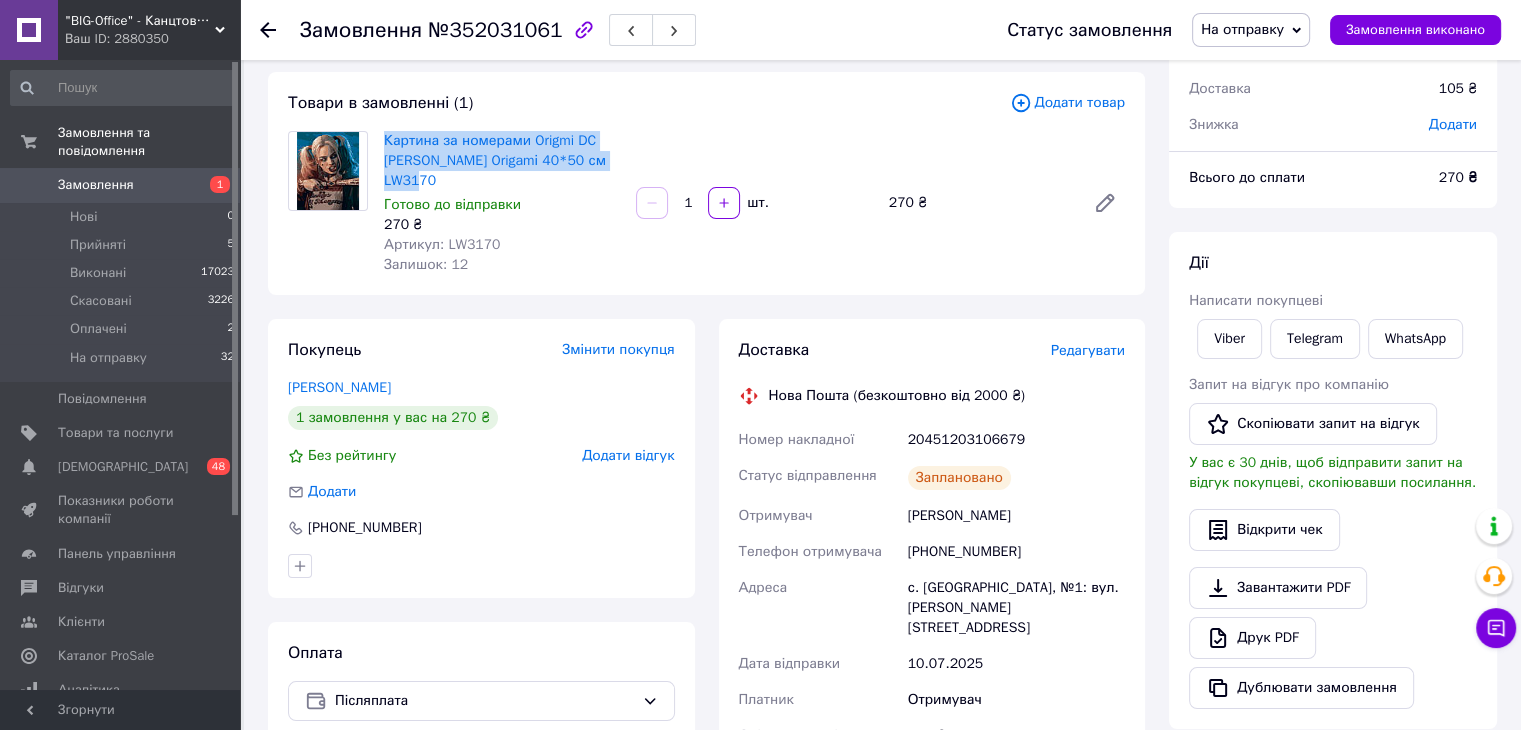 drag, startPoint x: 380, startPoint y: 137, endPoint x: 436, endPoint y: 181, distance: 71.21797 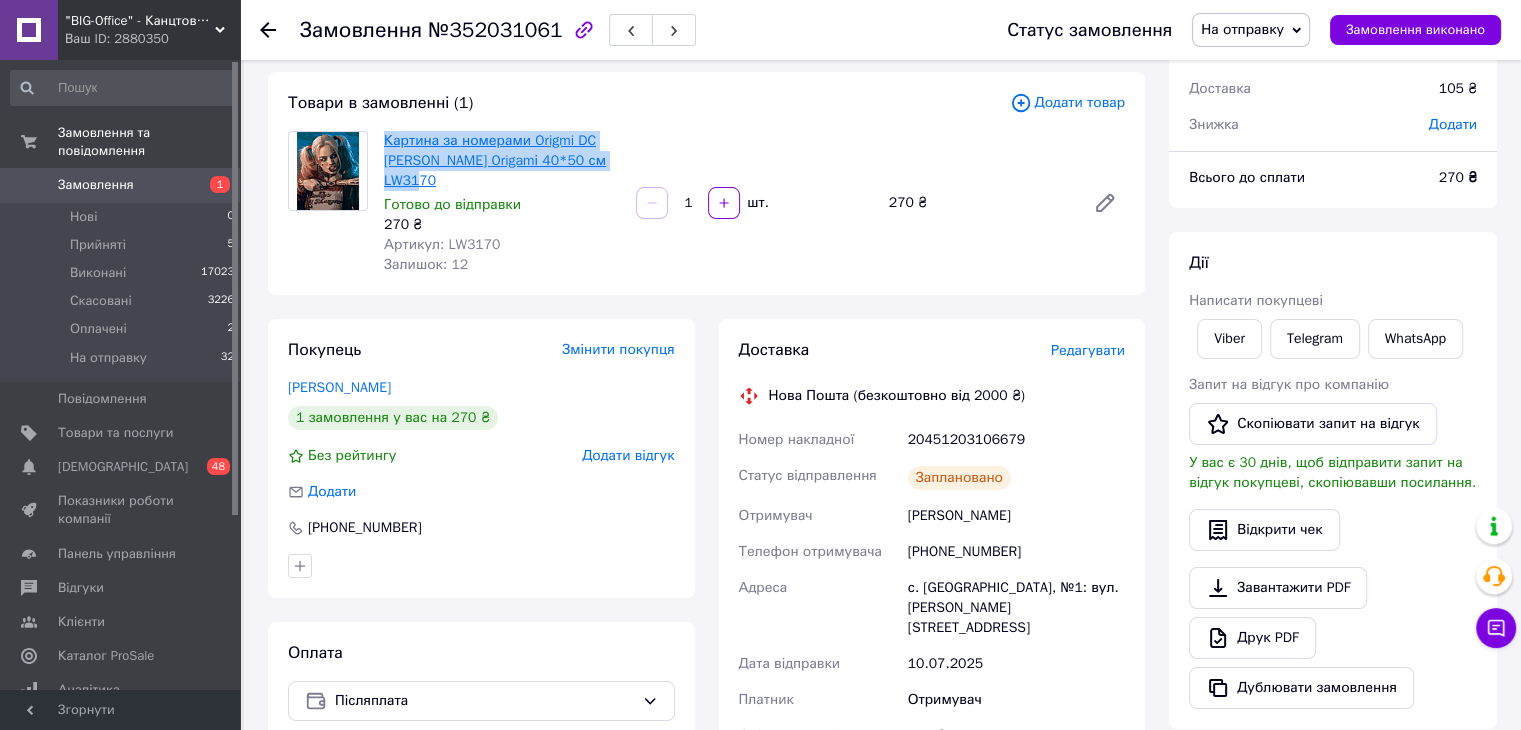 copy on "Картина за номерами Origmi DC [PERSON_NAME] Origamі 40*50 см LW3170" 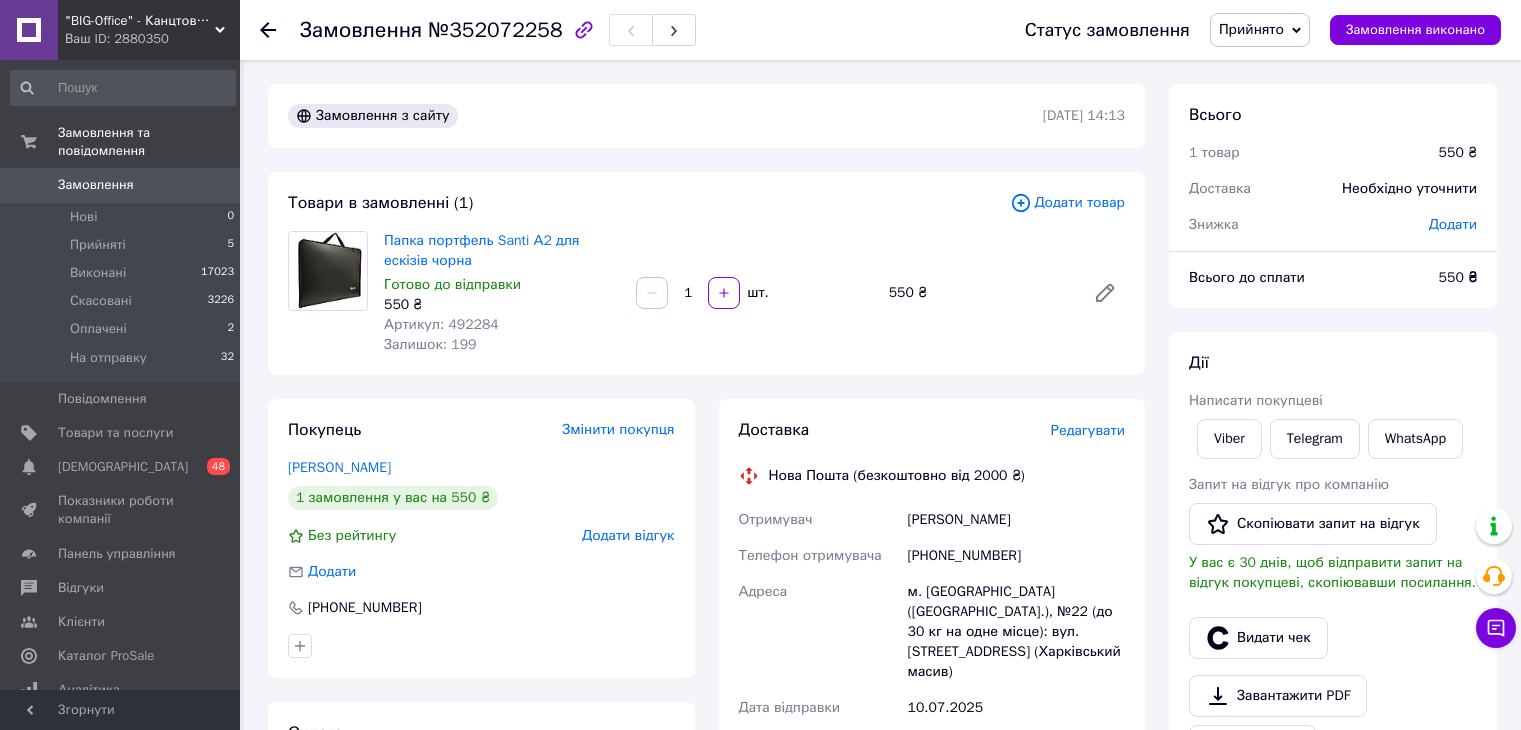 scroll, scrollTop: 0, scrollLeft: 0, axis: both 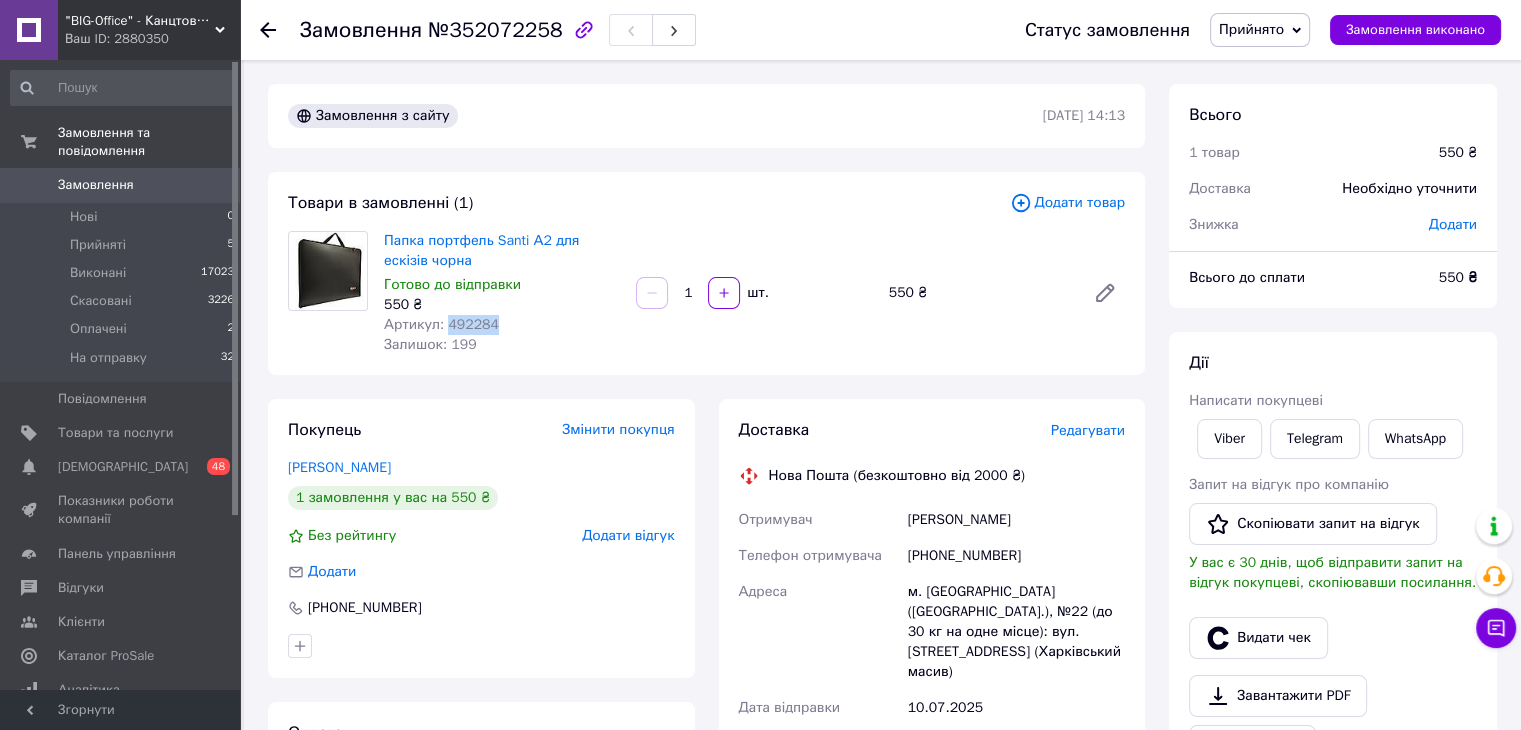 drag, startPoint x: 444, startPoint y: 325, endPoint x: 494, endPoint y: 325, distance: 50 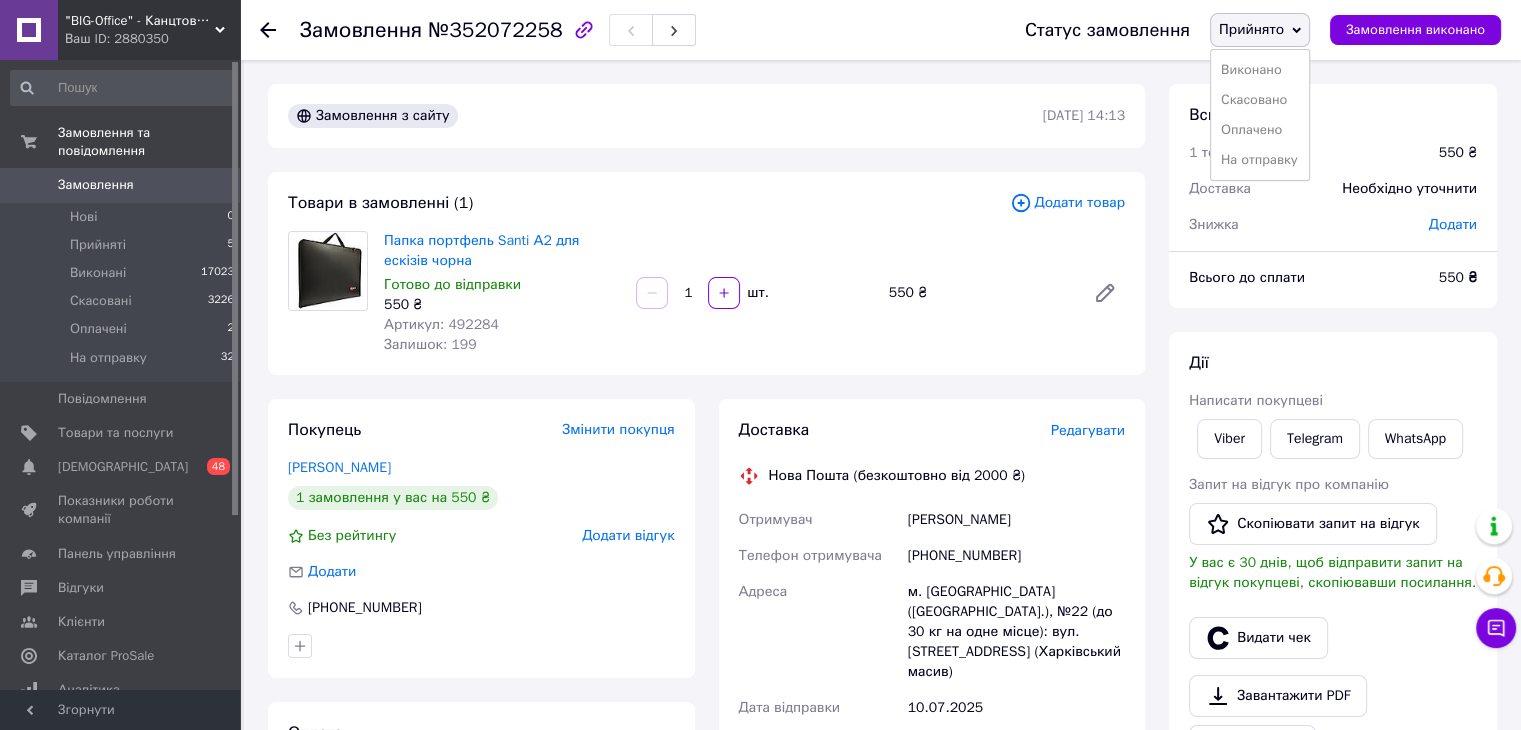 click on "На отправку" at bounding box center [1260, 160] 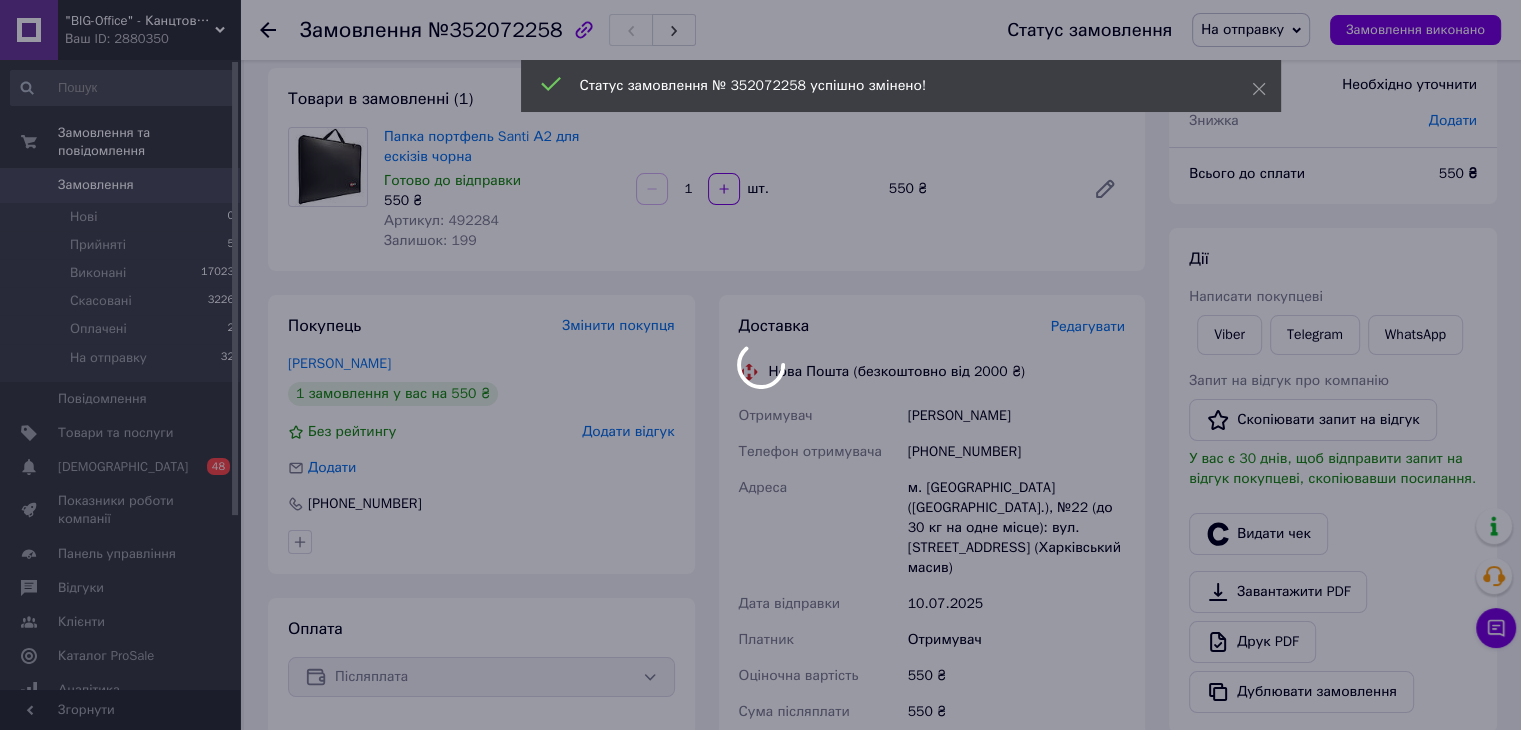 scroll, scrollTop: 300, scrollLeft: 0, axis: vertical 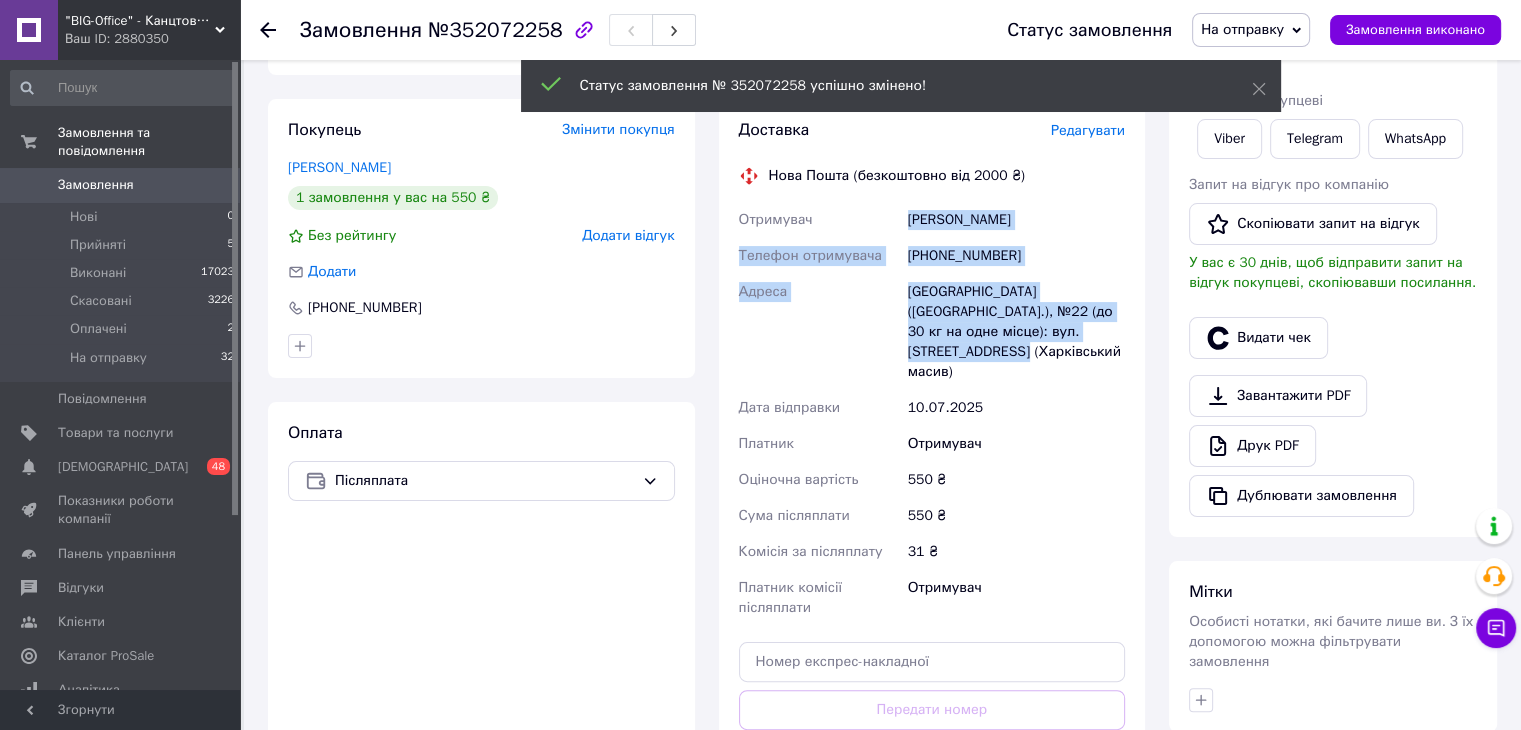 drag, startPoint x: 907, startPoint y: 217, endPoint x: 984, endPoint y: 345, distance: 149.37537 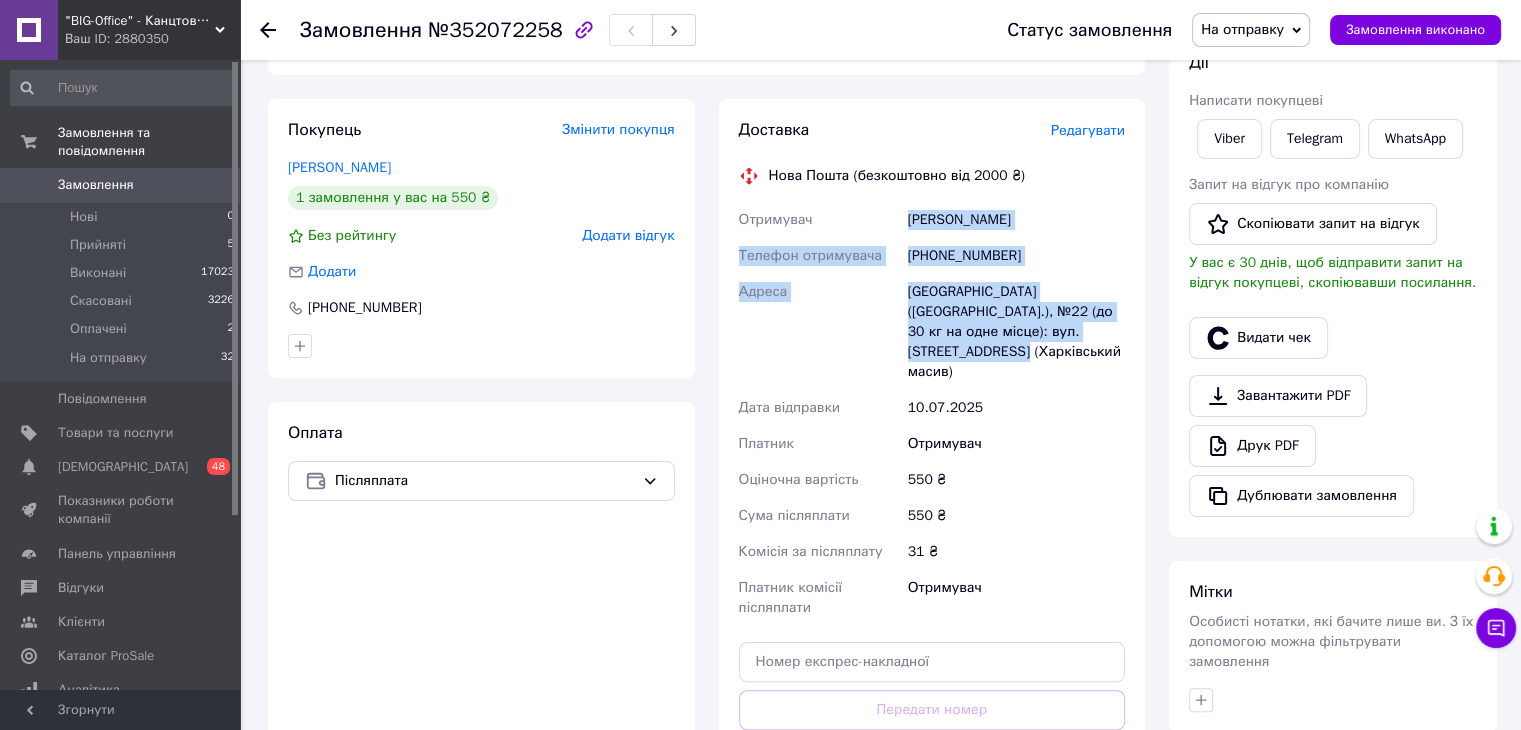 copy on "[PERSON_NAME] Телефон отримувача [PHONE_NUMBER] [GEOGRAPHIC_DATA] [STREET_ADDRESS] (до 30 кг на одне місце): вул. [STREET_ADDRESS] (Харківський масив)" 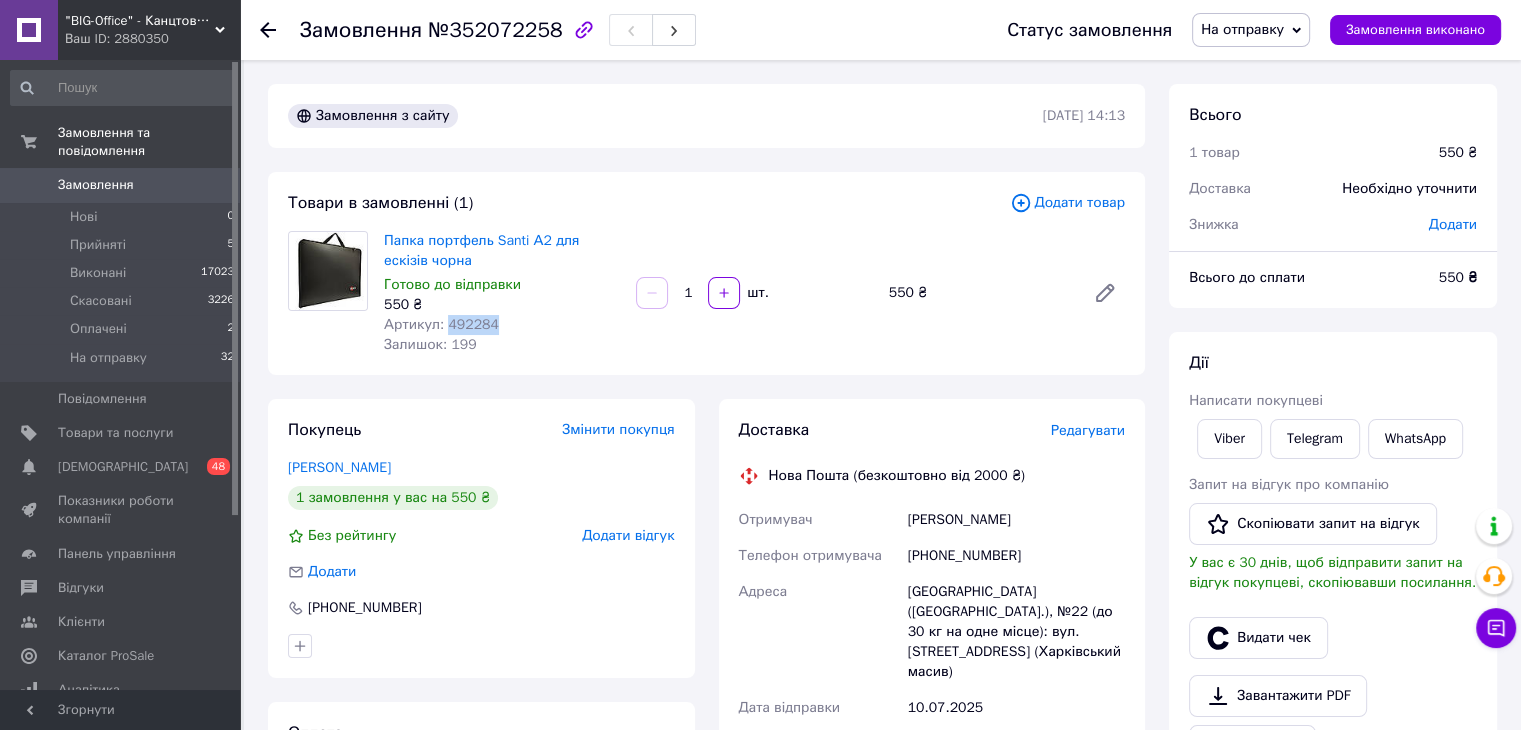 drag, startPoint x: 444, startPoint y: 324, endPoint x: 504, endPoint y: 324, distance: 60 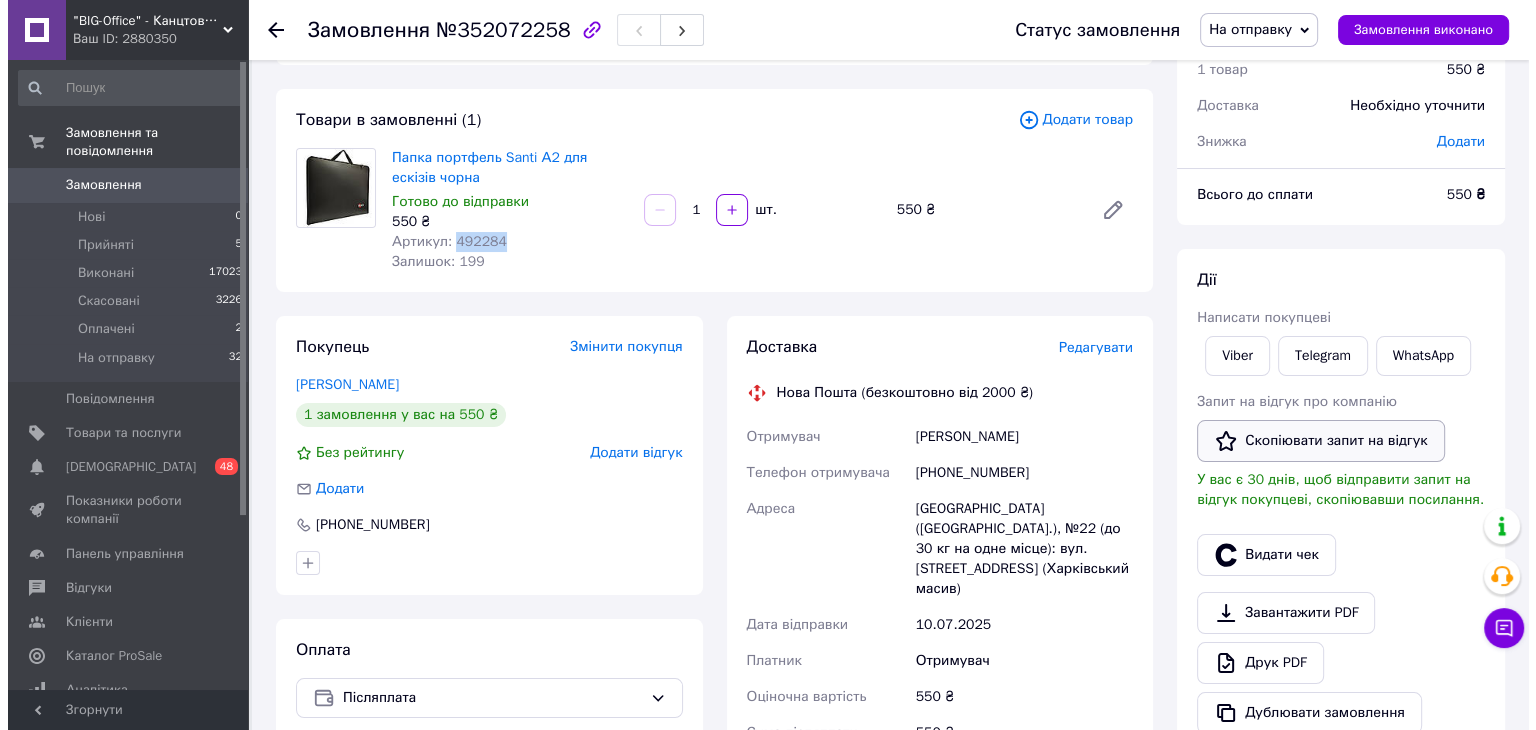 scroll, scrollTop: 200, scrollLeft: 0, axis: vertical 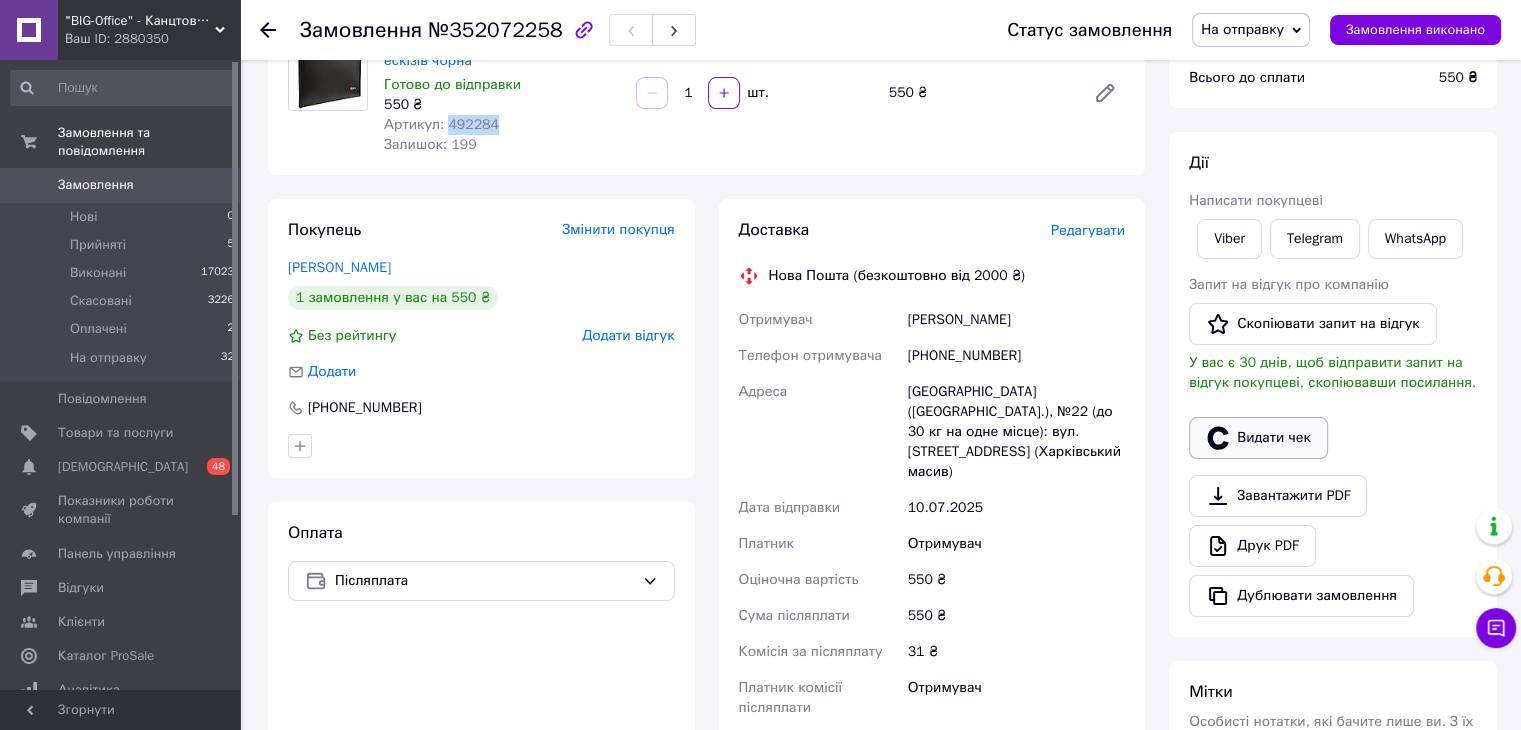 click on "Видати чек" at bounding box center (1258, 438) 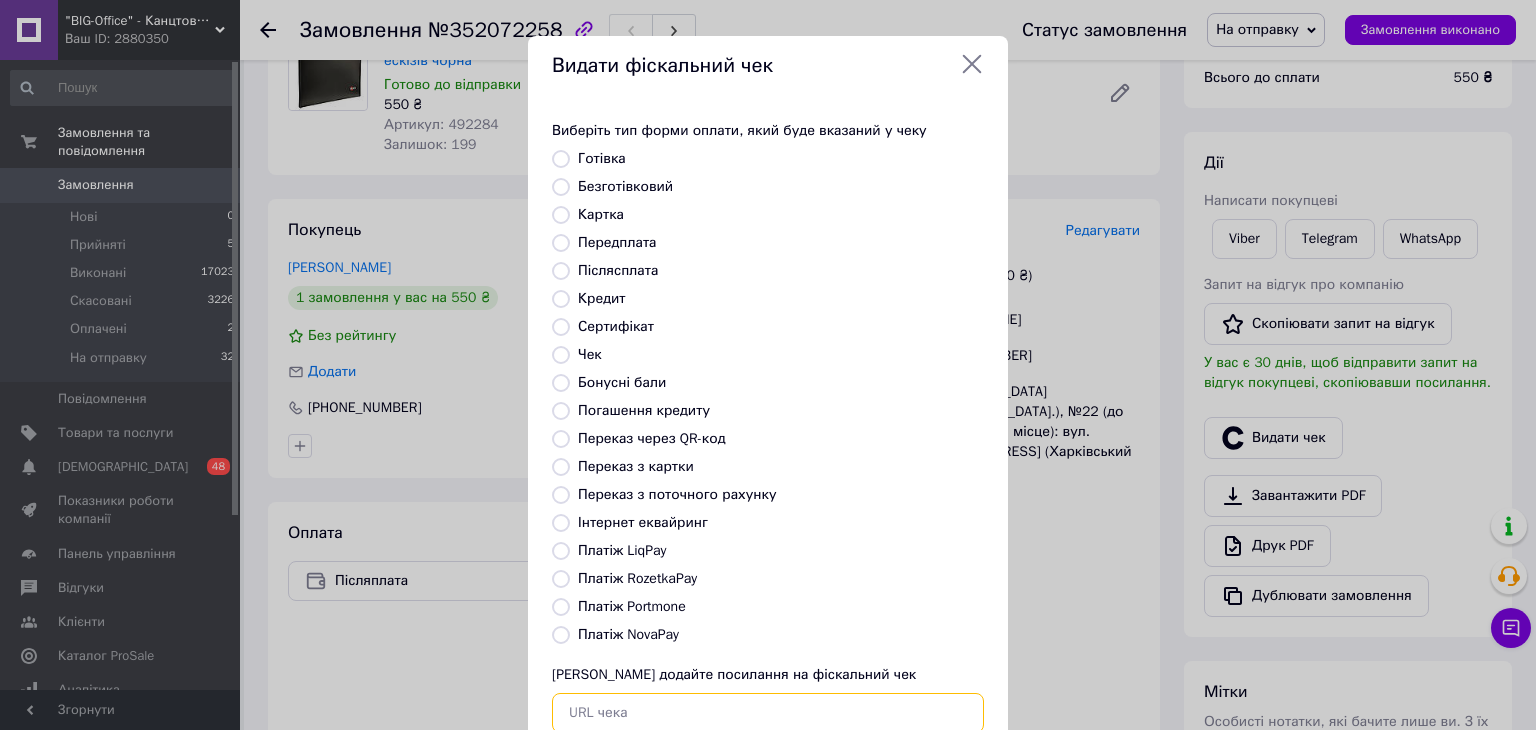 click at bounding box center (768, 713) 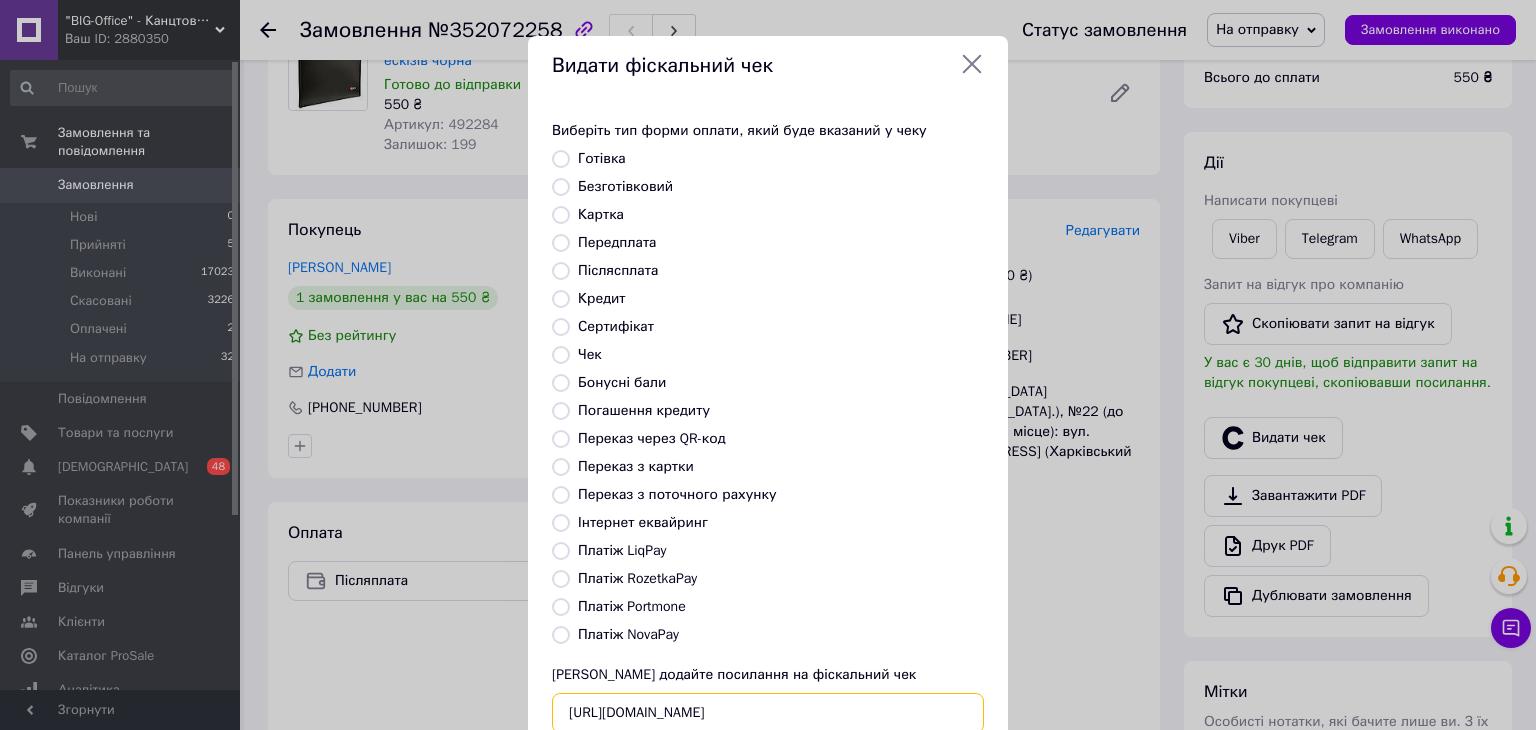 scroll, scrollTop: 0, scrollLeft: 28, axis: horizontal 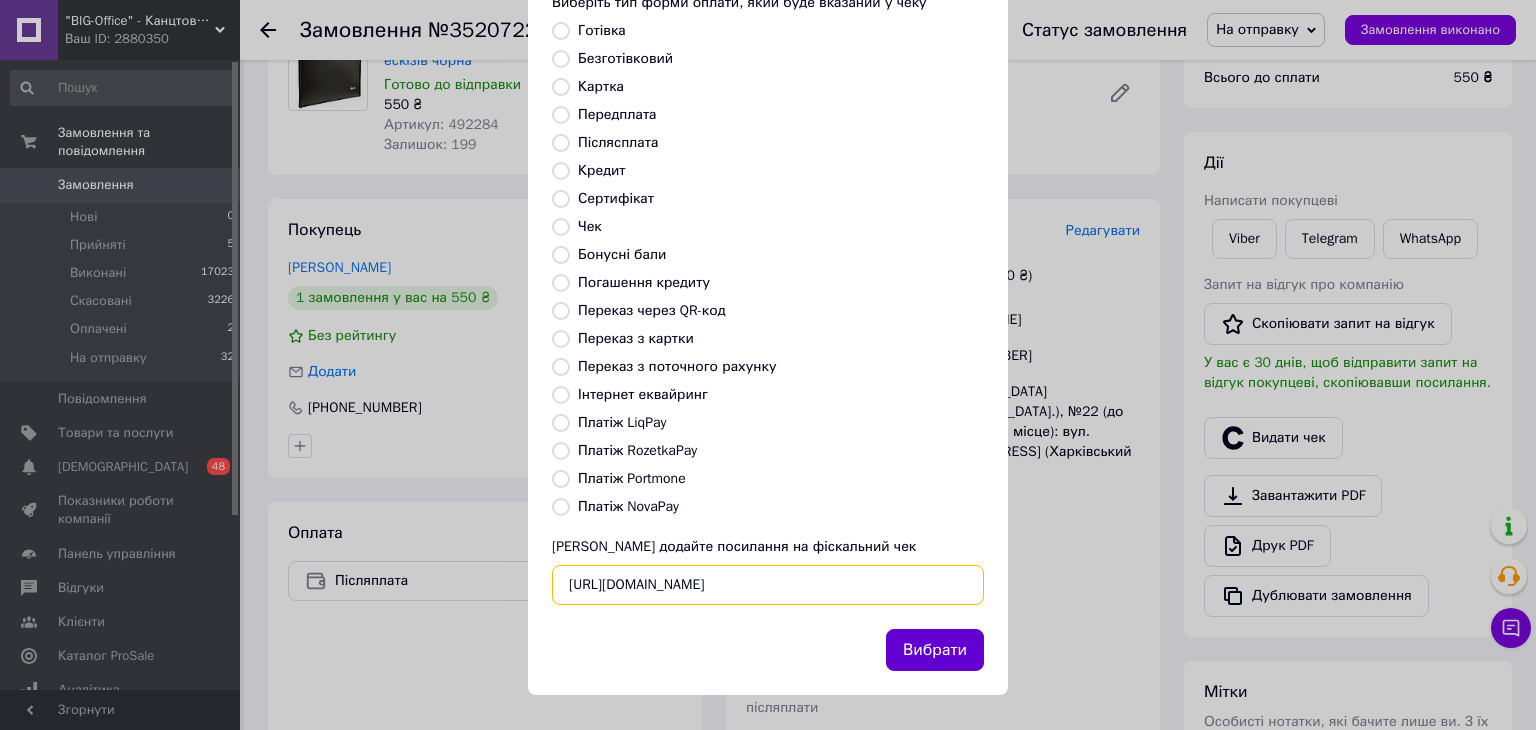 type on "[URL][DOMAIN_NAME]" 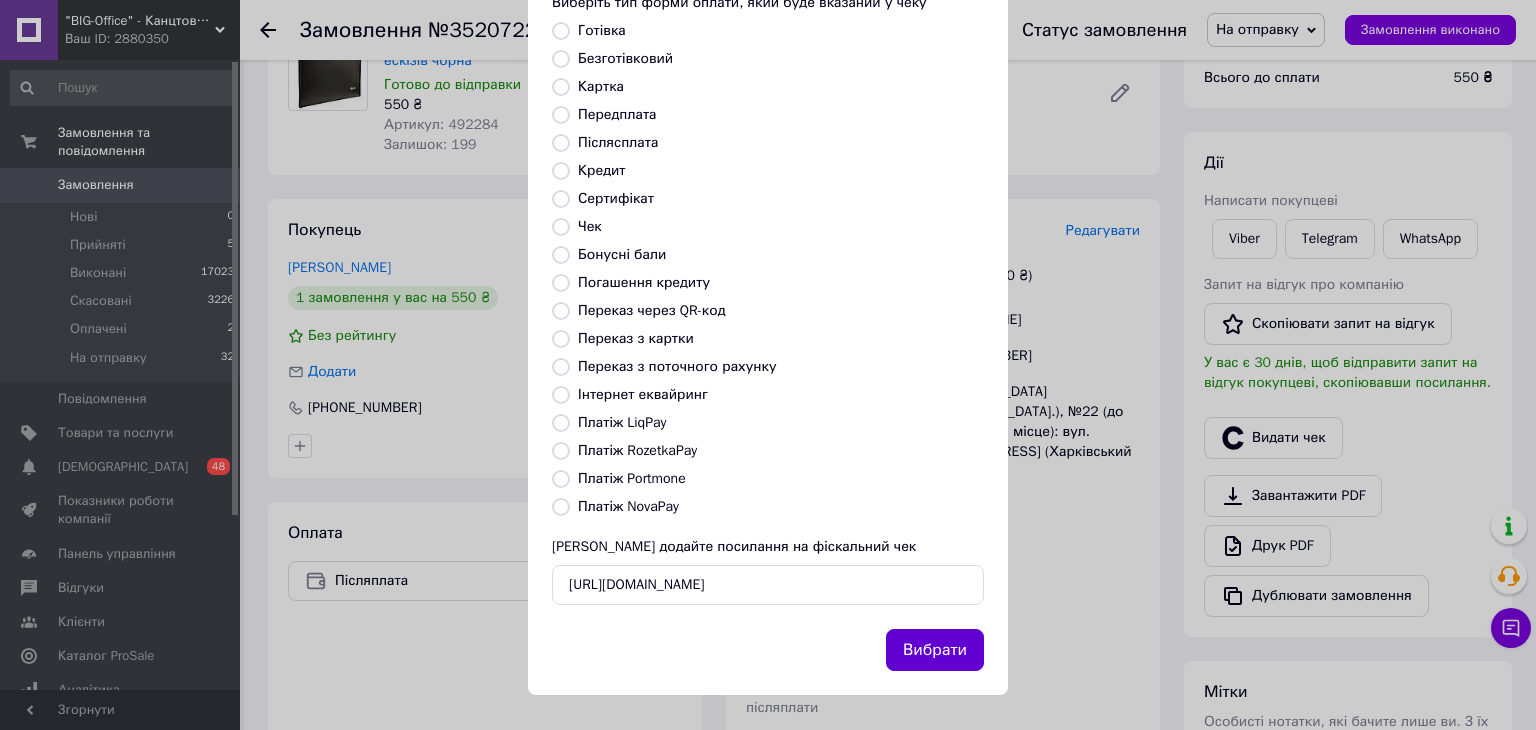 click on "Вибрати" at bounding box center (935, 650) 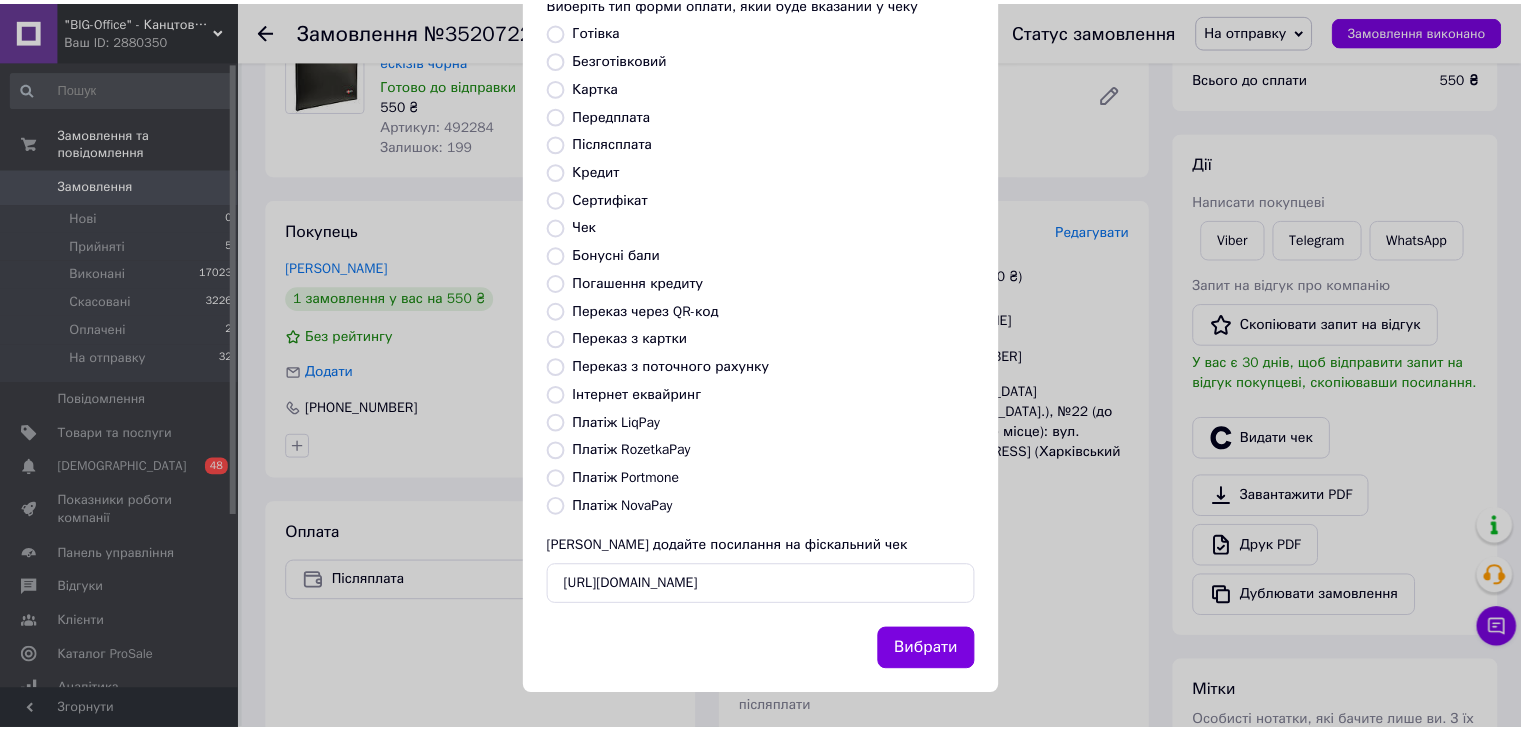 scroll, scrollTop: 0, scrollLeft: 0, axis: both 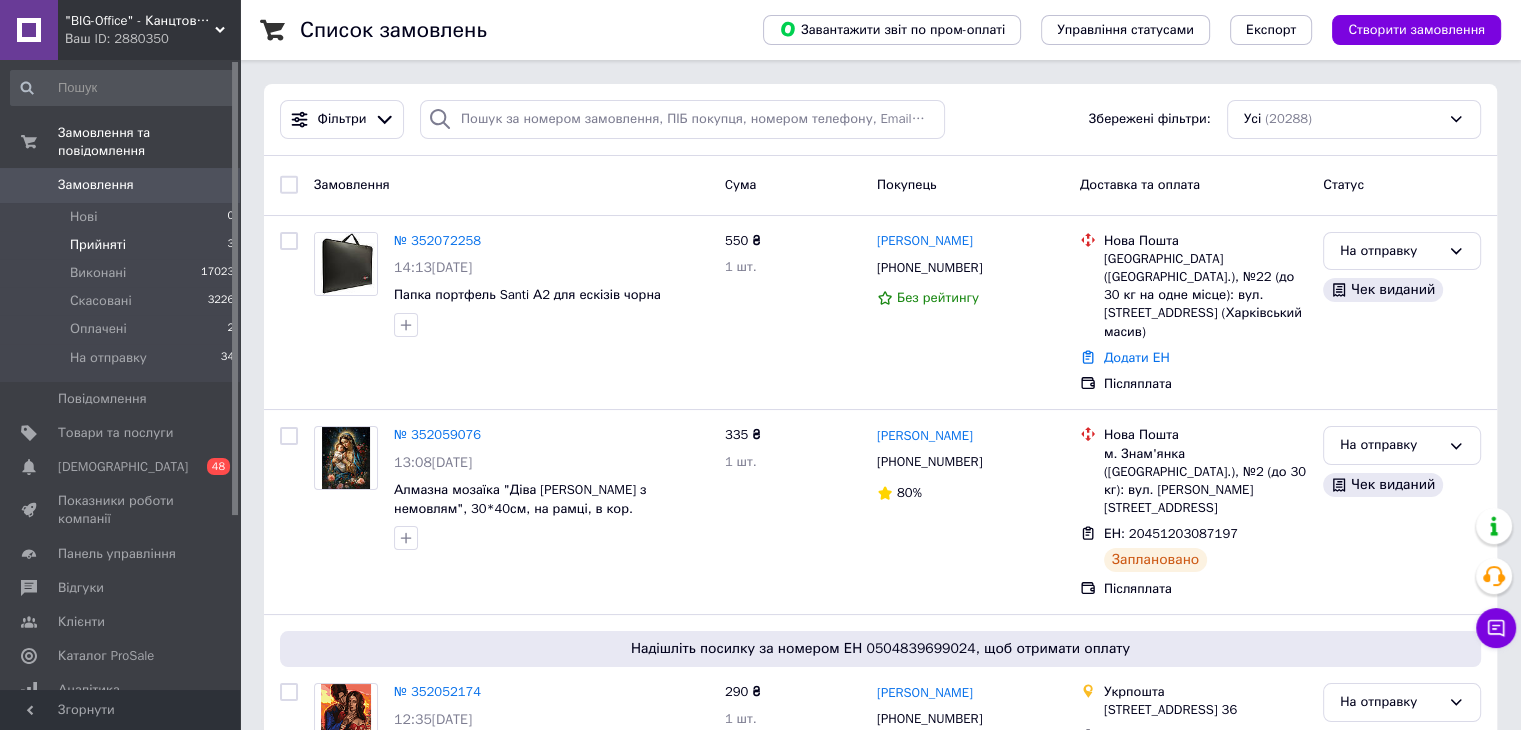 click on "Прийняті" at bounding box center [98, 245] 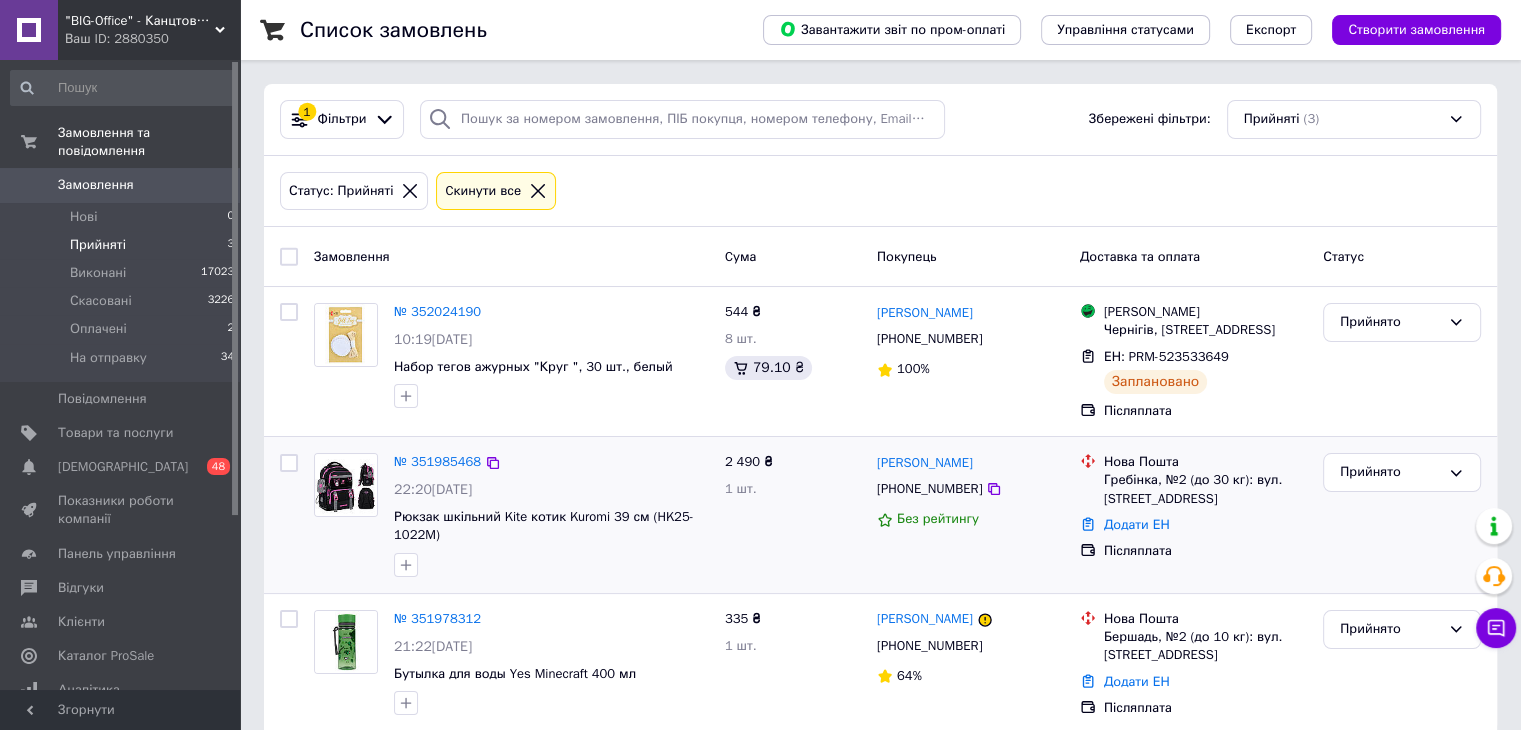 scroll, scrollTop: 26, scrollLeft: 0, axis: vertical 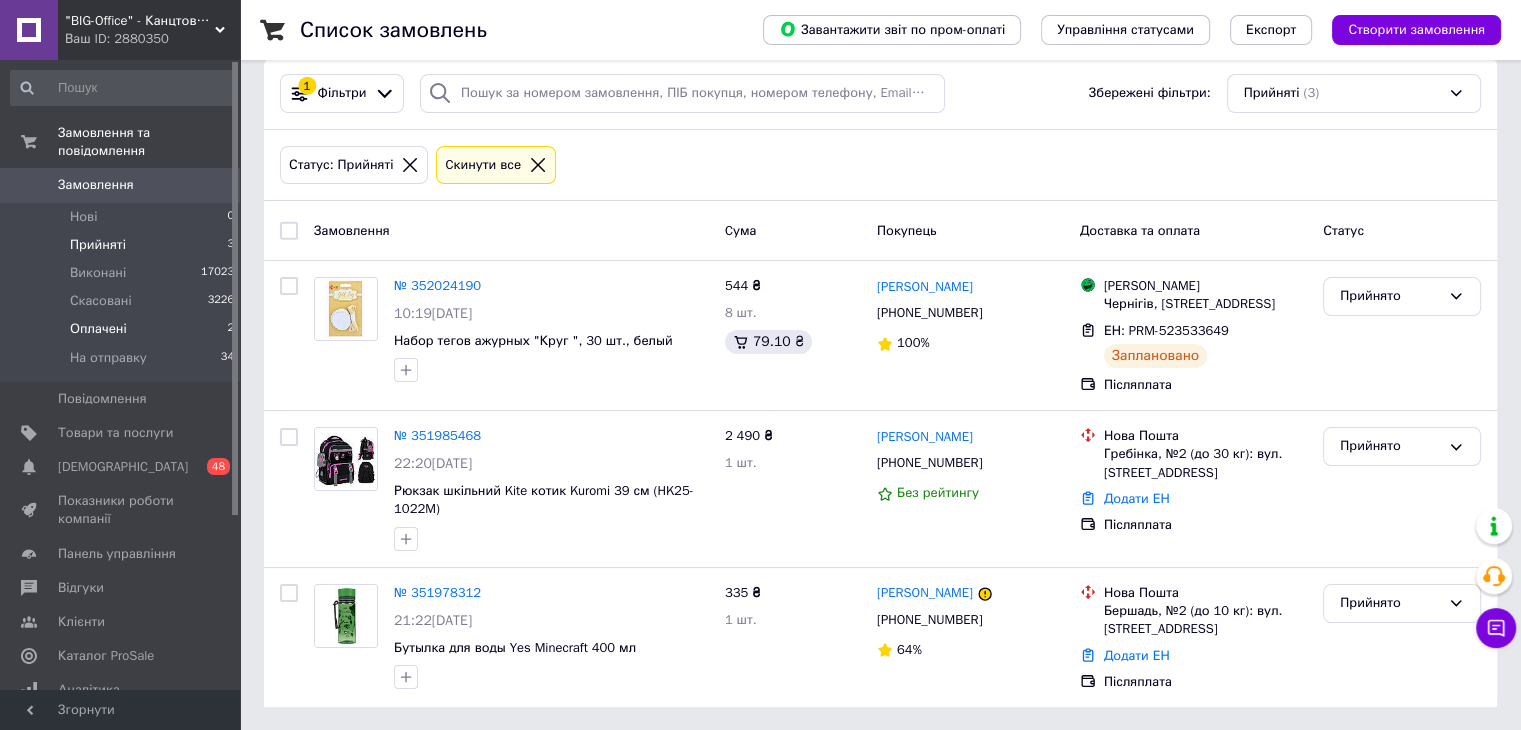 click on "Оплачені" at bounding box center (98, 329) 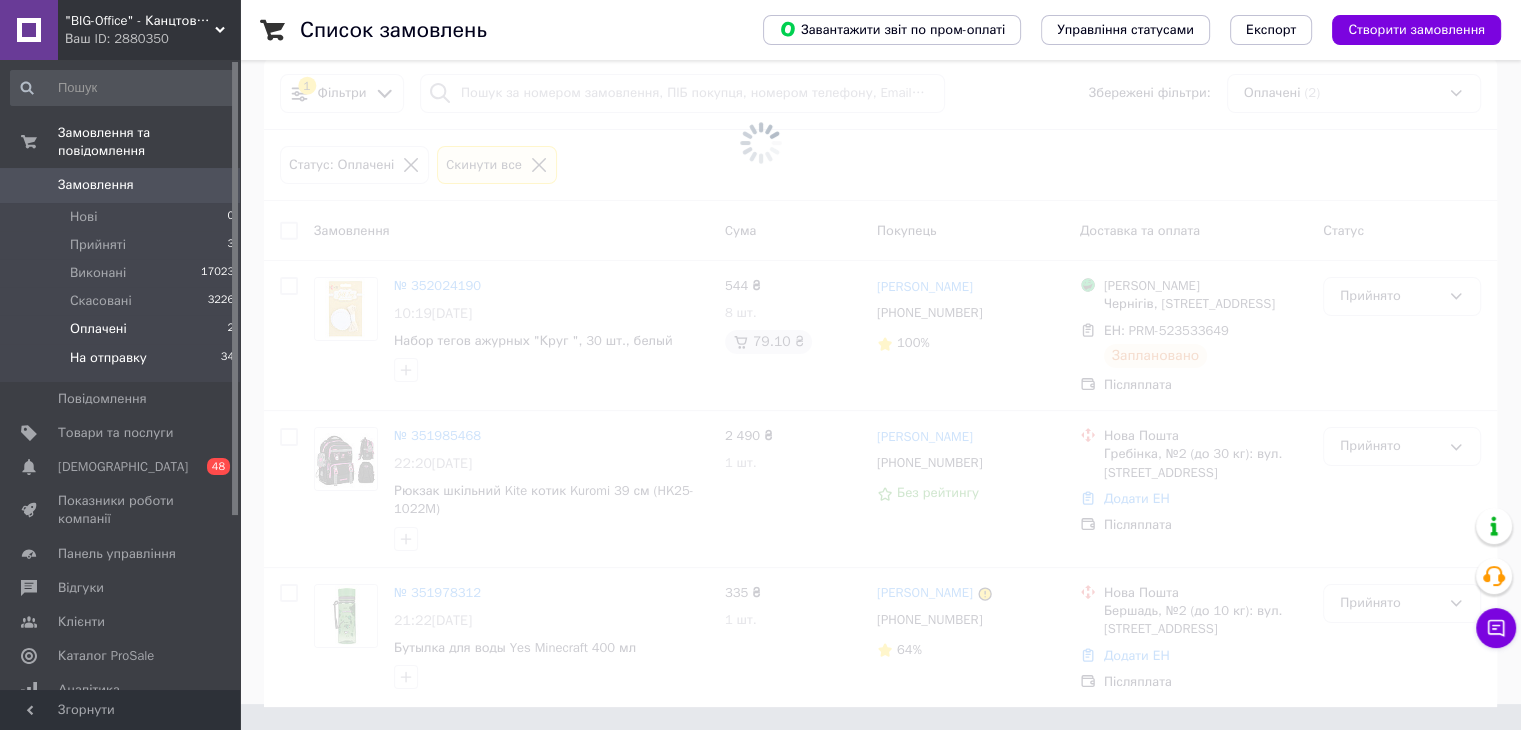 scroll, scrollTop: 0, scrollLeft: 0, axis: both 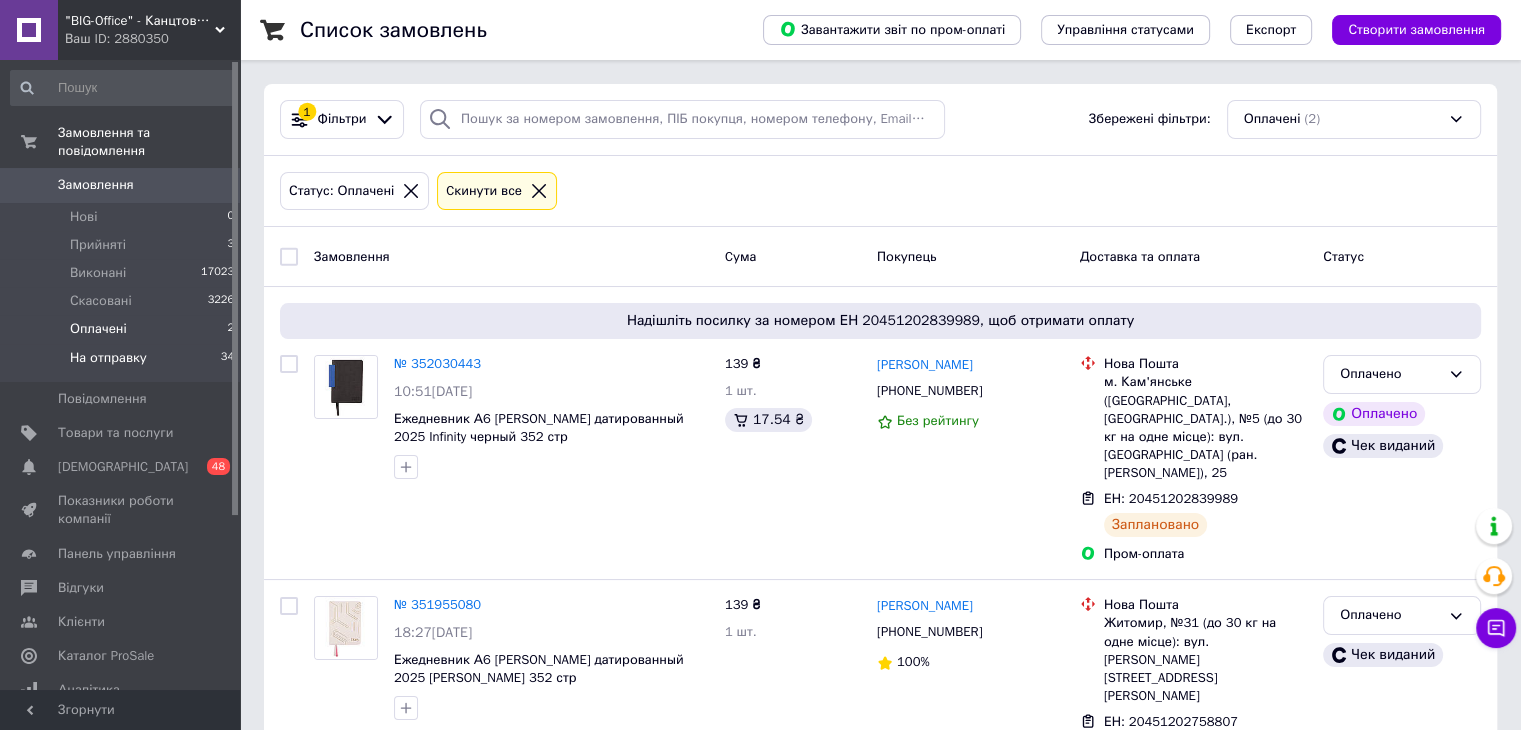 click on "На отправку" at bounding box center (108, 358) 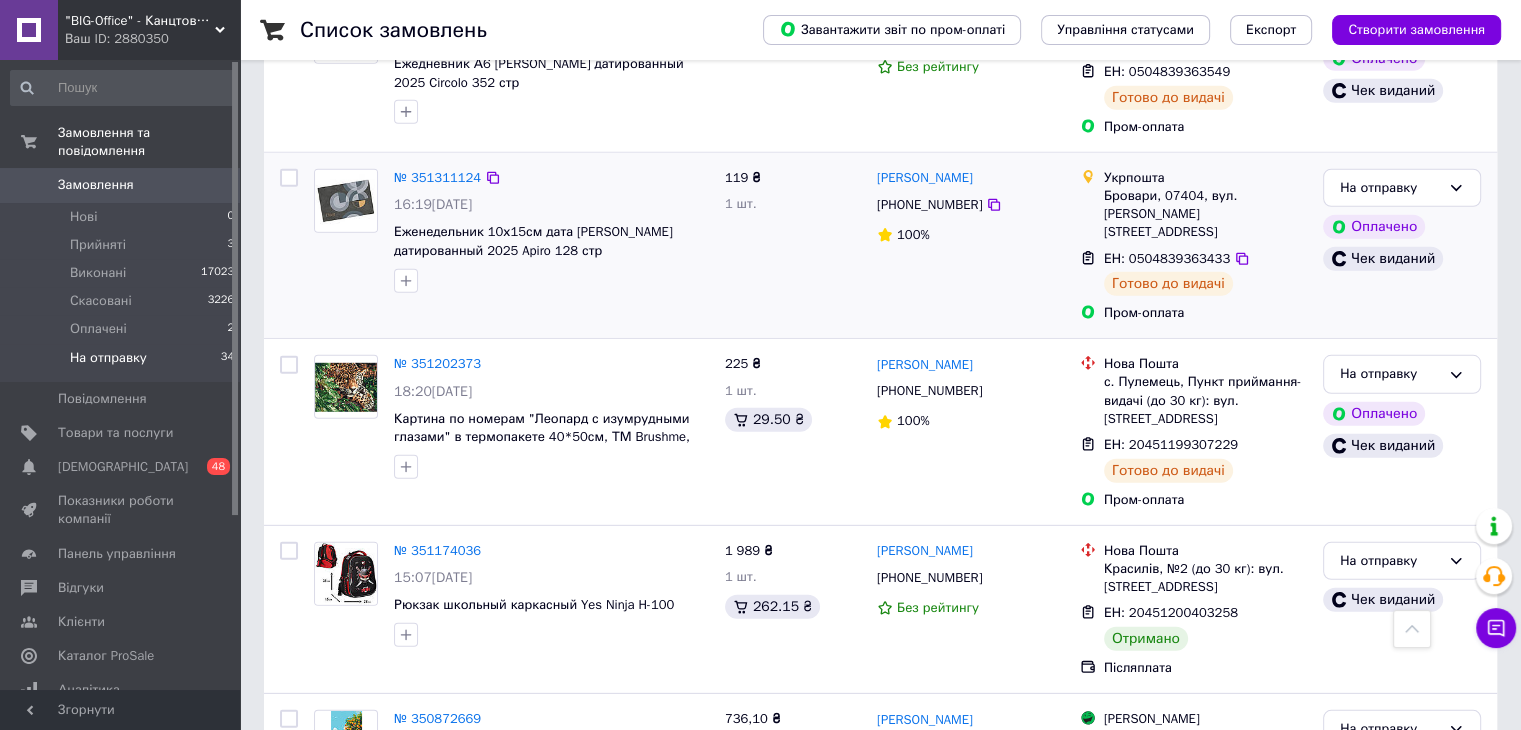 scroll, scrollTop: 5900, scrollLeft: 0, axis: vertical 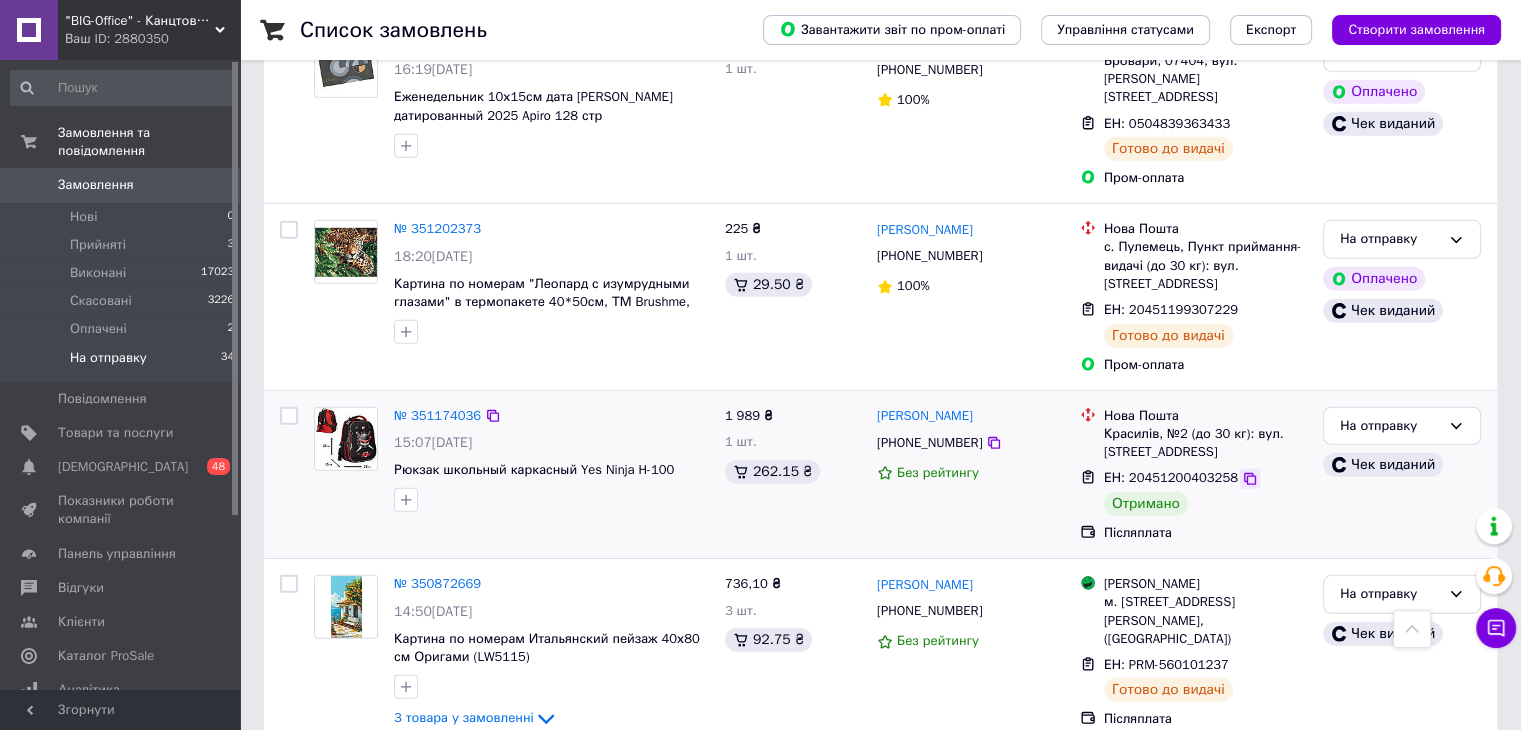 click 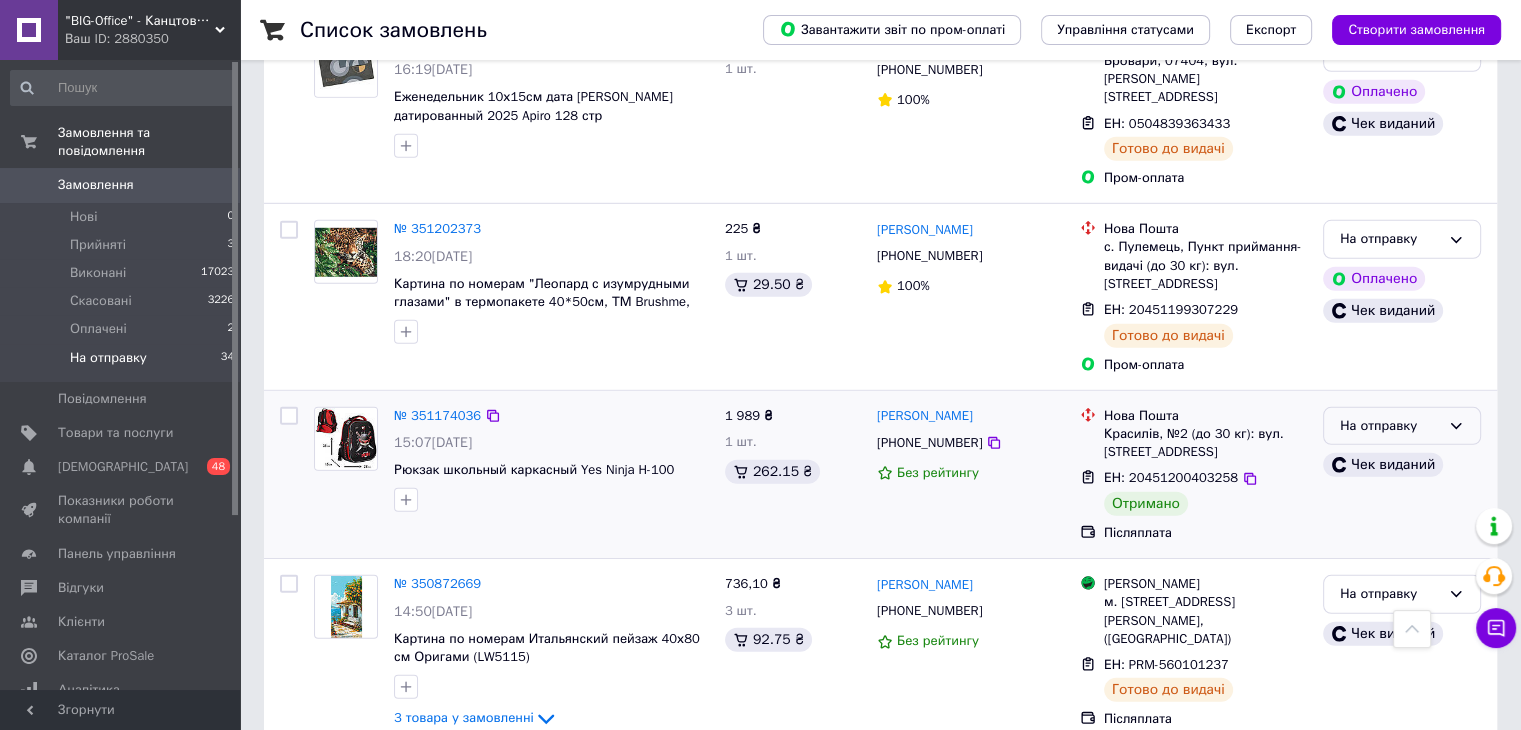 click on "На отправку" at bounding box center (1390, 426) 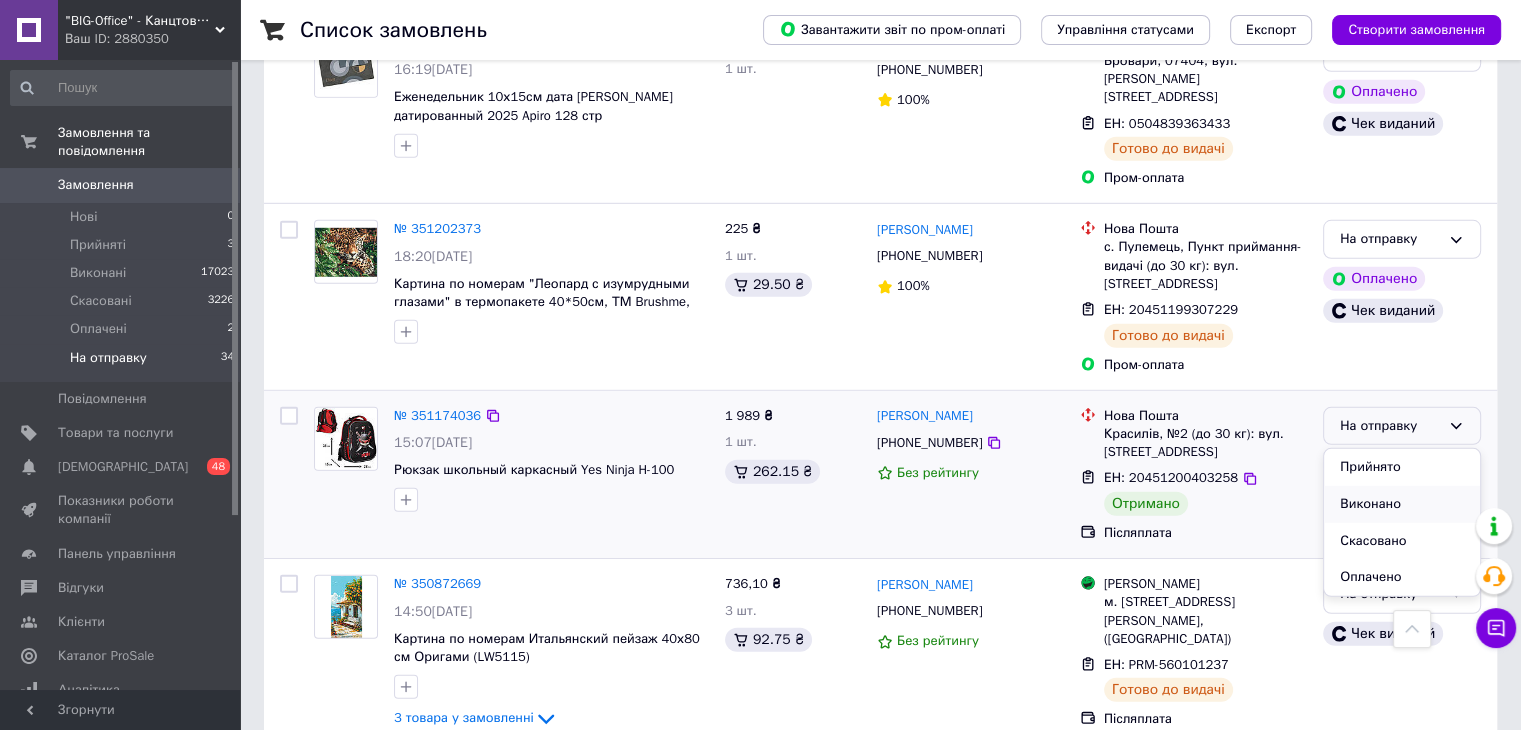 click on "Виконано" at bounding box center (1402, 504) 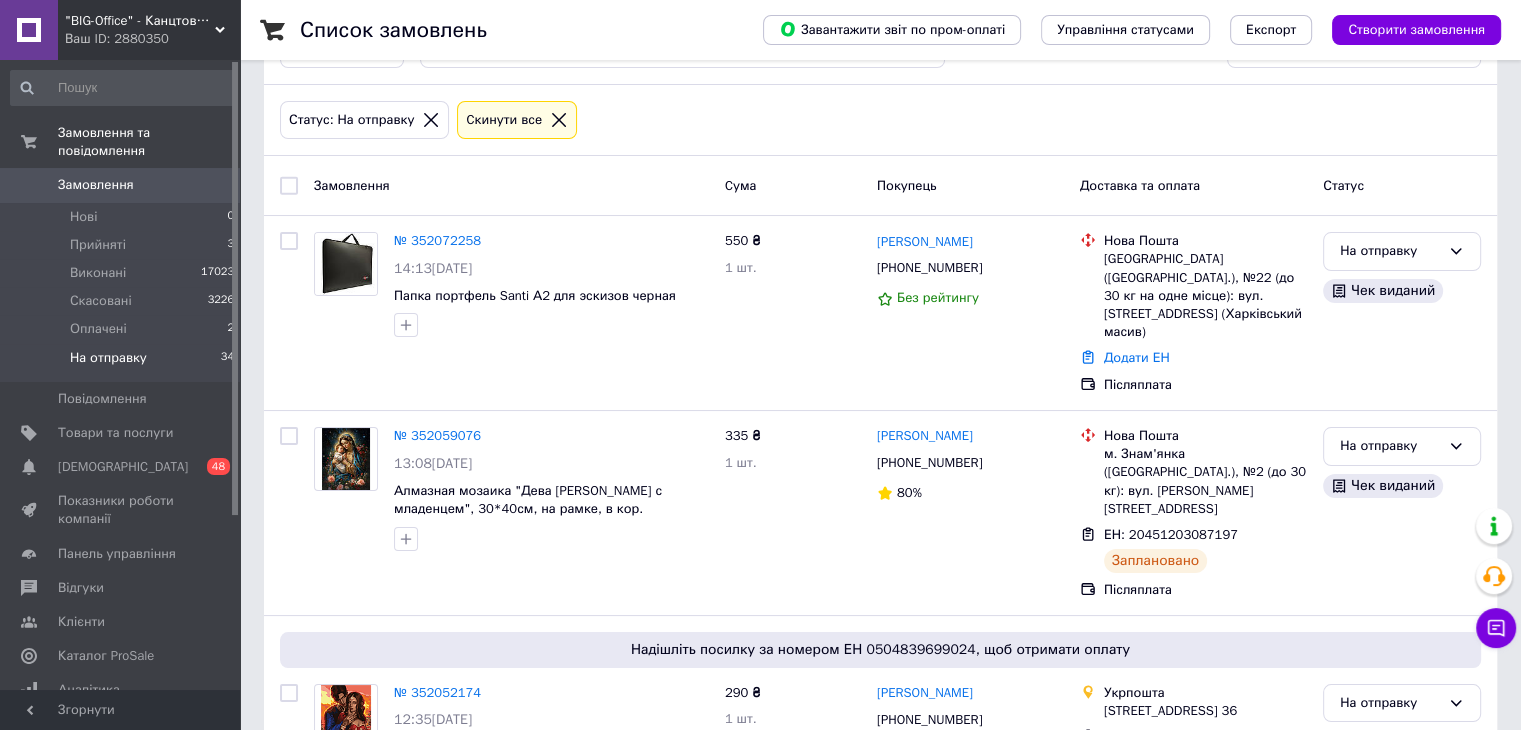 scroll, scrollTop: 0, scrollLeft: 0, axis: both 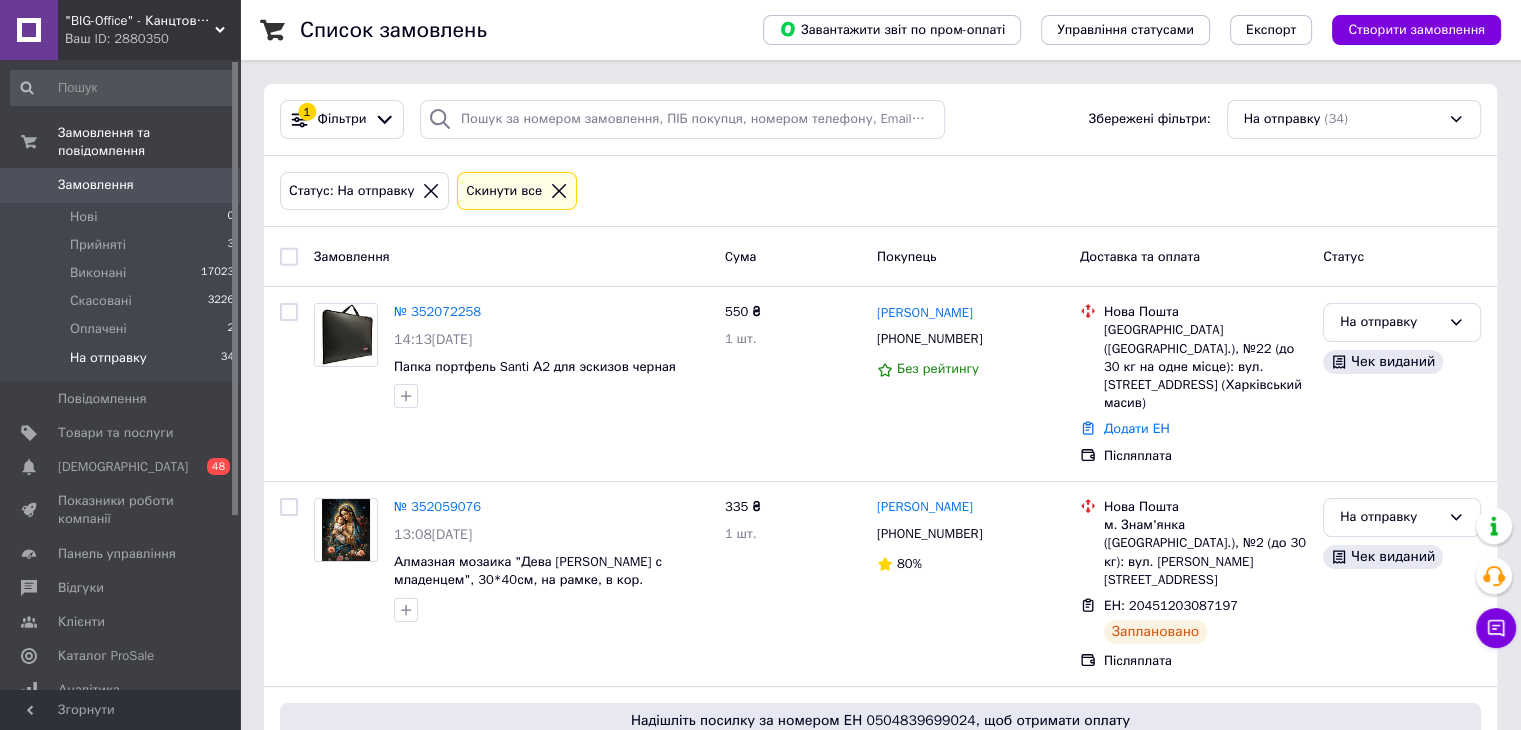 click at bounding box center (559, 191) 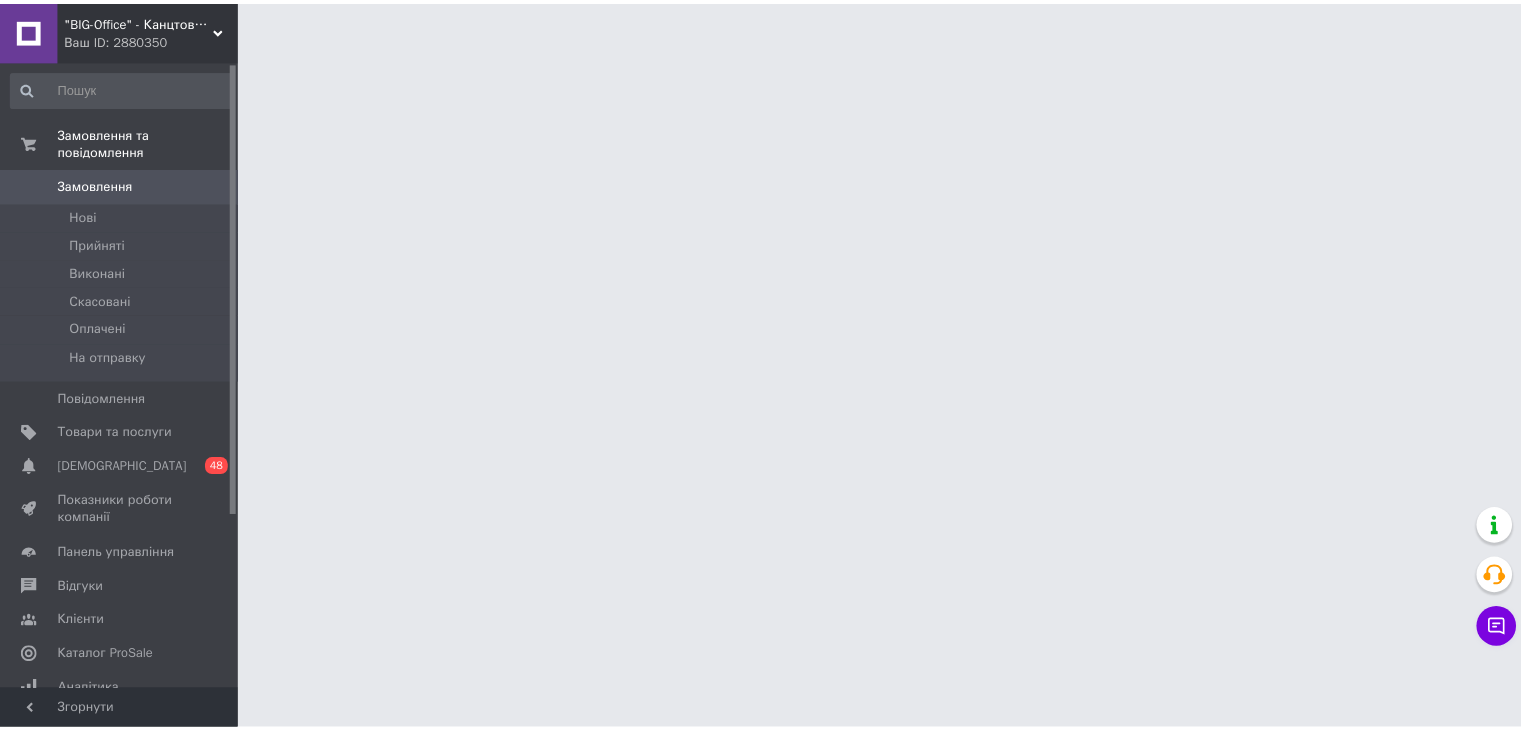scroll, scrollTop: 0, scrollLeft: 0, axis: both 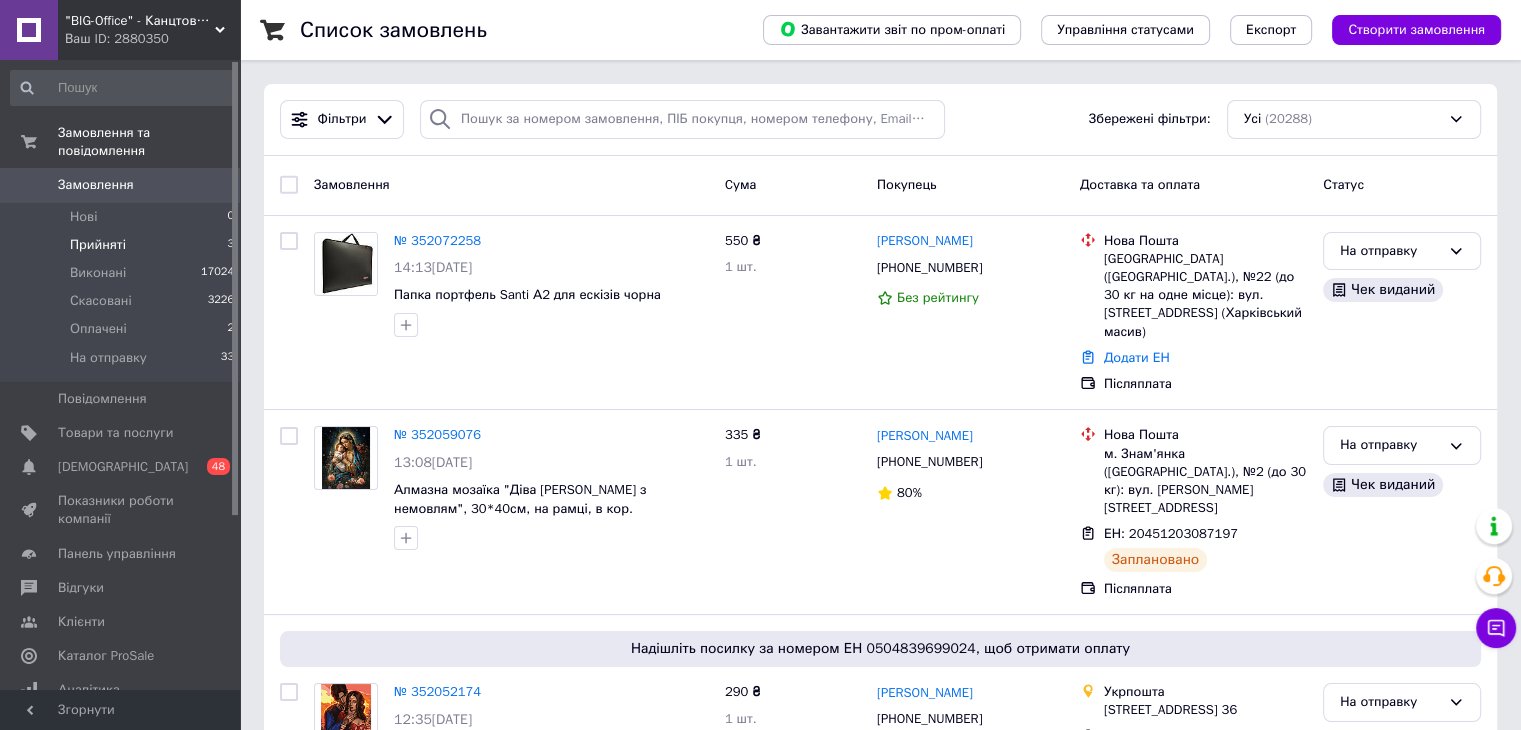 click on "Прийняті" at bounding box center [98, 245] 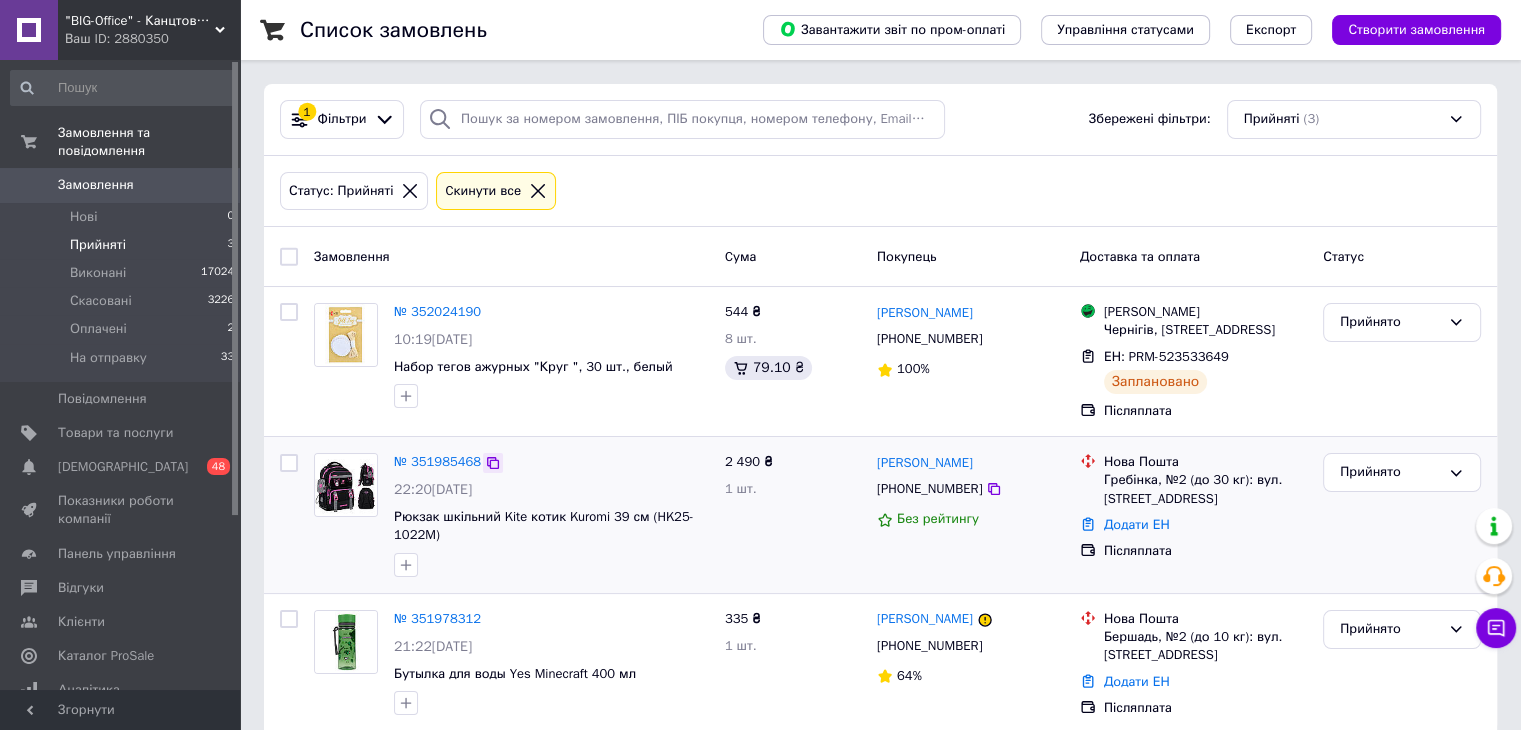 click 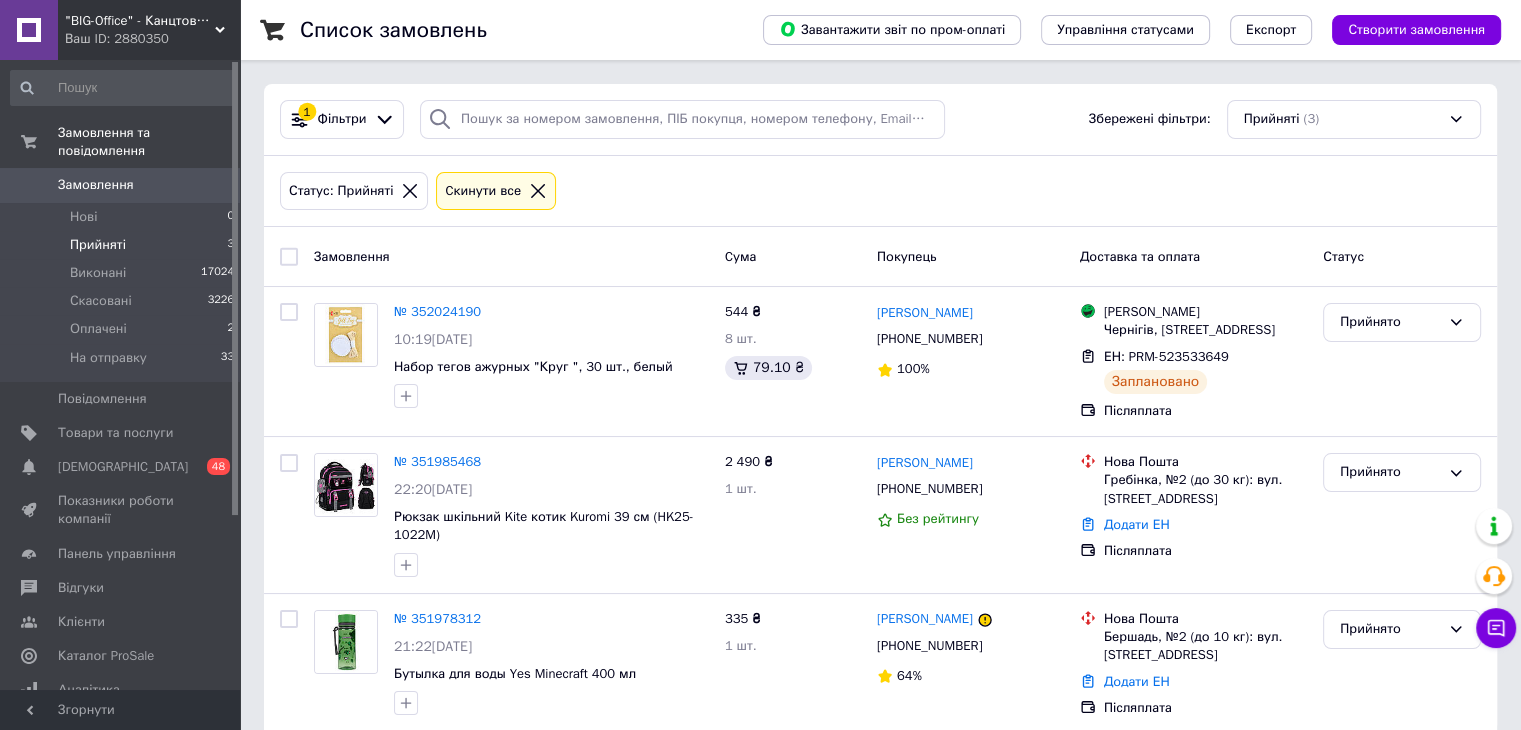 click 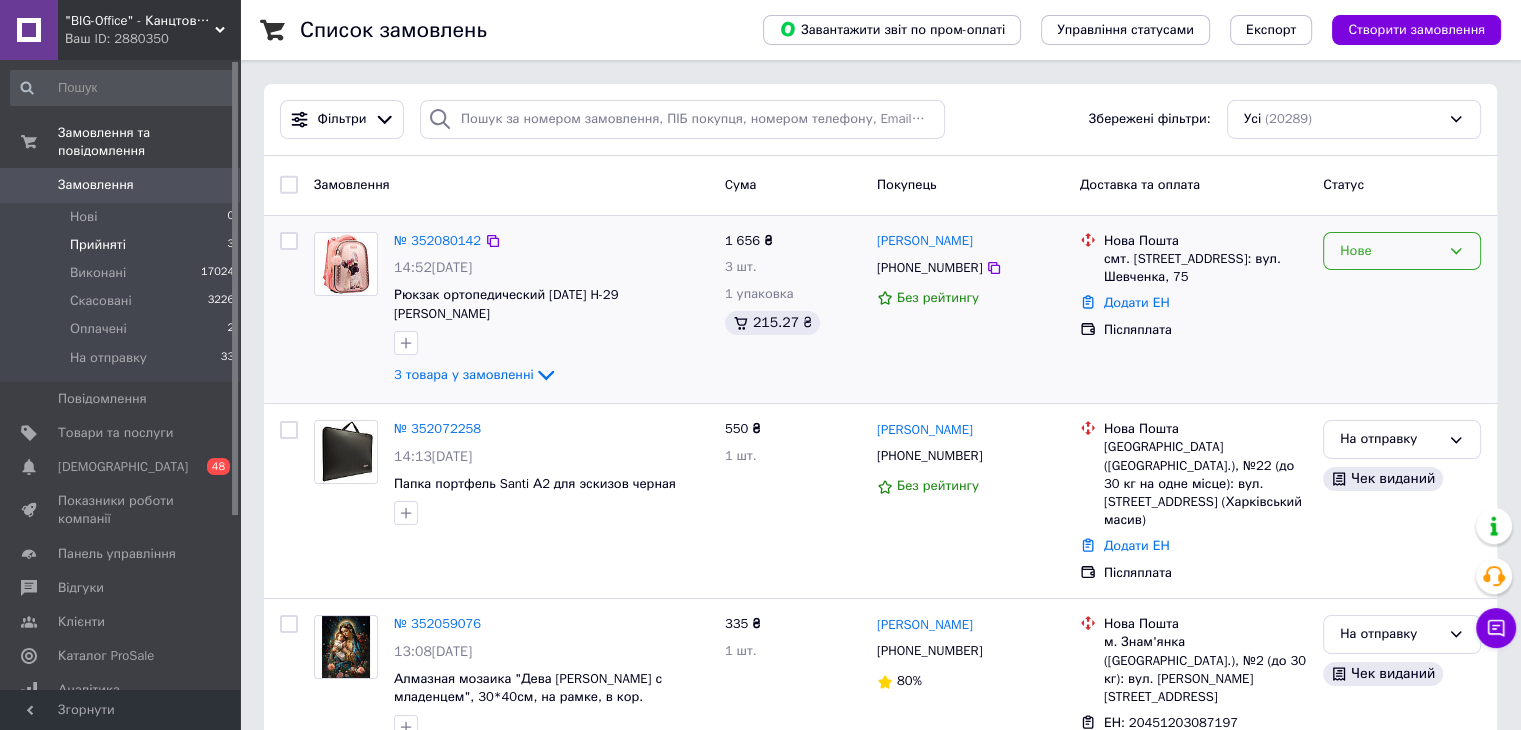 click on "Нове" at bounding box center (1390, 251) 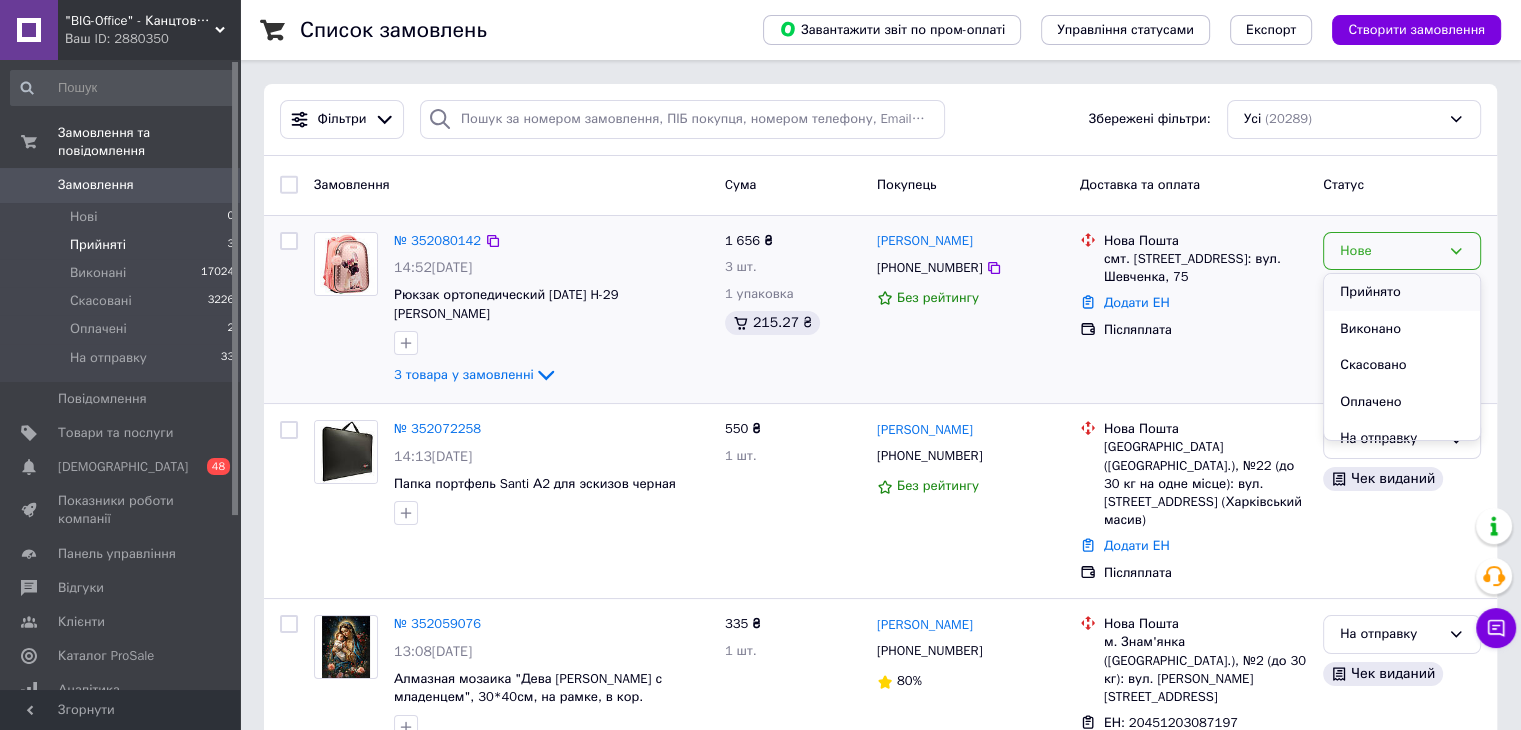 click on "Прийнято" at bounding box center (1402, 292) 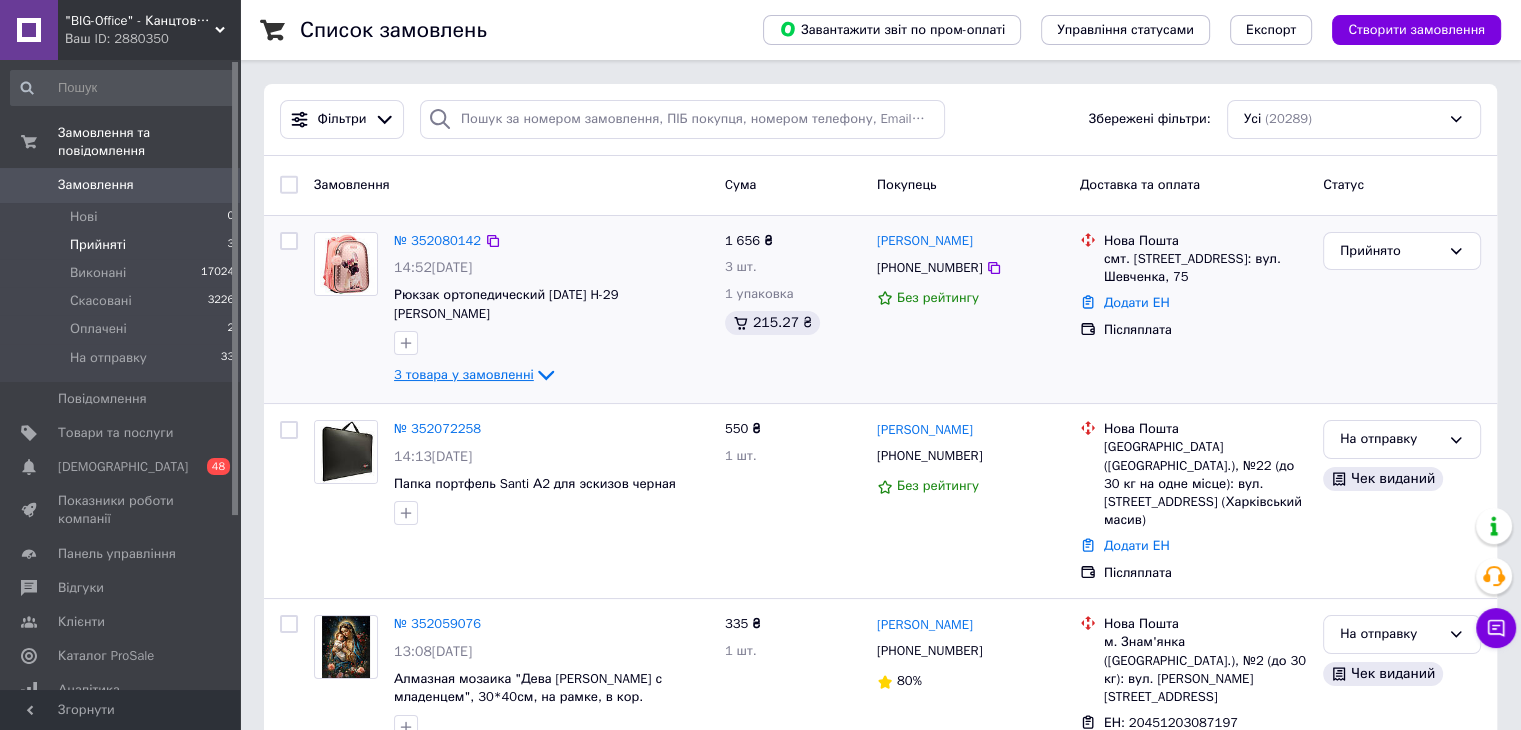 click 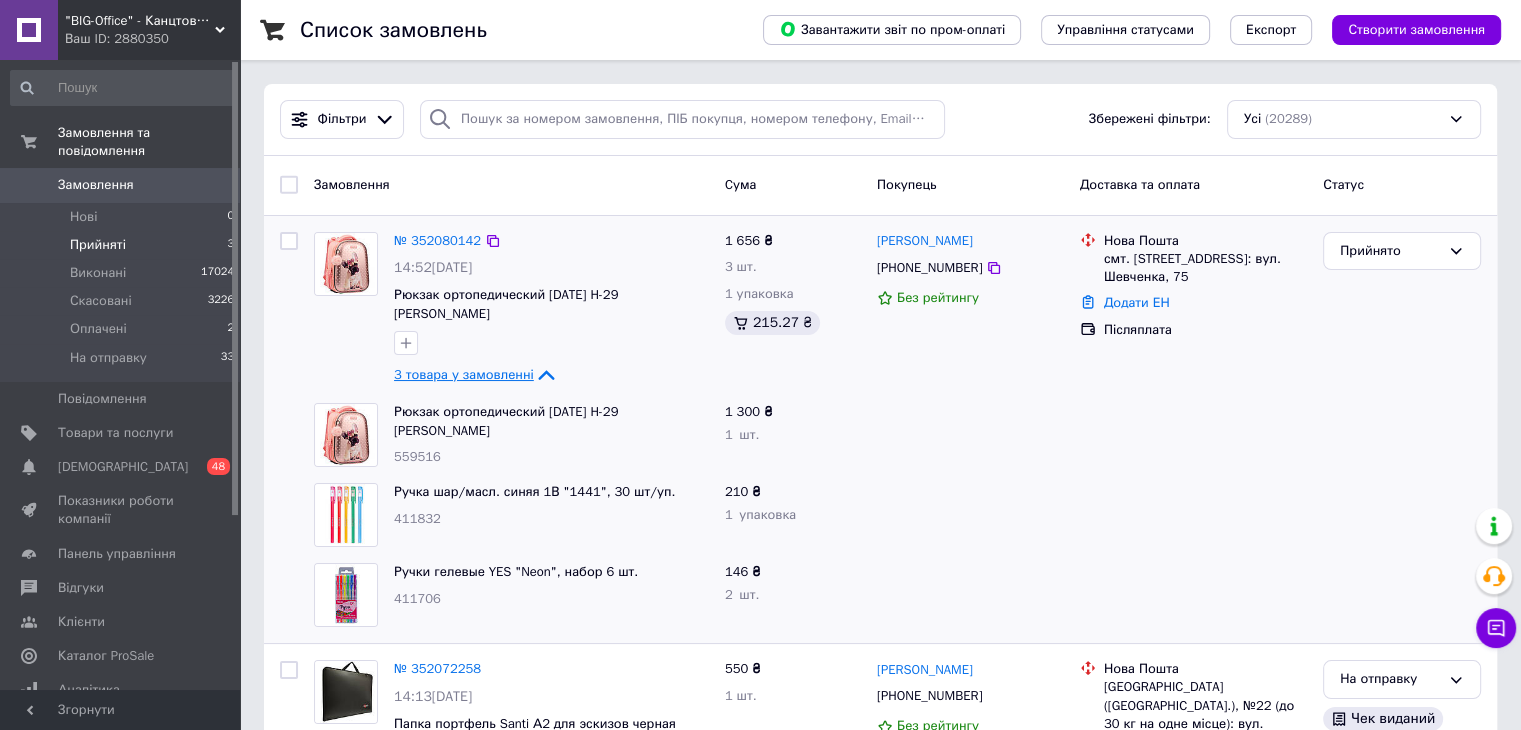 click 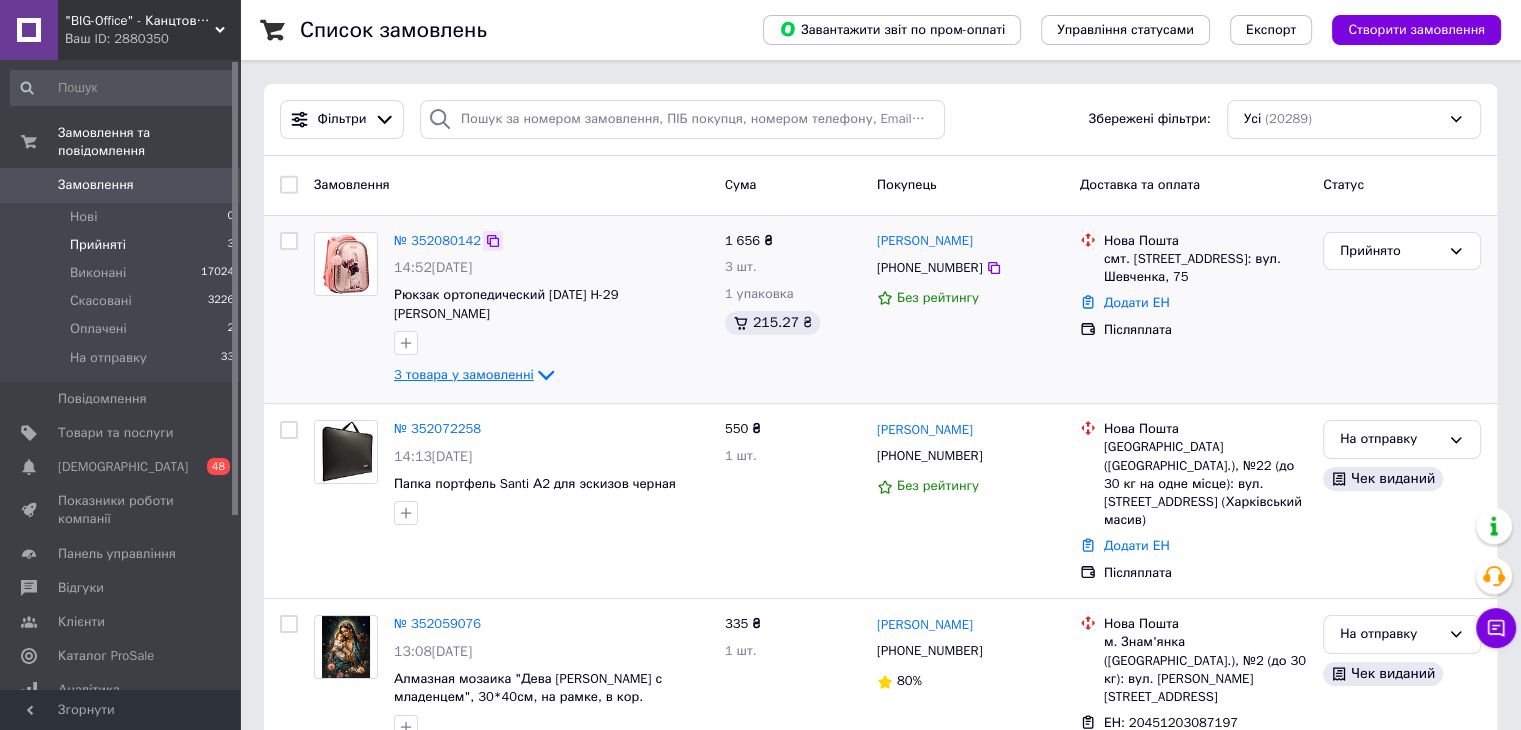 click 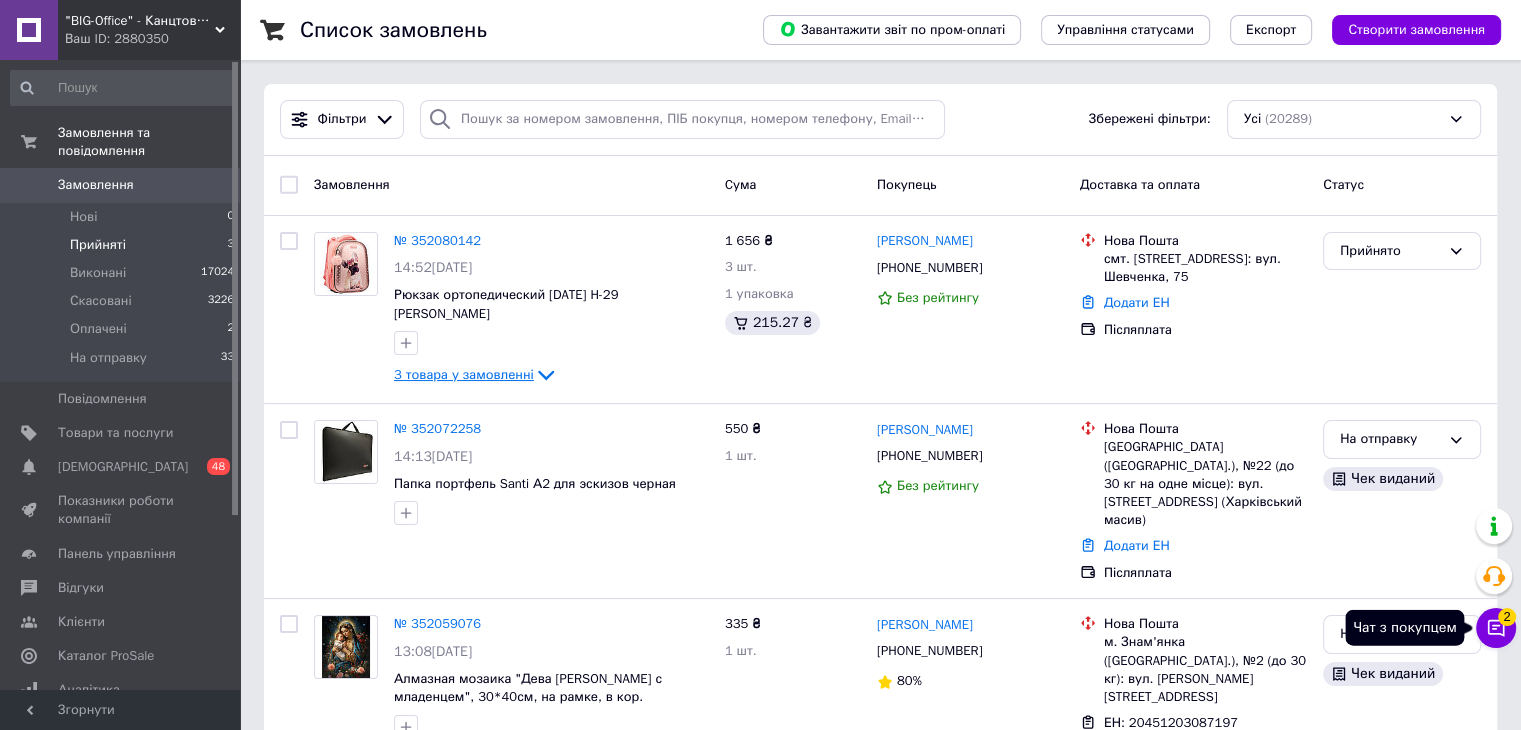 click 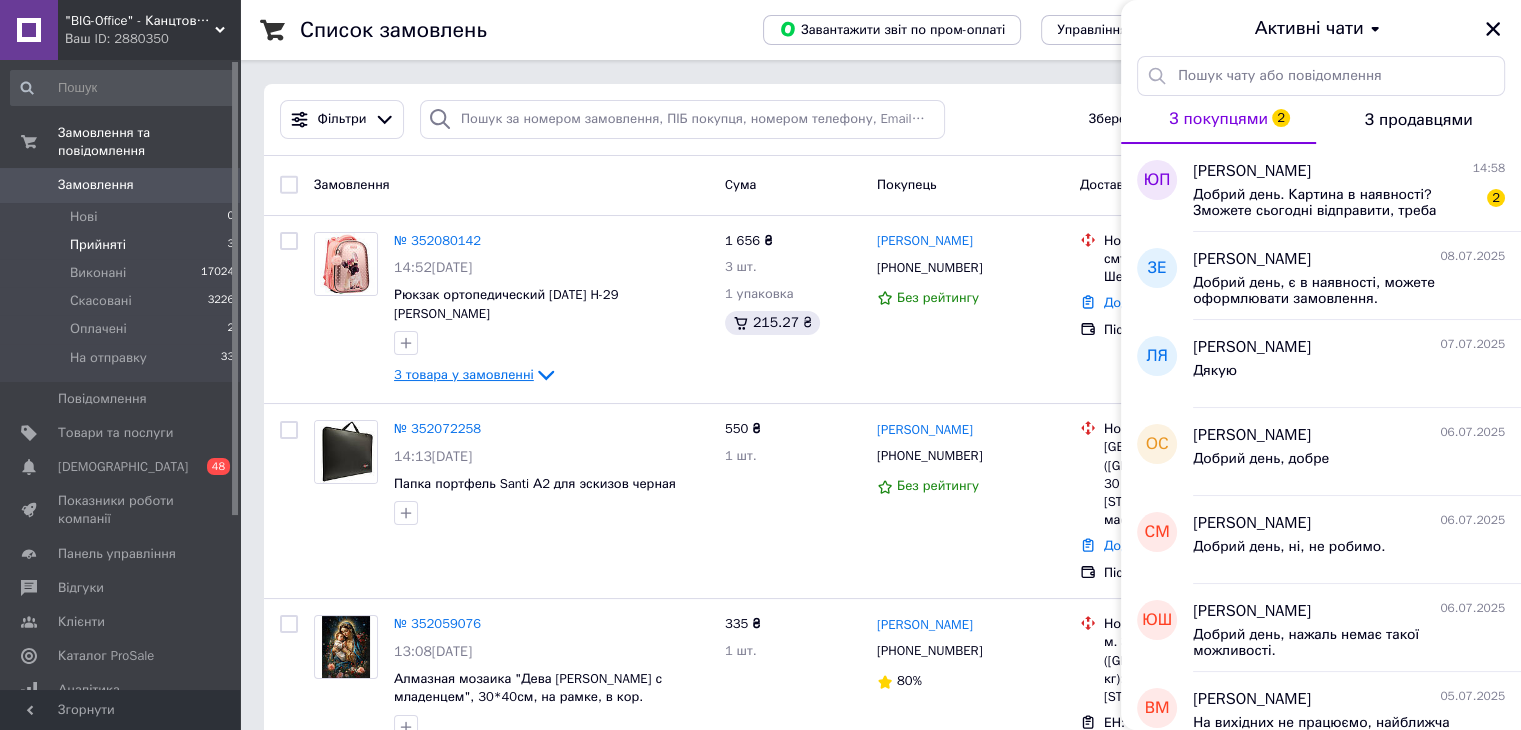 click 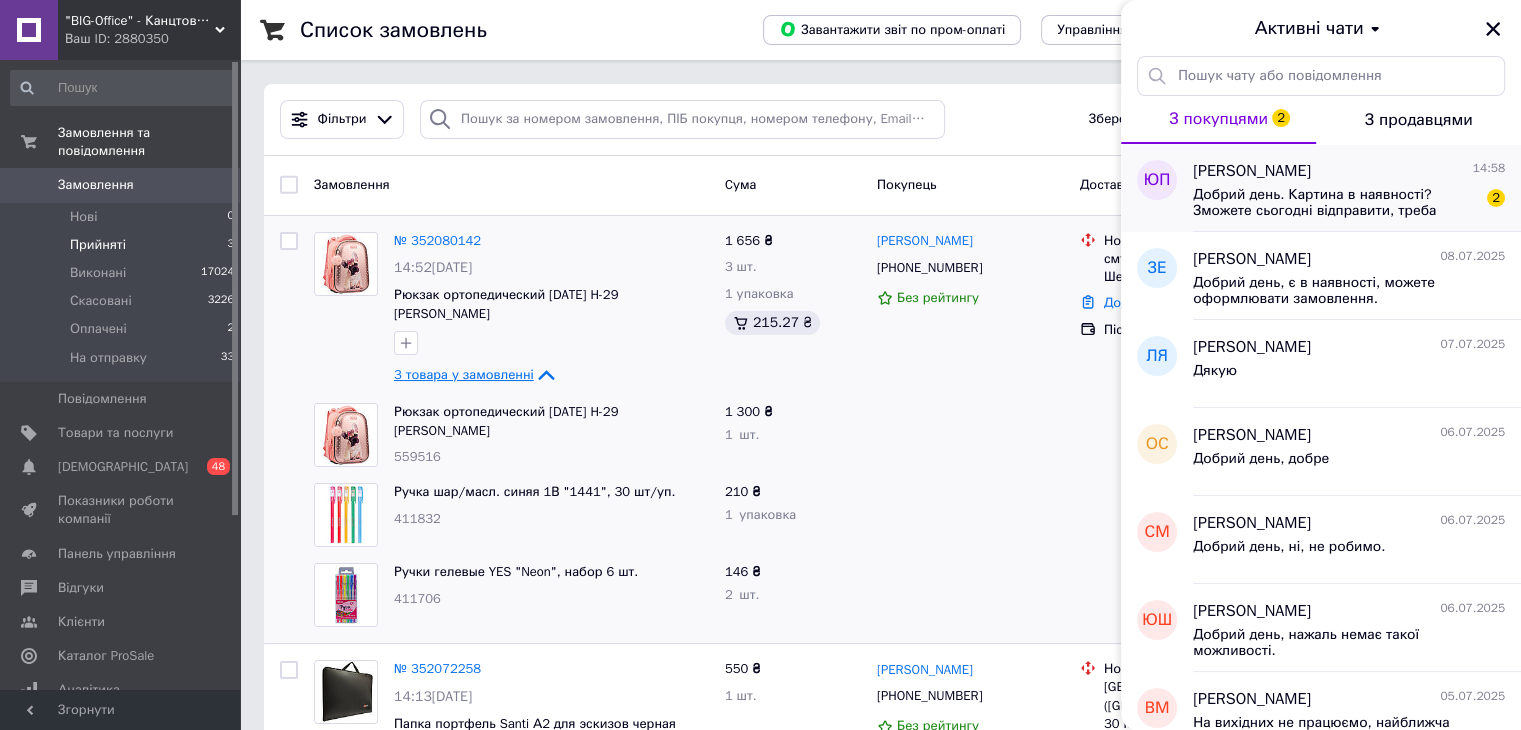 click on "Добрий день. Картина в наявності? Зможете сьогодні відправити, треба отримати завтра" at bounding box center (1335, 203) 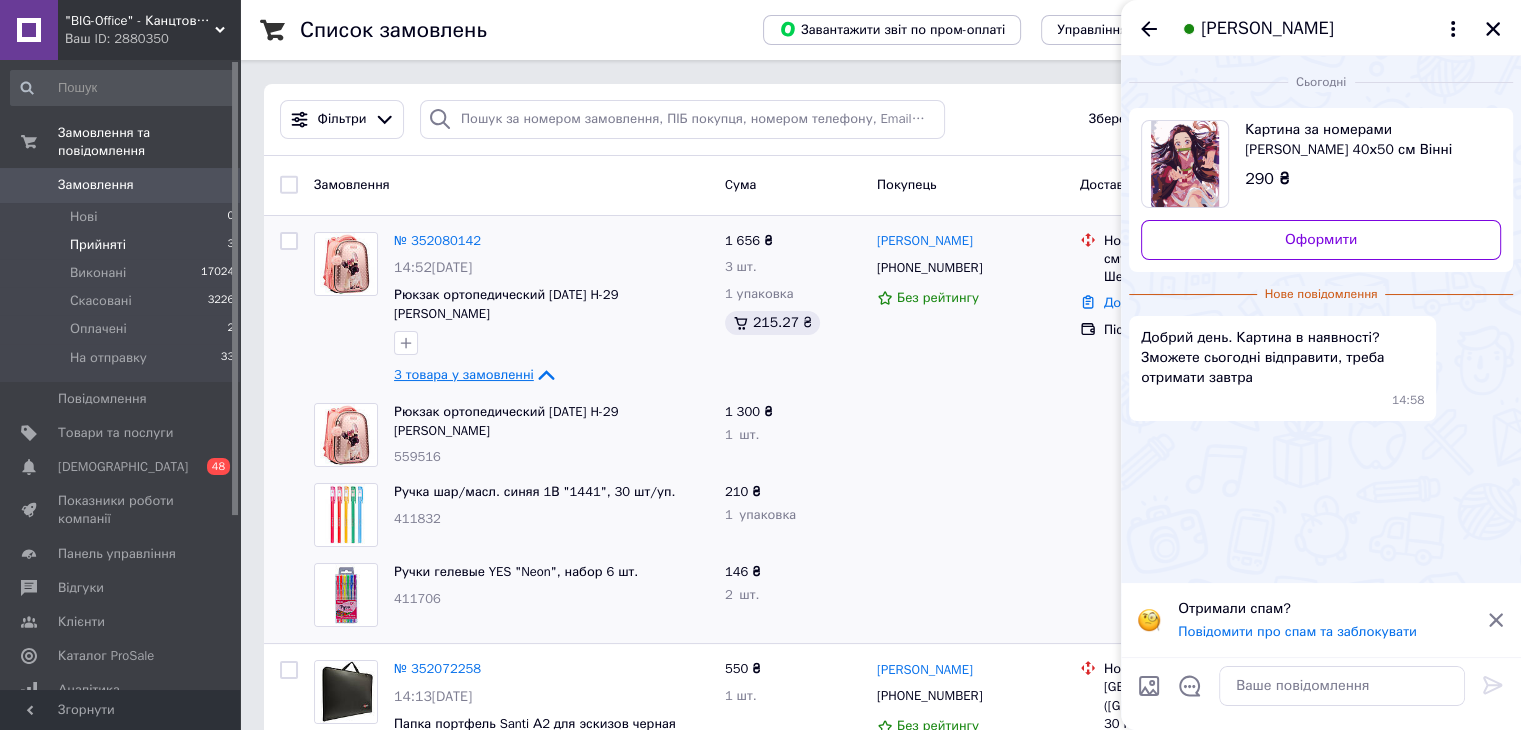 click 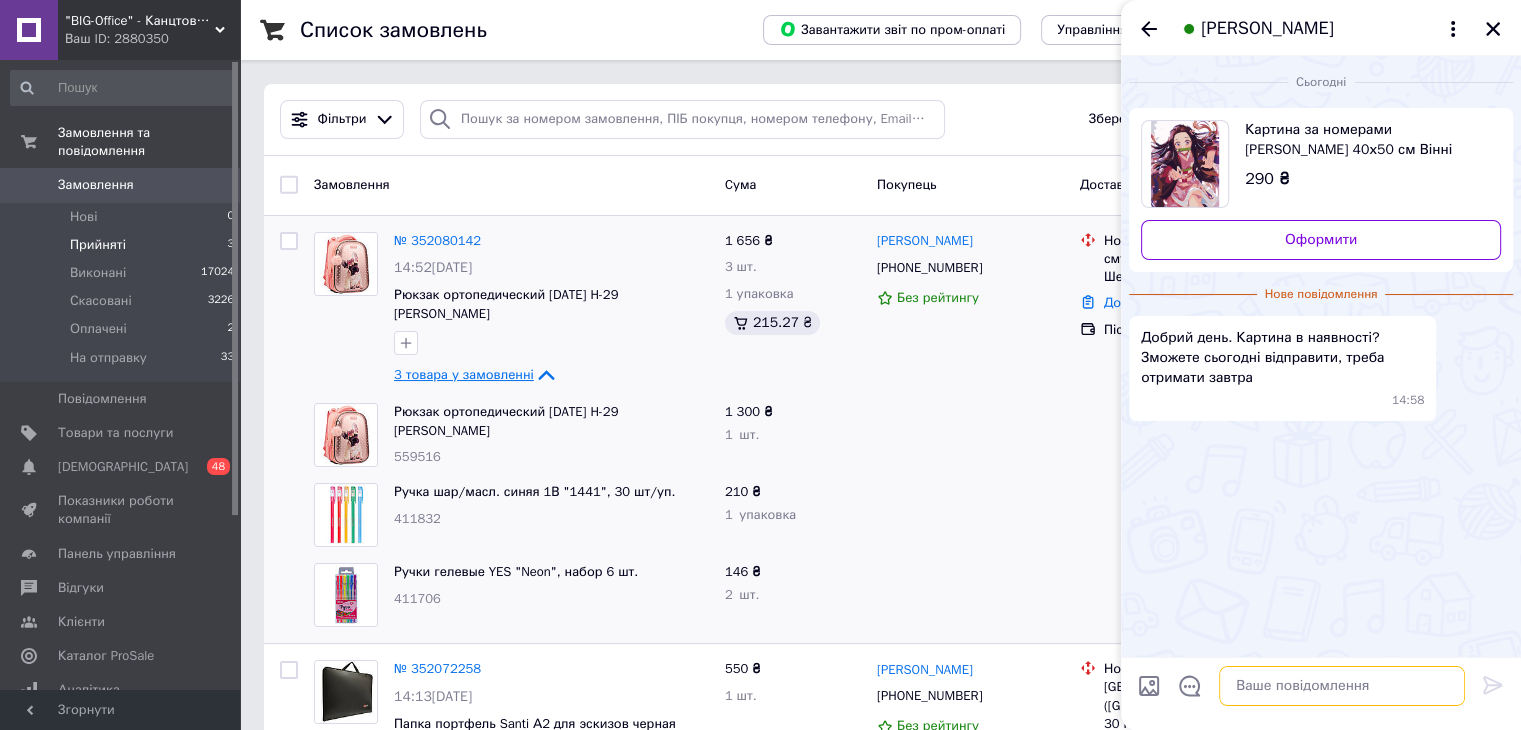 click at bounding box center (1342, 686) 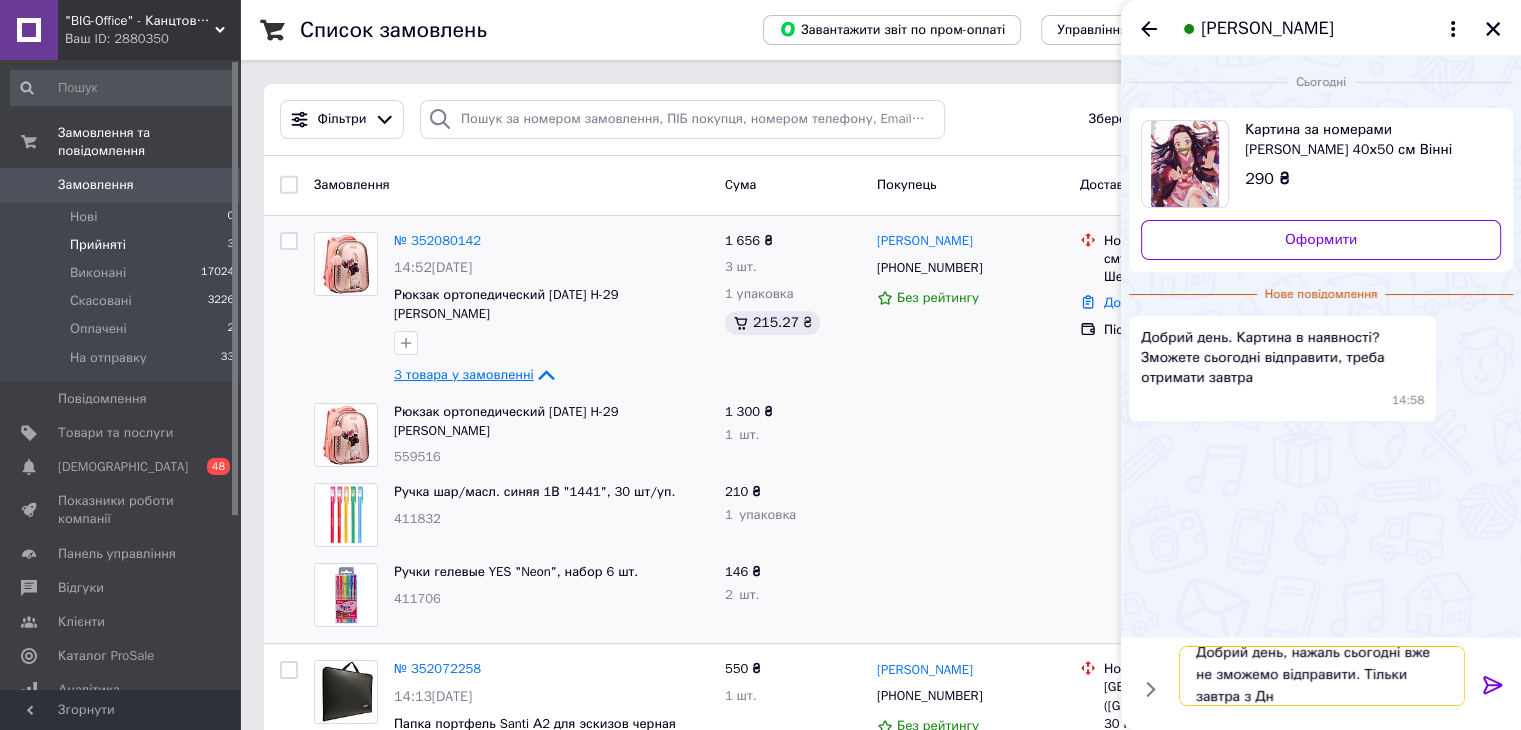 scroll, scrollTop: 1, scrollLeft: 0, axis: vertical 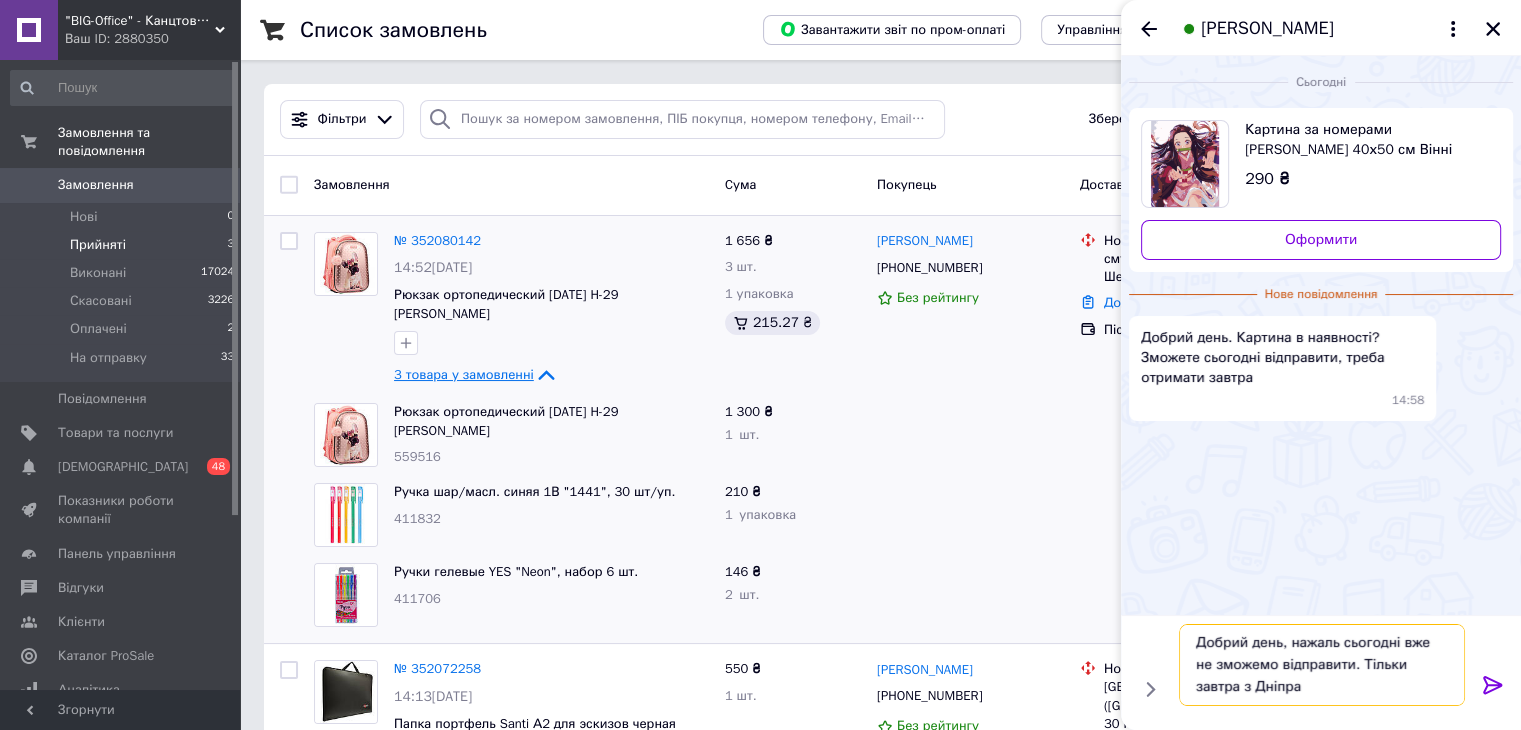 type on "Добрий день, нажаль сьогодні вже не зможемо відправити. Тільки завтра з Дніпра." 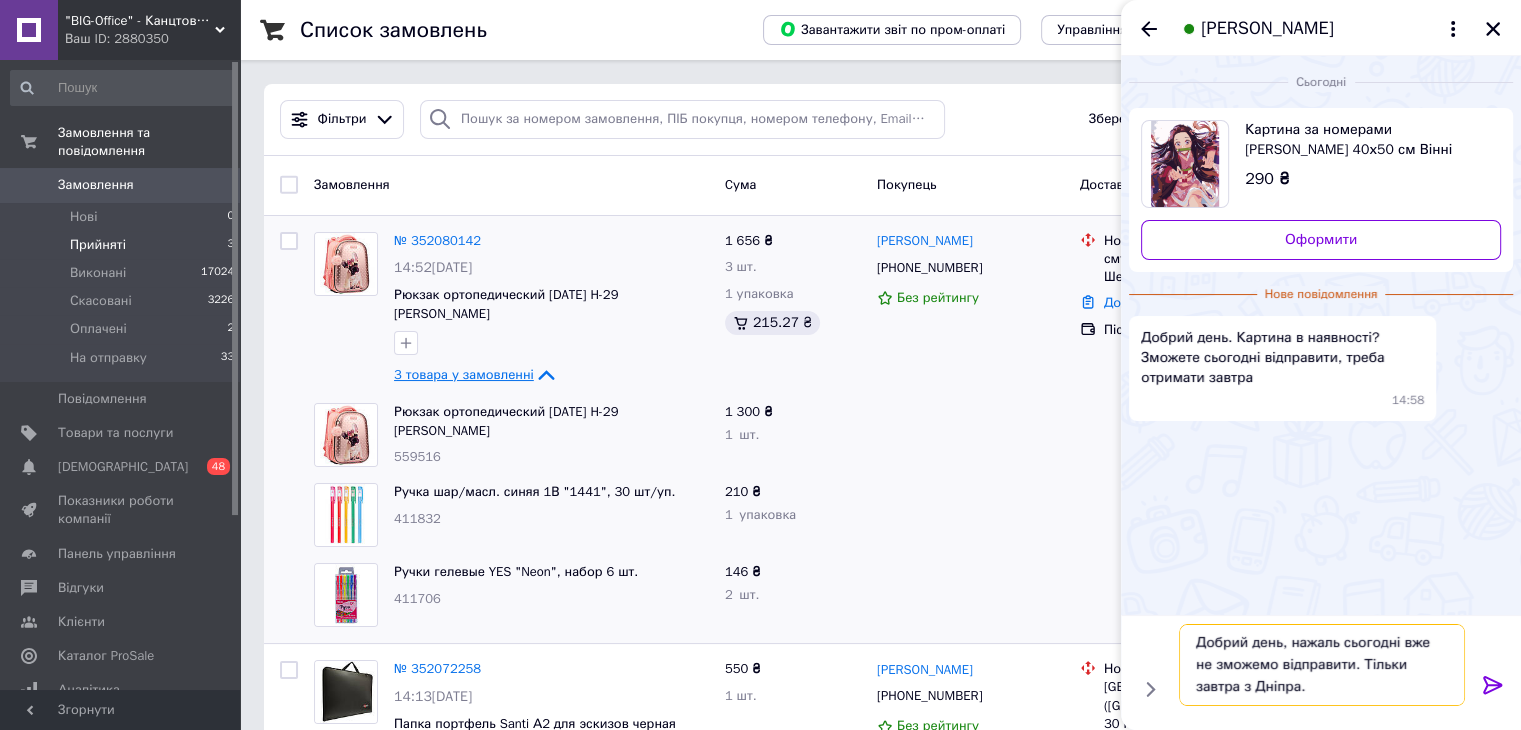 type 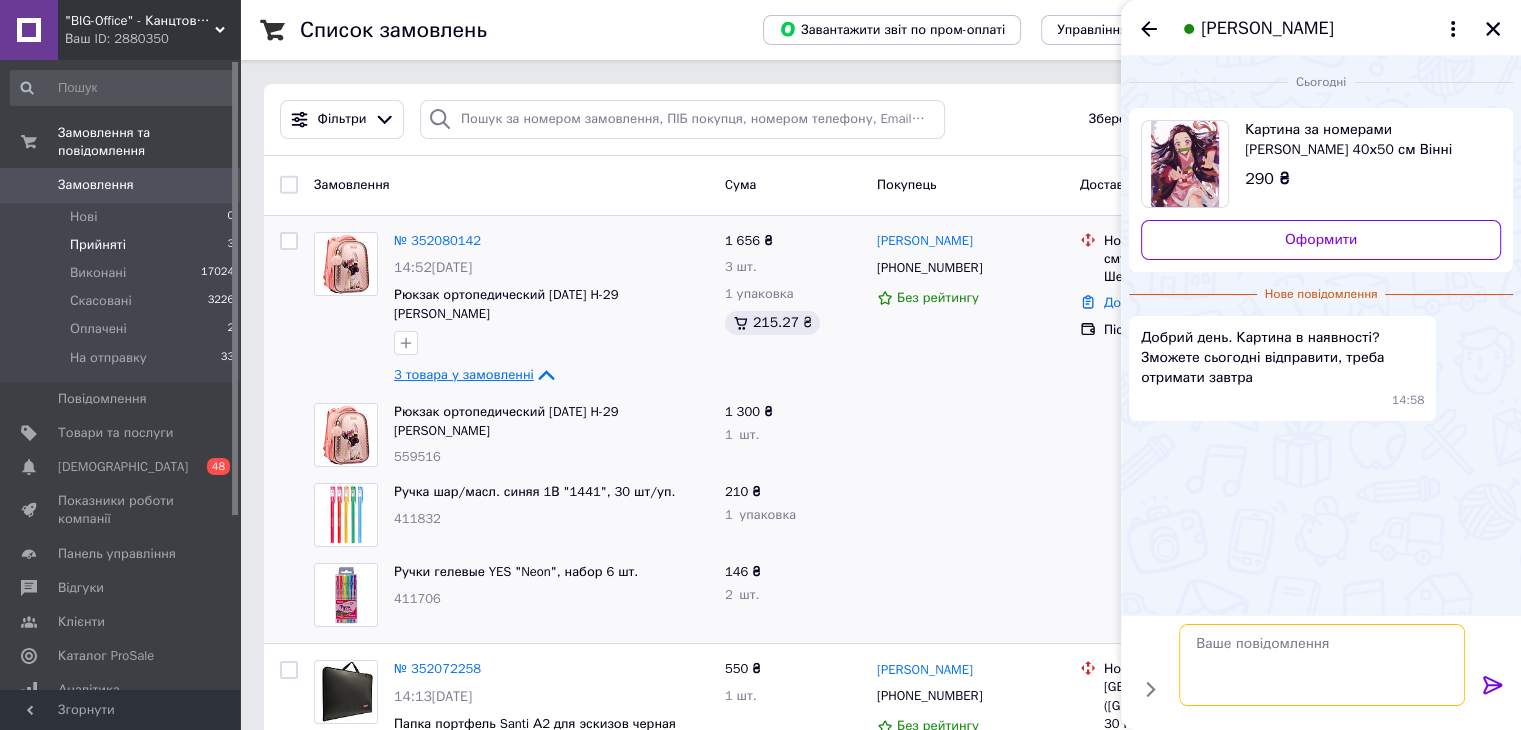 scroll, scrollTop: 0, scrollLeft: 0, axis: both 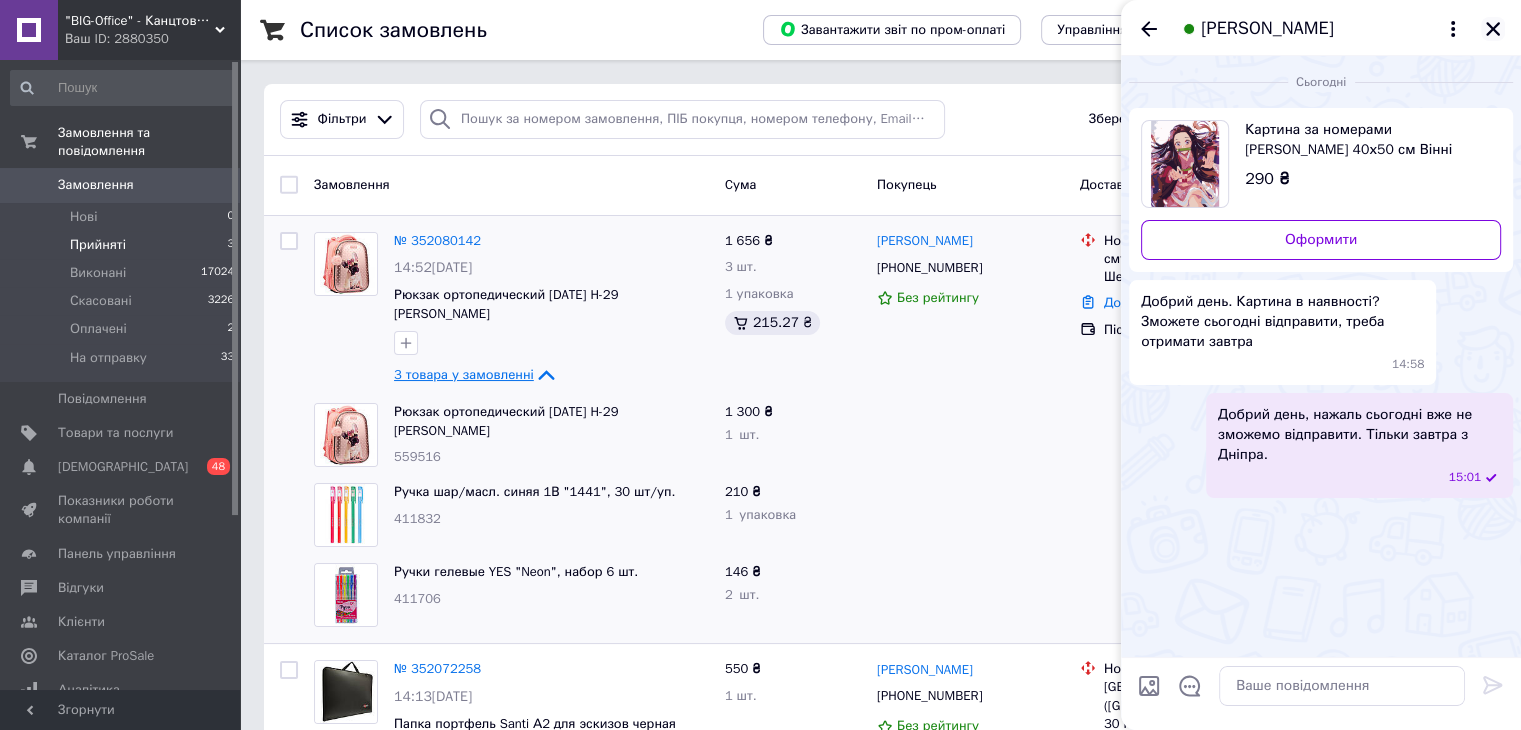 click 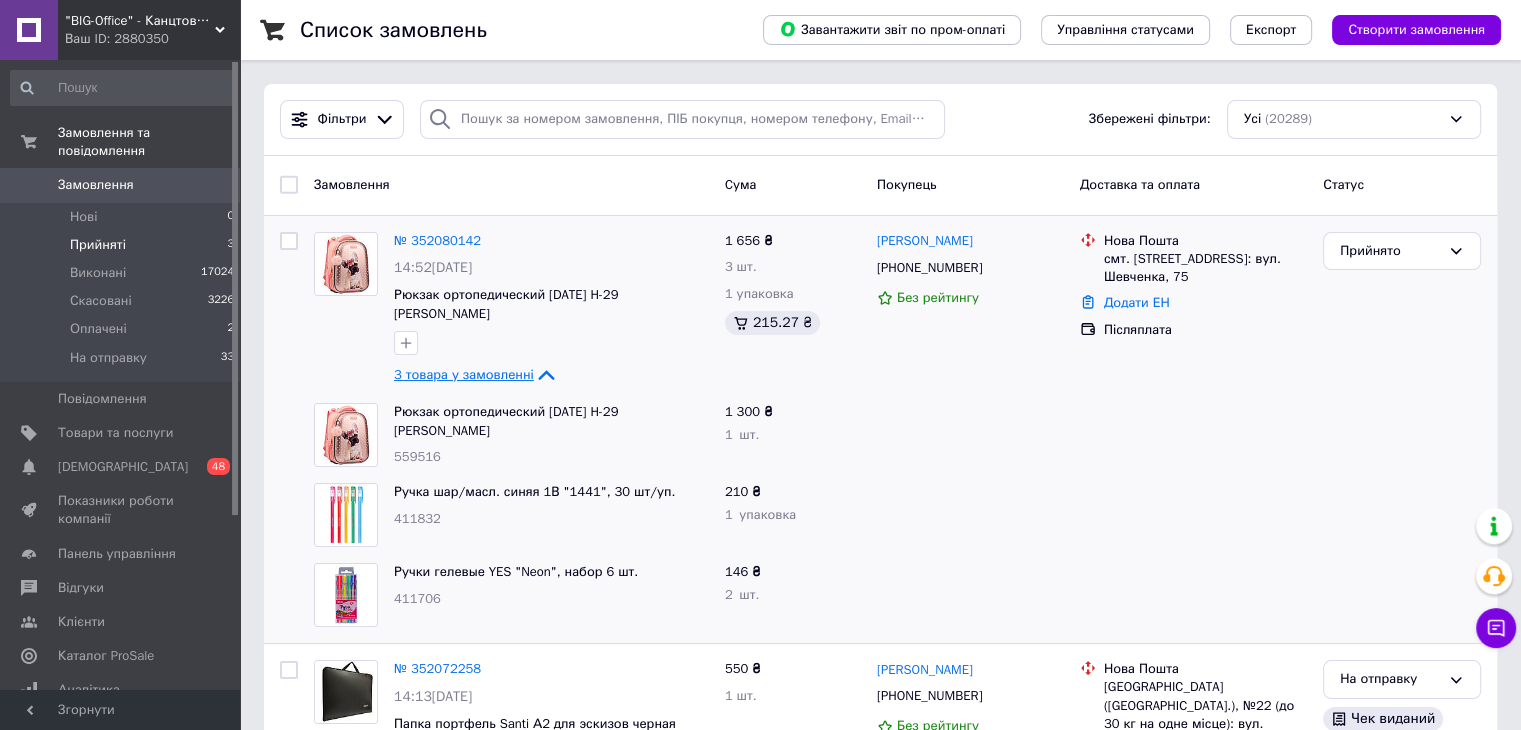 click 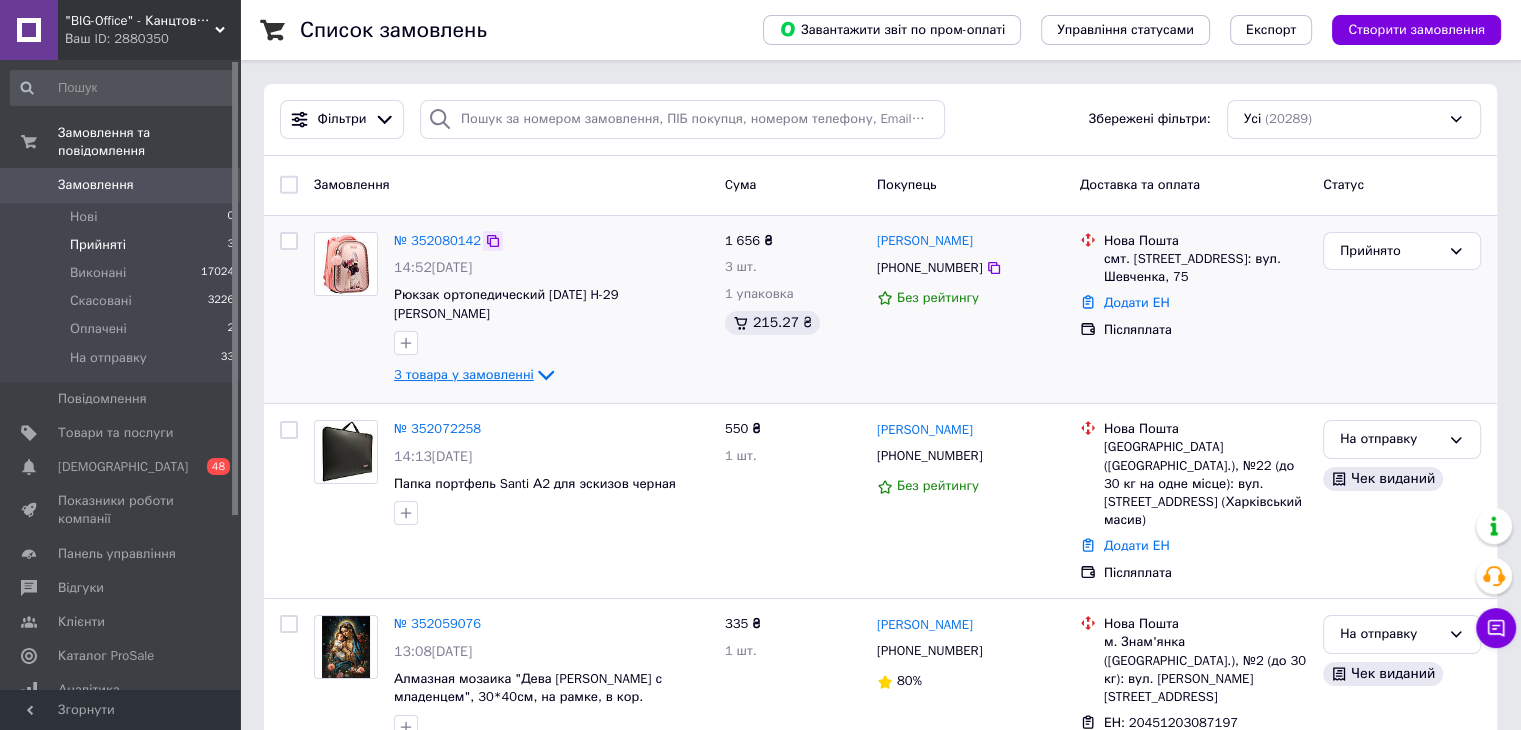 click 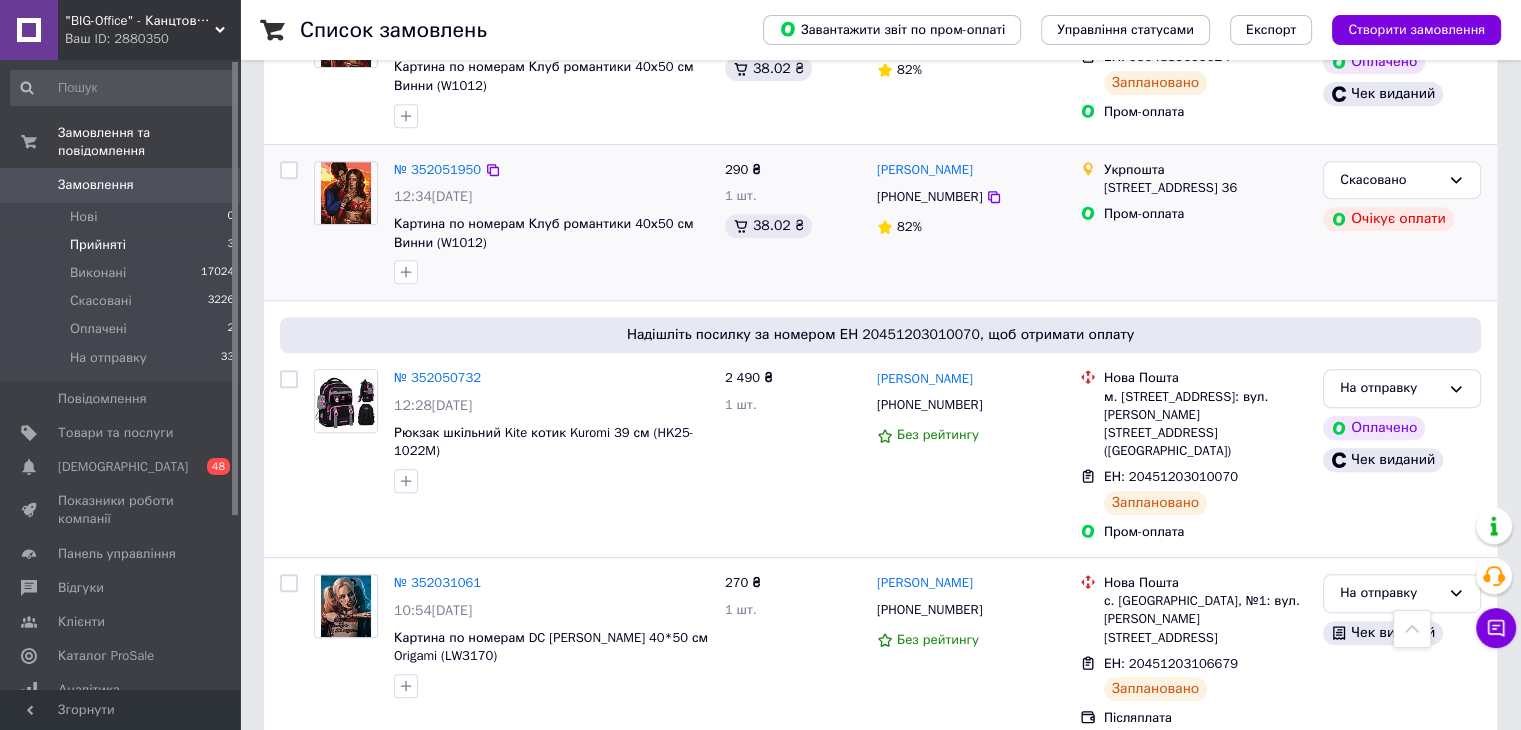 scroll, scrollTop: 900, scrollLeft: 0, axis: vertical 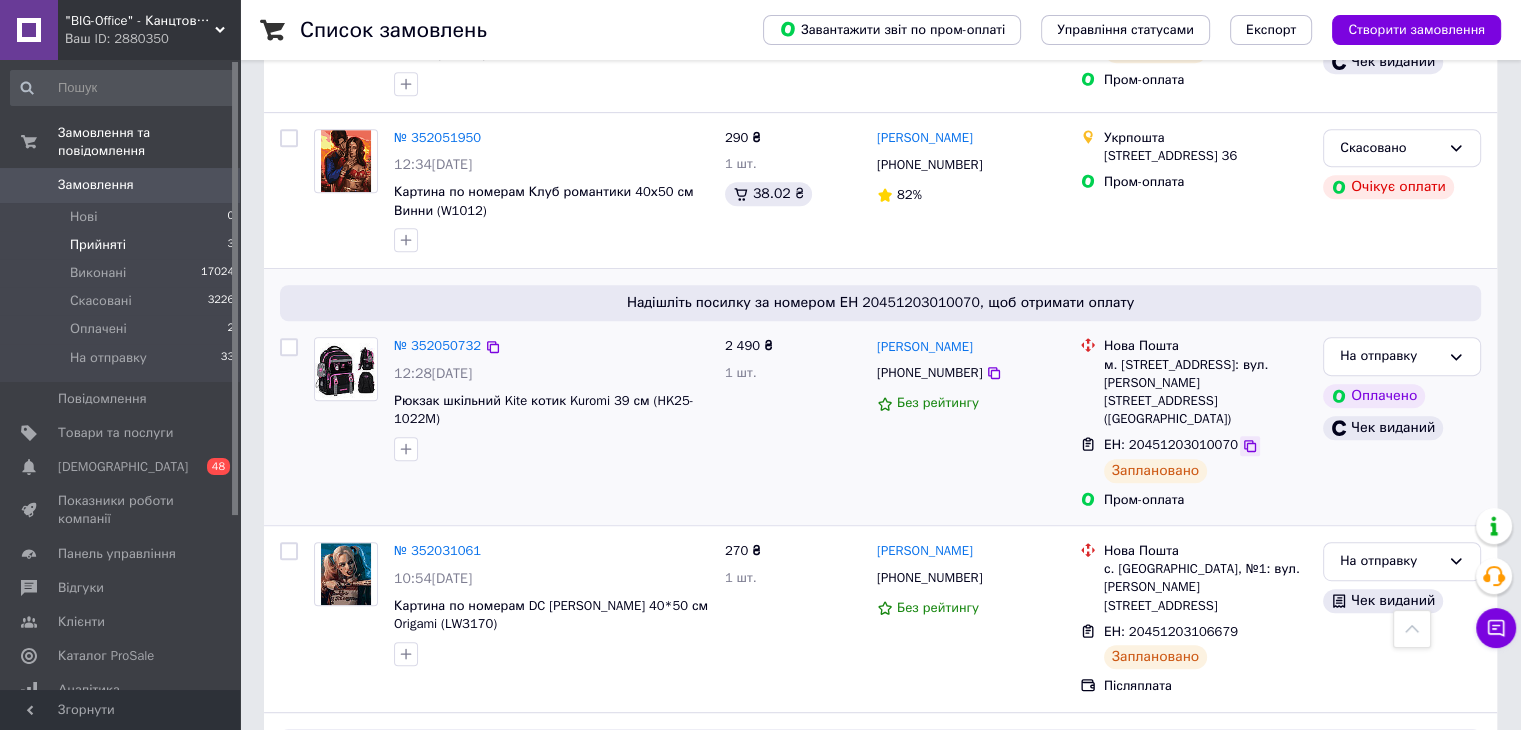 click 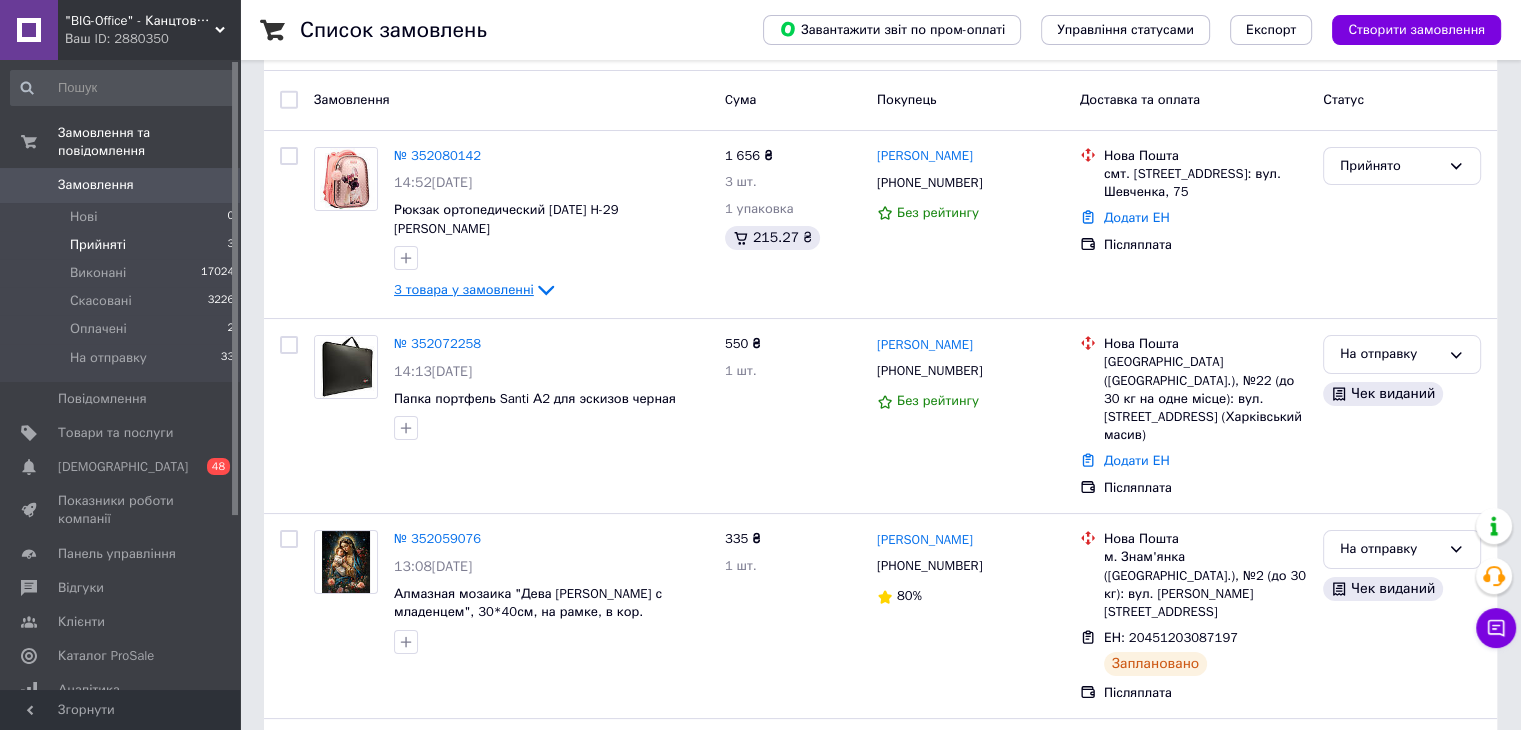 scroll, scrollTop: 0, scrollLeft: 0, axis: both 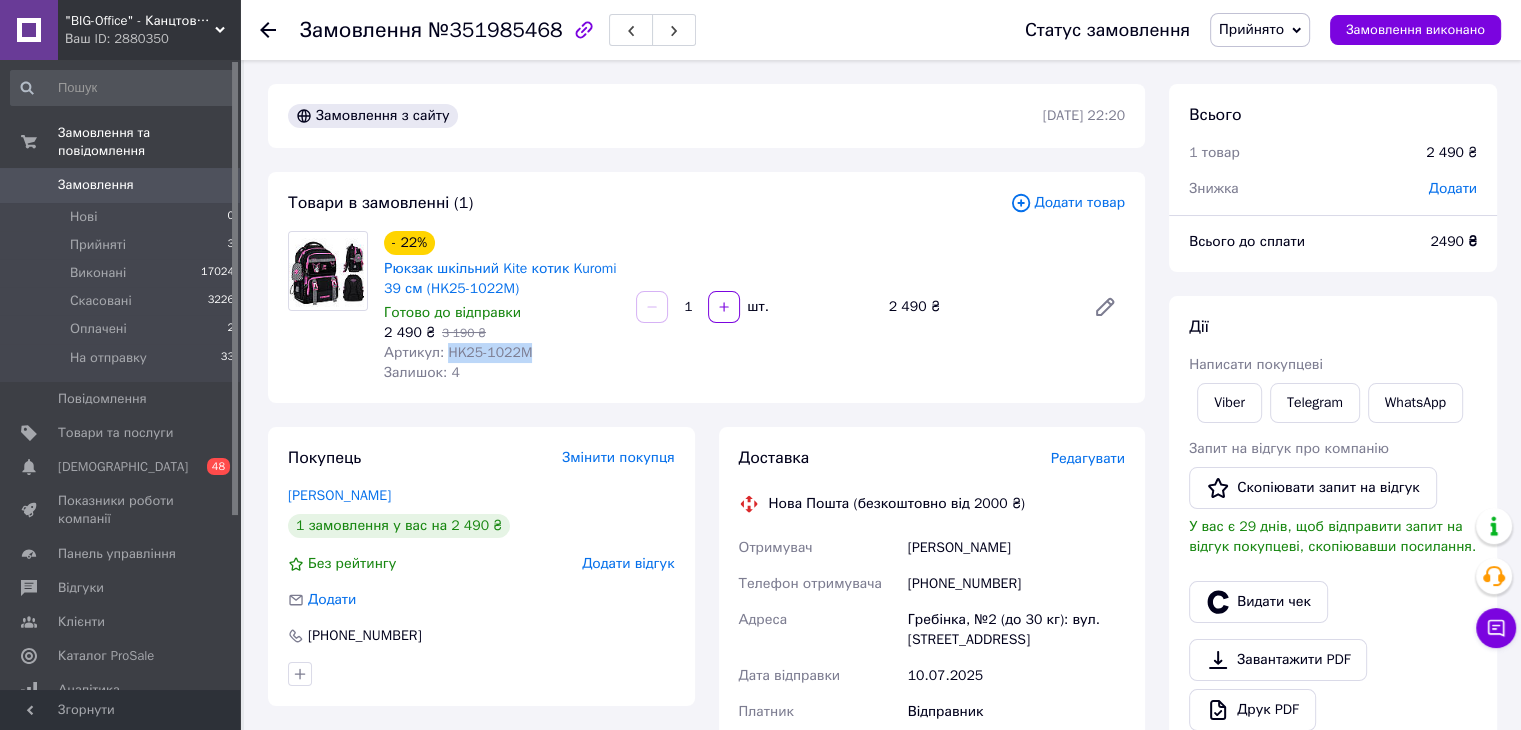 drag, startPoint x: 443, startPoint y: 348, endPoint x: 557, endPoint y: 357, distance: 114.35471 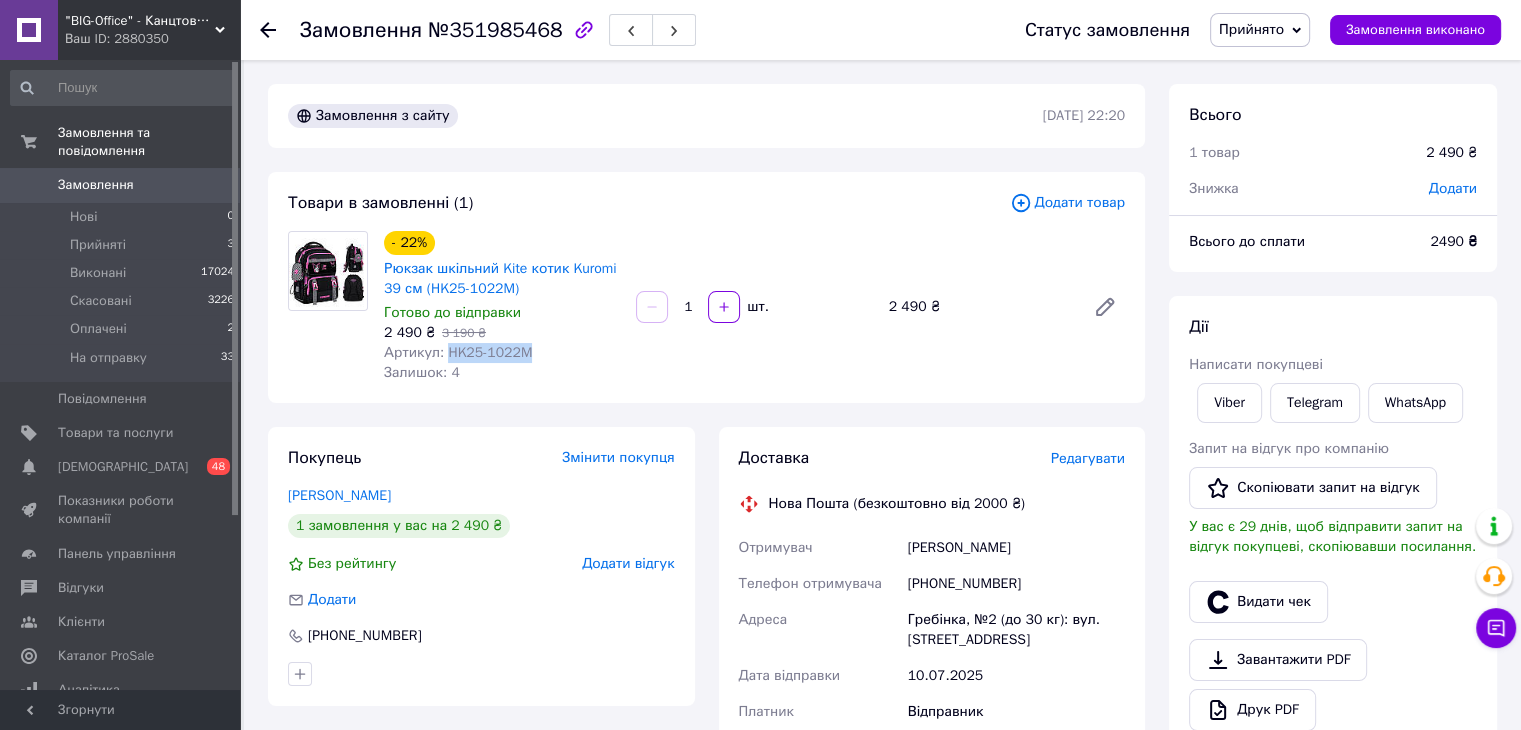 copy on "HK25-1022M" 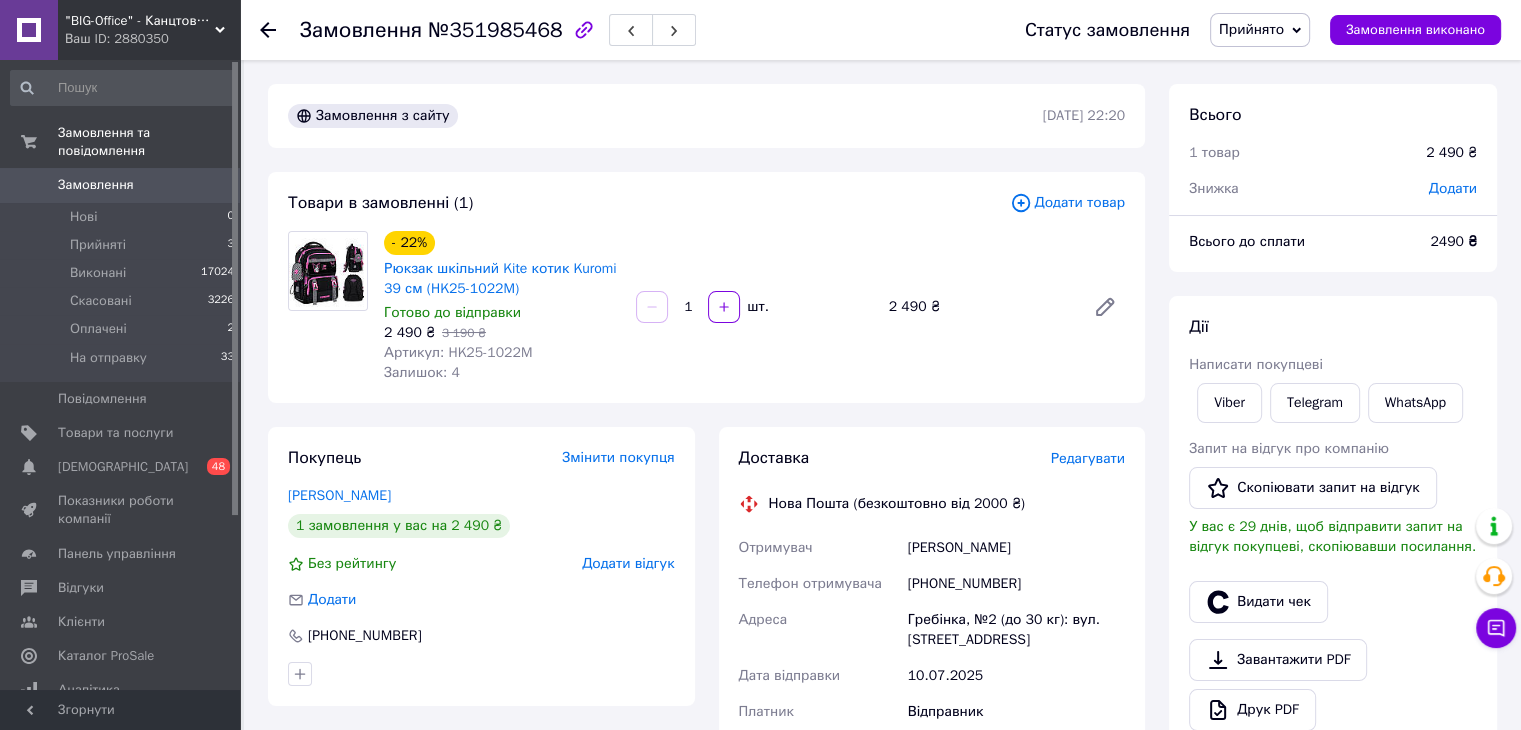 click on "Редагувати" at bounding box center [1088, 458] 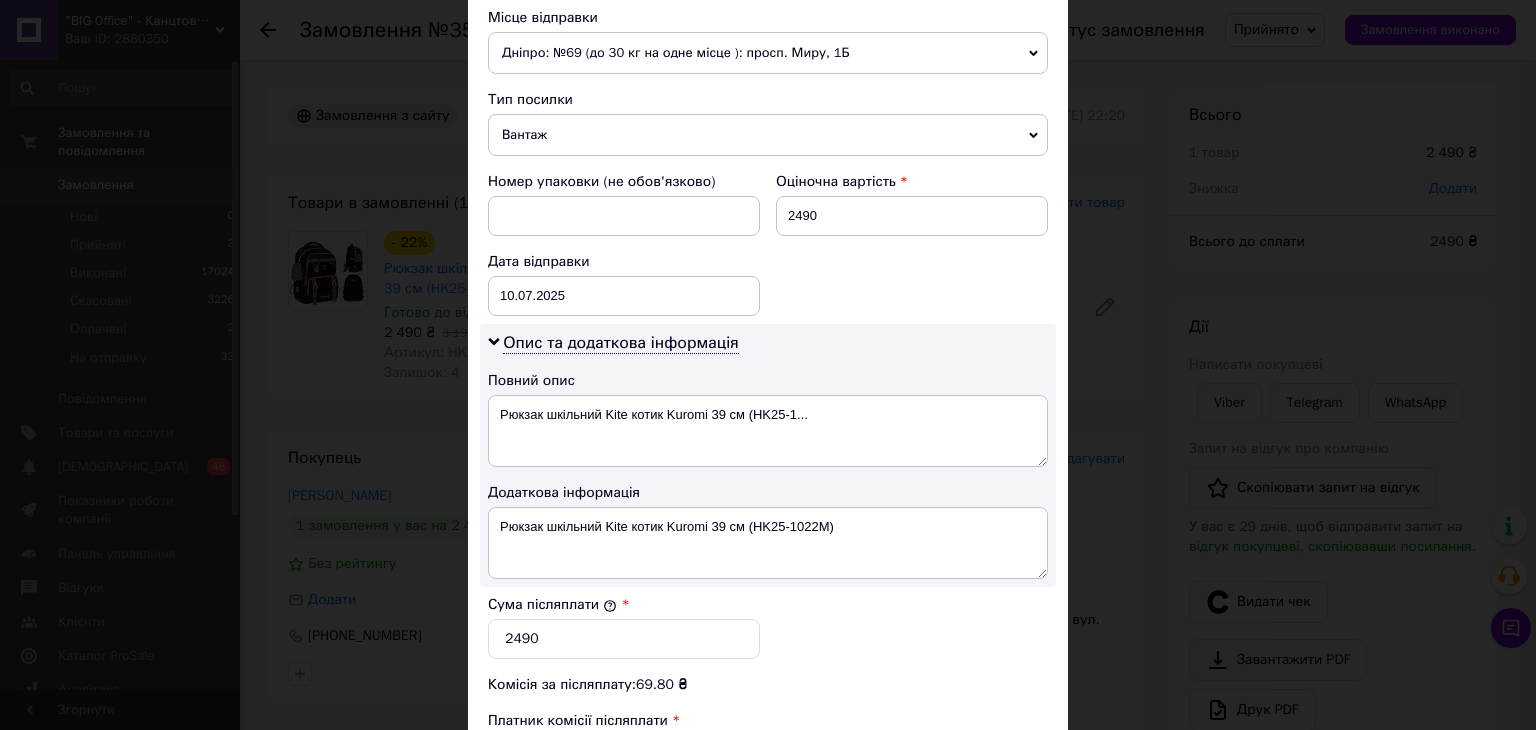 scroll, scrollTop: 800, scrollLeft: 0, axis: vertical 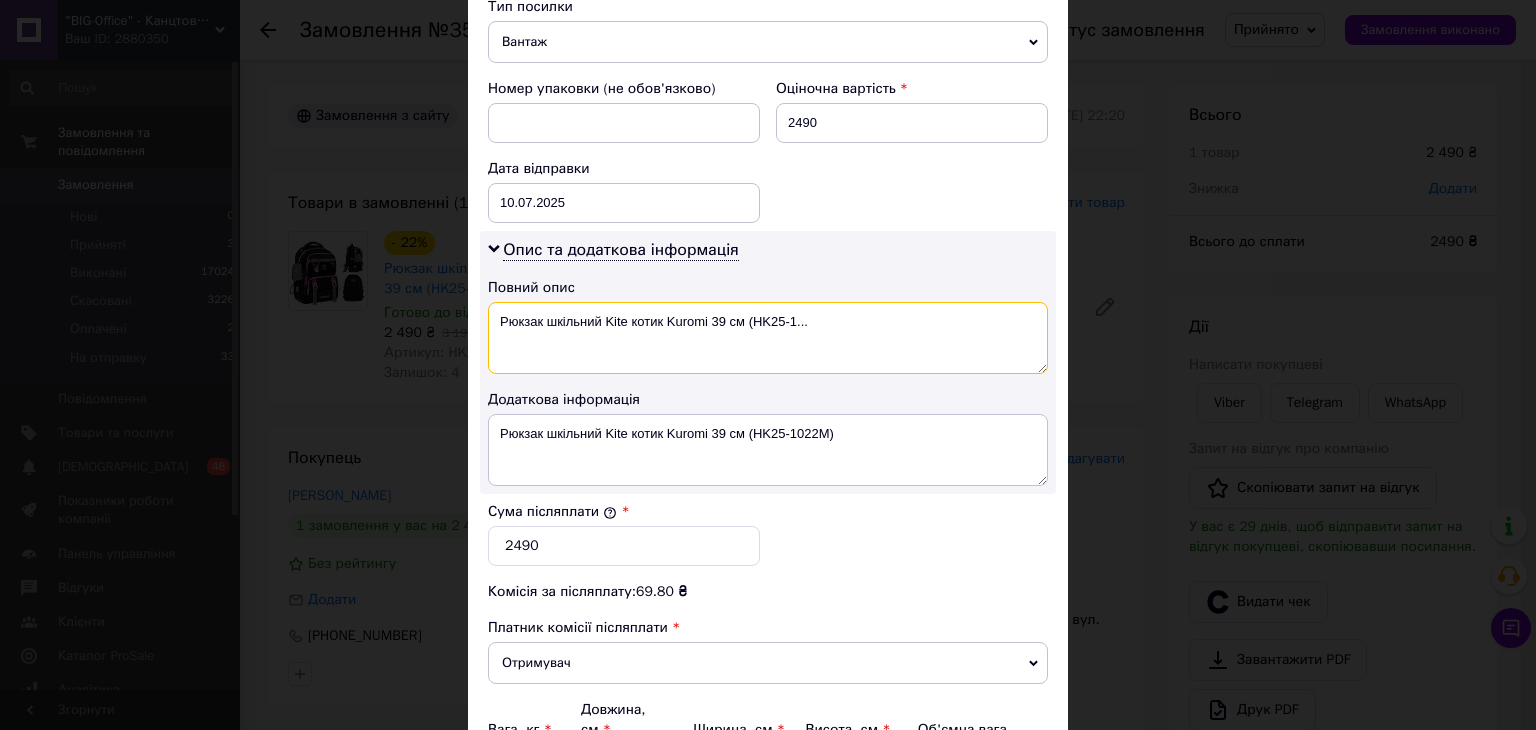 drag, startPoint x: 602, startPoint y: 313, endPoint x: 821, endPoint y: 313, distance: 219 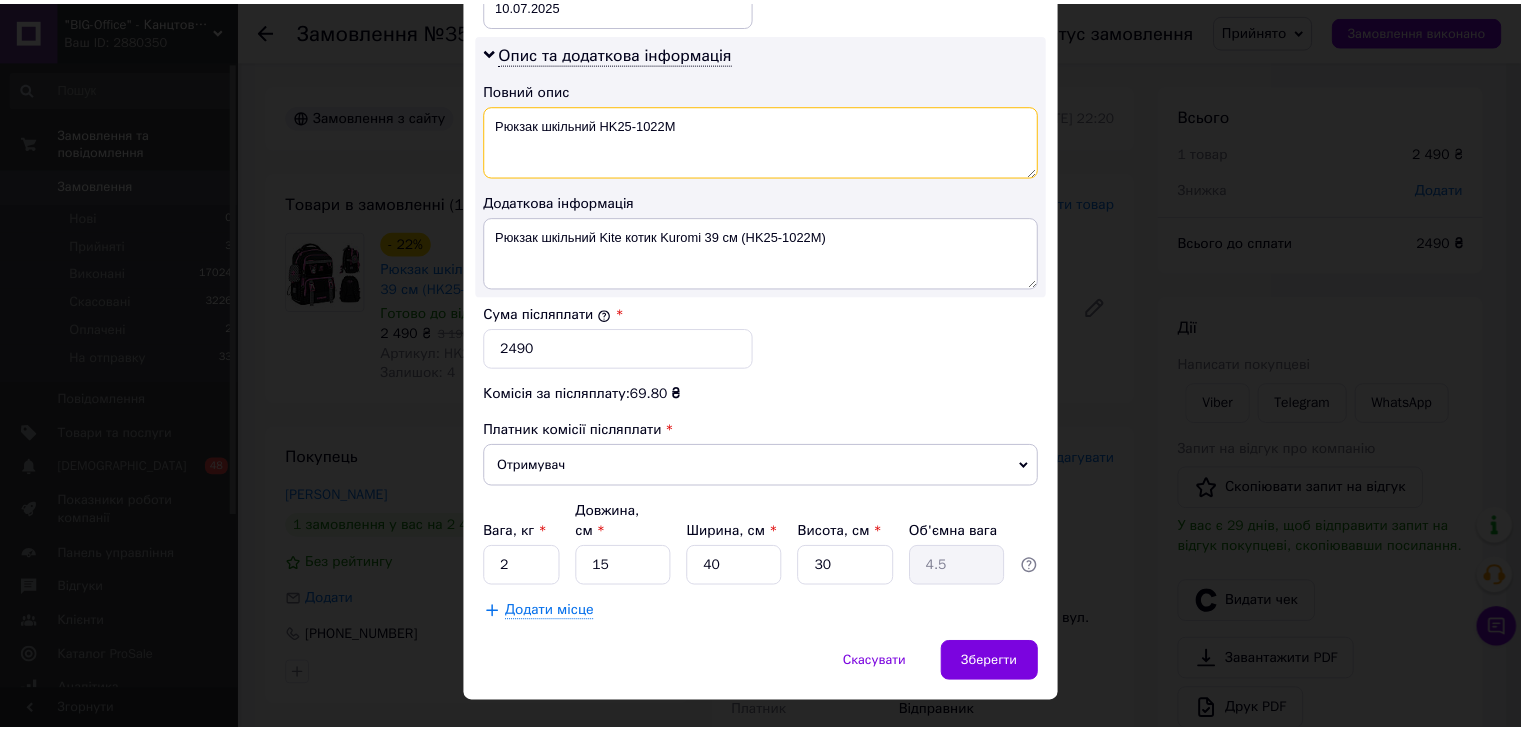 scroll, scrollTop: 1000, scrollLeft: 0, axis: vertical 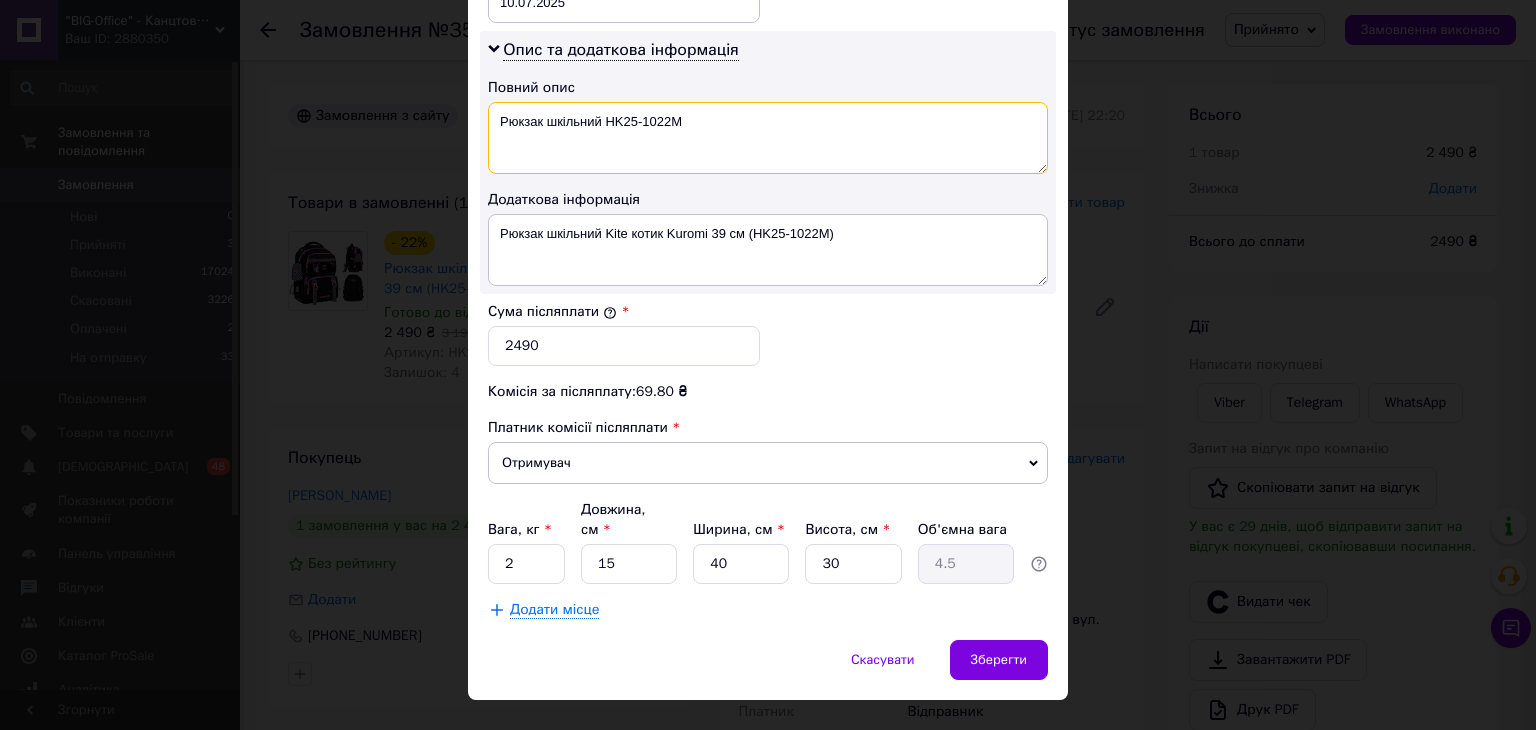 type on "Рюкзак шкільний HK25-1022M" 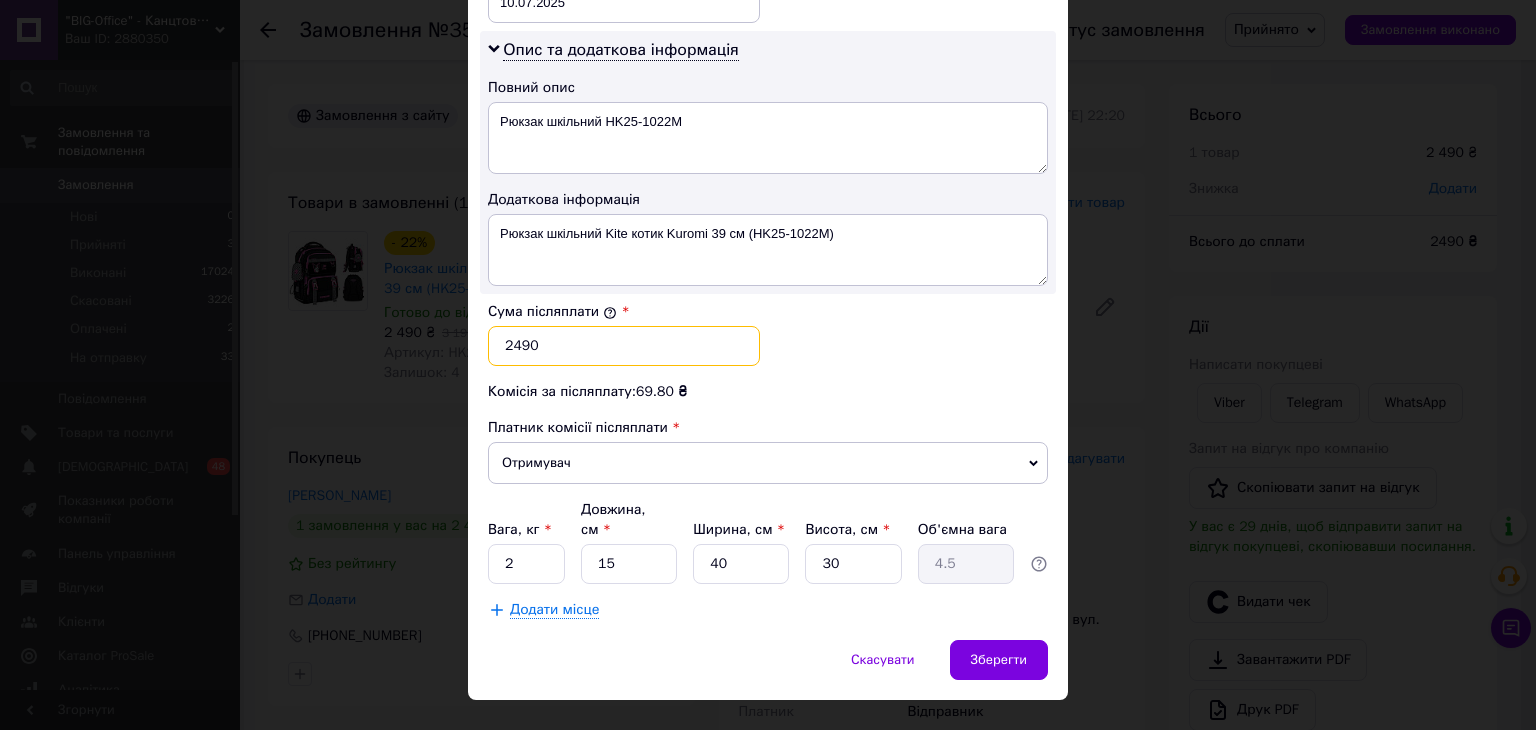 click on "2490" at bounding box center (624, 346) 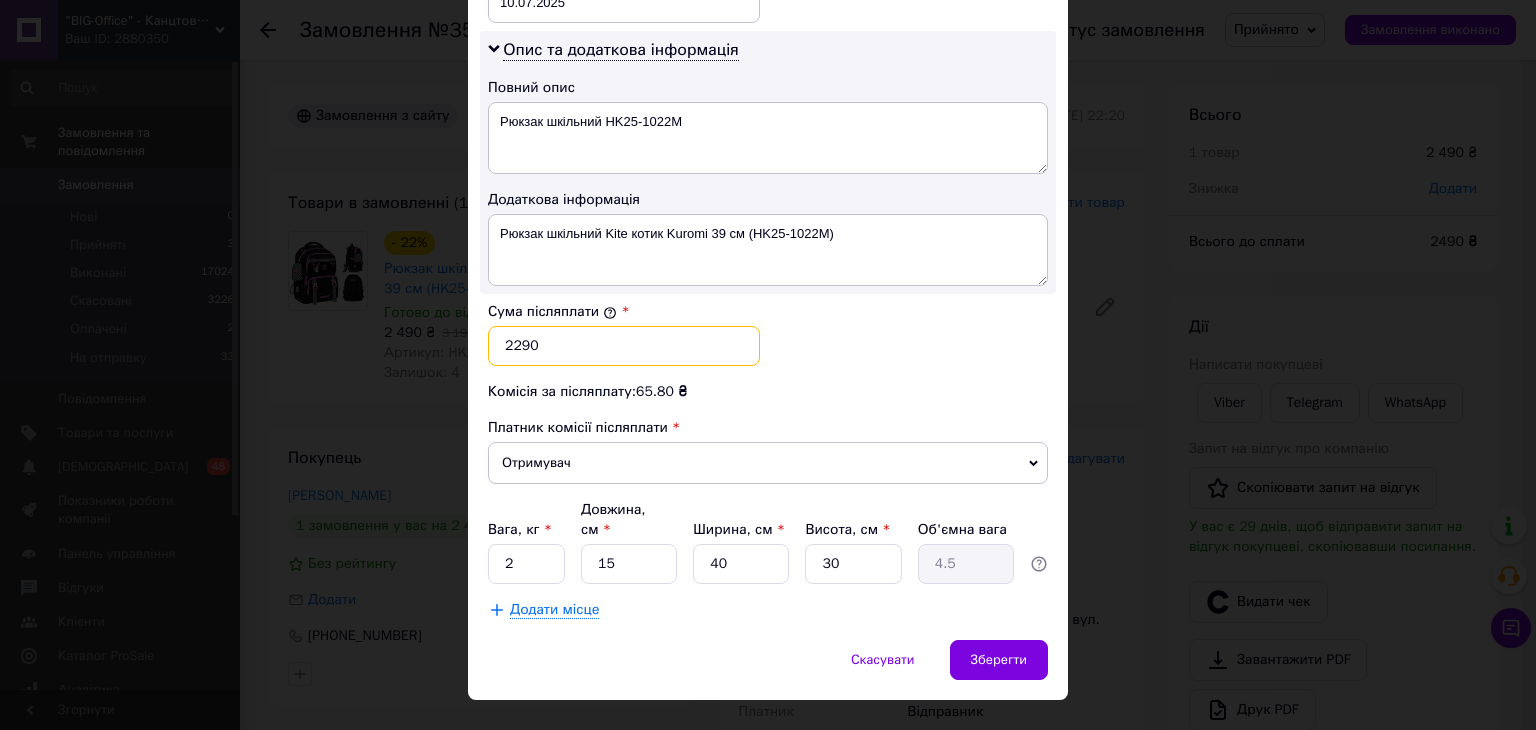type on "2290" 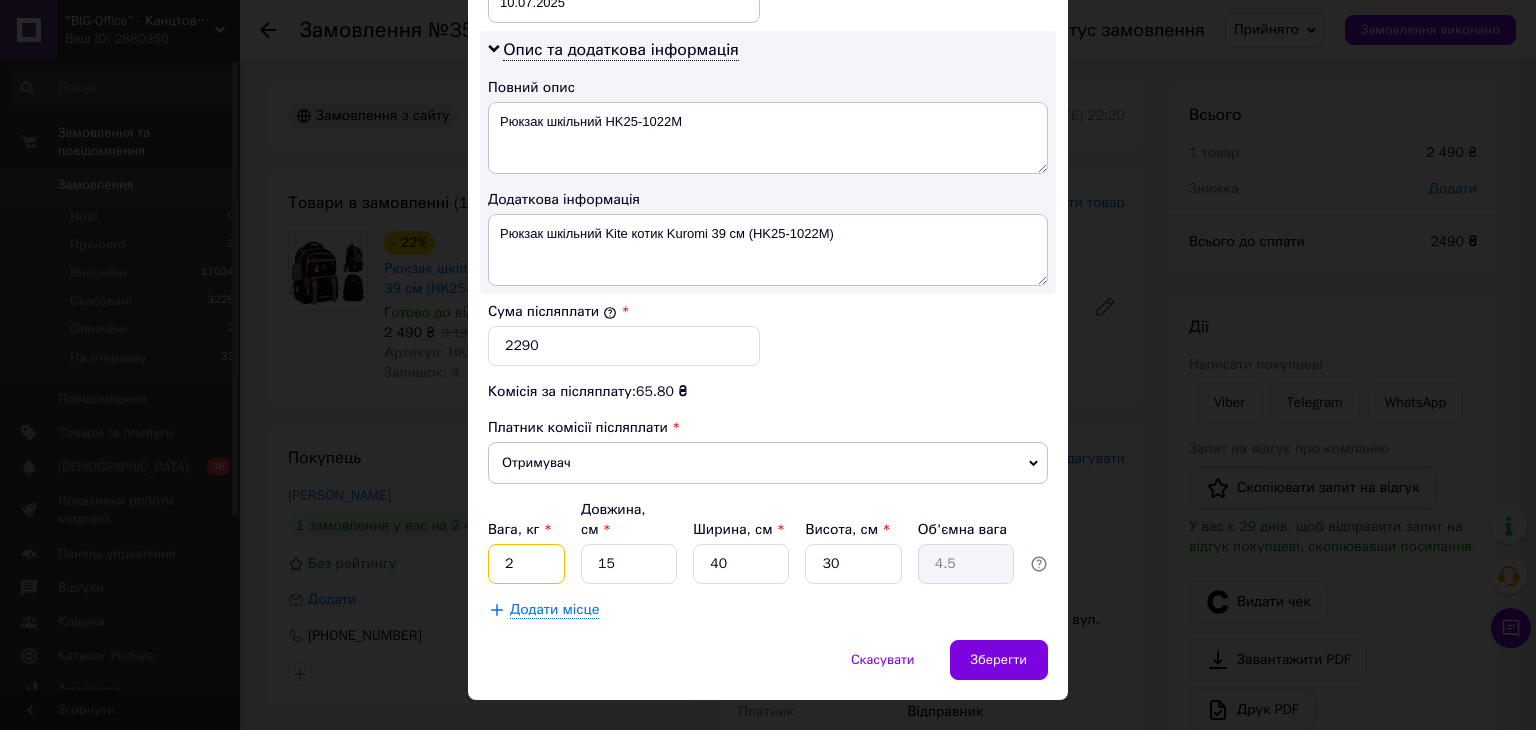 click on "2" at bounding box center (526, 564) 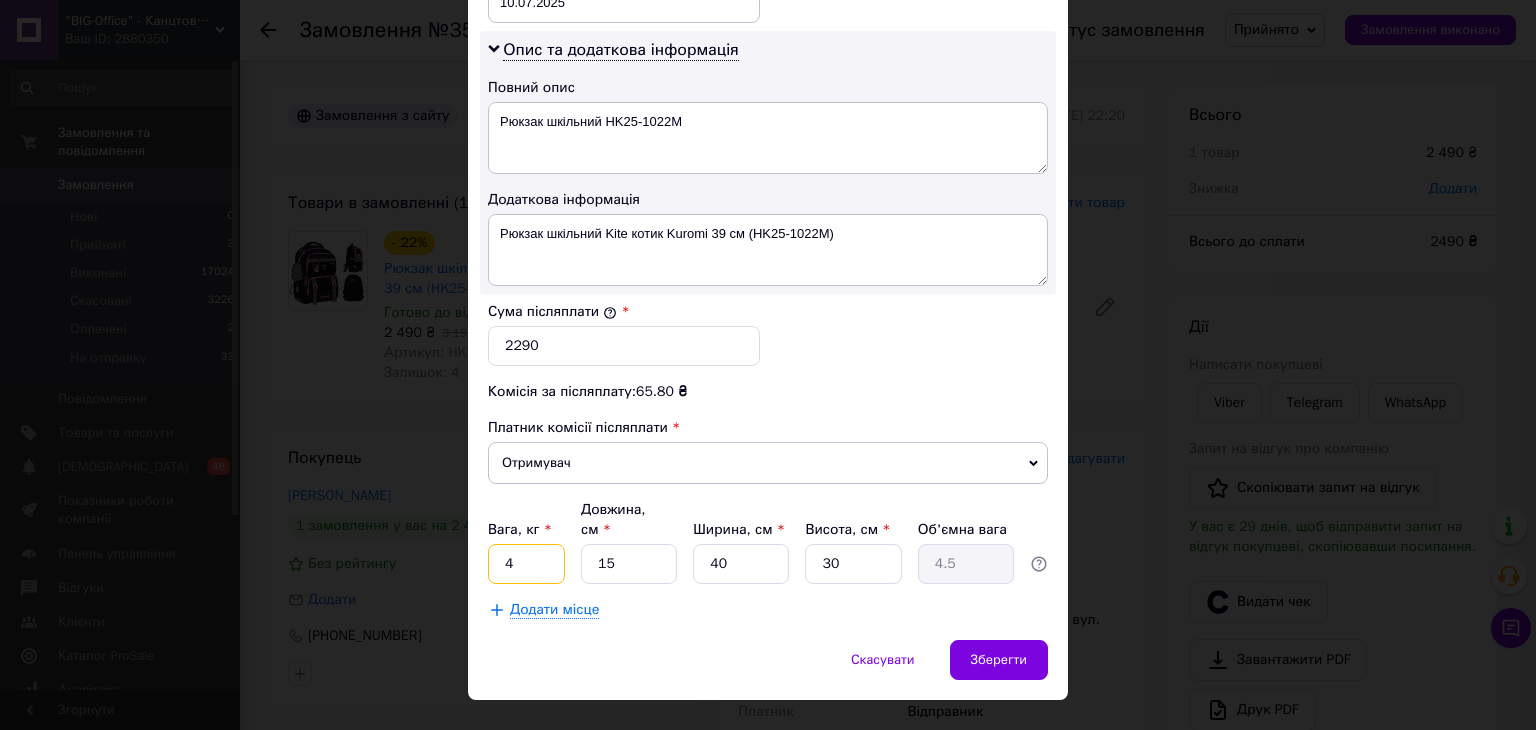 type on "4" 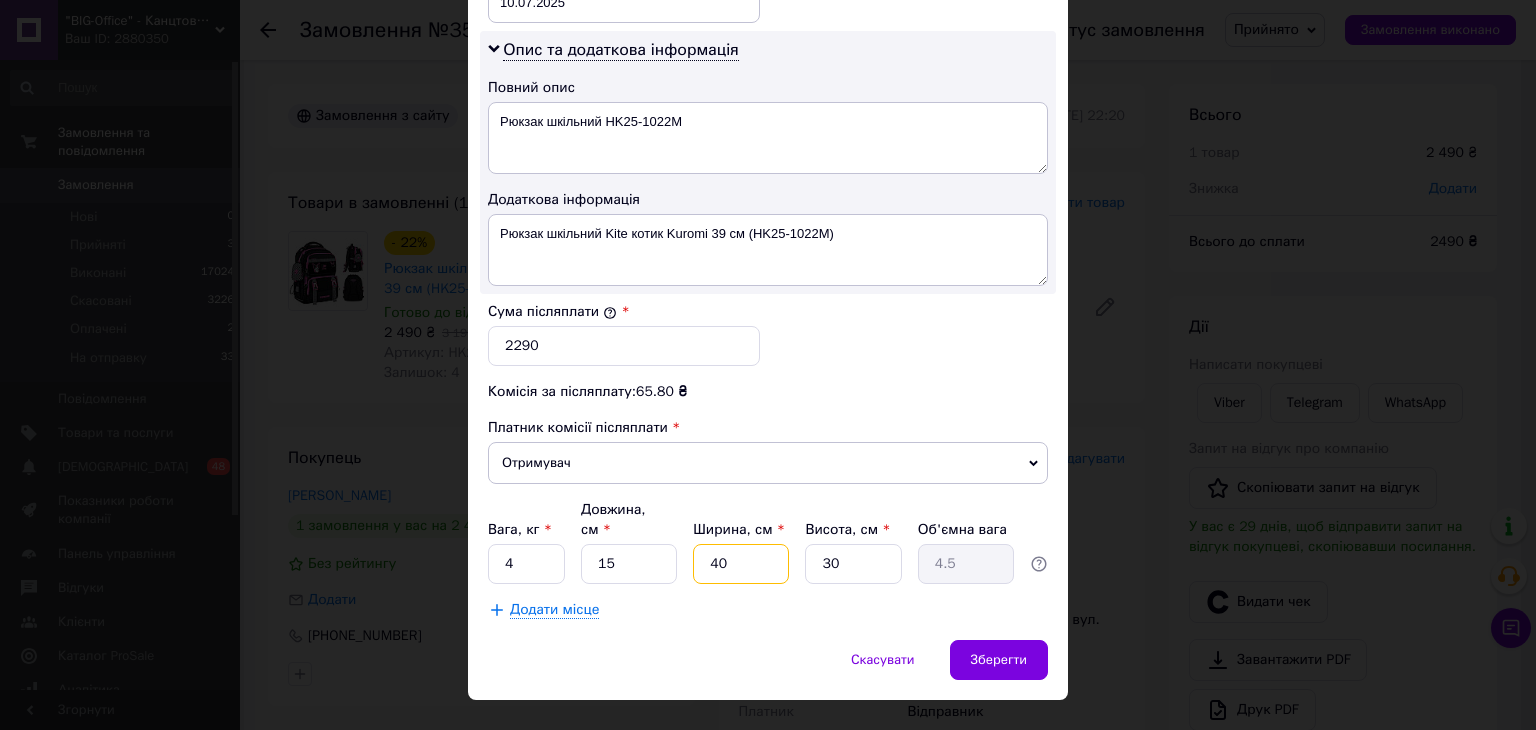 drag, startPoint x: 703, startPoint y: 535, endPoint x: 730, endPoint y: 535, distance: 27 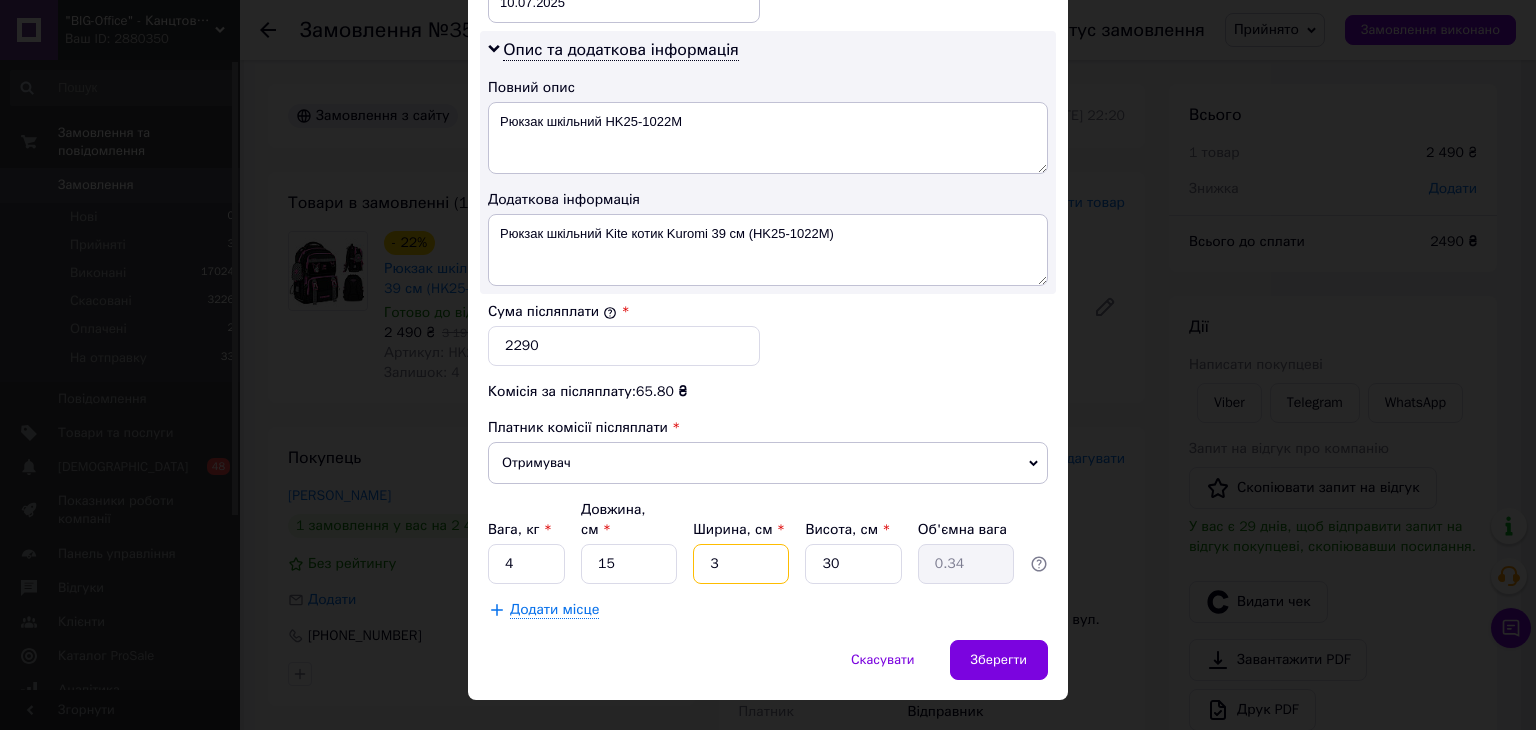type on "39" 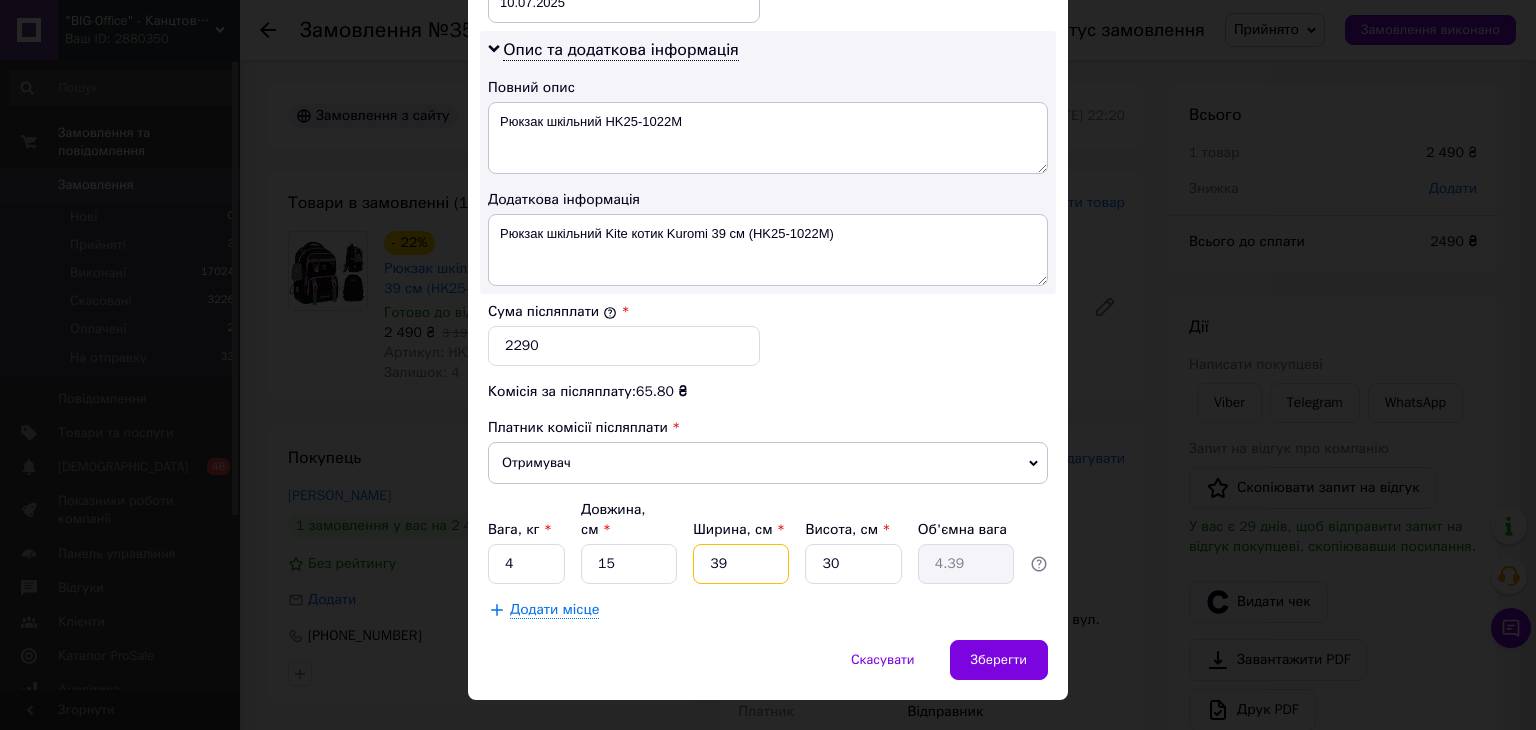 type on "39" 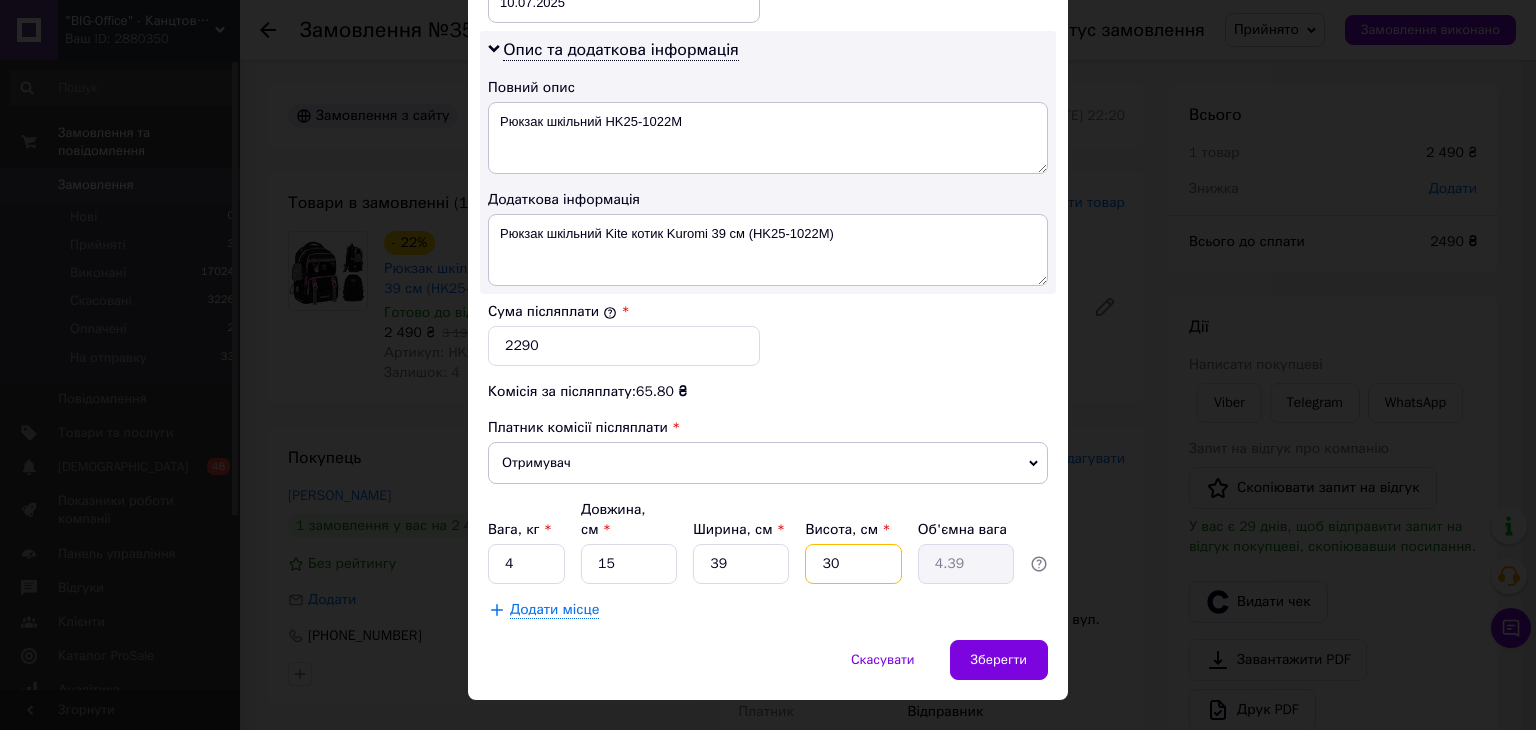 drag, startPoint x: 854, startPoint y: 532, endPoint x: 866, endPoint y: 532, distance: 12 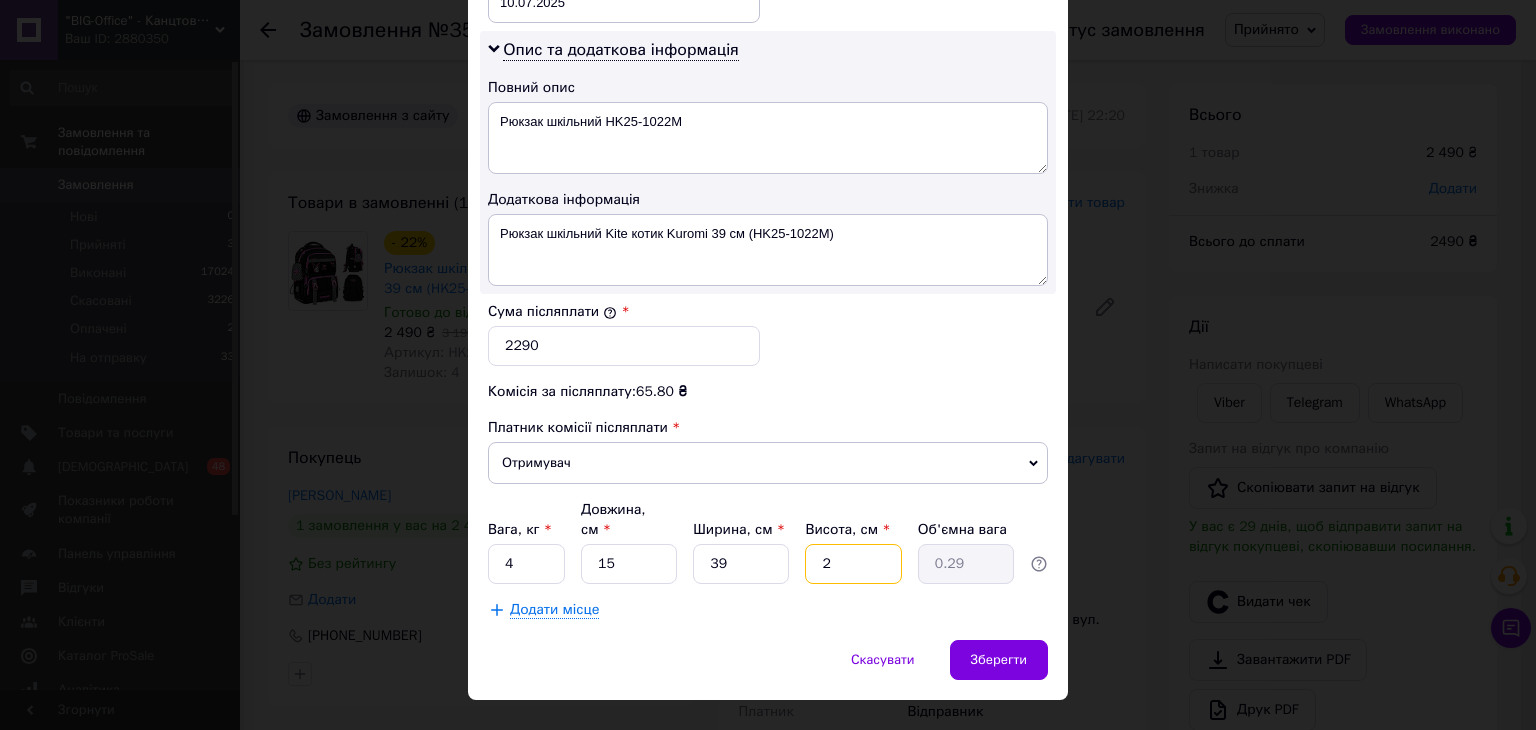 type on "27" 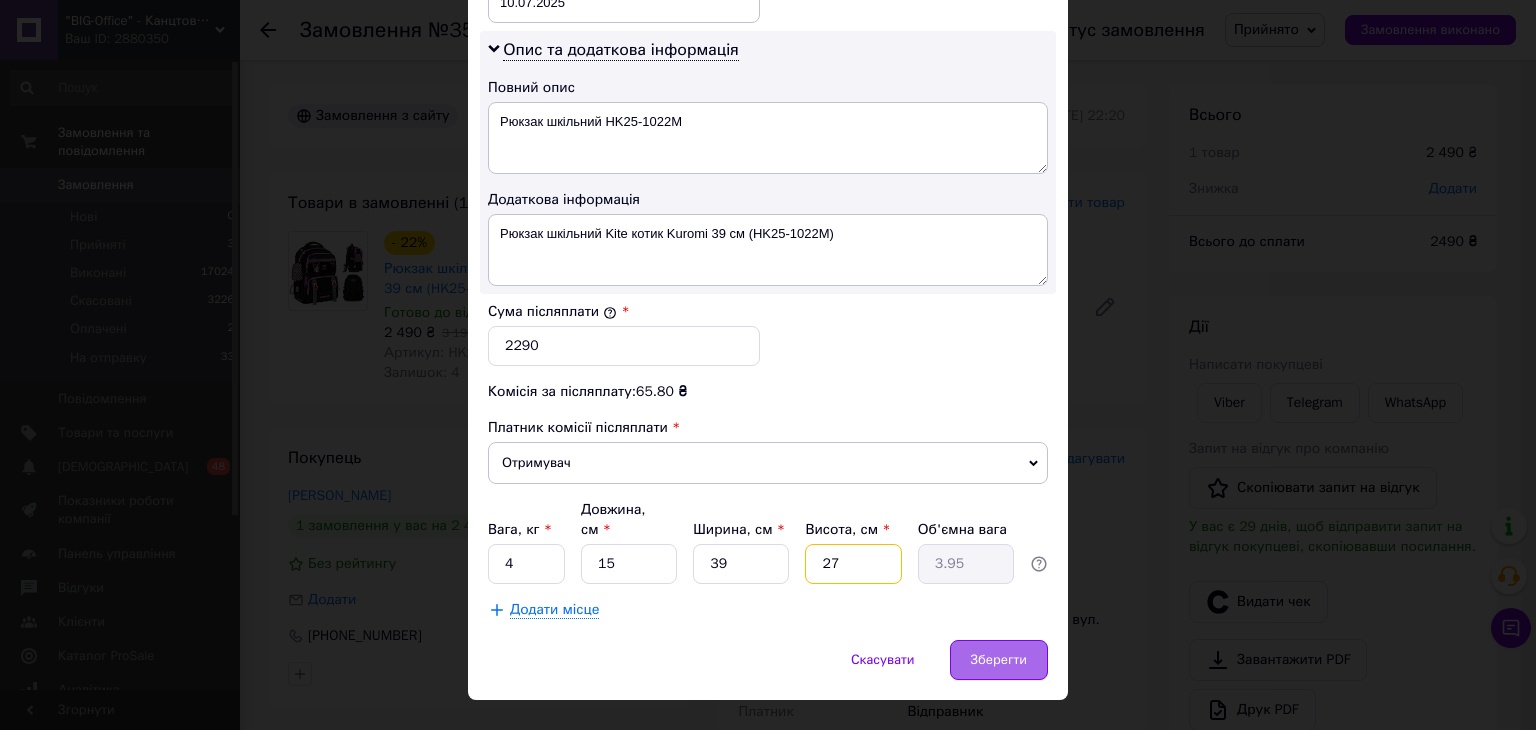 type on "27" 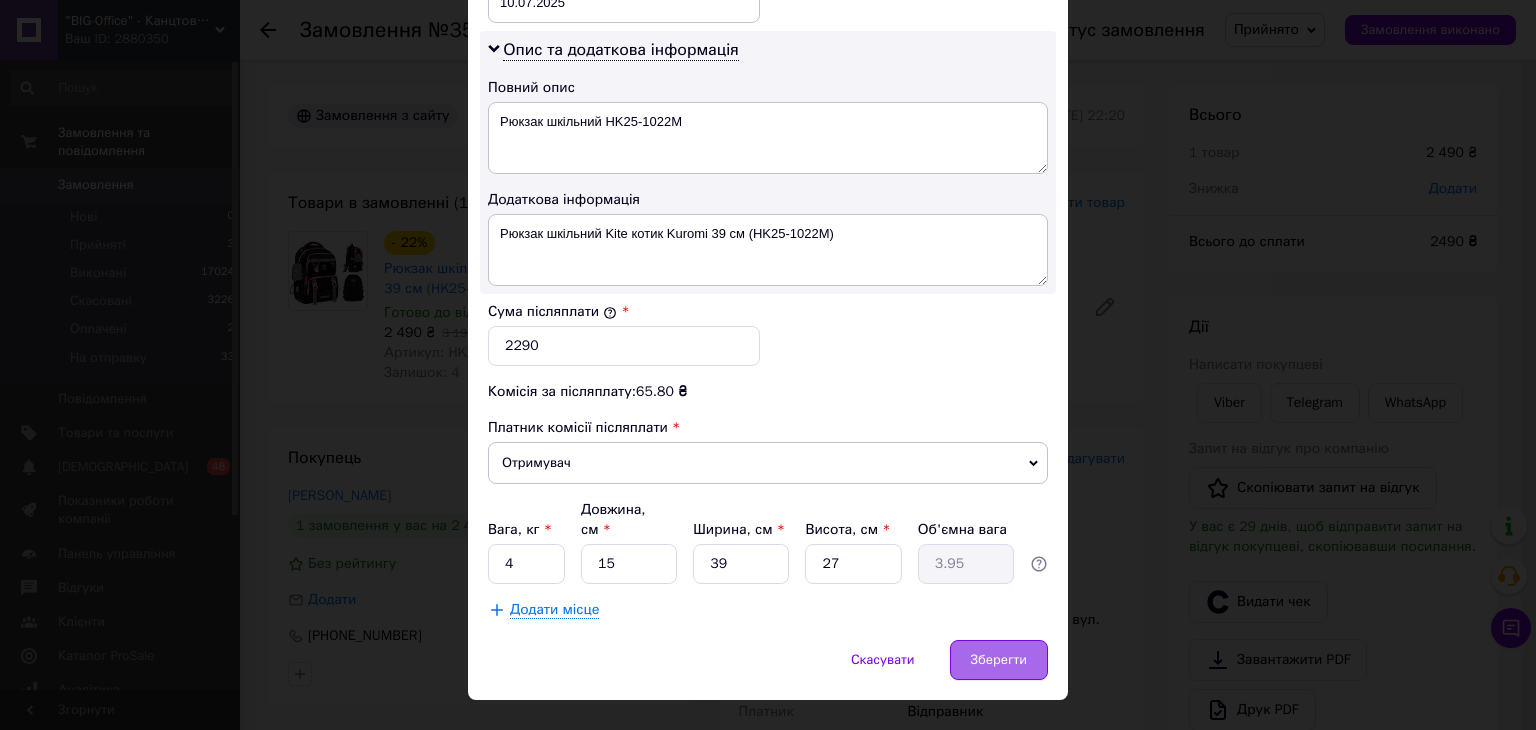 click on "Зберегти" at bounding box center [999, 660] 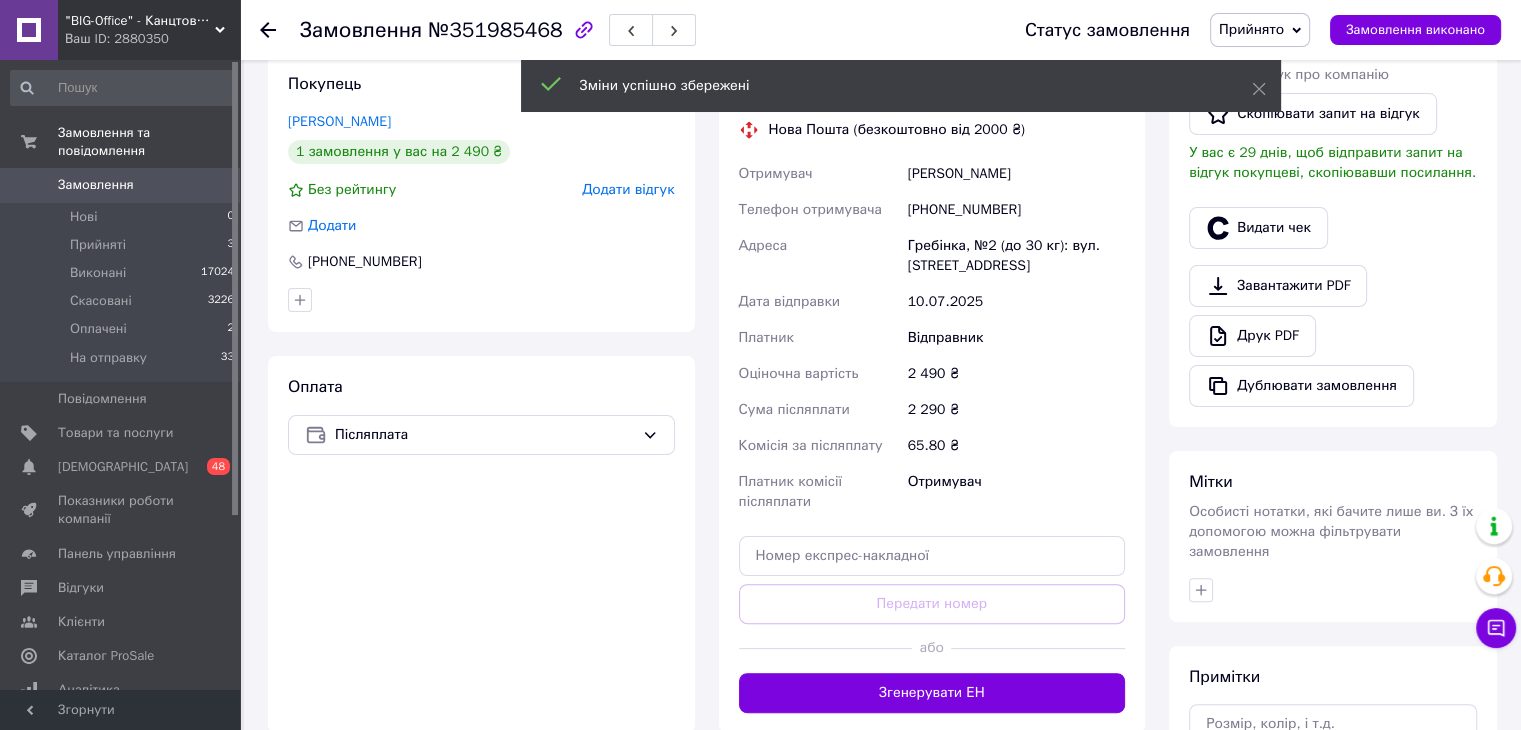 scroll, scrollTop: 400, scrollLeft: 0, axis: vertical 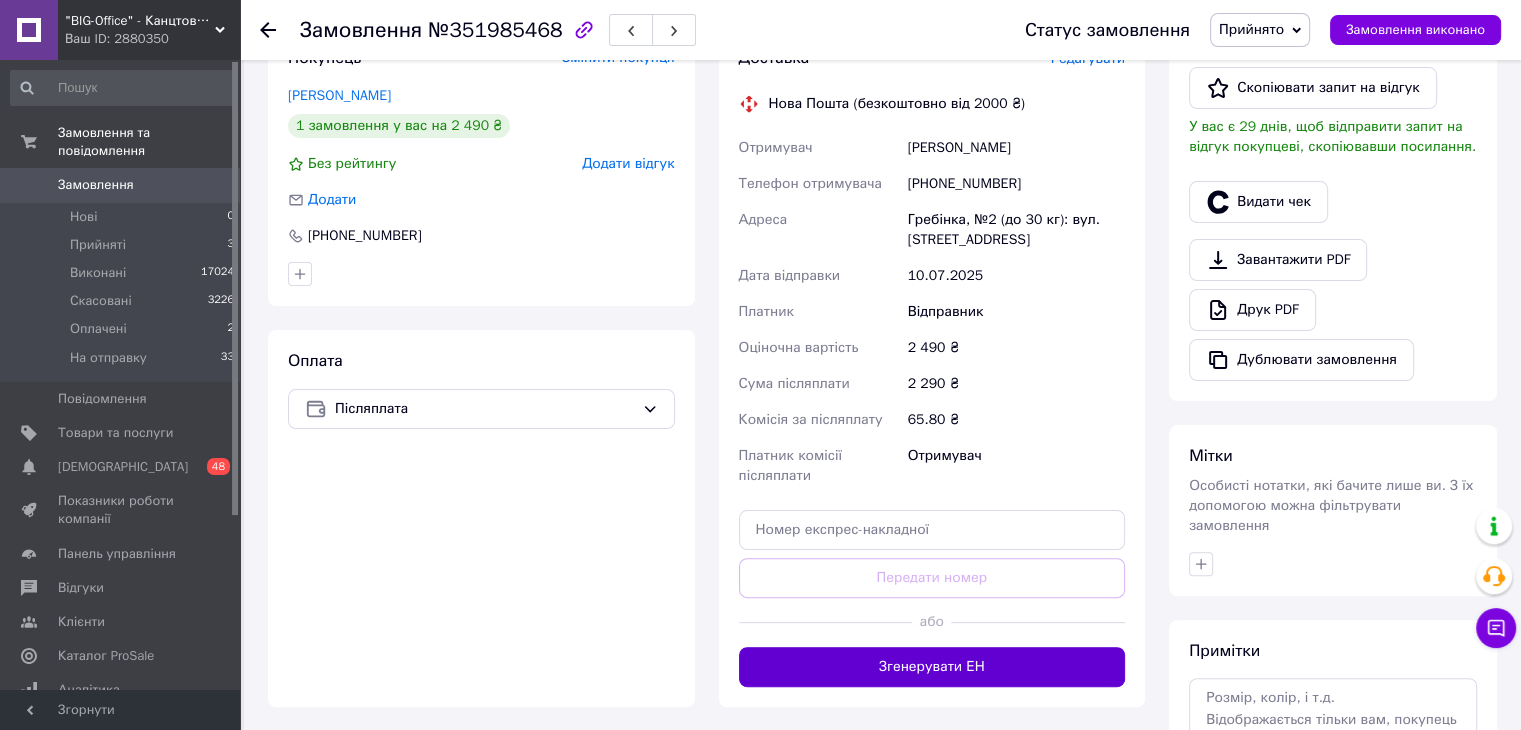 click on "Згенерувати ЕН" at bounding box center [932, 667] 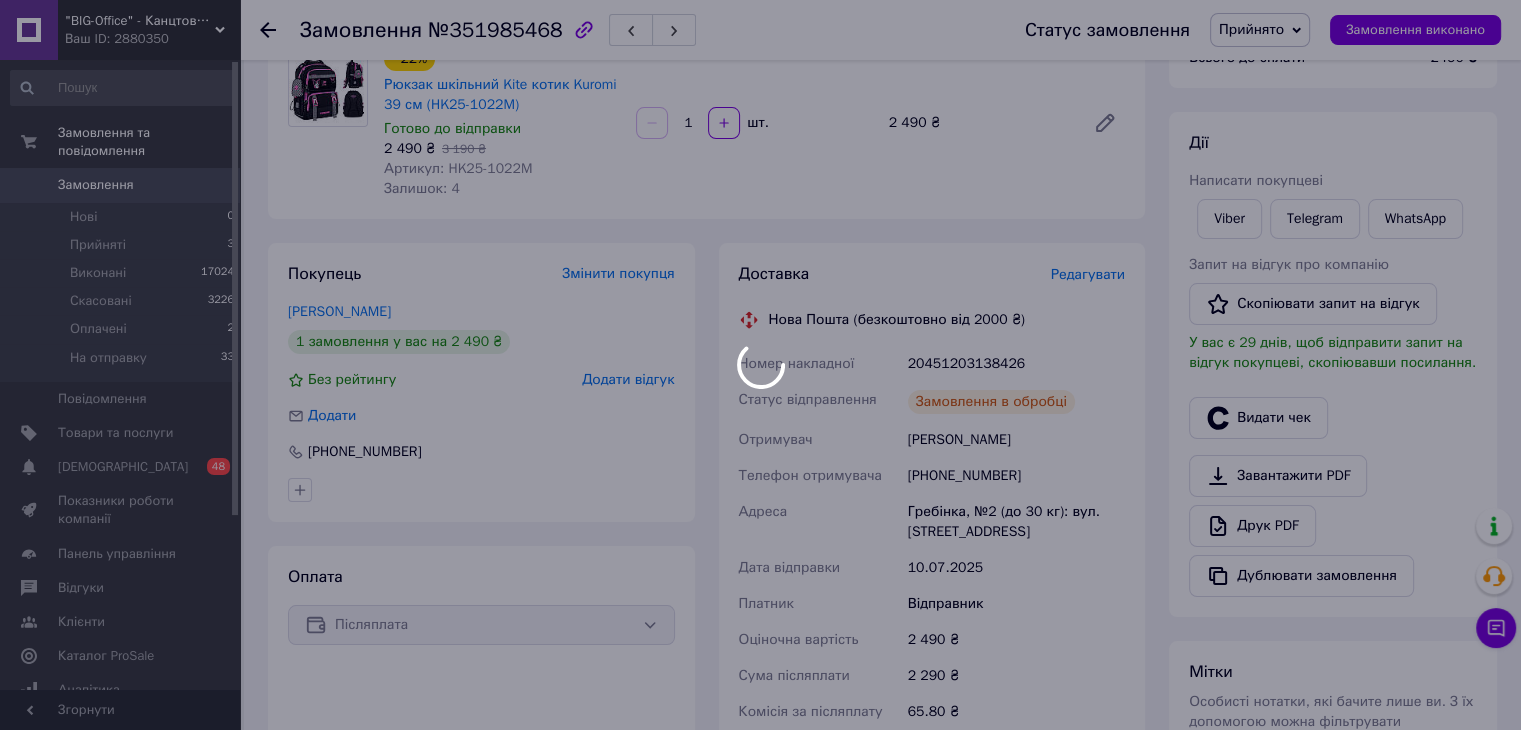 scroll, scrollTop: 0, scrollLeft: 0, axis: both 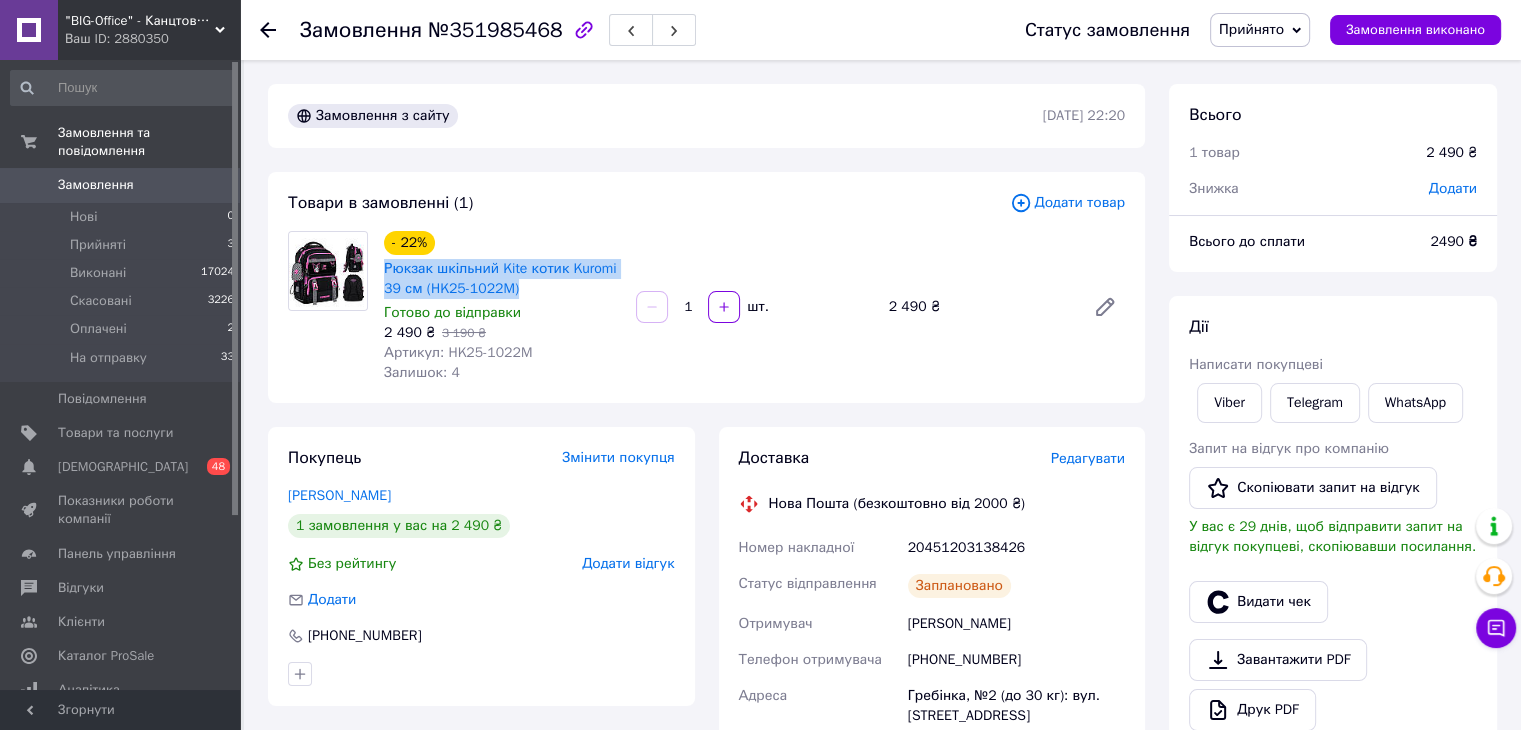drag, startPoint x: 380, startPoint y: 265, endPoint x: 528, endPoint y: 296, distance: 151.21178 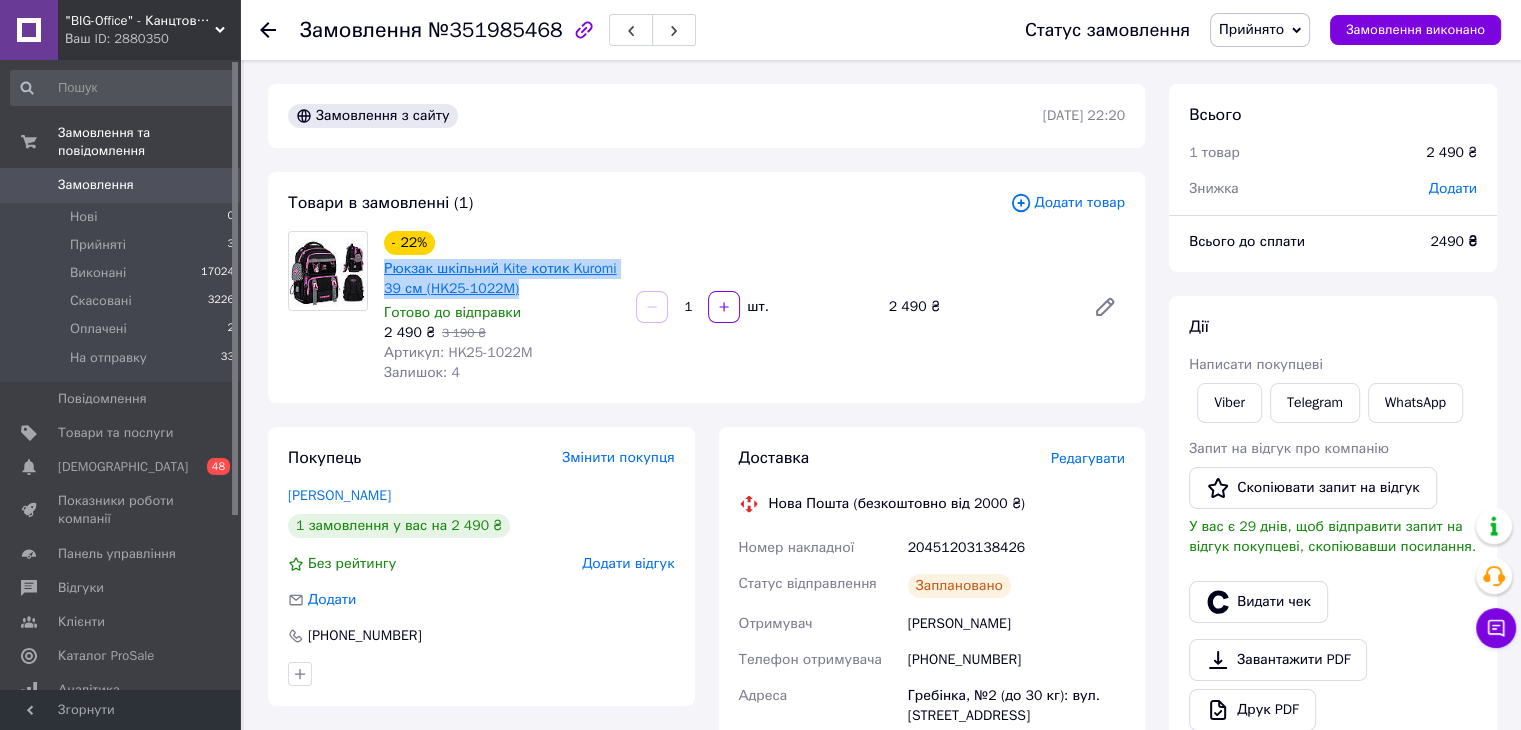 copy on "Рюкзак шкільний Kite котик Kuromi 39 см (HK25-1022M)" 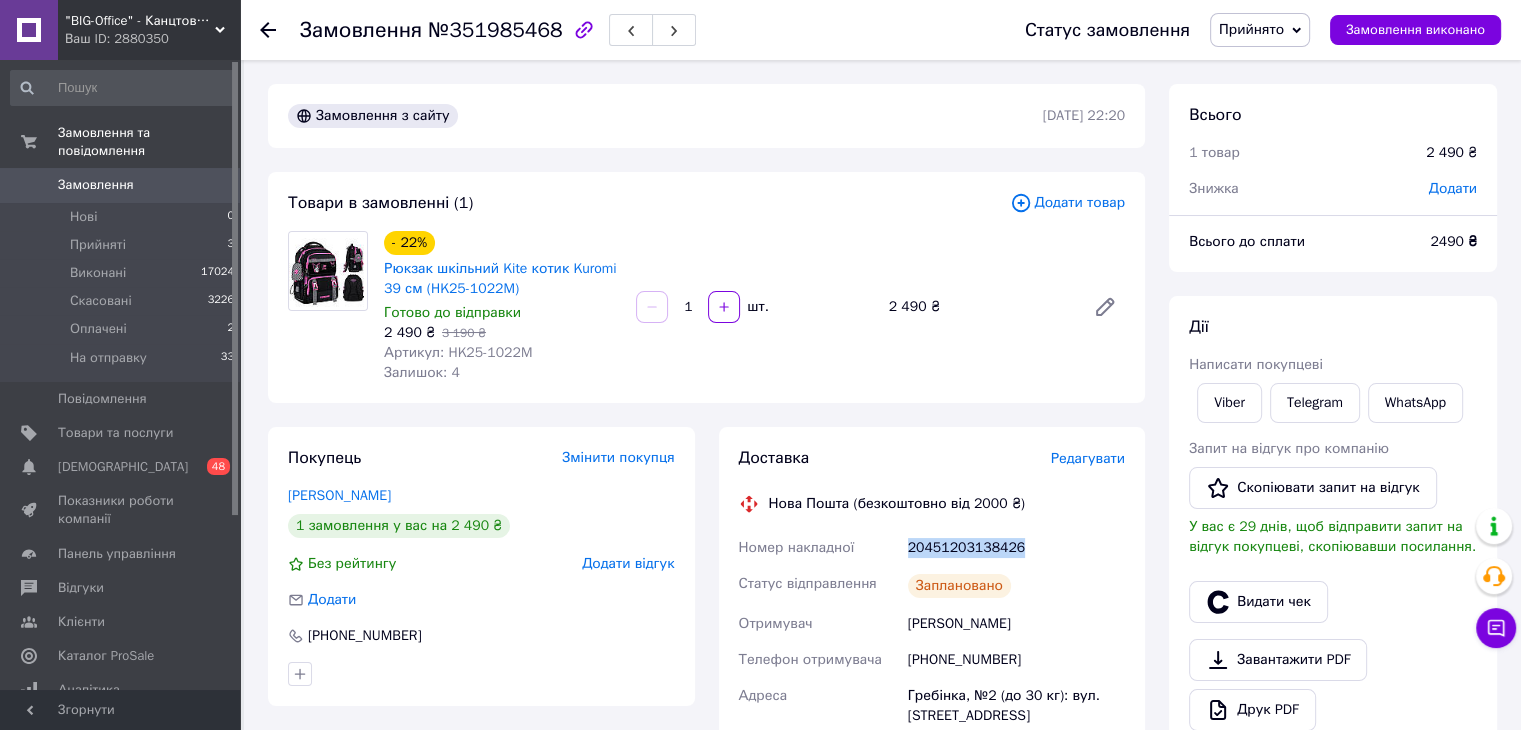 drag, startPoint x: 905, startPoint y: 546, endPoint x: 1039, endPoint y: 546, distance: 134 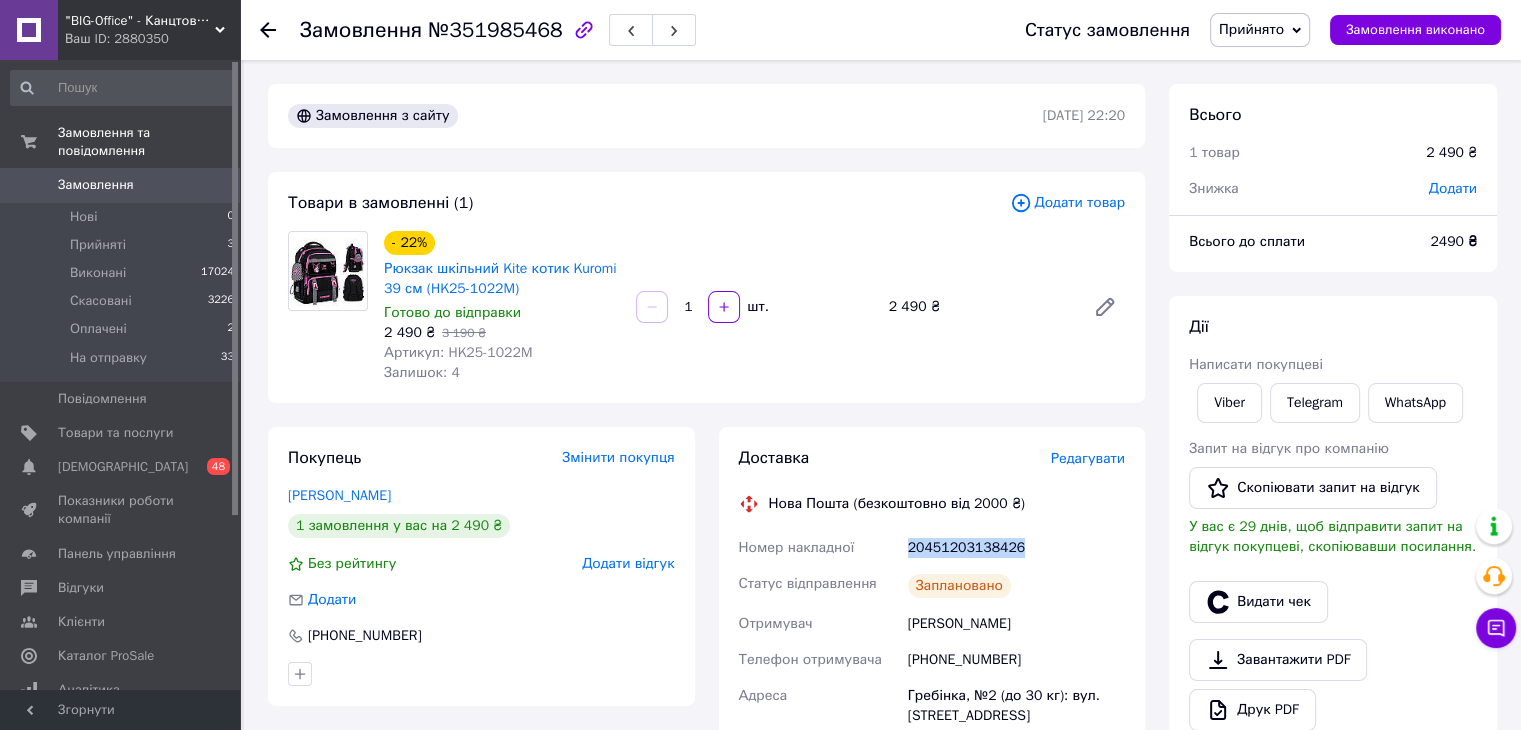 click on "Прийнято" at bounding box center (1251, 29) 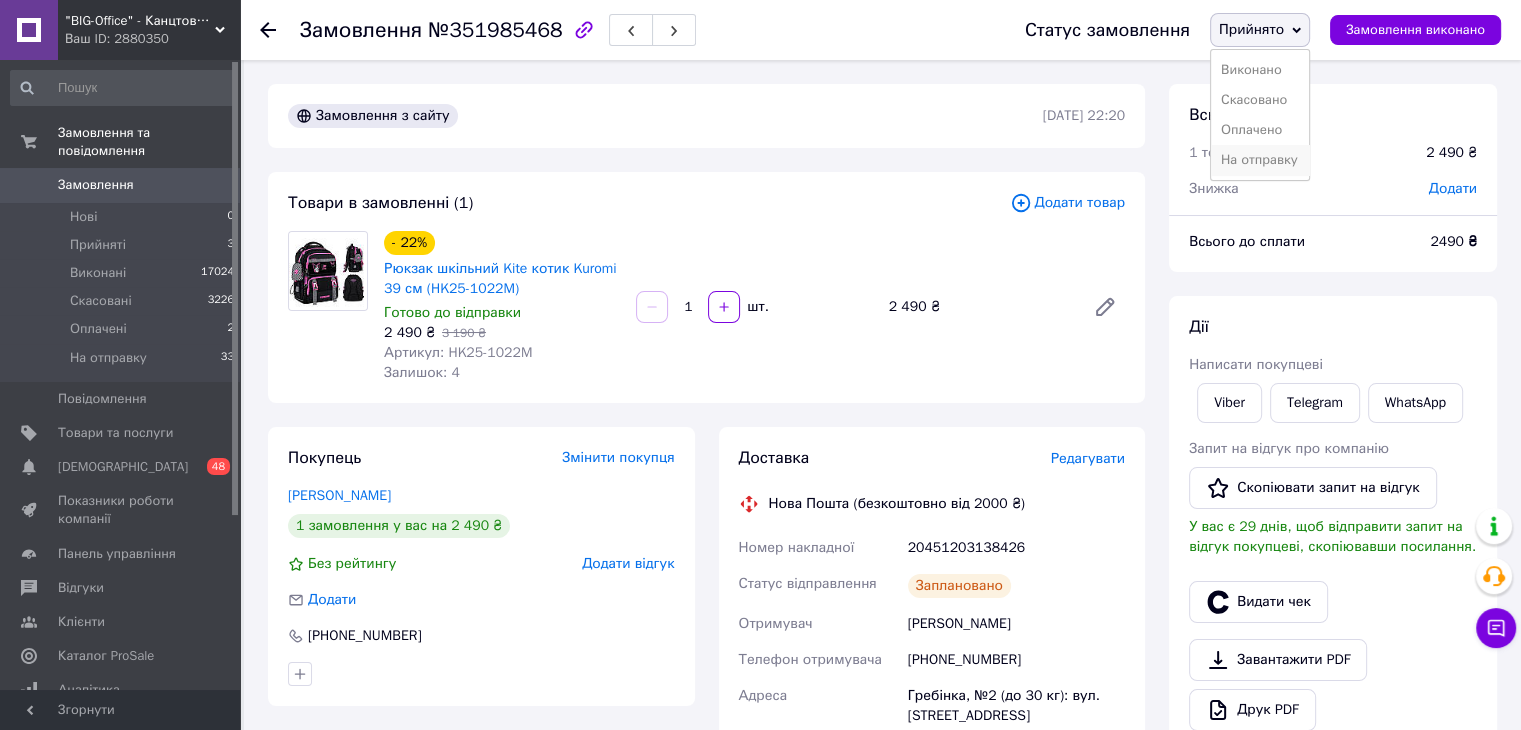 drag, startPoint x: 1269, startPoint y: 157, endPoint x: 1255, endPoint y: 161, distance: 14.56022 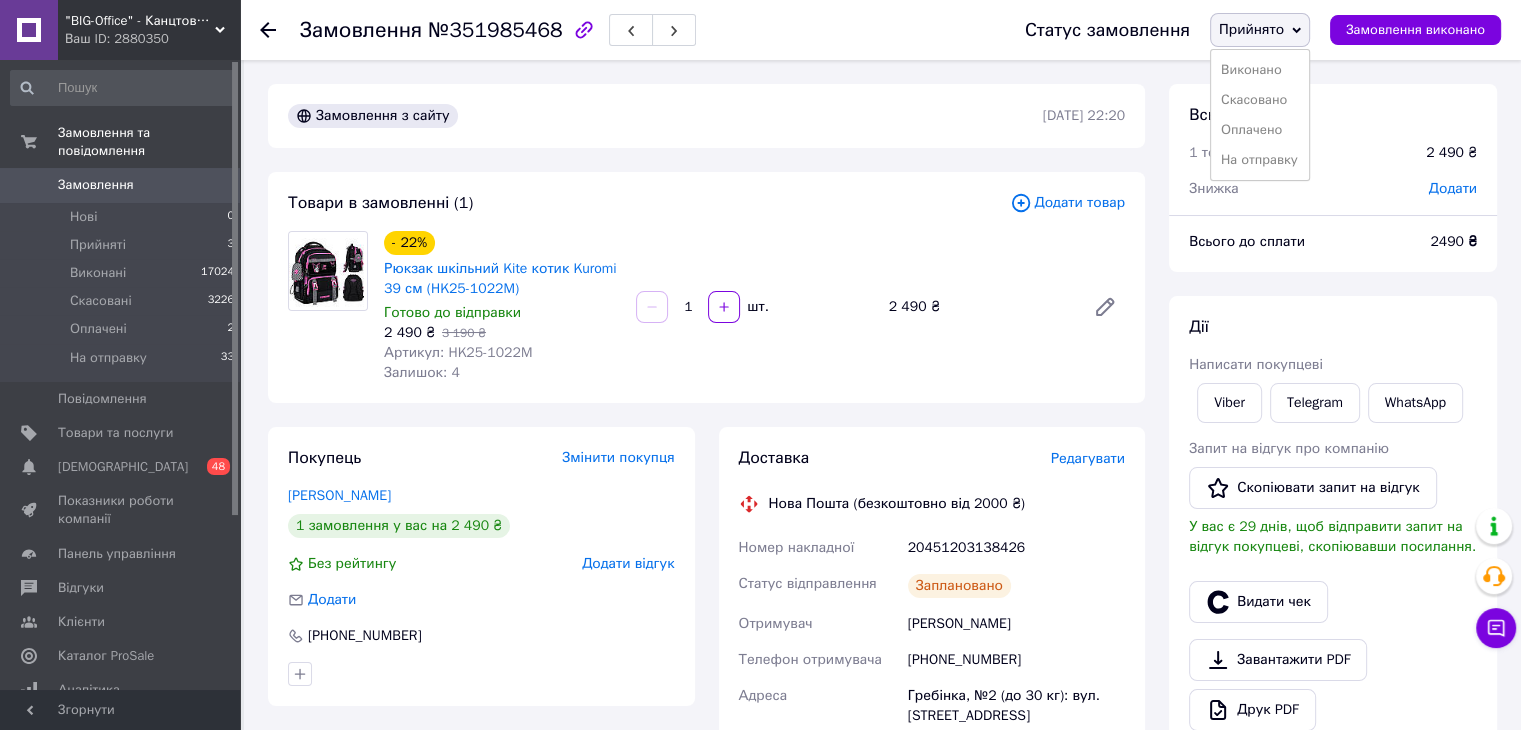 click on "На отправку" at bounding box center (1260, 160) 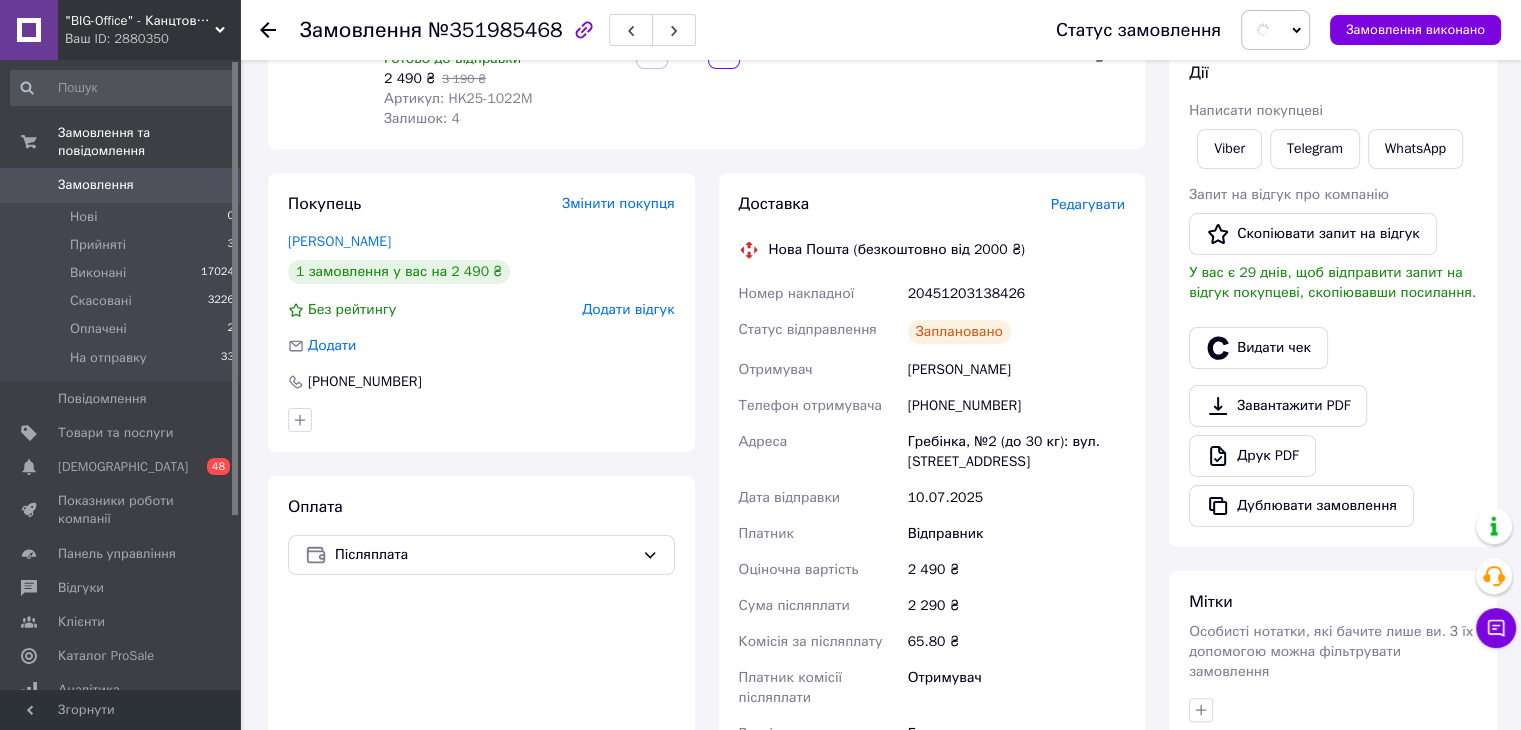scroll, scrollTop: 400, scrollLeft: 0, axis: vertical 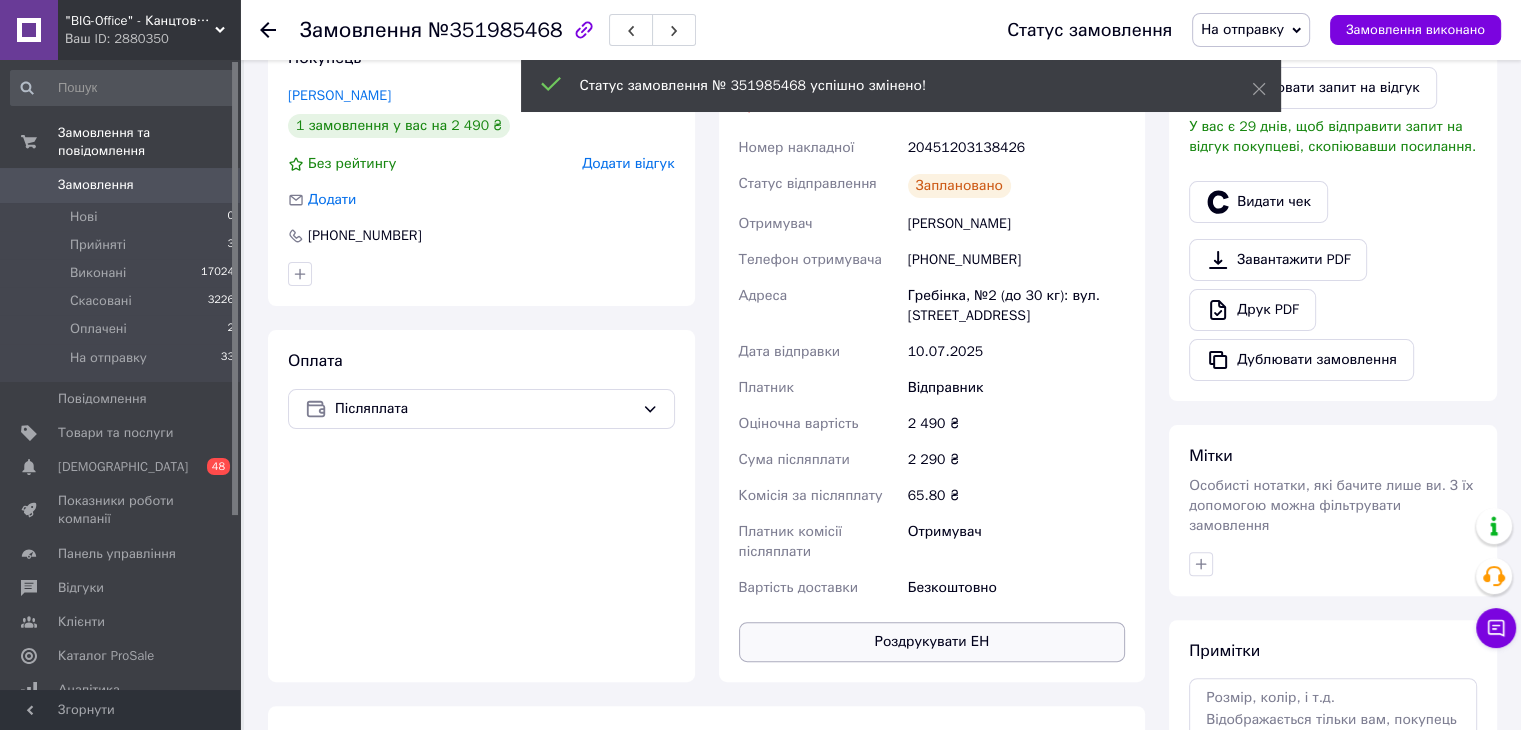 click on "Роздрукувати ЕН" at bounding box center (932, 642) 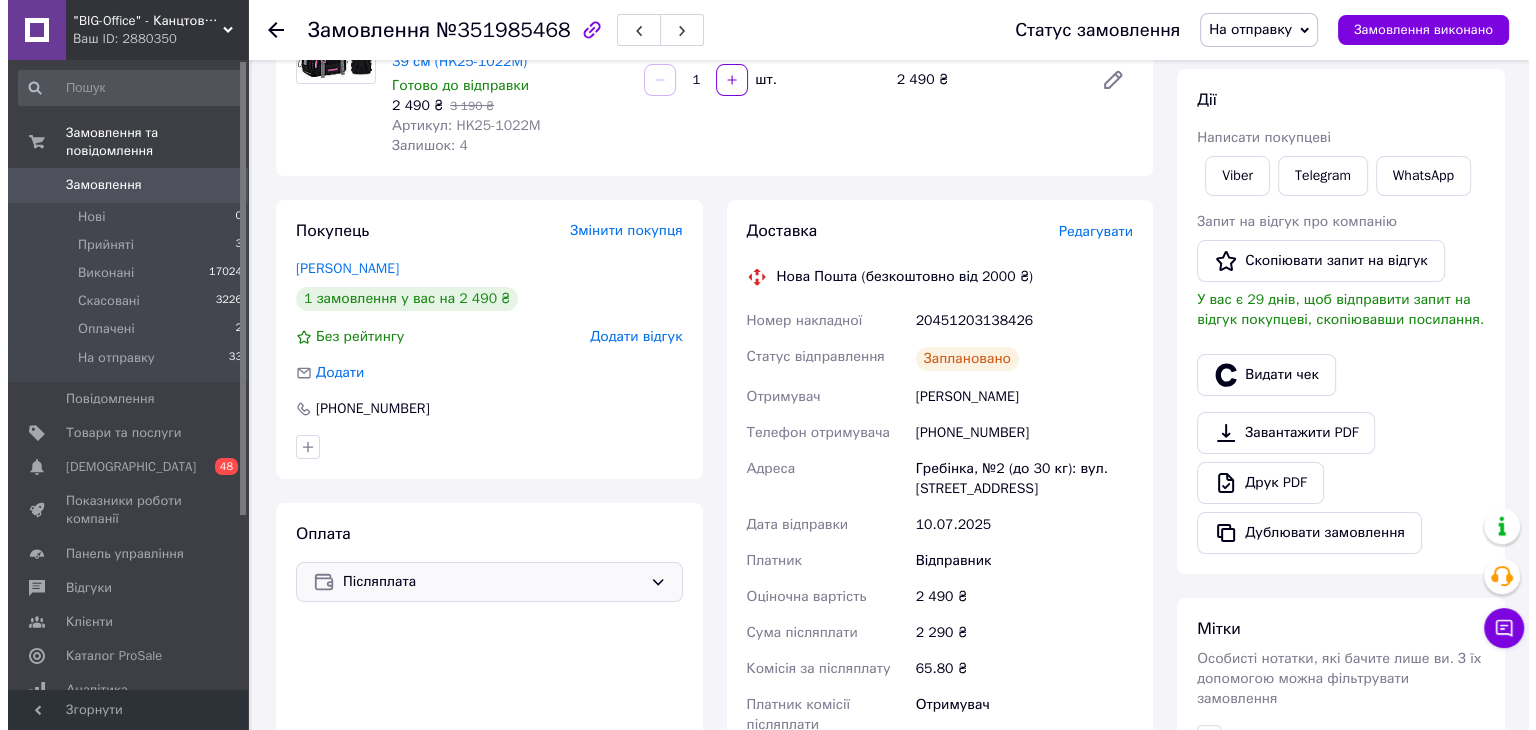 scroll, scrollTop: 0, scrollLeft: 0, axis: both 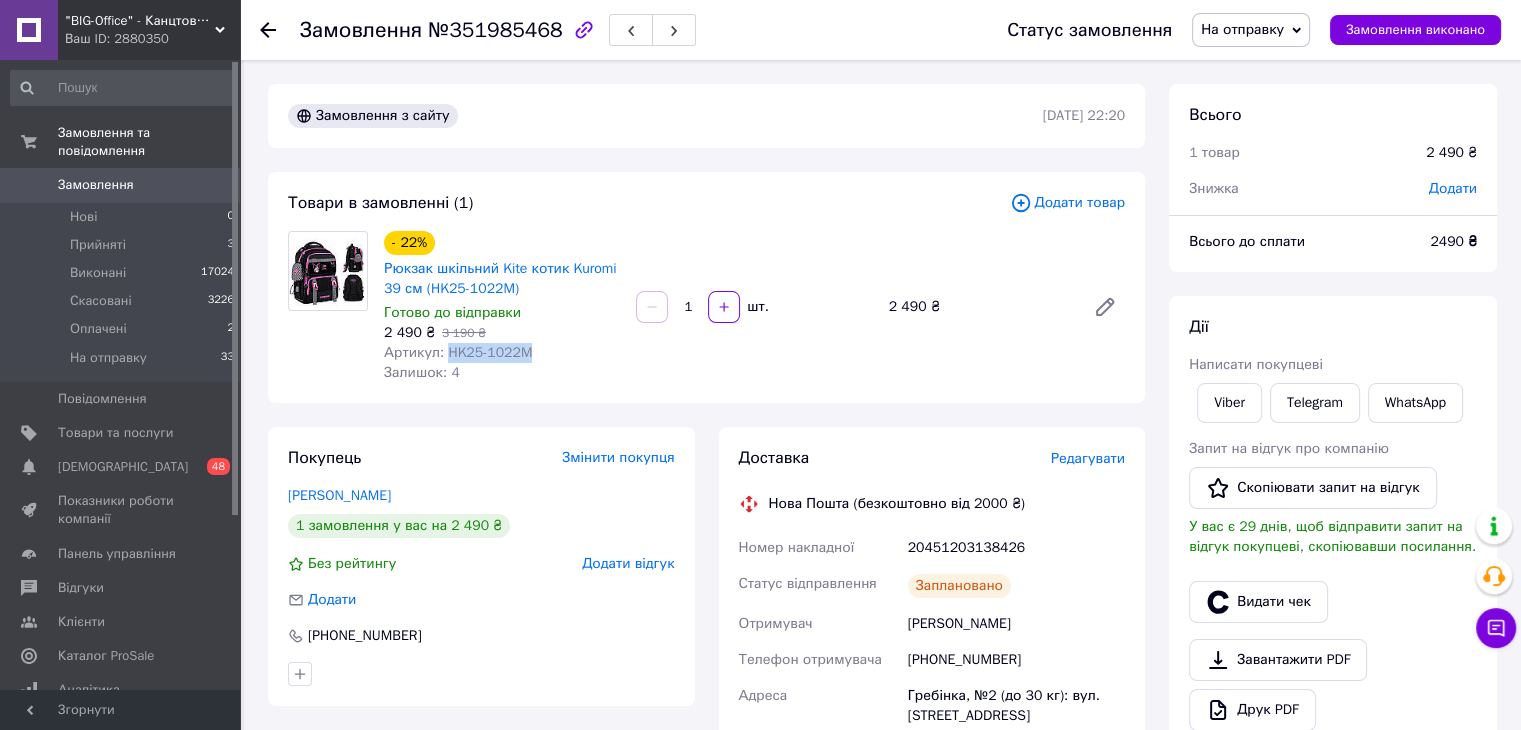 drag, startPoint x: 444, startPoint y: 353, endPoint x: 556, endPoint y: 354, distance: 112.00446 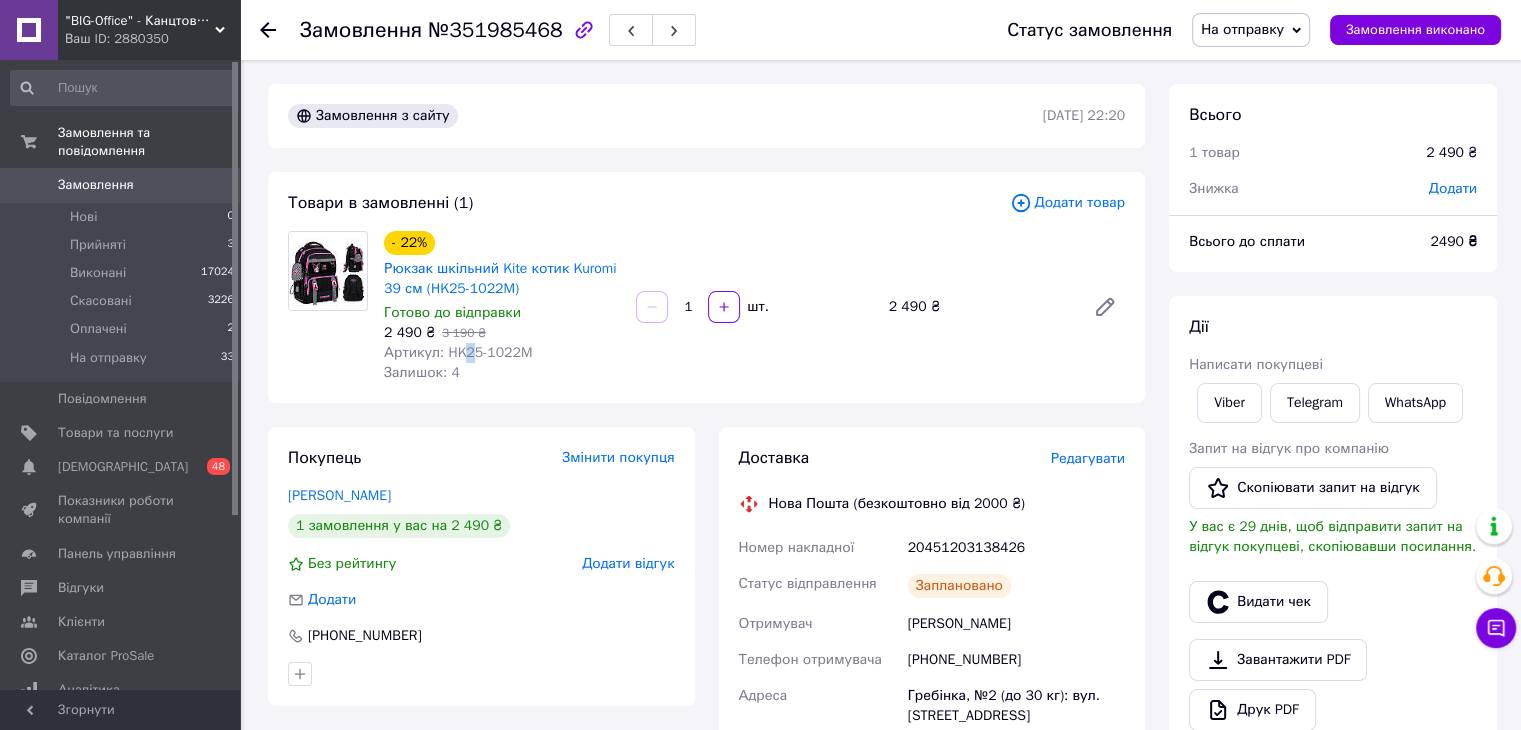 drag, startPoint x: 479, startPoint y: 343, endPoint x: 465, endPoint y: 357, distance: 19.79899 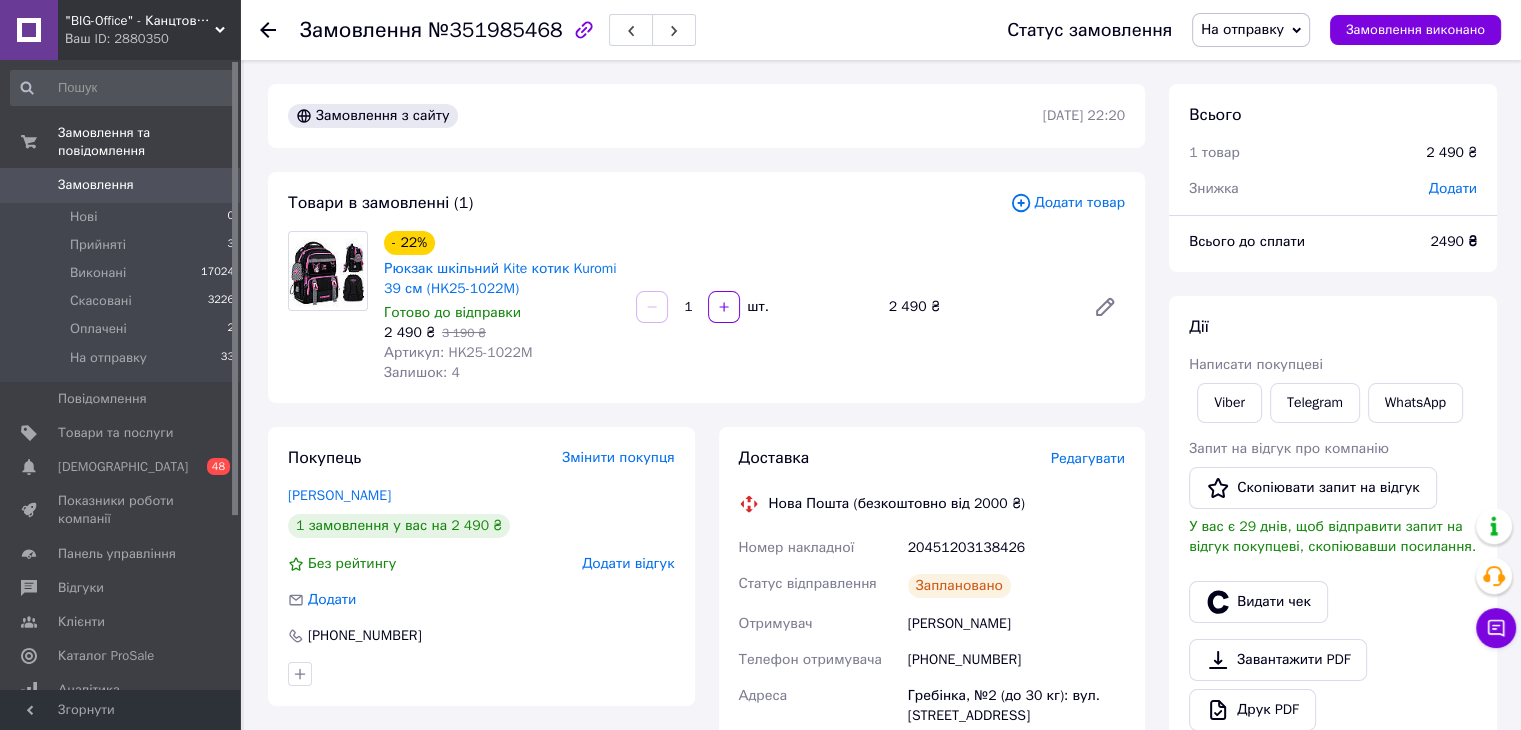 click on "Артикул: HK25-1022M" at bounding box center [458, 352] 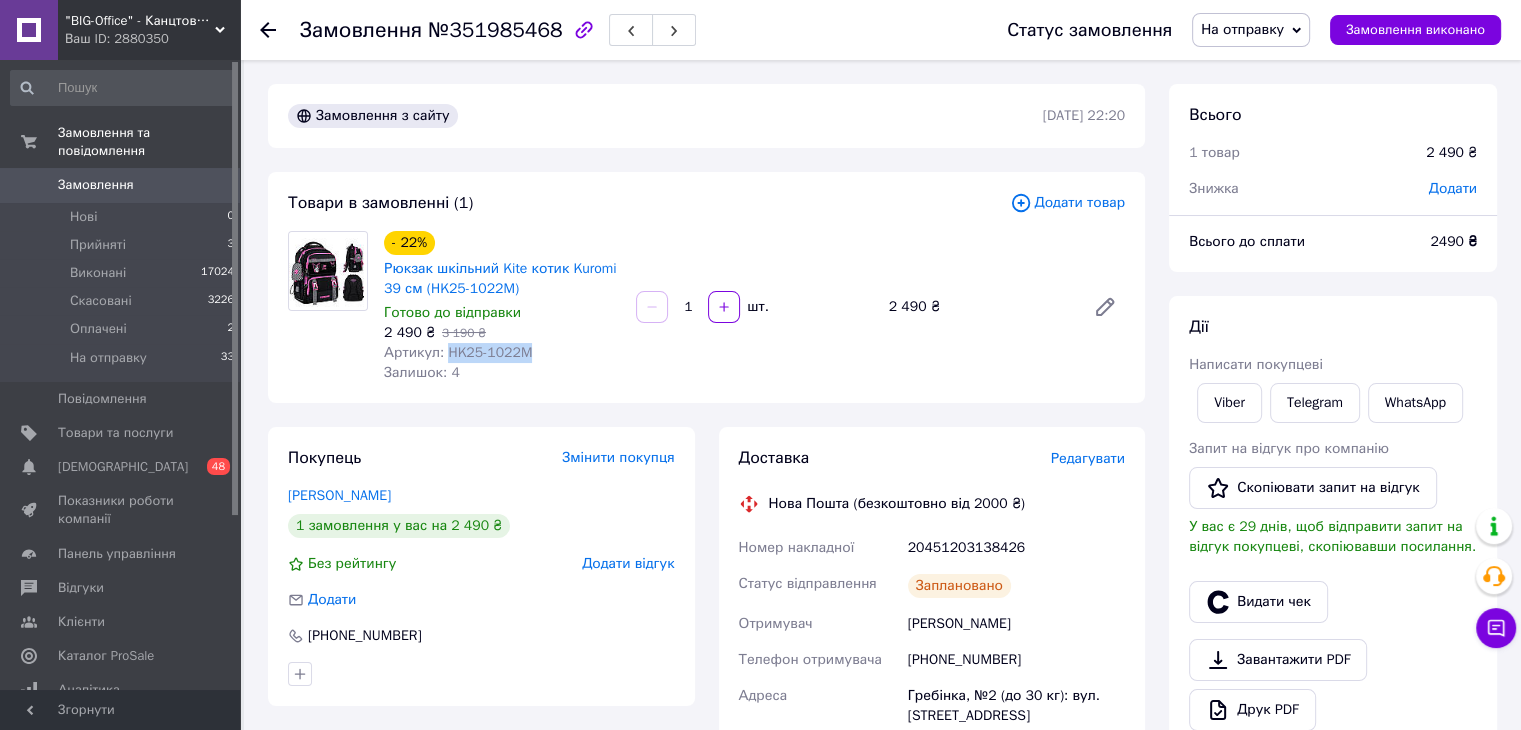 drag, startPoint x: 442, startPoint y: 353, endPoint x: 564, endPoint y: 353, distance: 122 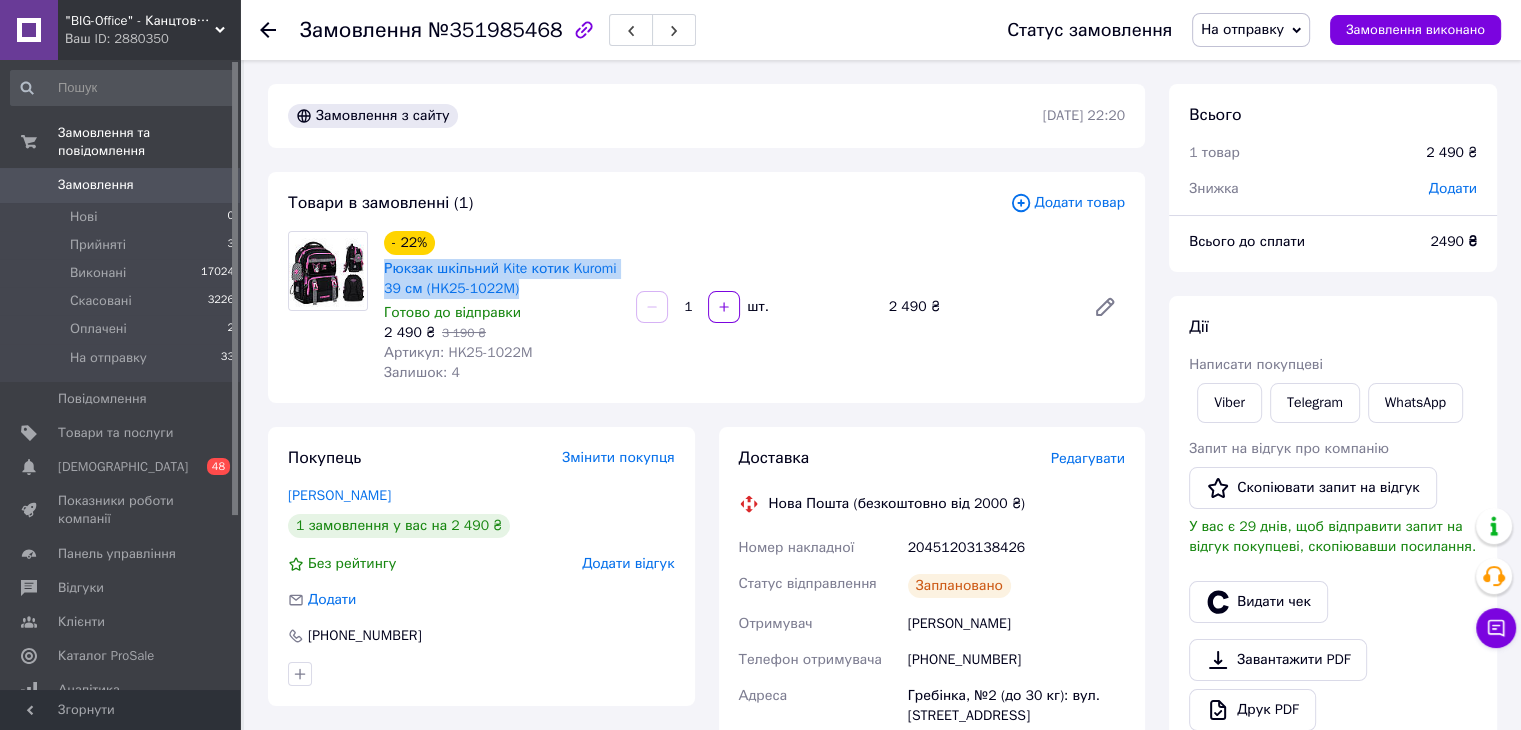 drag, startPoint x: 383, startPoint y: 262, endPoint x: 520, endPoint y: 287, distance: 139.26234 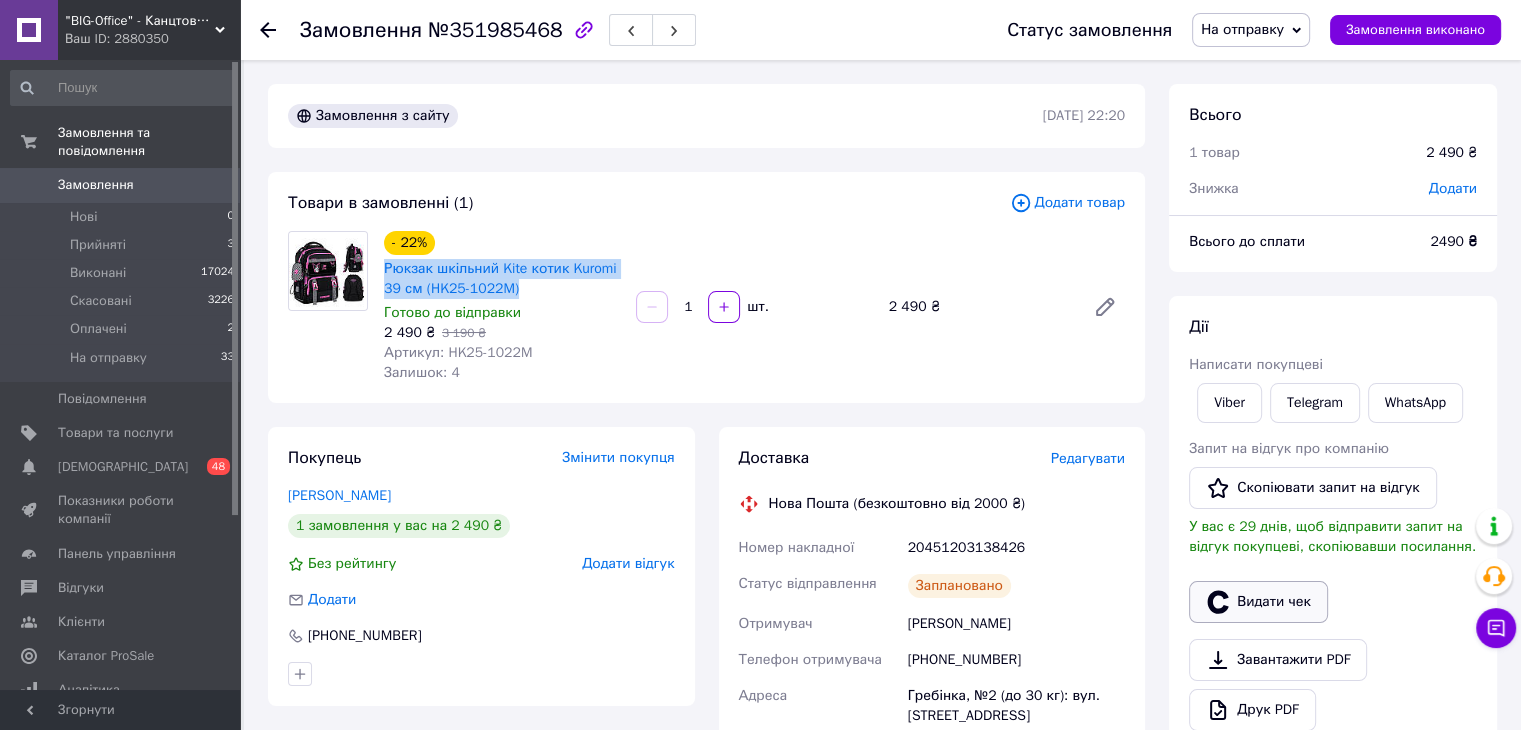 click on "Видати чек" at bounding box center (1258, 602) 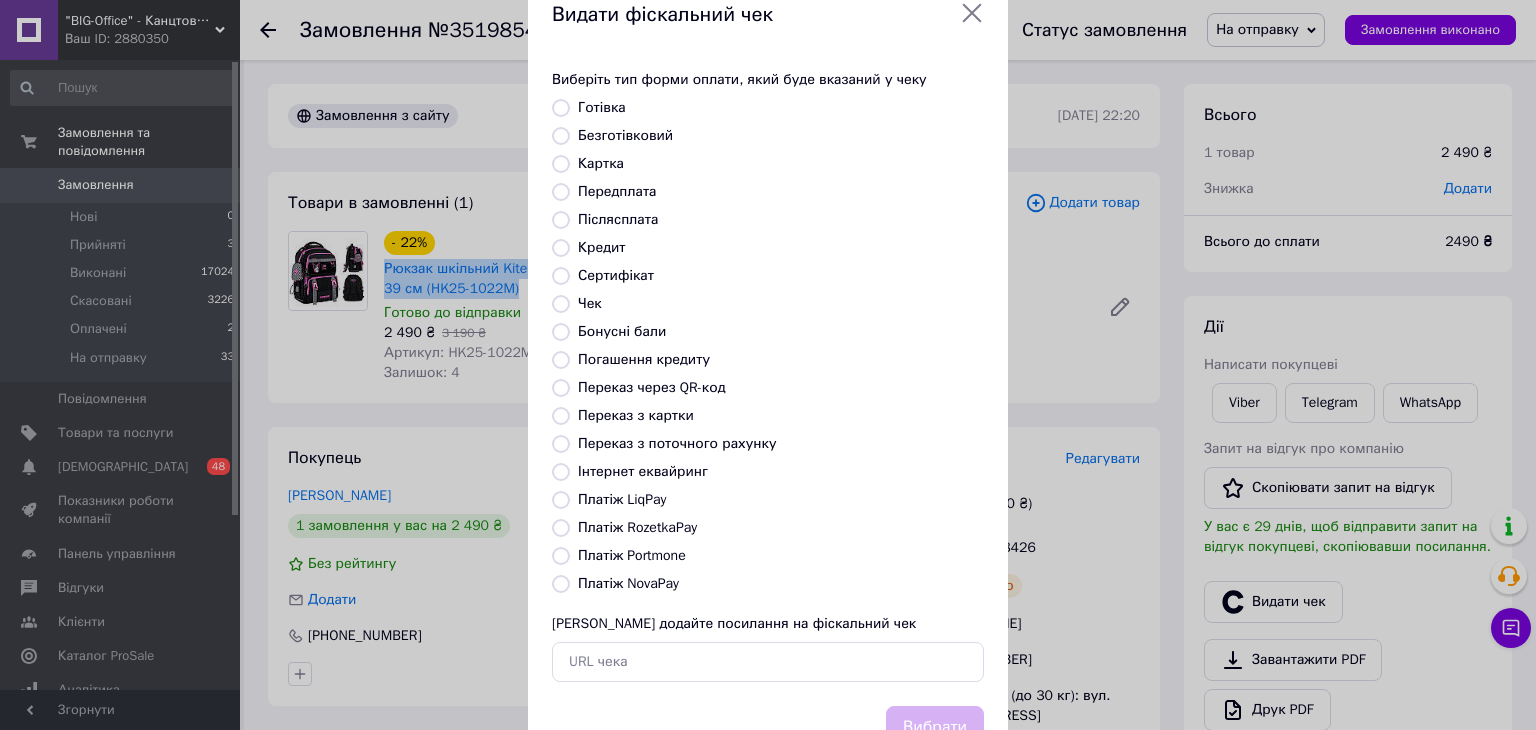 scroll, scrollTop: 128, scrollLeft: 0, axis: vertical 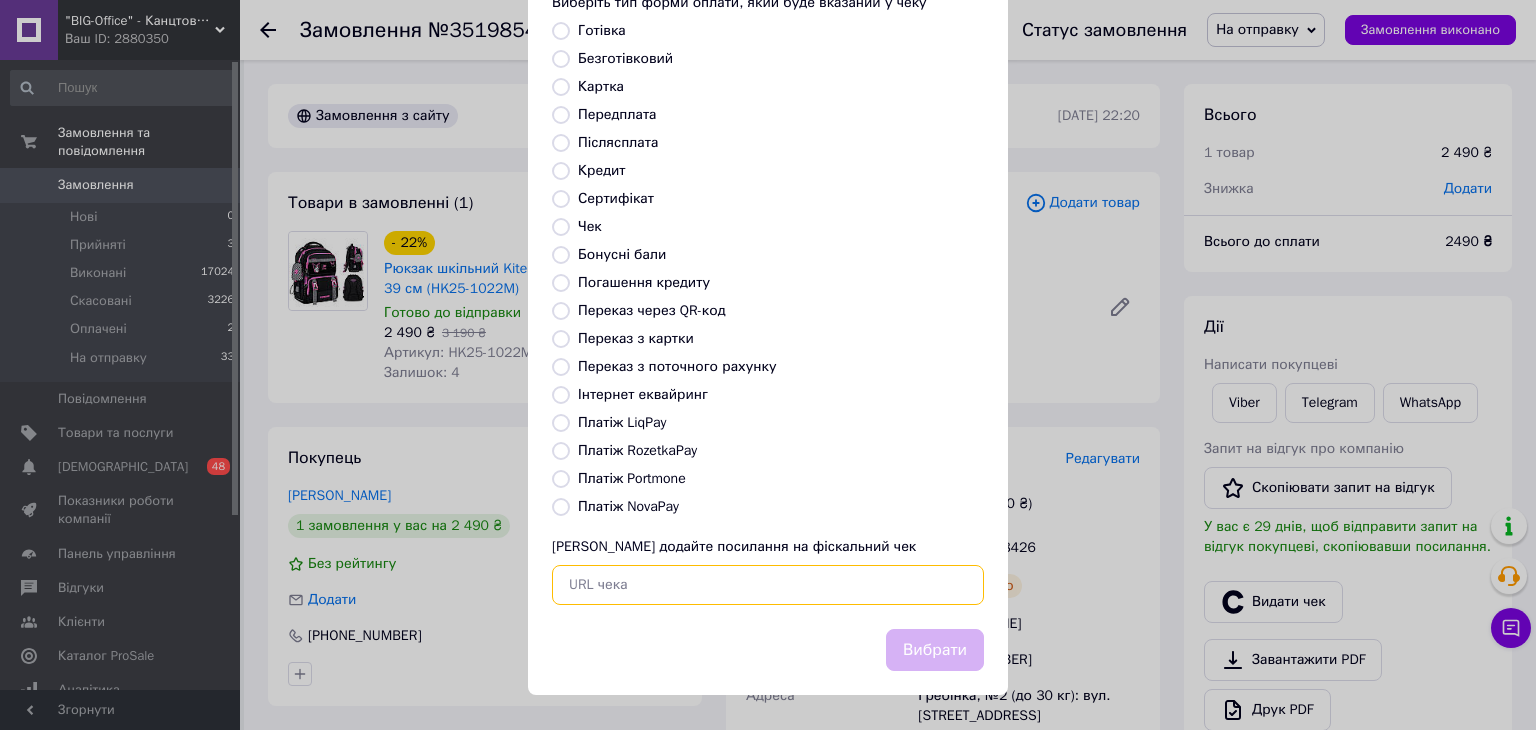 paste on "https://check.checkbox.ua/07baac08-fb47-42a0-8939-e63386db83bb" 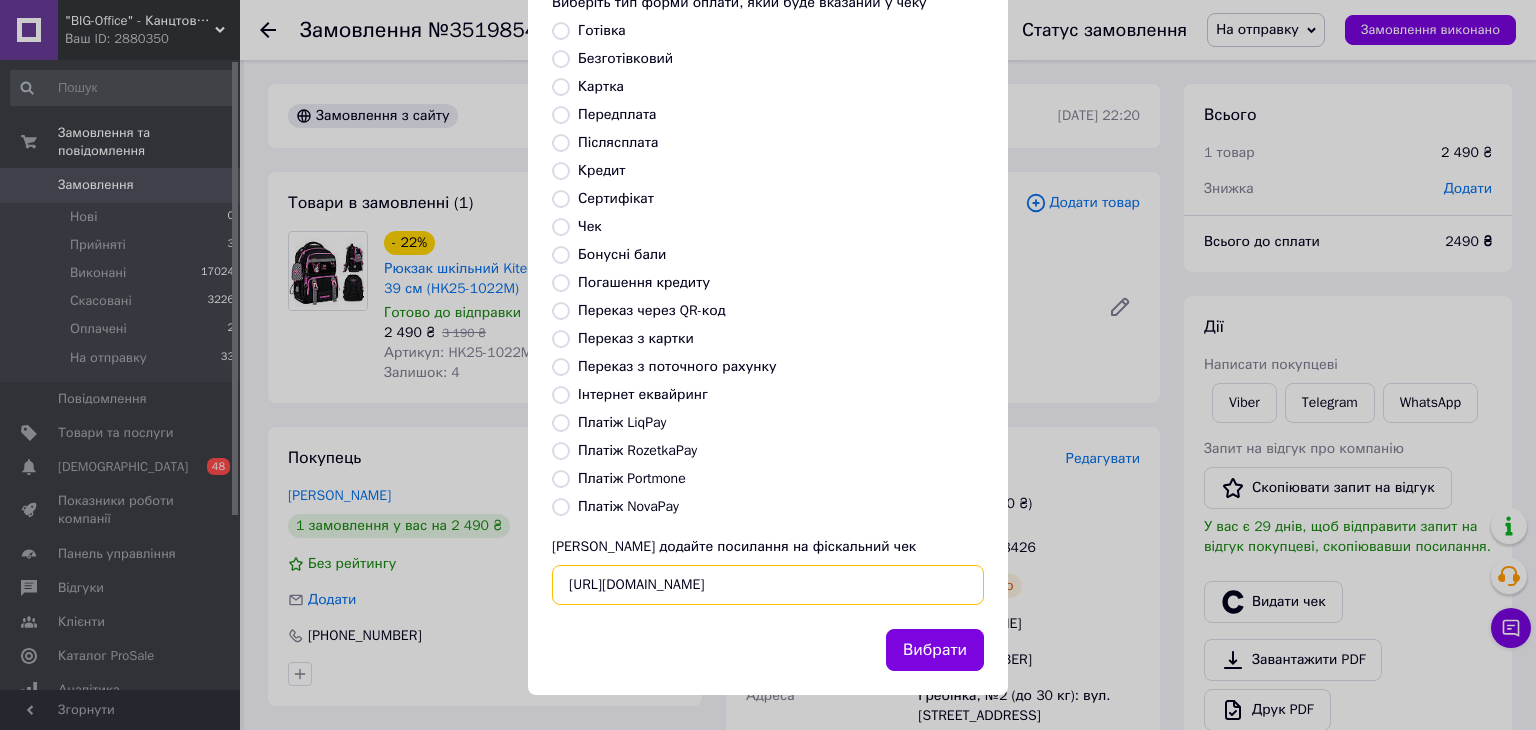 scroll, scrollTop: 0, scrollLeft: 28, axis: horizontal 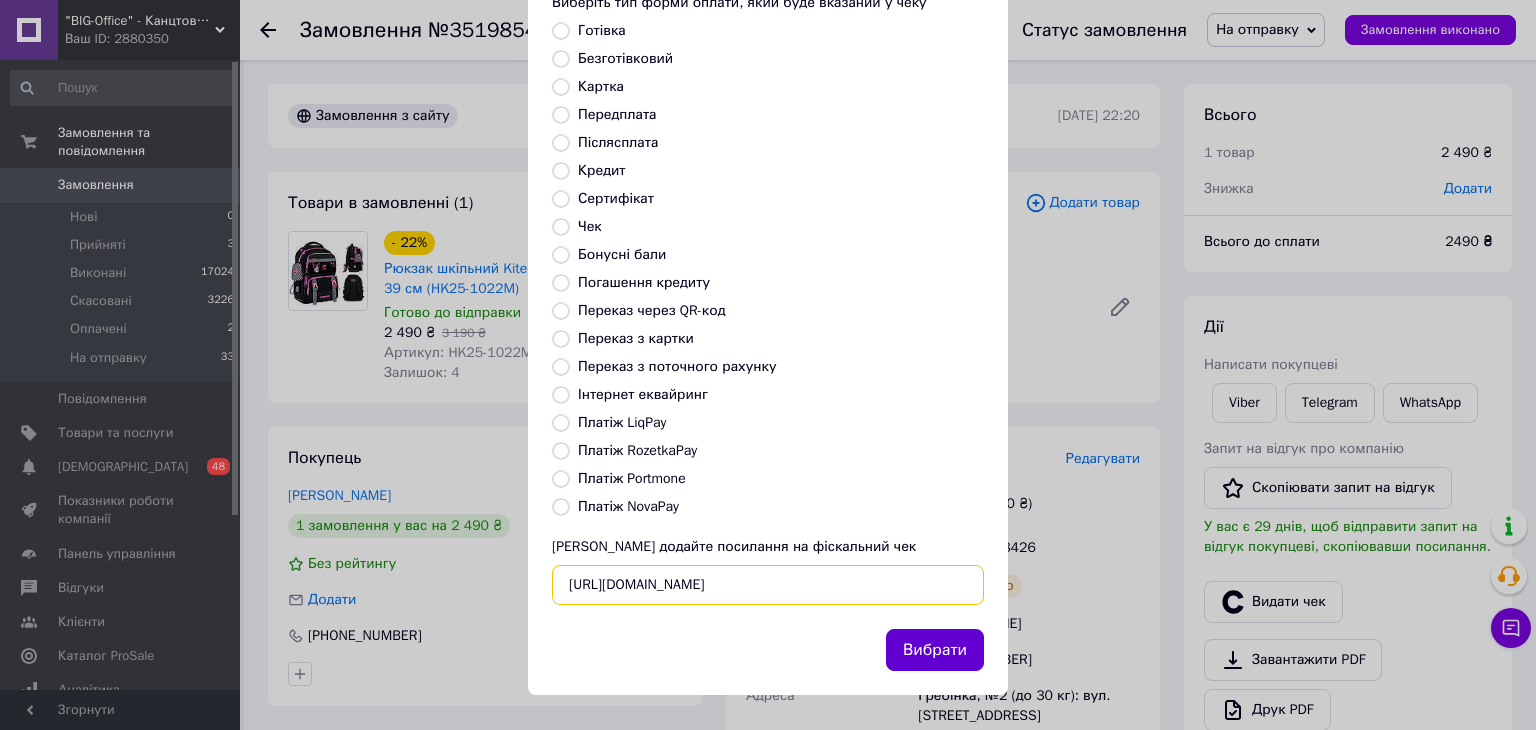 type on "https://check.checkbox.ua/07baac08-fb47-42a0-8939-e63386db83bb" 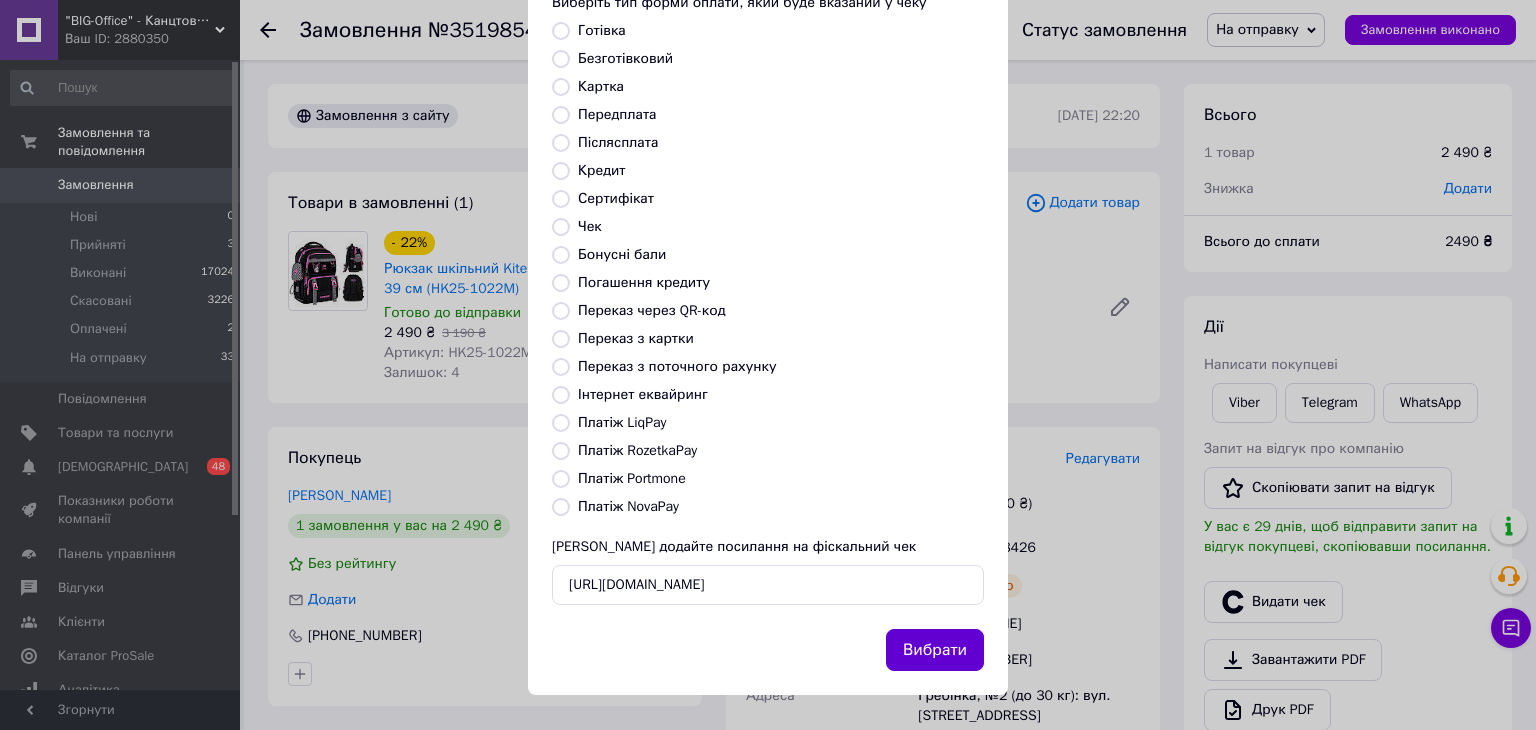 click on "Вибрати" at bounding box center (935, 650) 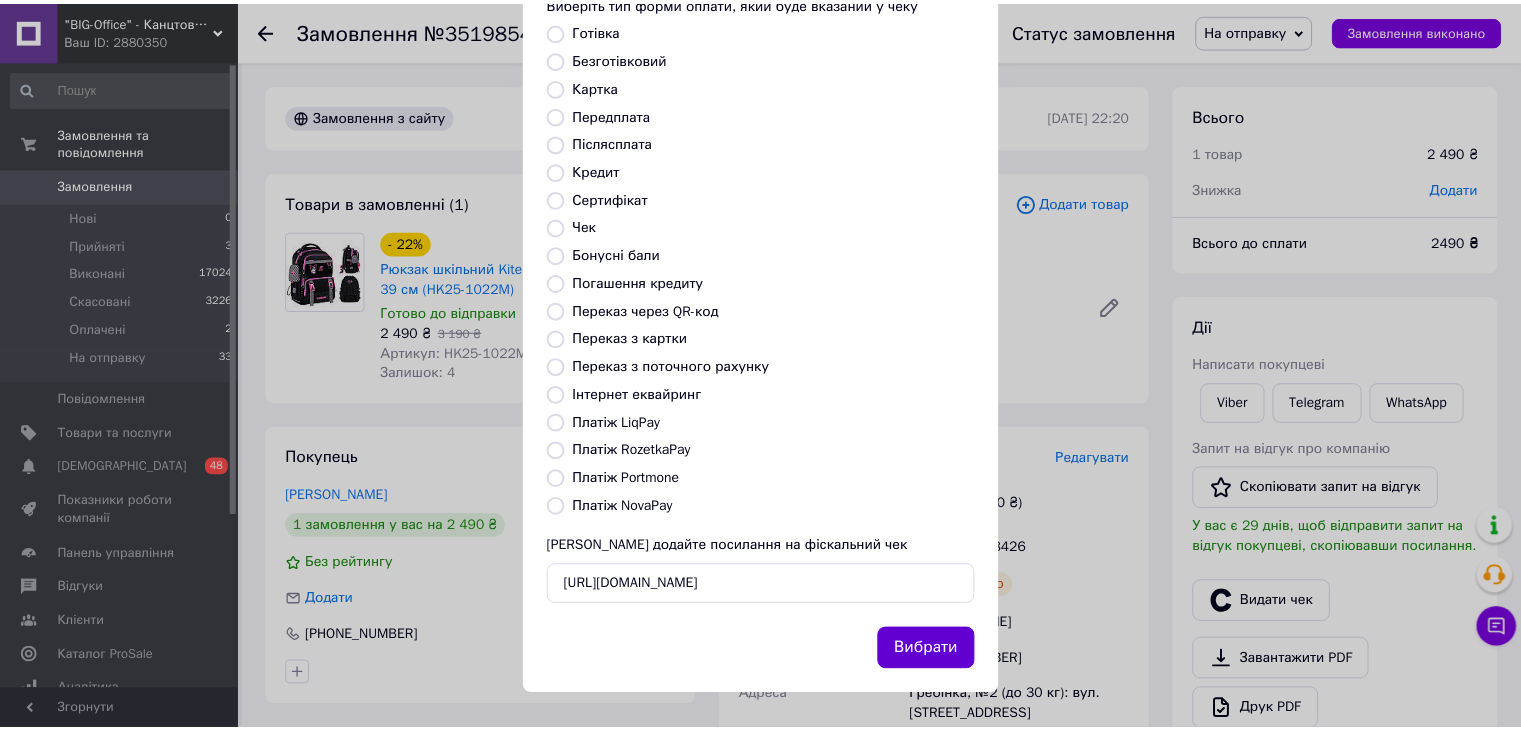 scroll, scrollTop: 0, scrollLeft: 0, axis: both 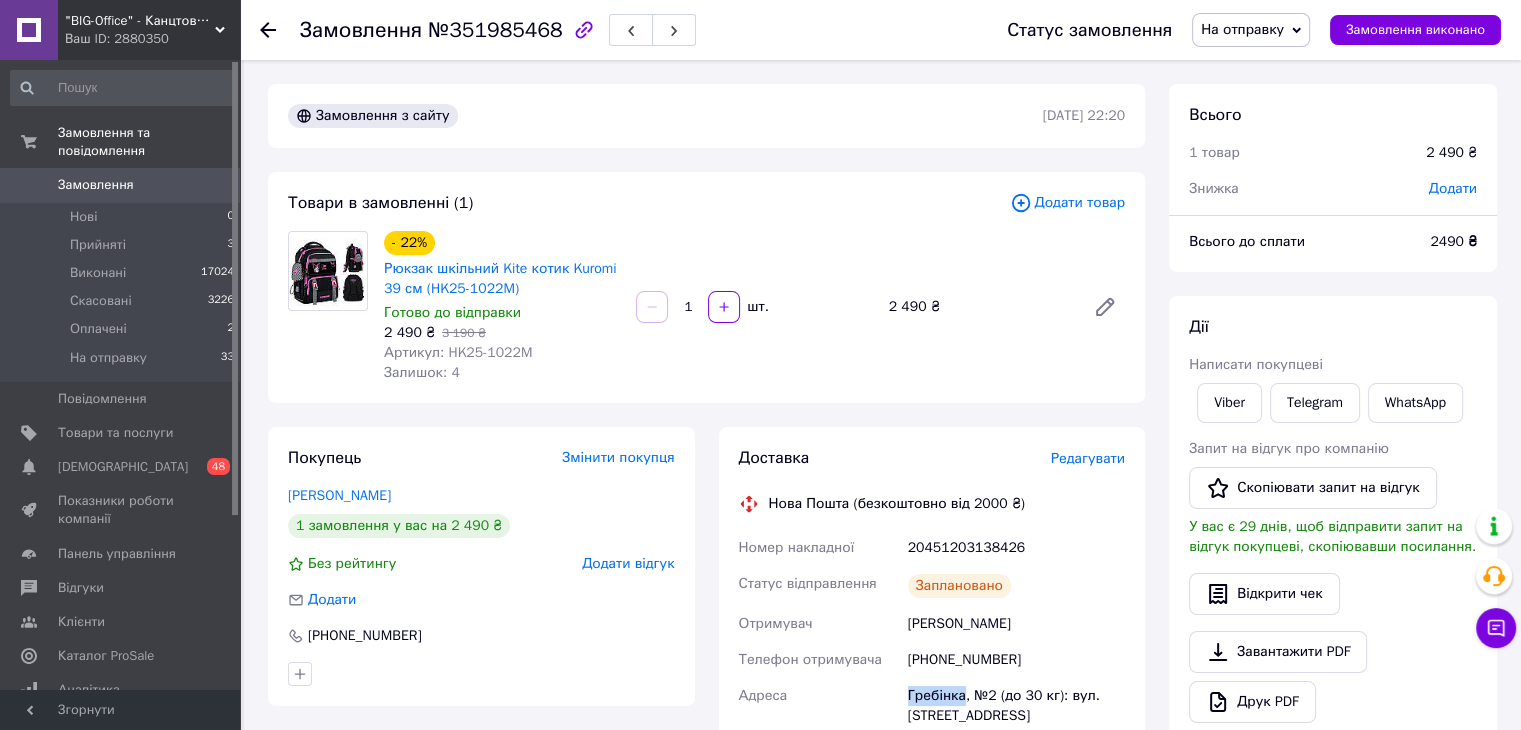 drag, startPoint x: 910, startPoint y: 691, endPoint x: 962, endPoint y: 695, distance: 52.153618 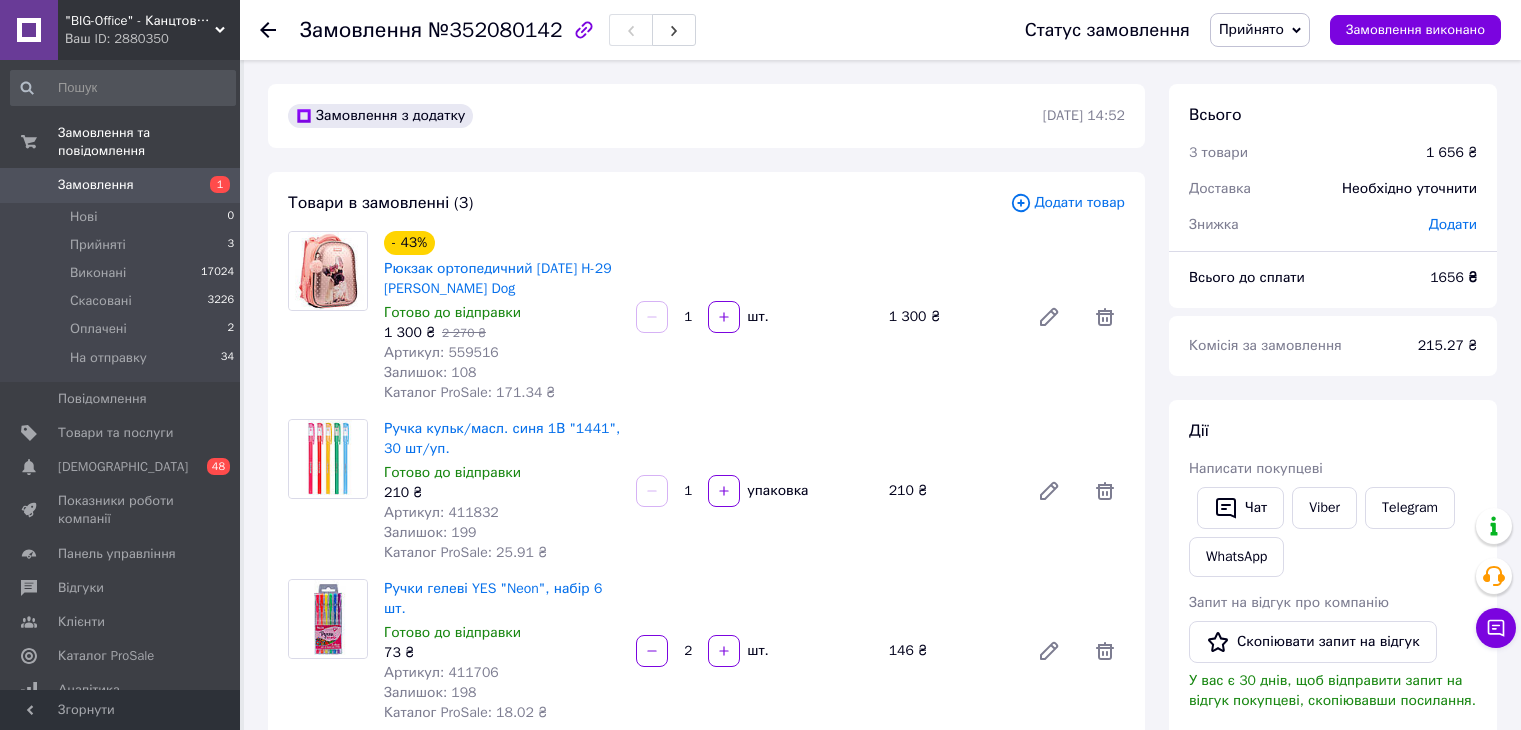 scroll, scrollTop: 0, scrollLeft: 0, axis: both 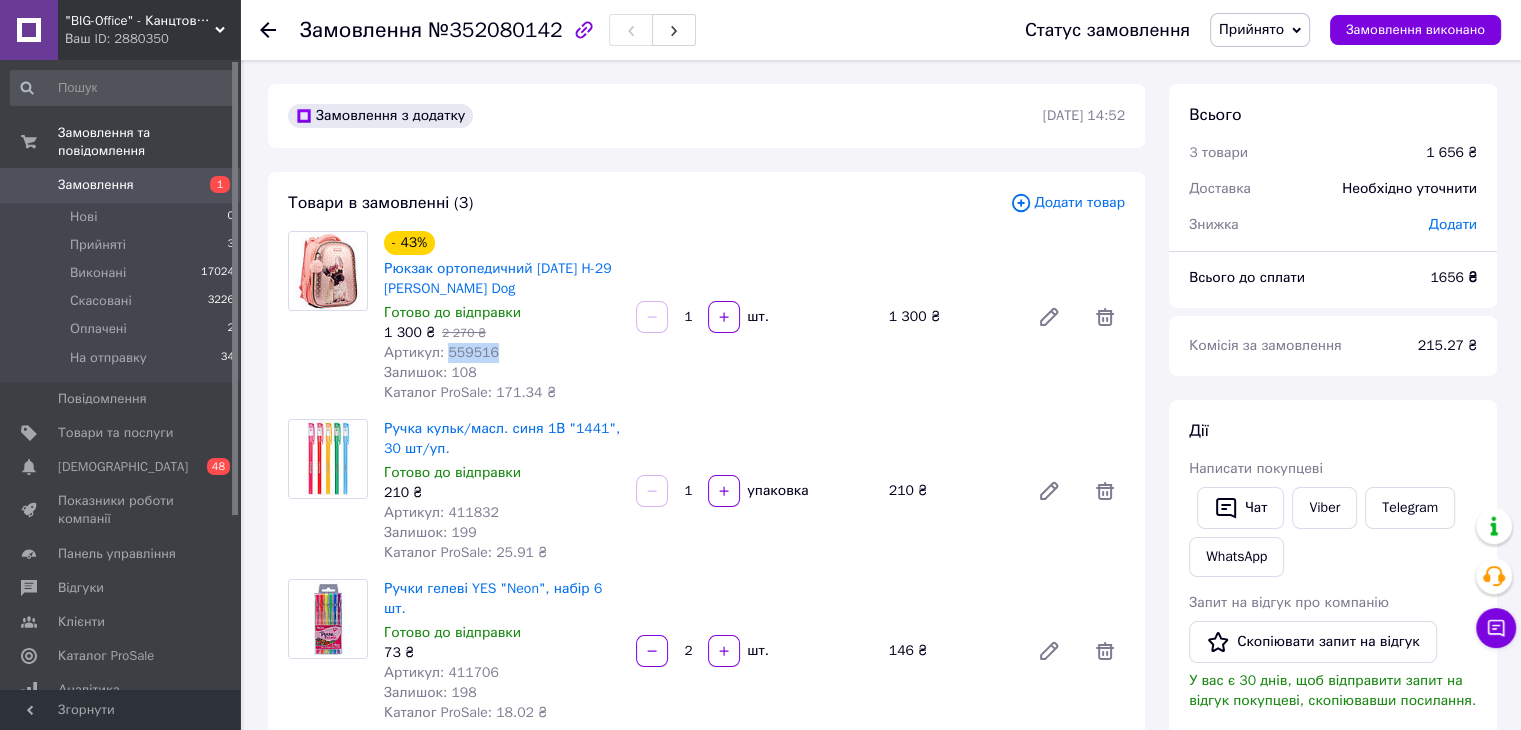 drag, startPoint x: 445, startPoint y: 353, endPoint x: 501, endPoint y: 349, distance: 56.142673 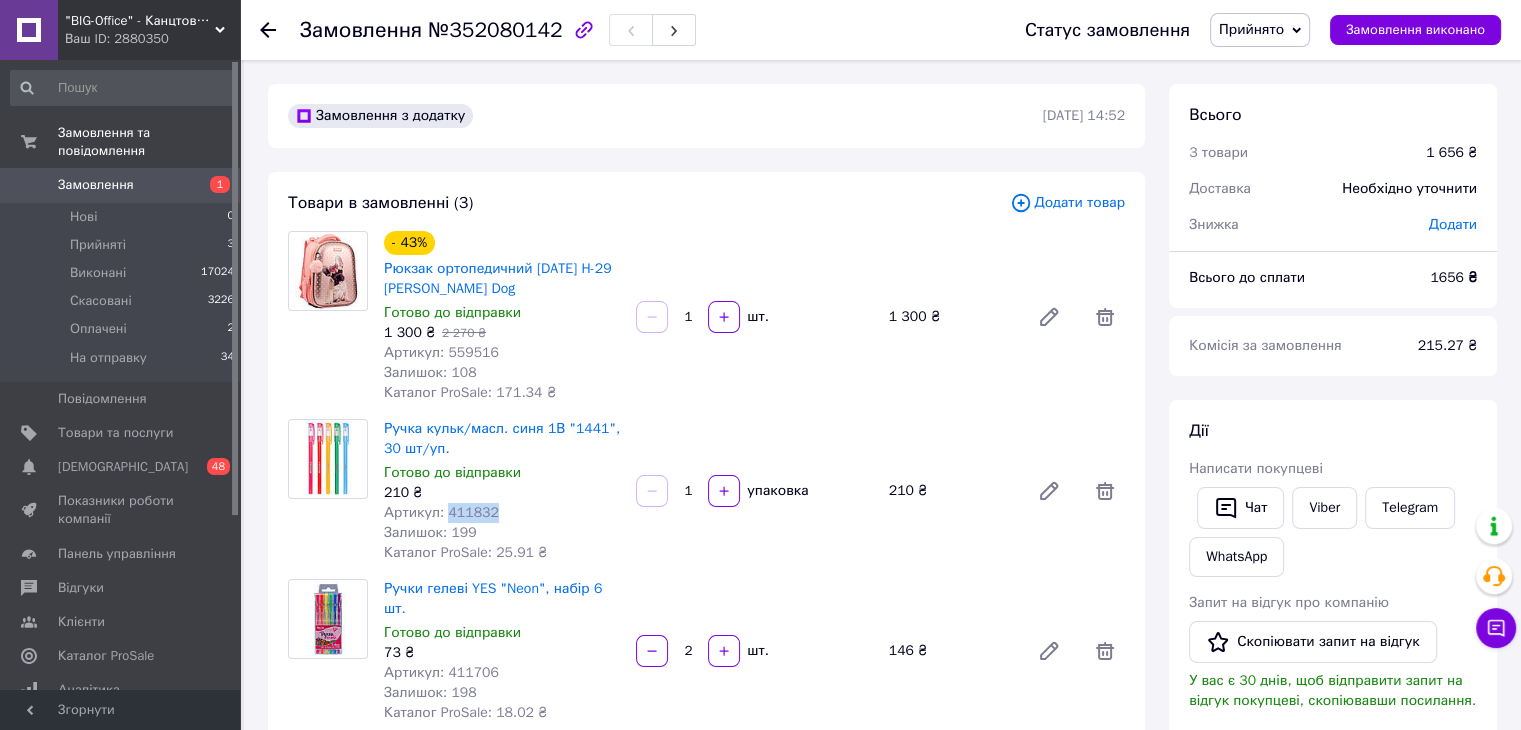 drag, startPoint x: 443, startPoint y: 510, endPoint x: 513, endPoint y: 509, distance: 70.00714 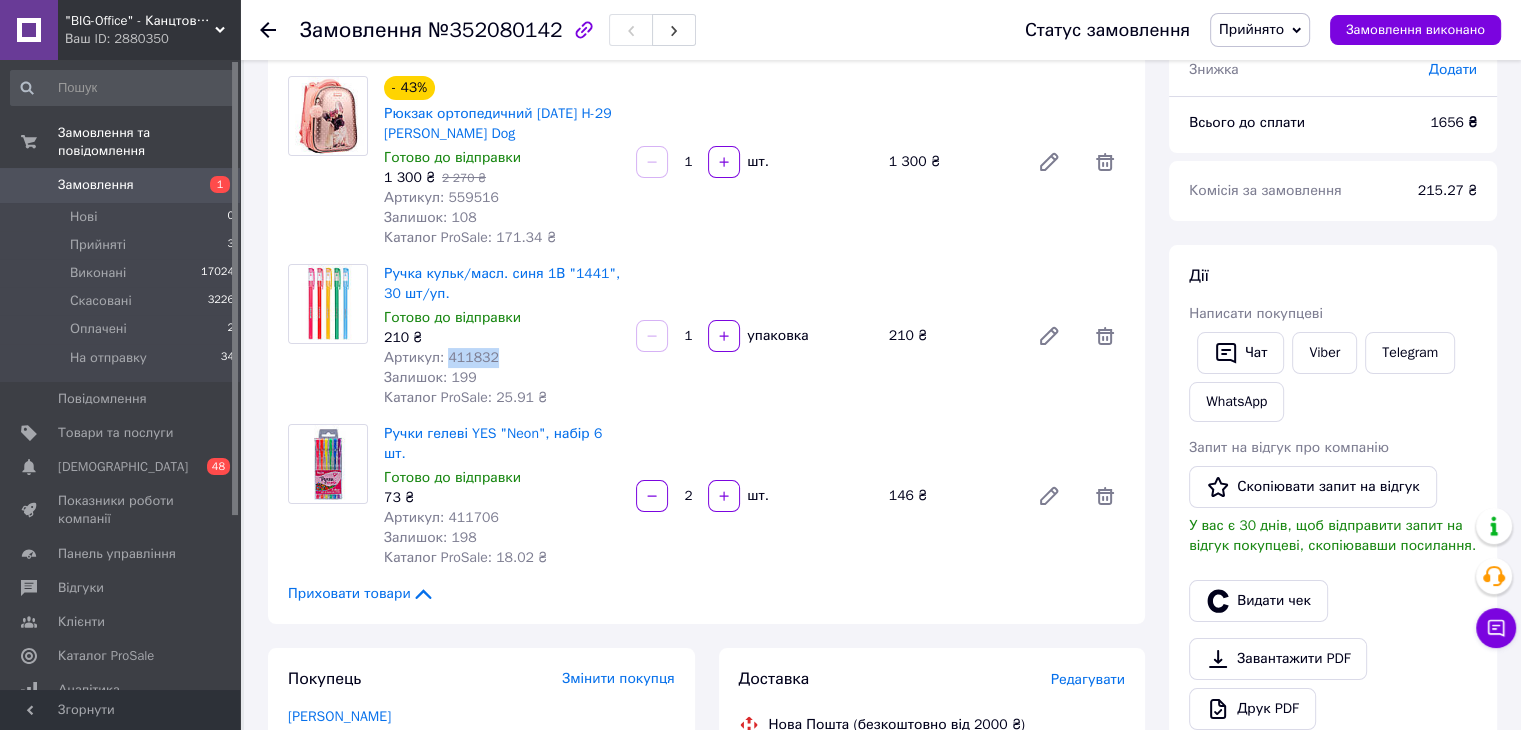 scroll, scrollTop: 200, scrollLeft: 0, axis: vertical 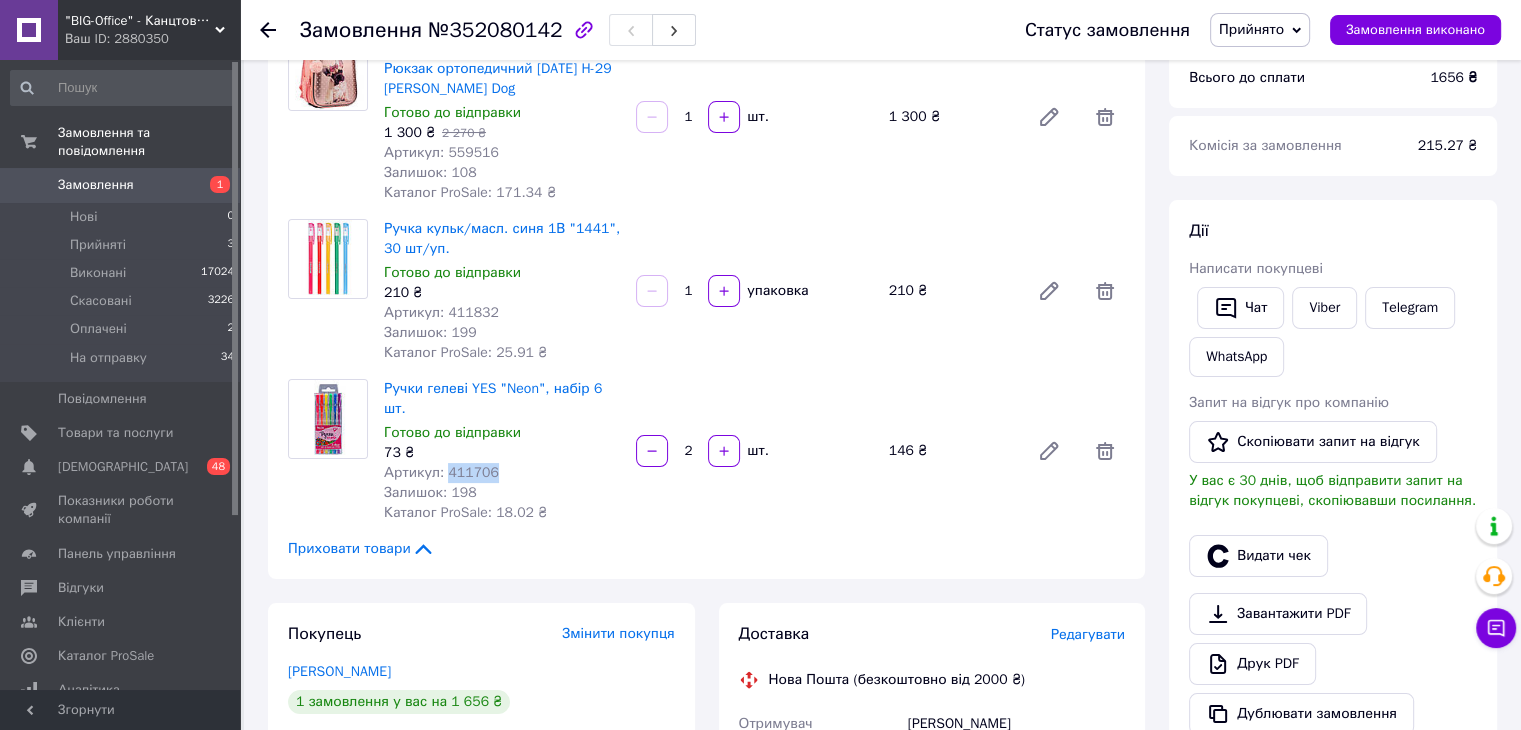drag, startPoint x: 444, startPoint y: 452, endPoint x: 502, endPoint y: 452, distance: 58 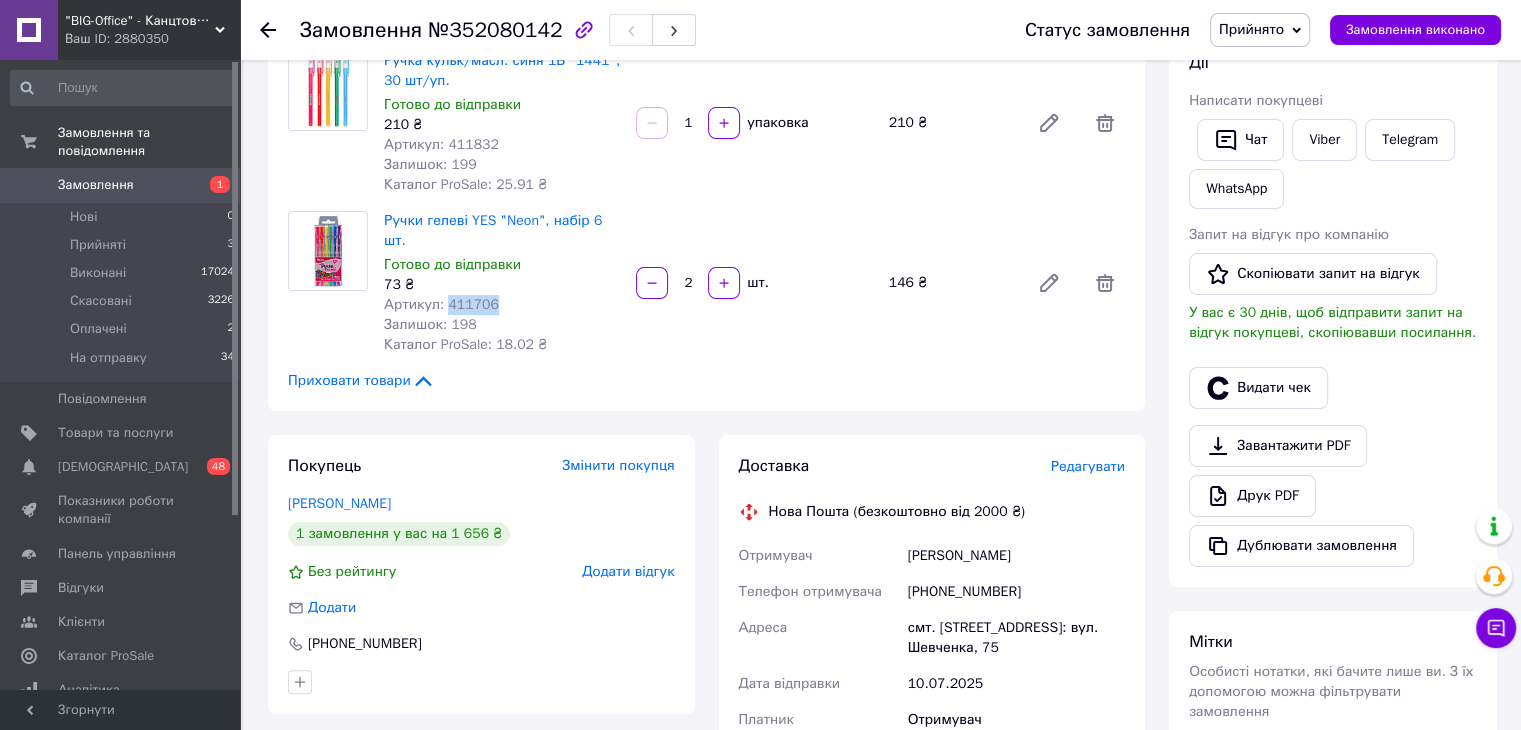 scroll, scrollTop: 600, scrollLeft: 0, axis: vertical 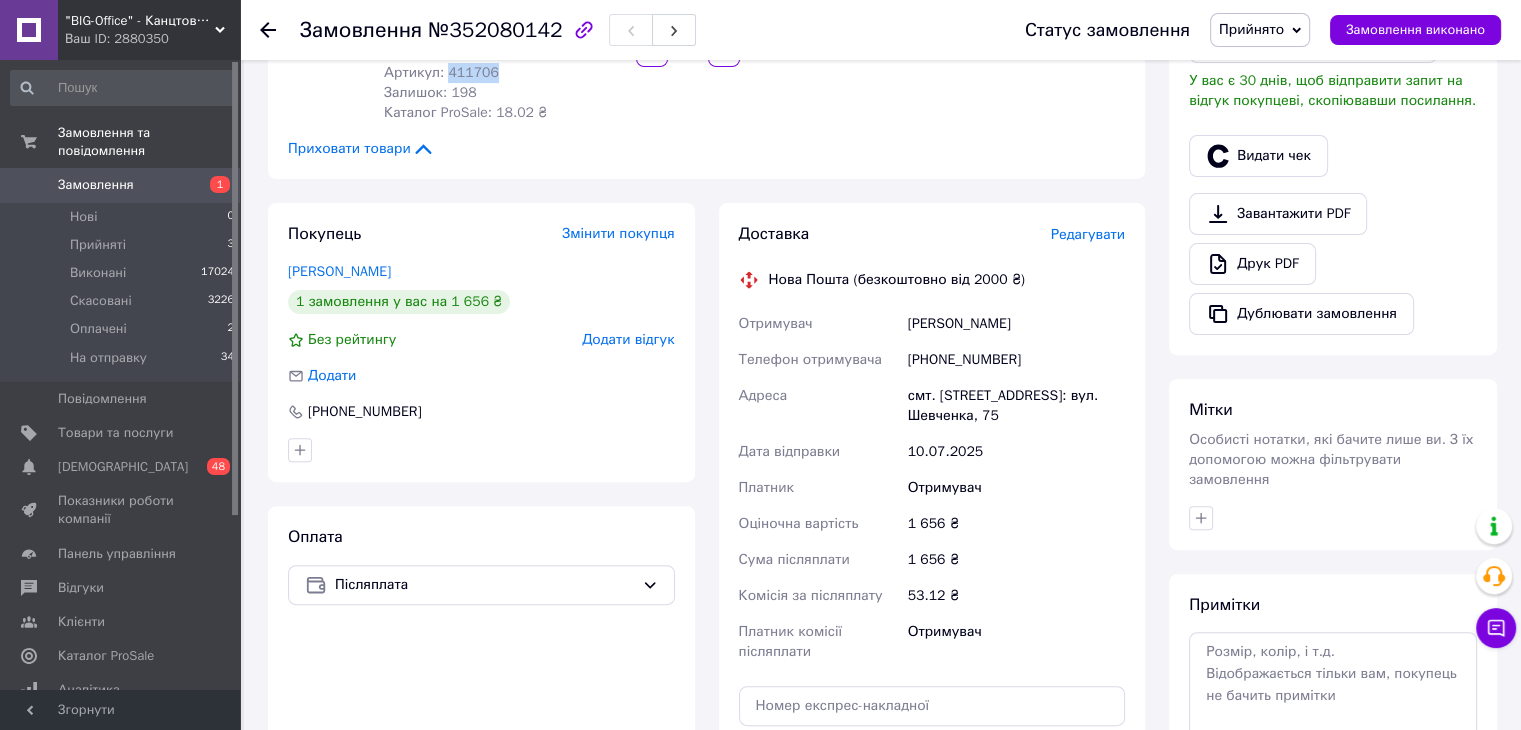 drag, startPoint x: 901, startPoint y: 305, endPoint x: 958, endPoint y: 384, distance: 97.41663 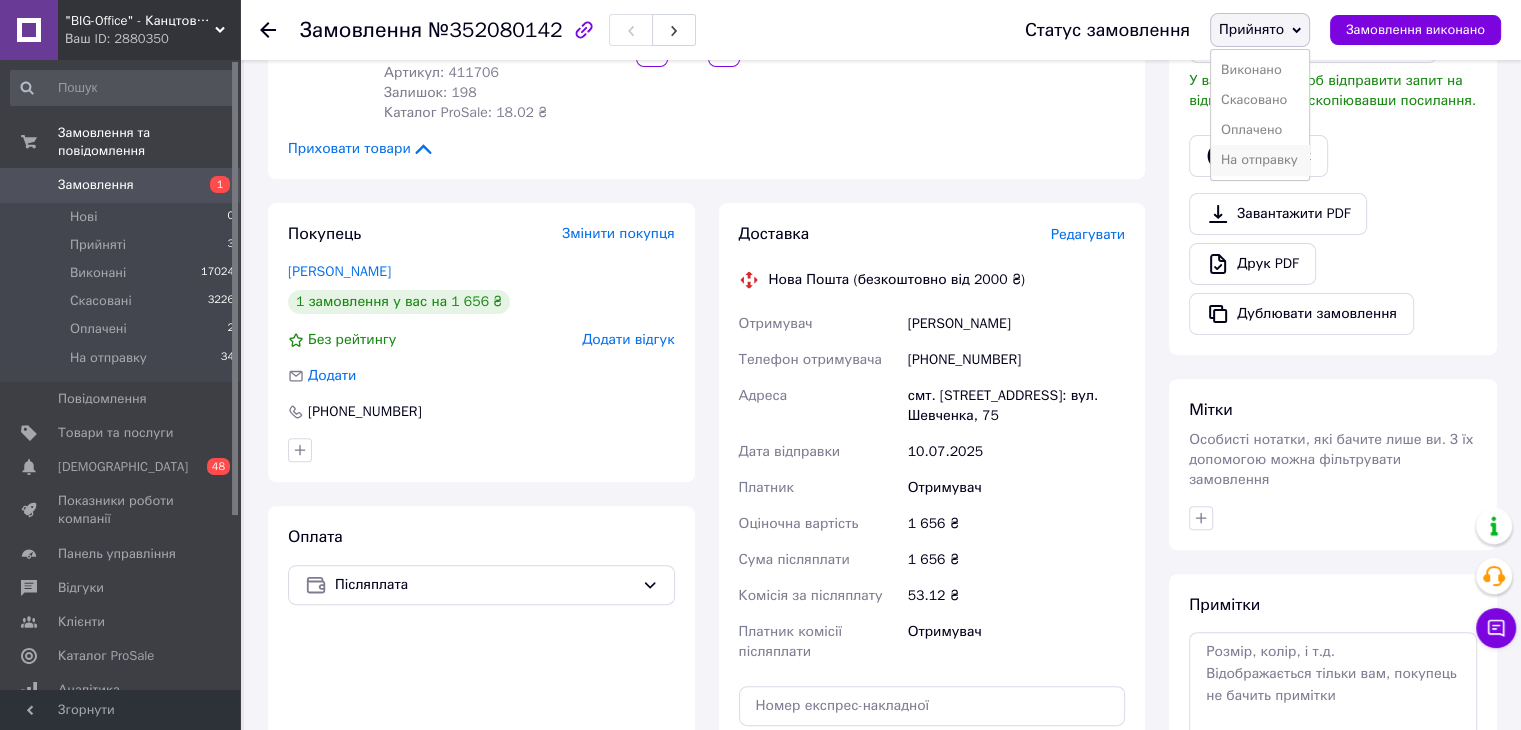 click on "На отправку" at bounding box center [1260, 160] 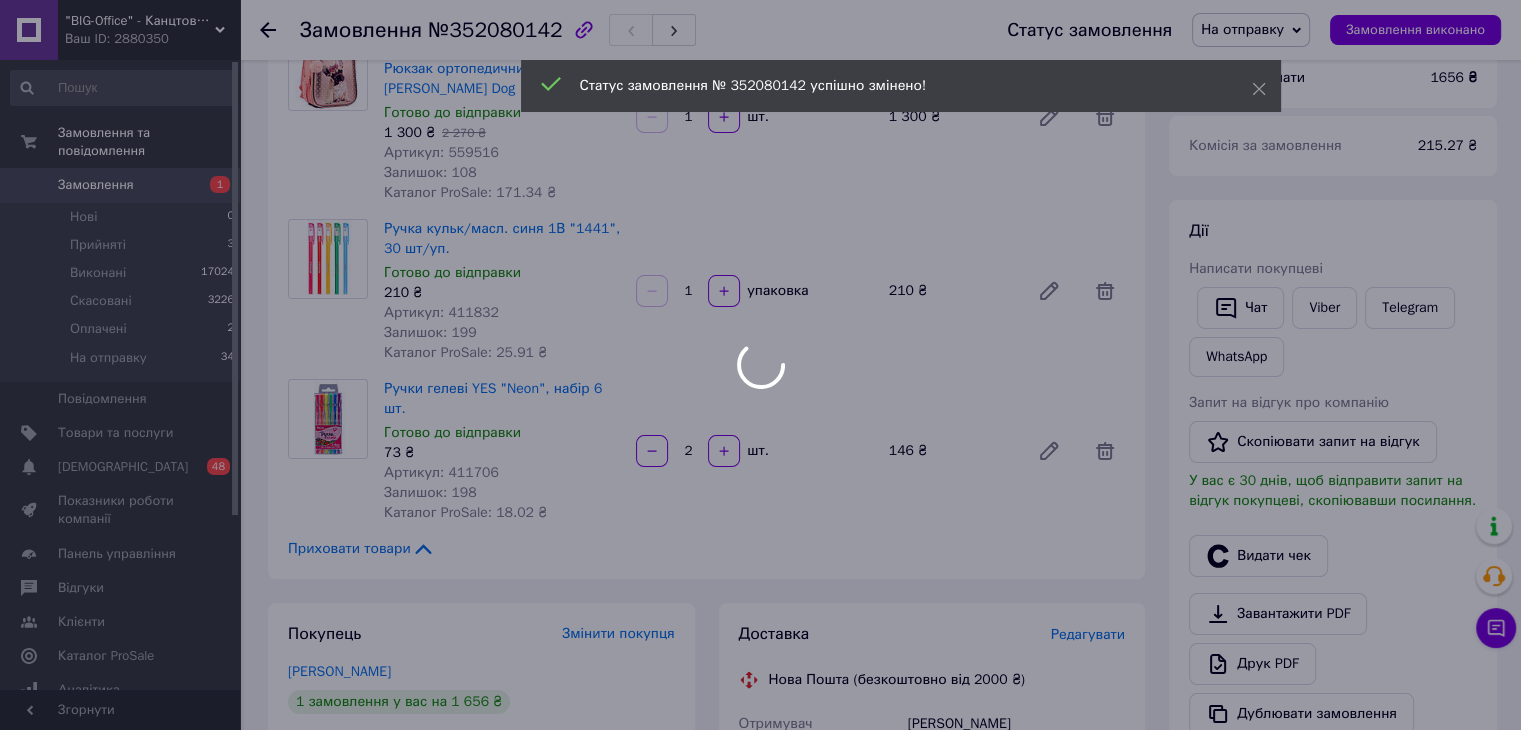 scroll, scrollTop: 100, scrollLeft: 0, axis: vertical 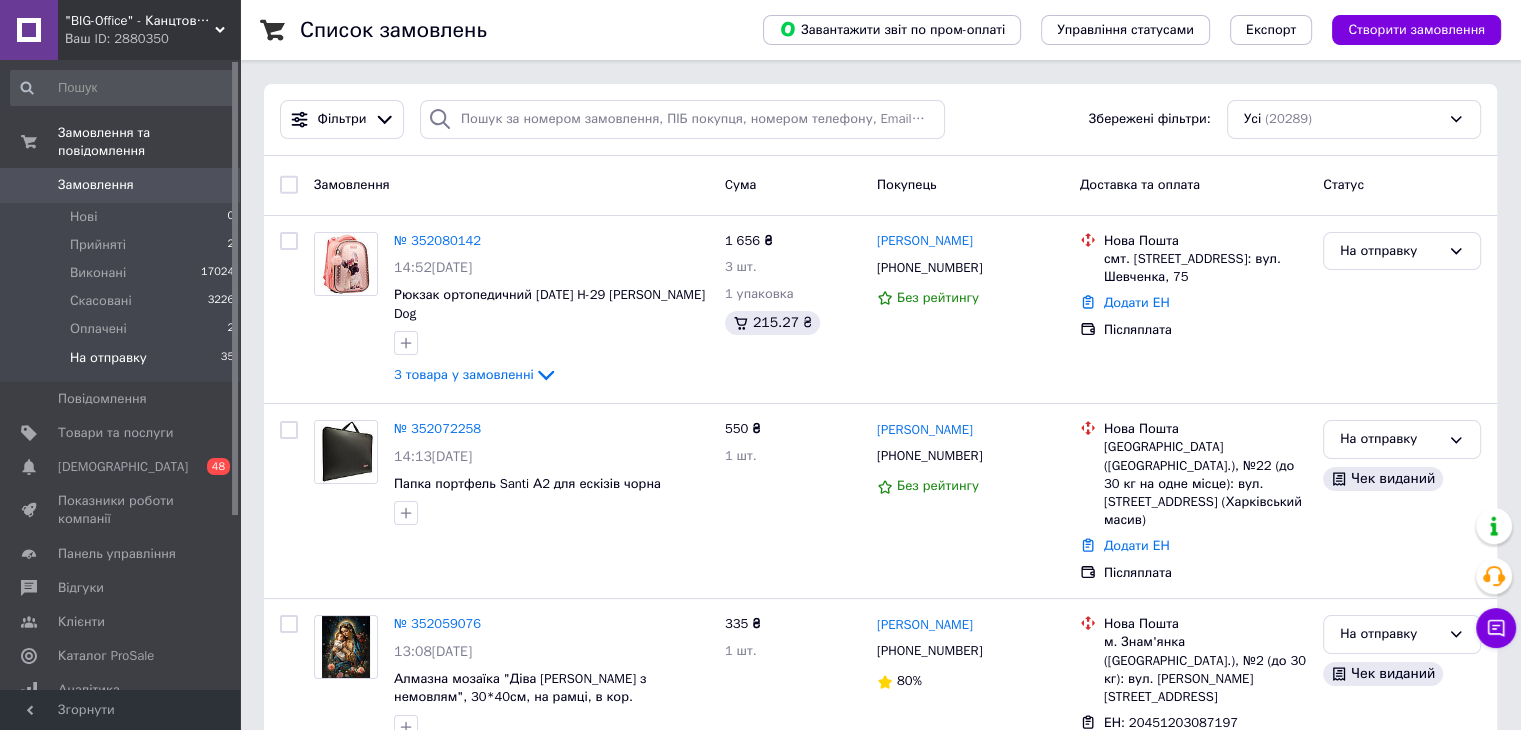 click on "На отправку" at bounding box center [108, 358] 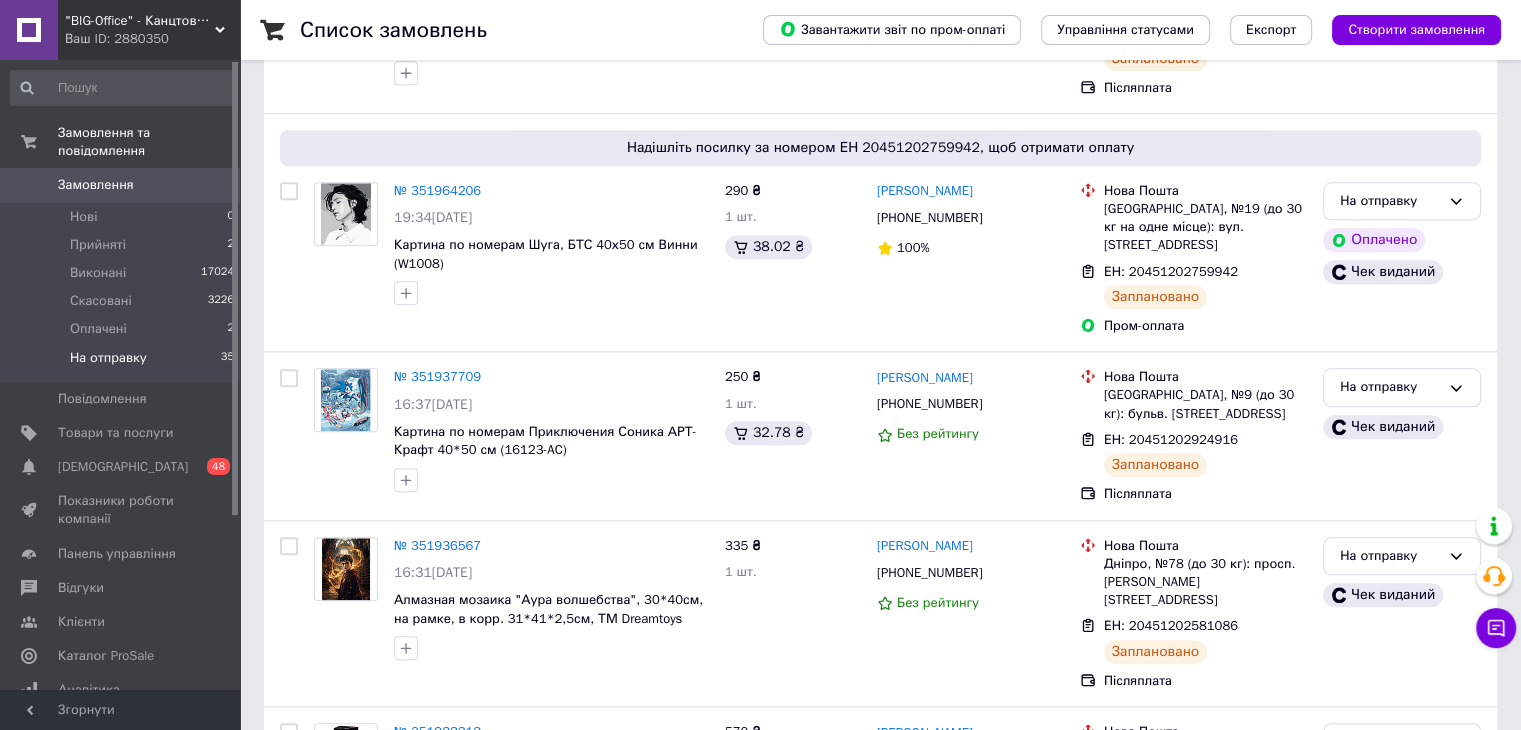 scroll, scrollTop: 6262, scrollLeft: 0, axis: vertical 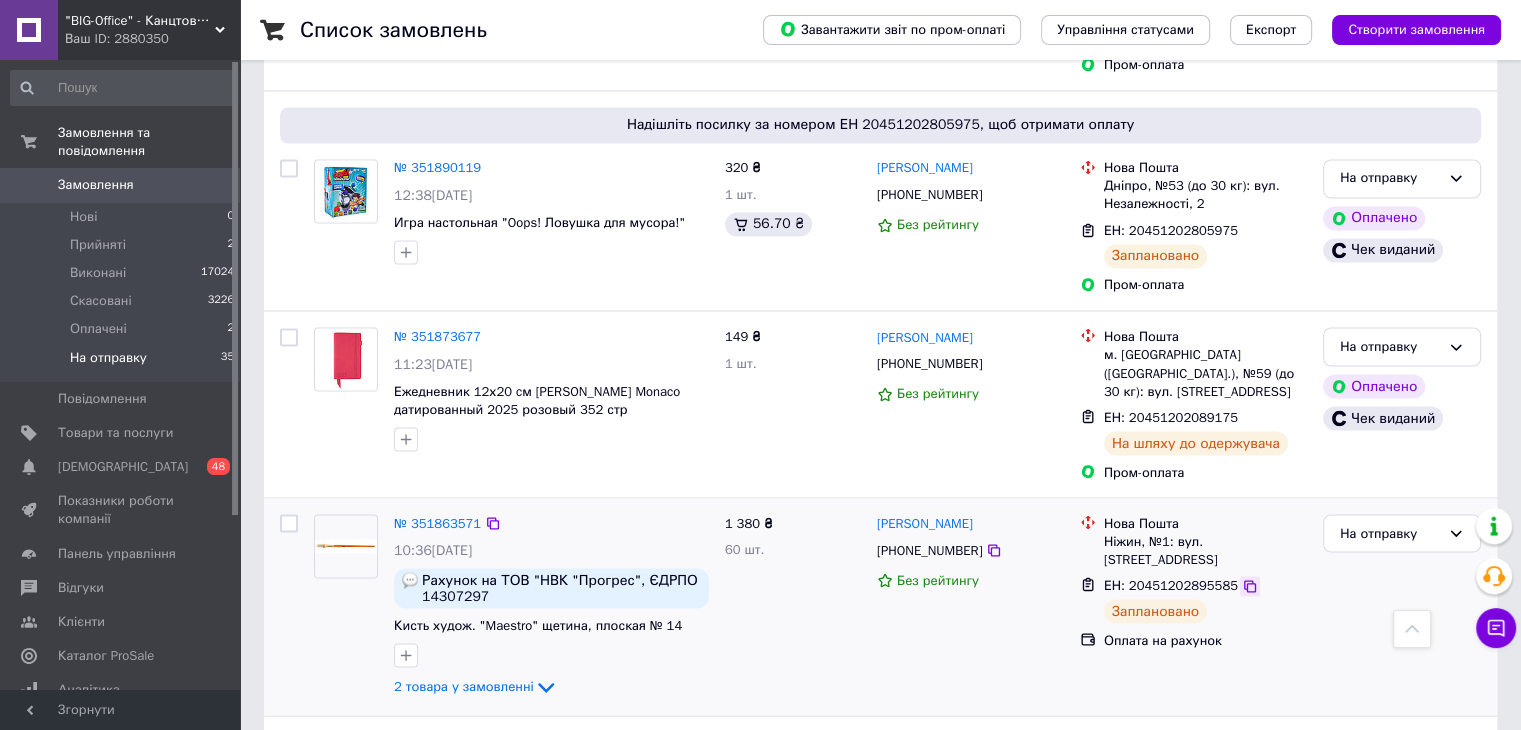 click 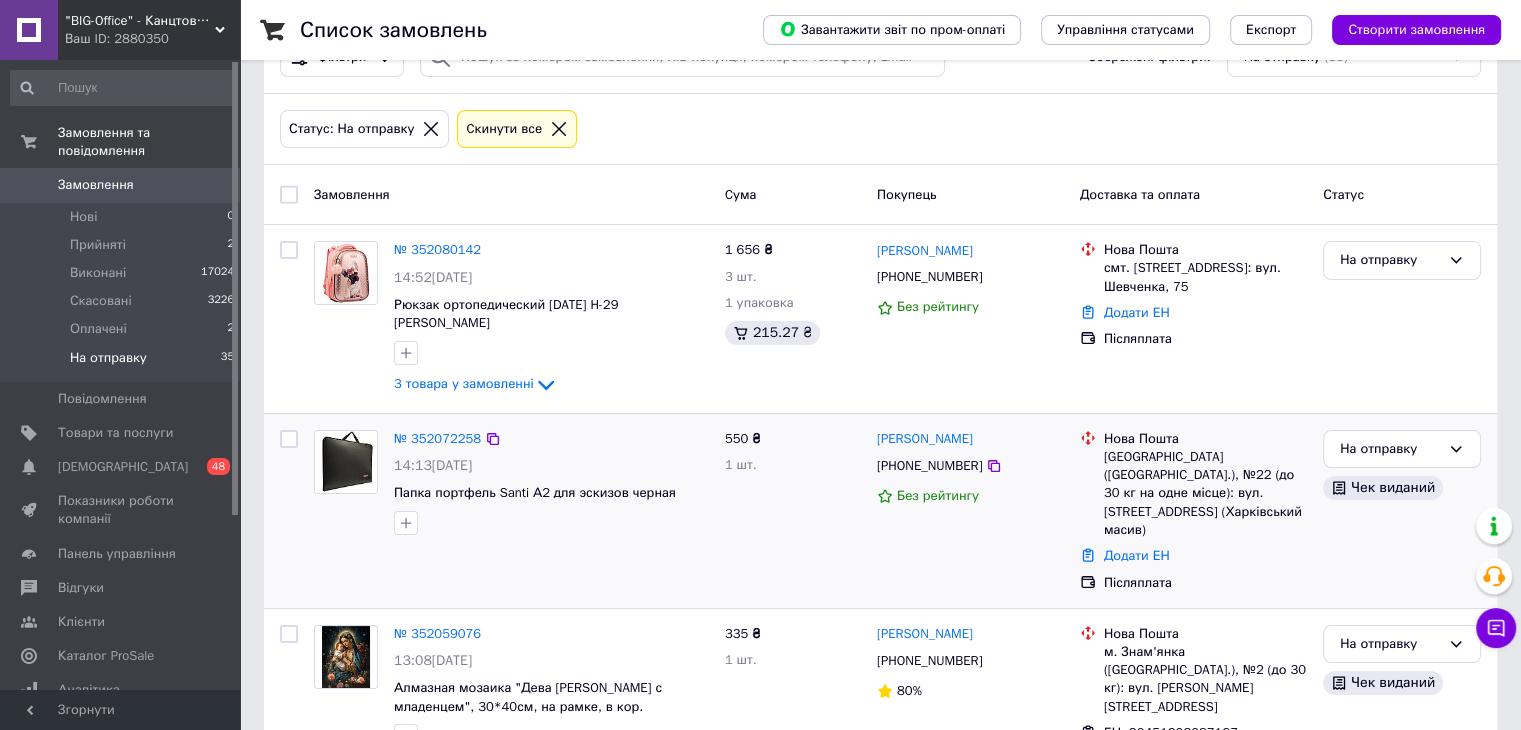 scroll, scrollTop: 0, scrollLeft: 0, axis: both 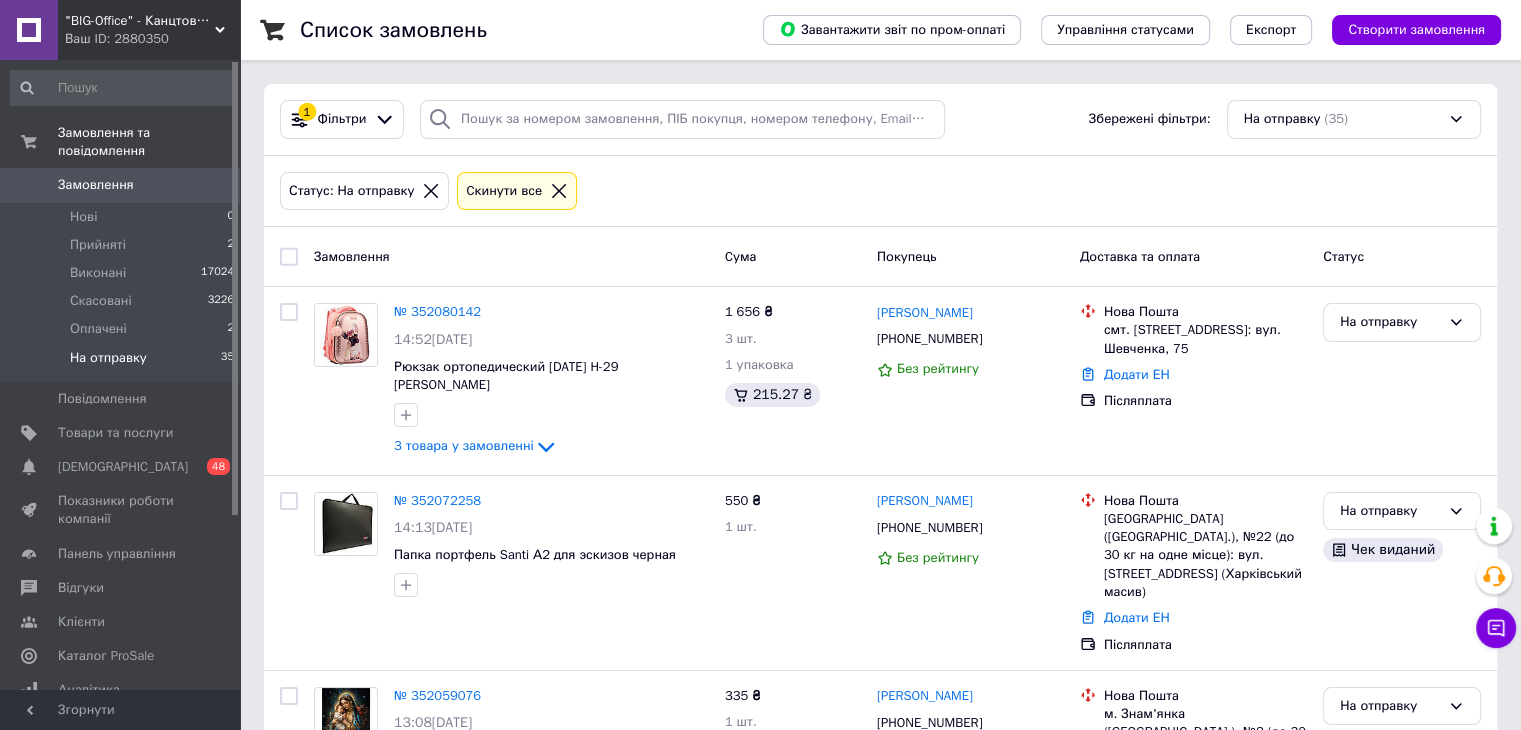 click 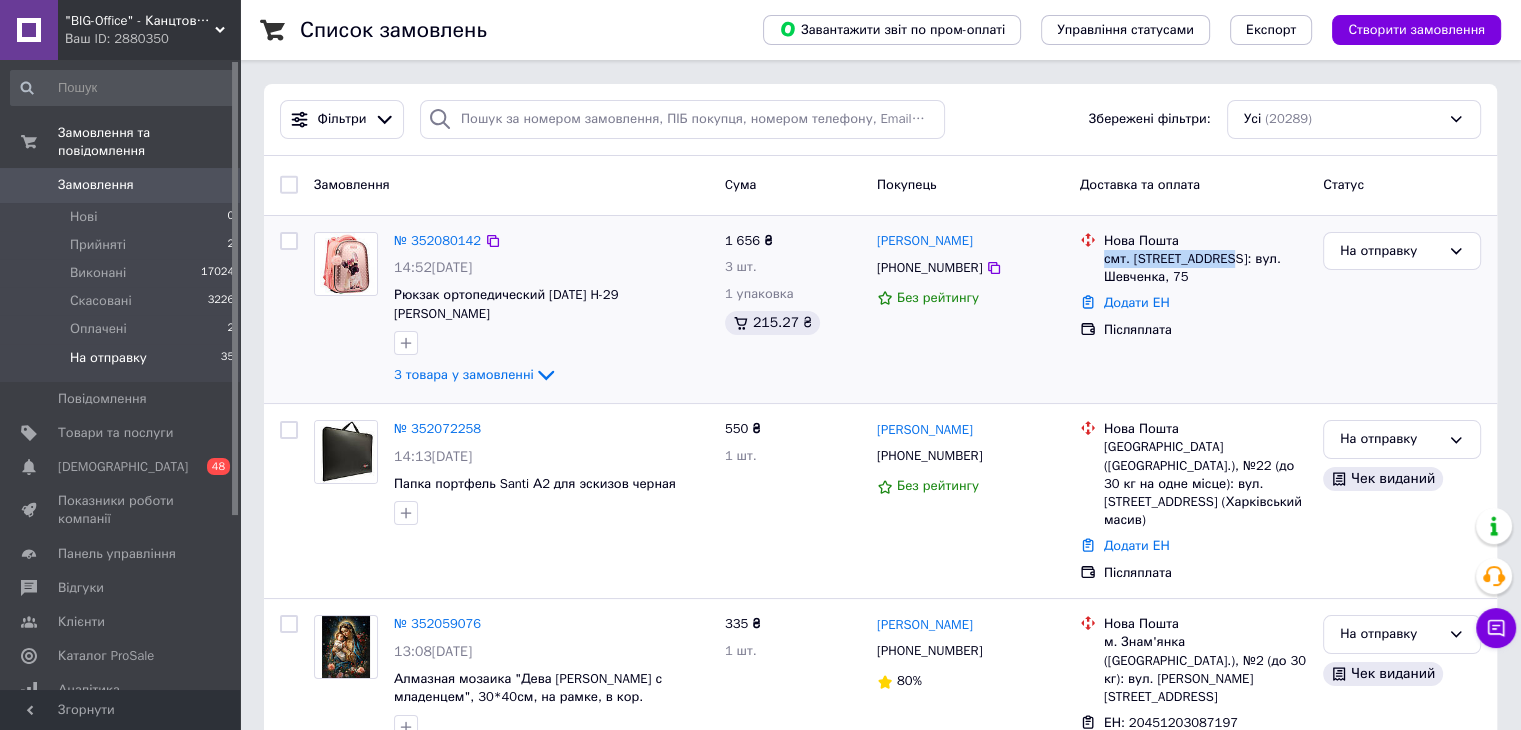 drag, startPoint x: 1104, startPoint y: 256, endPoint x: 1220, endPoint y: 257, distance: 116.00431 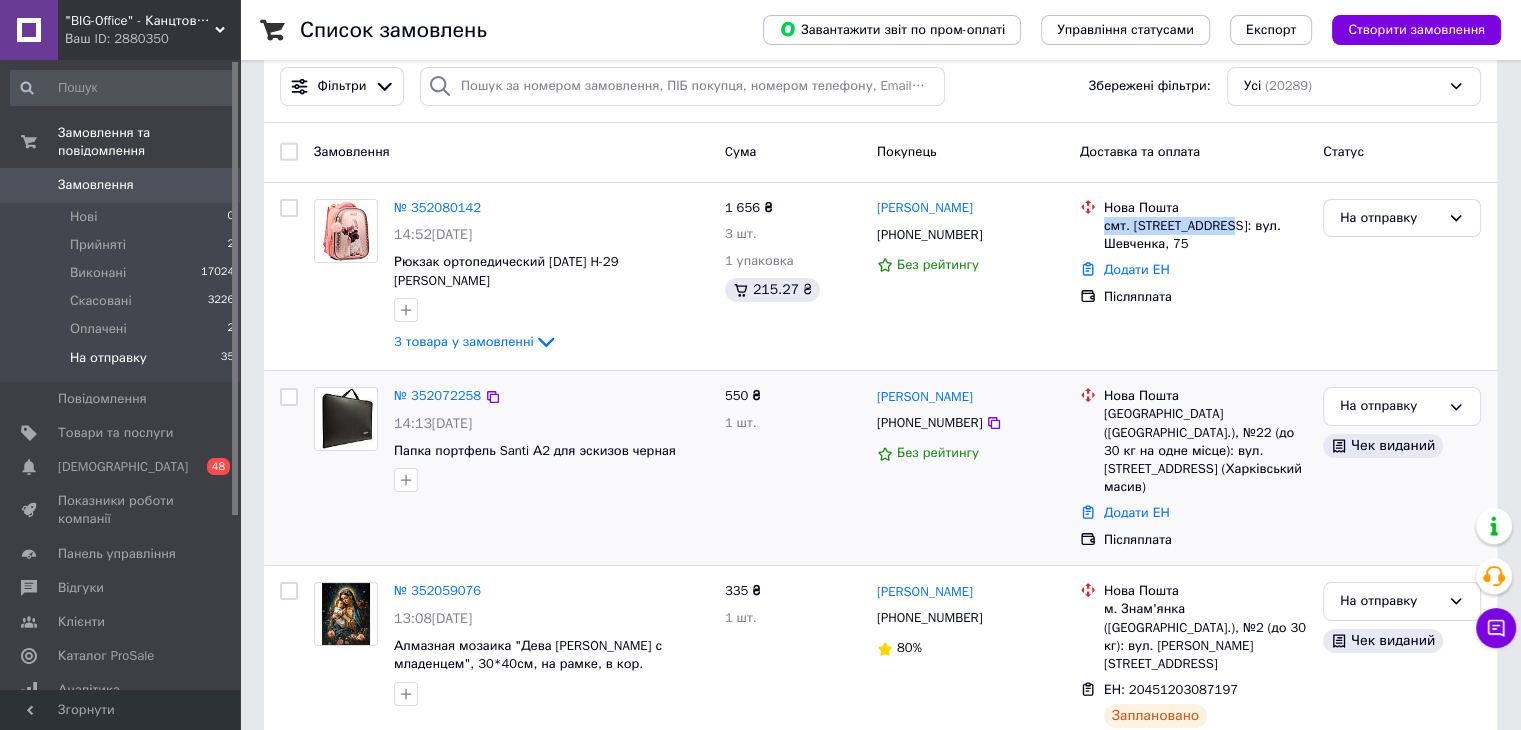 scroll, scrollTop: 0, scrollLeft: 0, axis: both 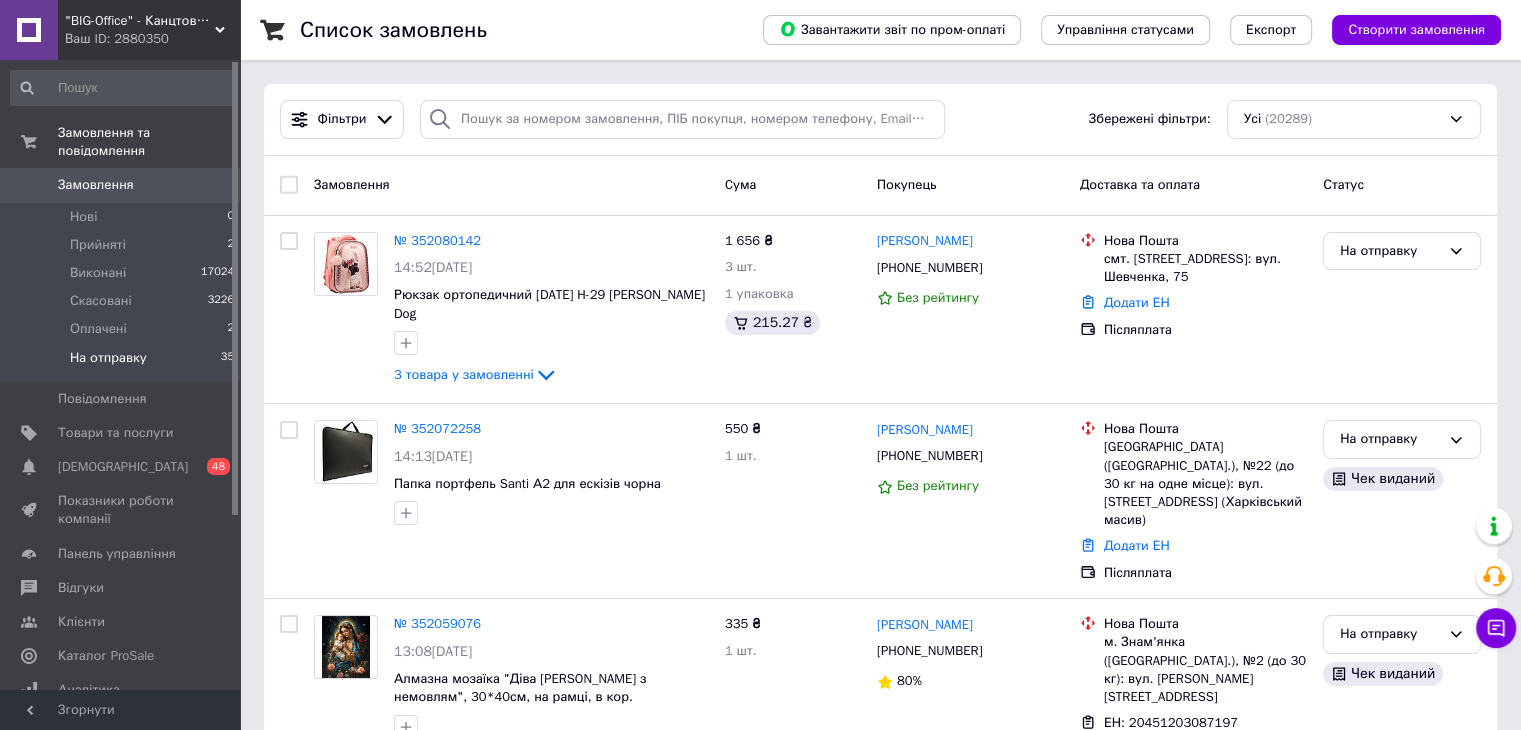 click on "На отправку" at bounding box center (108, 358) 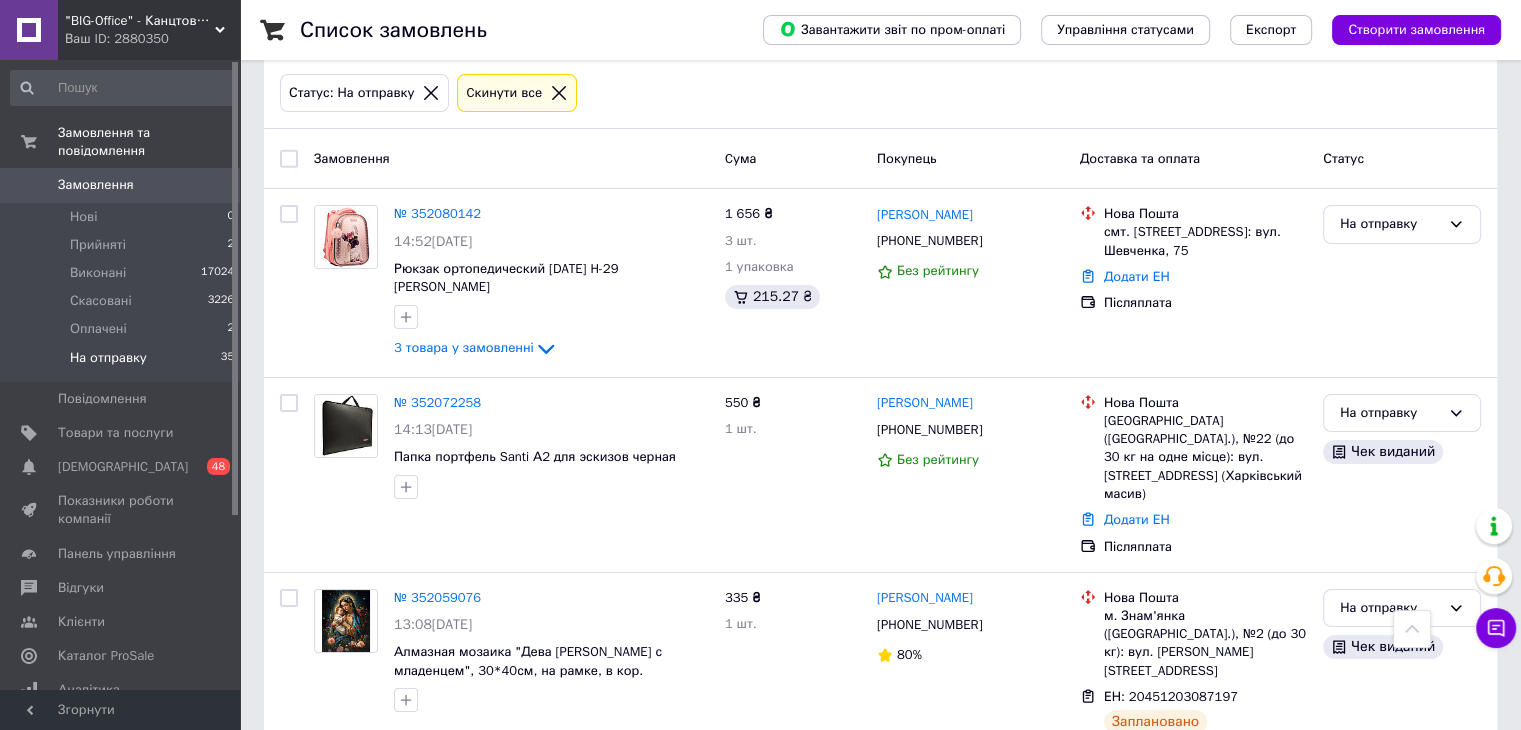 scroll, scrollTop: 0, scrollLeft: 0, axis: both 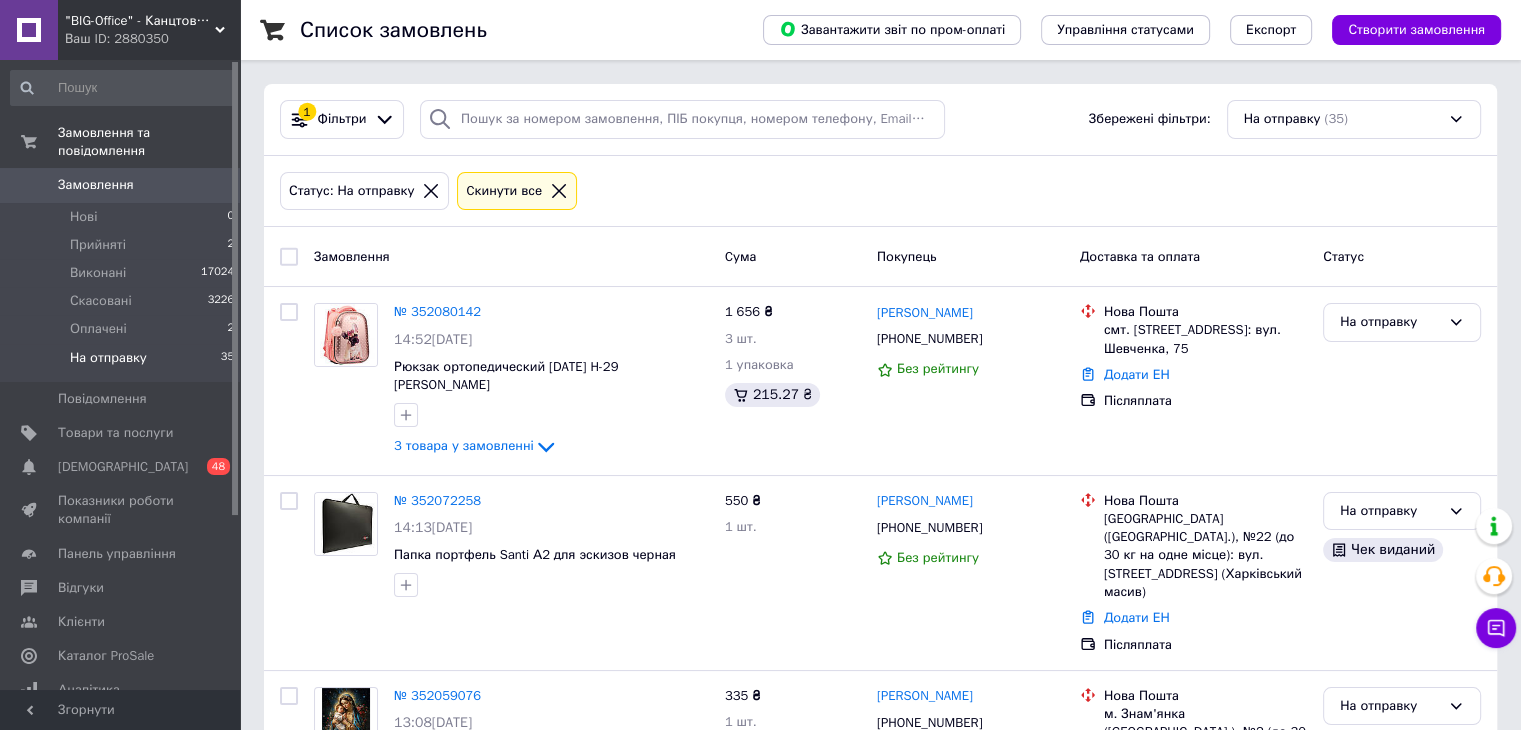 click 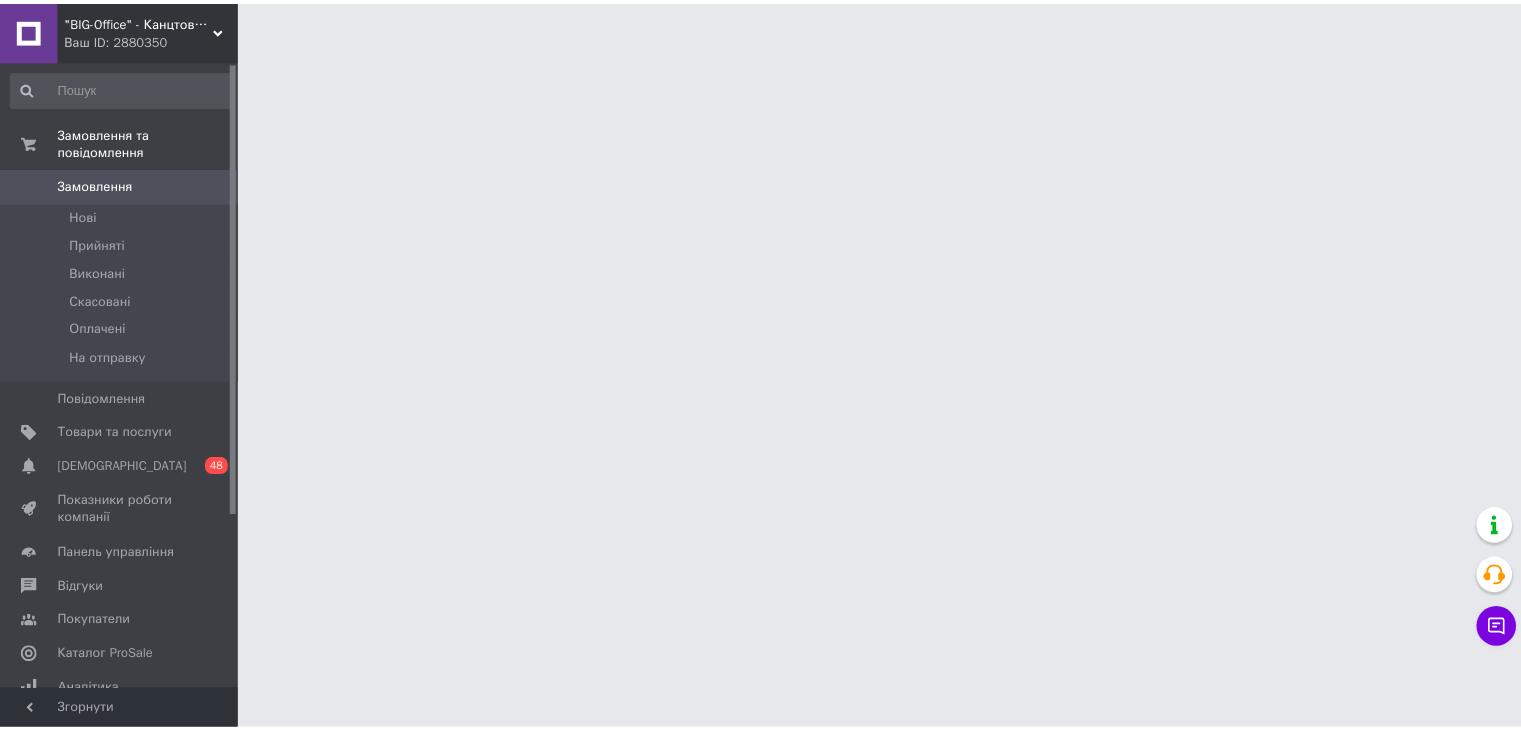 scroll, scrollTop: 0, scrollLeft: 0, axis: both 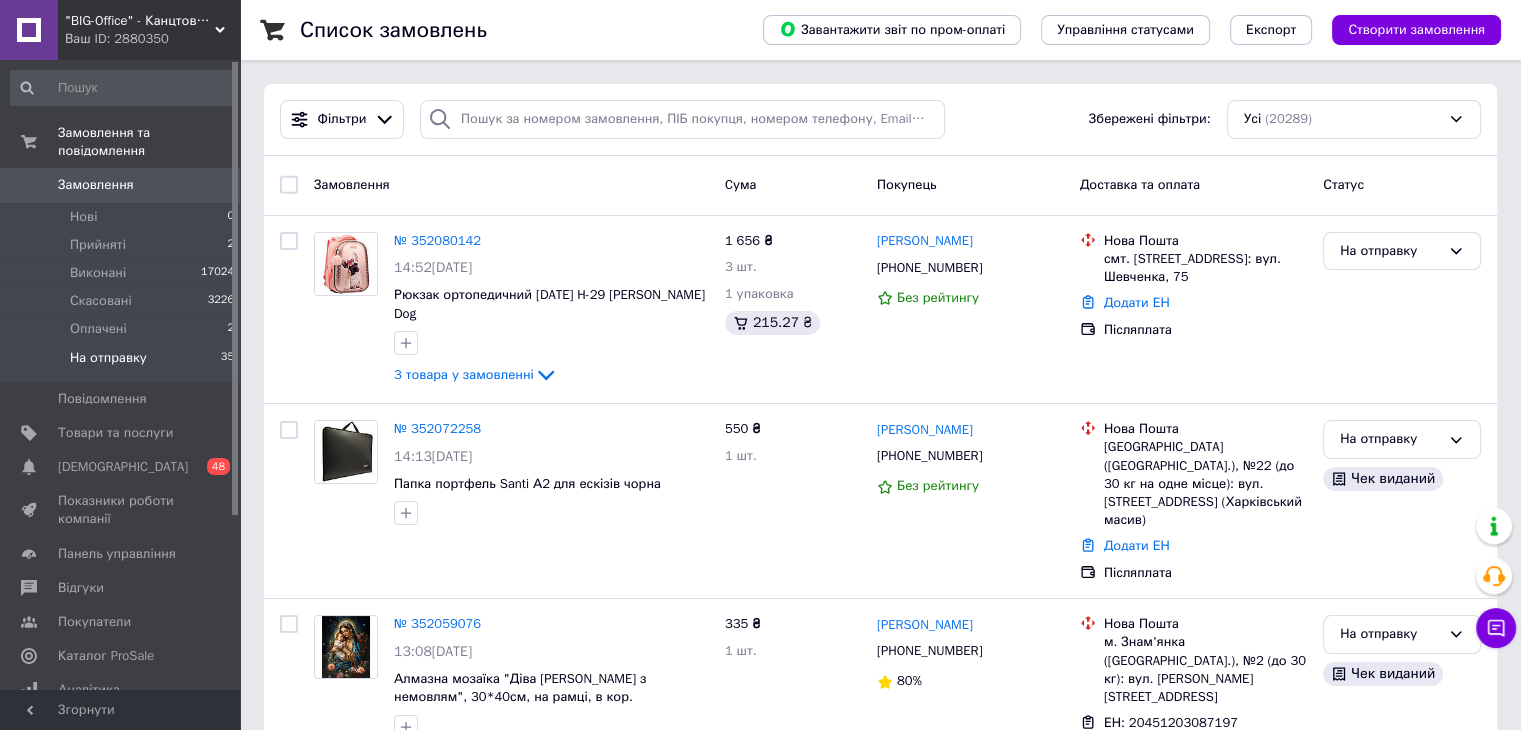 click on "На отправку" at bounding box center (108, 358) 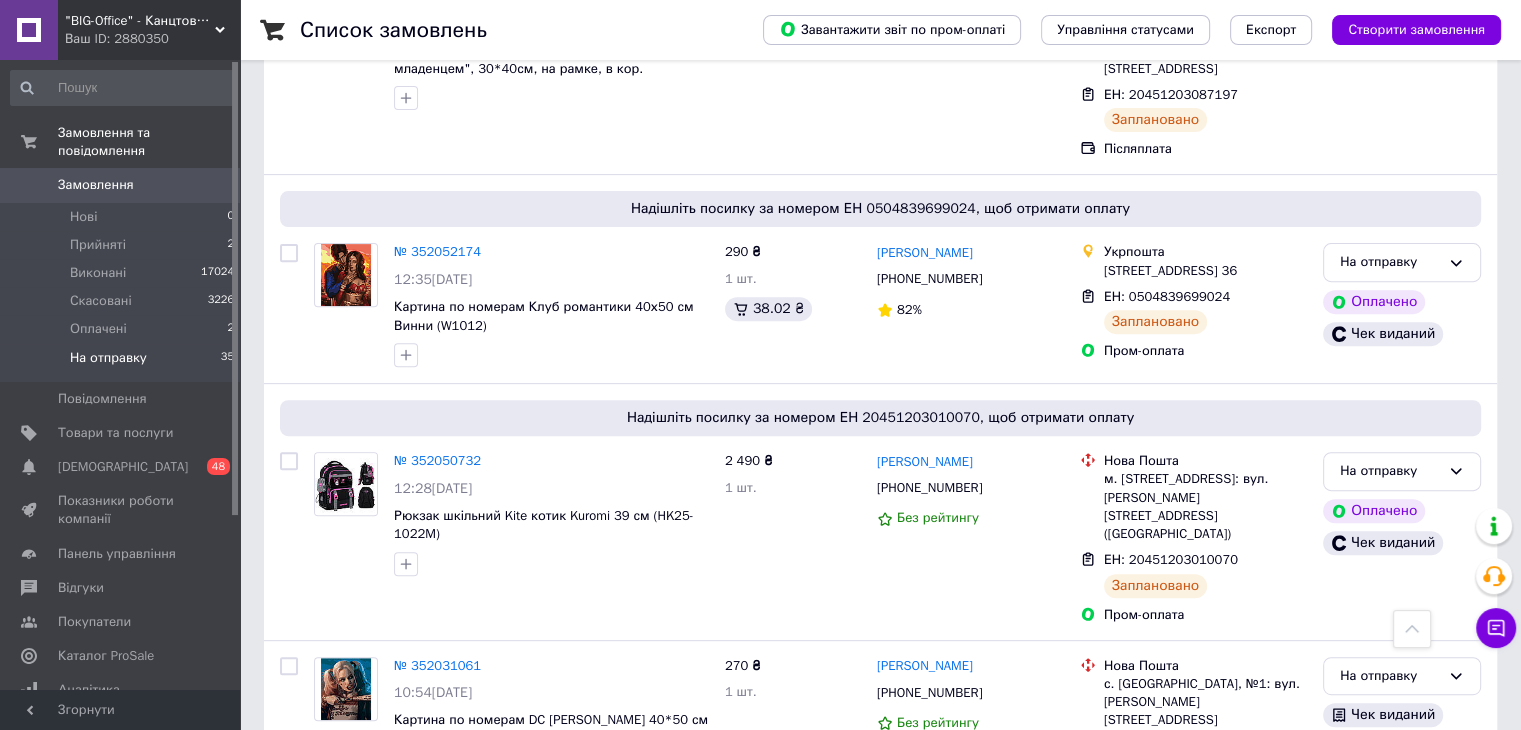 scroll, scrollTop: 0, scrollLeft: 0, axis: both 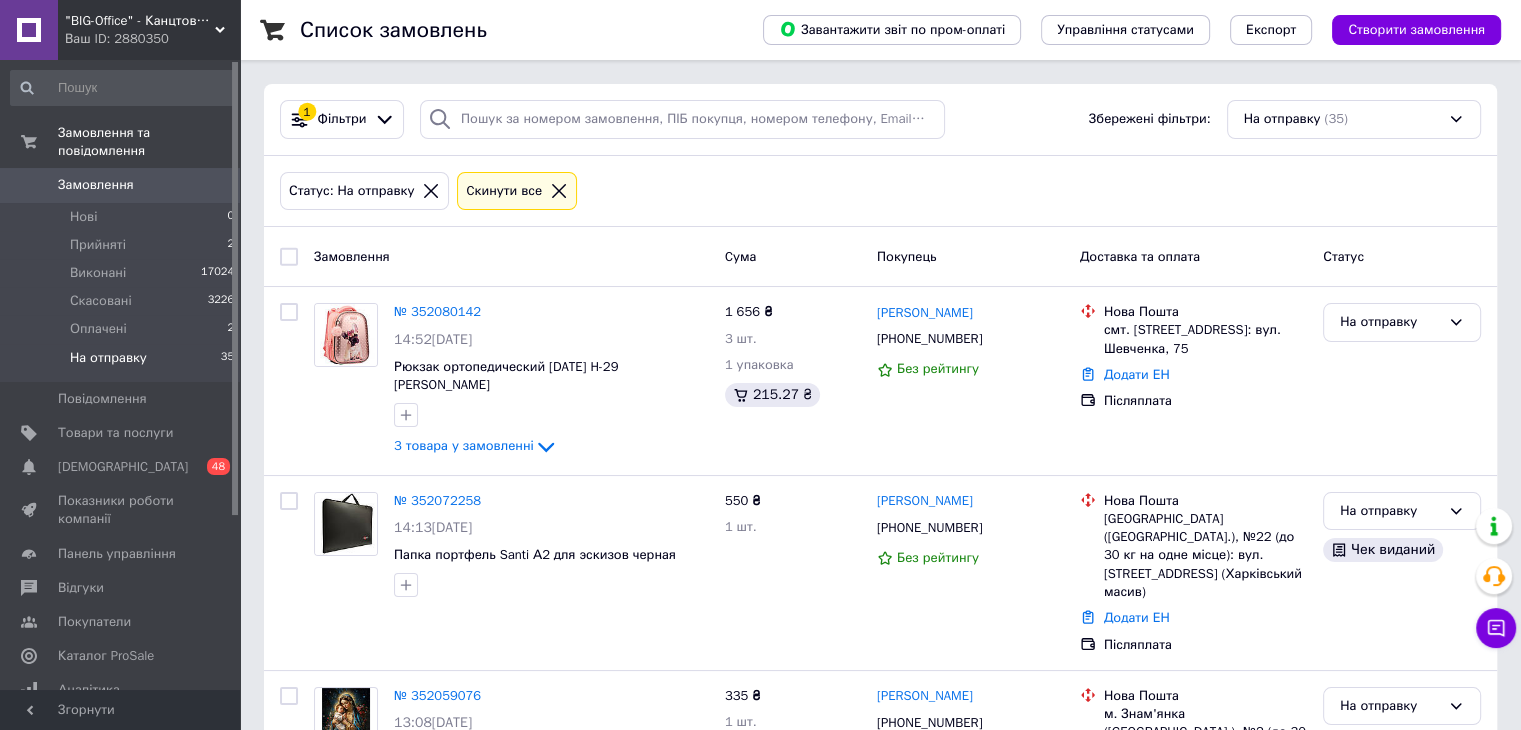 click 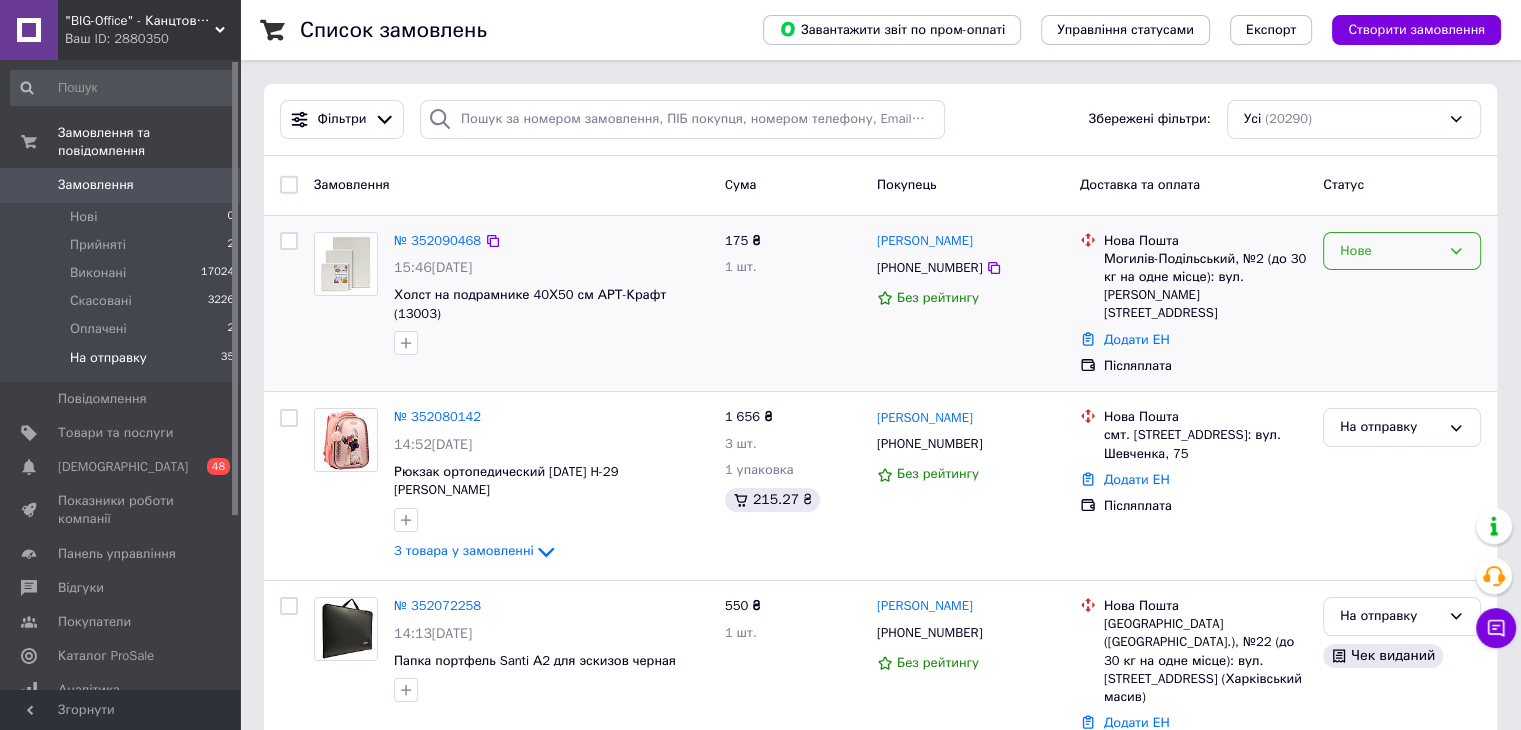 click on "Нове" at bounding box center [1390, 251] 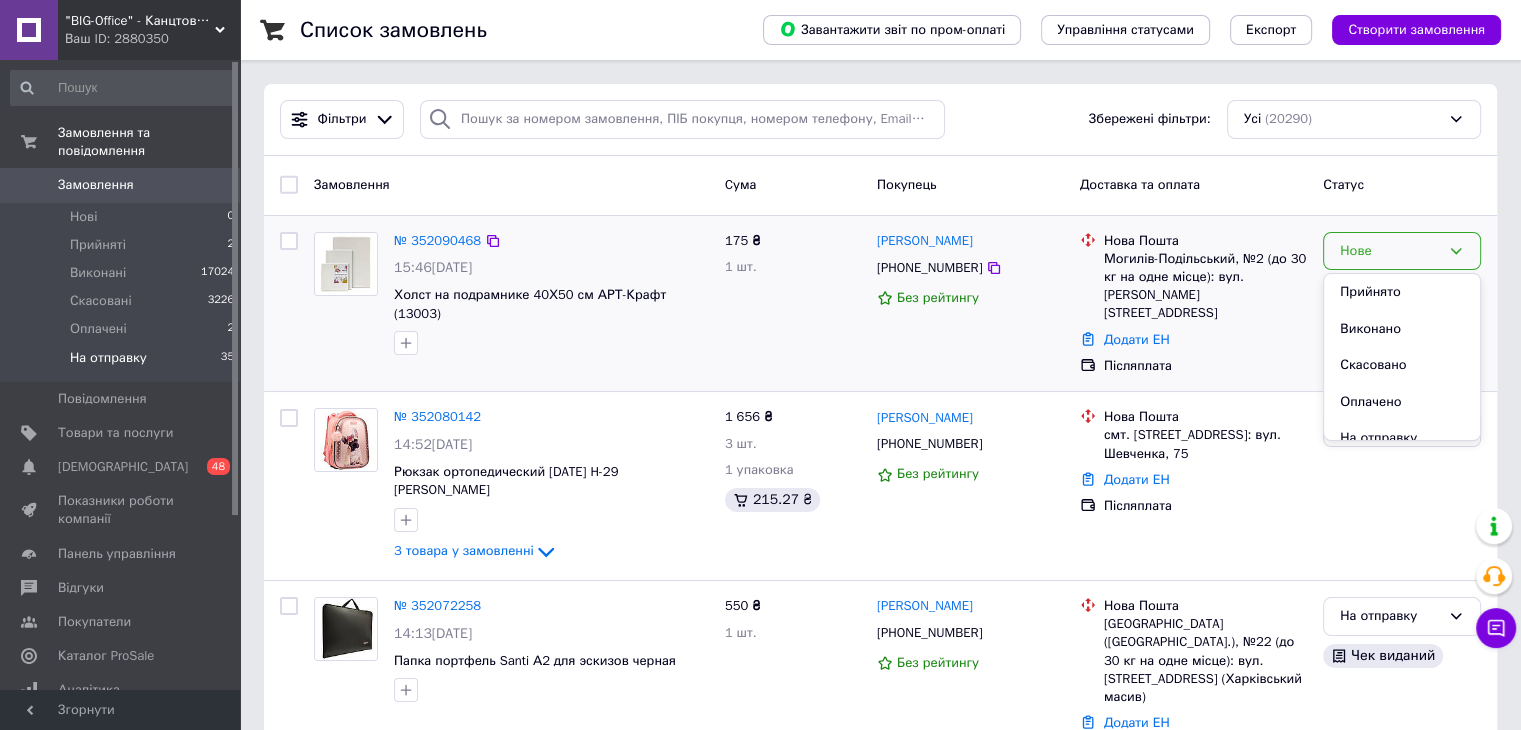click on "Прийнято" 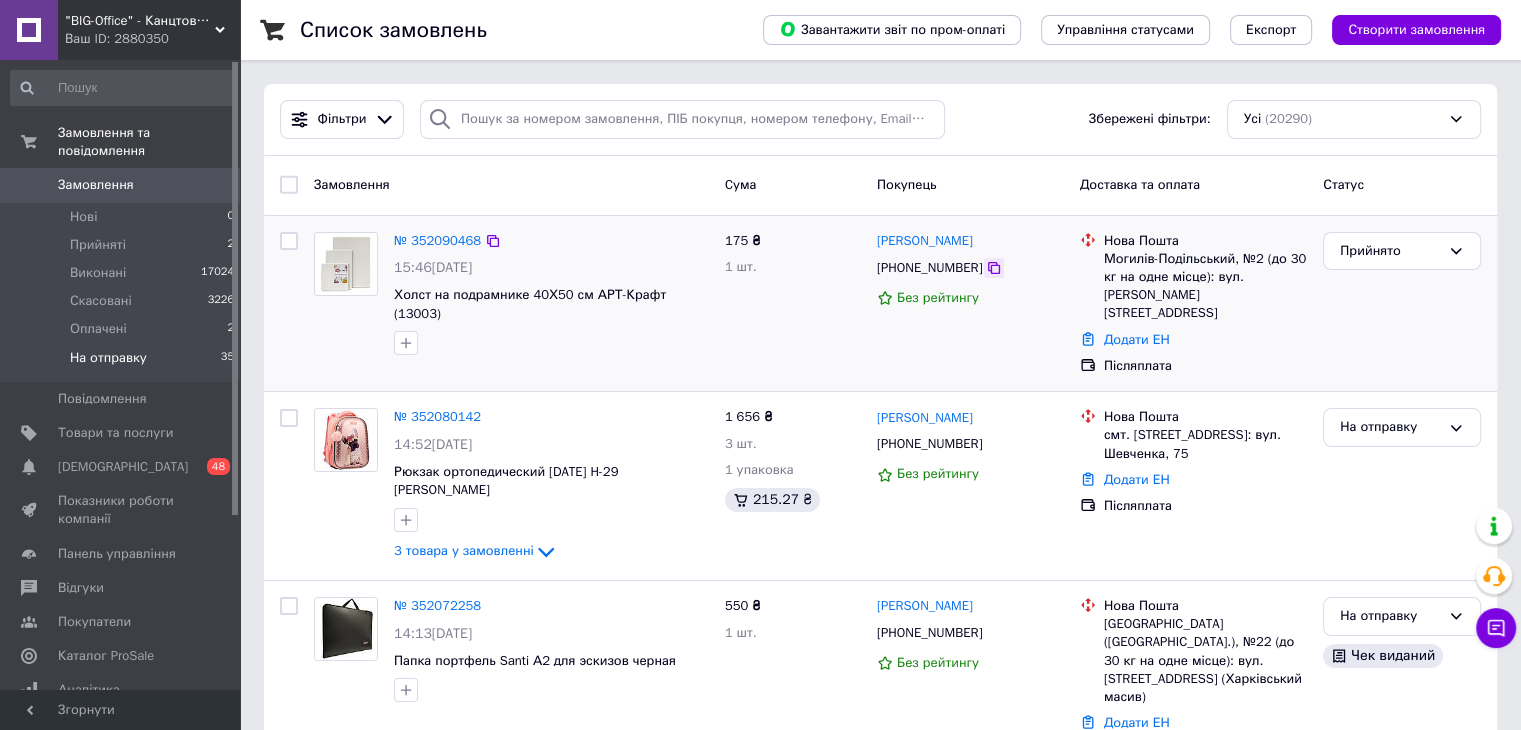 click 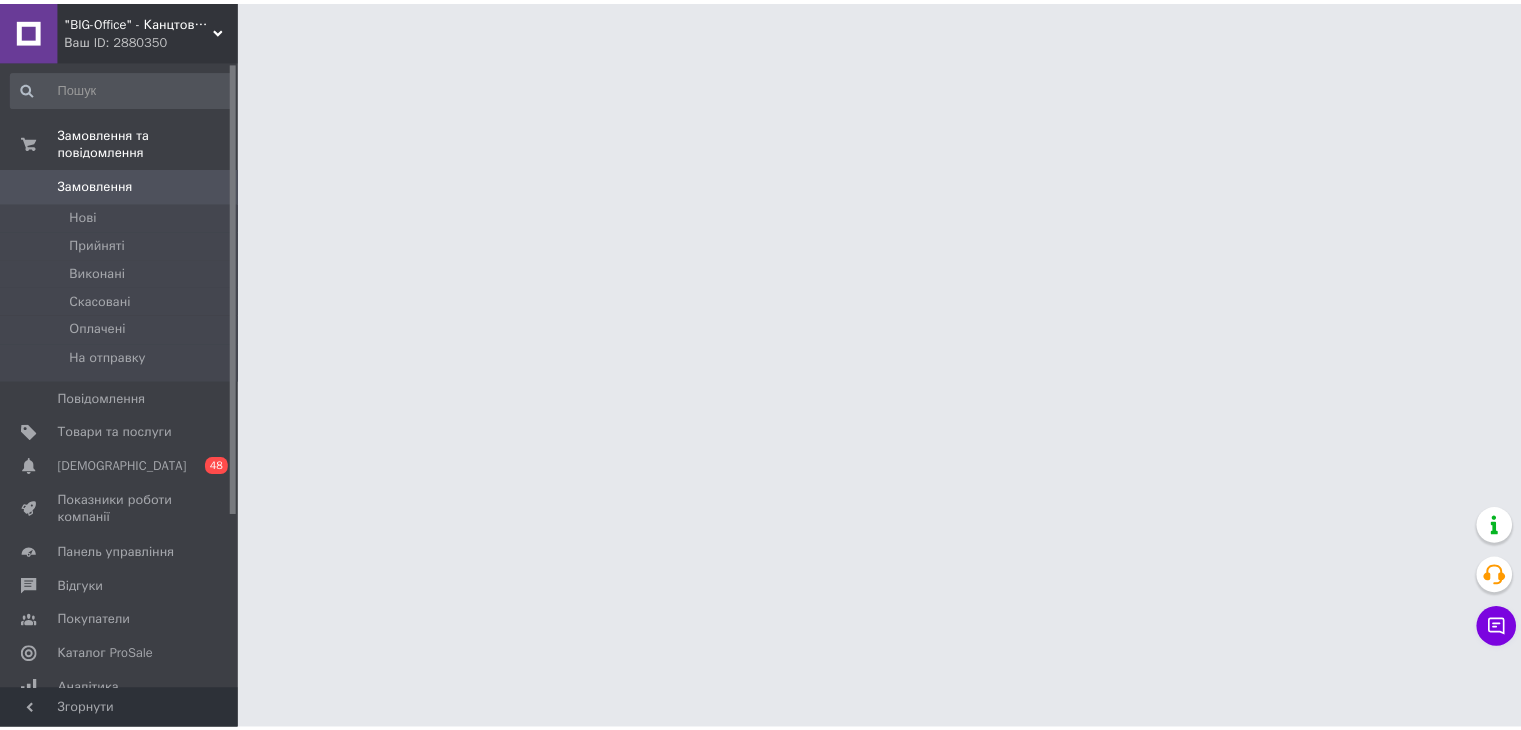 scroll, scrollTop: 0, scrollLeft: 0, axis: both 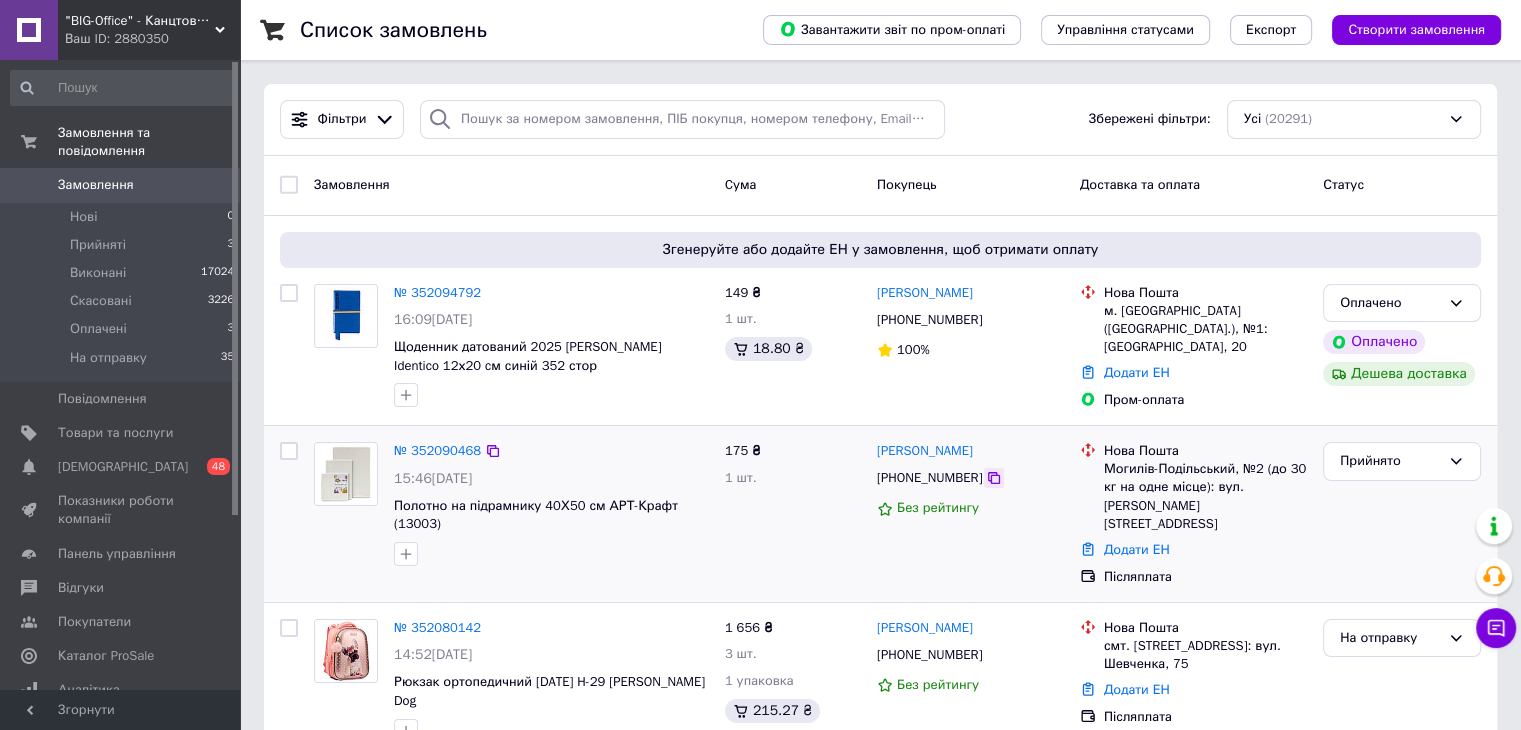 click 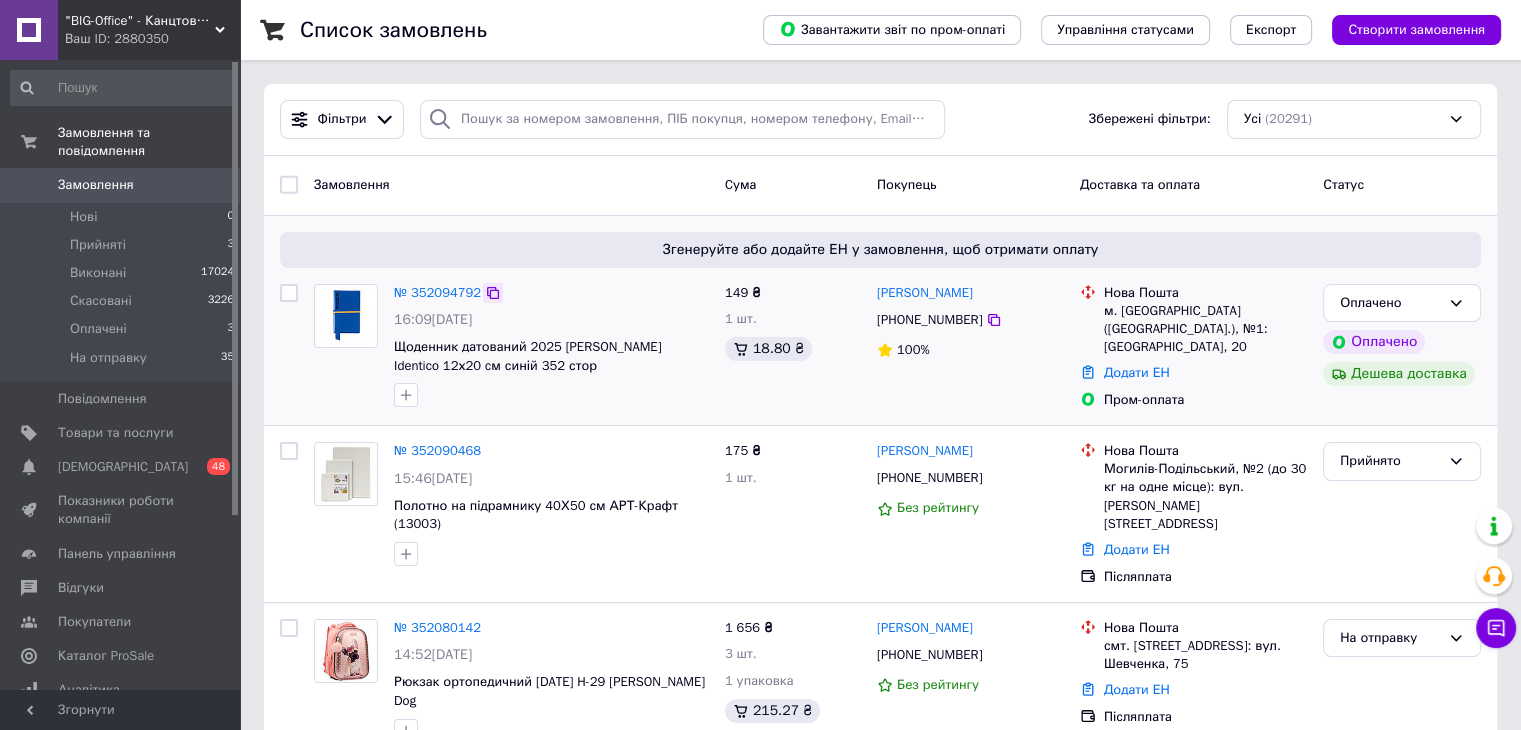 click 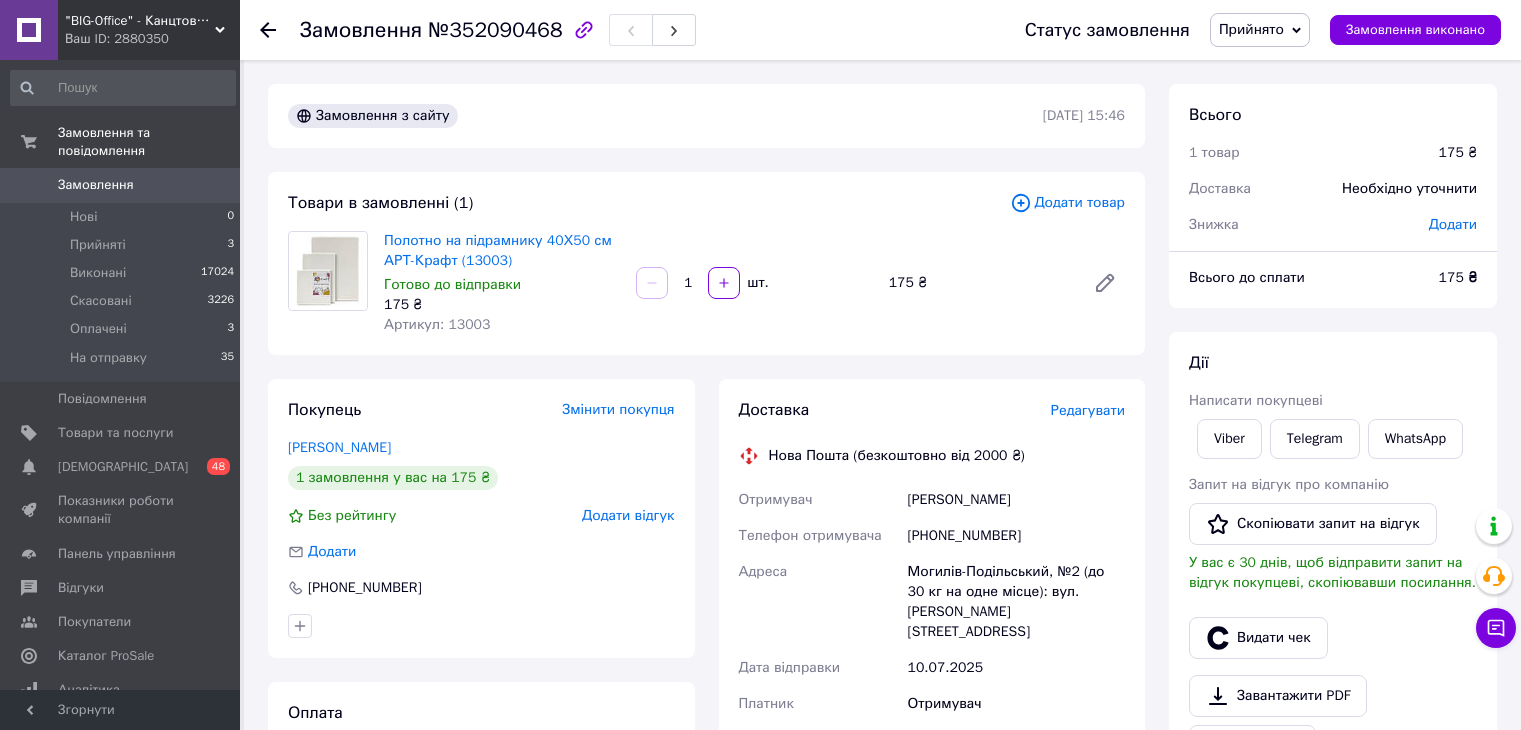 scroll, scrollTop: 0, scrollLeft: 0, axis: both 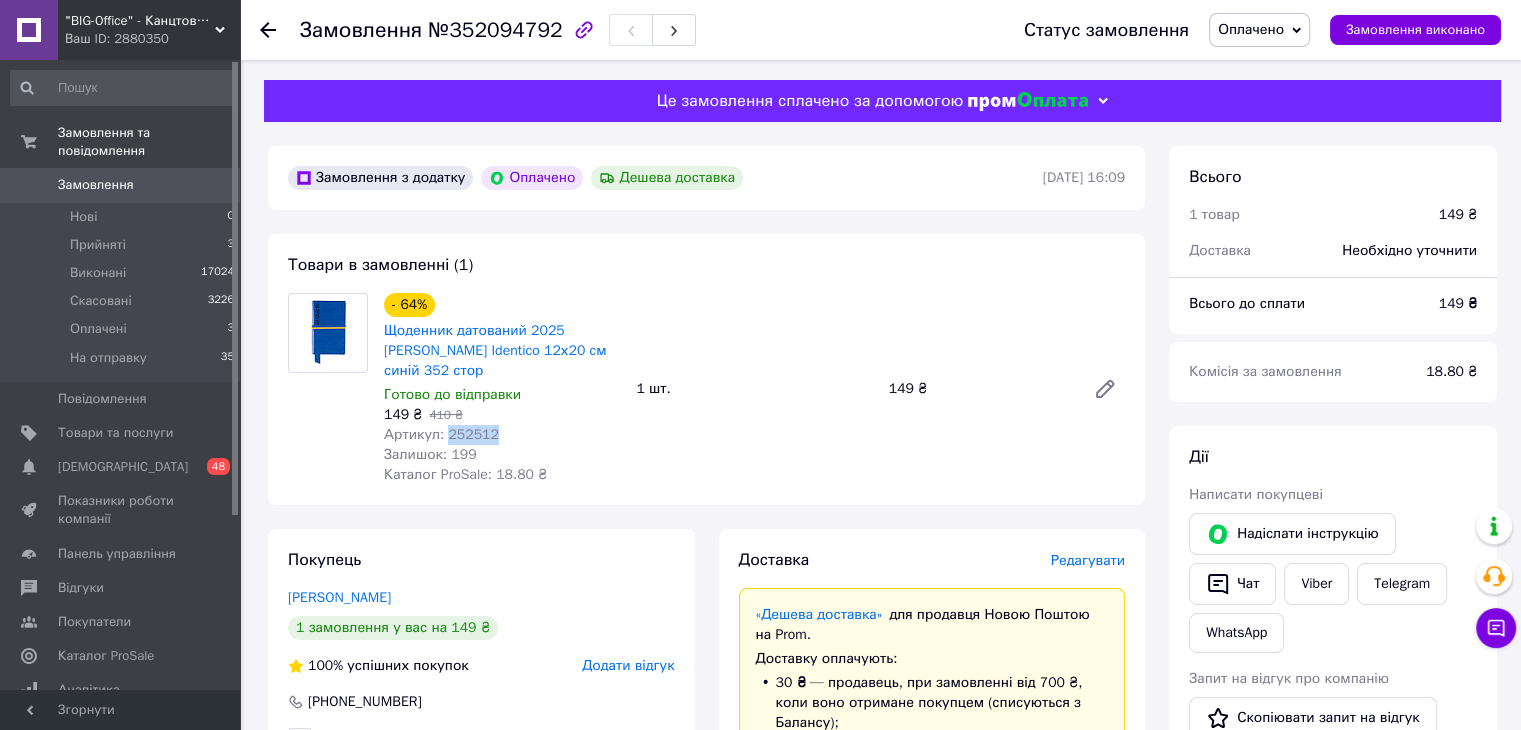 drag, startPoint x: 444, startPoint y: 438, endPoint x: 499, endPoint y: 438, distance: 55 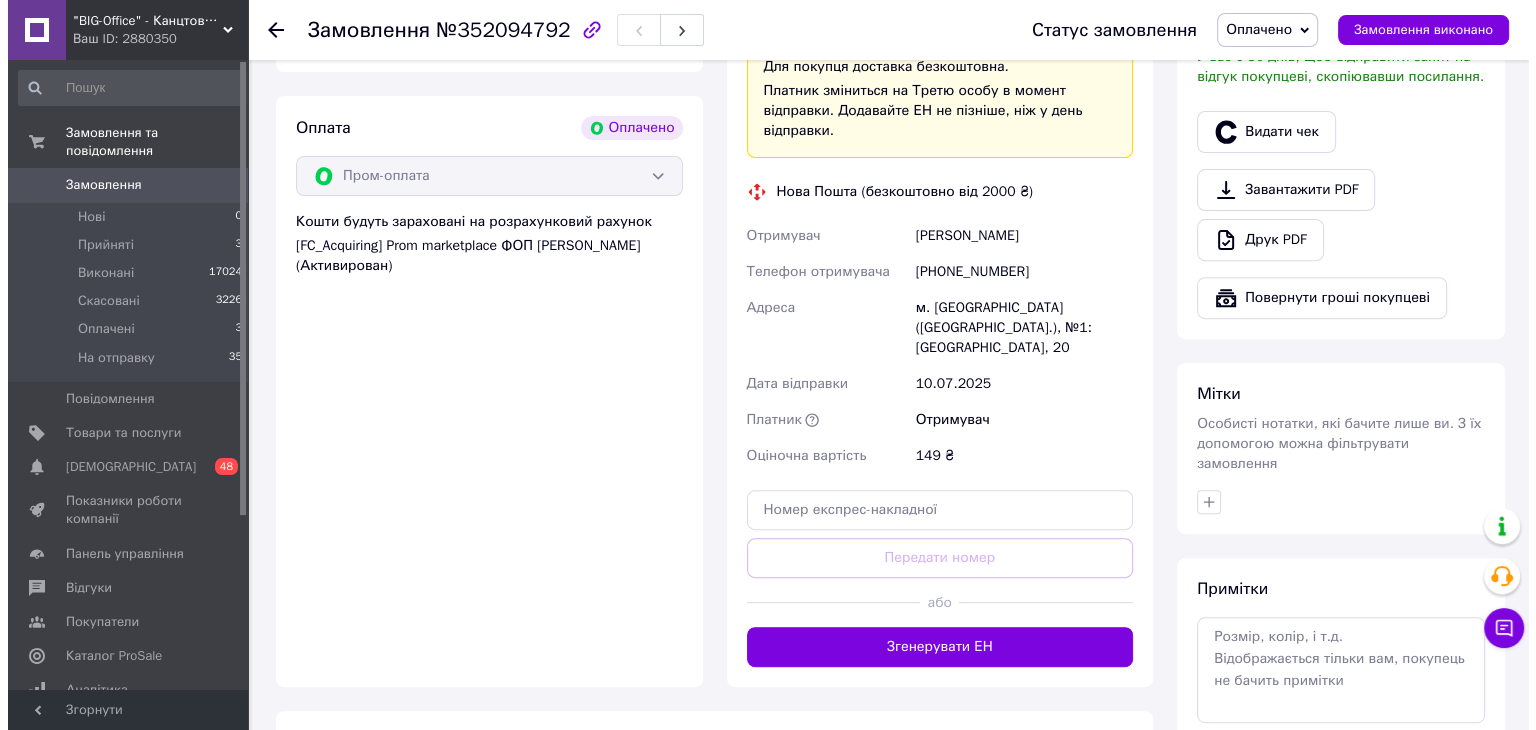 scroll, scrollTop: 300, scrollLeft: 0, axis: vertical 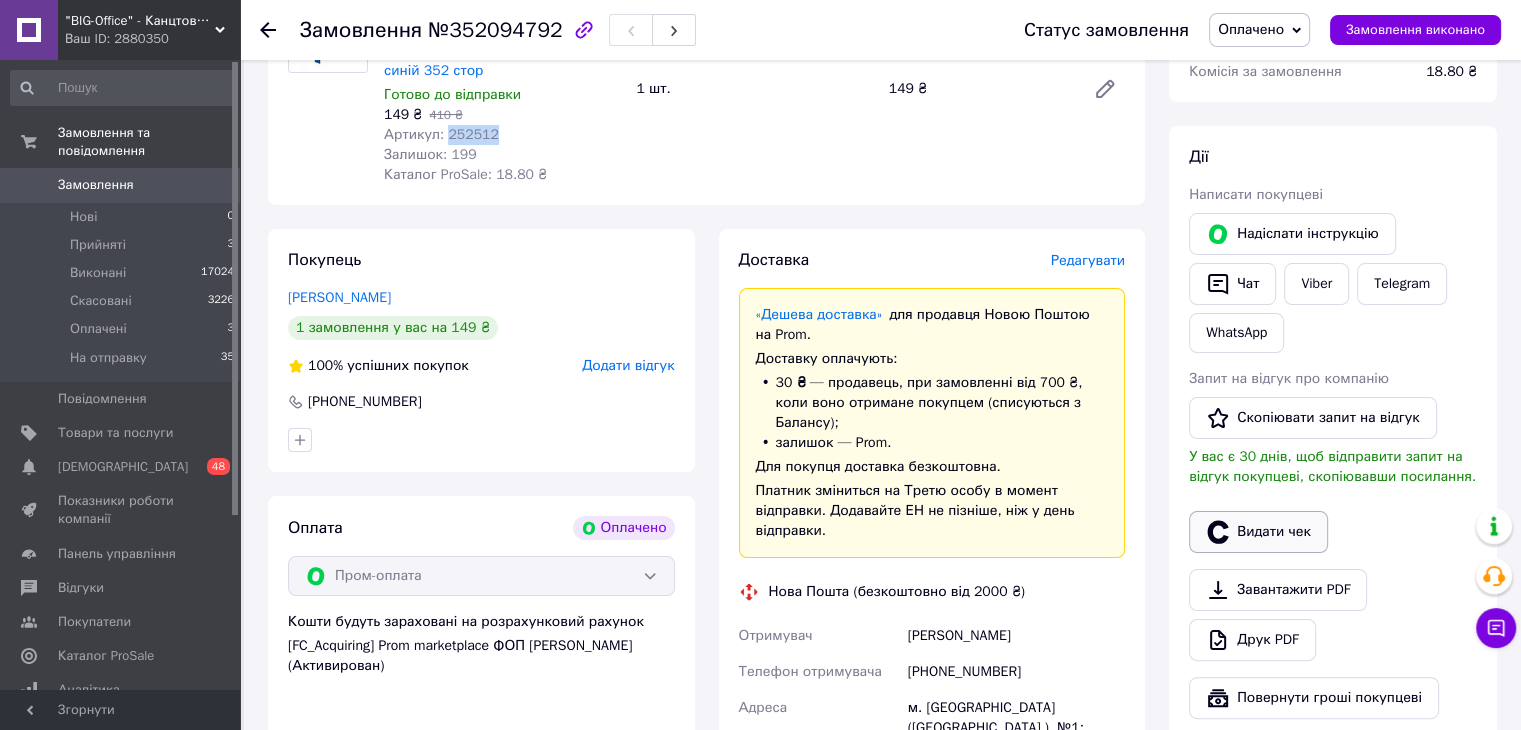 click on "Видати чек" at bounding box center (1258, 532) 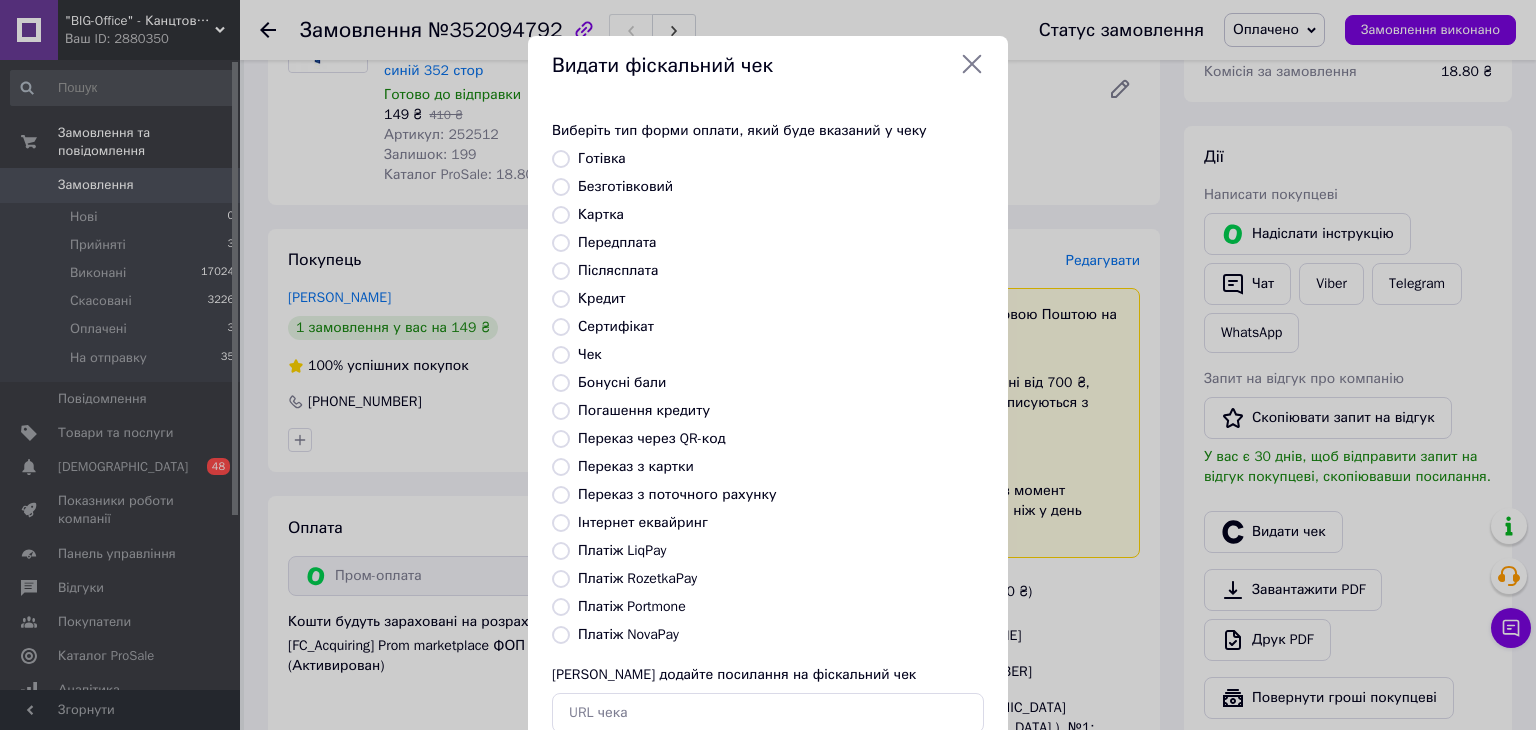 click on "Платіж RozetkaPay" at bounding box center (637, 578) 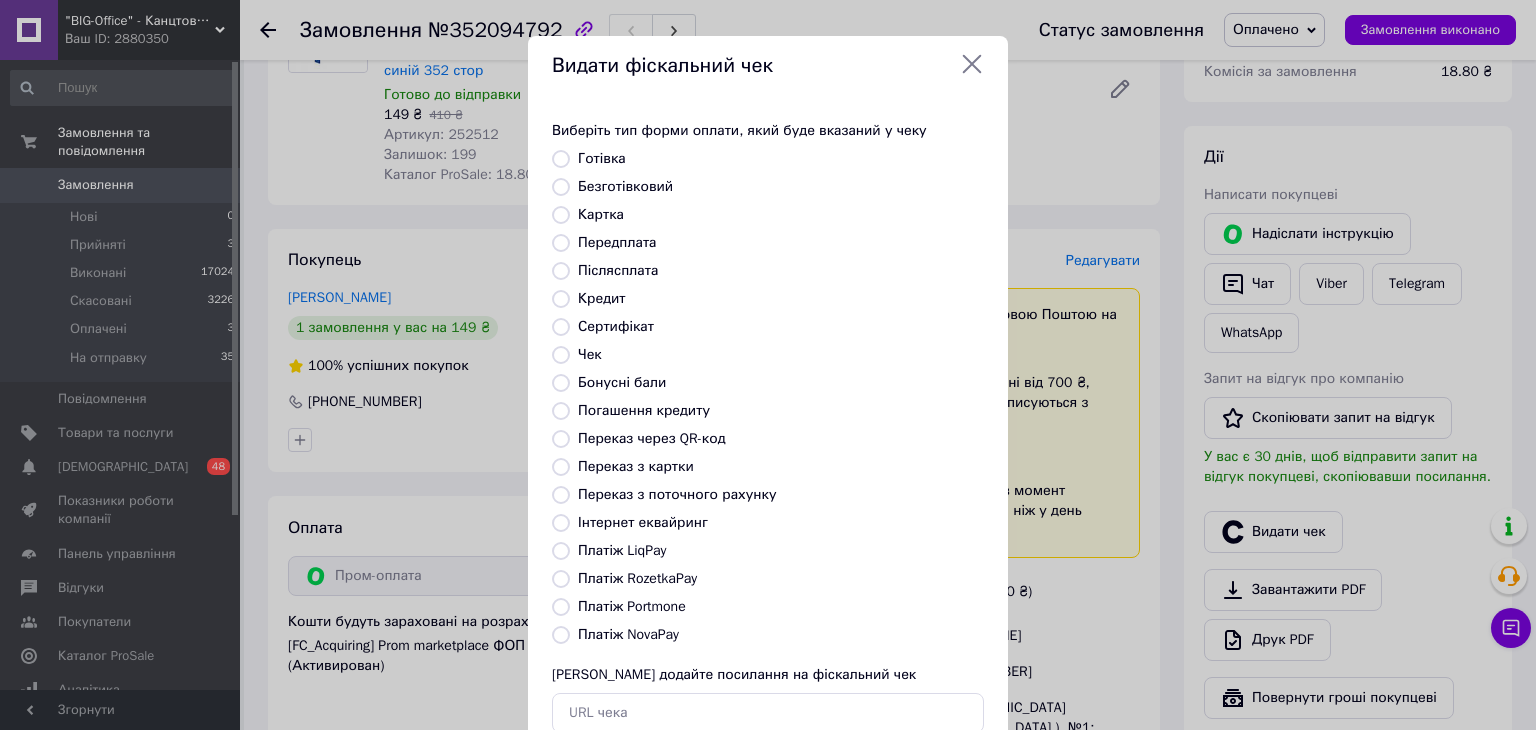 radio on "true" 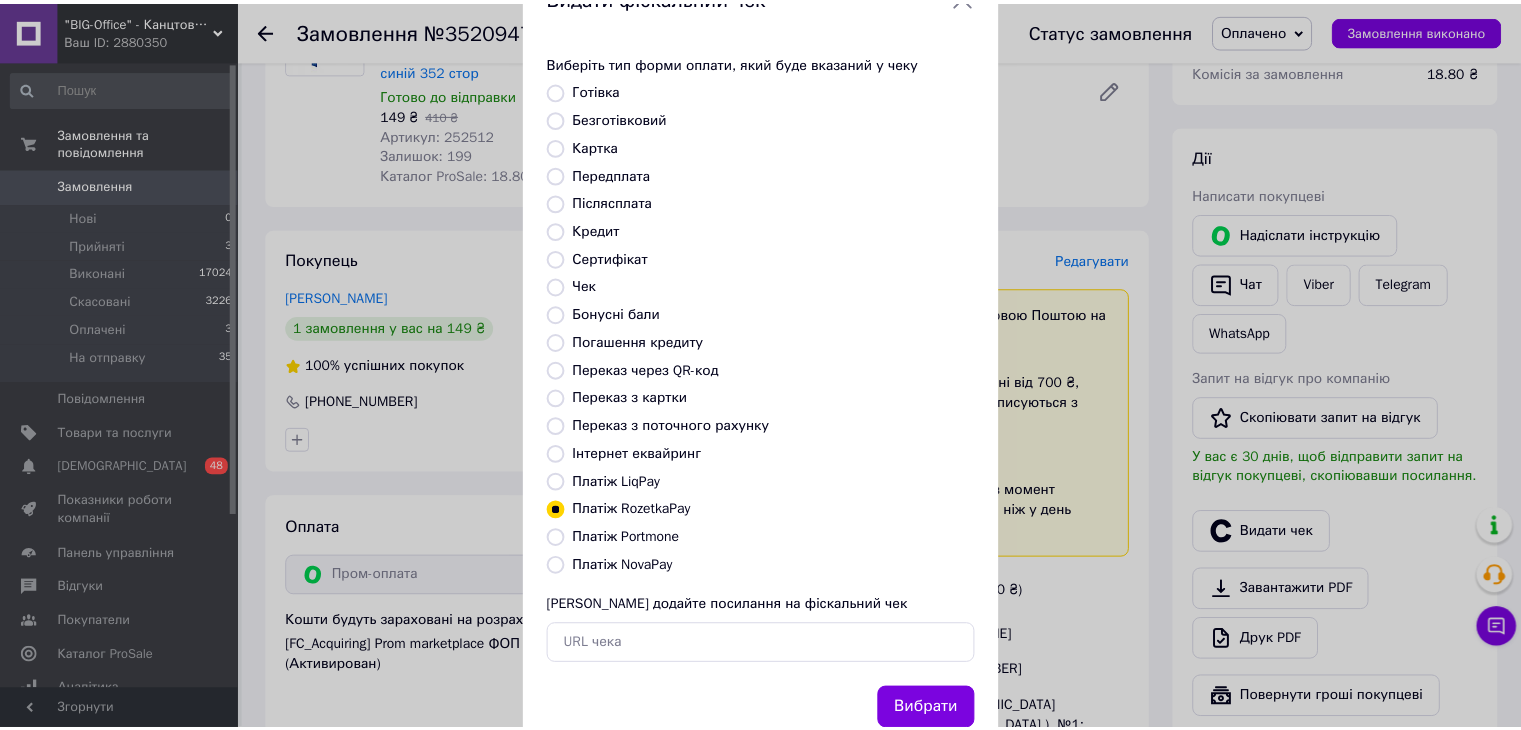scroll, scrollTop: 128, scrollLeft: 0, axis: vertical 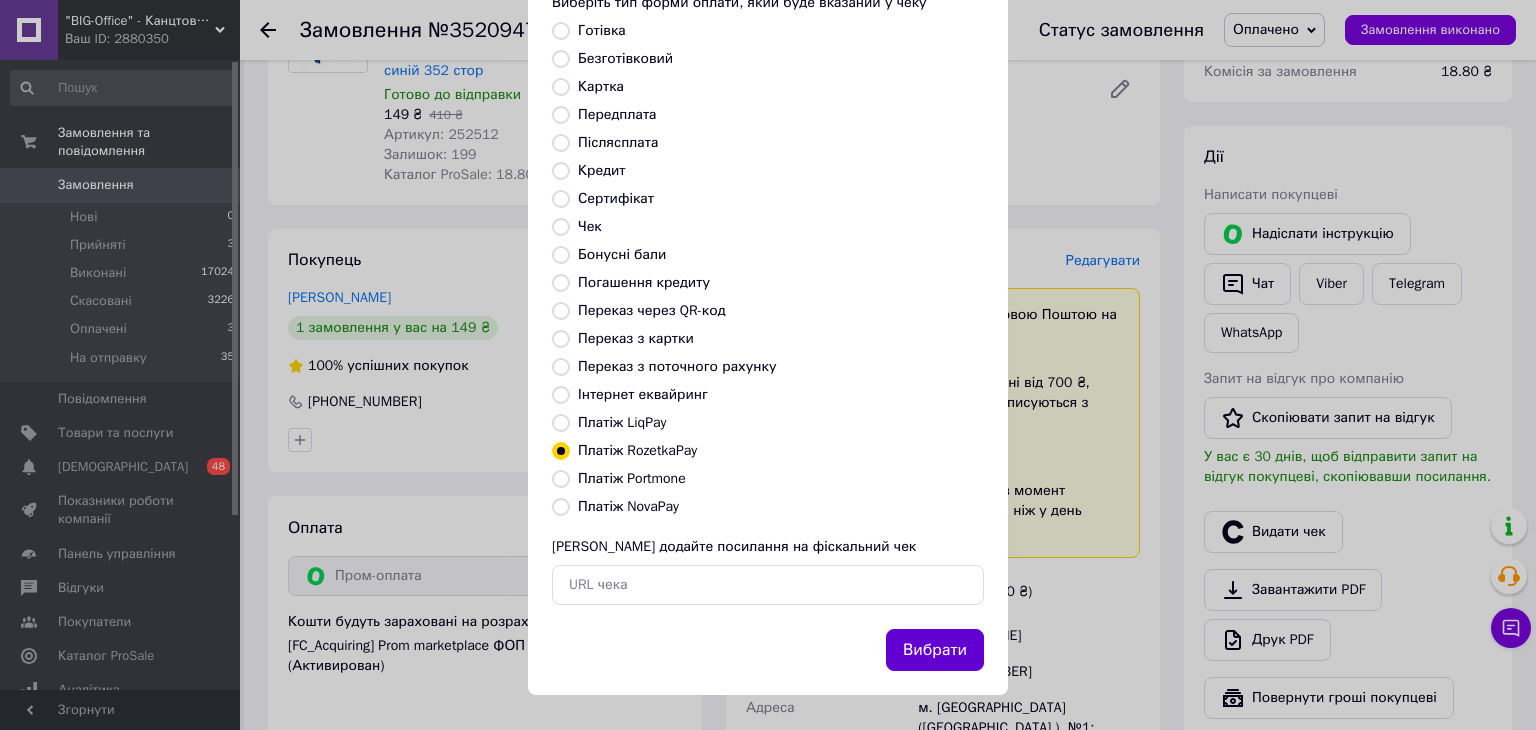 click on "Вибрати" at bounding box center [935, 650] 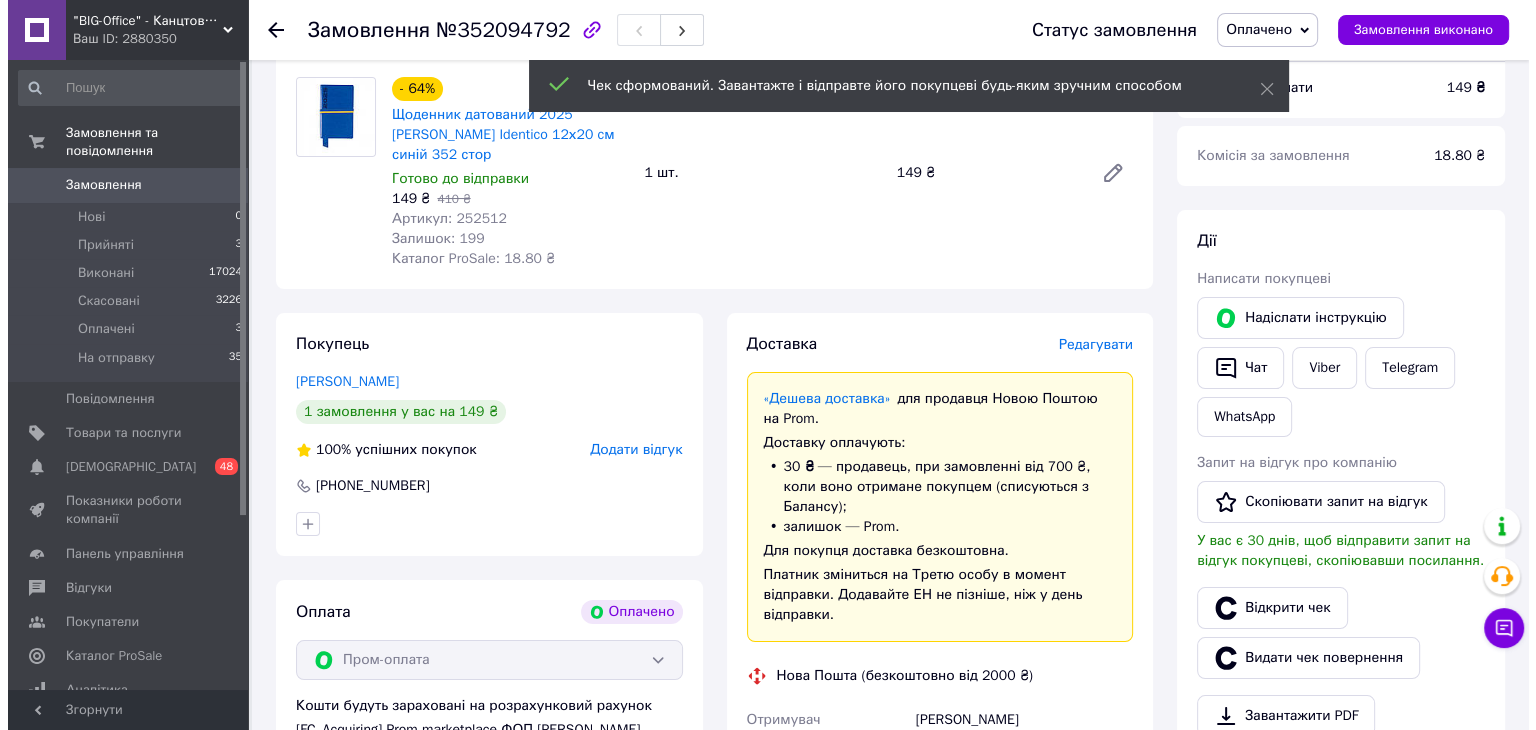 scroll, scrollTop: 300, scrollLeft: 0, axis: vertical 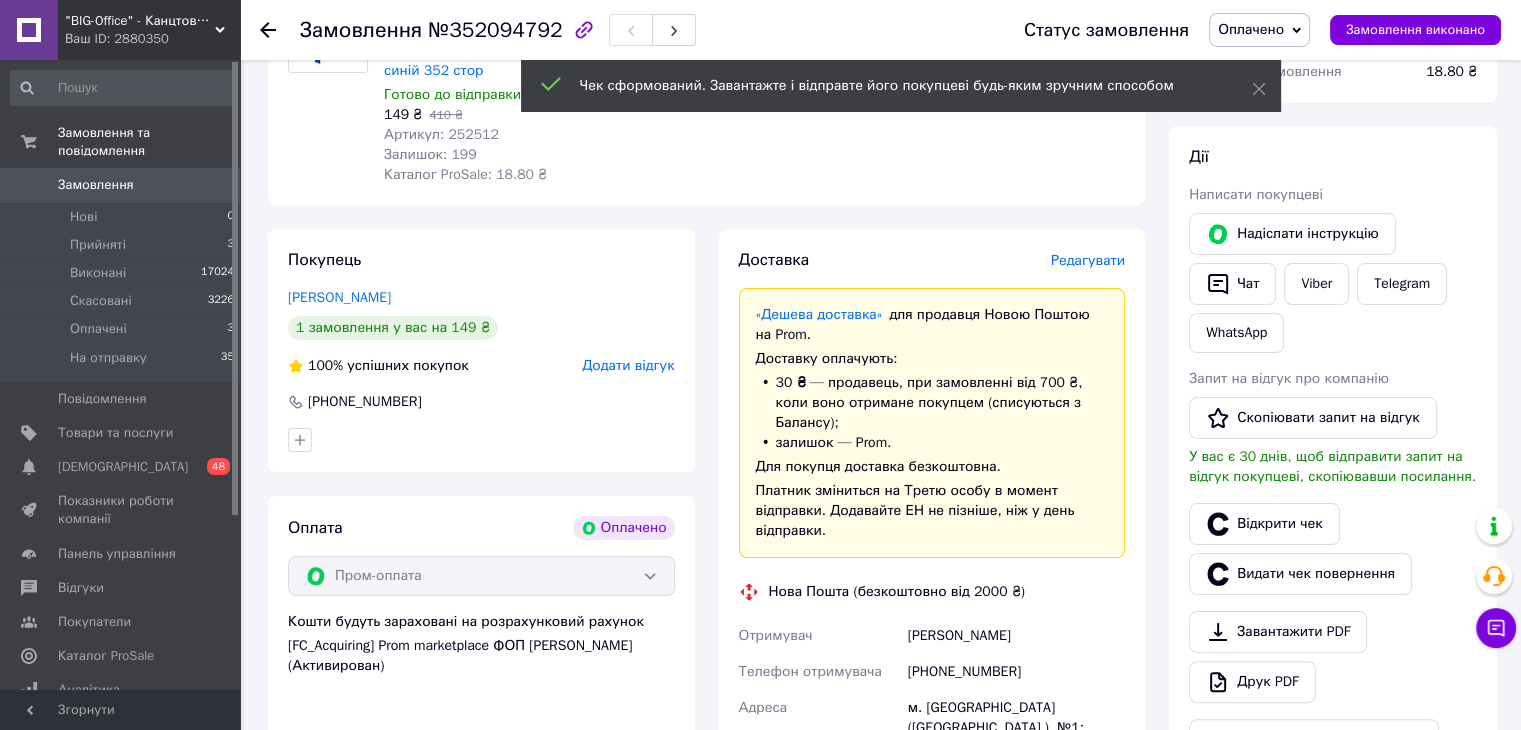 click on "Редагувати" at bounding box center (1088, 260) 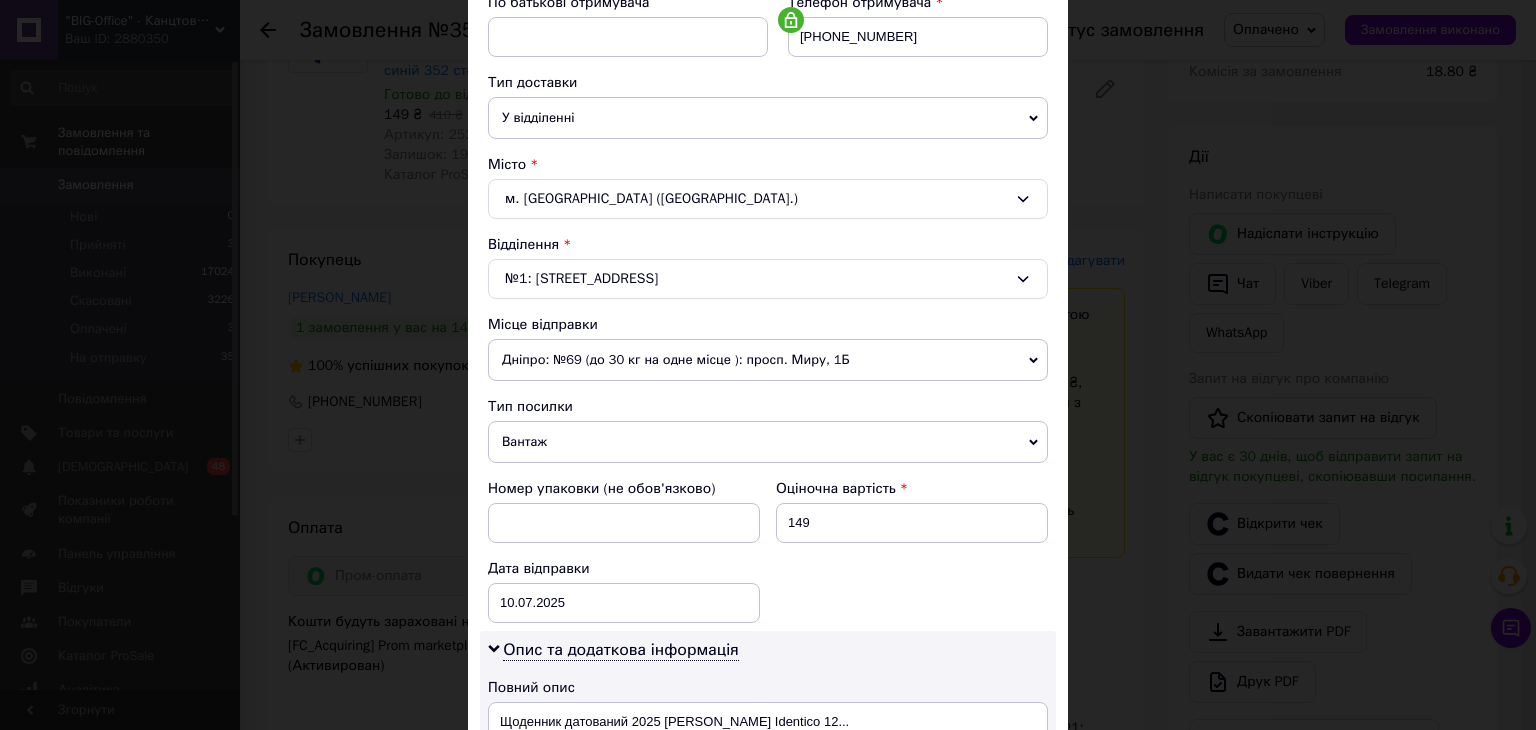 scroll, scrollTop: 500, scrollLeft: 0, axis: vertical 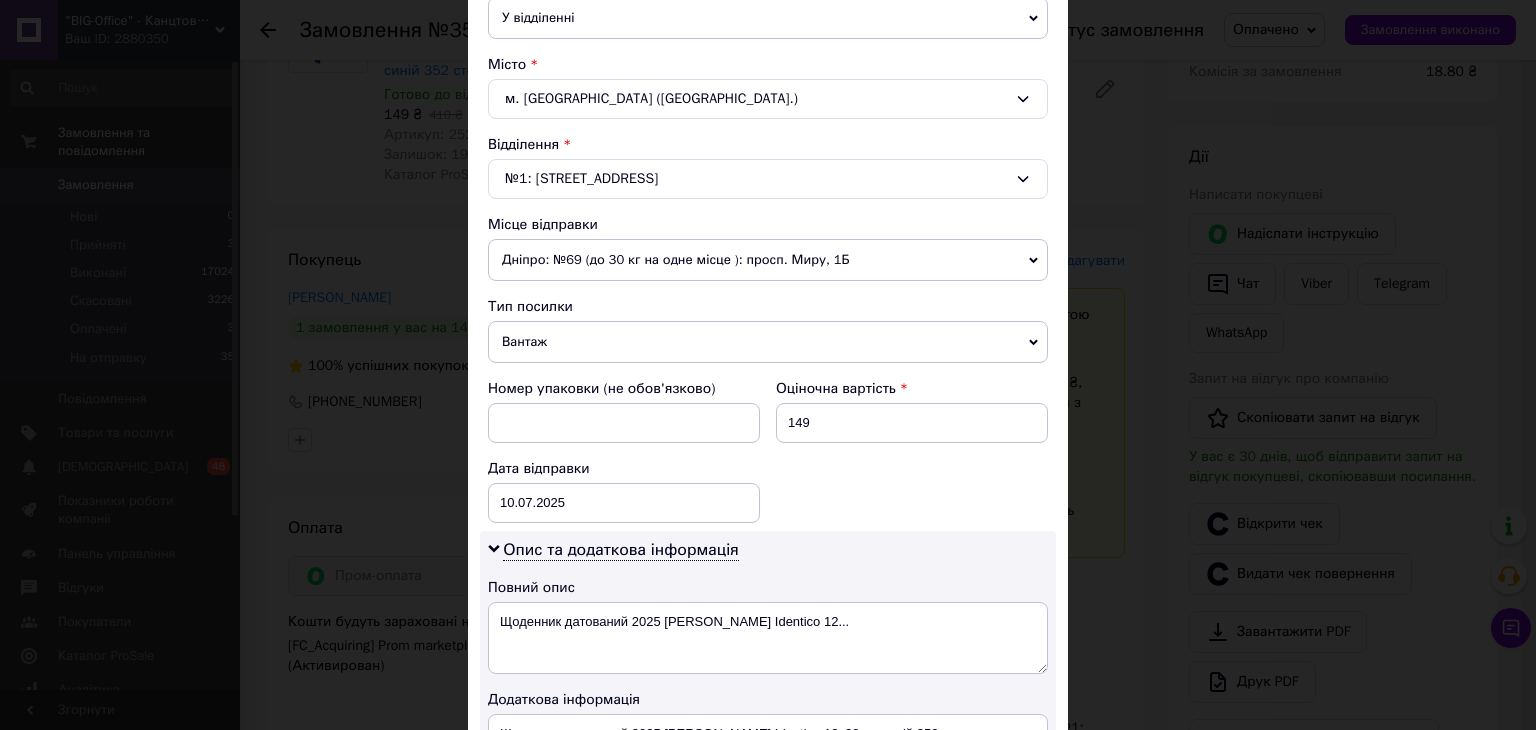 click on "Вантаж" at bounding box center (768, 342) 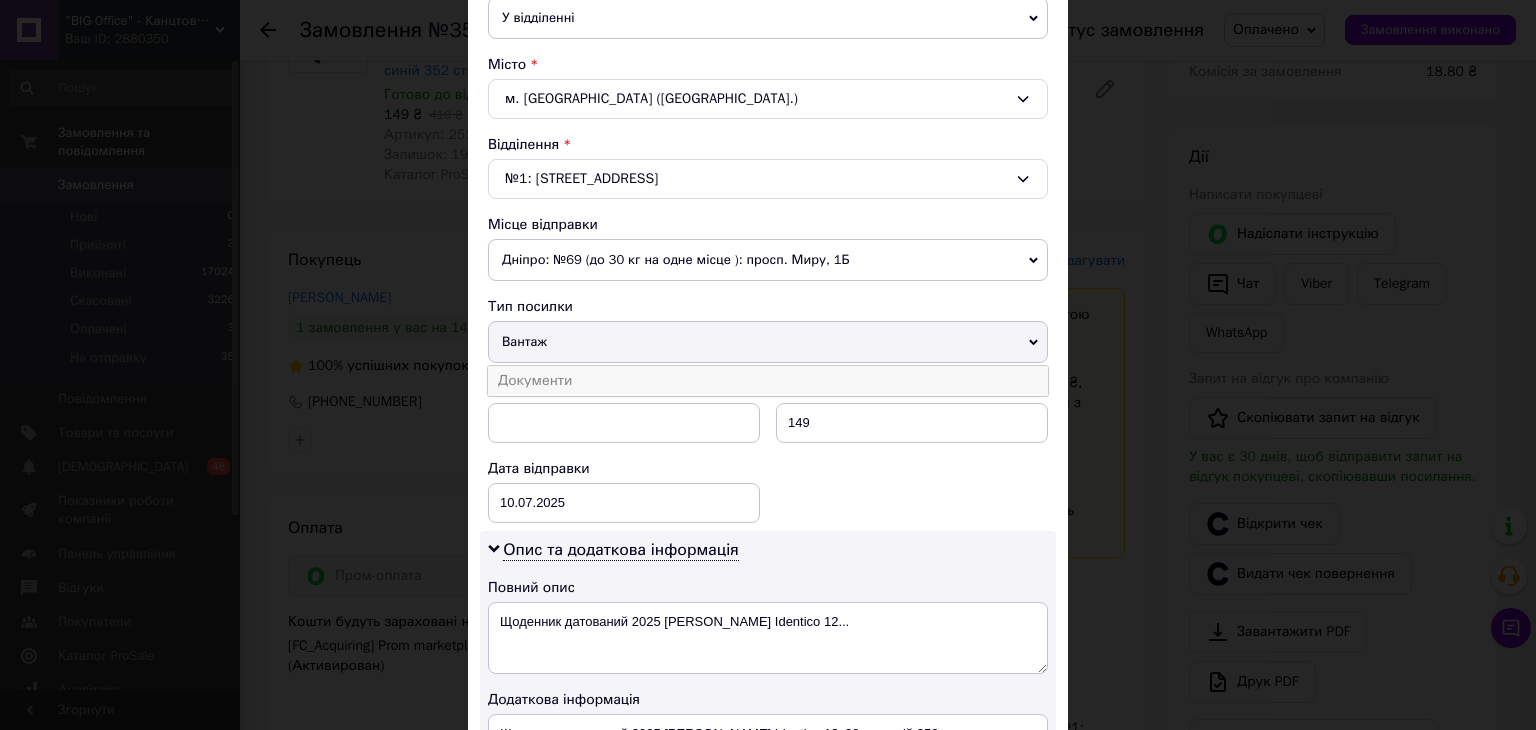 click on "Документи" at bounding box center [768, 381] 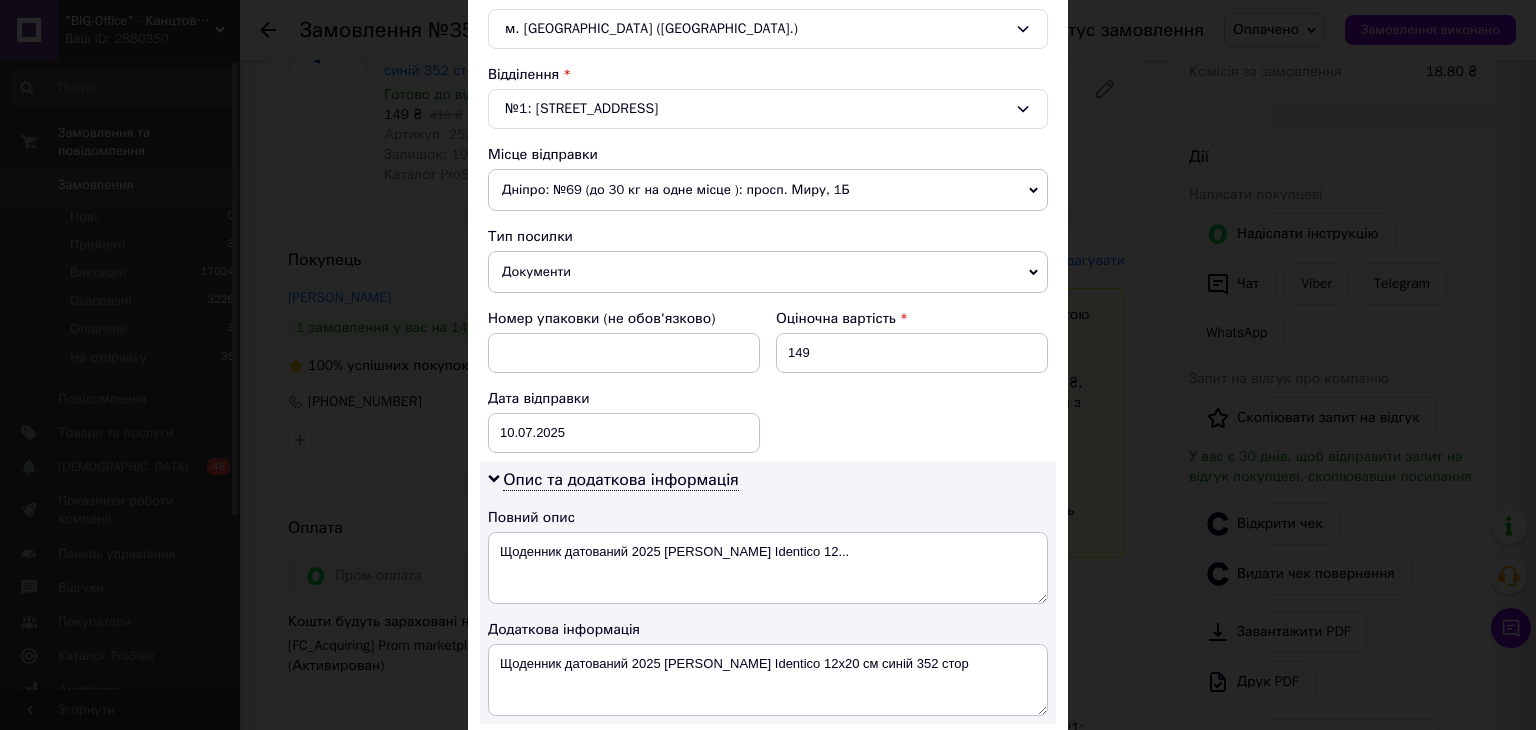 scroll, scrollTop: 700, scrollLeft: 0, axis: vertical 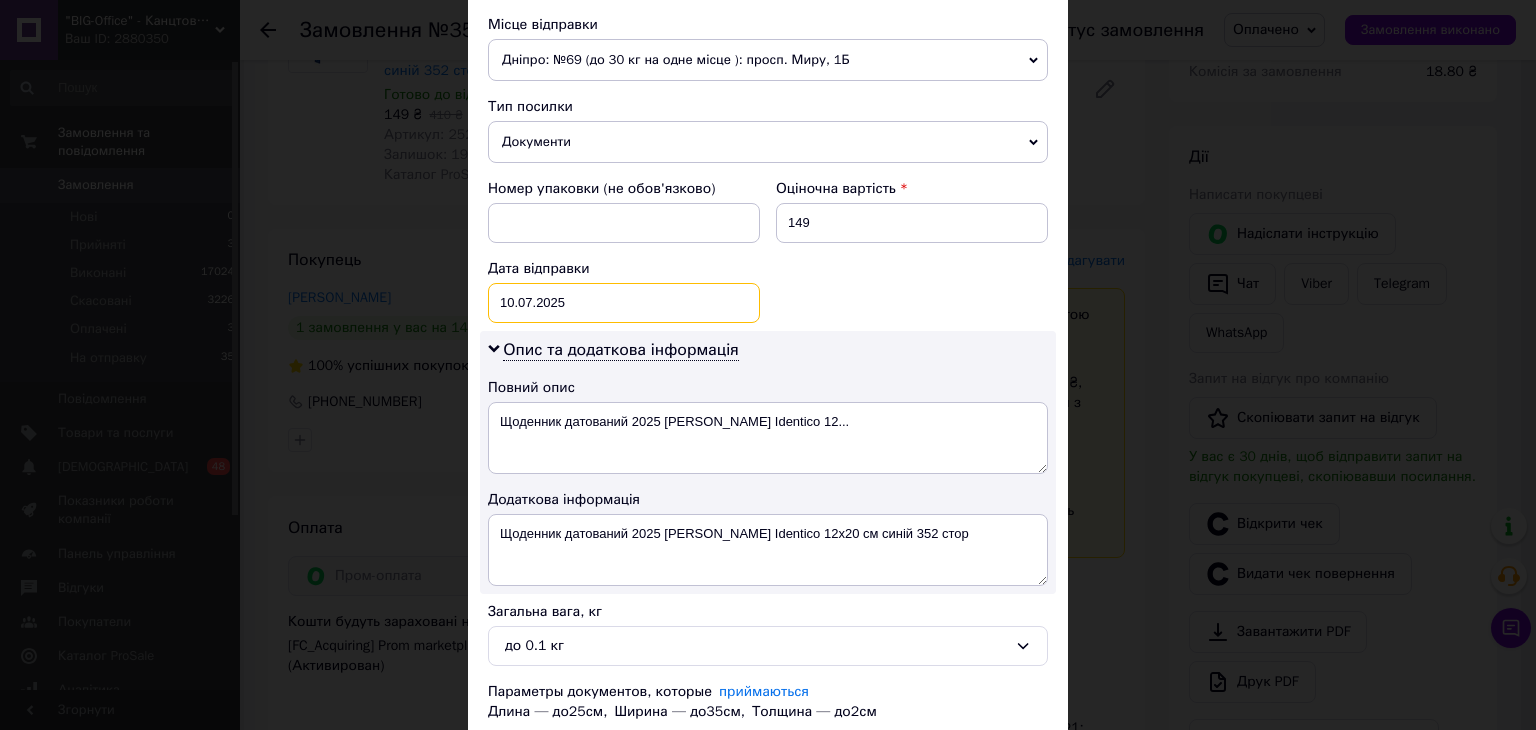 click on "10.07.2025 < 2025 > < Июль > Пн Вт Ср Чт Пт Сб Вс 30 1 2 3 4 5 6 7 8 9 10 11 12 13 14 15 16 17 18 19 20 21 22 23 24 25 26 27 28 29 30 31 1 2 3 4 5 6 7 8 9 10" at bounding box center (624, 303) 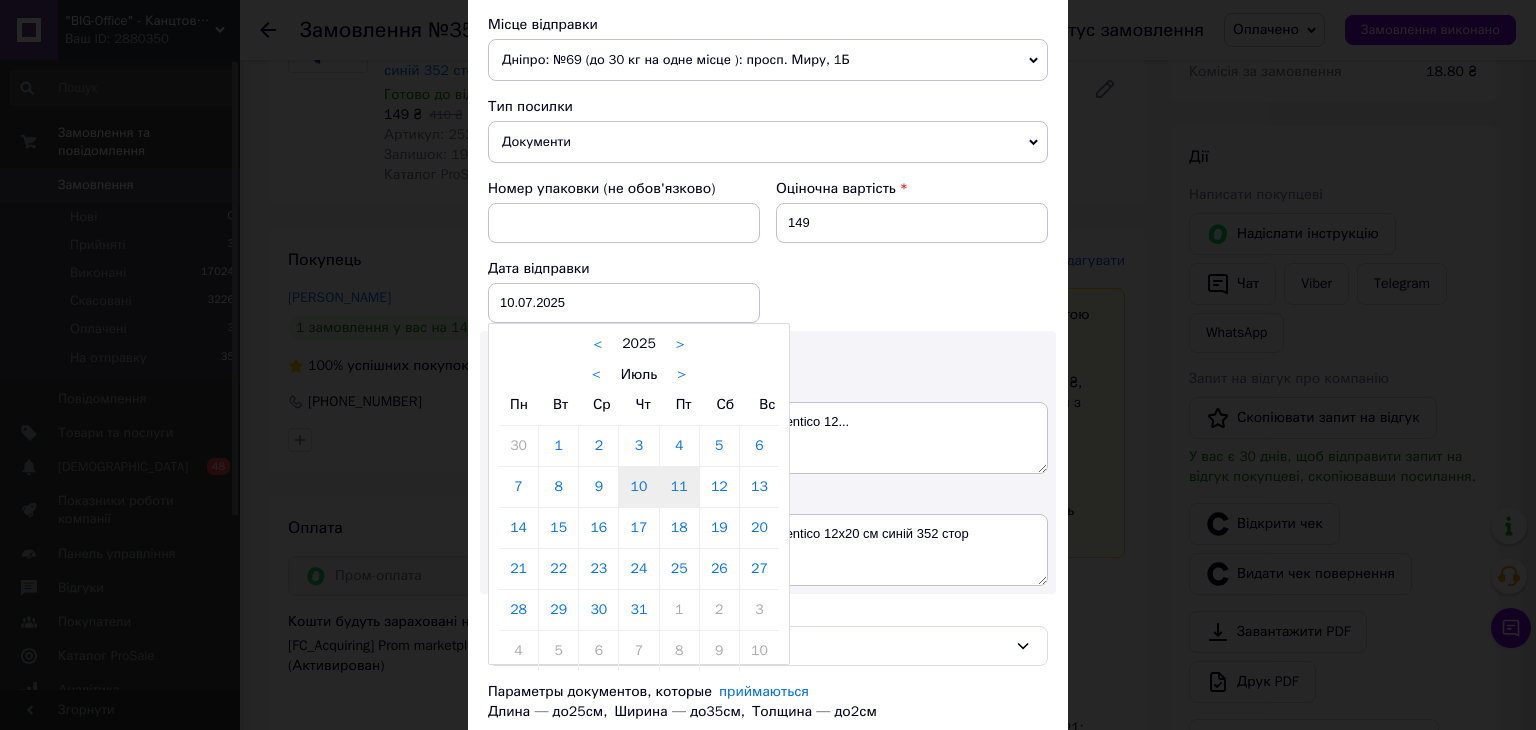 click on "11" at bounding box center (679, 487) 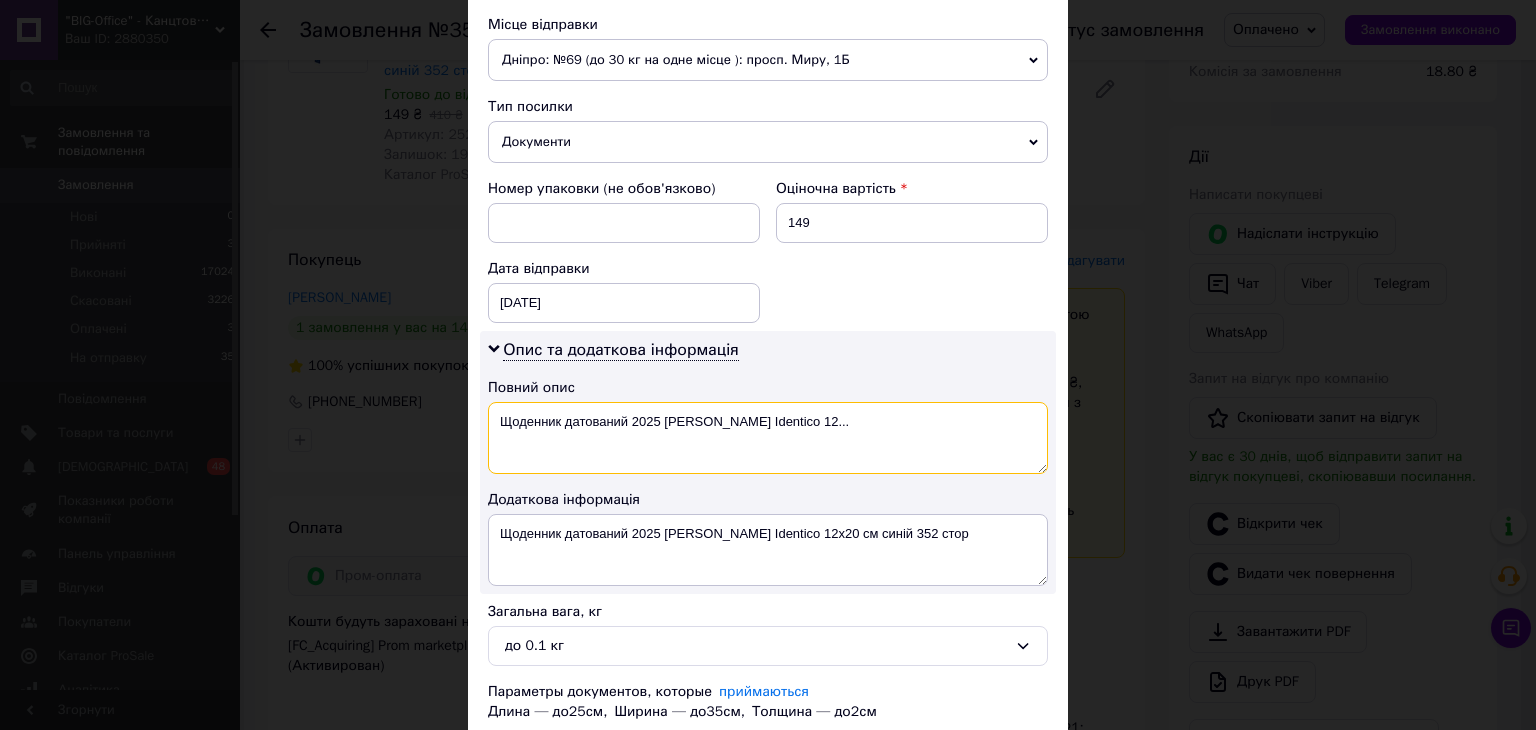 click on "Щоденник датований 2025 Leo Planner Identico 12..." at bounding box center (768, 438) 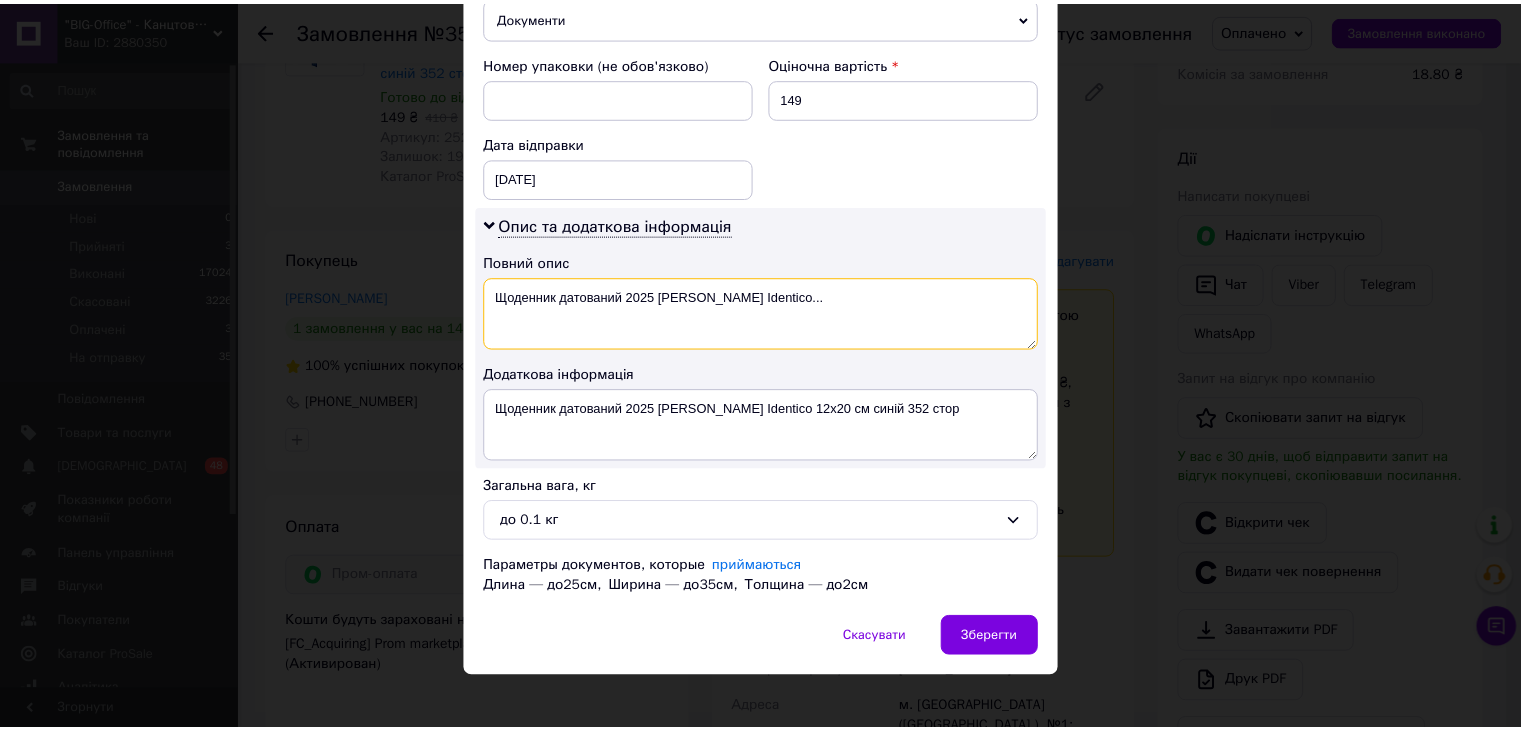 scroll, scrollTop: 836, scrollLeft: 0, axis: vertical 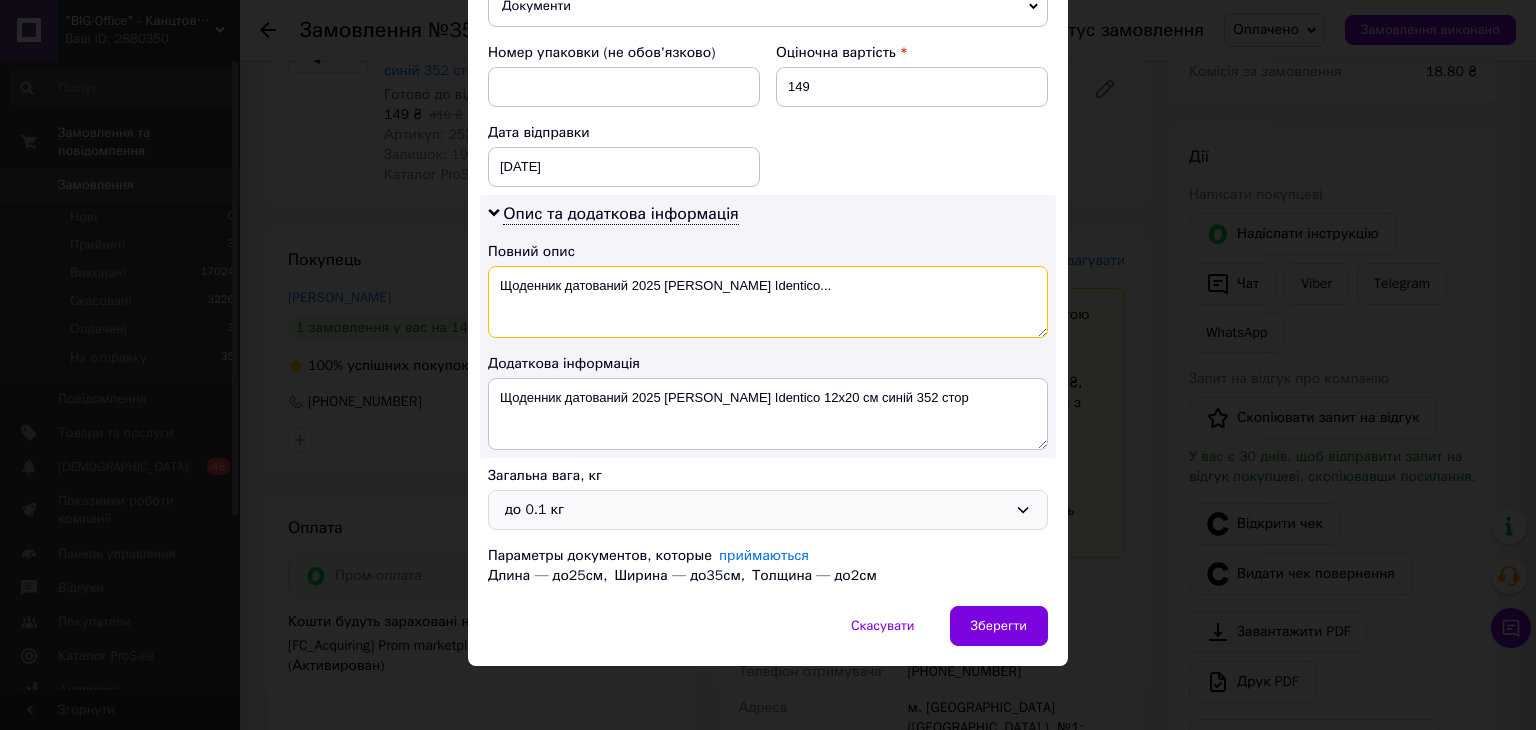 type on "Щоденник датований 2025 Leo Planner Identico..." 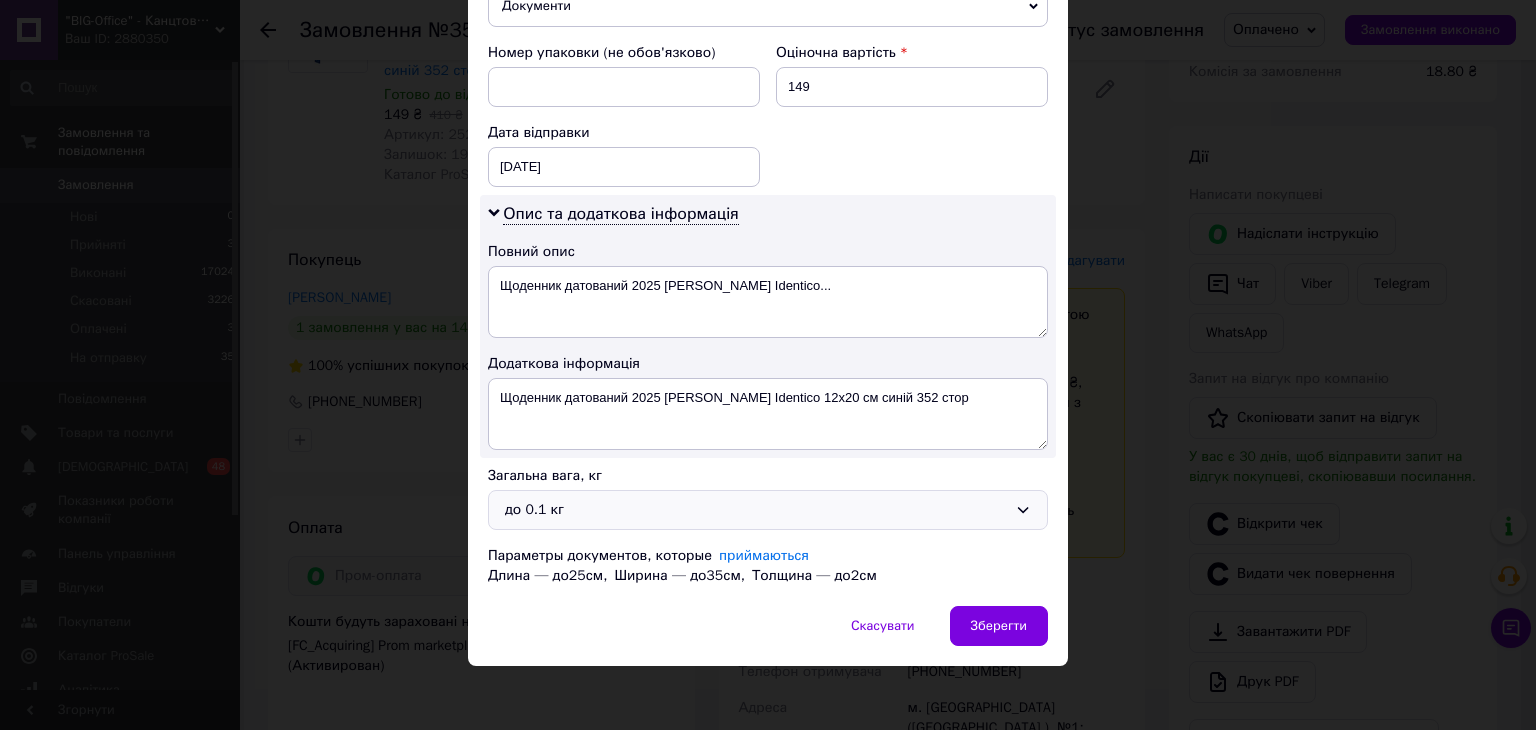 click on "до 0.1 кг" at bounding box center (768, 510) 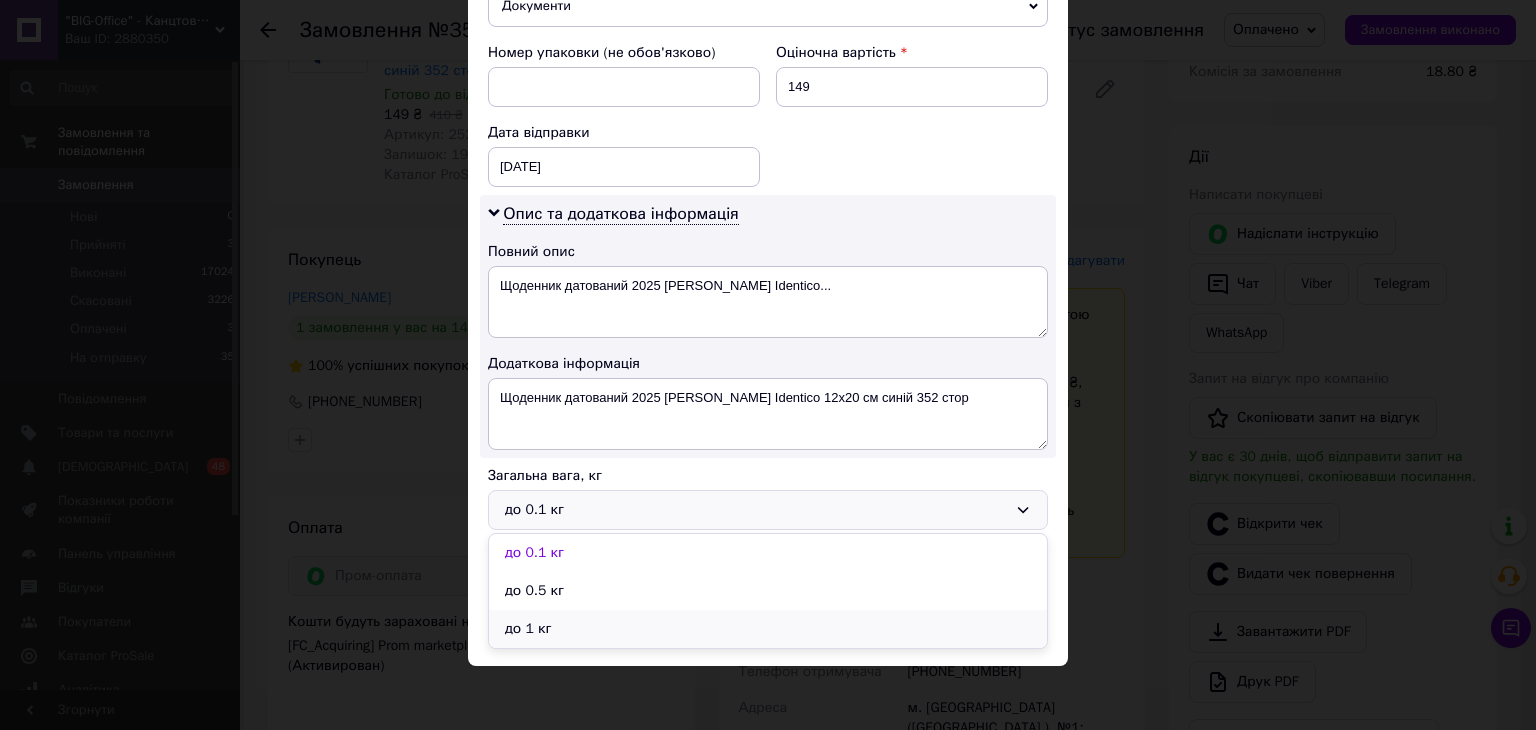 click on "до 1 кг" at bounding box center [768, 629] 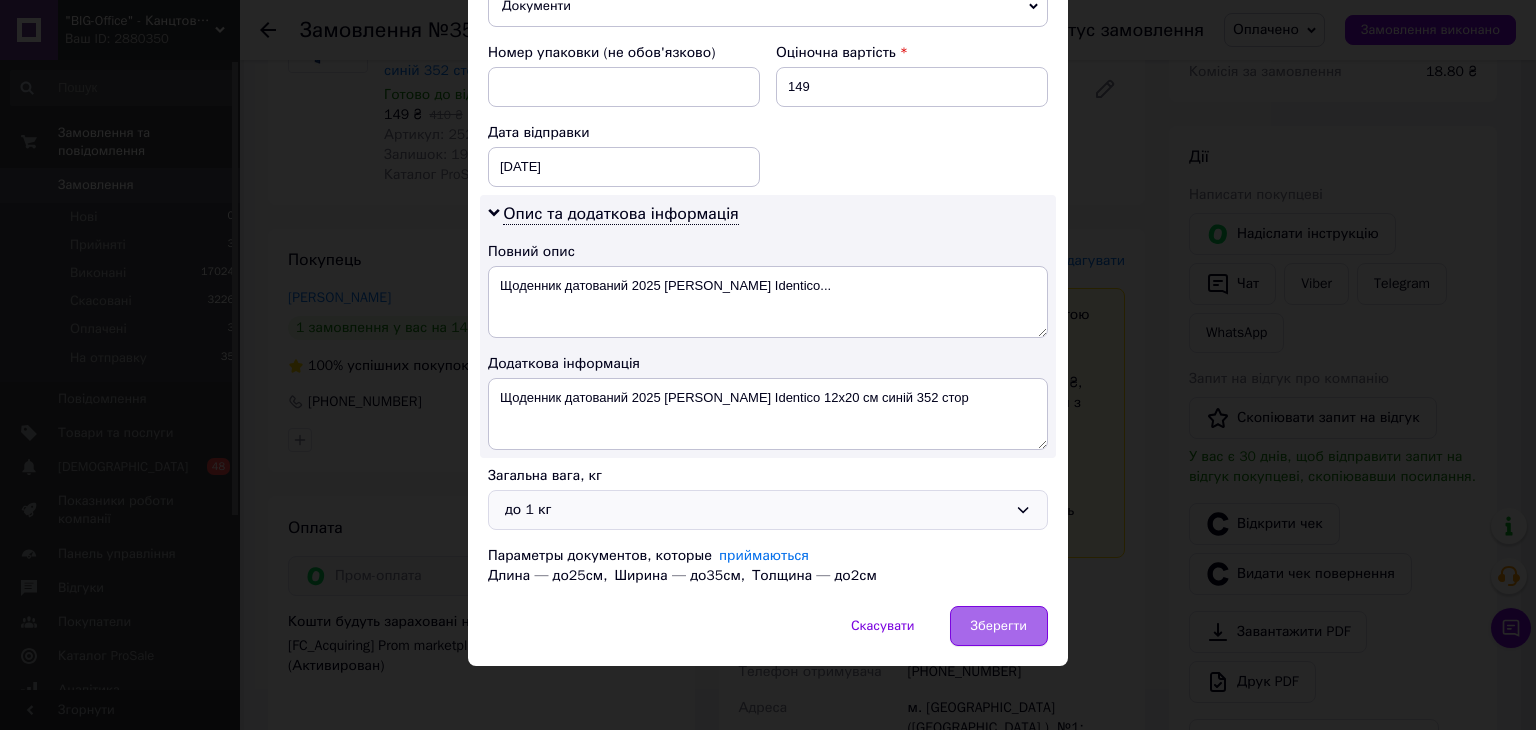 click on "Зберегти" at bounding box center (999, 626) 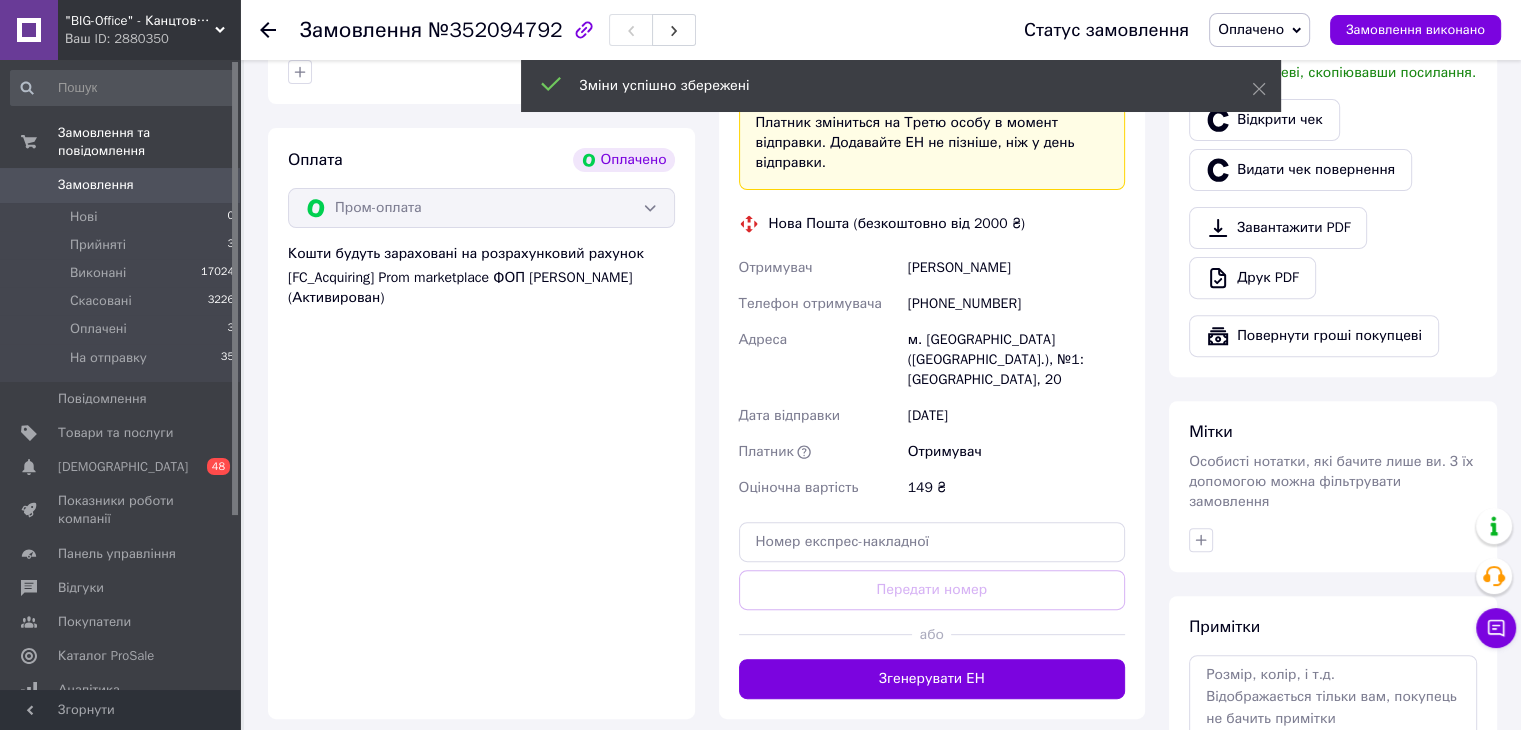 scroll, scrollTop: 800, scrollLeft: 0, axis: vertical 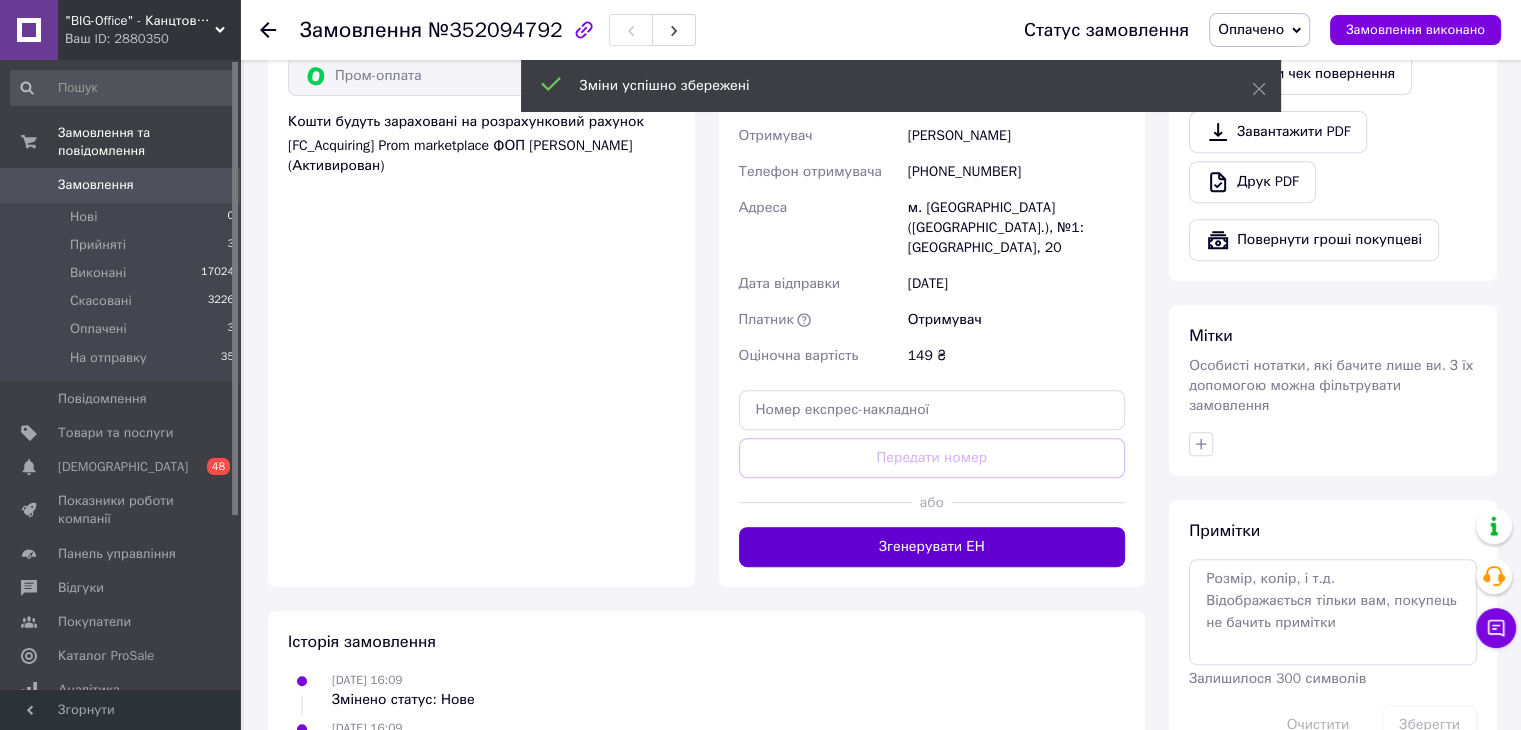 click on "Згенерувати ЕН" at bounding box center [932, 547] 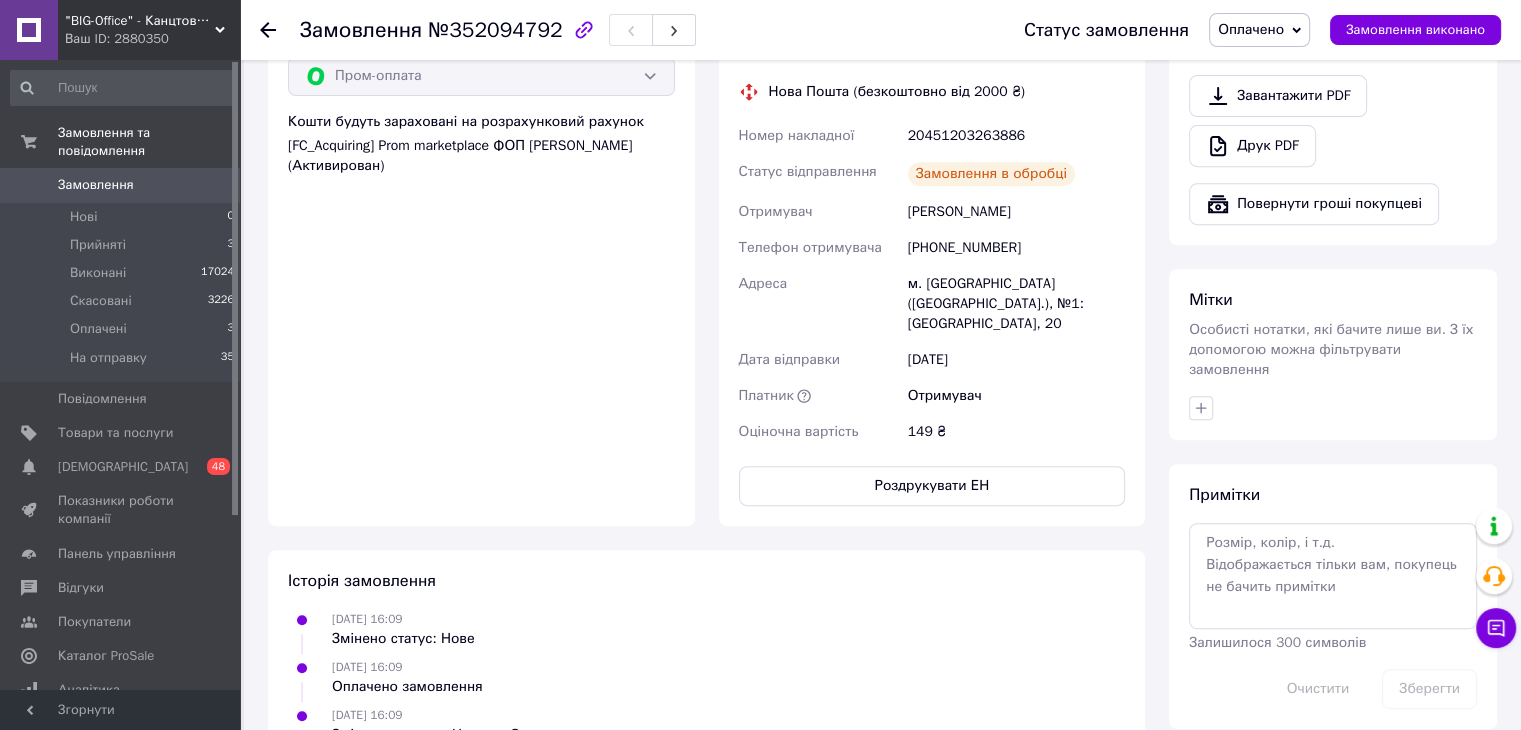scroll, scrollTop: 200, scrollLeft: 0, axis: vertical 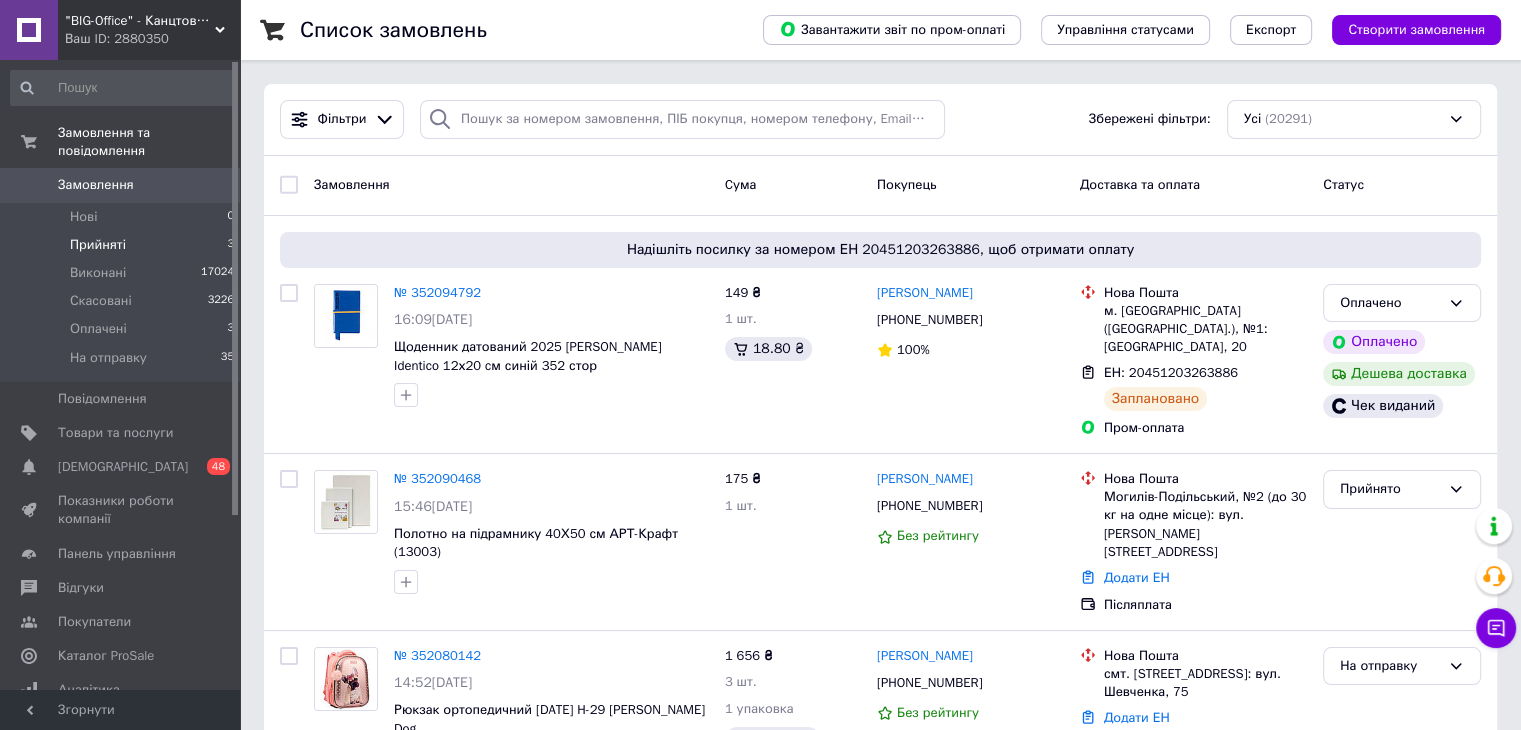 click on "Прийняті" at bounding box center [98, 245] 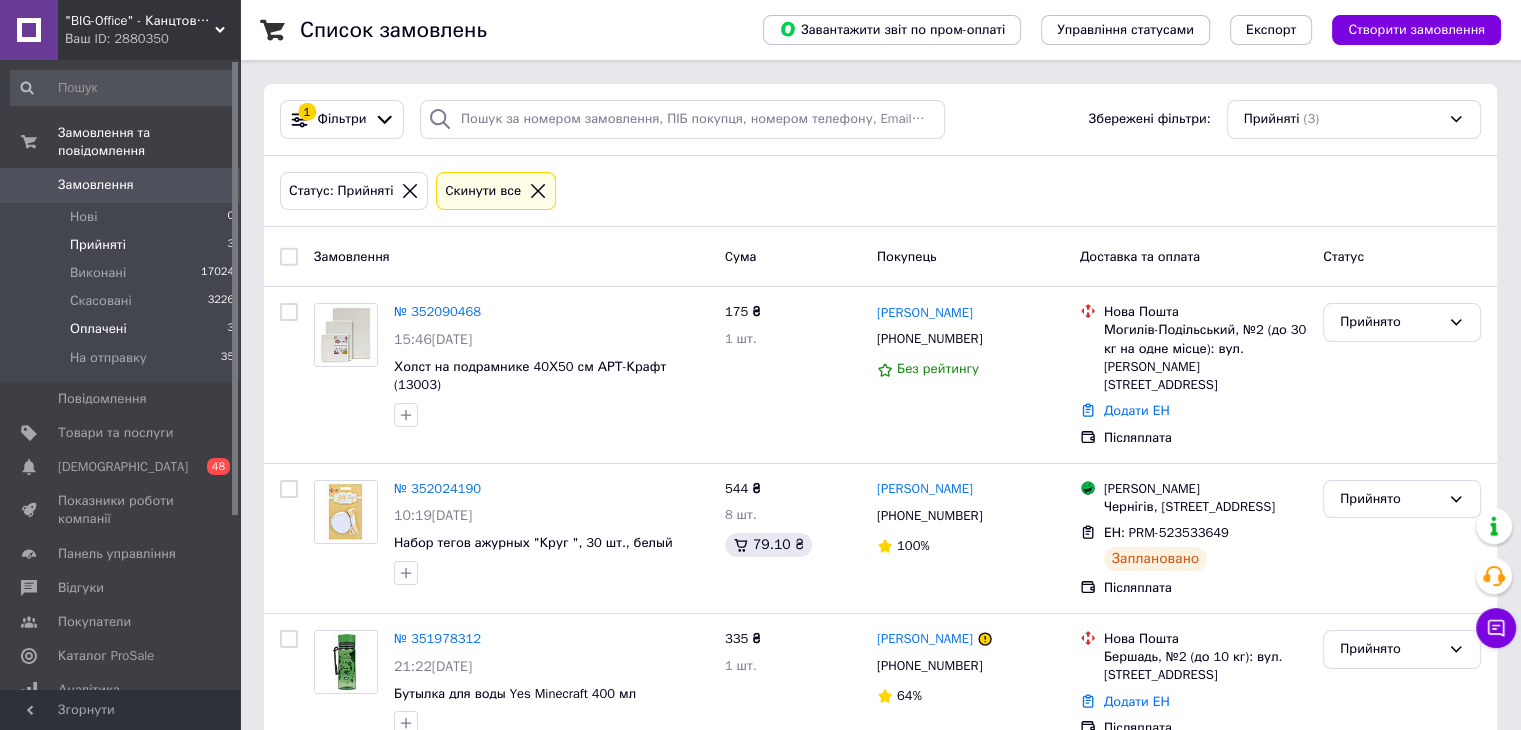 click on "Оплачені" at bounding box center [98, 329] 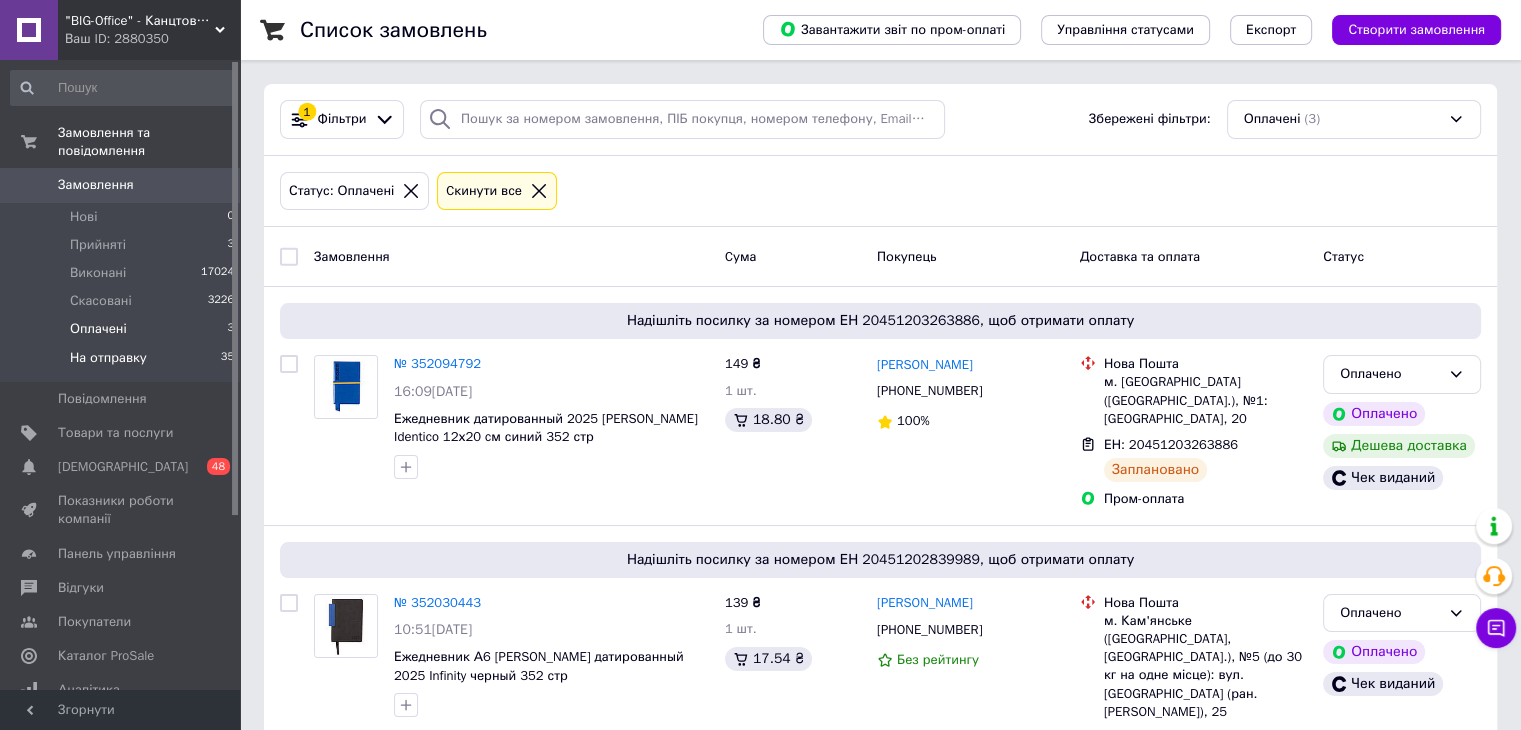 click on "На отправку" at bounding box center [108, 358] 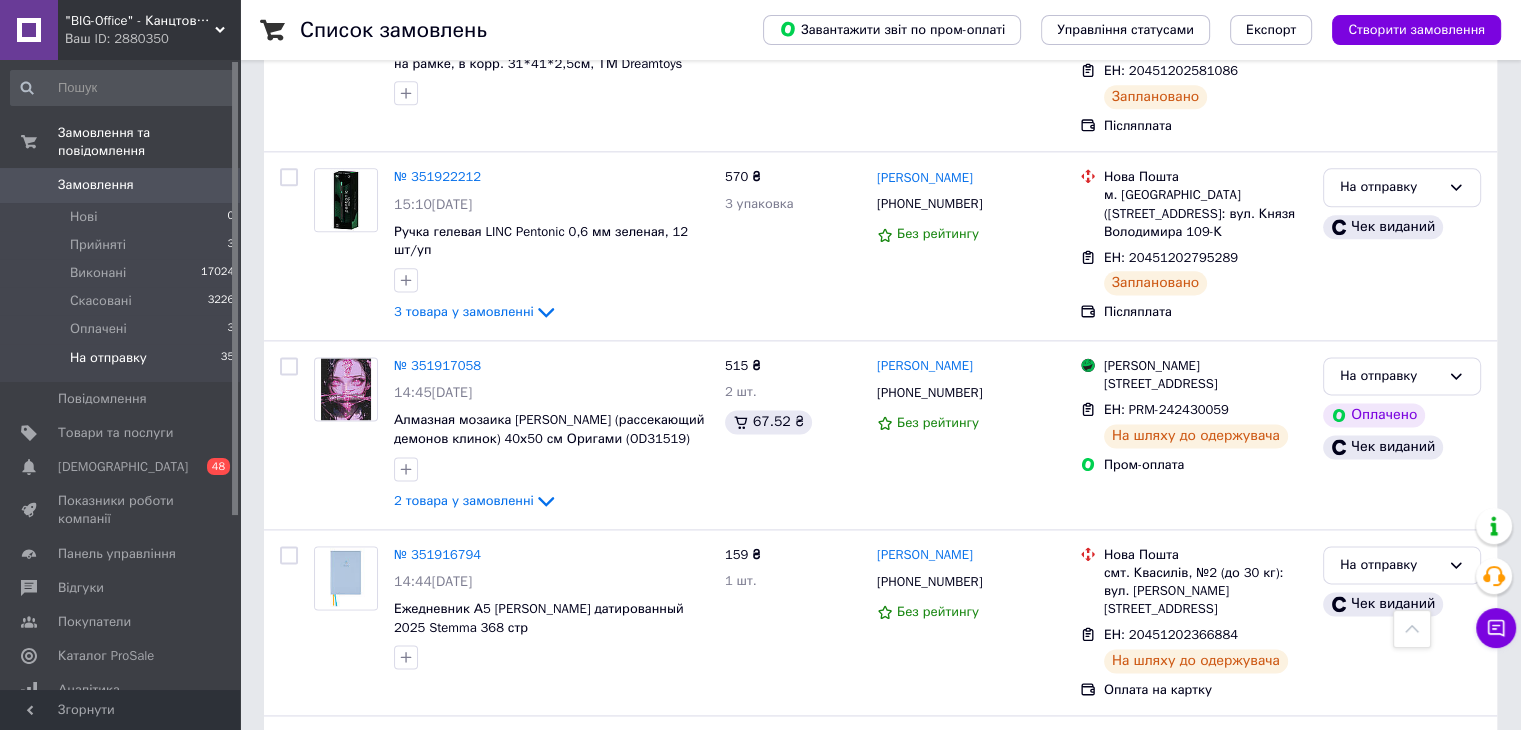 scroll, scrollTop: 2462, scrollLeft: 0, axis: vertical 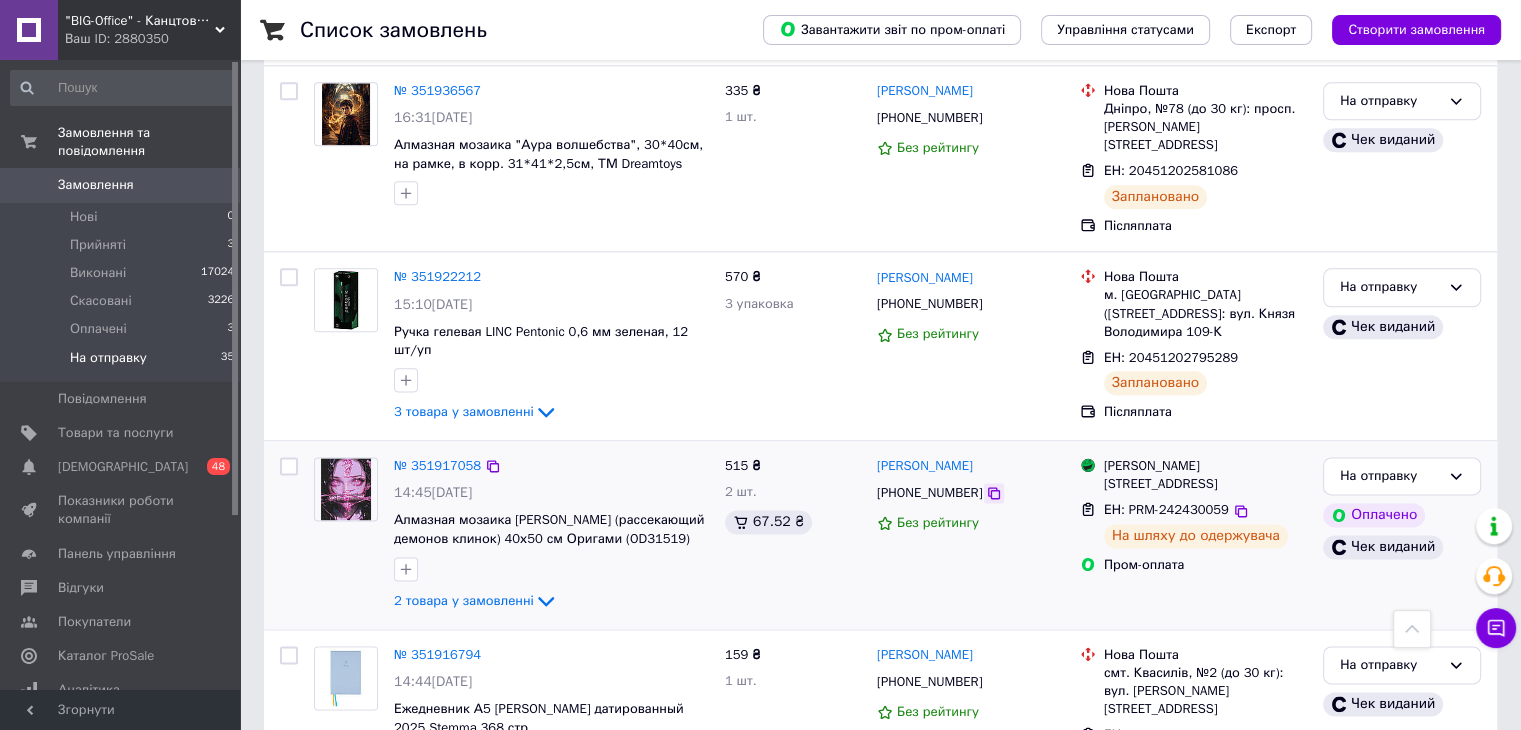 click 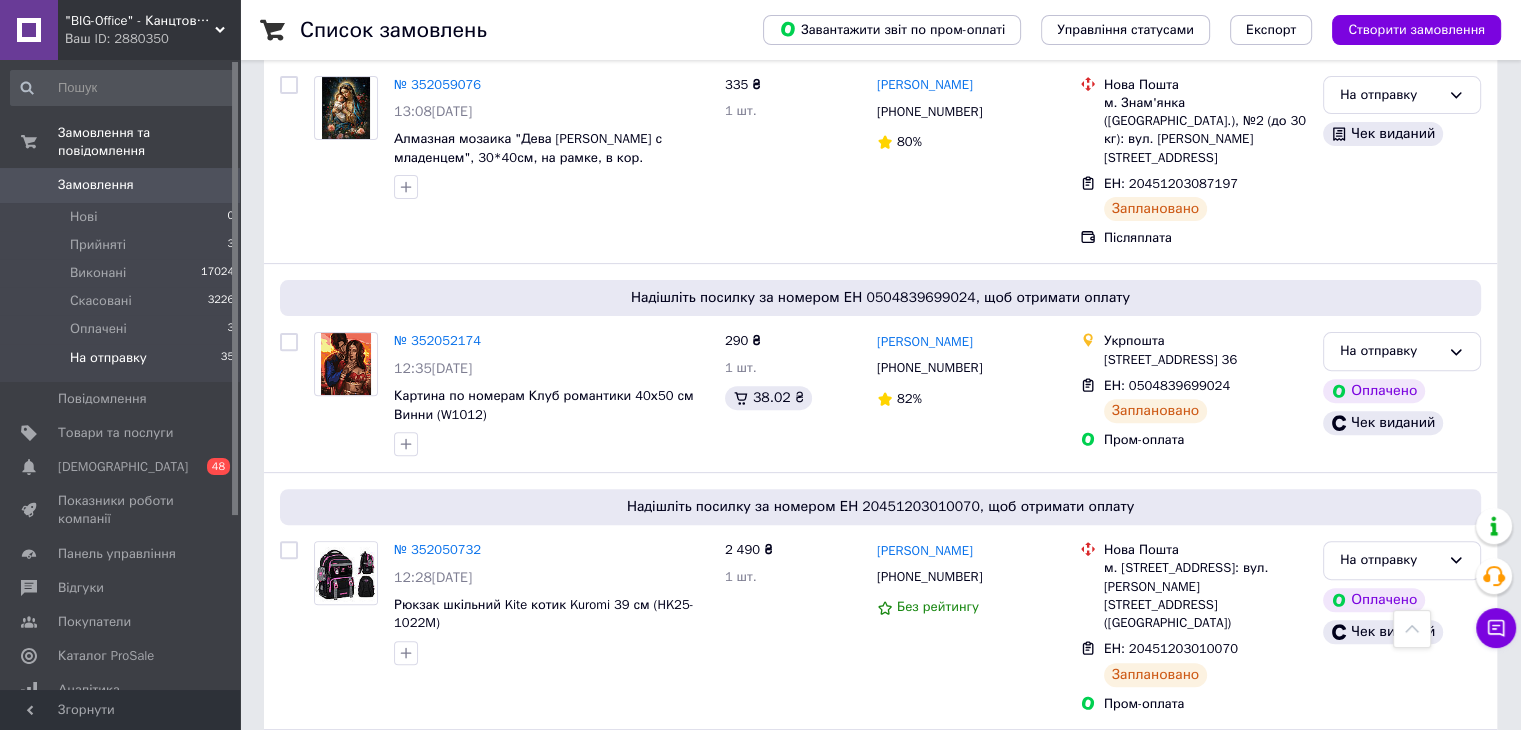scroll, scrollTop: 562, scrollLeft: 0, axis: vertical 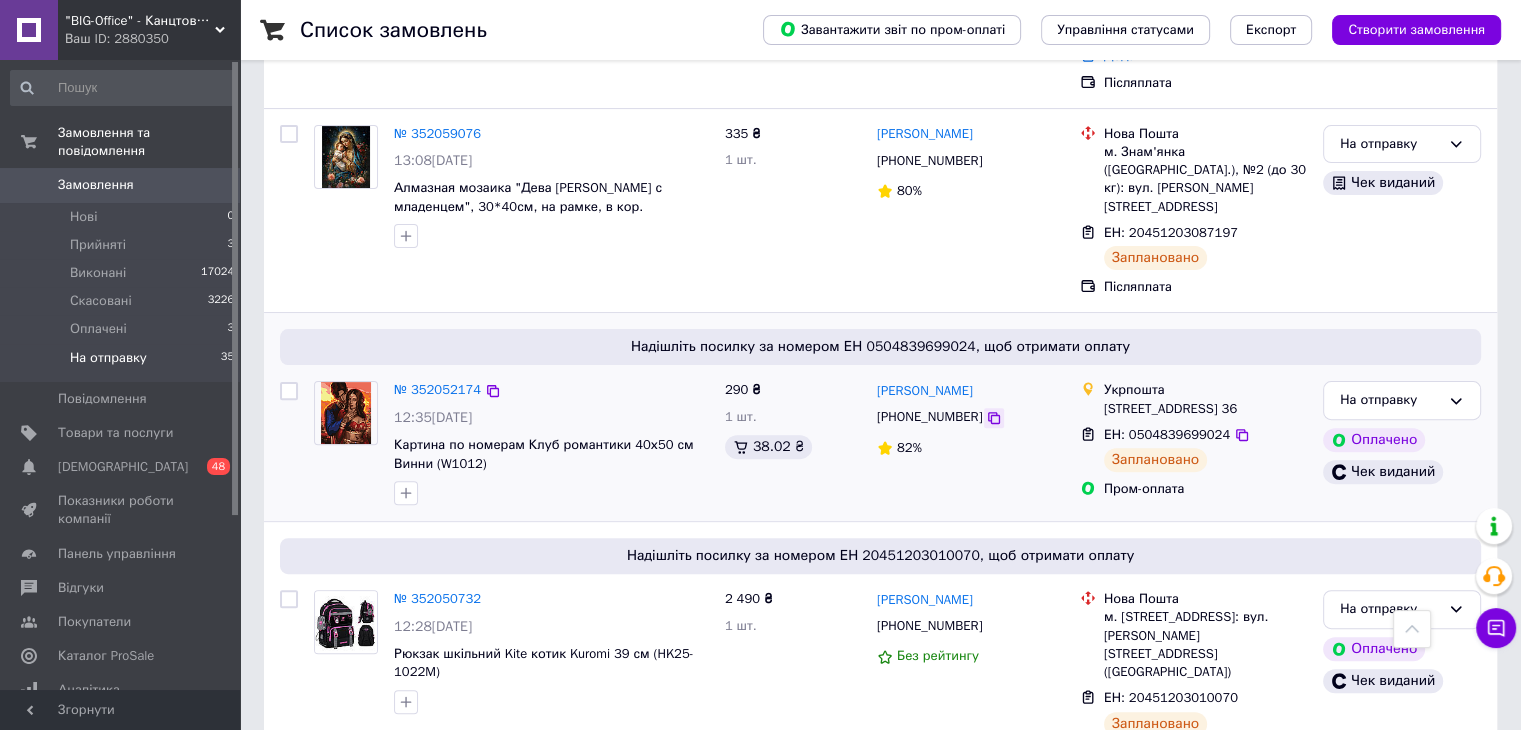 click 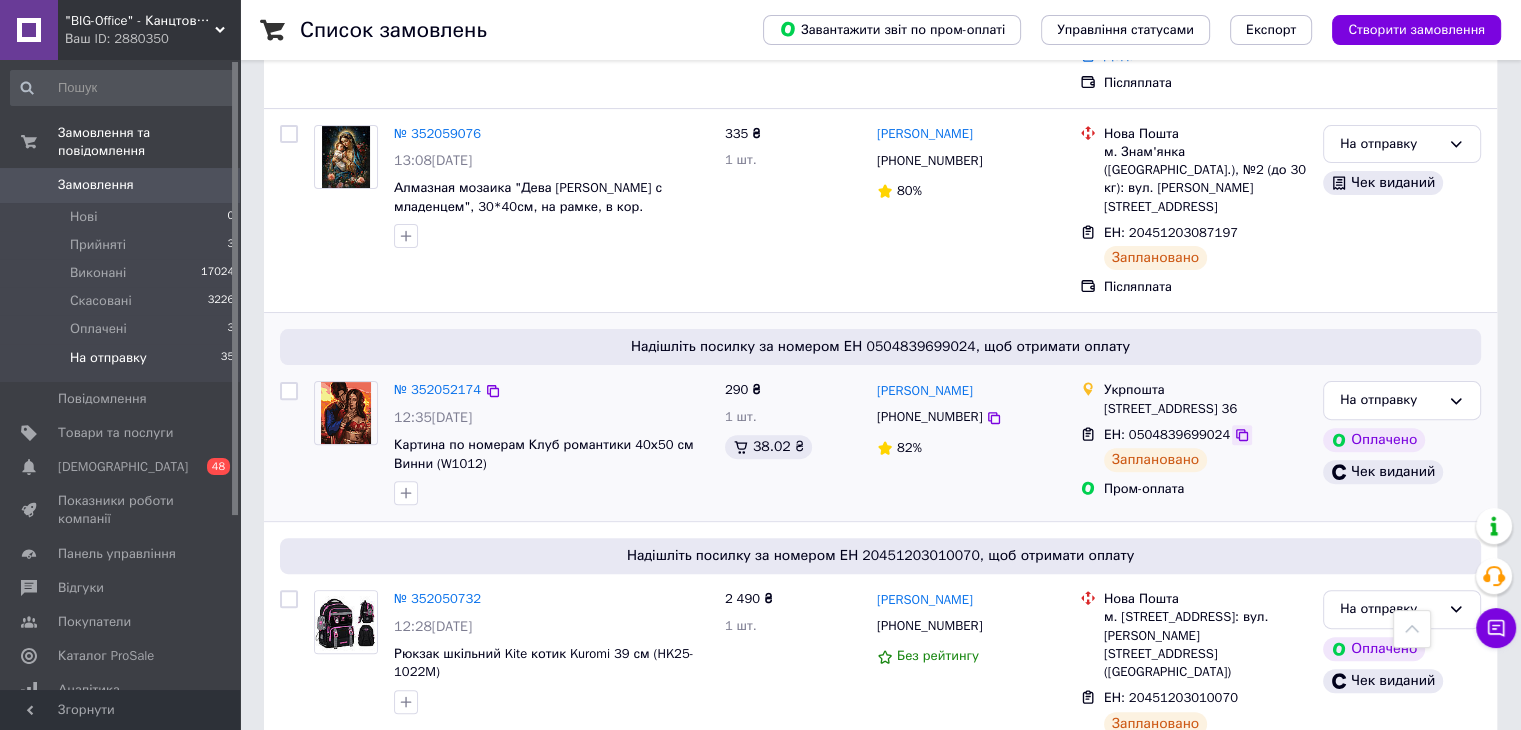click 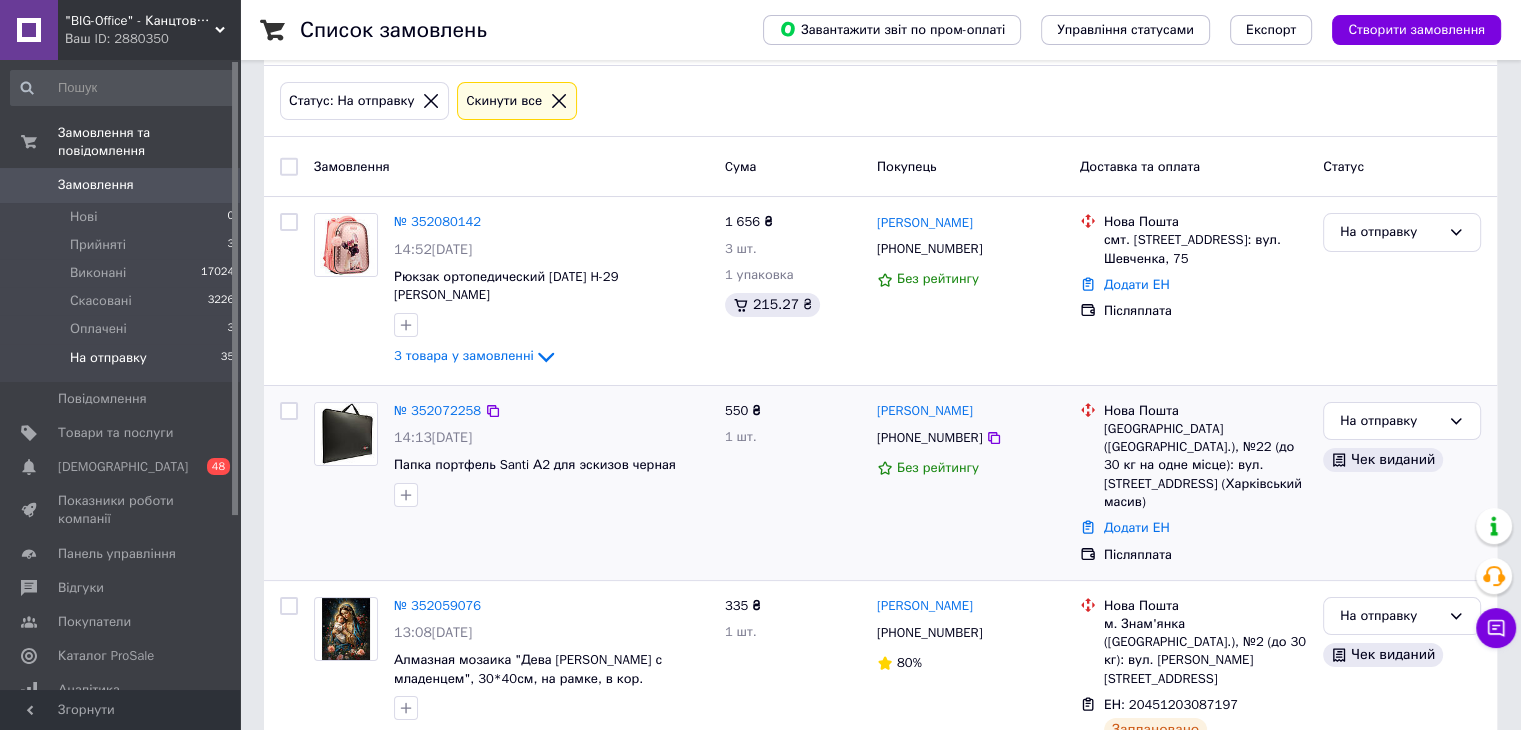 scroll, scrollTop: 0, scrollLeft: 0, axis: both 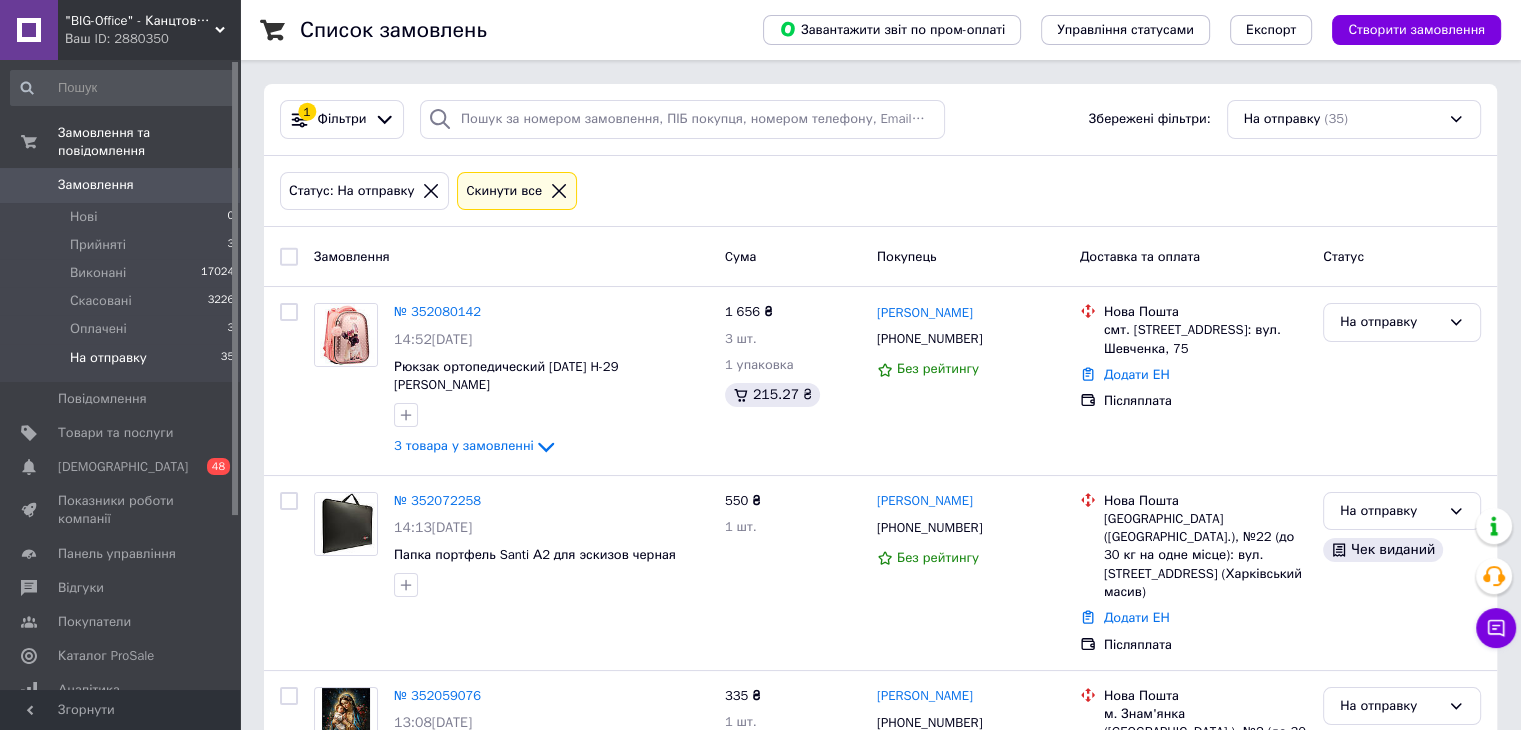 click 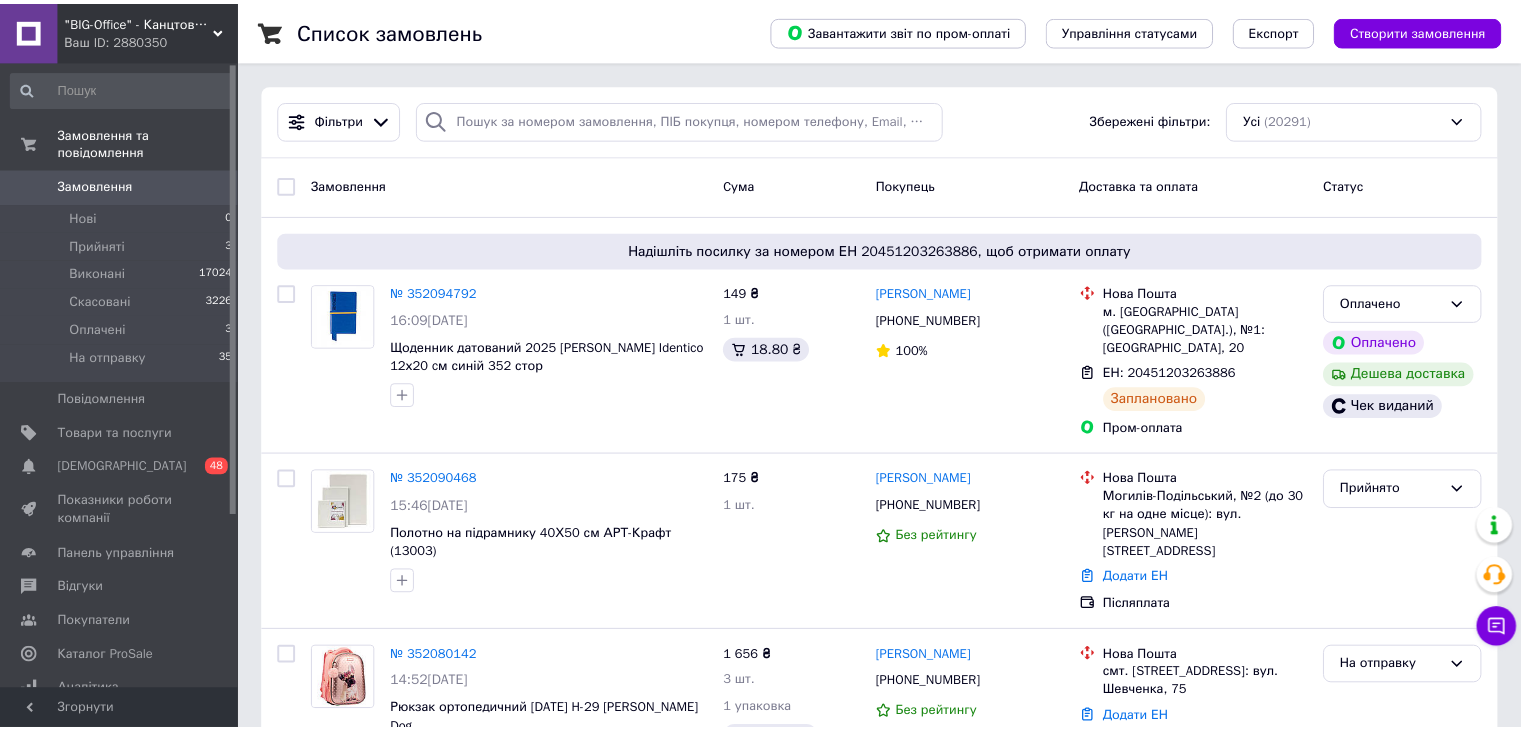 scroll, scrollTop: 0, scrollLeft: 0, axis: both 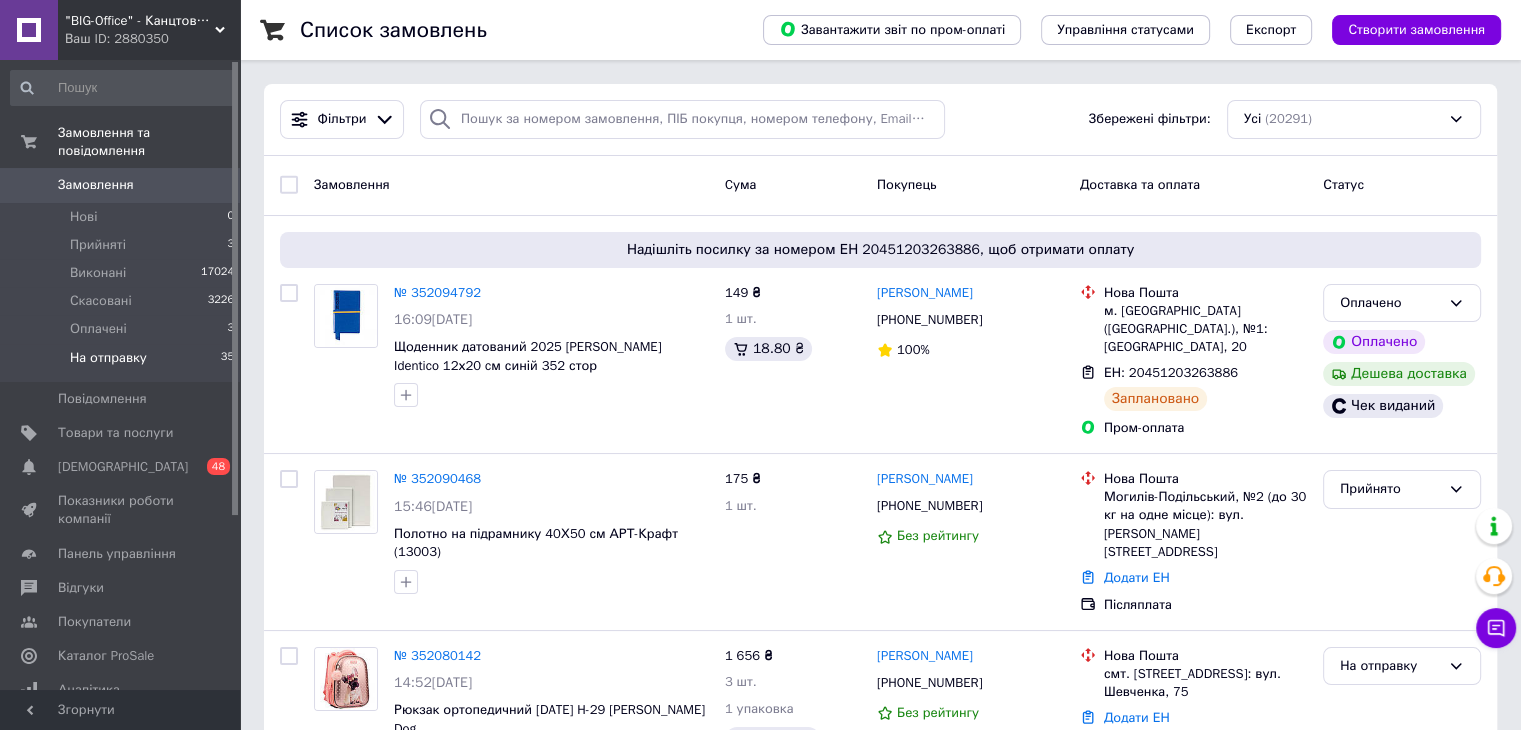 click on "На отправку" at bounding box center (108, 358) 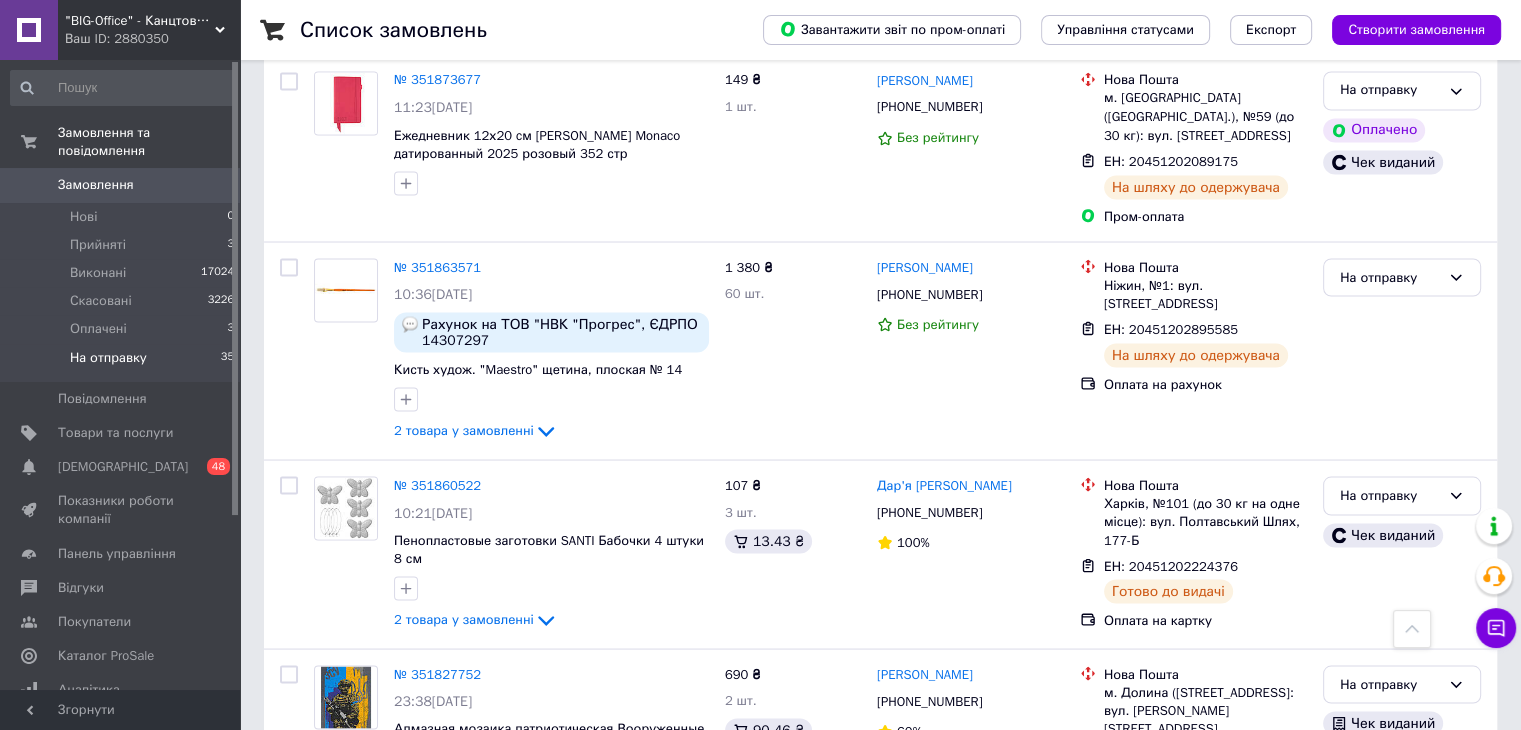scroll, scrollTop: 3810, scrollLeft: 0, axis: vertical 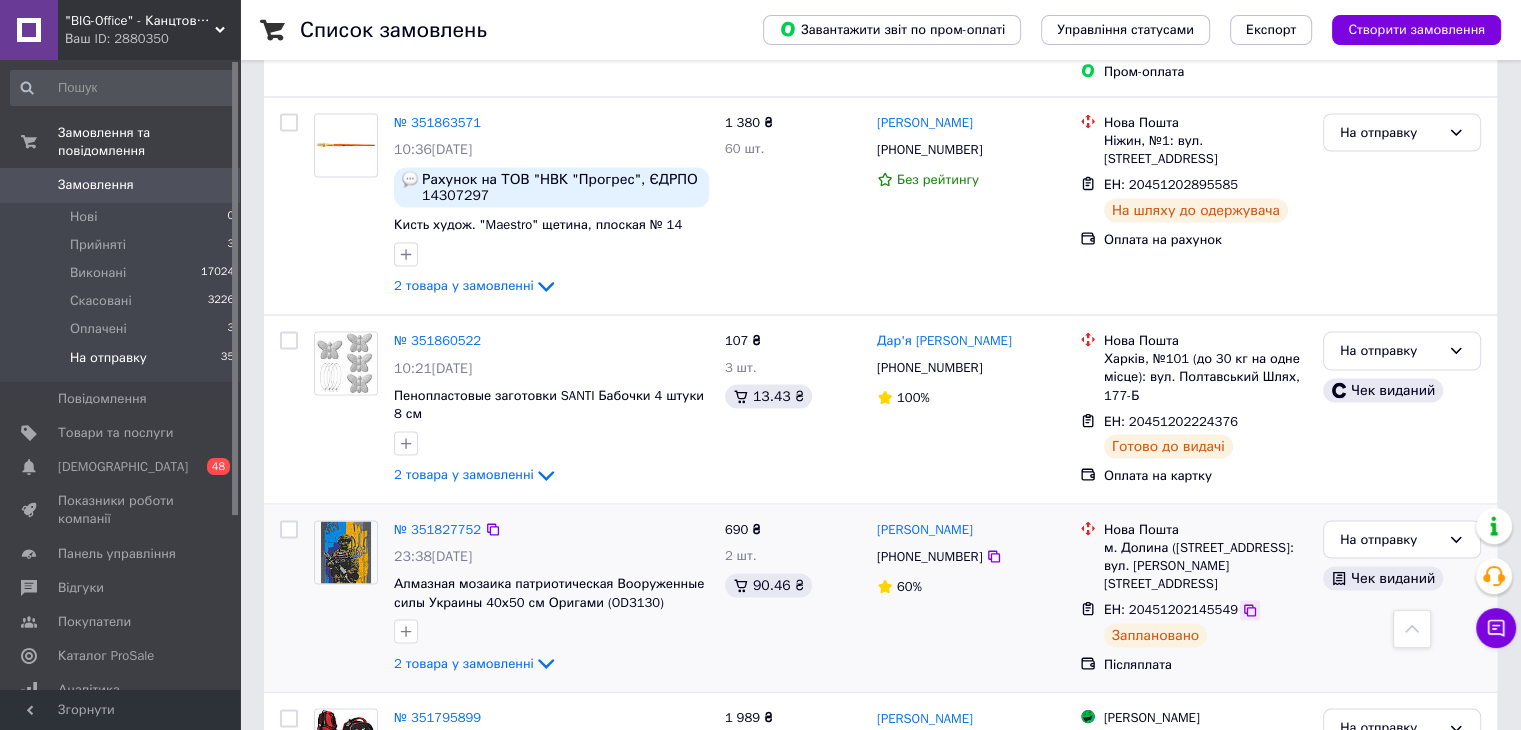 click 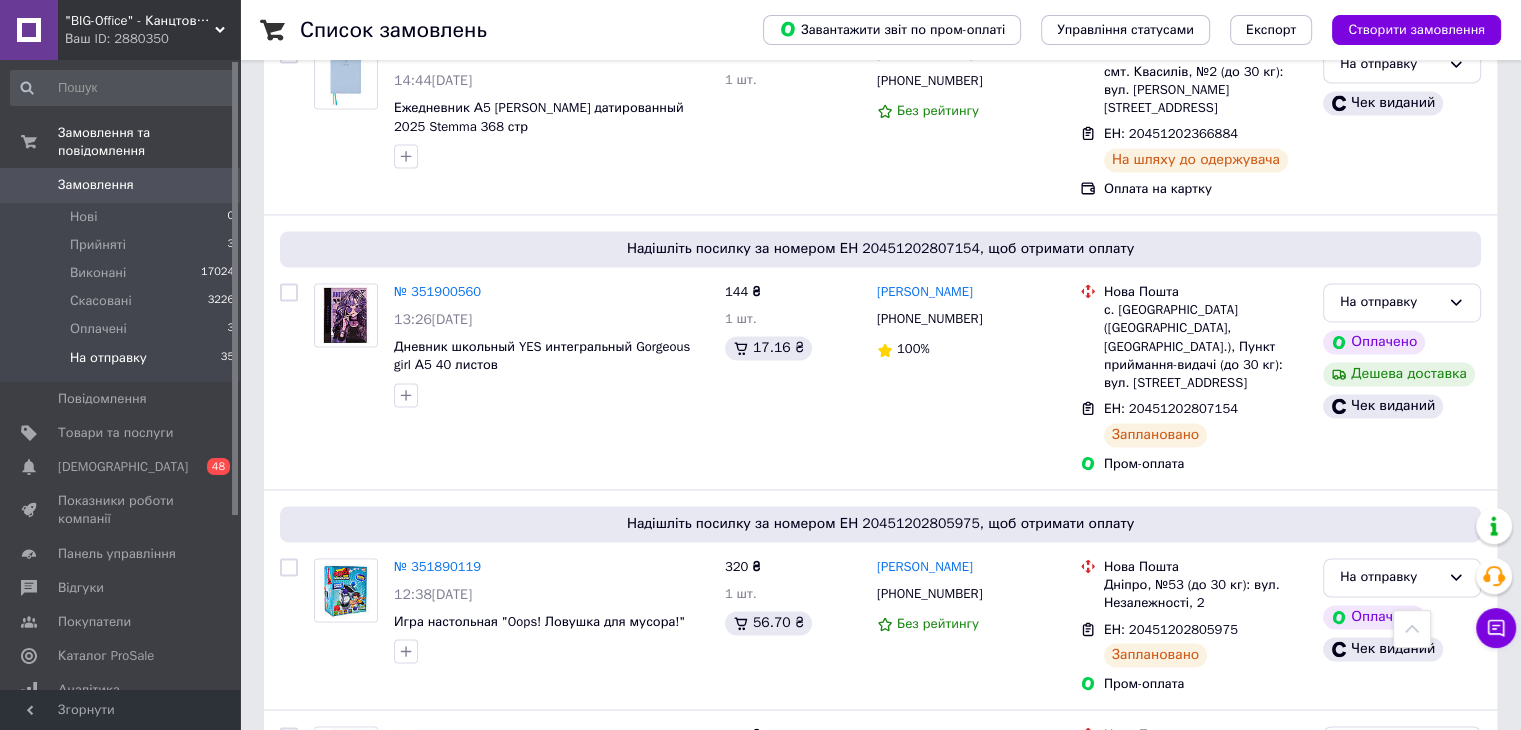 scroll, scrollTop: 3010, scrollLeft: 0, axis: vertical 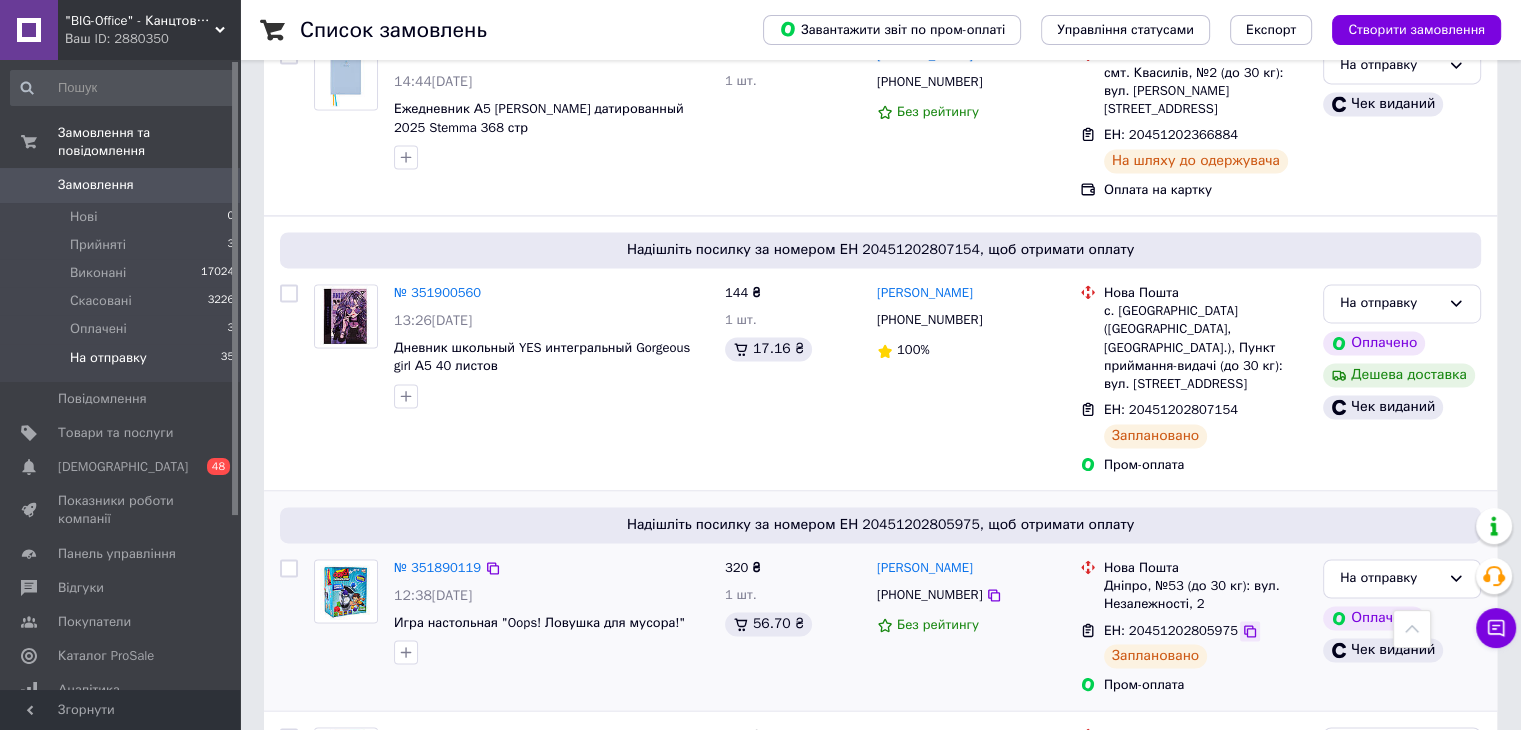 click 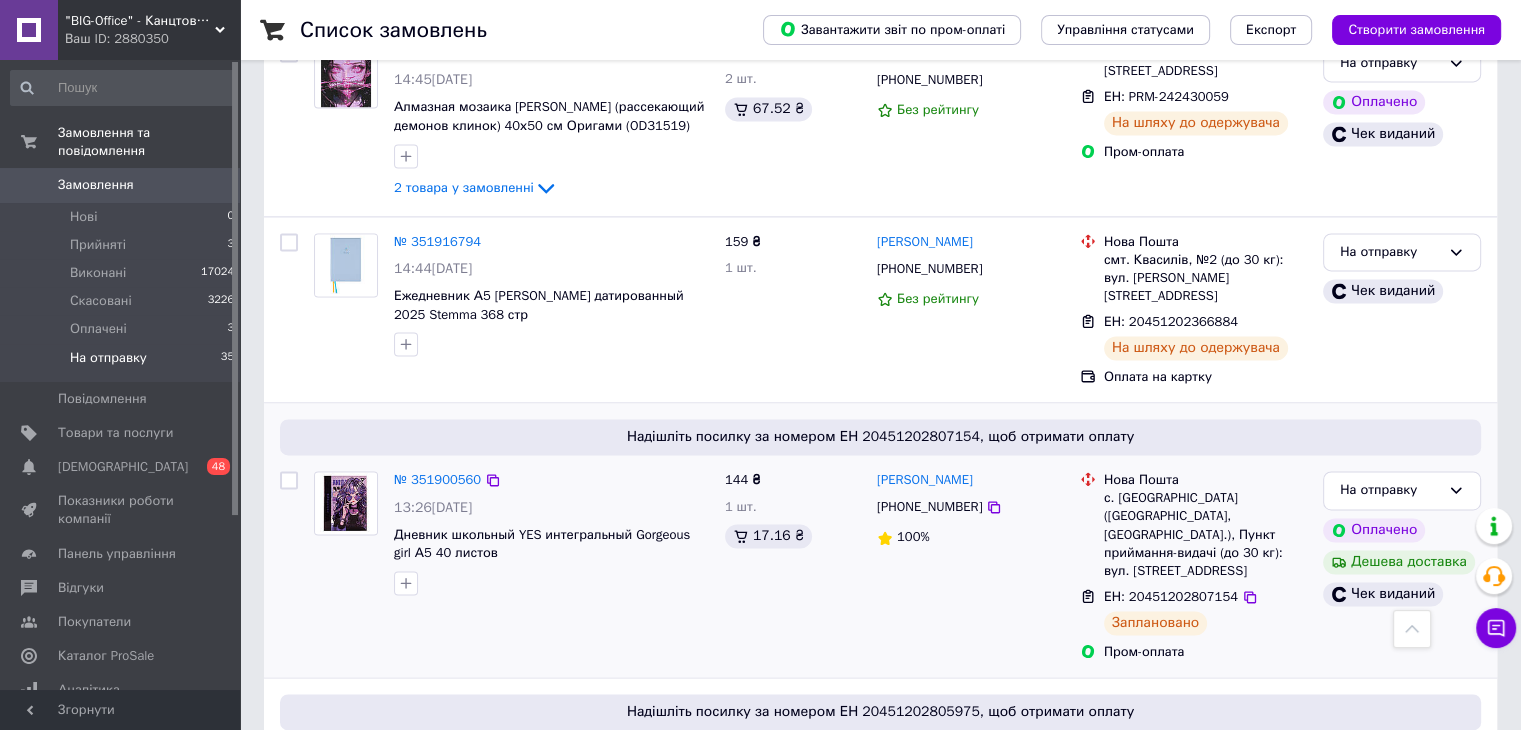 scroll, scrollTop: 2810, scrollLeft: 0, axis: vertical 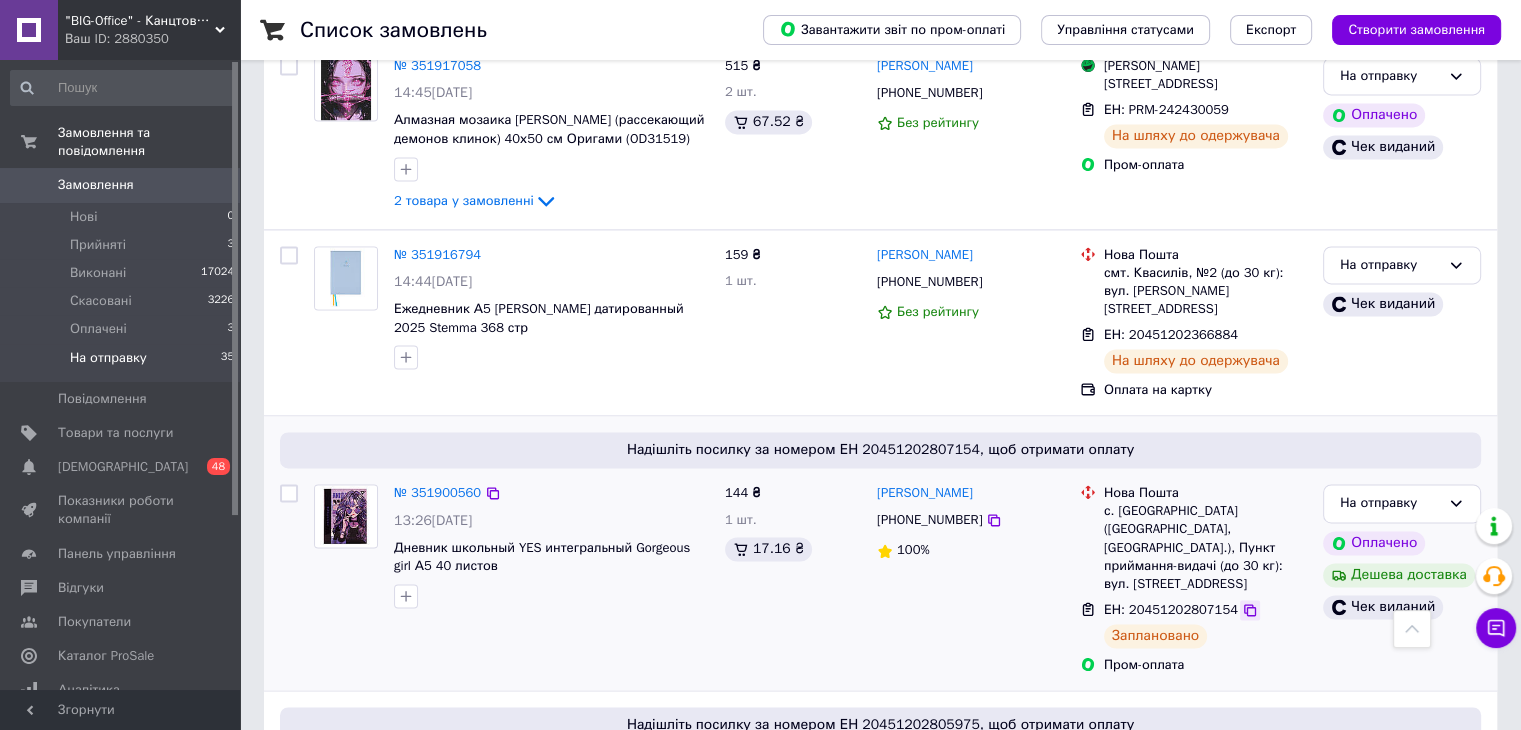 click 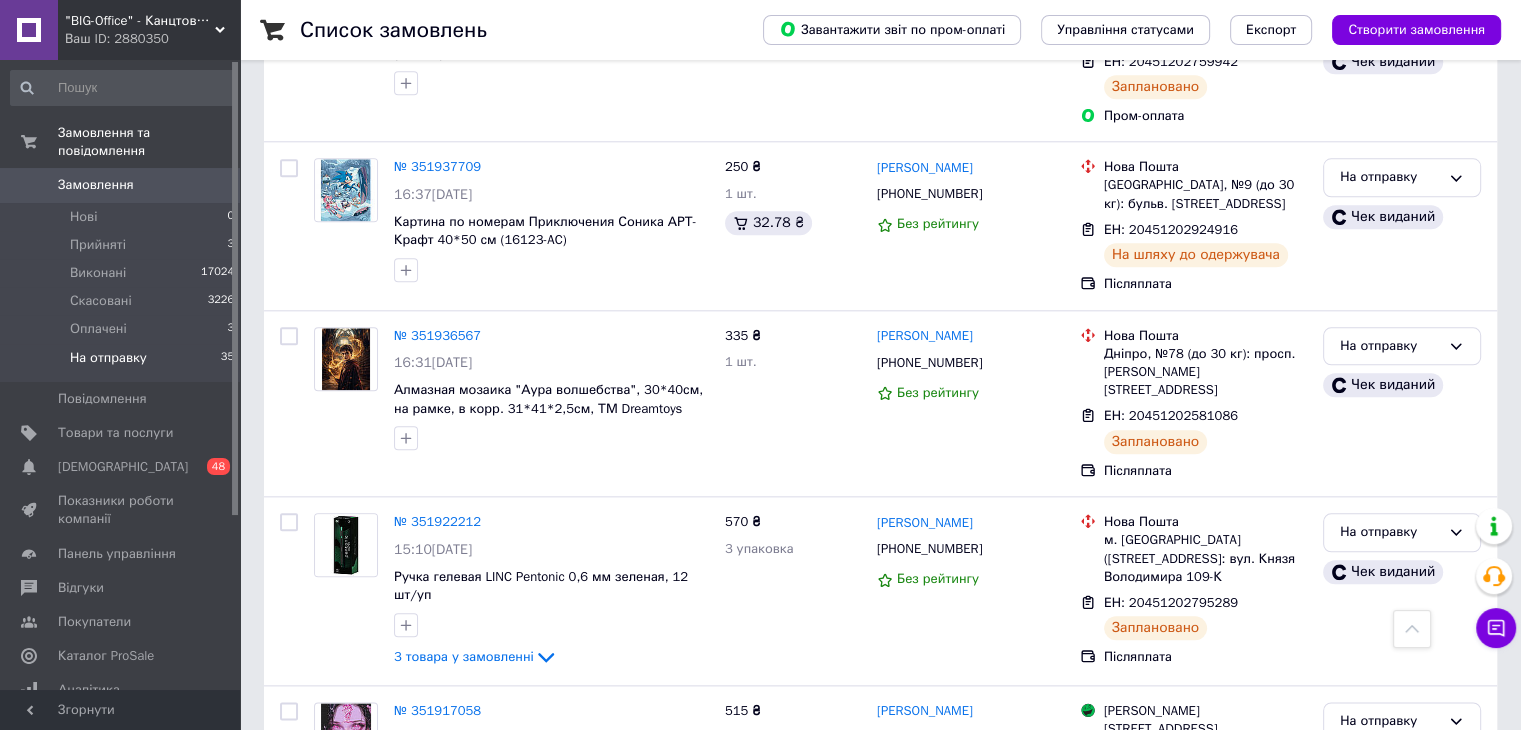 scroll, scrollTop: 2110, scrollLeft: 0, axis: vertical 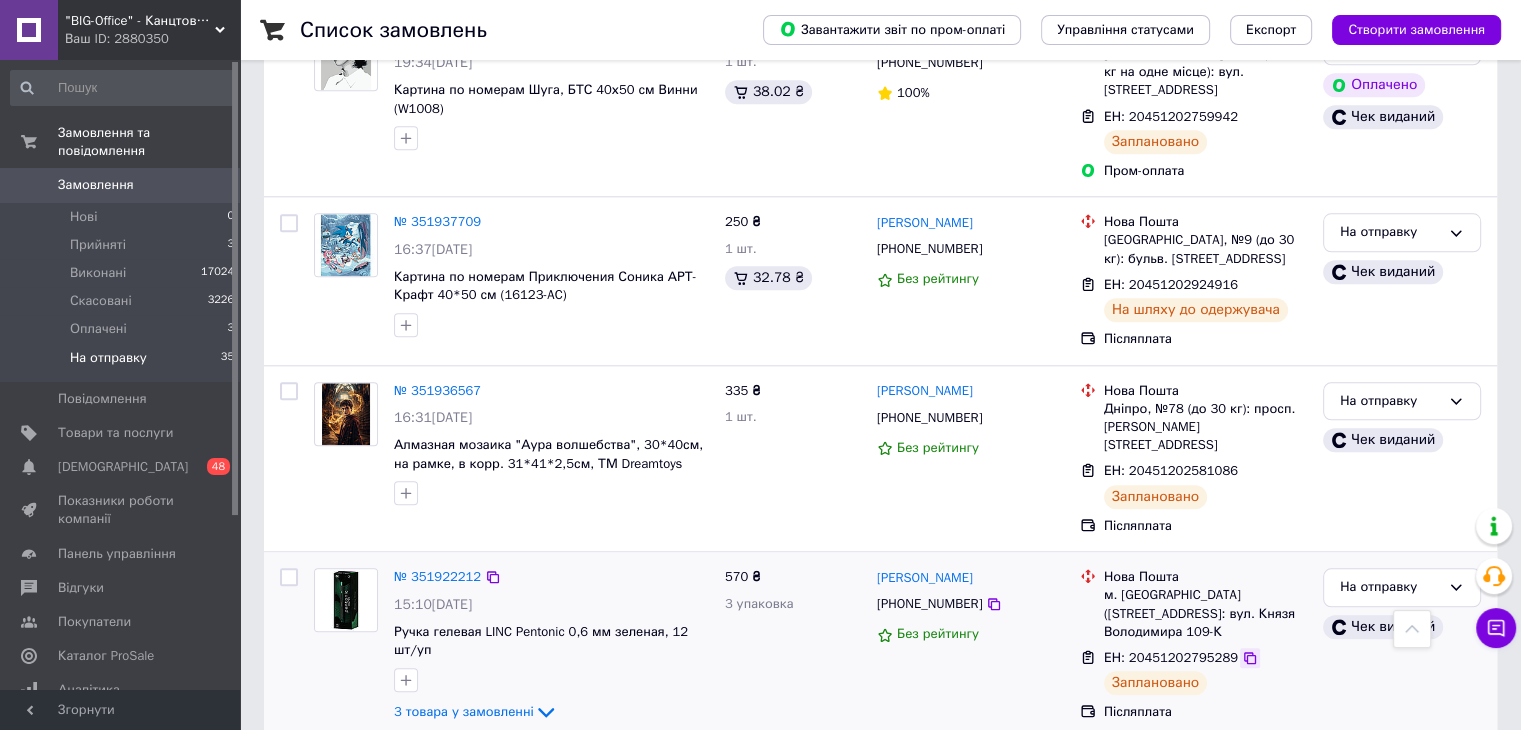 click 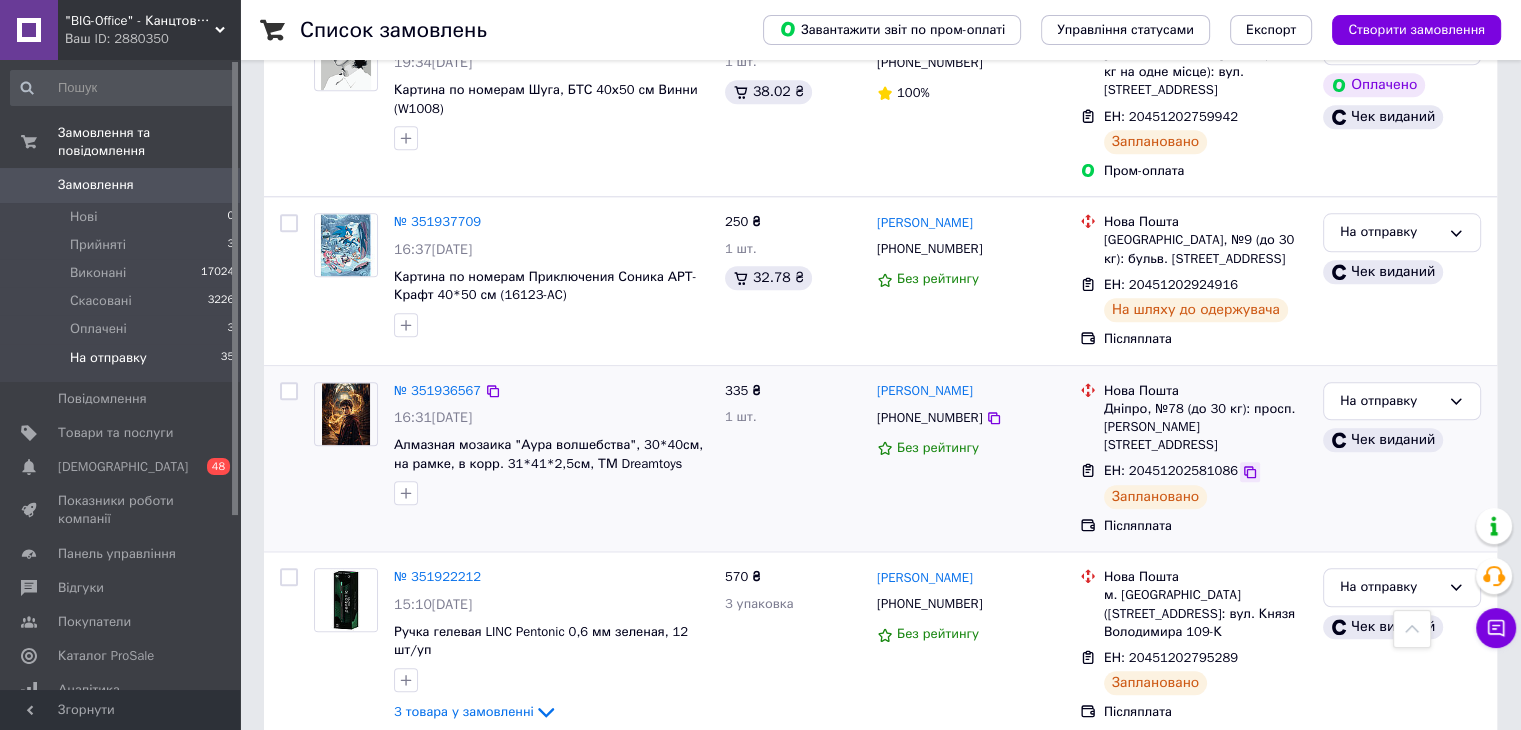click 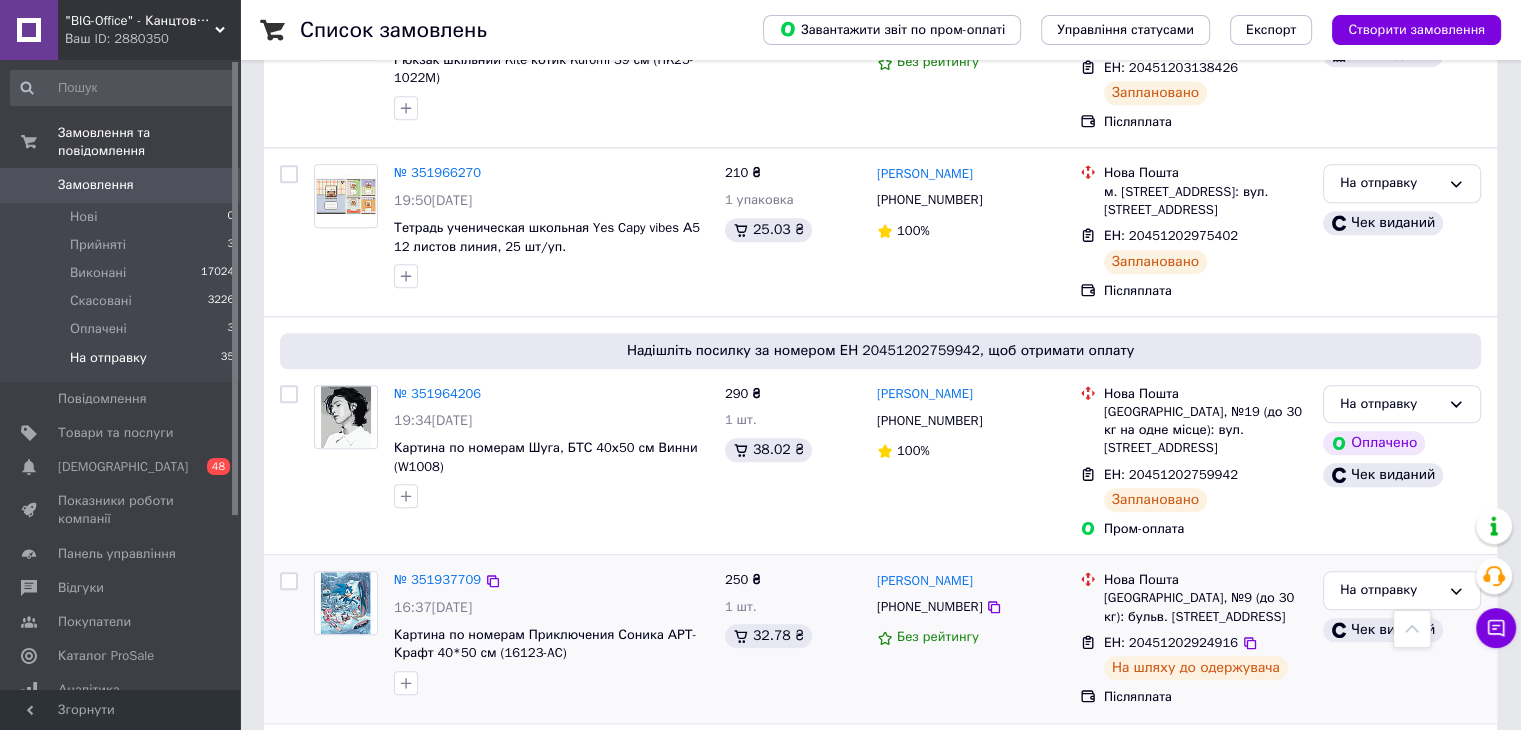 scroll, scrollTop: 1710, scrollLeft: 0, axis: vertical 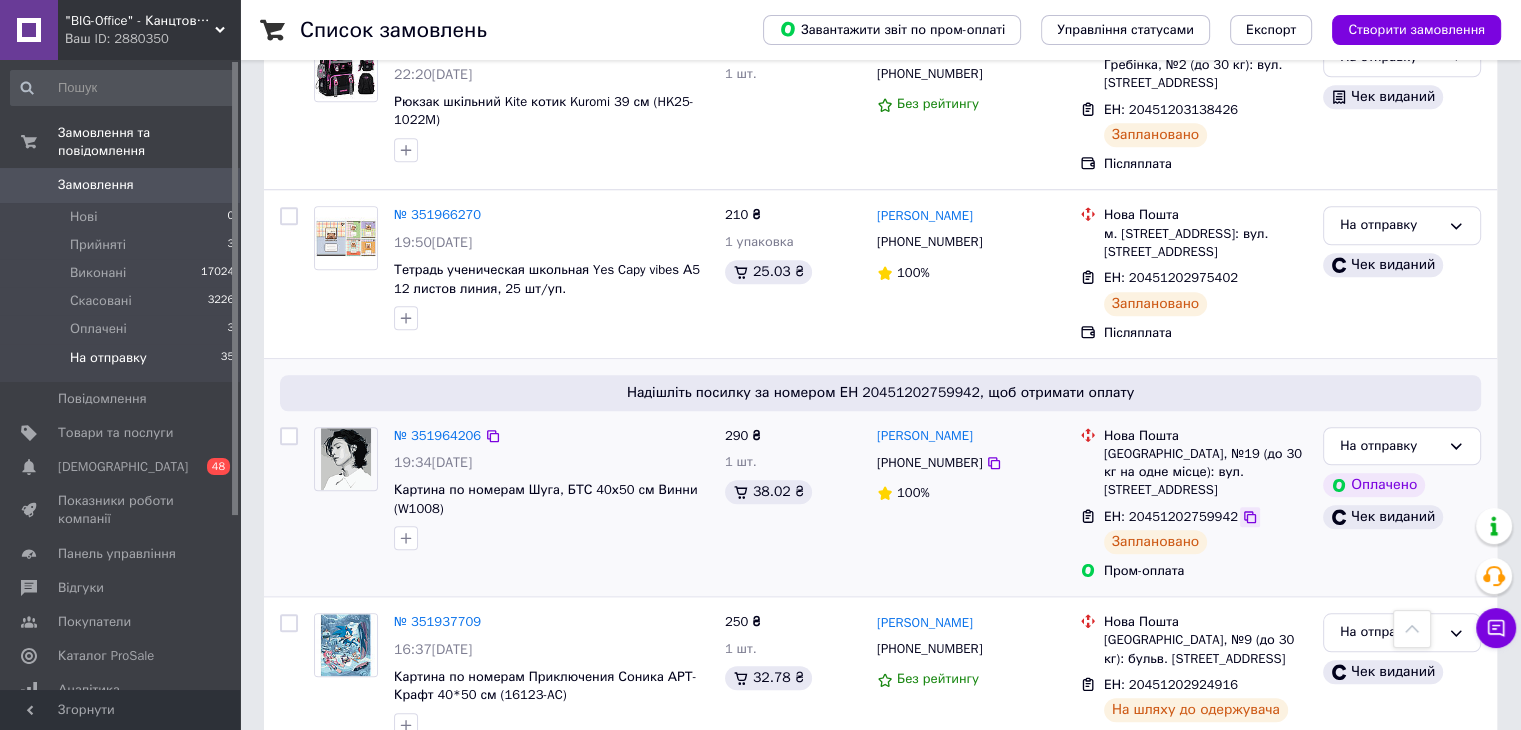 click 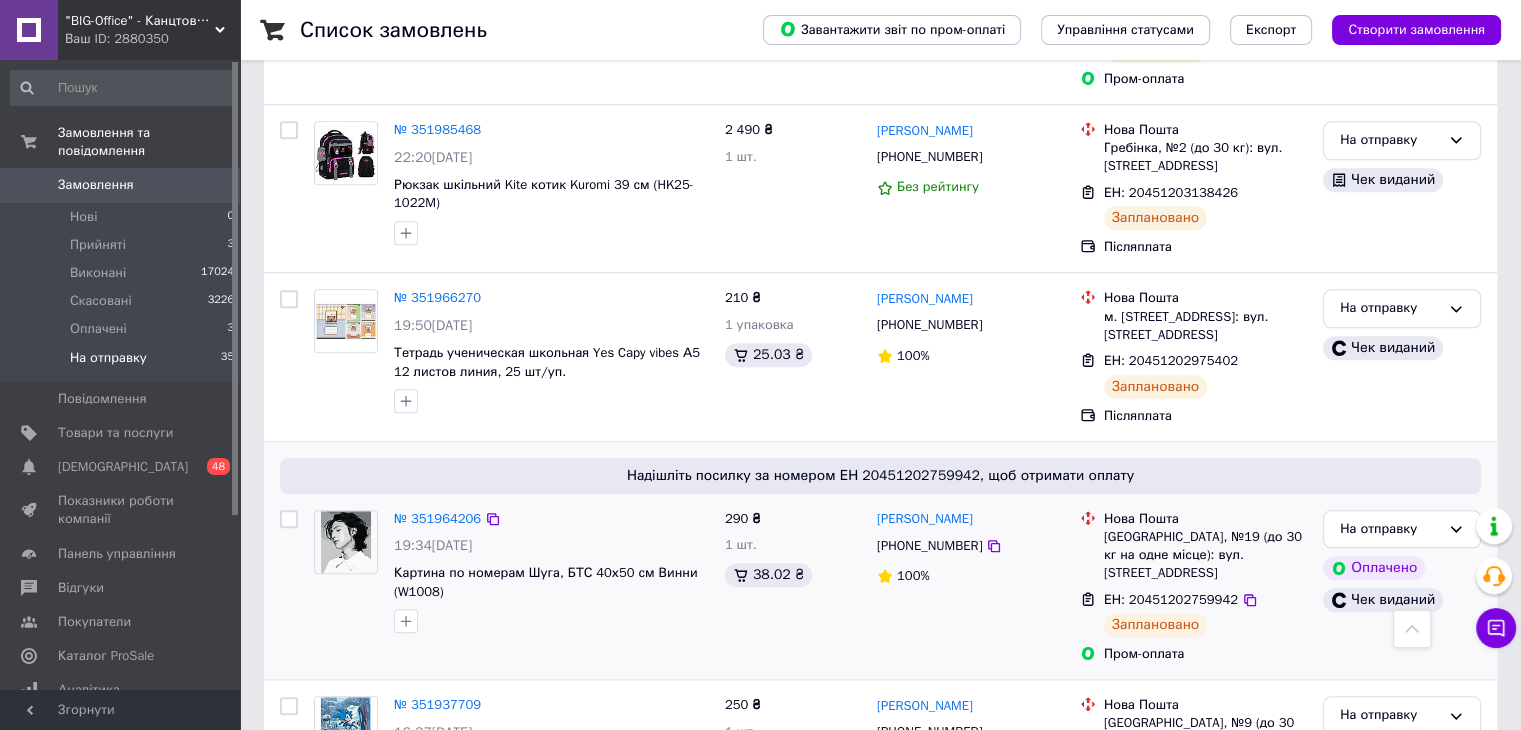scroll, scrollTop: 1510, scrollLeft: 0, axis: vertical 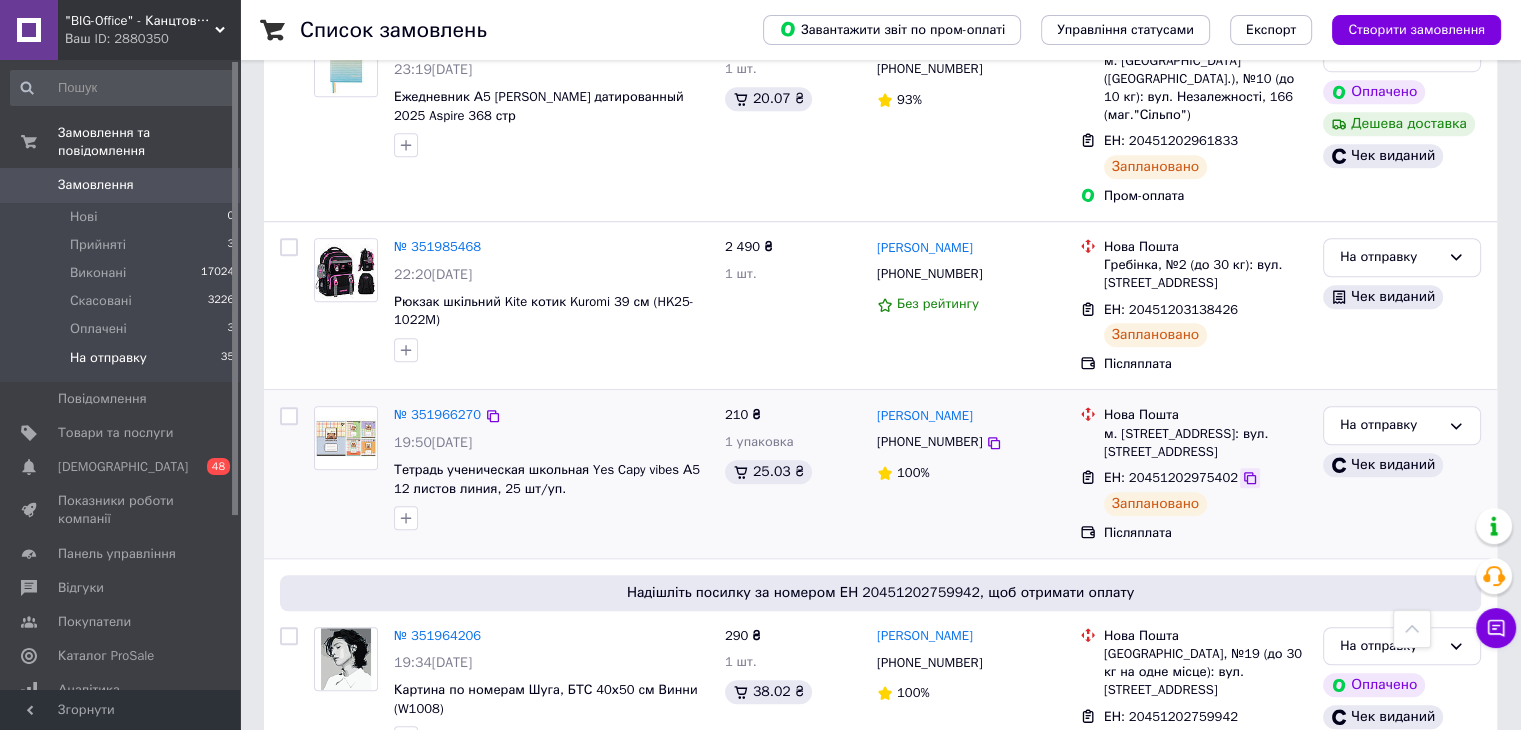 click 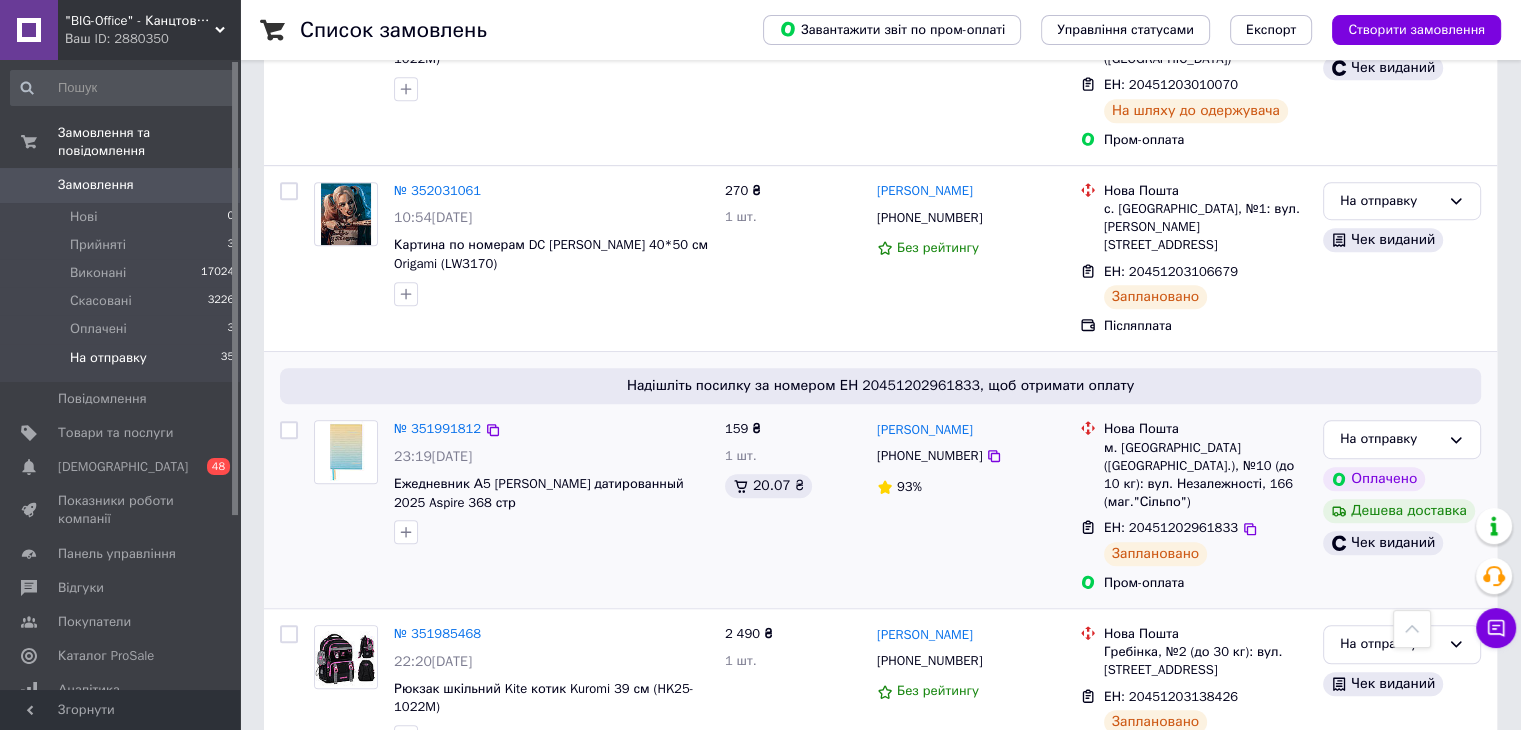 scroll, scrollTop: 1110, scrollLeft: 0, axis: vertical 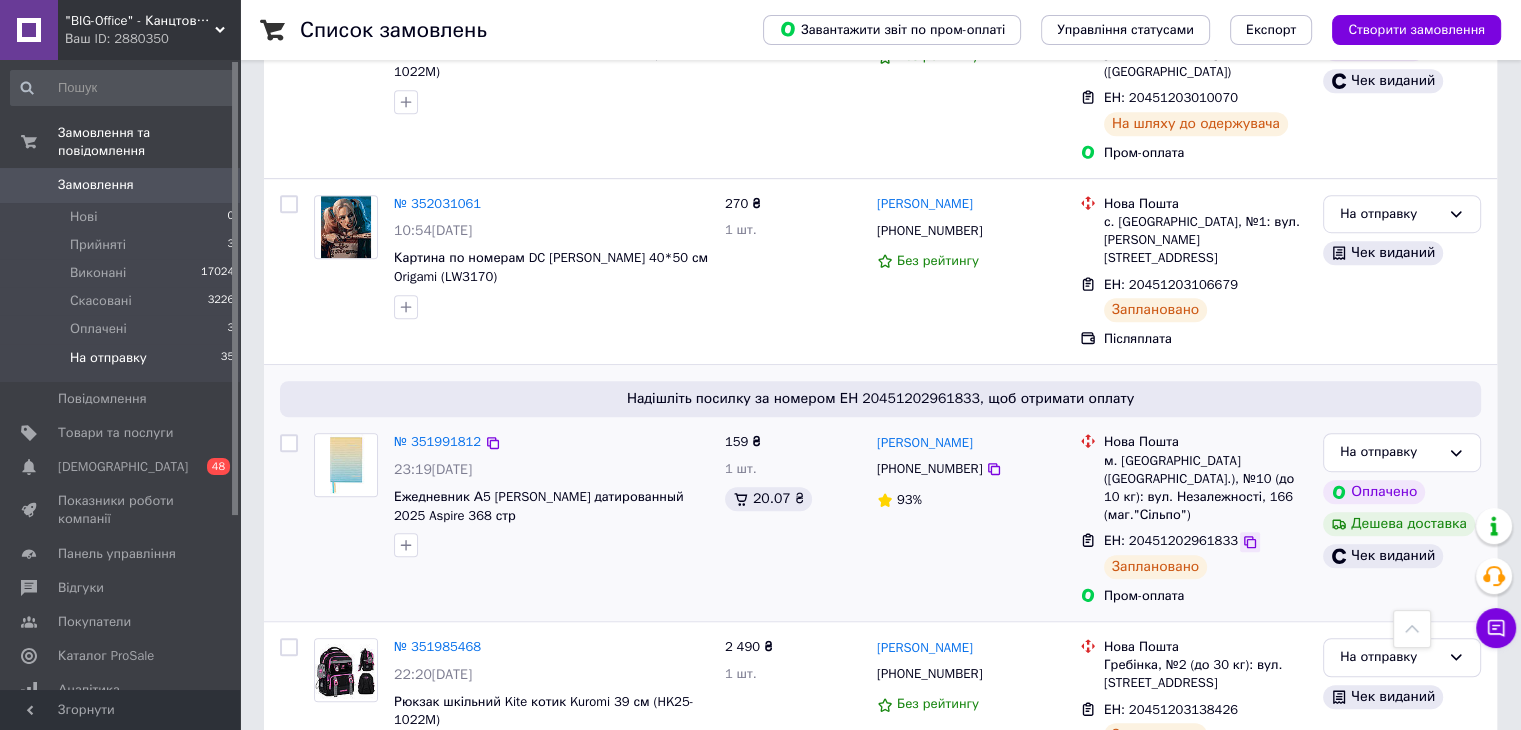 click 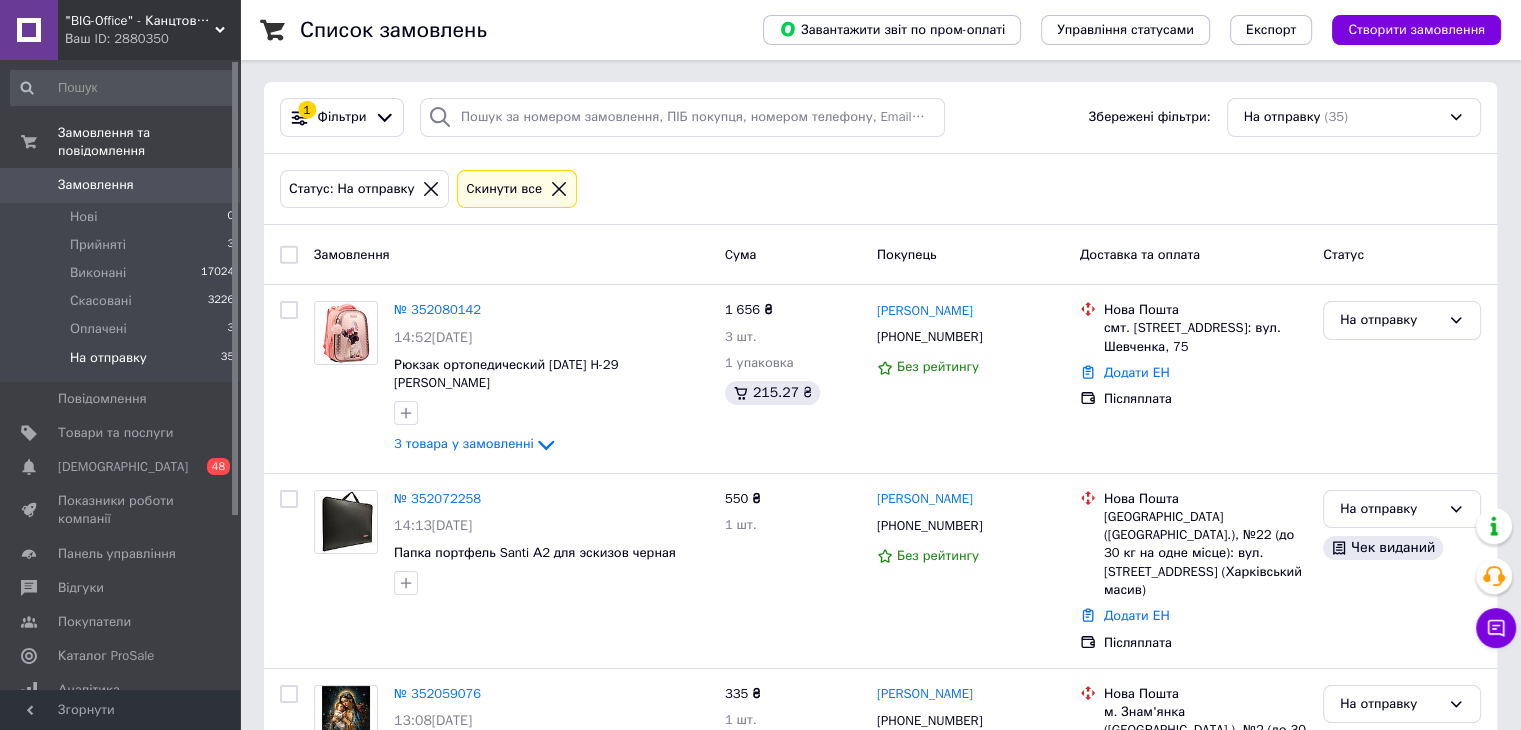 scroll, scrollTop: 0, scrollLeft: 0, axis: both 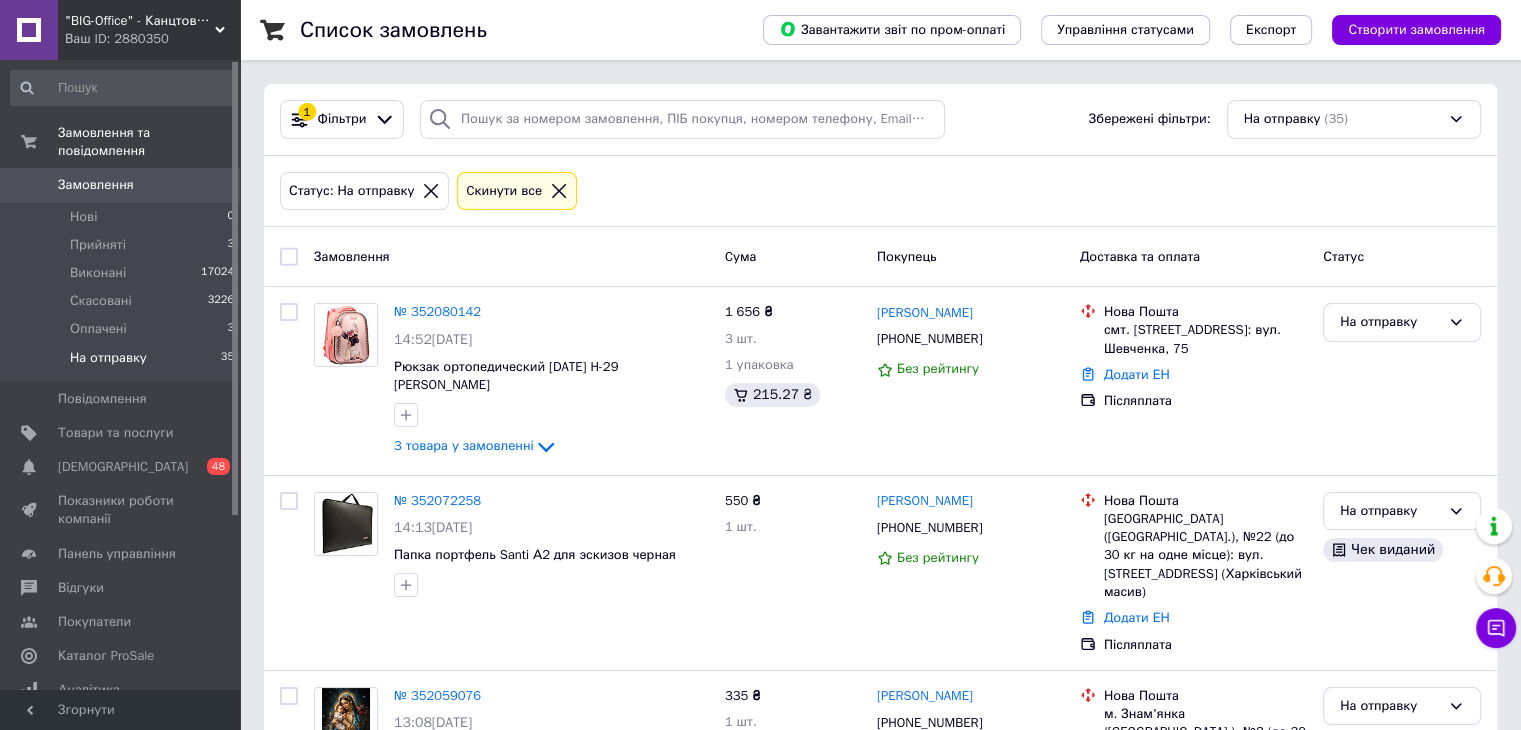 click 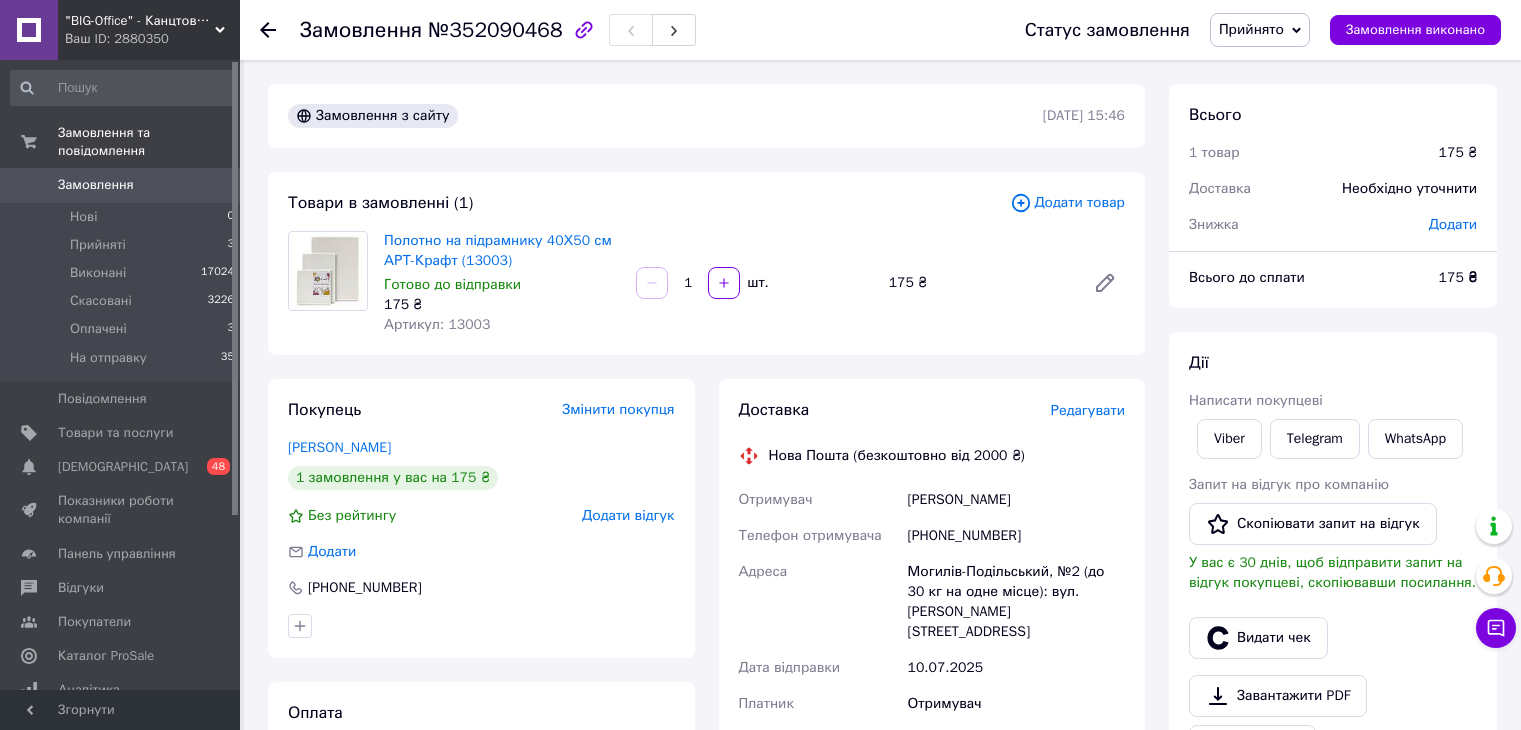 scroll, scrollTop: 0, scrollLeft: 0, axis: both 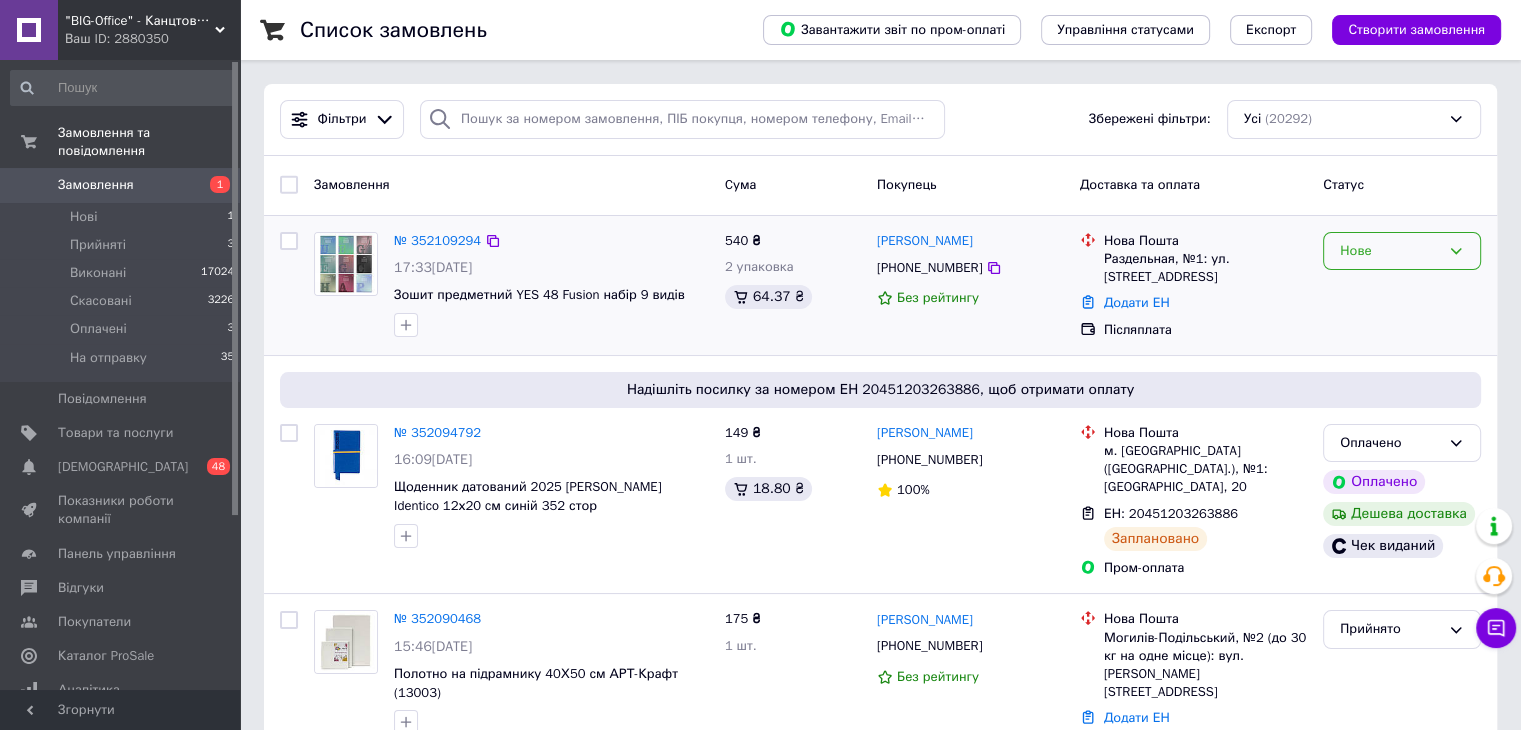 click on "Нове" at bounding box center [1390, 251] 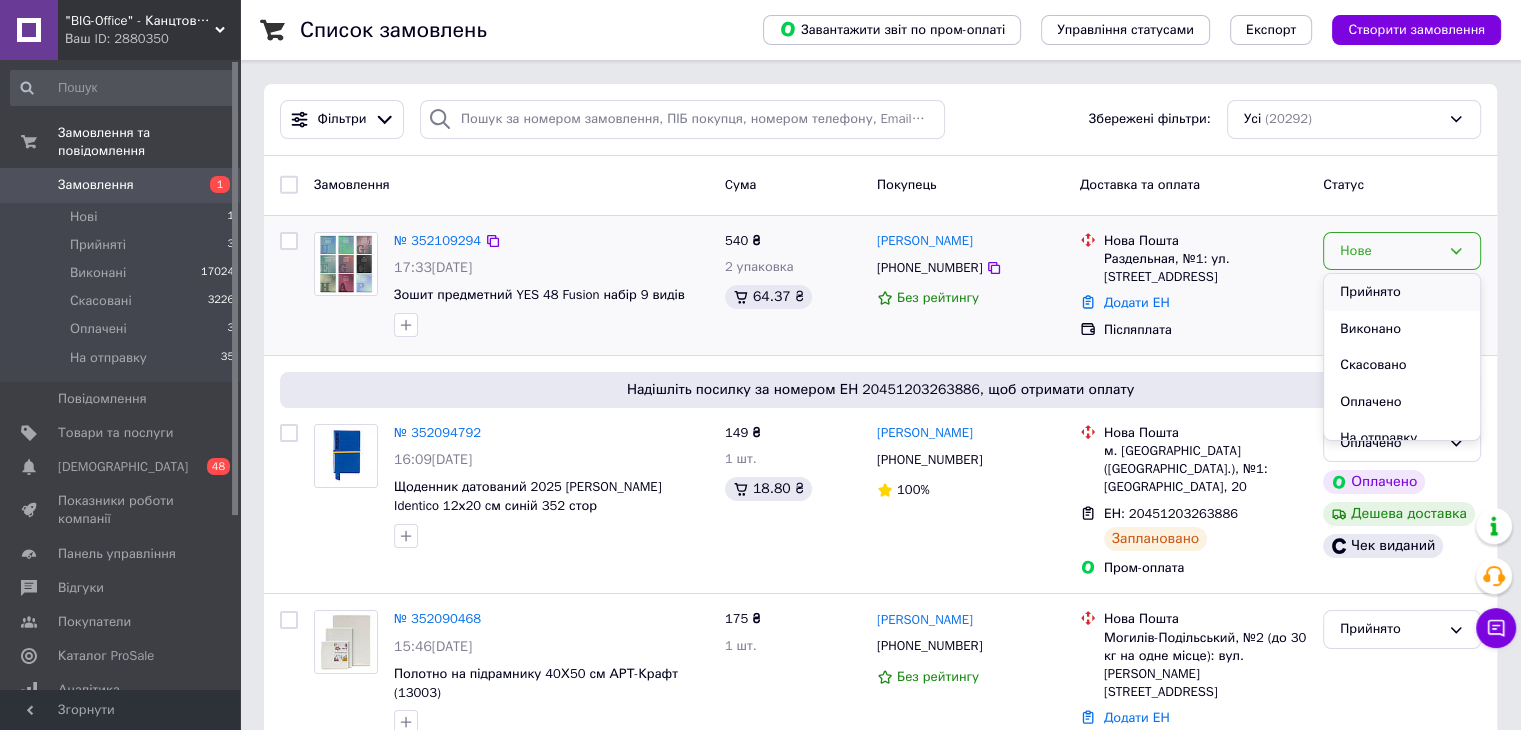 click on "Прийнято" at bounding box center (1402, 292) 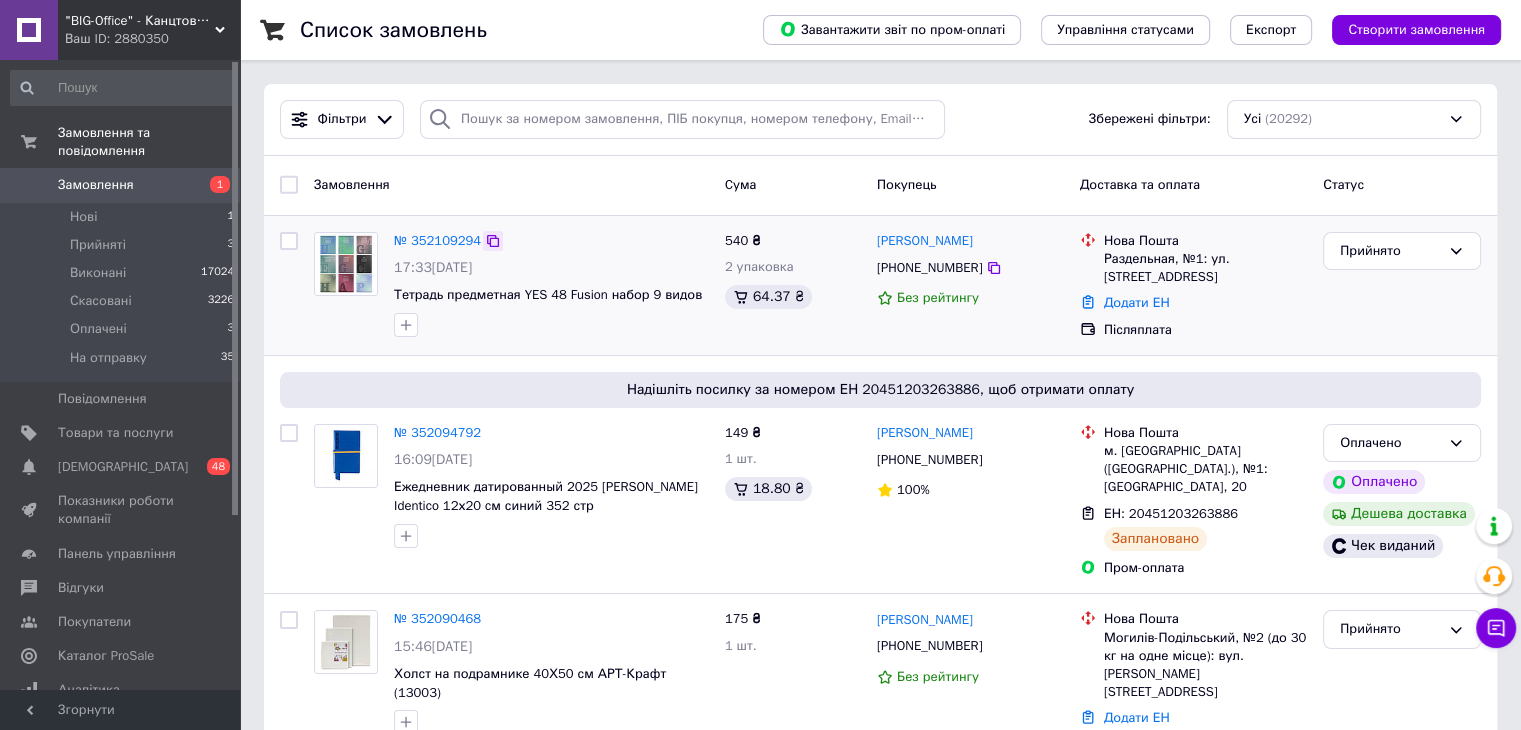 click 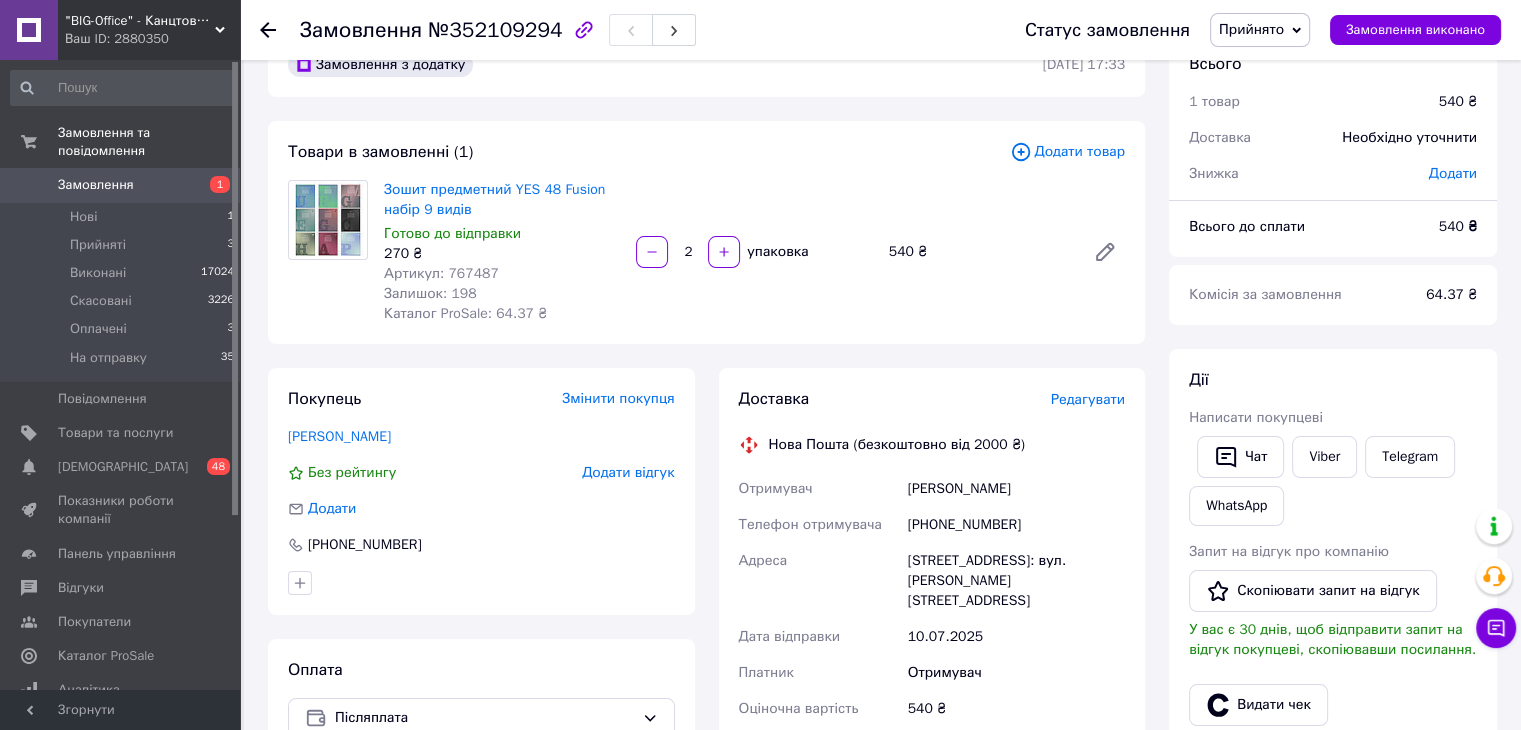 scroll, scrollTop: 100, scrollLeft: 0, axis: vertical 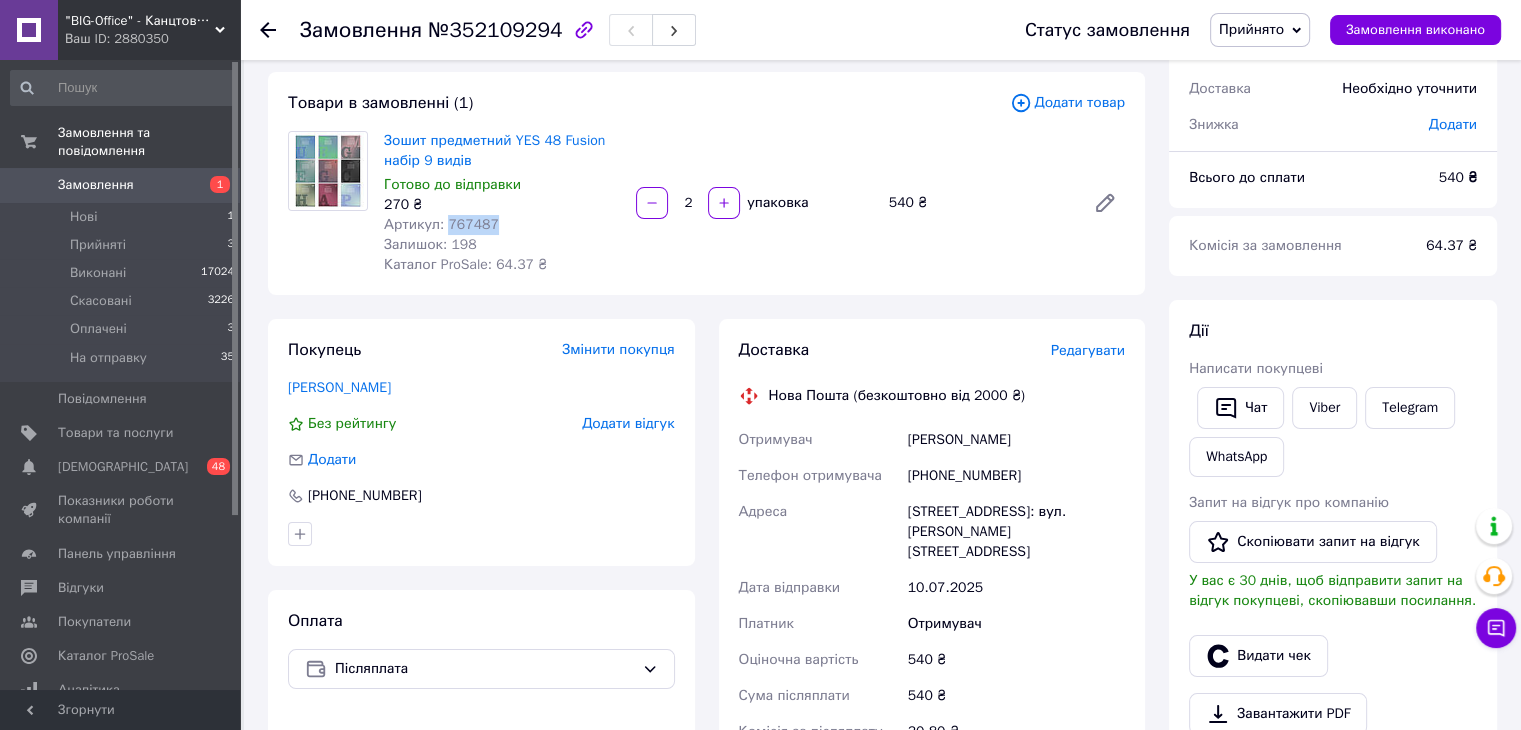 drag, startPoint x: 444, startPoint y: 219, endPoint x: 493, endPoint y: 221, distance: 49.0408 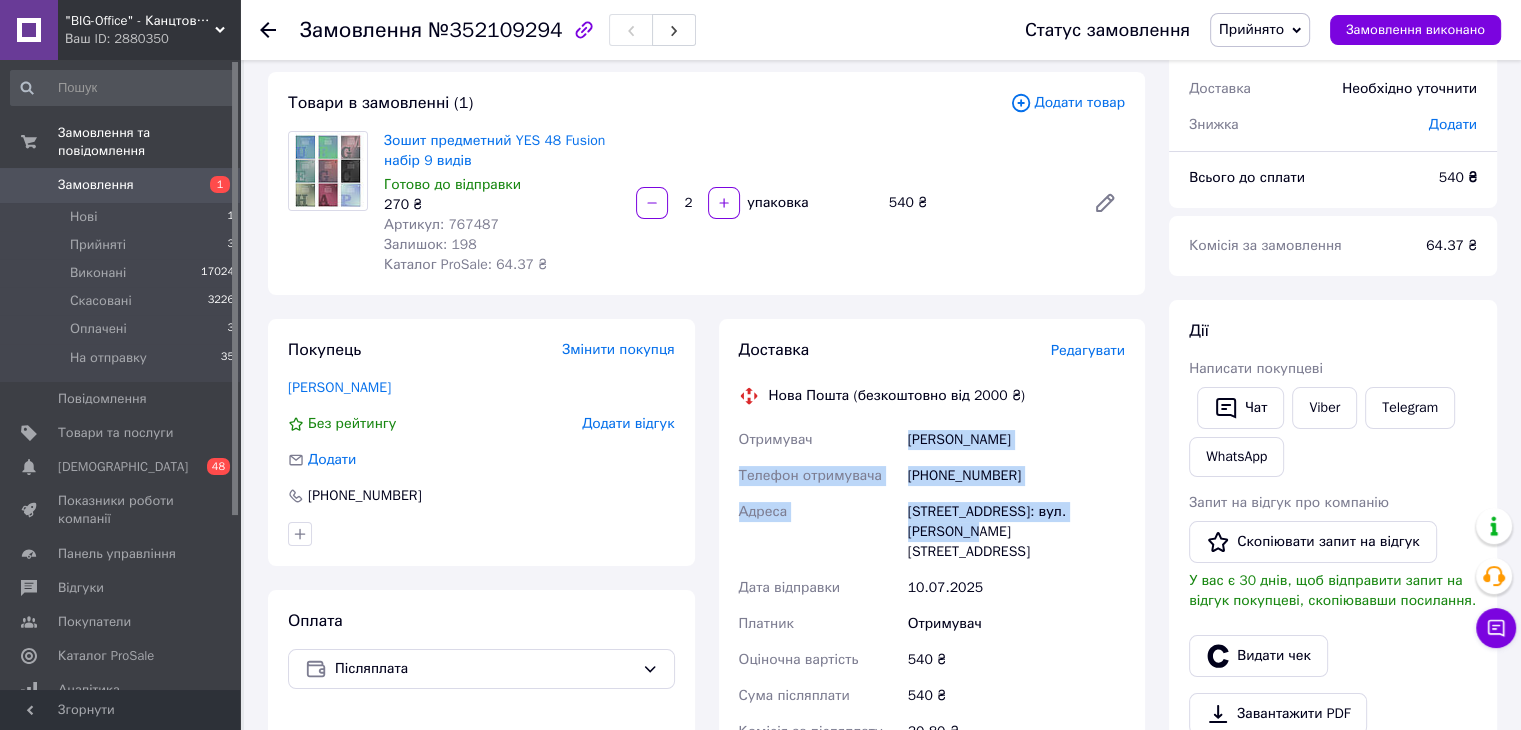 drag, startPoint x: 912, startPoint y: 434, endPoint x: 1133, endPoint y: 508, distance: 233.06007 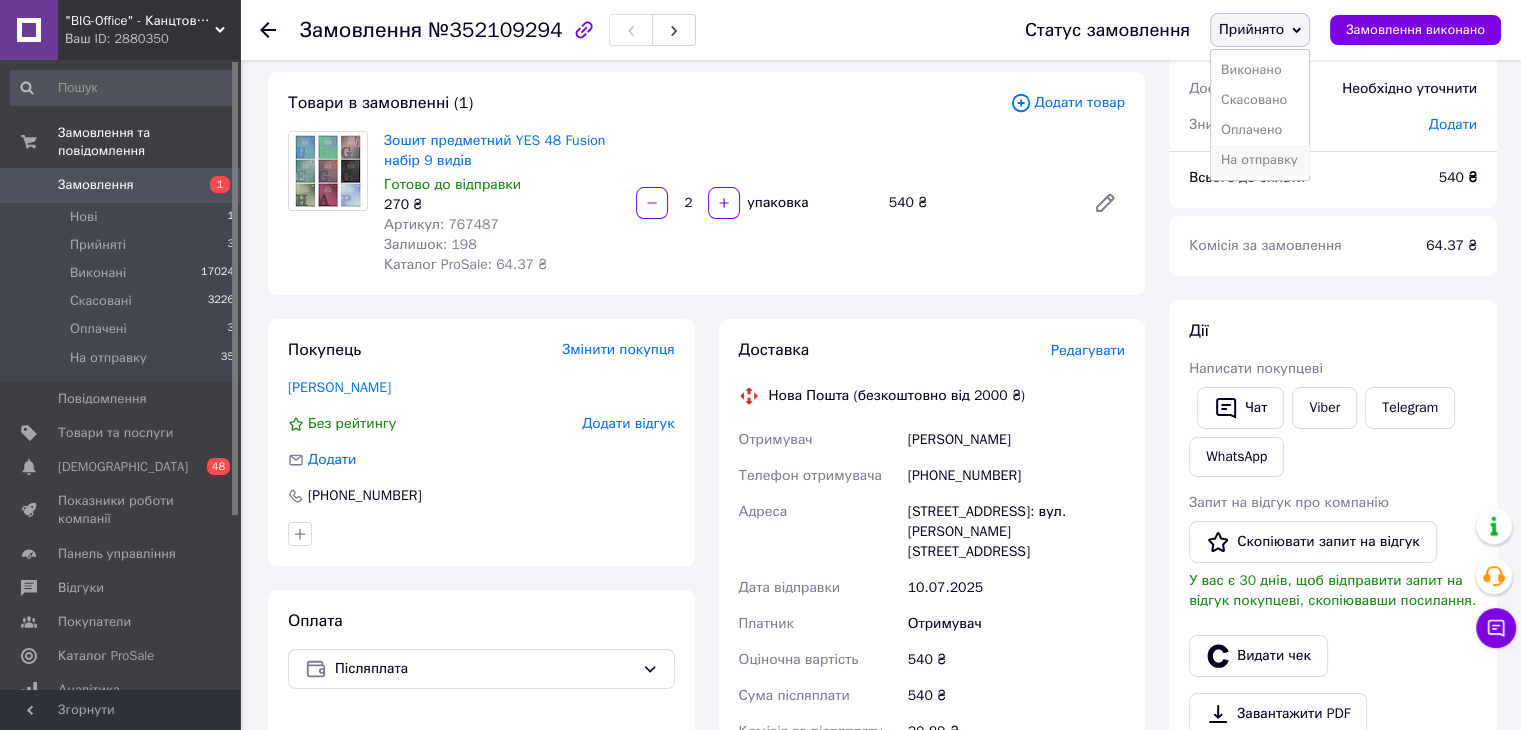 click on "На отправку" at bounding box center [1260, 160] 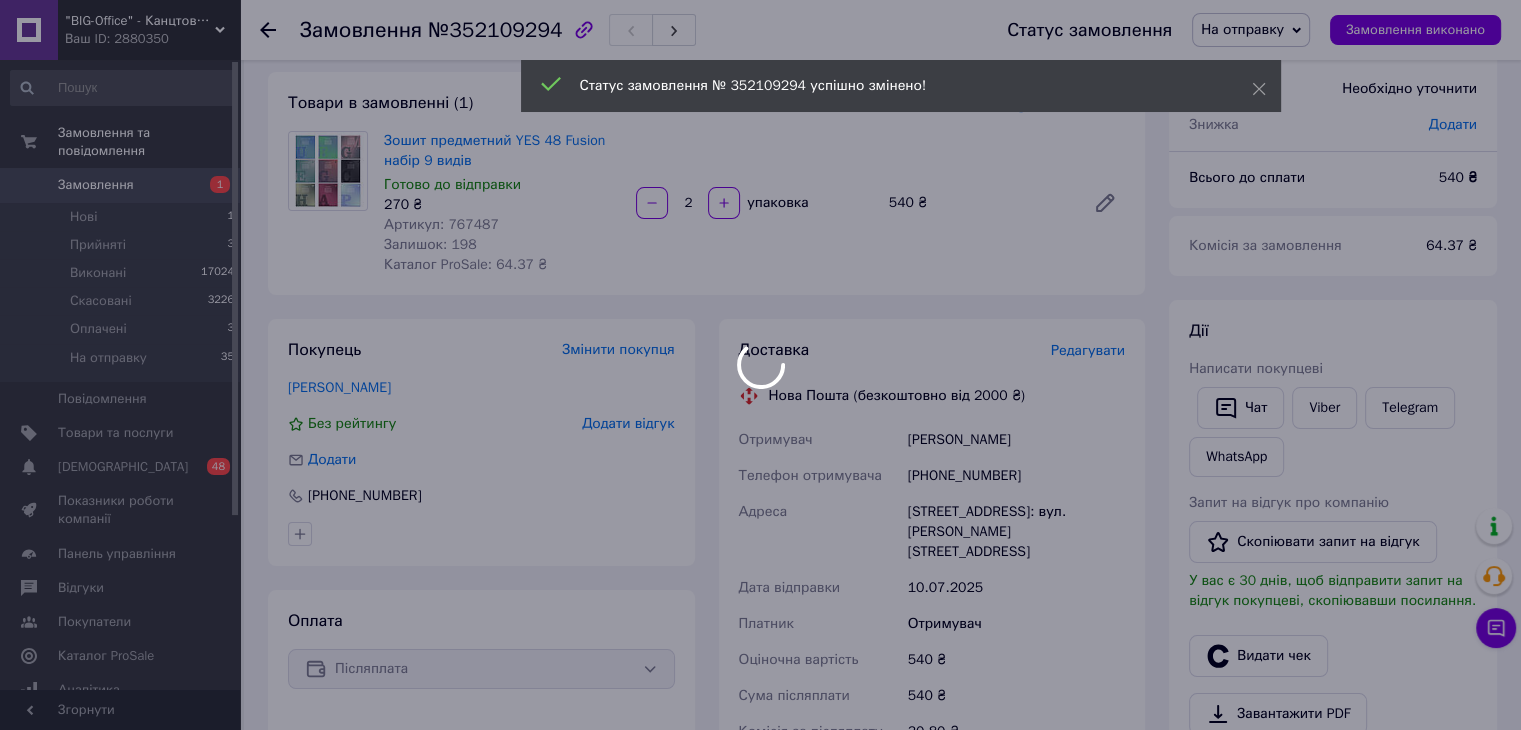 drag, startPoint x: 381, startPoint y: 137, endPoint x: 424, endPoint y: 144, distance: 43.56604 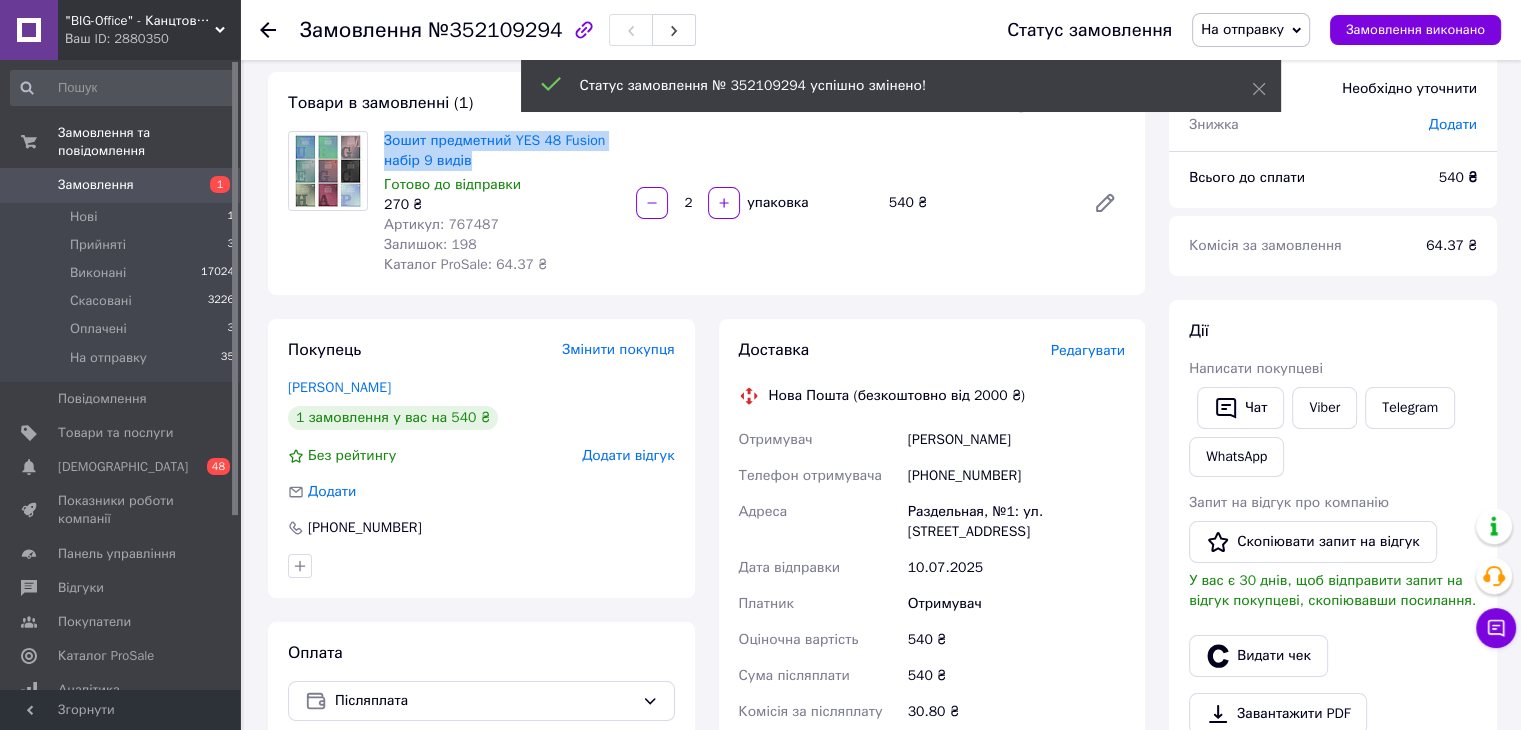 drag, startPoint x: 379, startPoint y: 137, endPoint x: 471, endPoint y: 157, distance: 94.14882 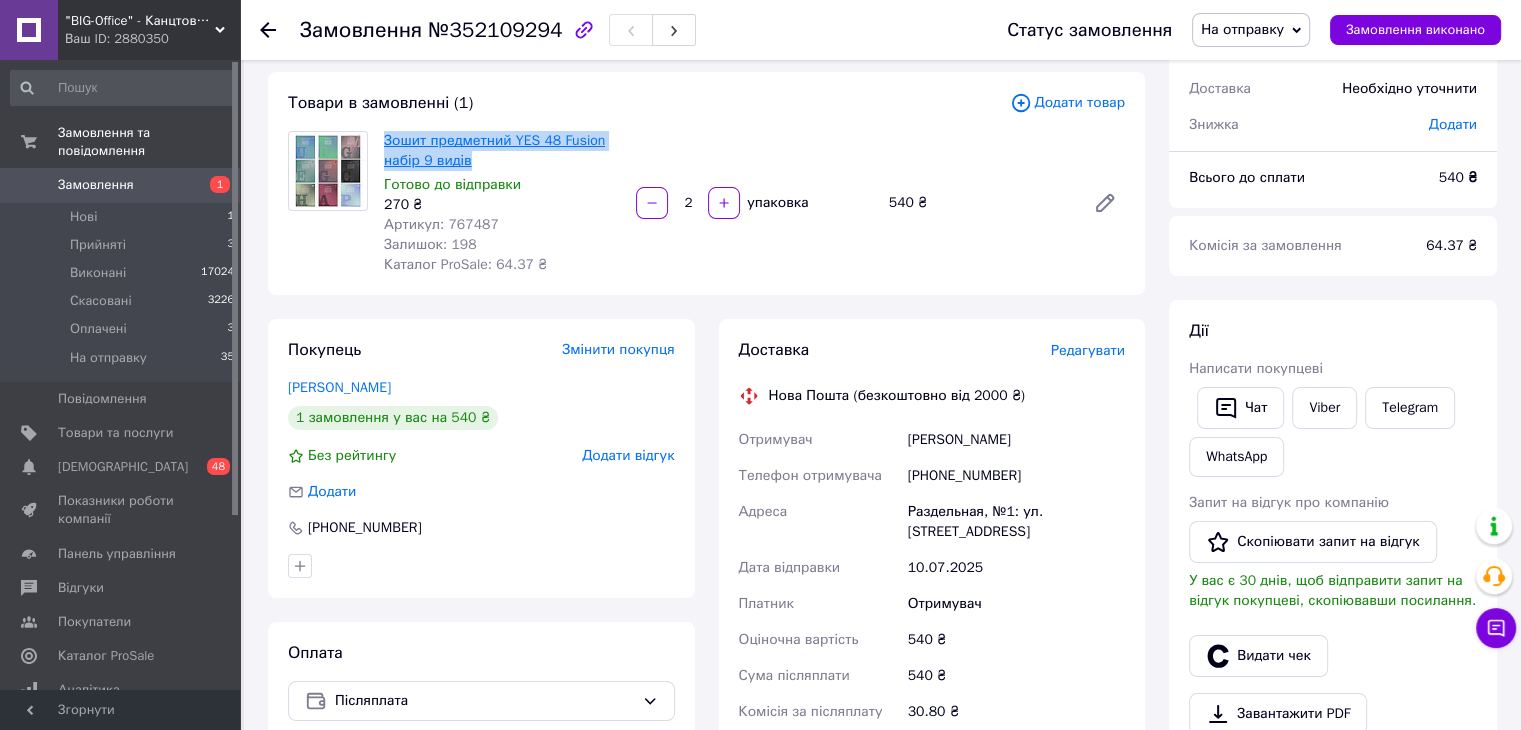 copy on "Зошит предметний YES 48 Fusion набір 9 видів" 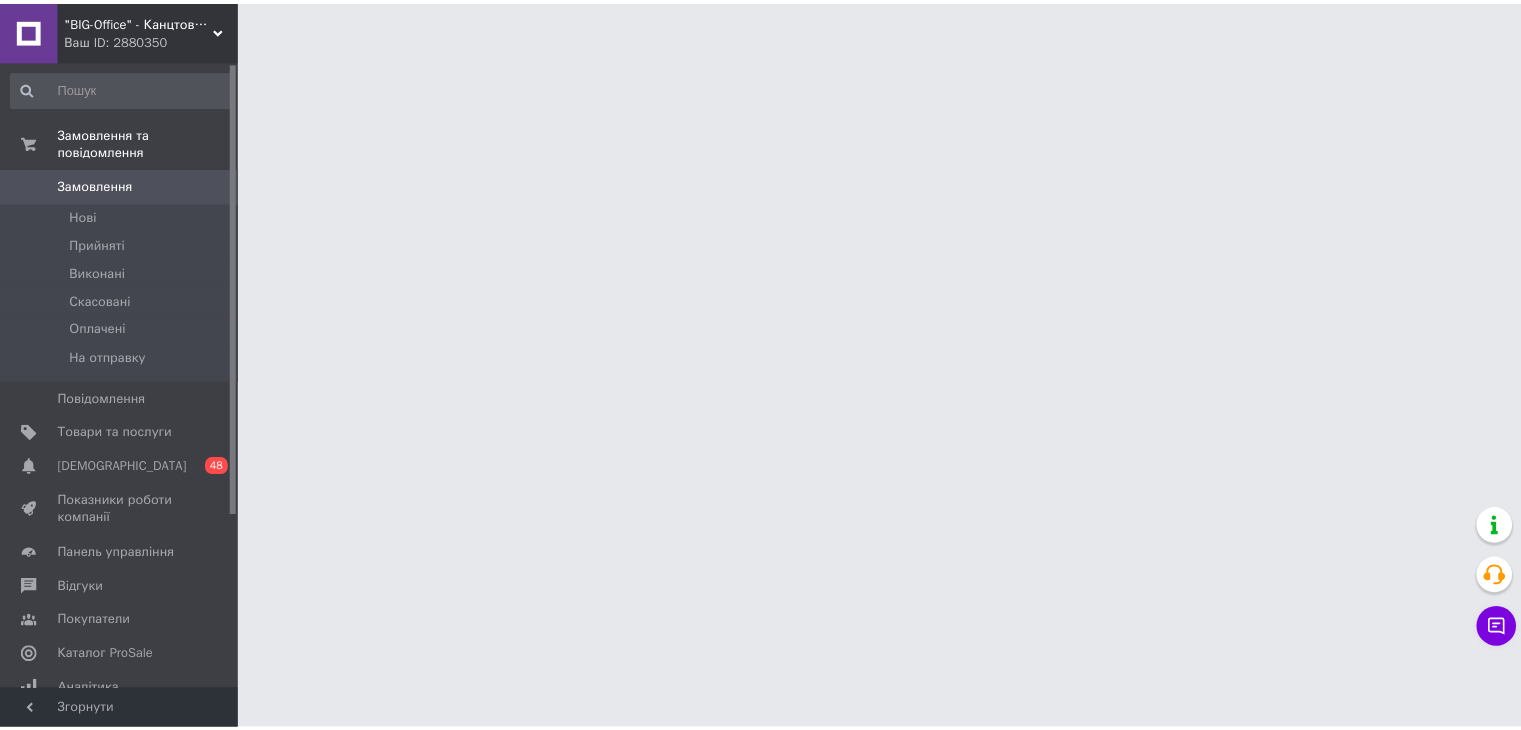scroll, scrollTop: 0, scrollLeft: 0, axis: both 